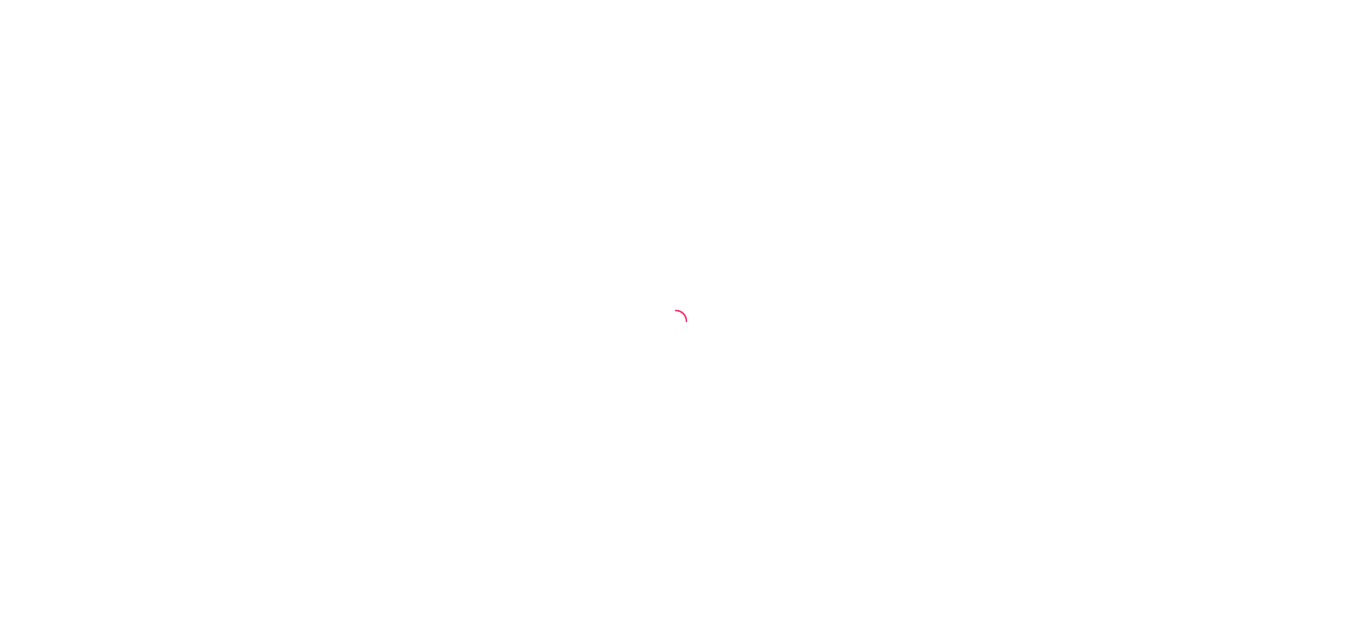 scroll, scrollTop: 0, scrollLeft: 0, axis: both 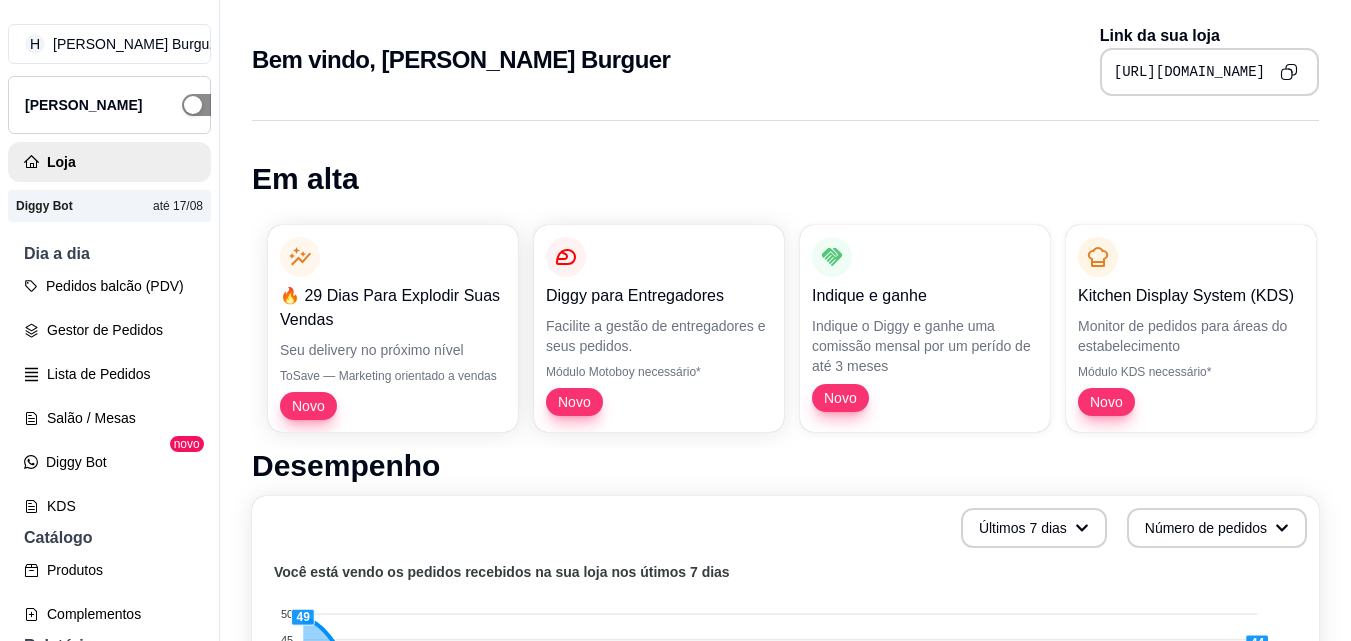 click at bounding box center (204, 105) 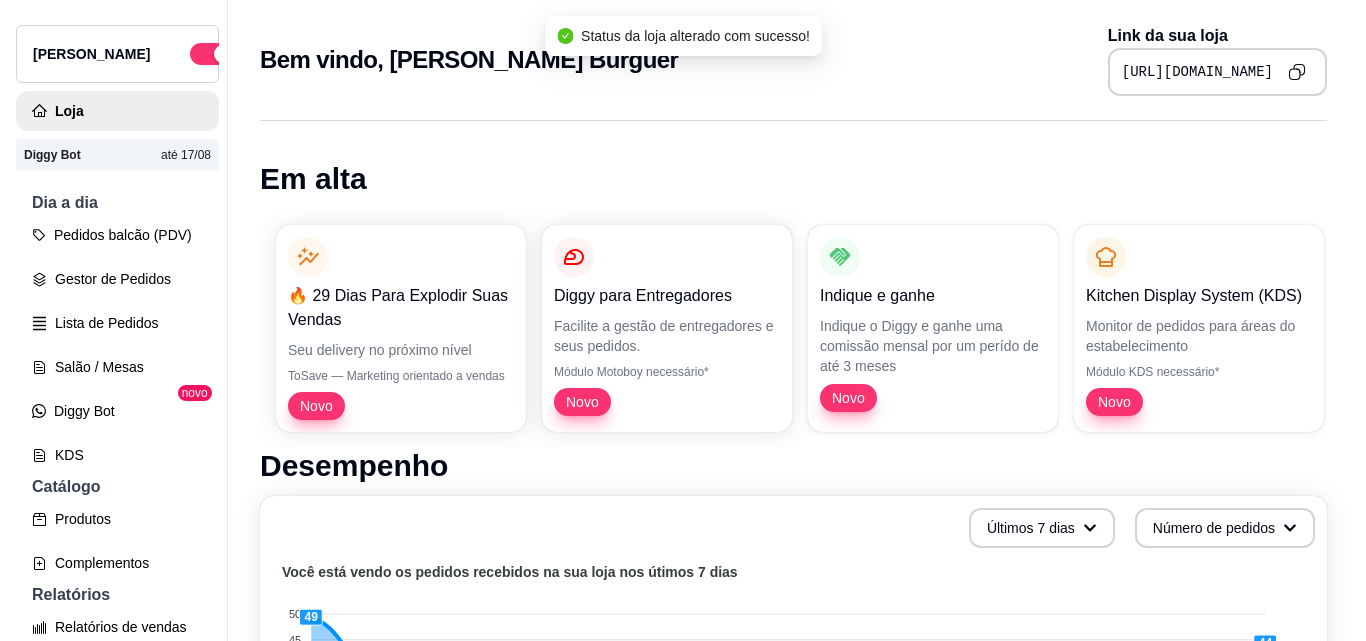 scroll, scrollTop: 100, scrollLeft: 0, axis: vertical 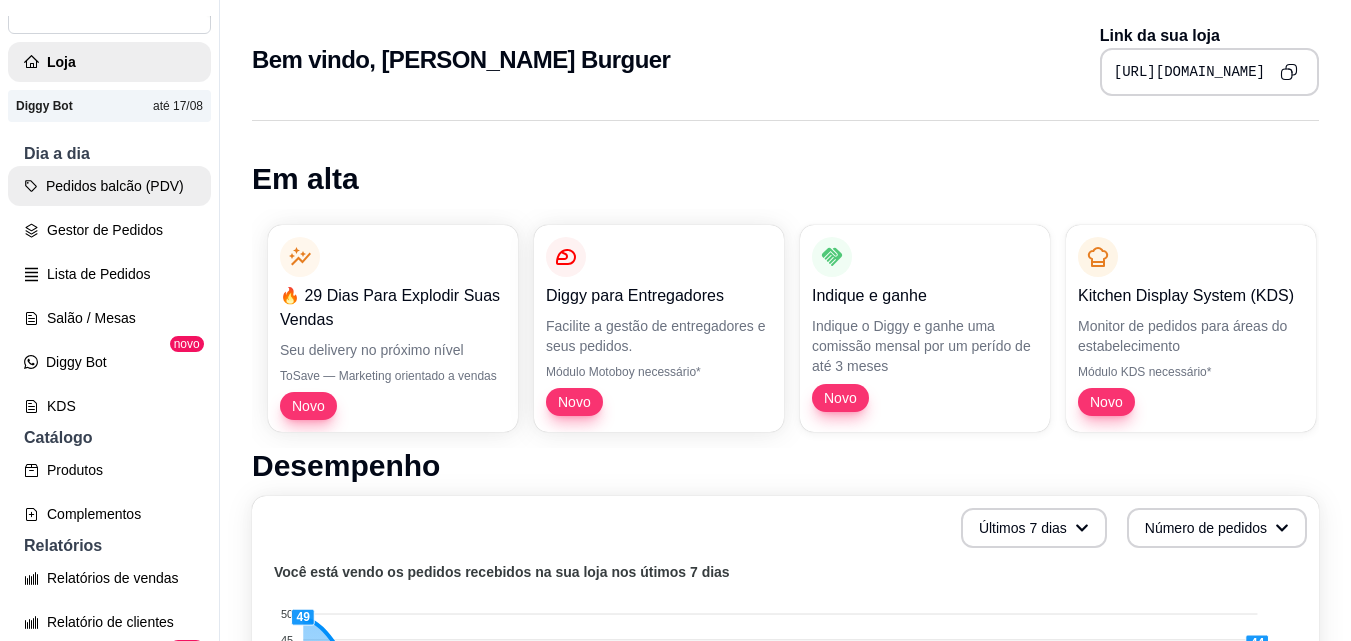 click on "Pedidos balcão (PDV)" at bounding box center (109, 186) 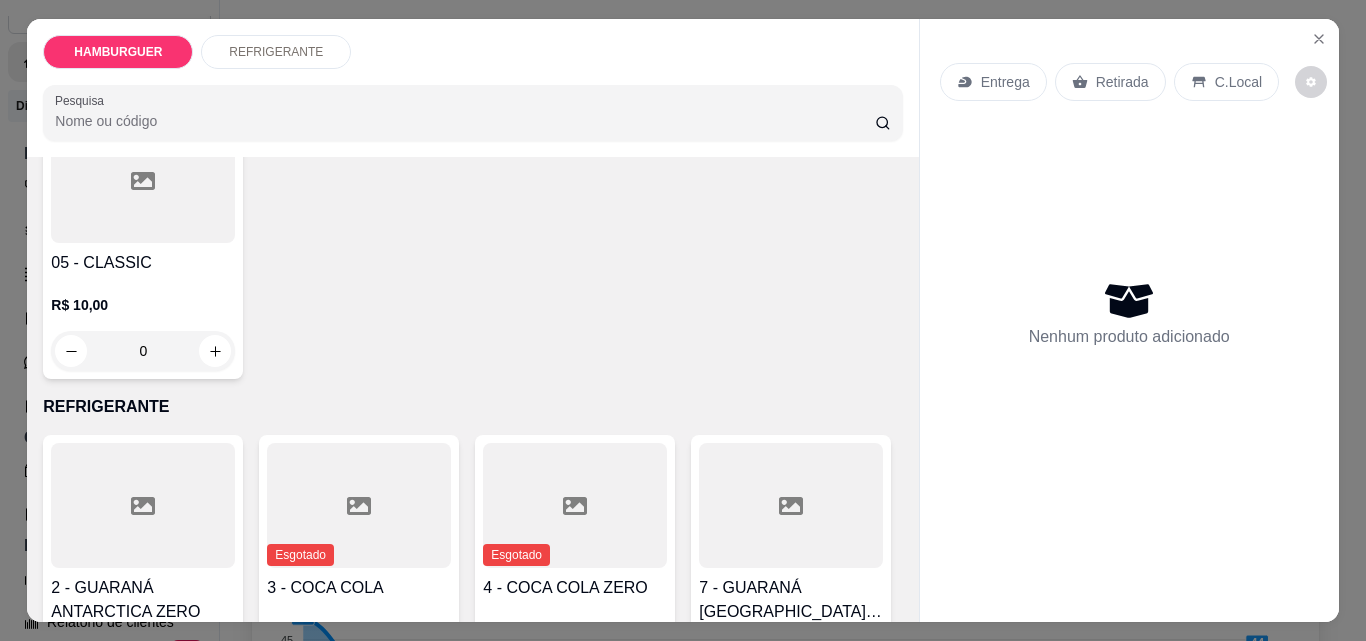 scroll, scrollTop: 400, scrollLeft: 0, axis: vertical 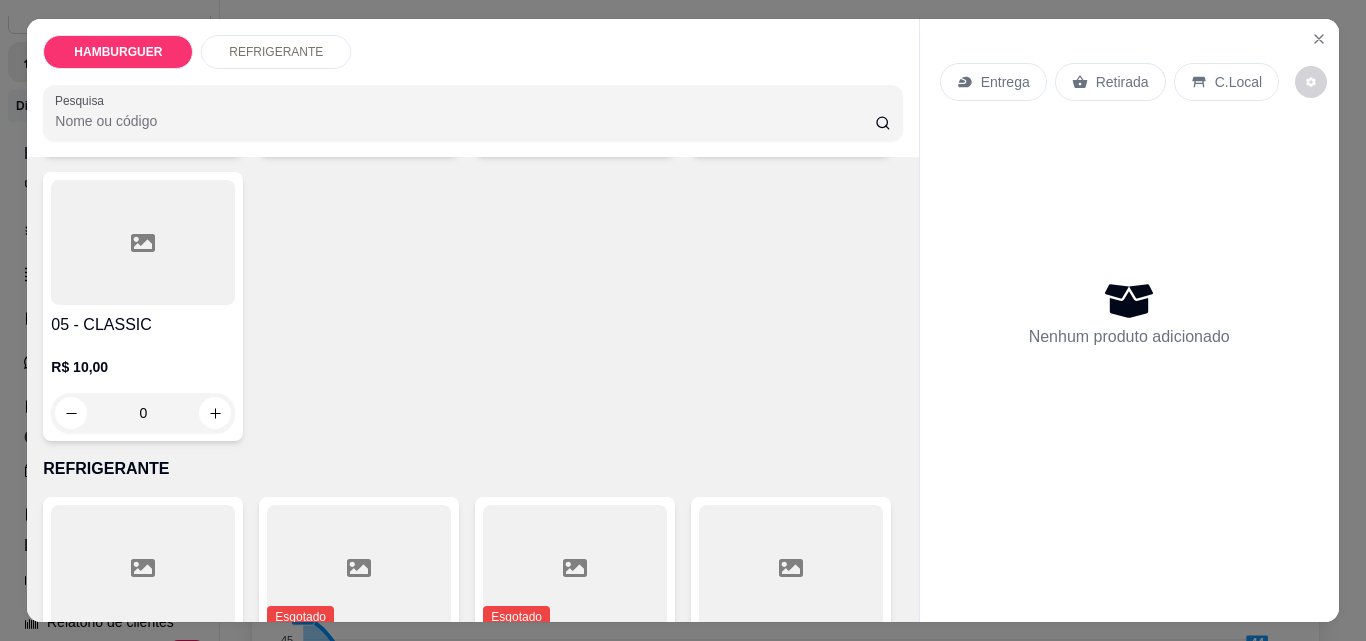 click on "0" at bounding box center (143, 413) 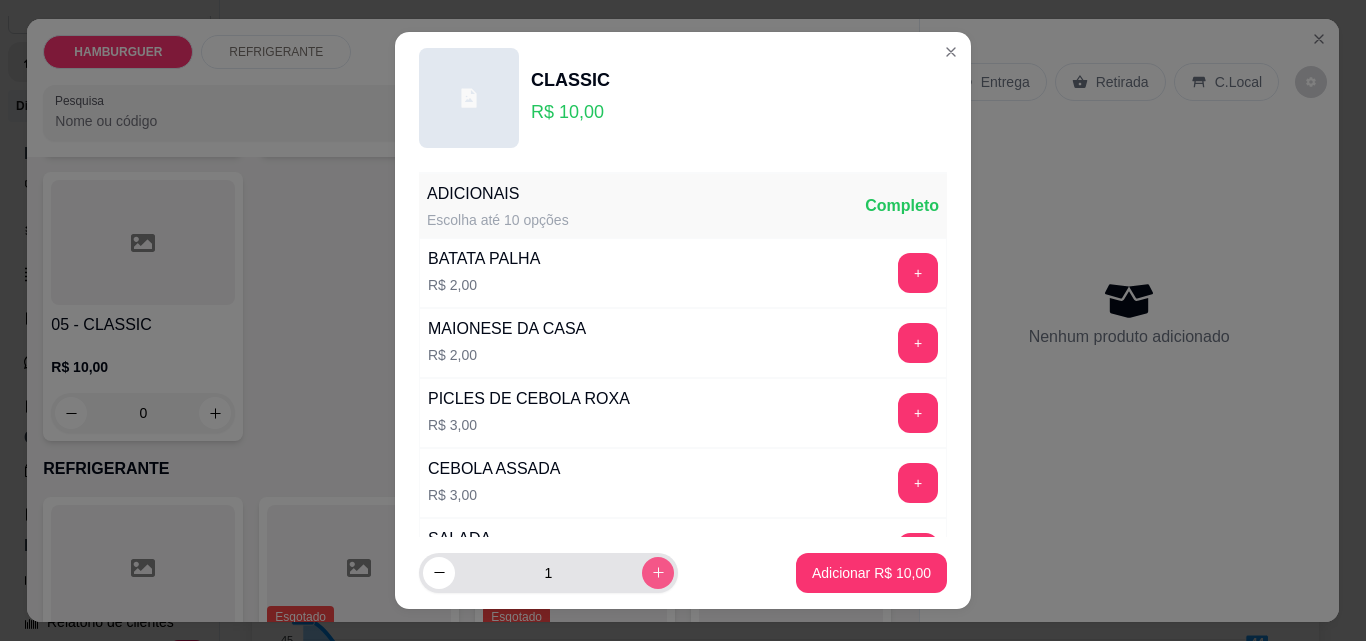 click 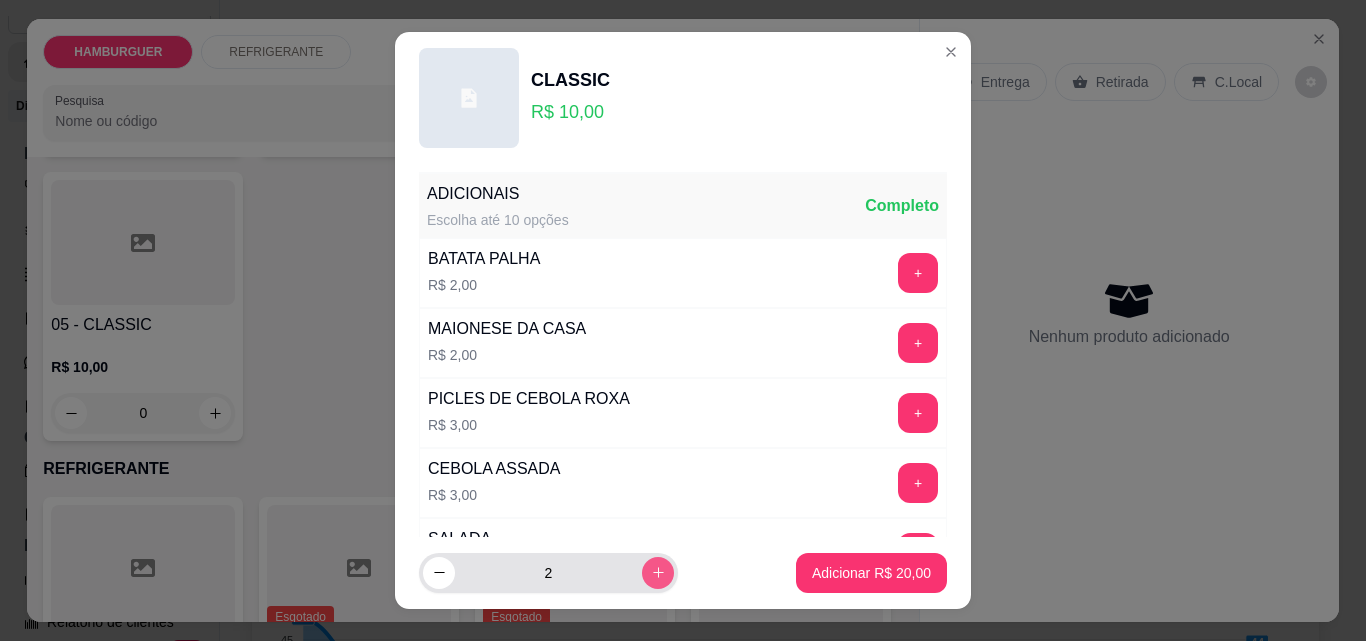 click 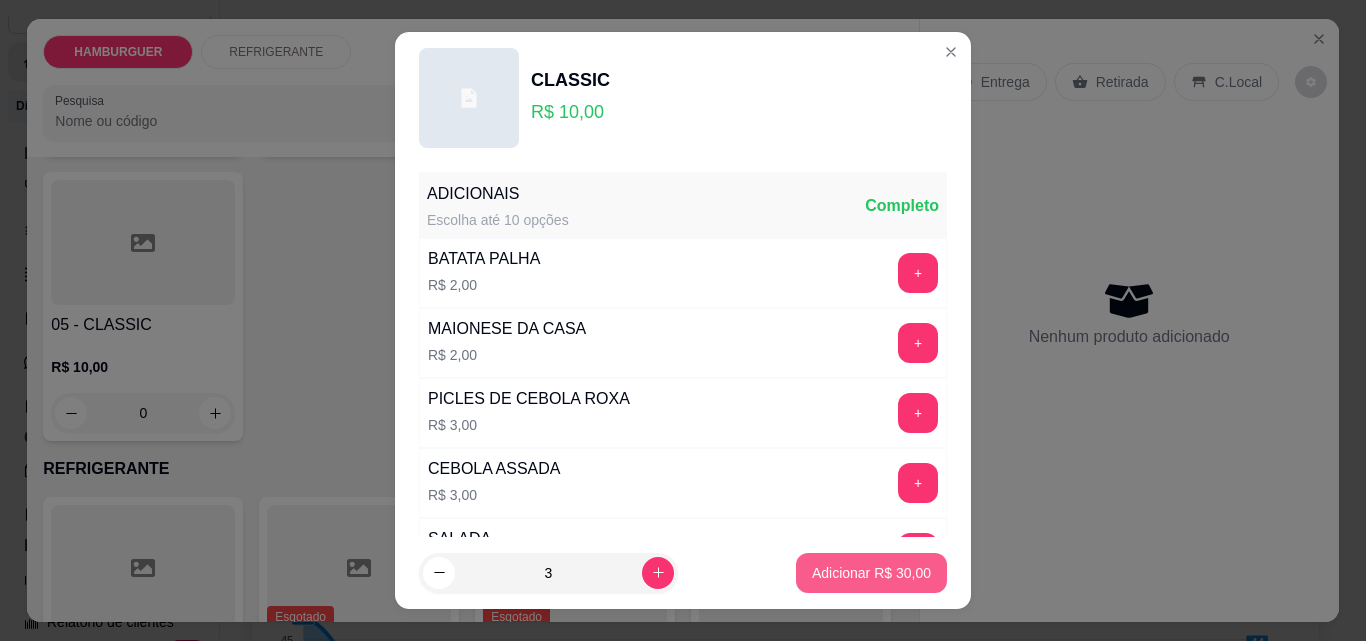 click on "Adicionar   R$ 30,00" at bounding box center (871, 573) 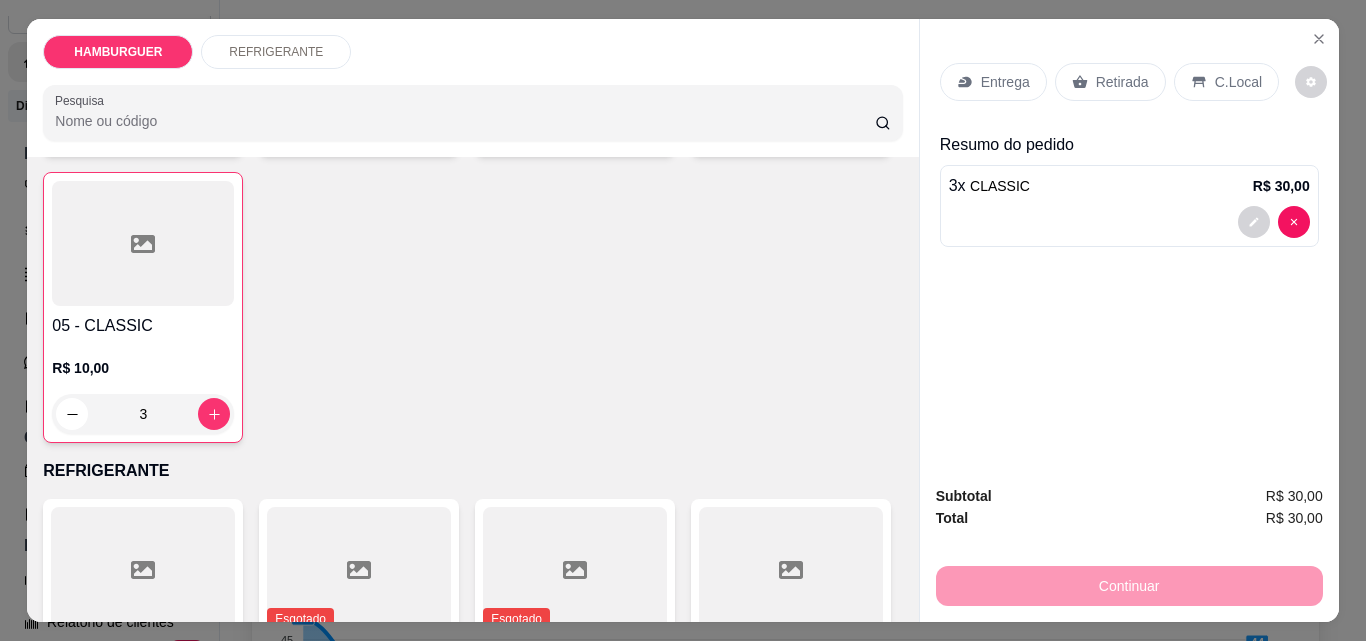 click on "Entrega" at bounding box center [1005, 82] 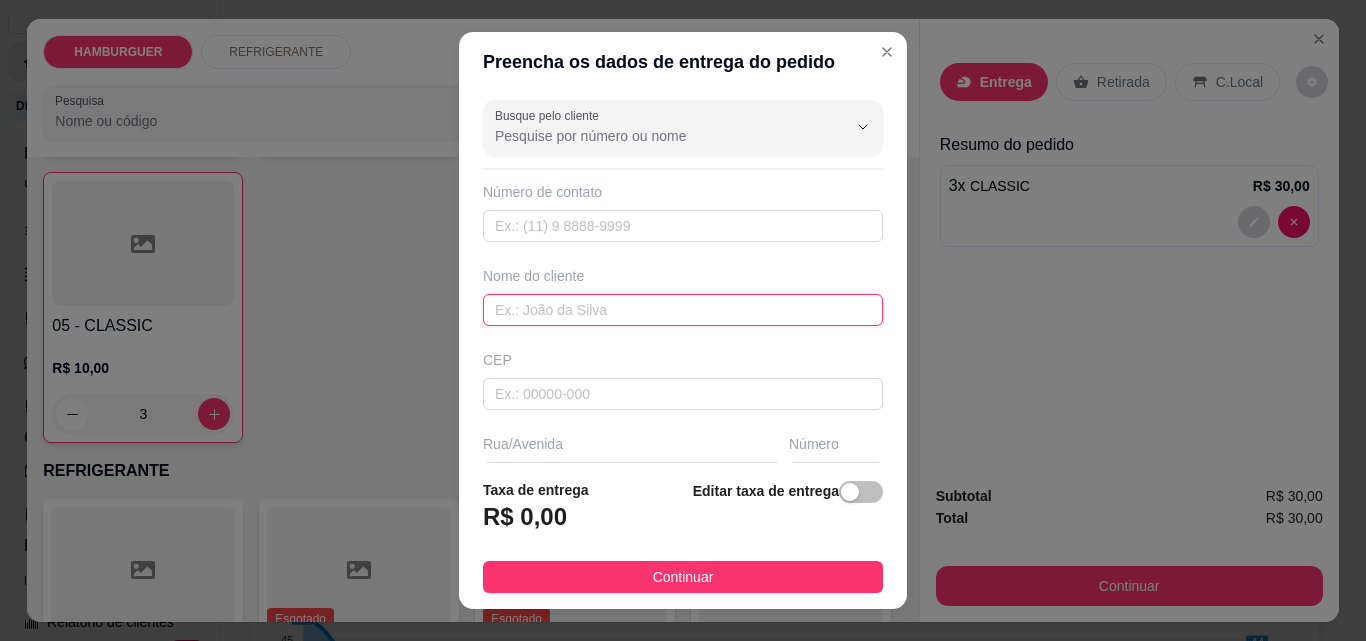 click at bounding box center (683, 310) 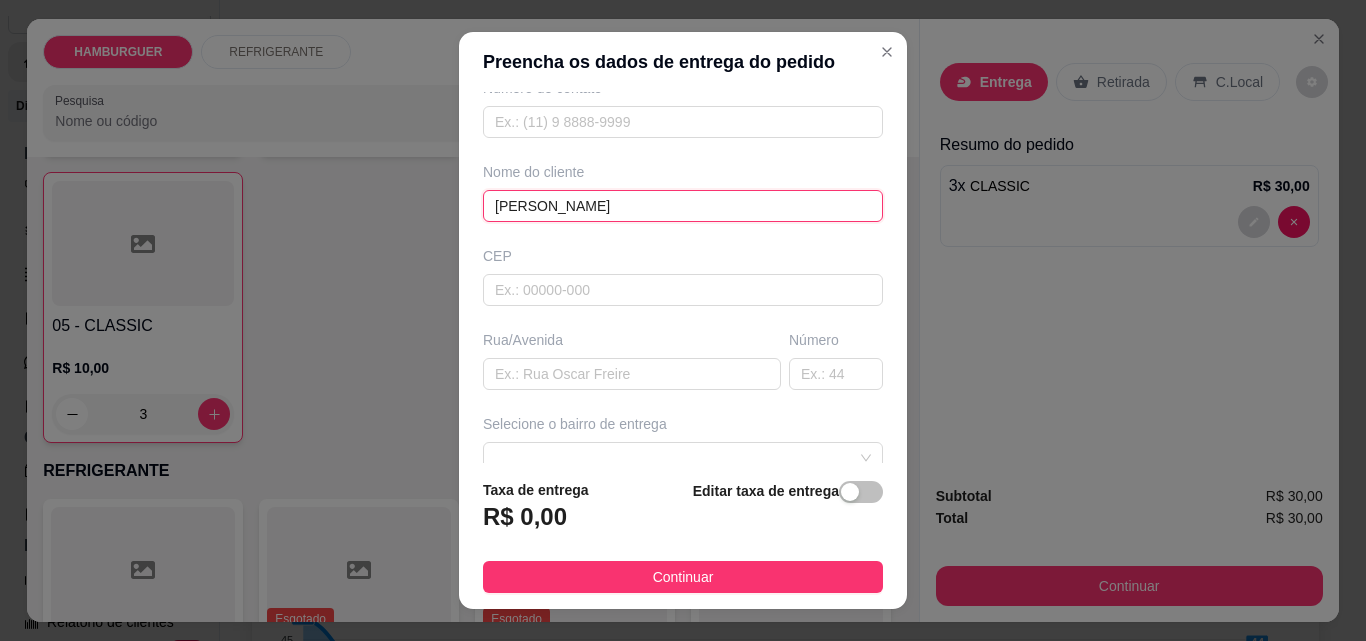 scroll, scrollTop: 200, scrollLeft: 0, axis: vertical 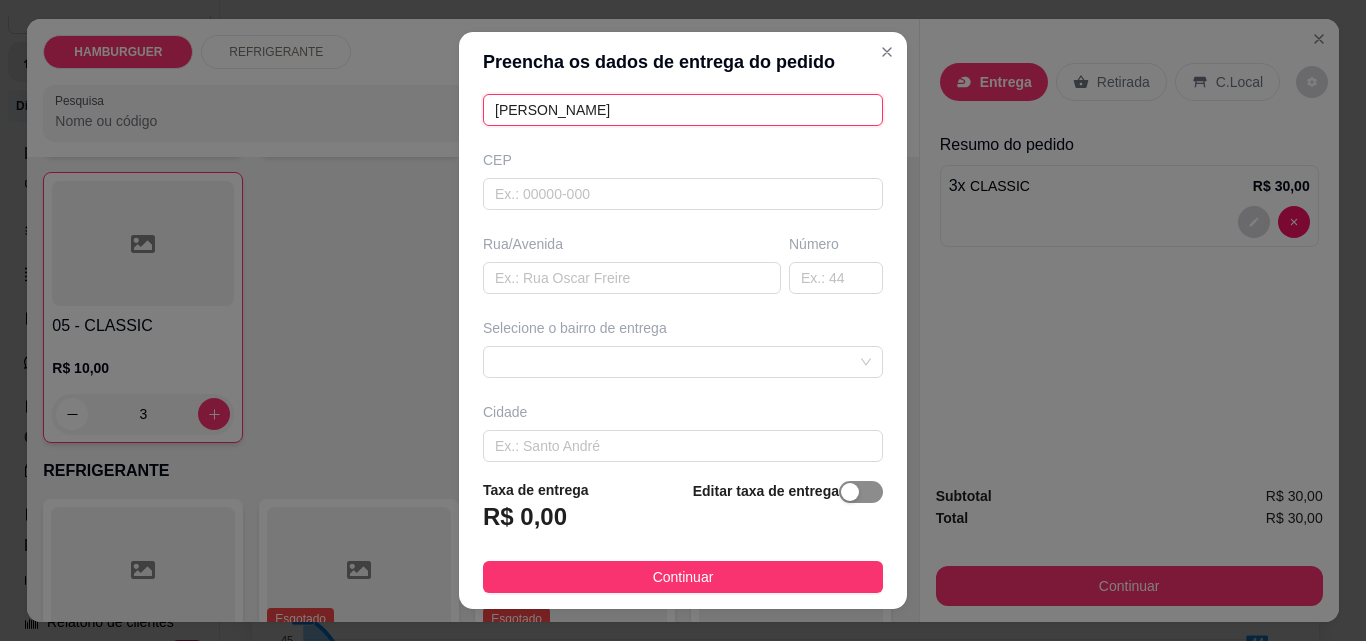 type on "[PERSON_NAME]" 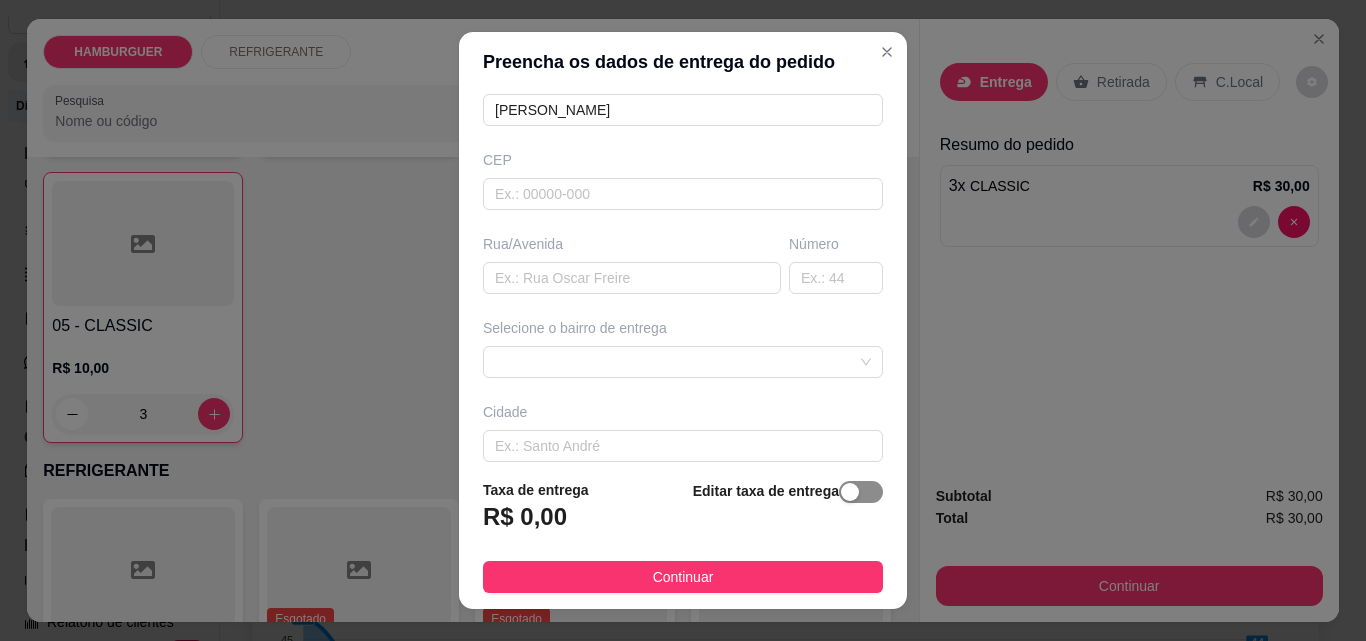 click at bounding box center (861, 492) 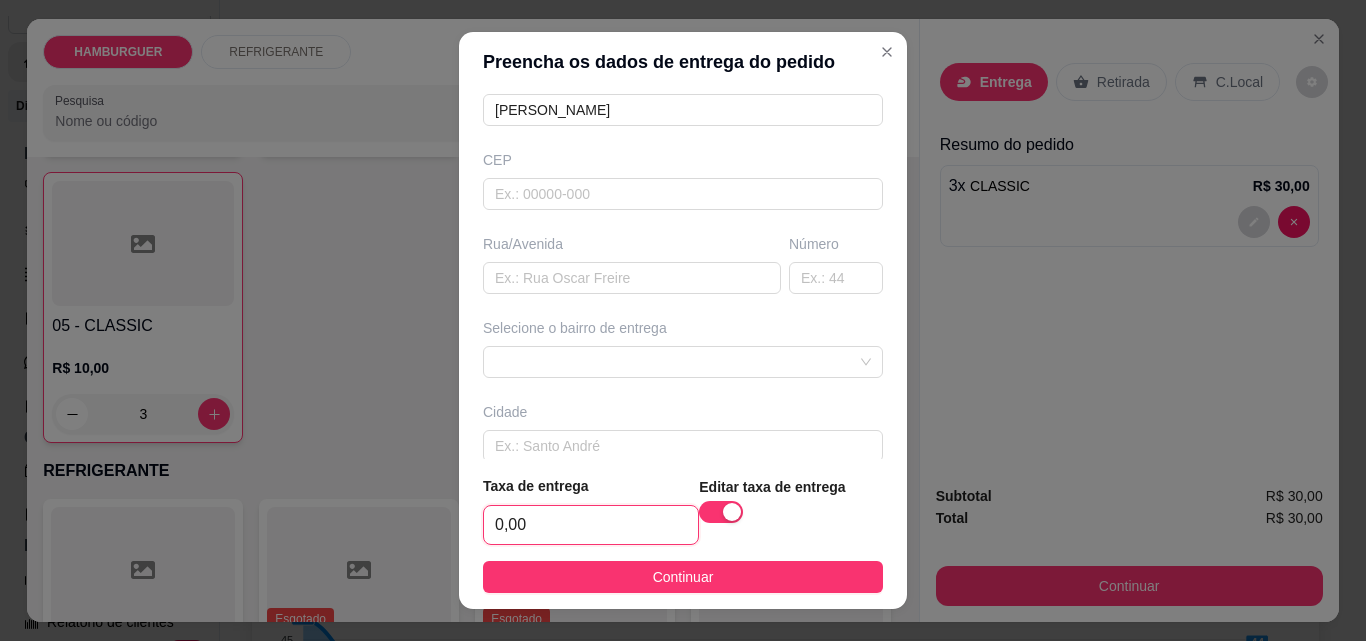 click on "0,00" at bounding box center [591, 525] 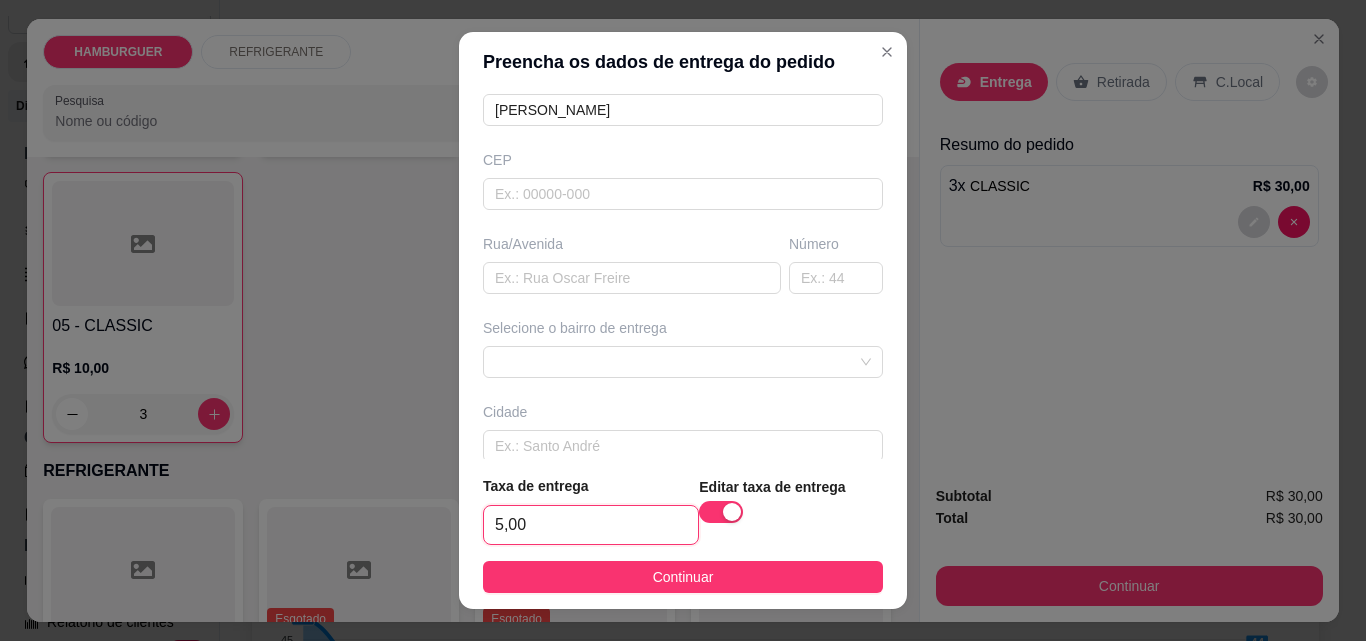 scroll, scrollTop: 307, scrollLeft: 0, axis: vertical 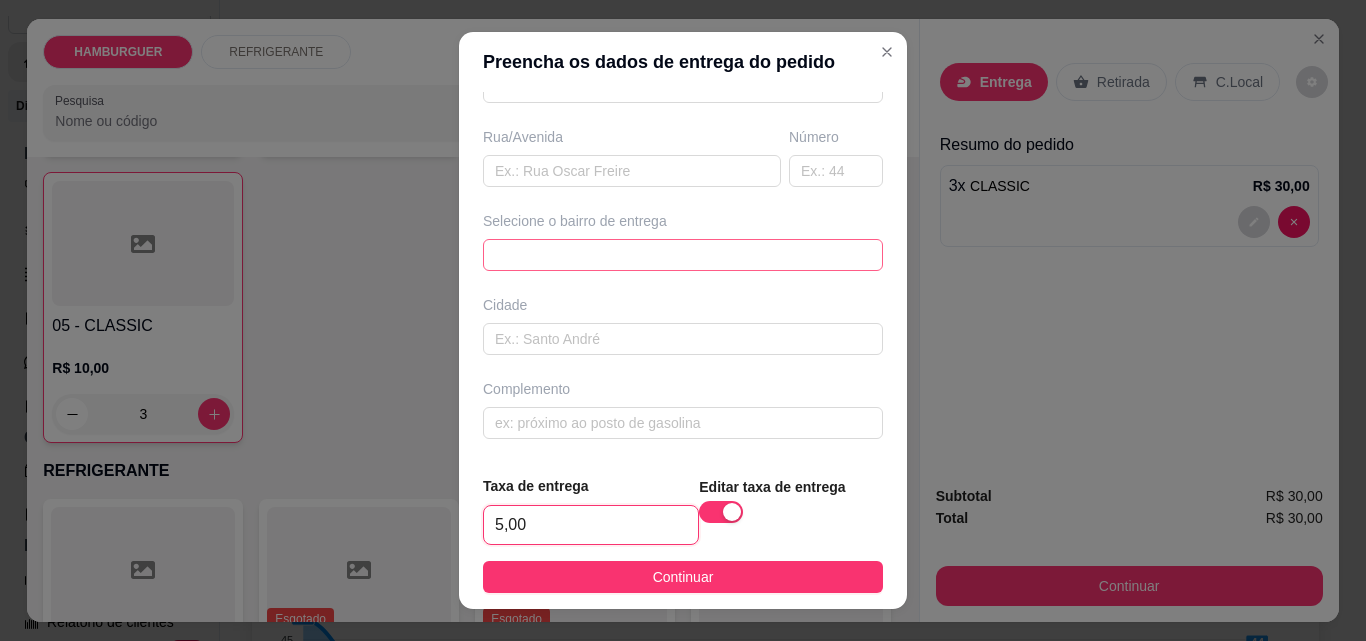 click on "66298c029941de51737f068b 66298db95d55fd10880ad7b6 CENTRO - BREJO -  R$ 3,00 BANDOLIM - [GEOGRAPHIC_DATA] -  R$ 3,00 BAIRRO [GEOGRAPHIC_DATA] -  R$ 3,00 [GEOGRAPHIC_DATA] -  R$ 3,00 [GEOGRAPHIC_DATA] - [GEOGRAPHIC_DATA] -  R$ 3,00 [GEOGRAPHIC_DATA] - BREJO -  R$ 5,00 AREIAS - BREJO -  R$ 5,00 OLARIA - BREJO -  R$ 5,00 ESCALVADO - BREJO -  R$ 3,00 [GEOGRAPHIC_DATA] - BREJO -  R$ 3,00" at bounding box center [683, 255] 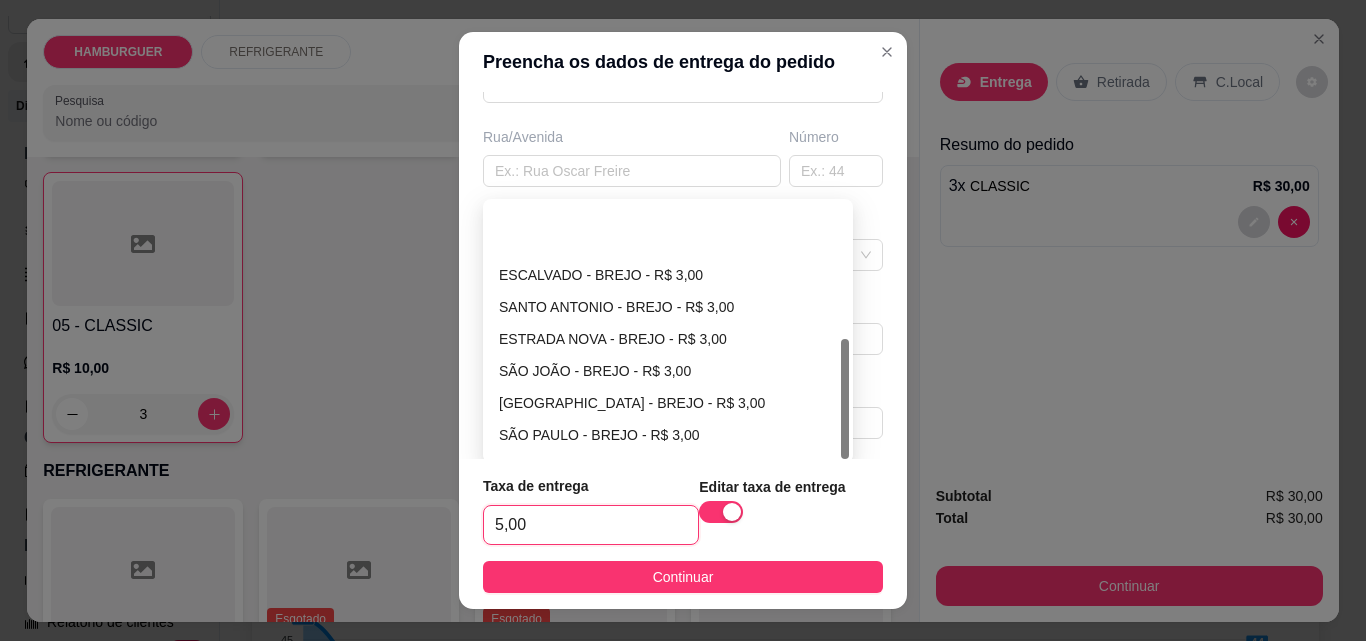 scroll, scrollTop: 288, scrollLeft: 0, axis: vertical 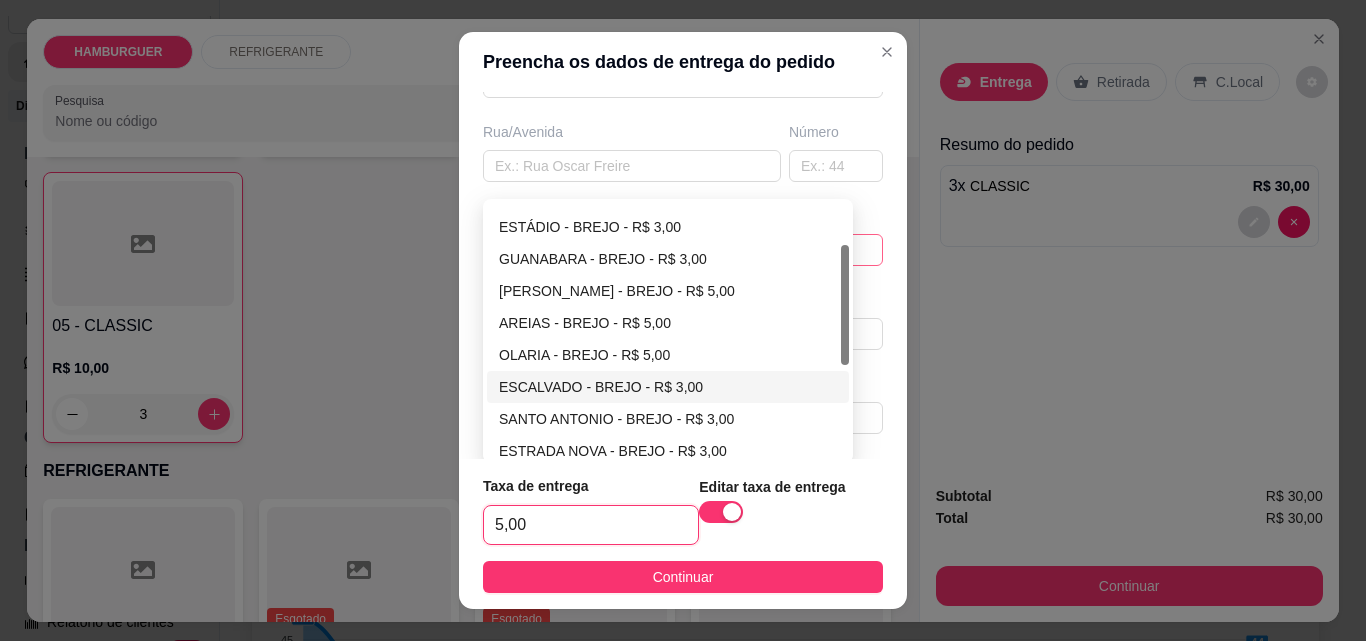 type on "5,00" 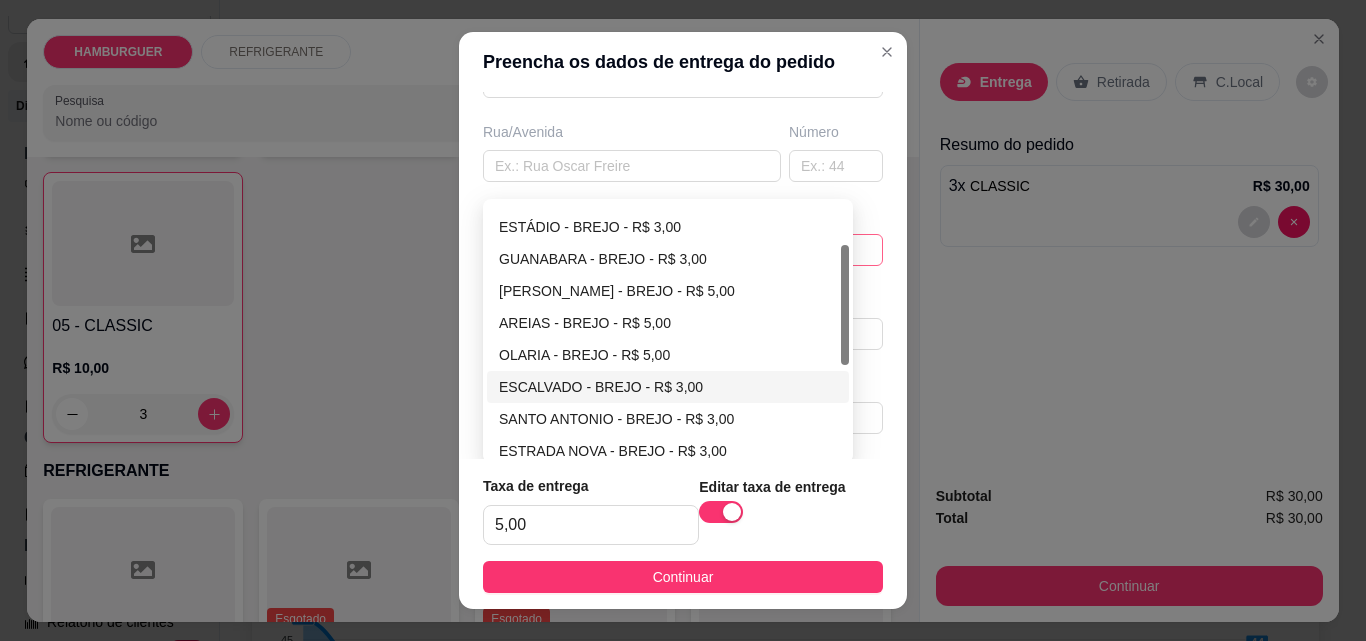 click on "ESCALVADO - BREJO -  R$ 3,00" at bounding box center (668, 387) 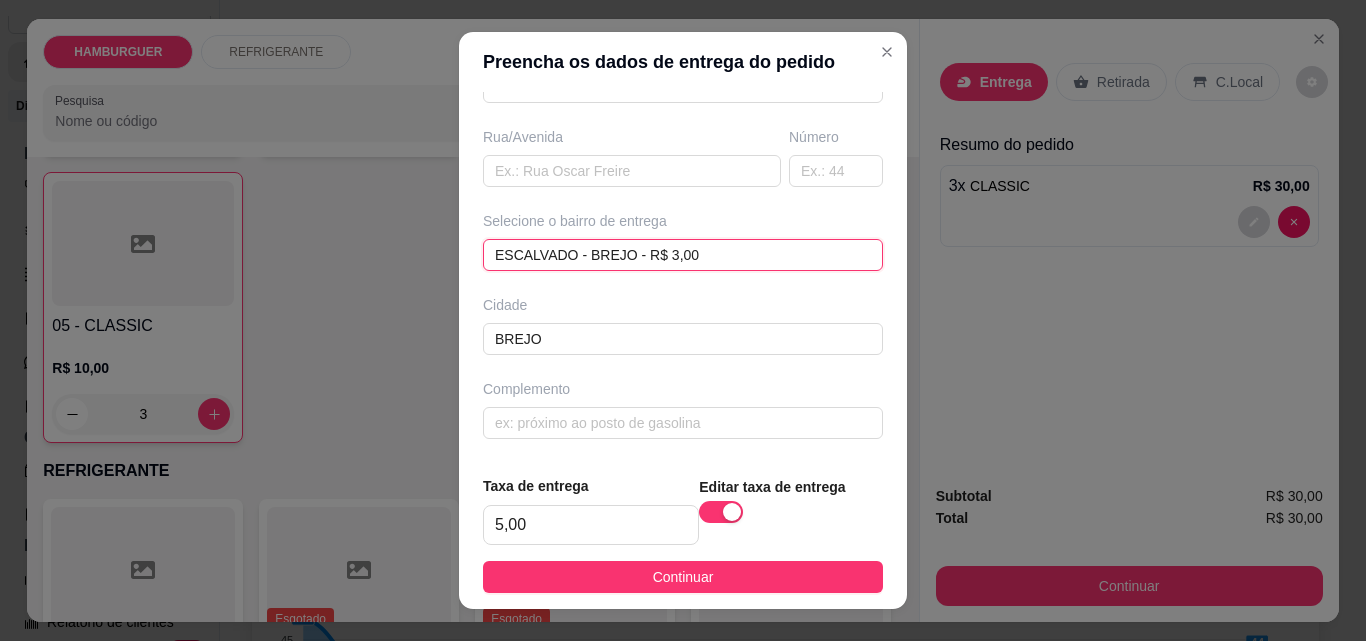 scroll, scrollTop: 307, scrollLeft: 0, axis: vertical 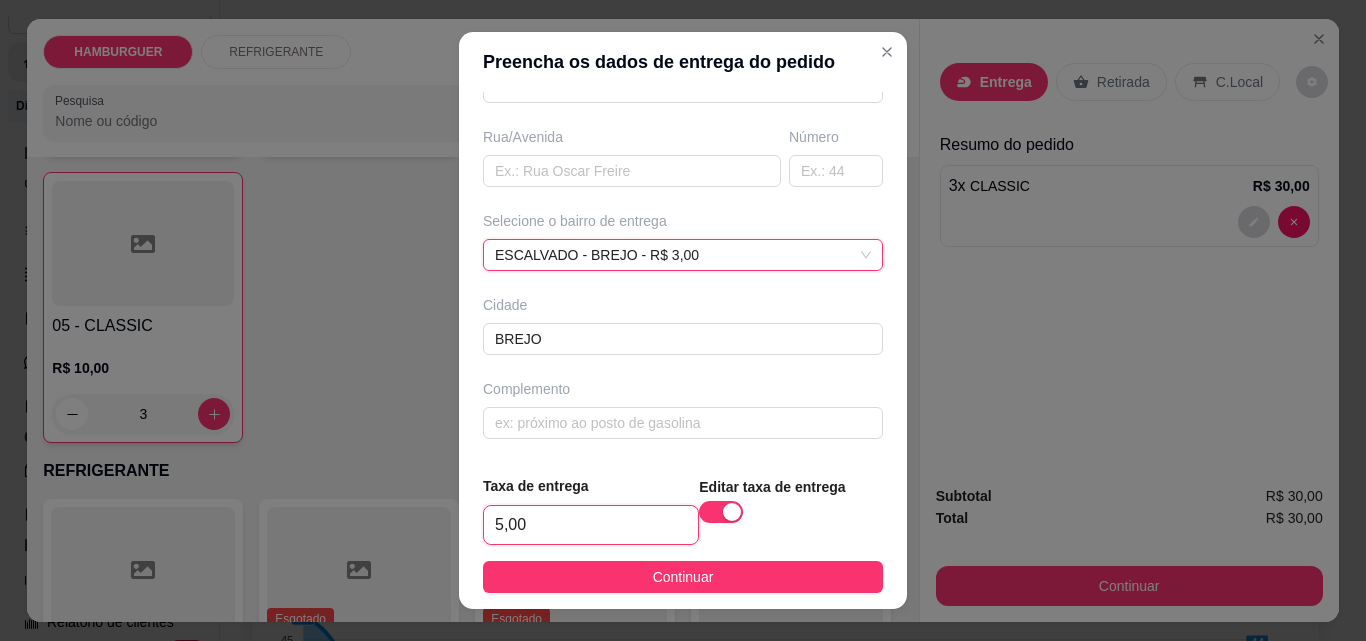 click on "5,00" at bounding box center (591, 525) 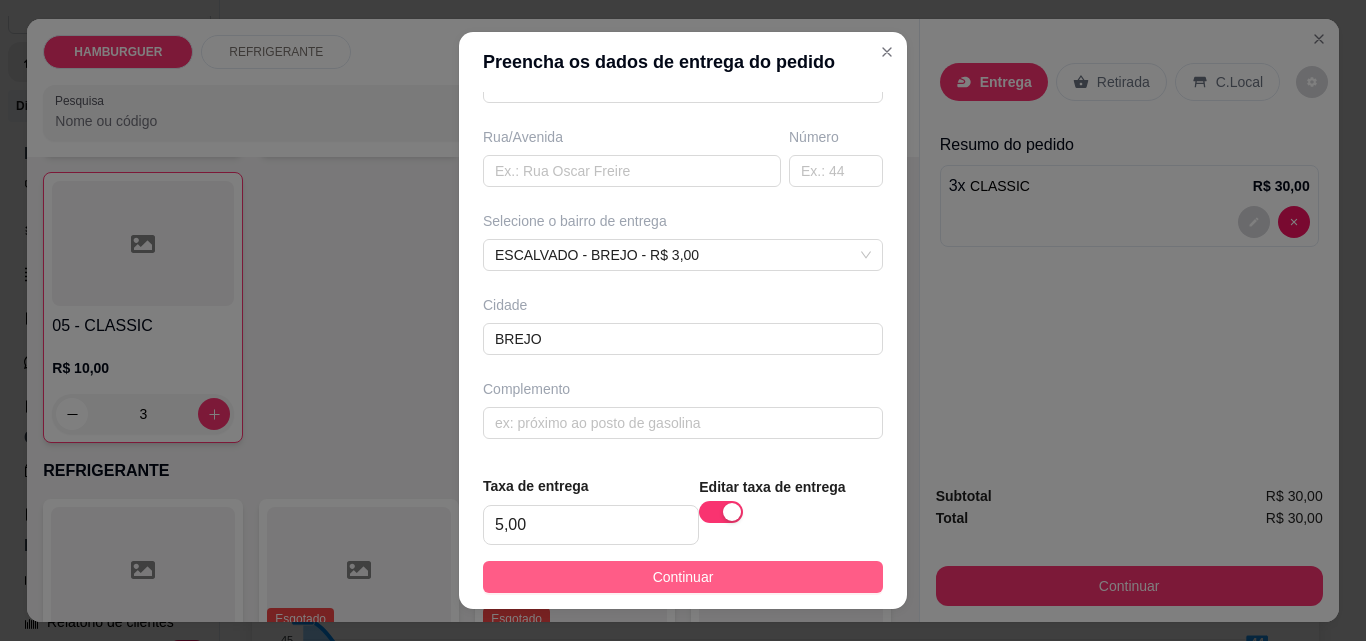 click on "Continuar" at bounding box center [683, 577] 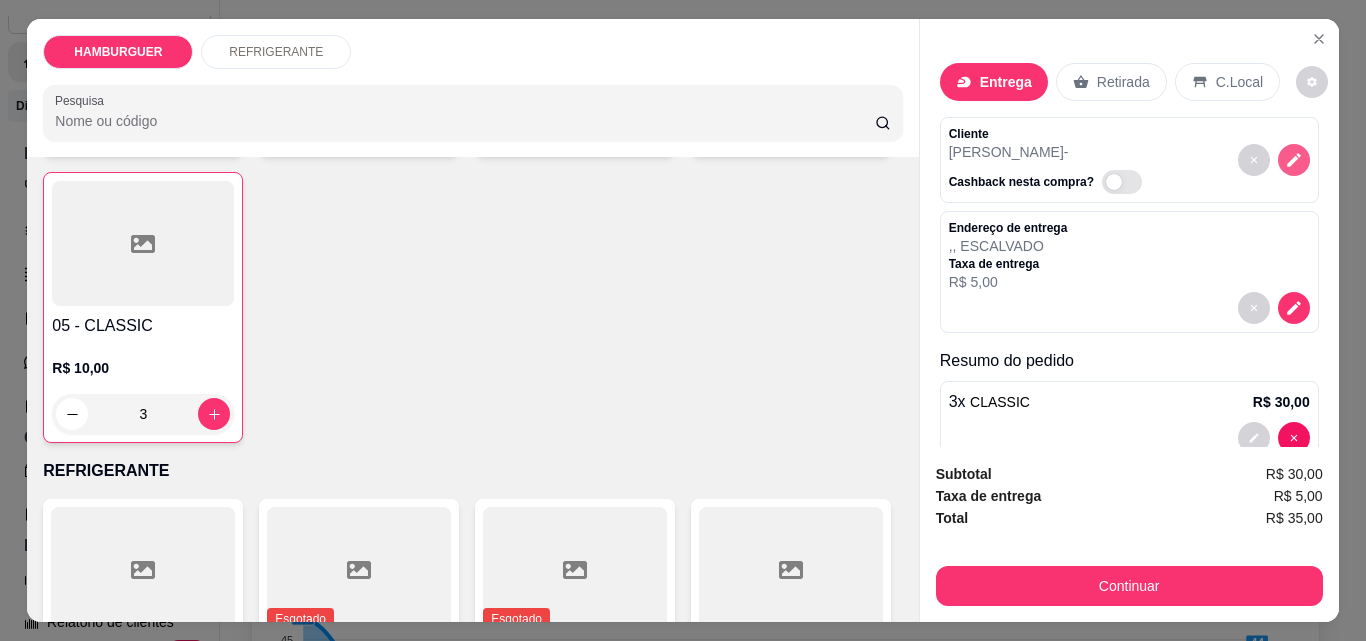 click 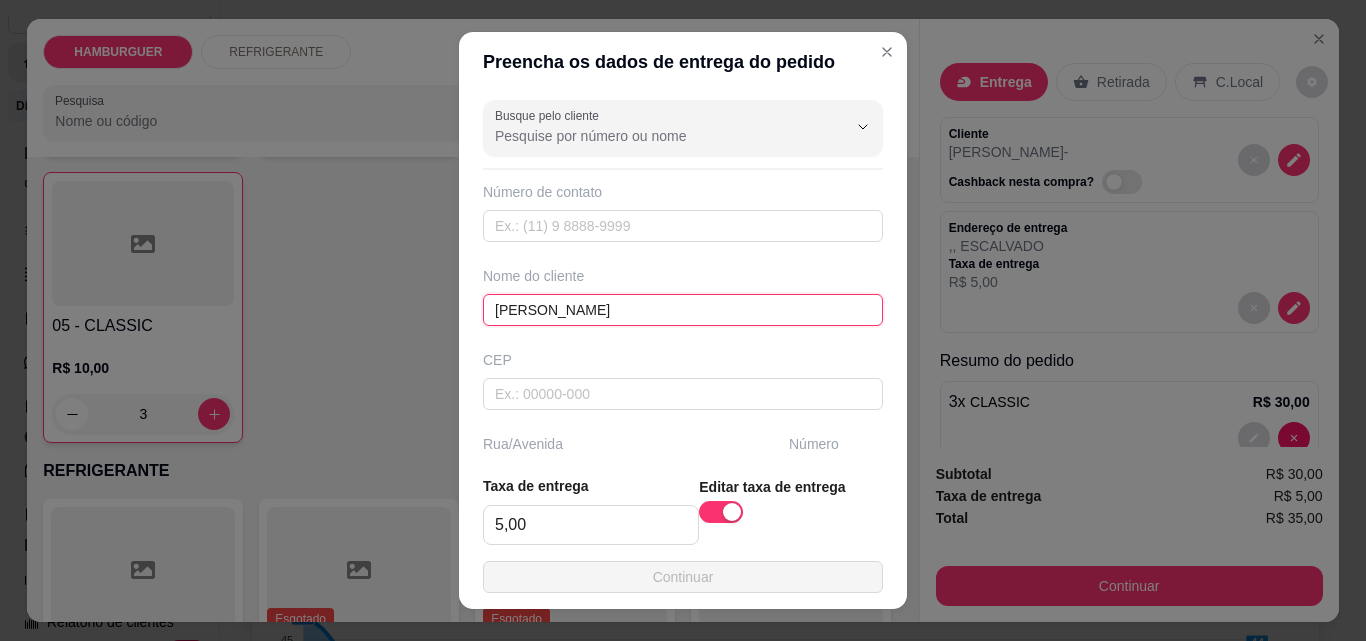 click on "[PERSON_NAME]" at bounding box center [683, 310] 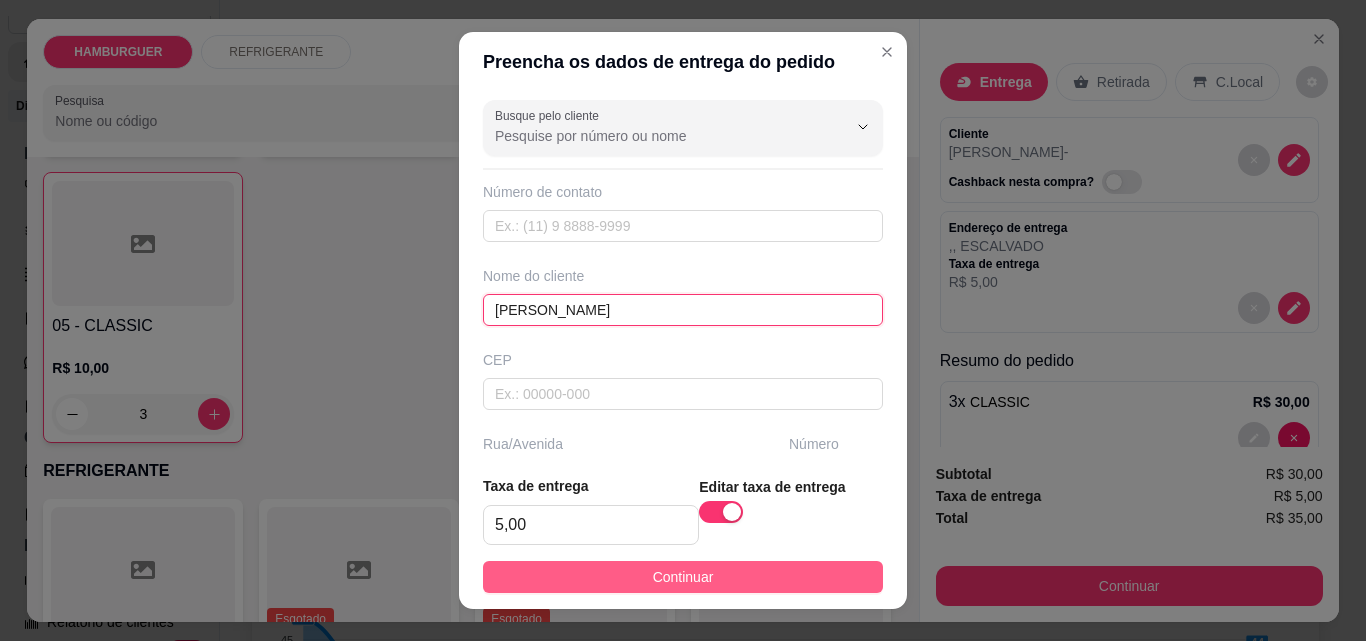 type on "[PERSON_NAME]" 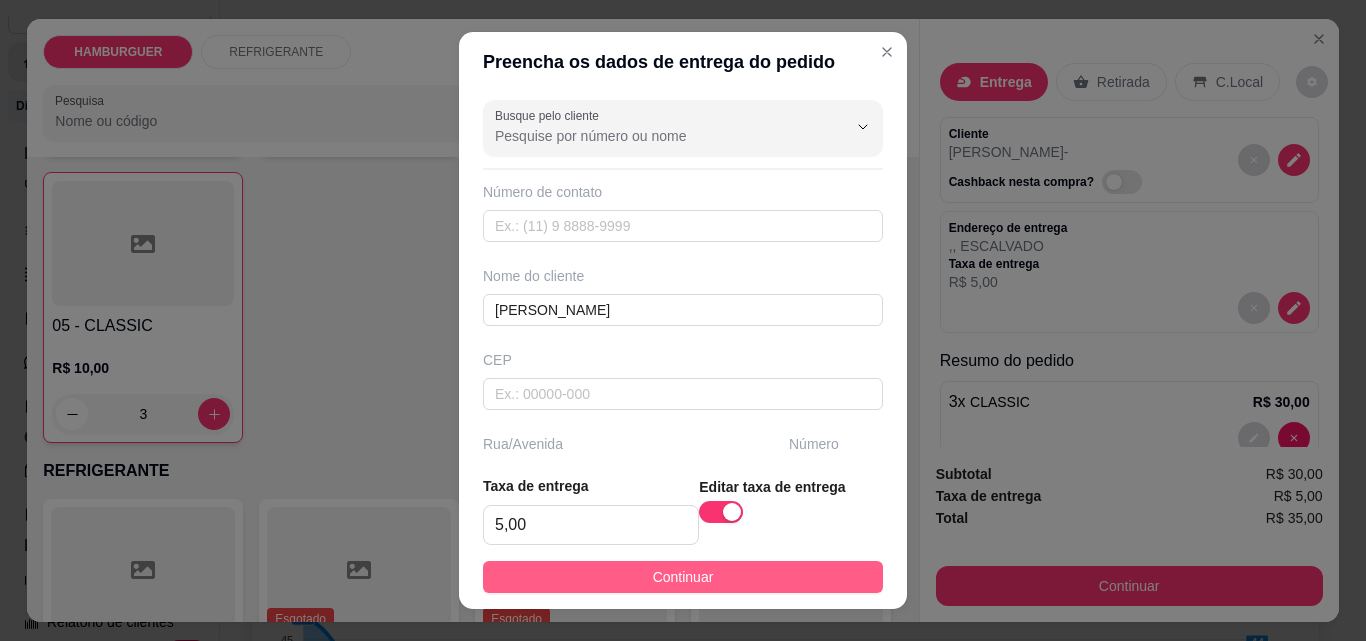 click on "Continuar" at bounding box center [683, 577] 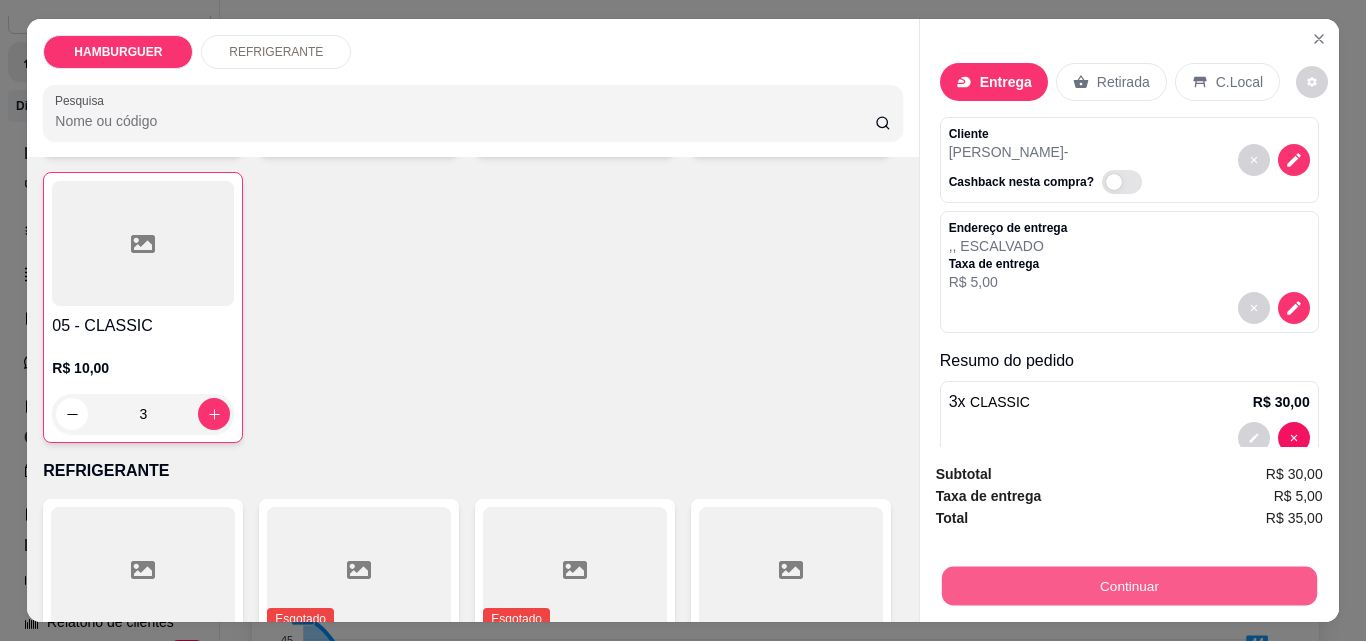 click on "Continuar" at bounding box center [1128, 585] 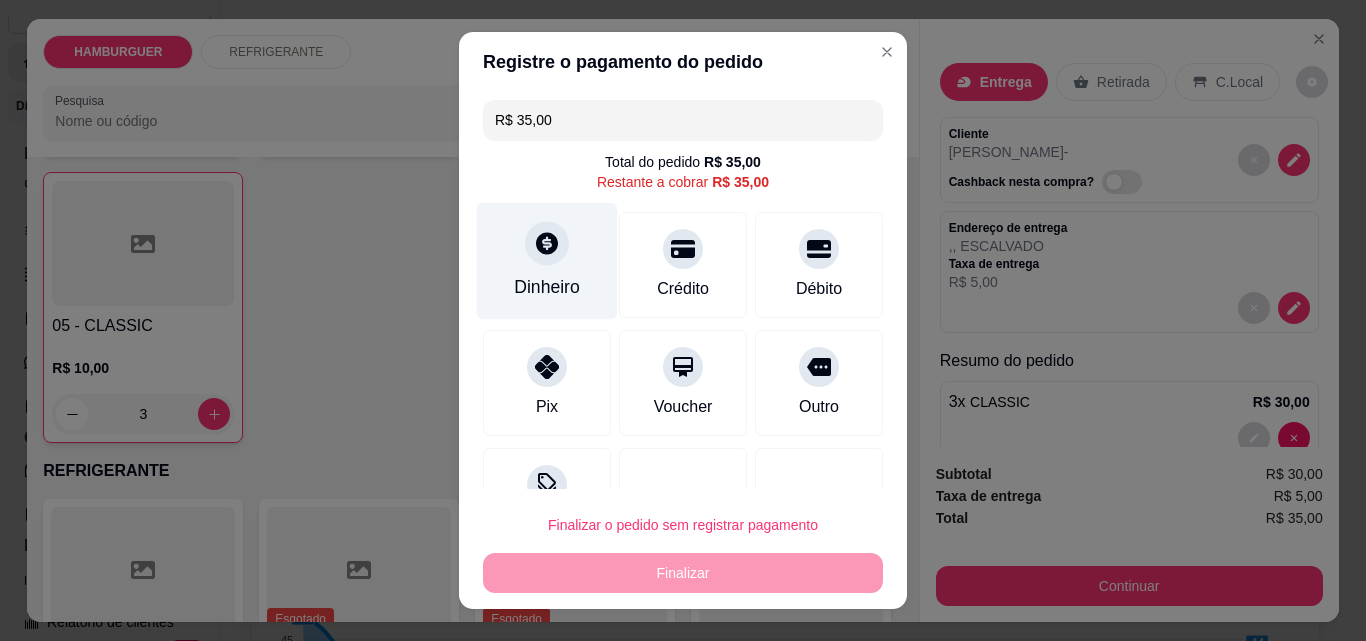 click on "Dinheiro" at bounding box center [547, 261] 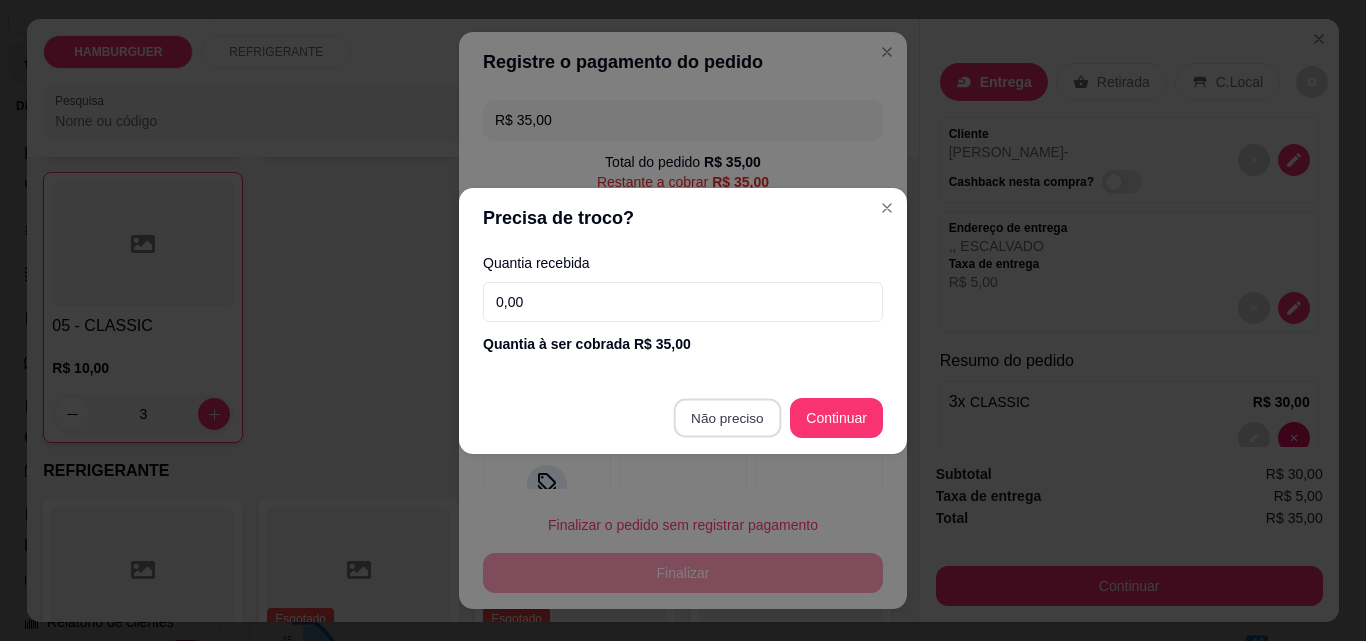 type on "R$ 0,00" 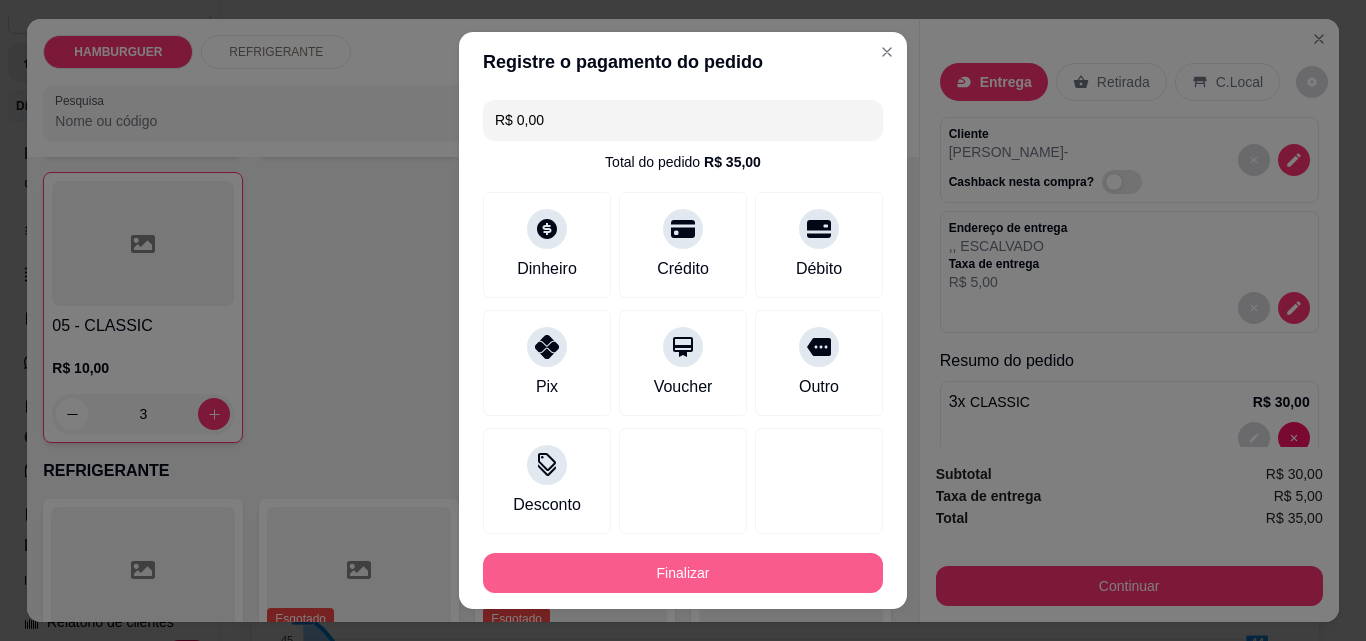 click on "Finalizar" at bounding box center [683, 573] 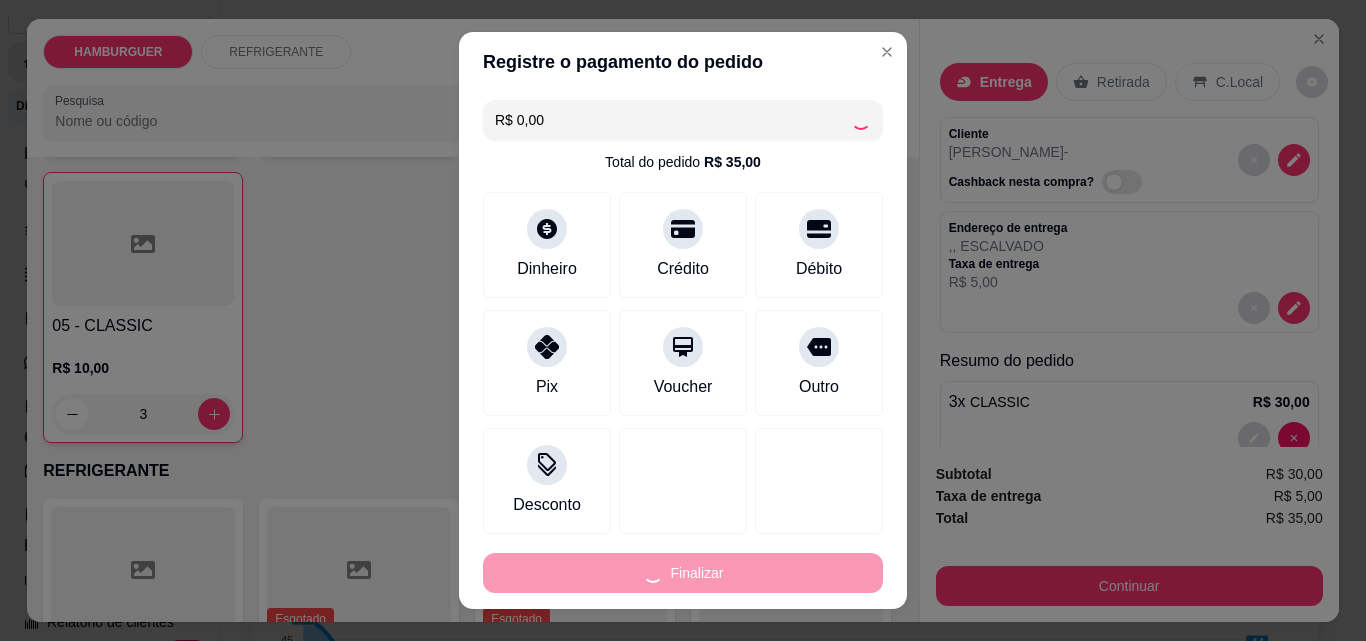type on "0" 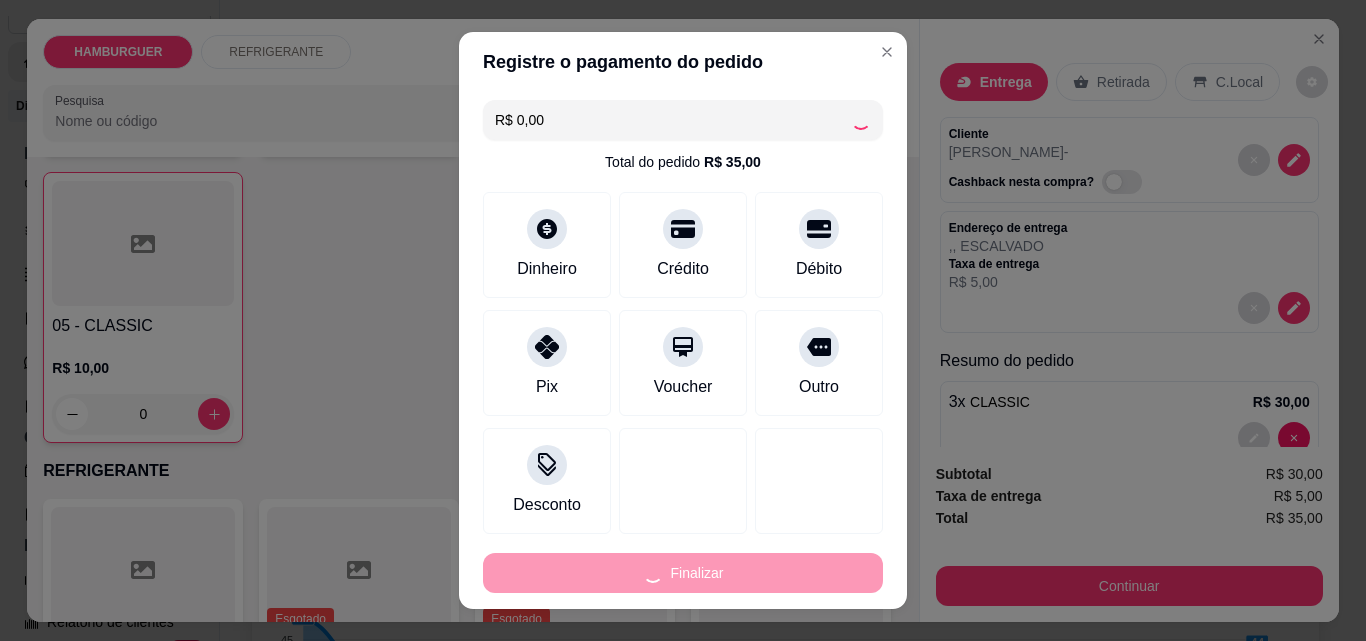 type on "-R$ 35,00" 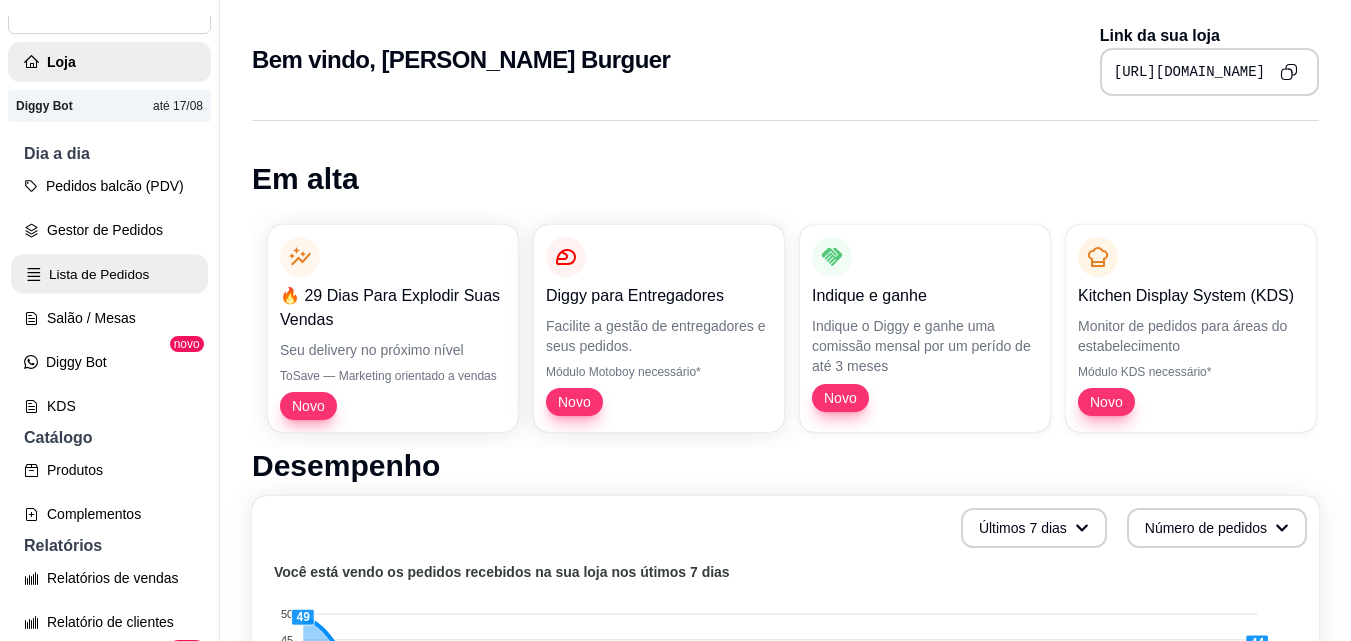 click on "Lista de Pedidos" at bounding box center (109, 274) 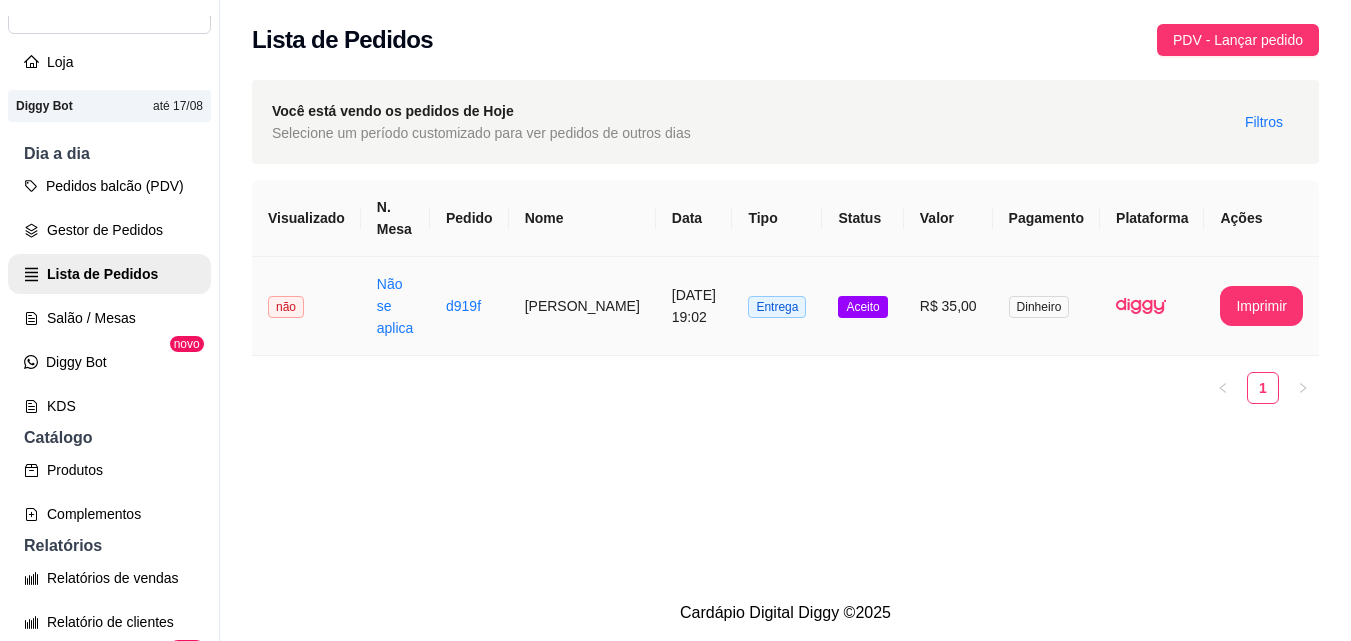click on "[DATE] 19:02" at bounding box center [694, 306] 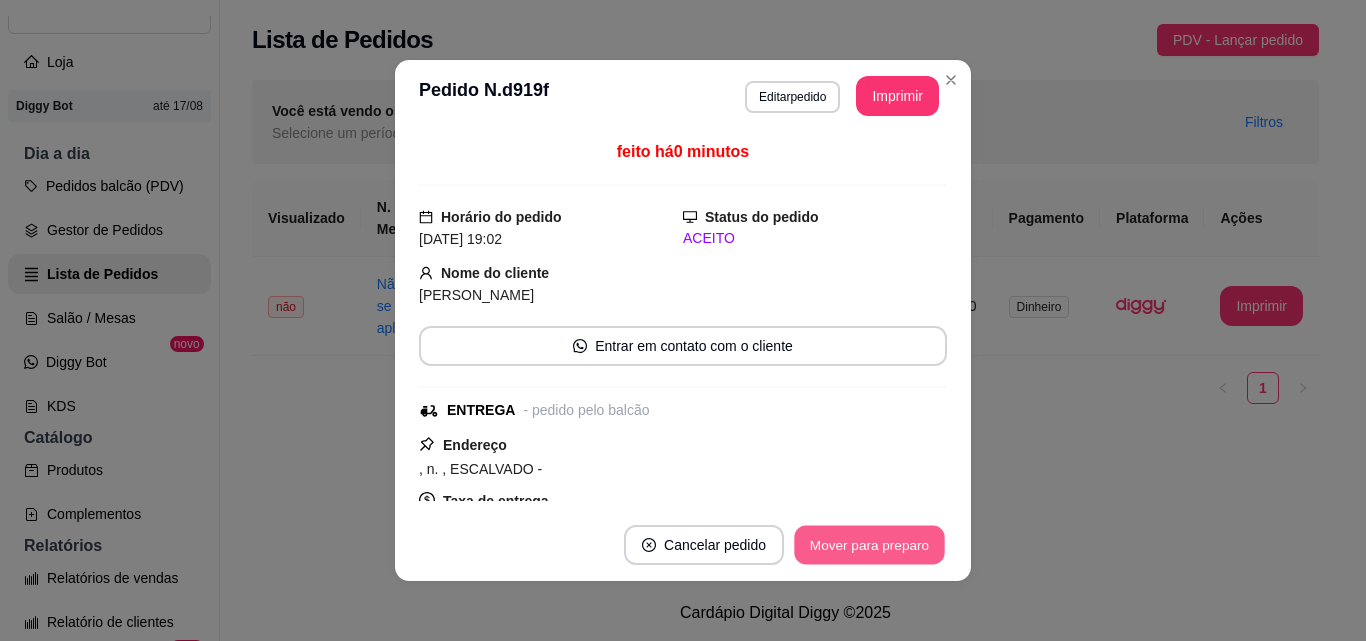 click on "Mover para preparo" at bounding box center (869, 545) 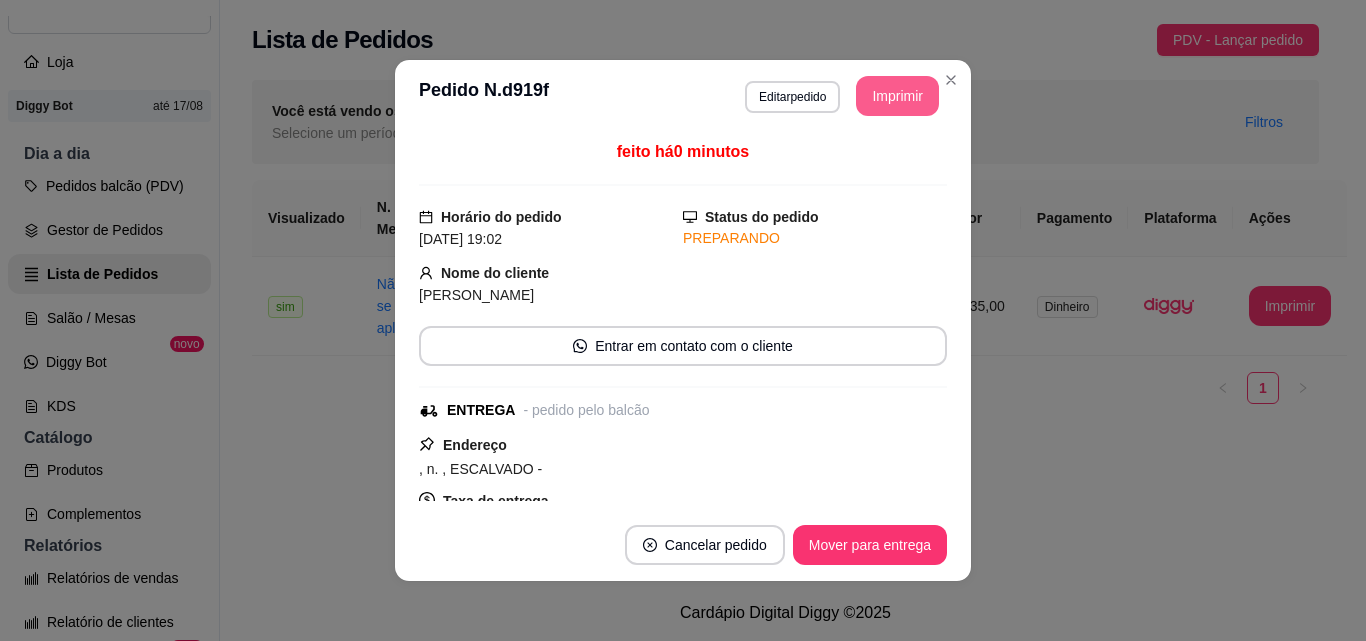 click on "Imprimir" at bounding box center [897, 96] 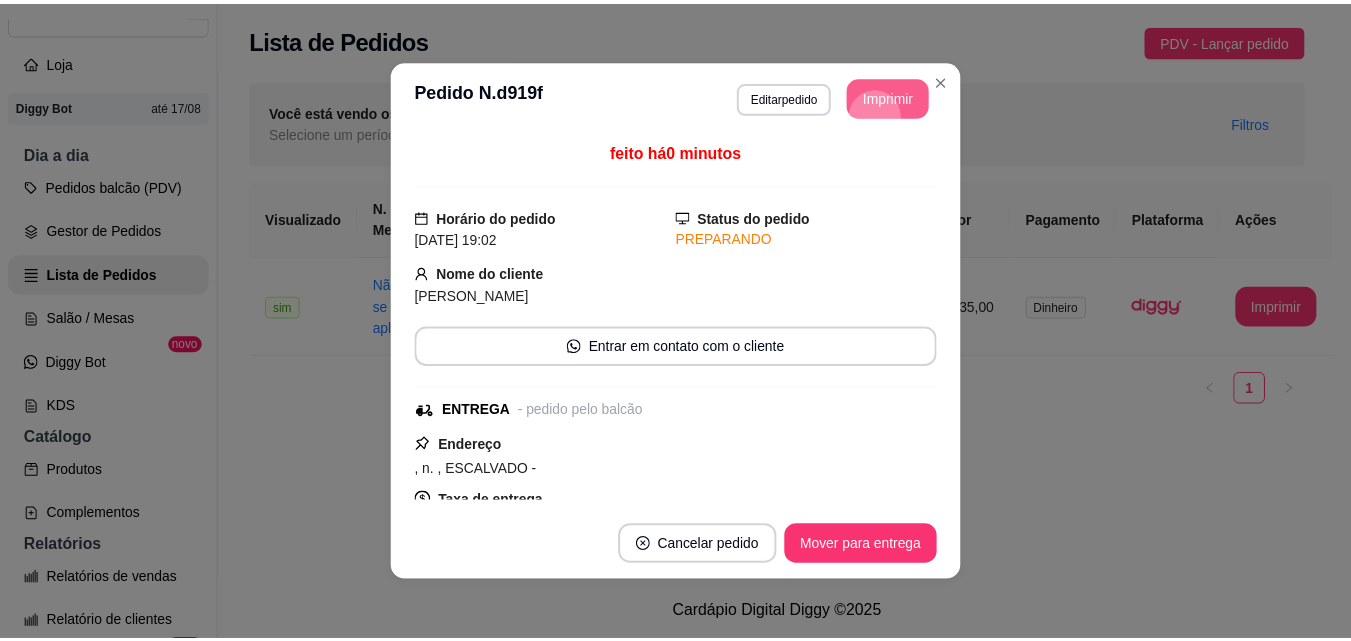 scroll, scrollTop: 0, scrollLeft: 0, axis: both 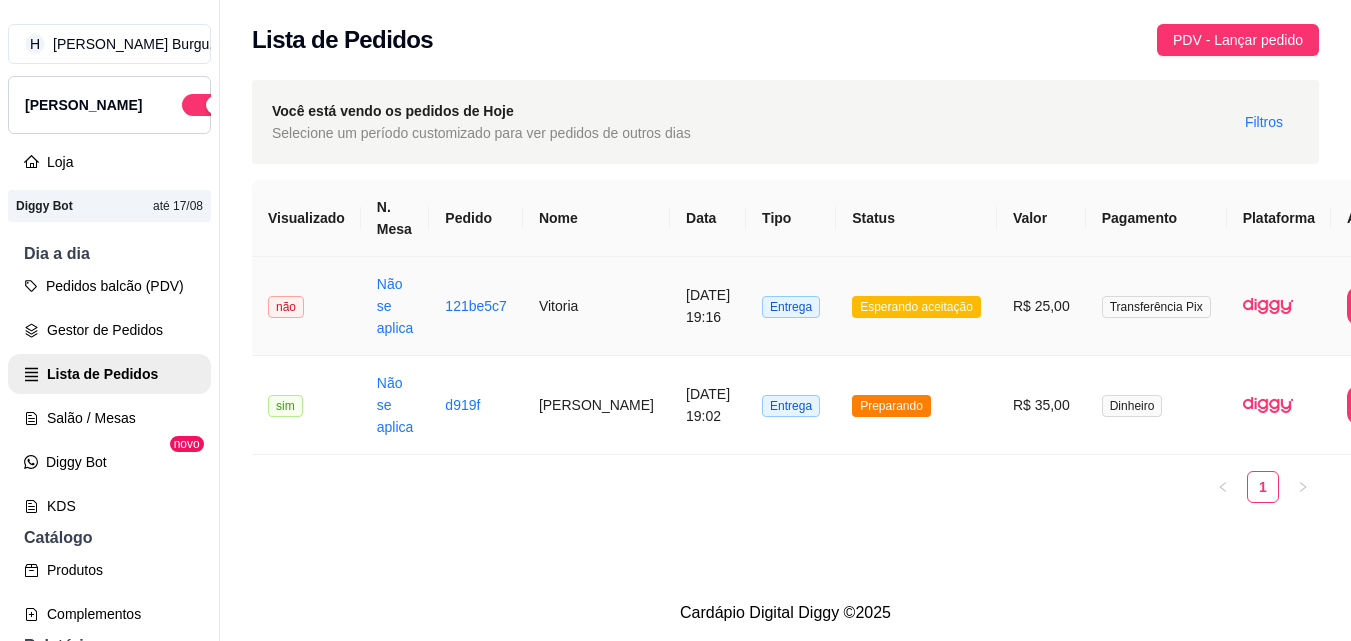 click on "R$ 25,00" at bounding box center [1041, 306] 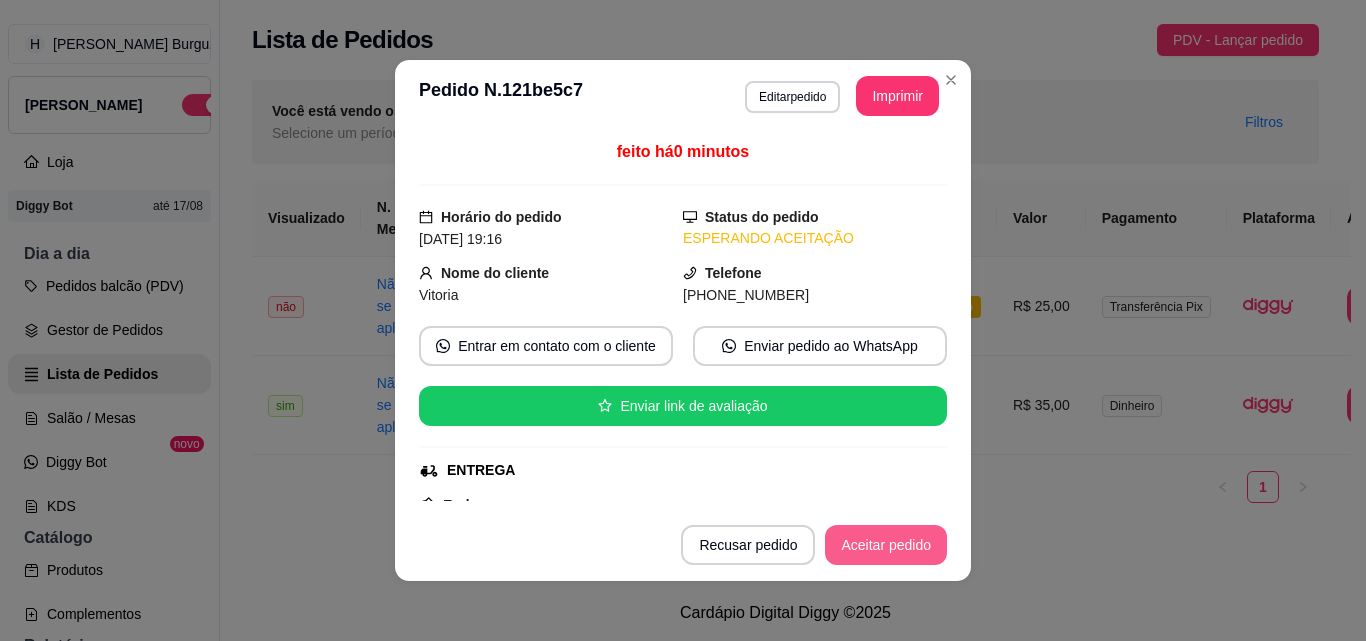click on "Aceitar pedido" at bounding box center (886, 545) 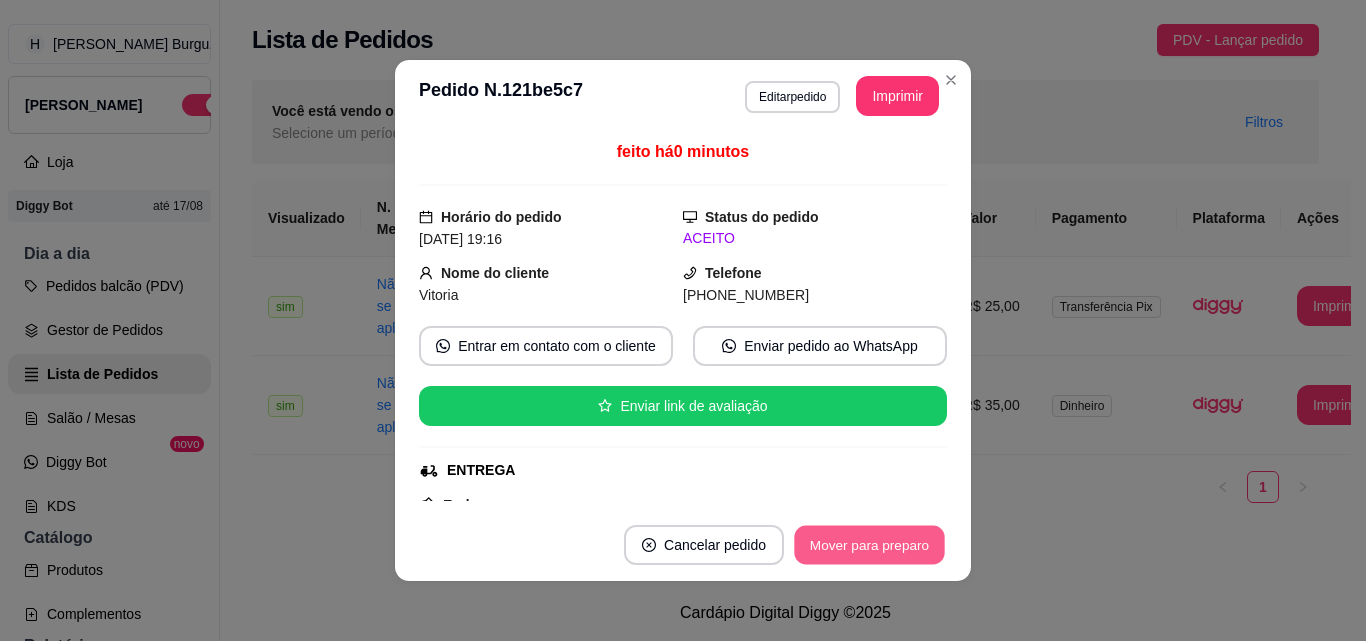 click on "Mover para preparo" at bounding box center (869, 545) 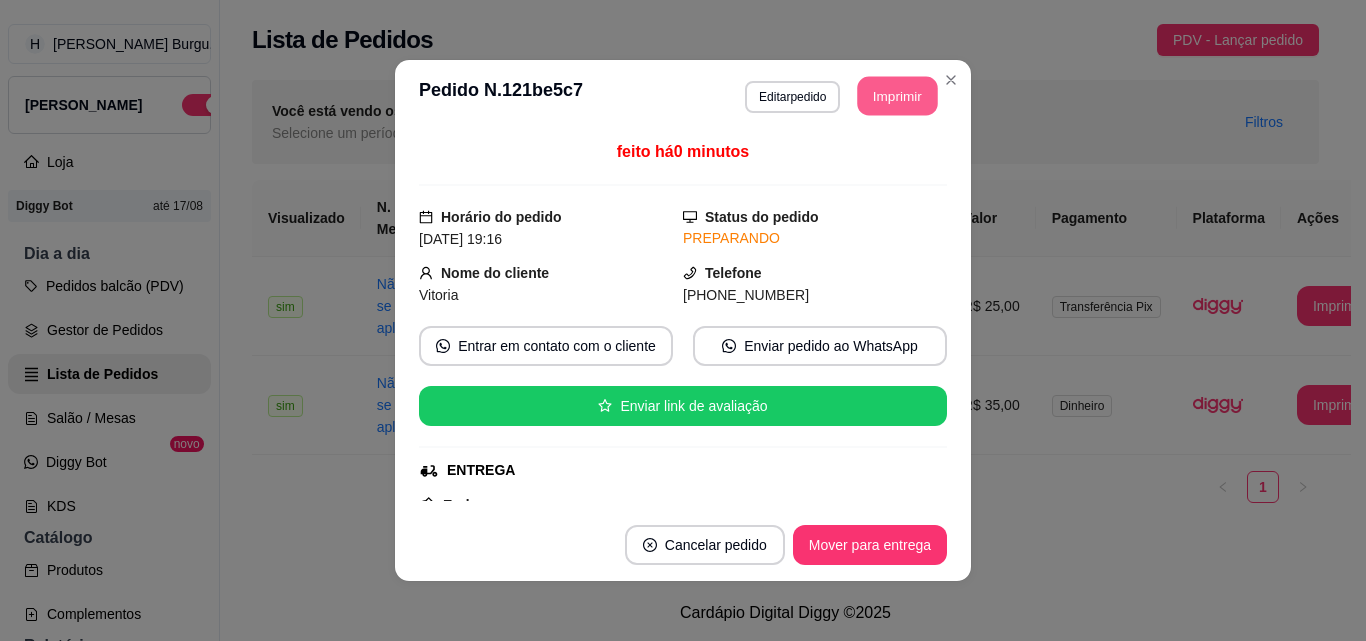 click on "Imprimir" at bounding box center (898, 96) 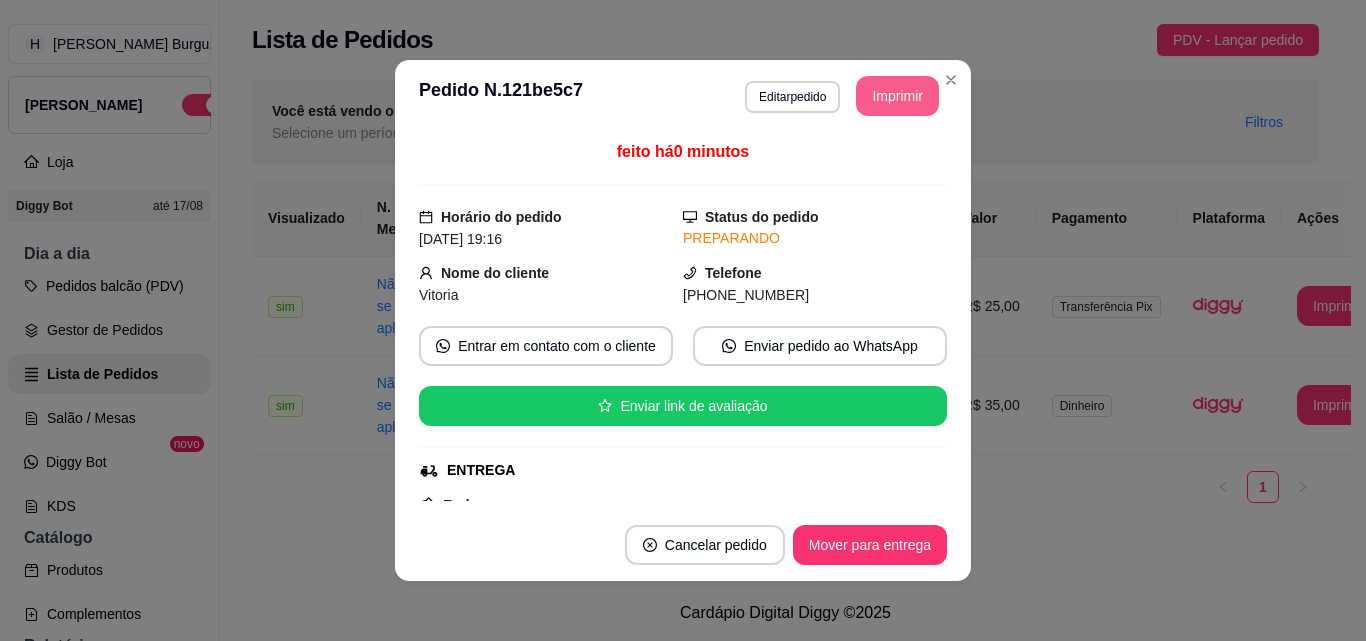 scroll, scrollTop: 0, scrollLeft: 0, axis: both 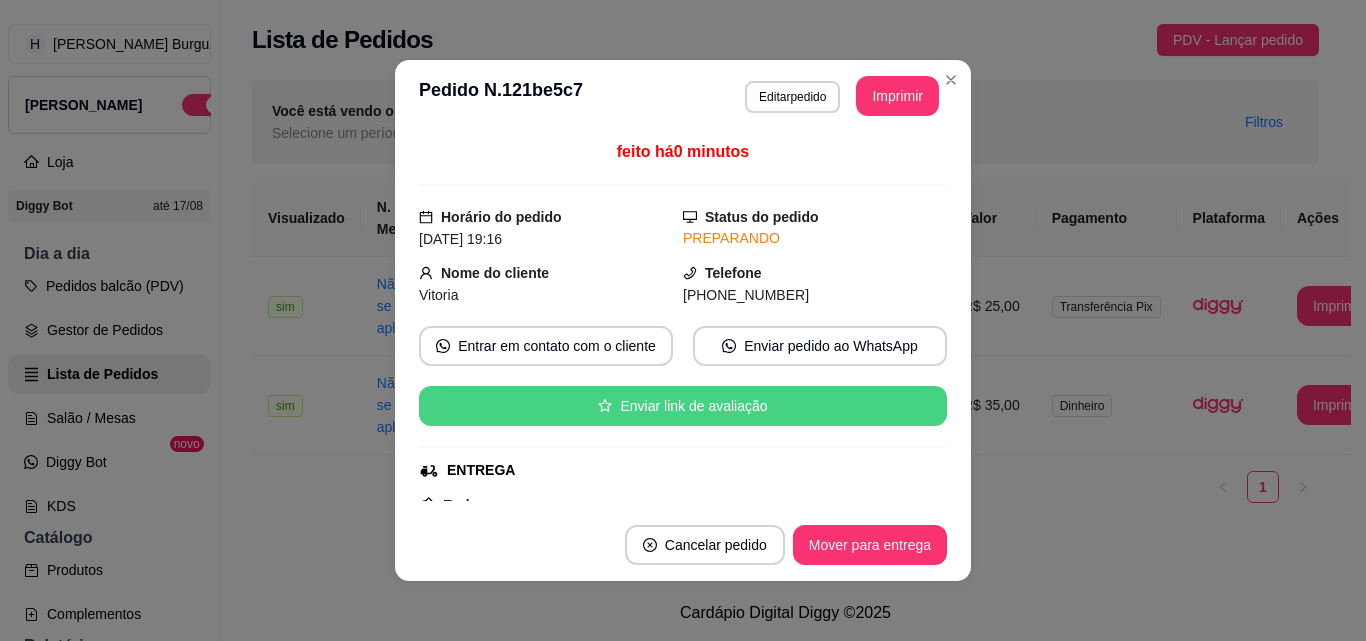 type 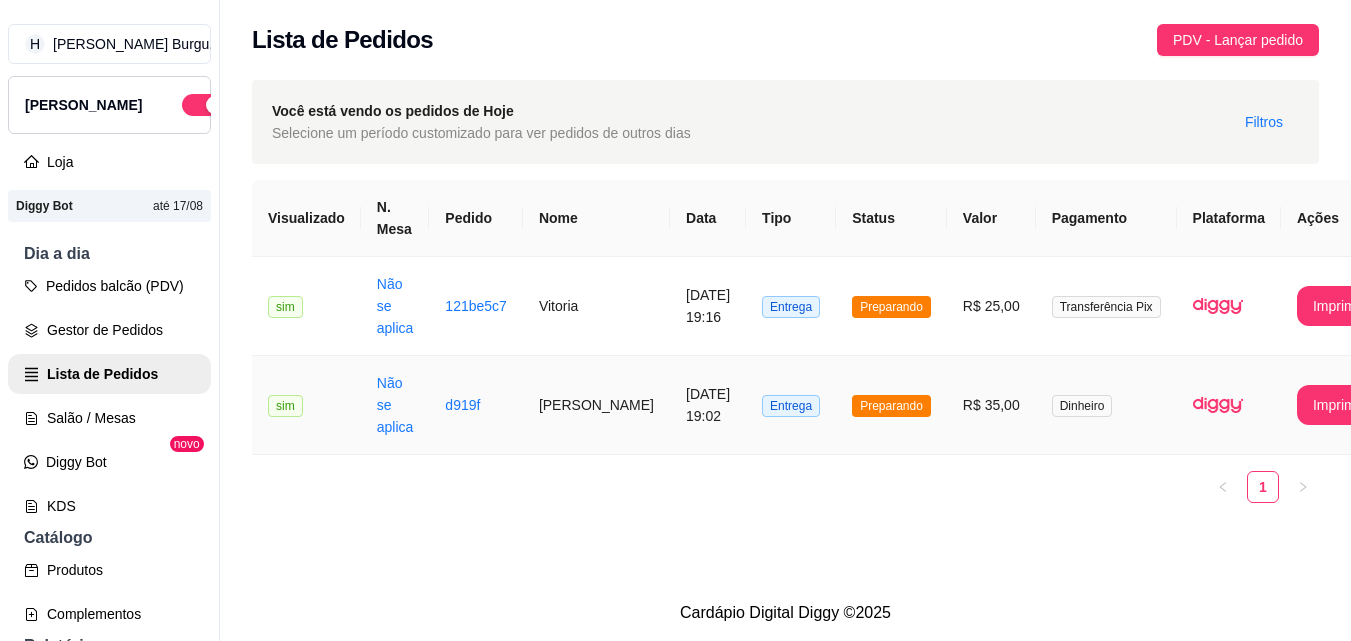 click on "Preparando" at bounding box center (891, 405) 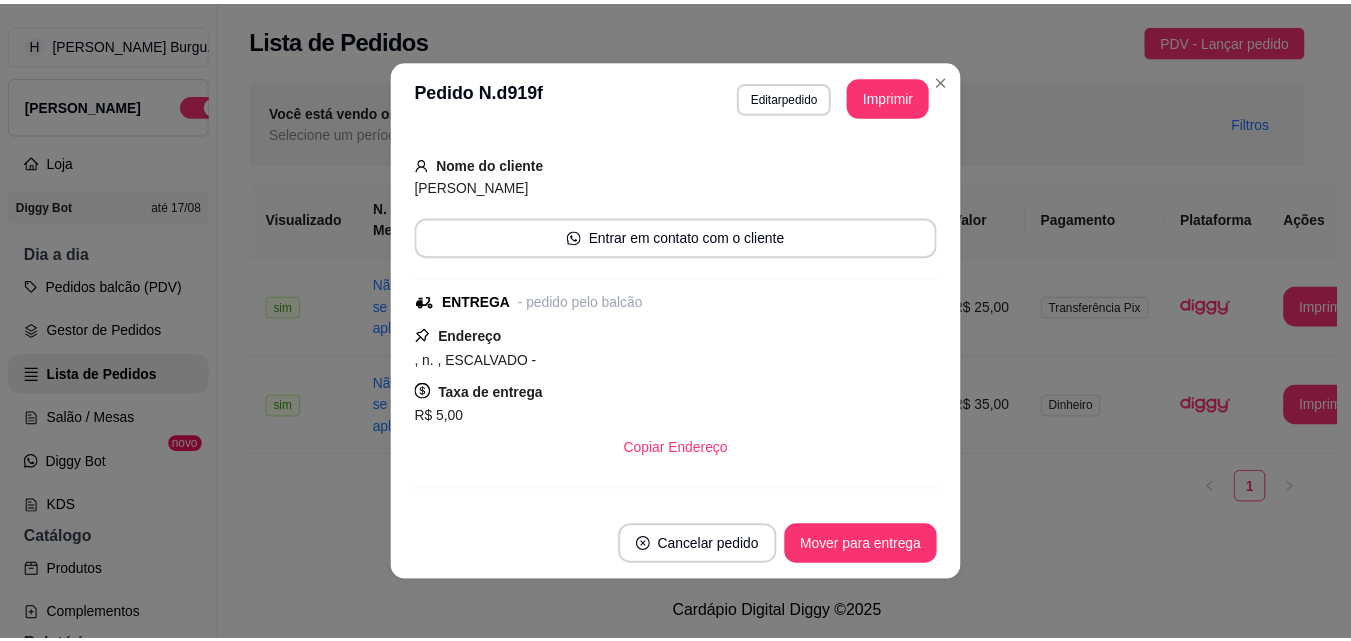 scroll, scrollTop: 0, scrollLeft: 0, axis: both 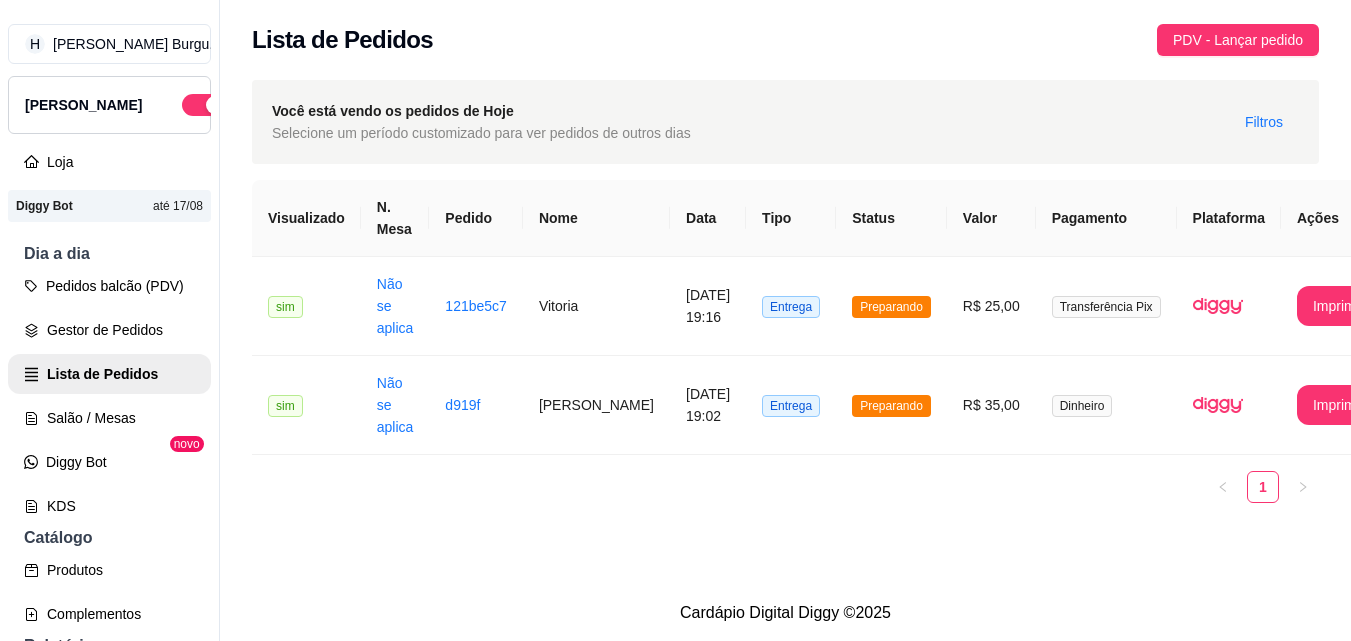 click on "Você está vendo os pedidos de   Hoje Selecione um período customizado para ver pedidos de outros dias Filtros" at bounding box center [785, 122] 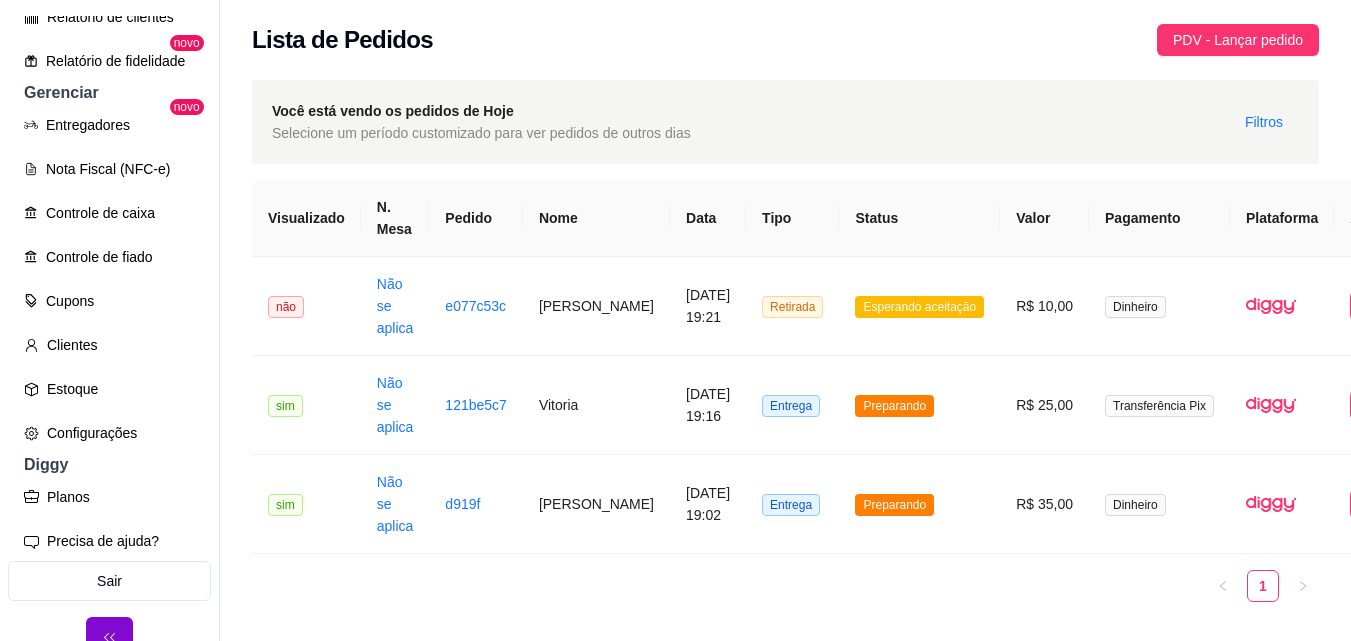 scroll, scrollTop: 729, scrollLeft: 0, axis: vertical 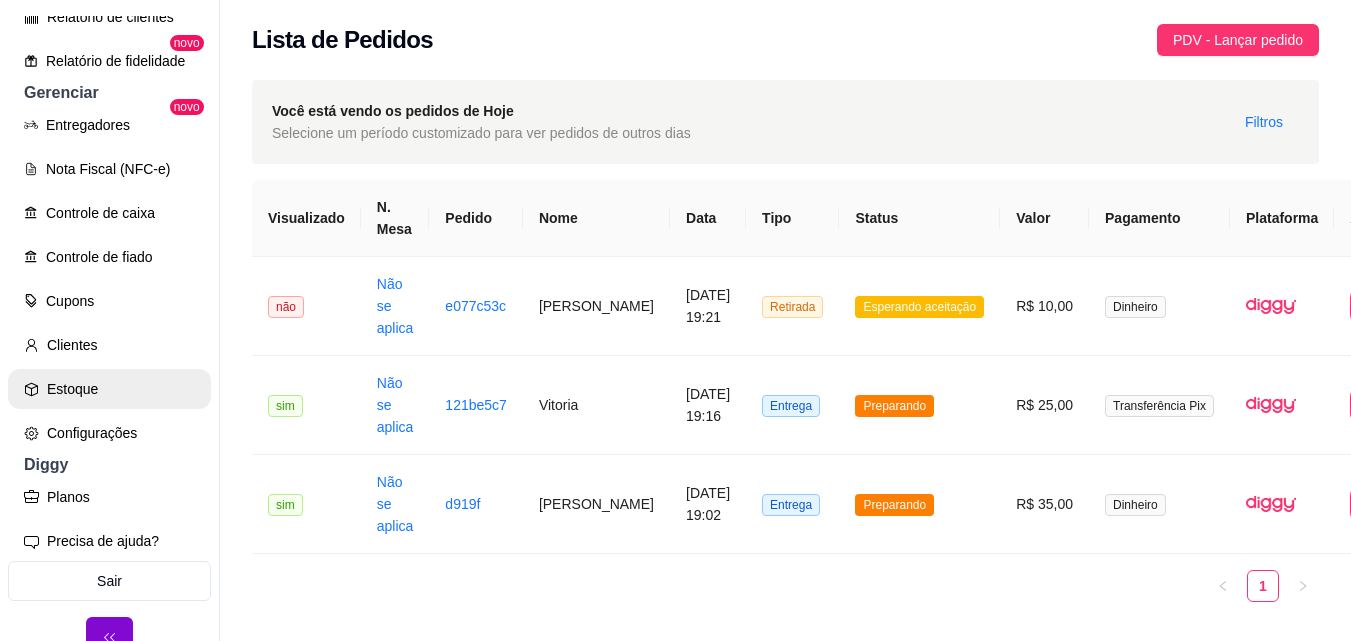 click on "Estoque" at bounding box center (109, 389) 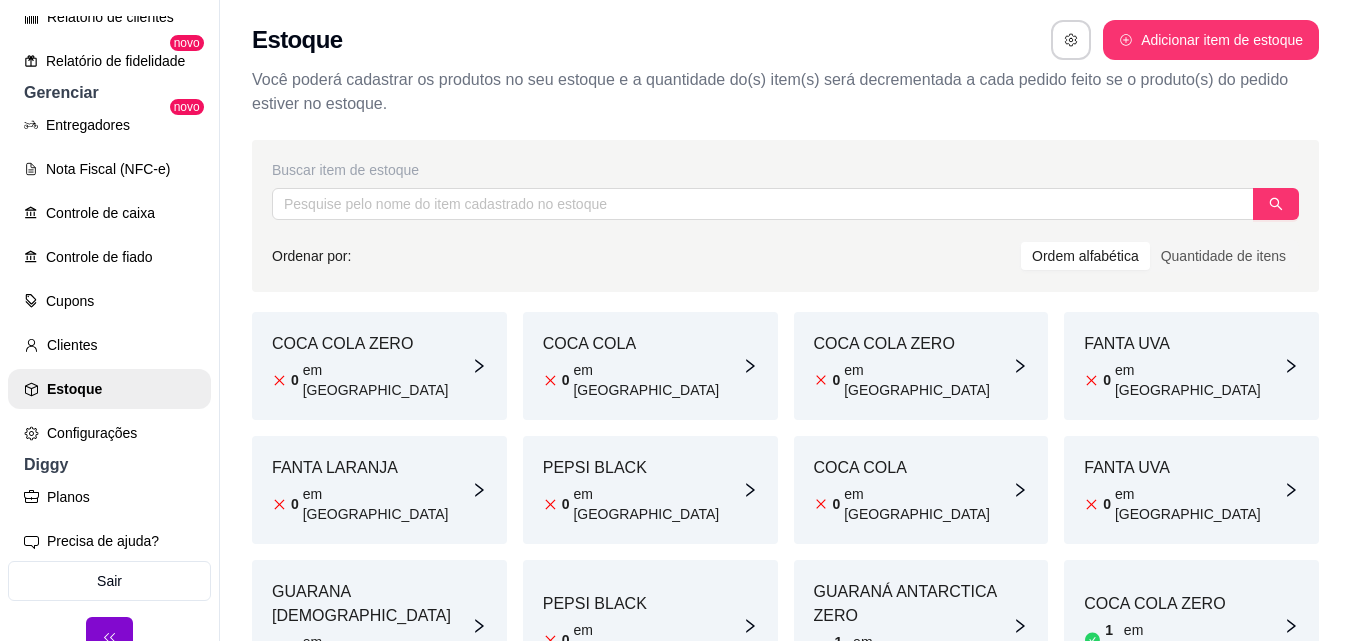 scroll, scrollTop: 0, scrollLeft: 0, axis: both 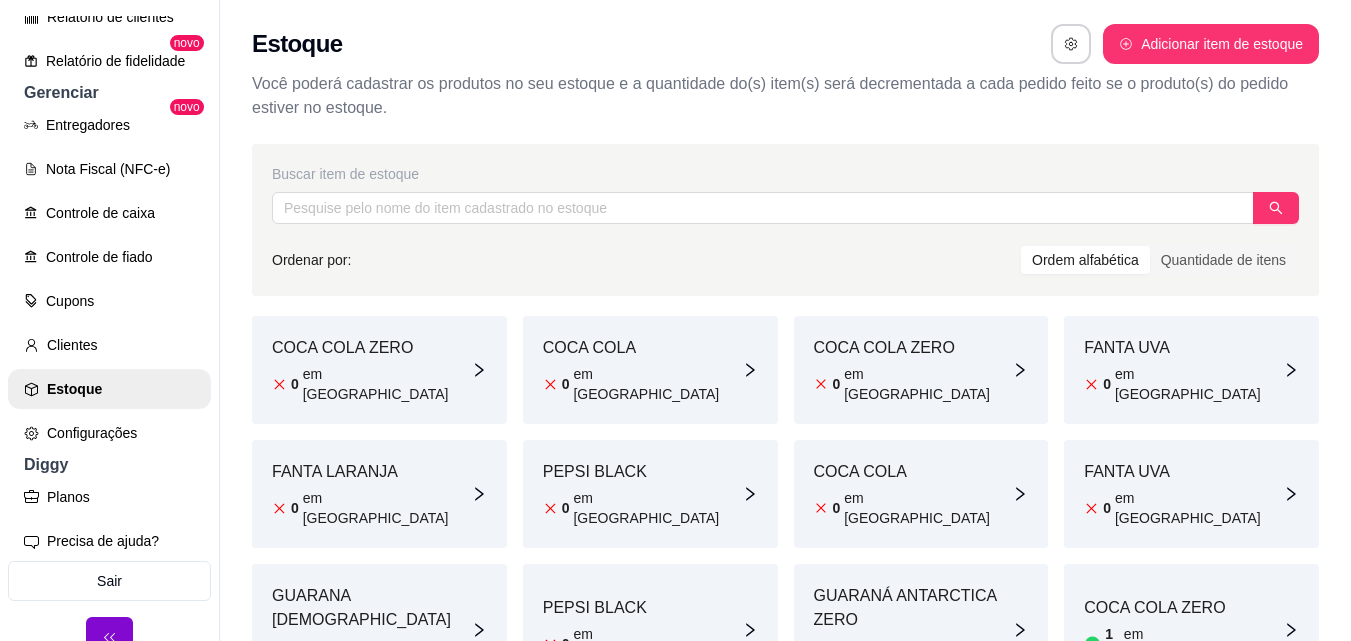 click 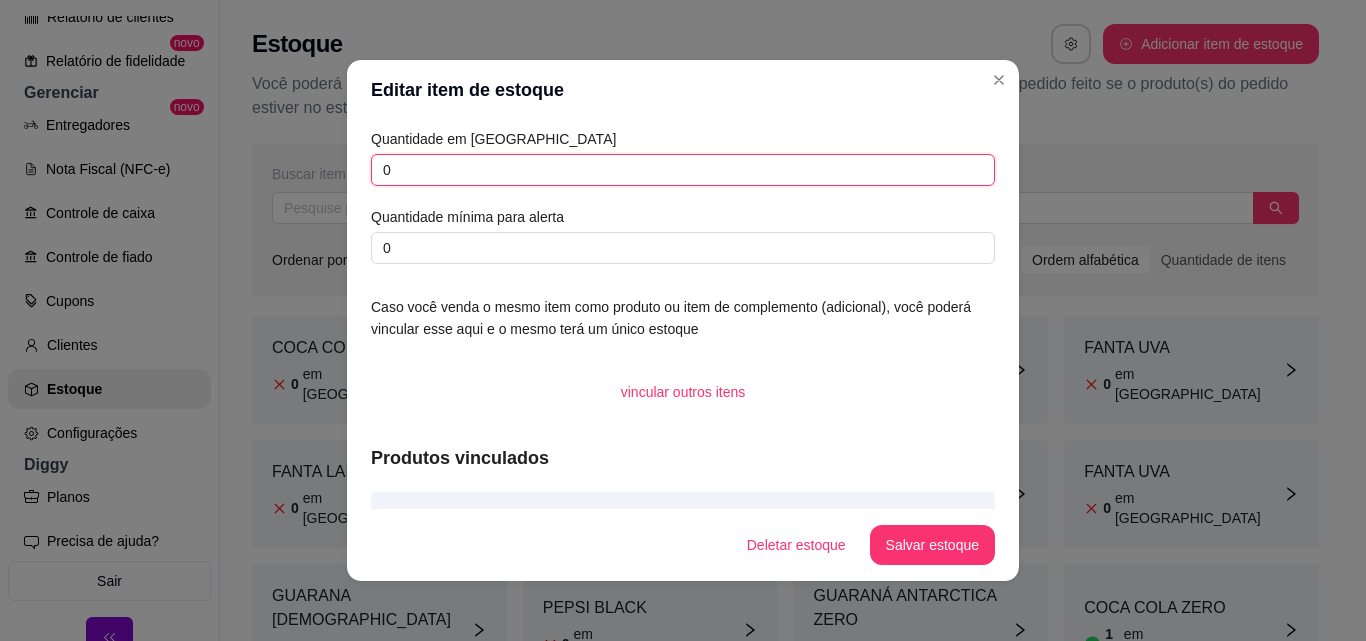 click on "0" at bounding box center (683, 170) 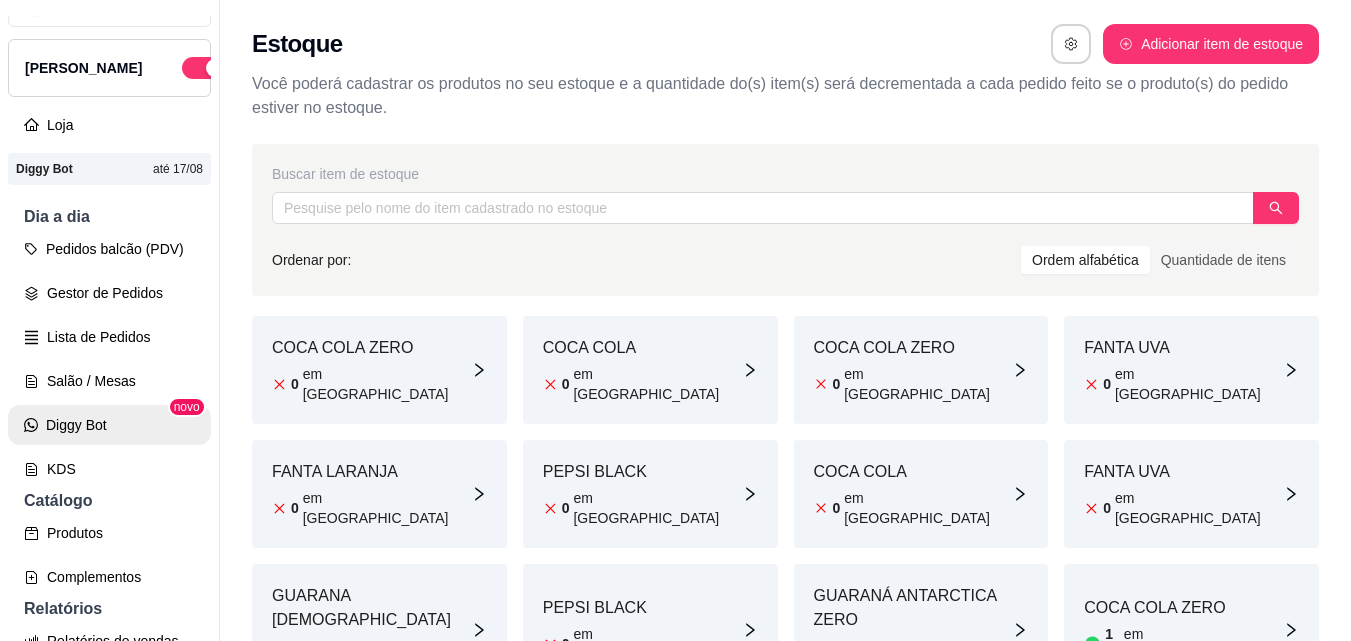 scroll, scrollTop: 100, scrollLeft: 0, axis: vertical 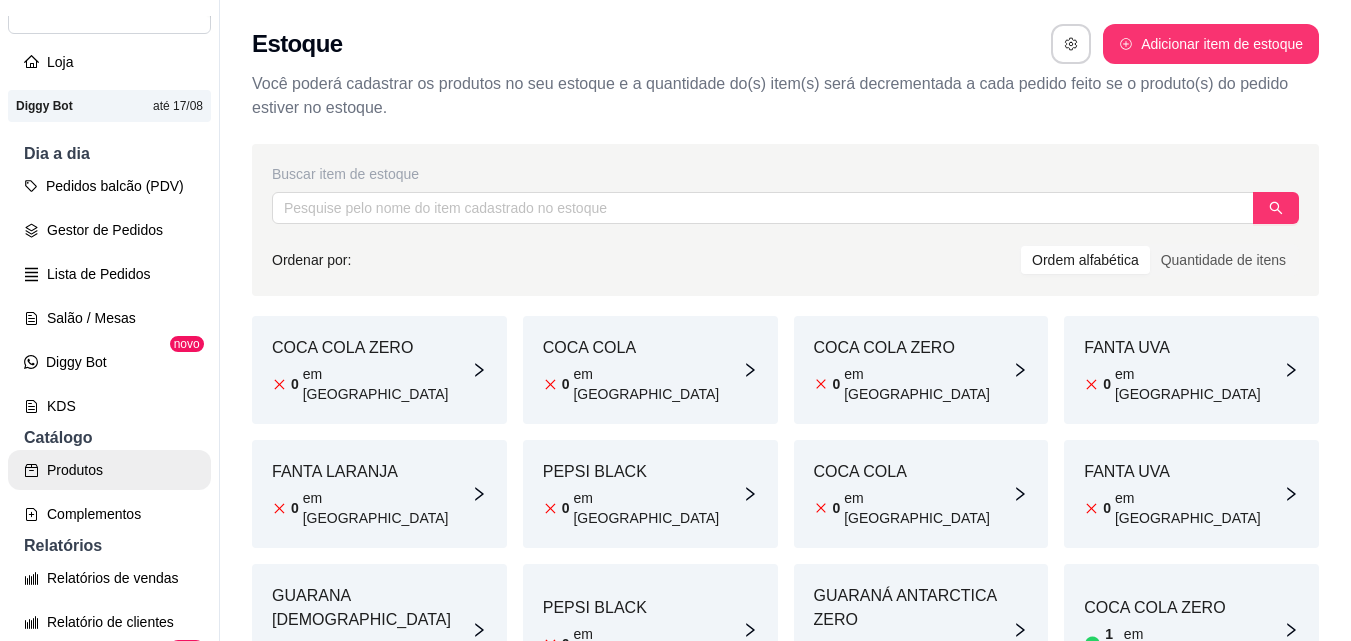 click on "Produtos" at bounding box center (109, 470) 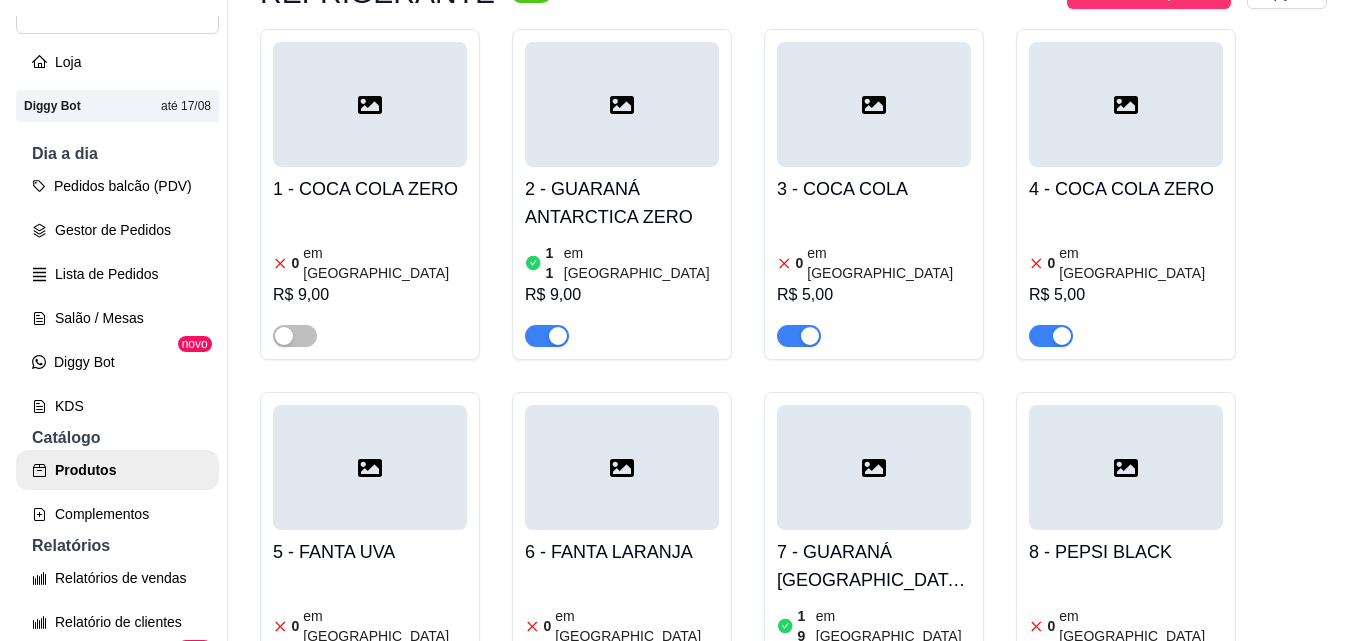 scroll, scrollTop: 2200, scrollLeft: 0, axis: vertical 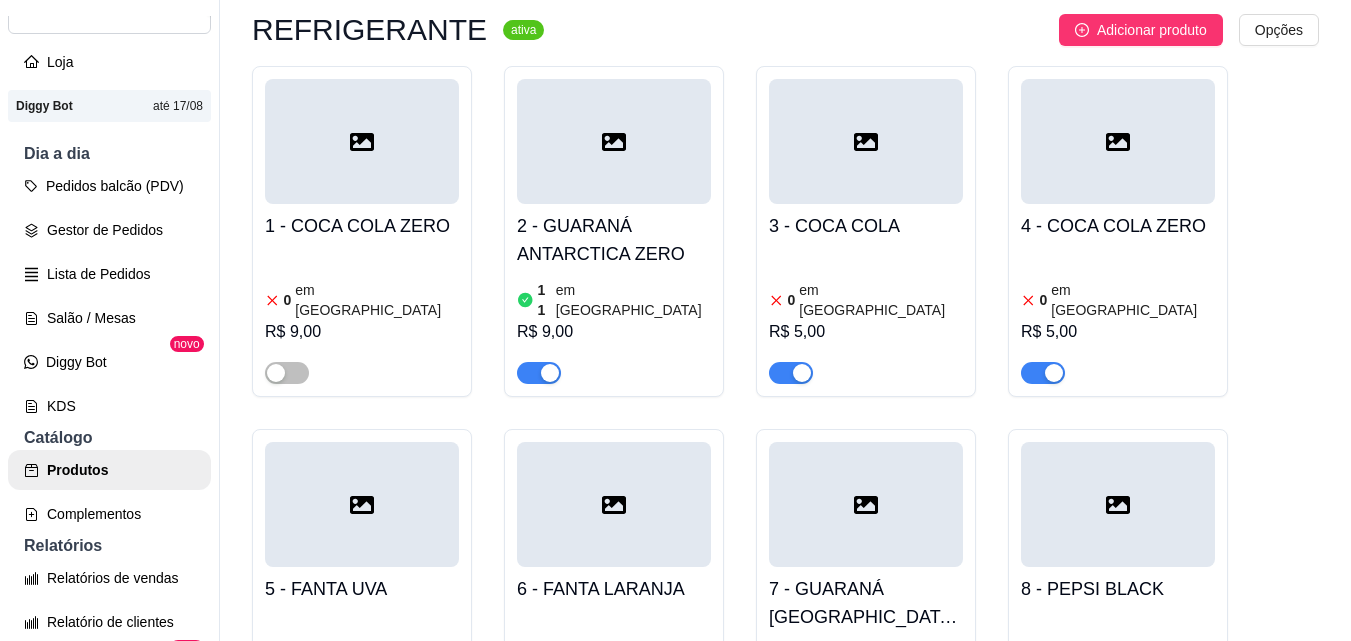 click on "0 em estoque R$ 9,00" at bounding box center (362, 316) 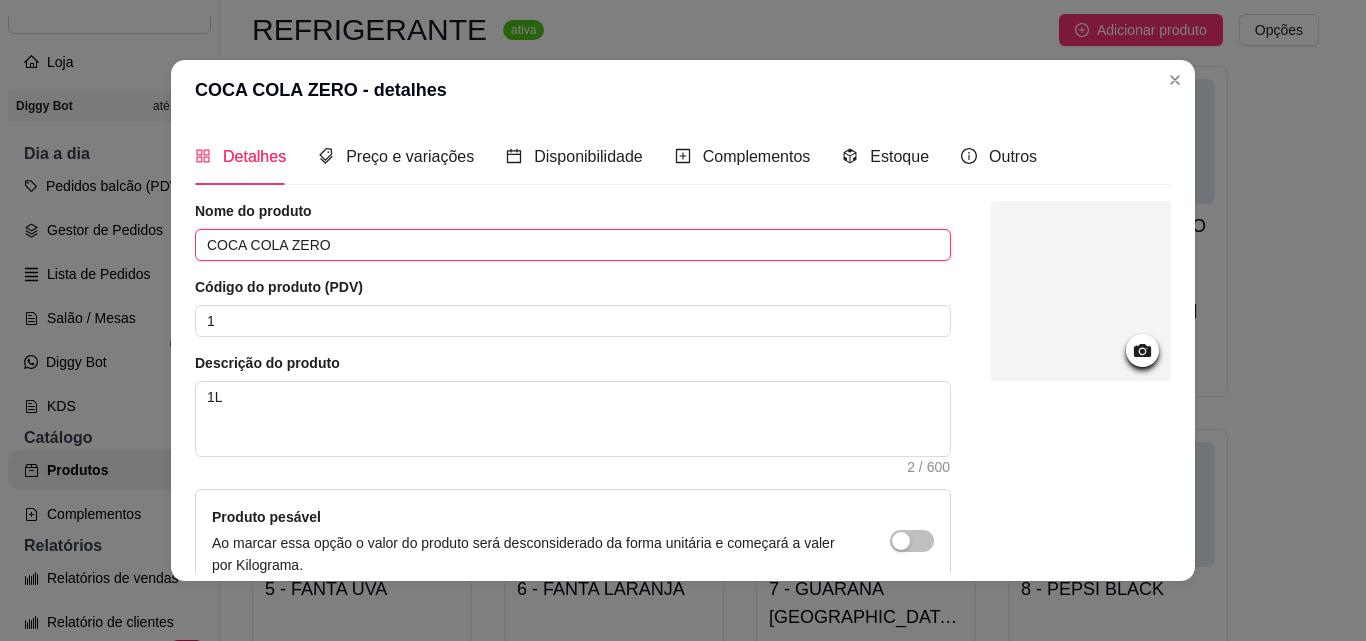 click on "COCA COLA ZERO" at bounding box center (573, 245) 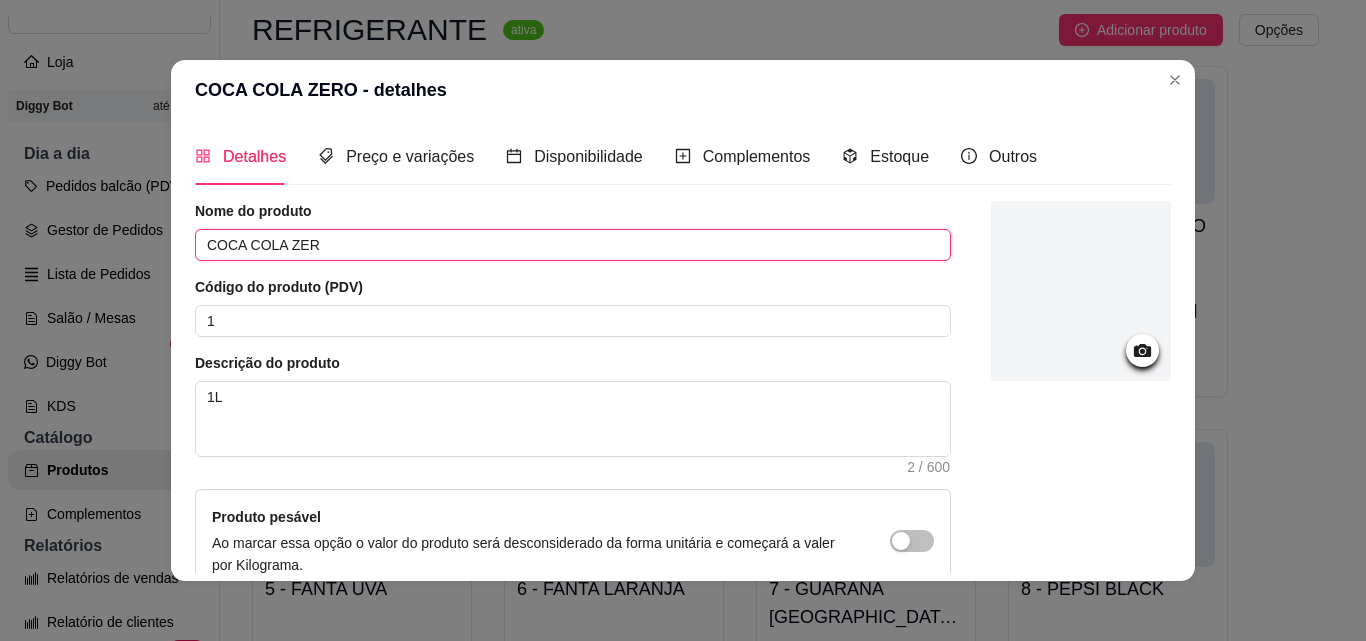 type on "COCA COLA ZERO" 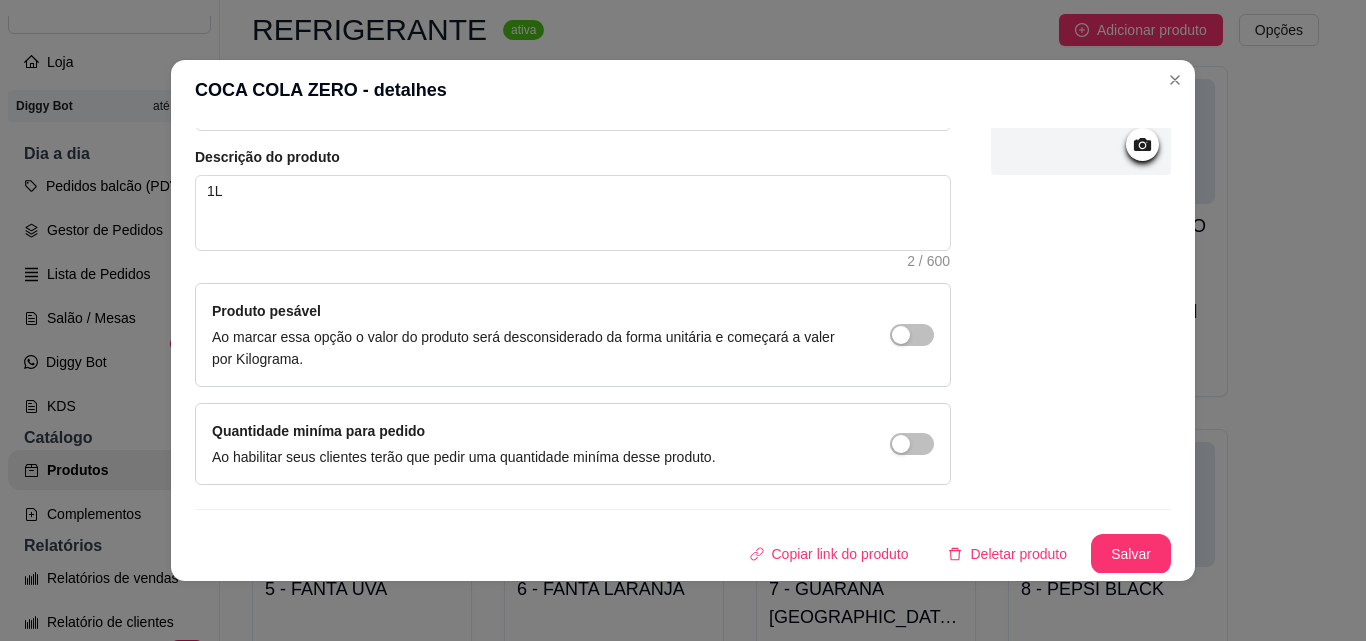 scroll, scrollTop: 207, scrollLeft: 0, axis: vertical 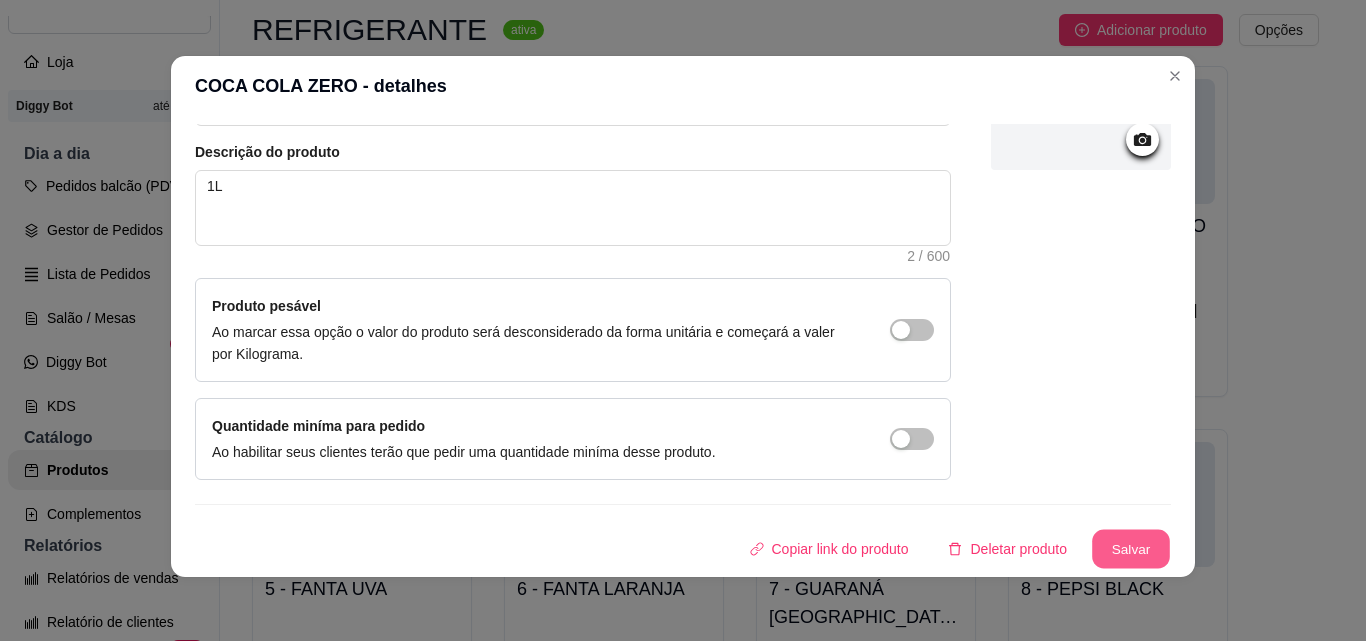 click on "Salvar" at bounding box center [1131, 549] 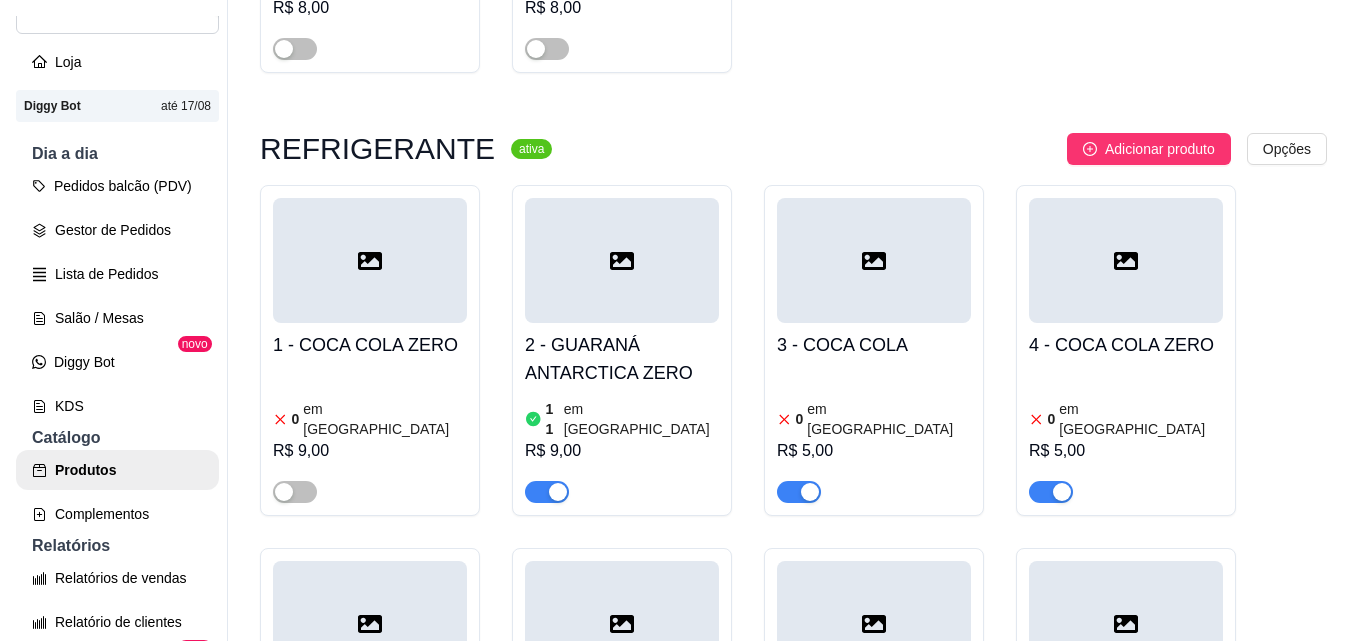 scroll, scrollTop: 2034, scrollLeft: 0, axis: vertical 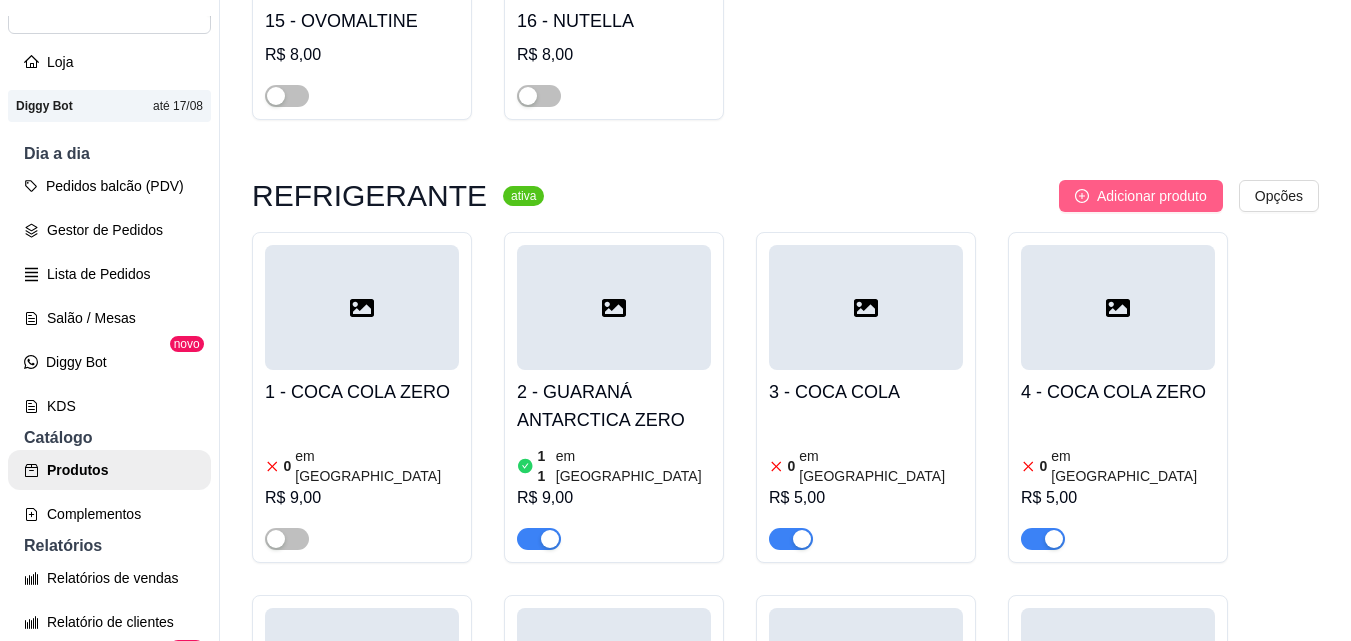 click on "Adicionar produto" at bounding box center [1152, 196] 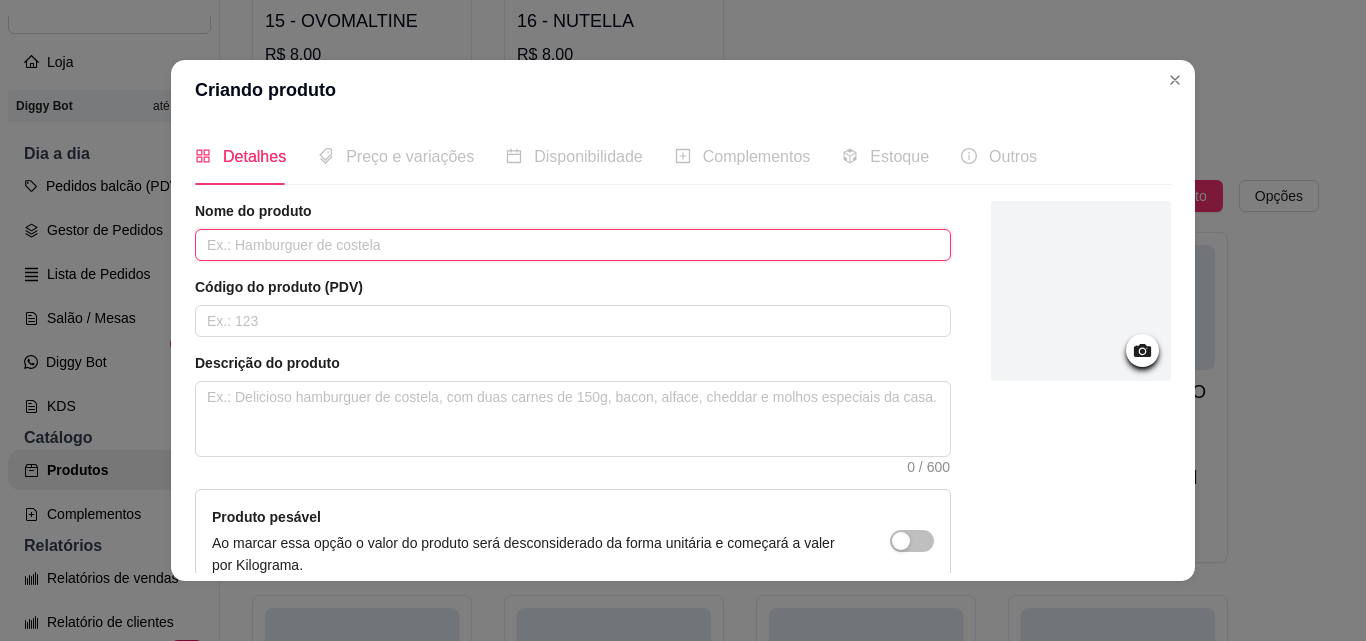 drag, startPoint x: 263, startPoint y: 245, endPoint x: 1235, endPoint y: 465, distance: 996.5862 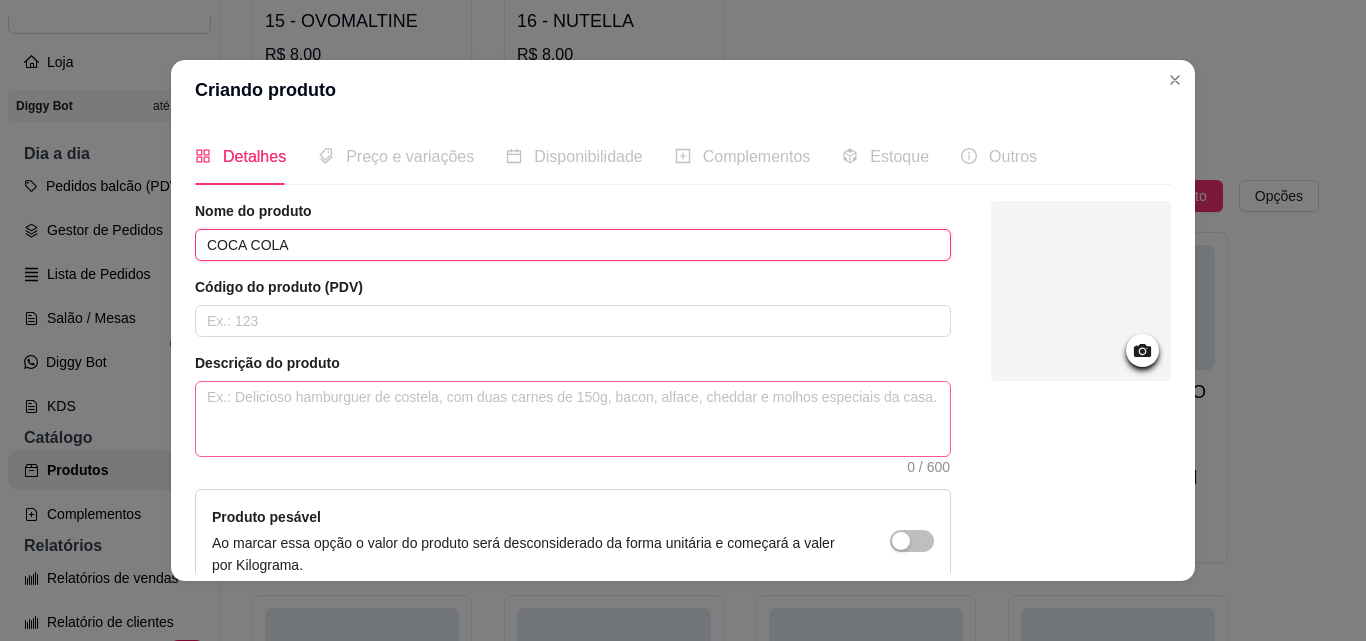 type on "COCA COLA" 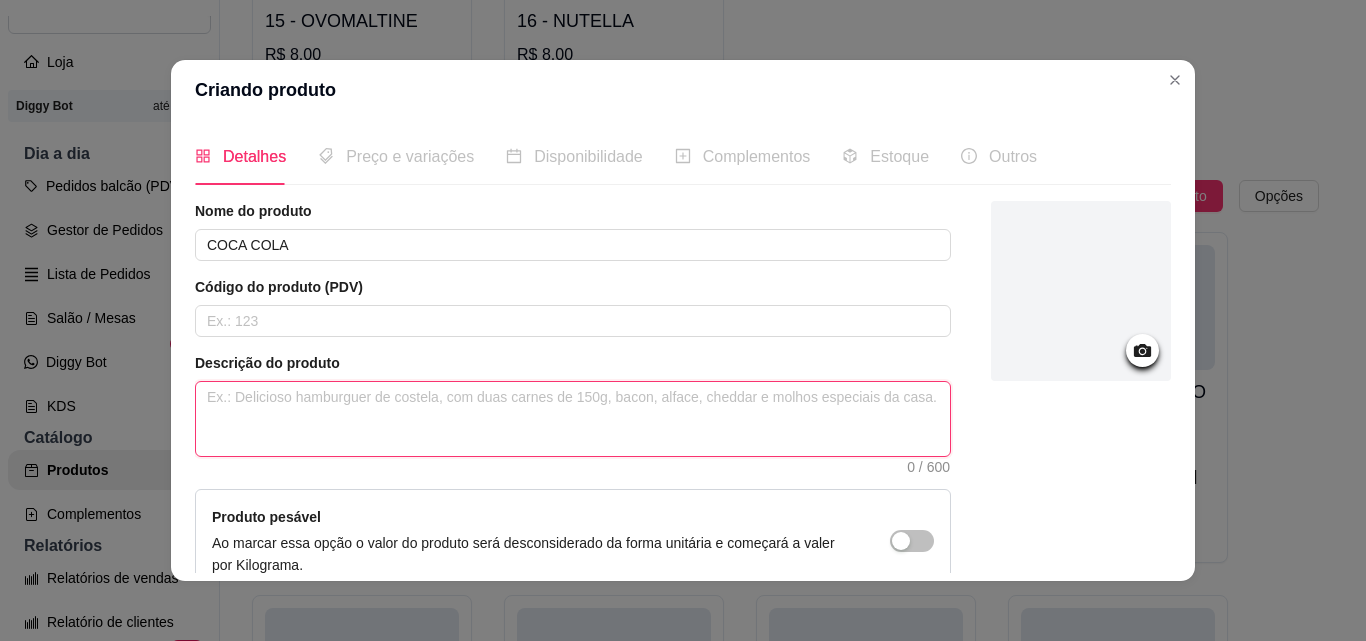 click at bounding box center [573, 419] 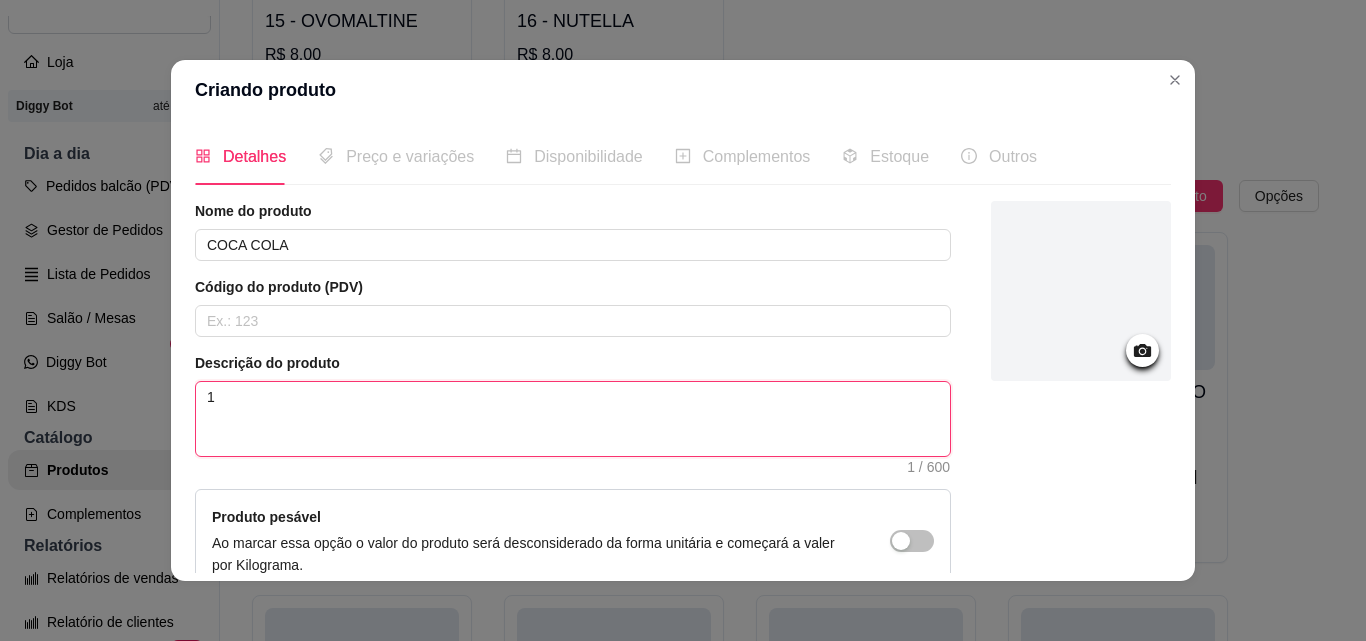 type 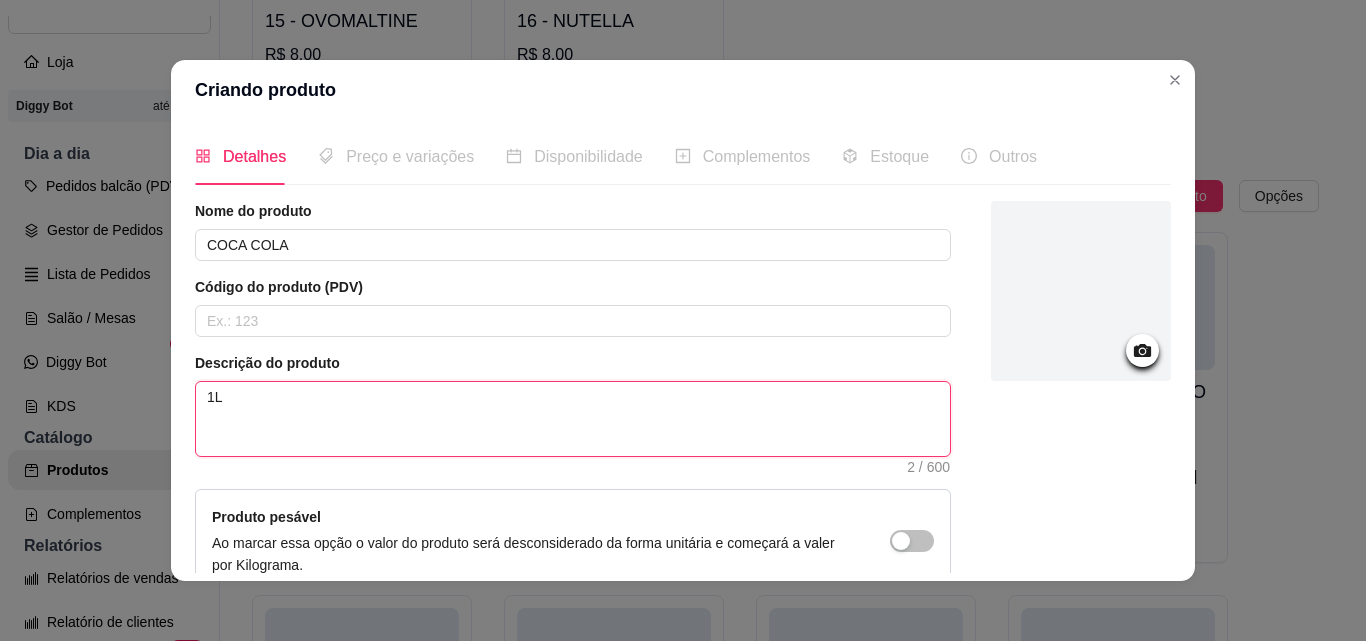 type on "1L" 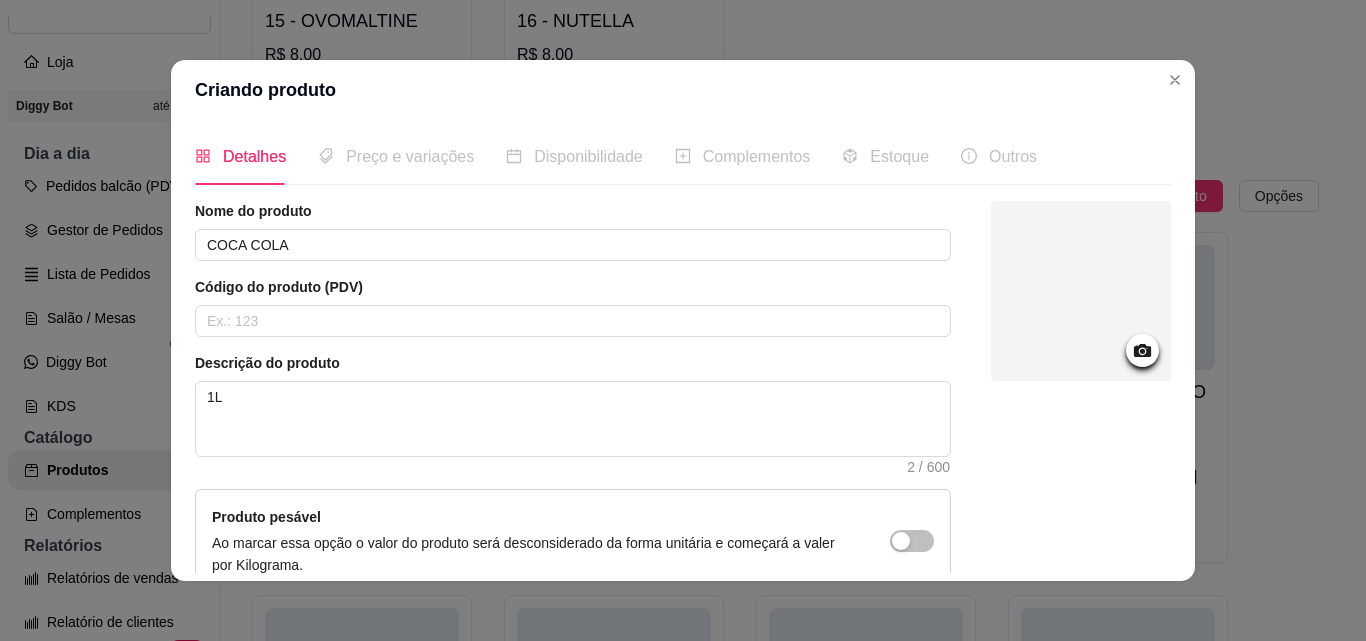 click on "Preço e variações" at bounding box center [410, 156] 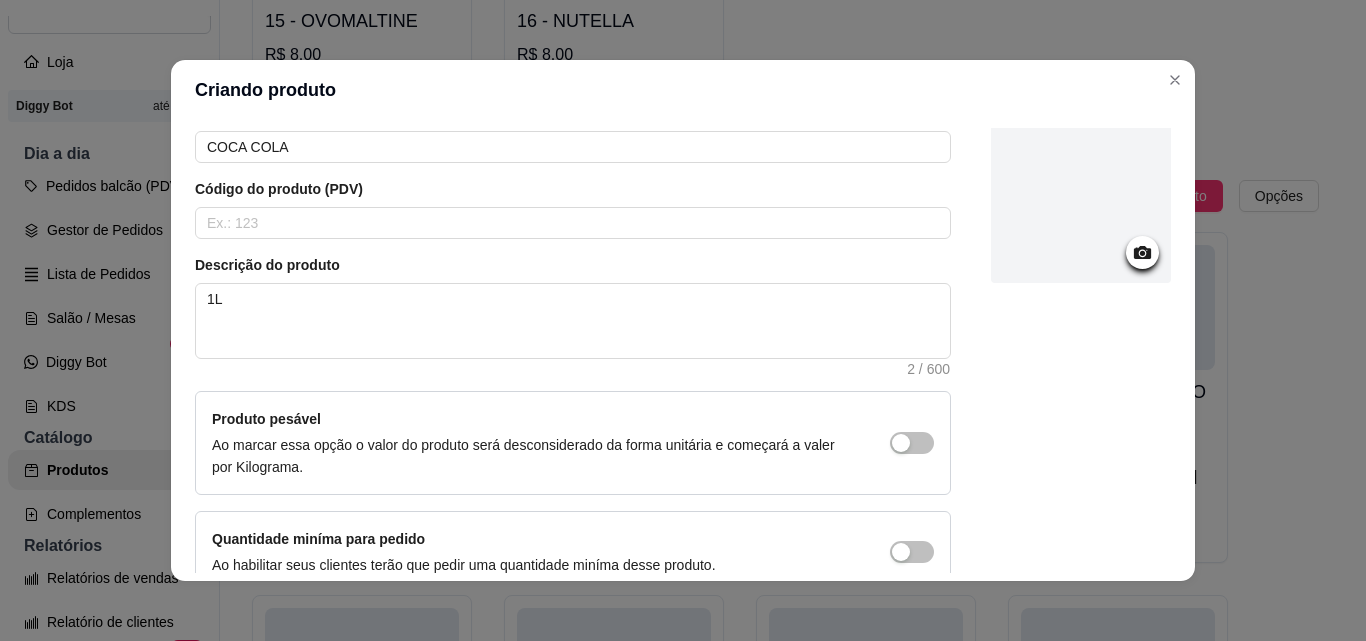 scroll, scrollTop: 207, scrollLeft: 0, axis: vertical 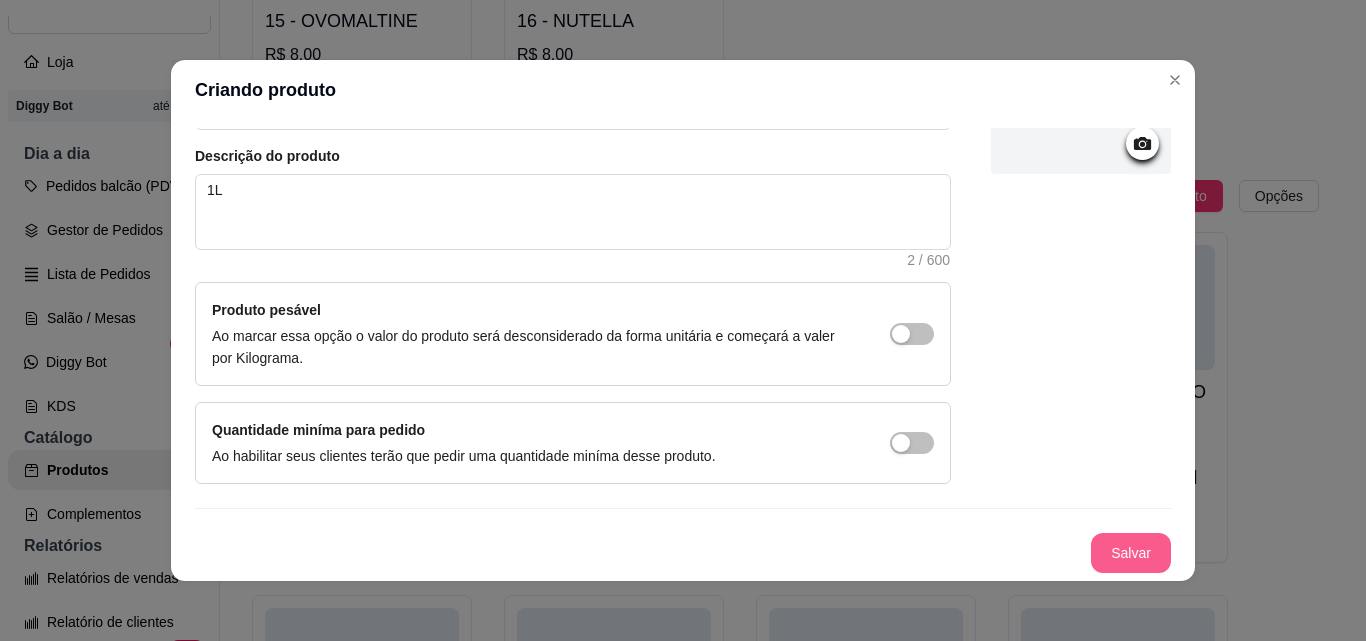 click on "Salvar" at bounding box center [1131, 553] 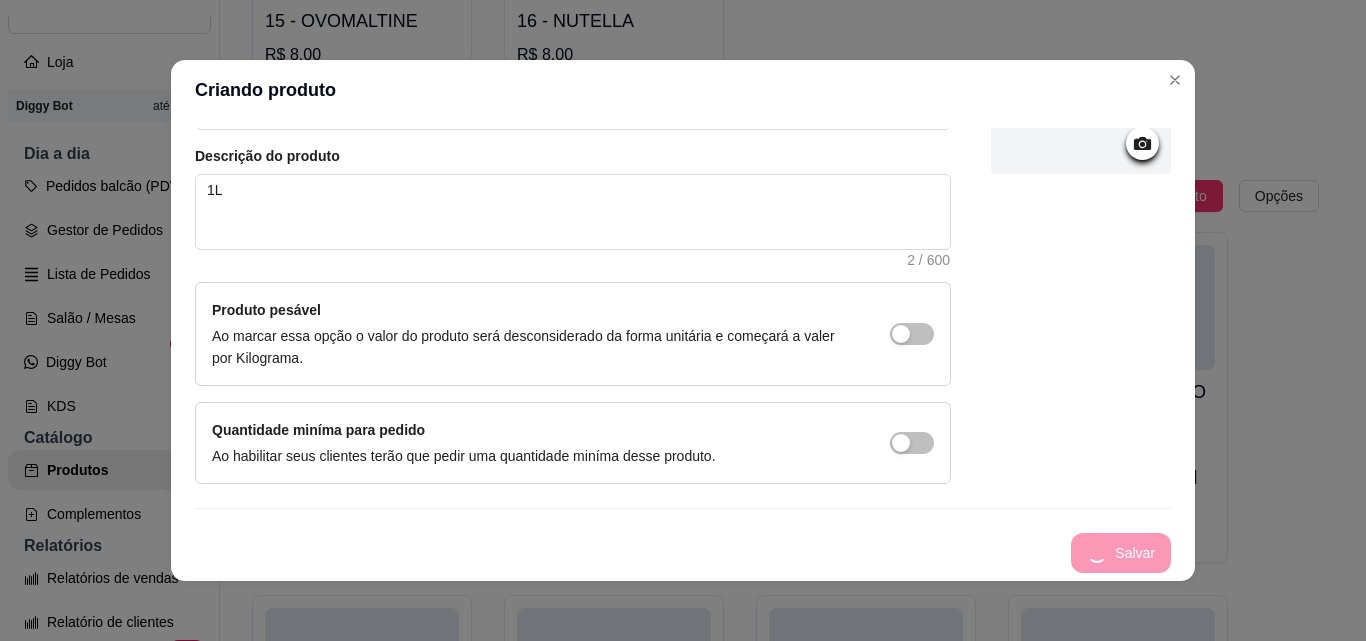 type 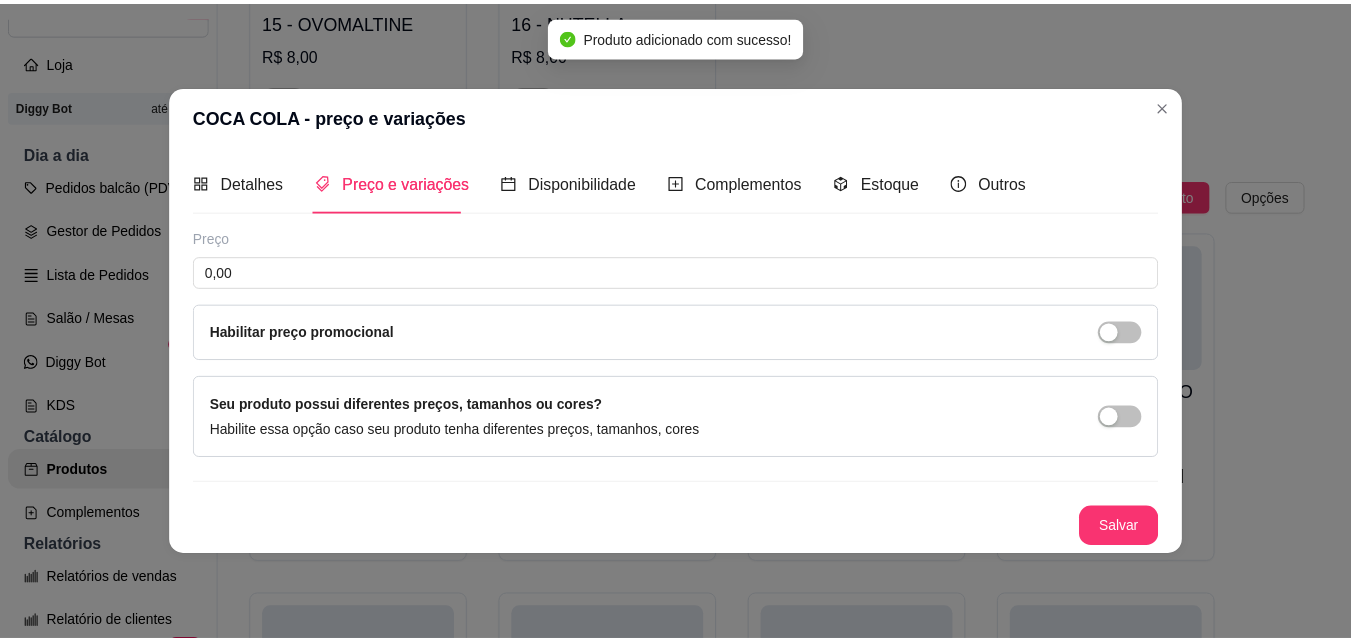 scroll, scrollTop: 0, scrollLeft: 0, axis: both 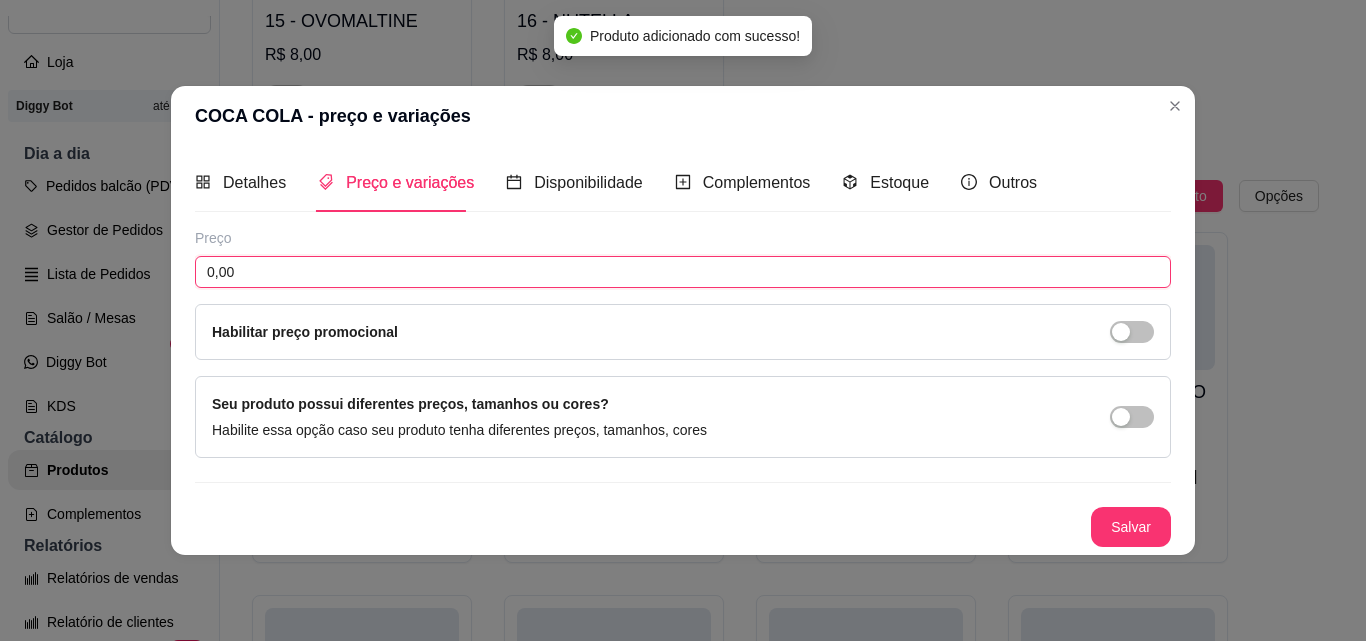 click on "0,00" at bounding box center (683, 272) 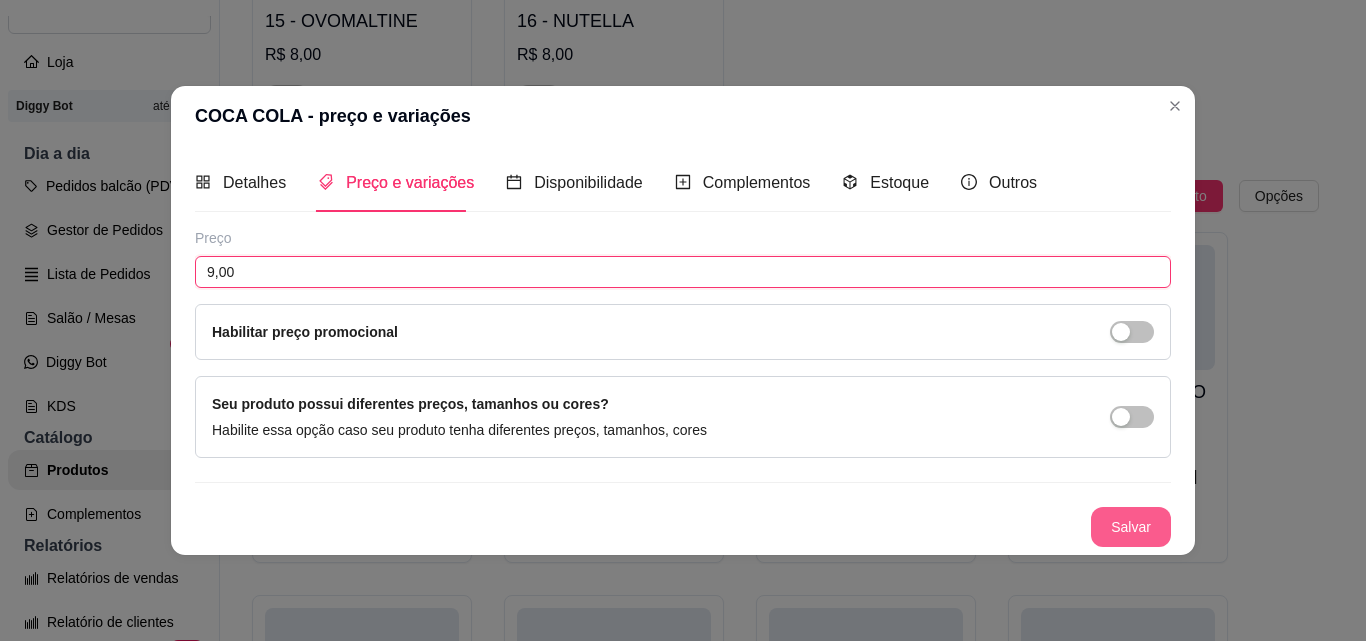 type on "9,00" 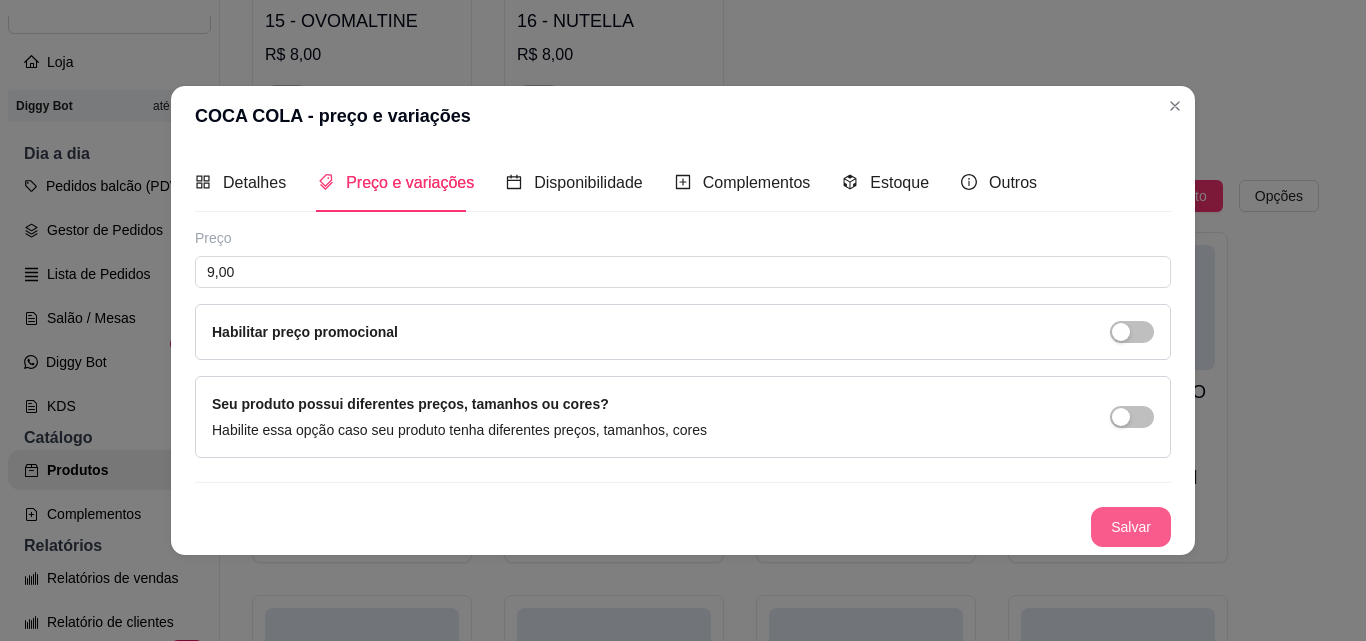 click on "Salvar" at bounding box center (1131, 527) 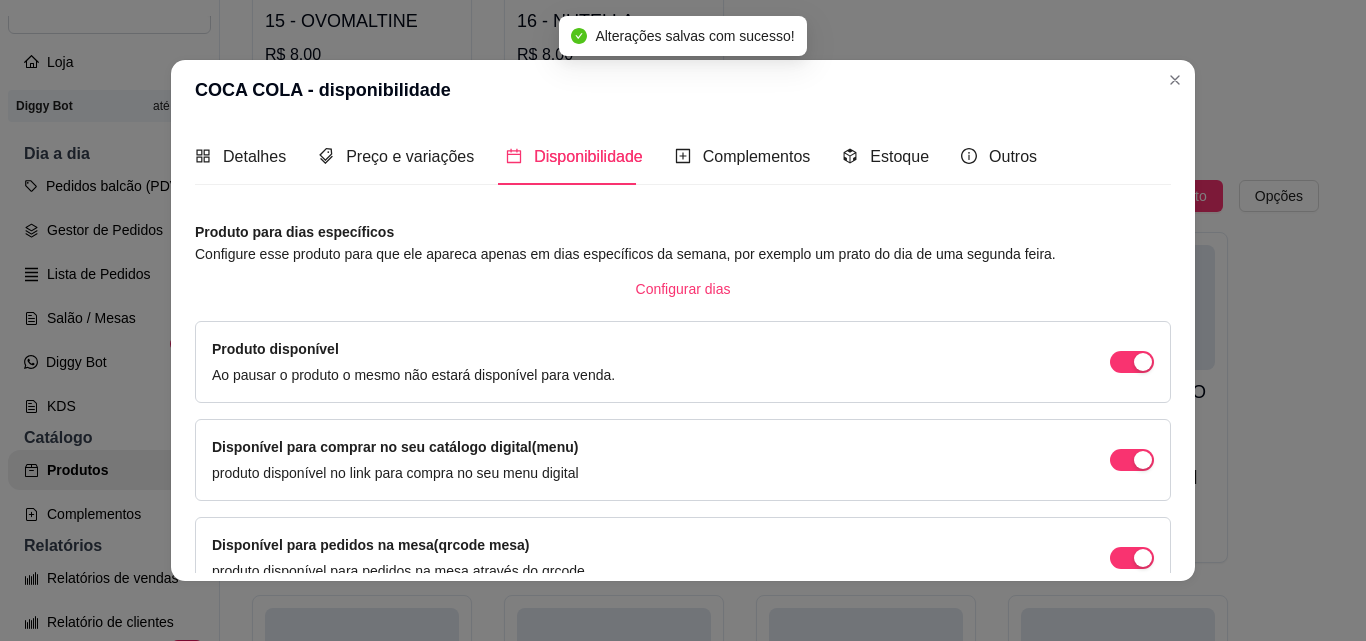 click on "Detalhes Preço e variações Disponibilidade Complementos Estoque Outros Nome do produto COCA COLA Código do produto (PDV) Descrição do produto 1L 2 / 600 Produto pesável Ao marcar essa opção o valor do produto será desconsiderado da forma unitária e começará a valer por Kilograma. Quantidade miníma para pedido Ao habilitar seus clientes terão que pedir uma quantidade miníma desse produto. Copiar link do produto Deletar produto Salvar Preço  9,00 Habilitar preço promocional Seu produto possui diferentes preços, tamanhos ou cores? Habilite essa opção caso seu produto tenha diferentes preços, tamanhos, cores Salvar Produto para dias específicos Configure esse produto para que ele apareca apenas em dias específicos da semana, por exemplo um prato do dia de uma segunda feira. Configurar dias Produto disponível Ao pausar o produto o mesmo não estará disponível para venda. Disponível para comprar no seu catálogo digital(menu) produto disponível no link para compra no seu menu digital" at bounding box center [683, 350] 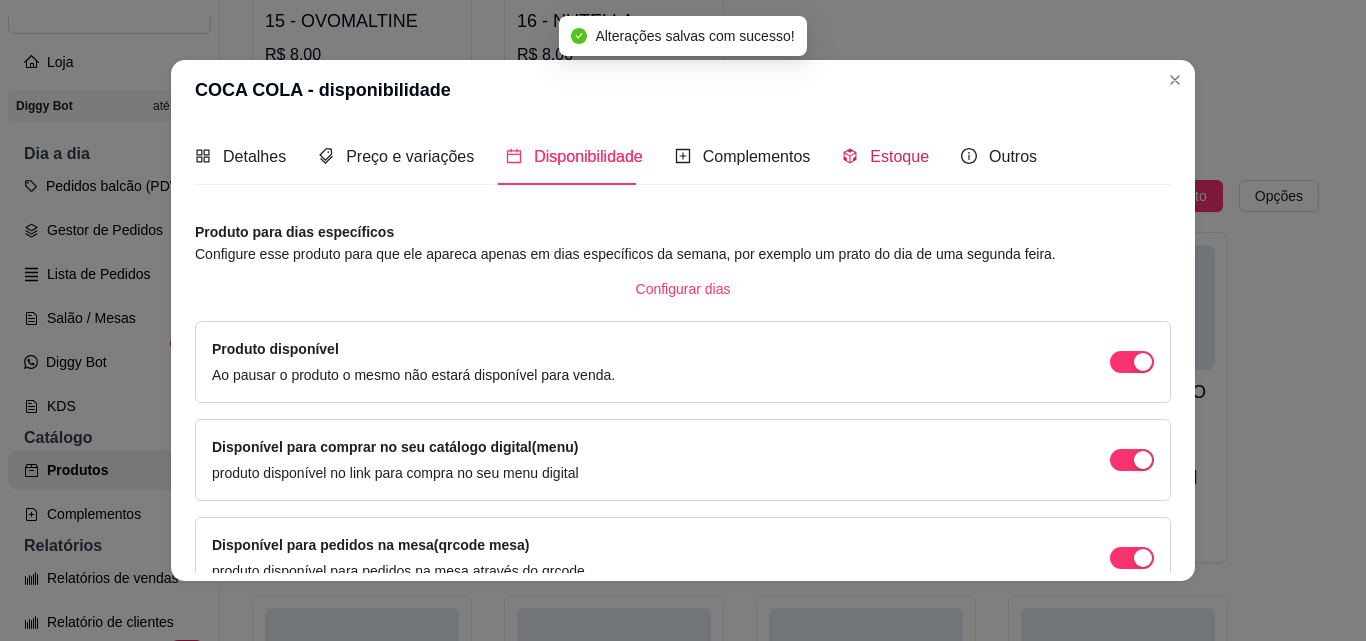 click on "Estoque" at bounding box center (899, 156) 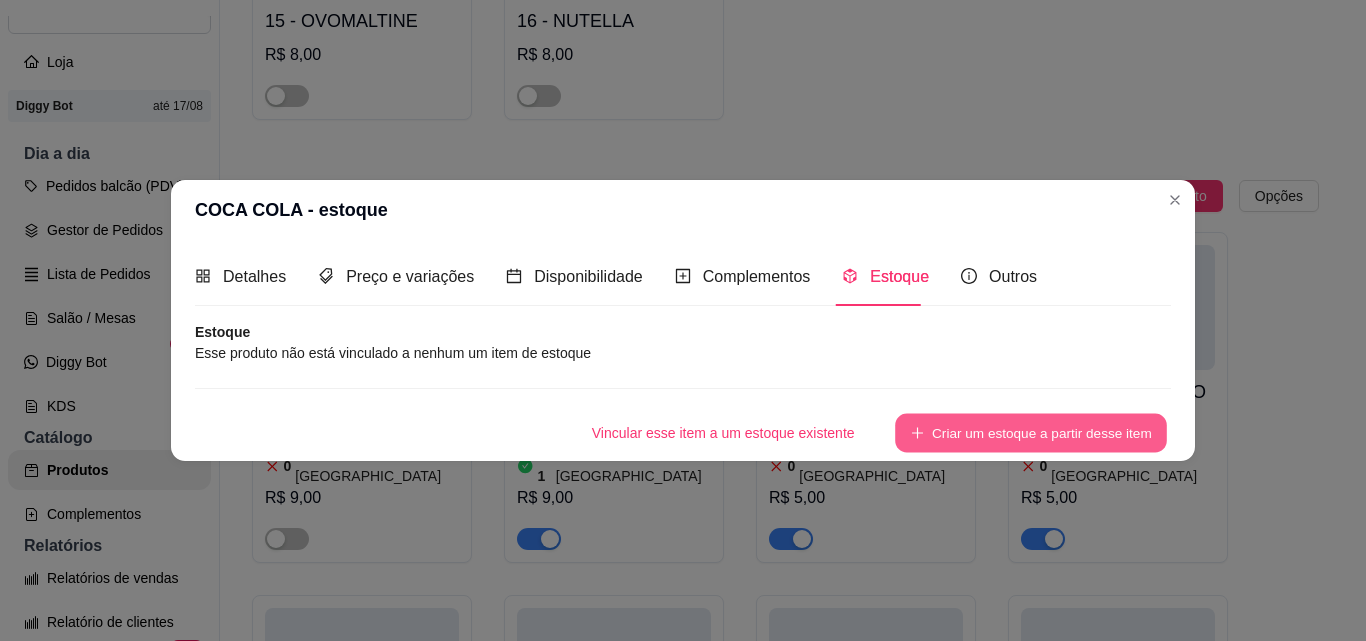 click on "Criar um estoque a partir desse item" at bounding box center [1031, 432] 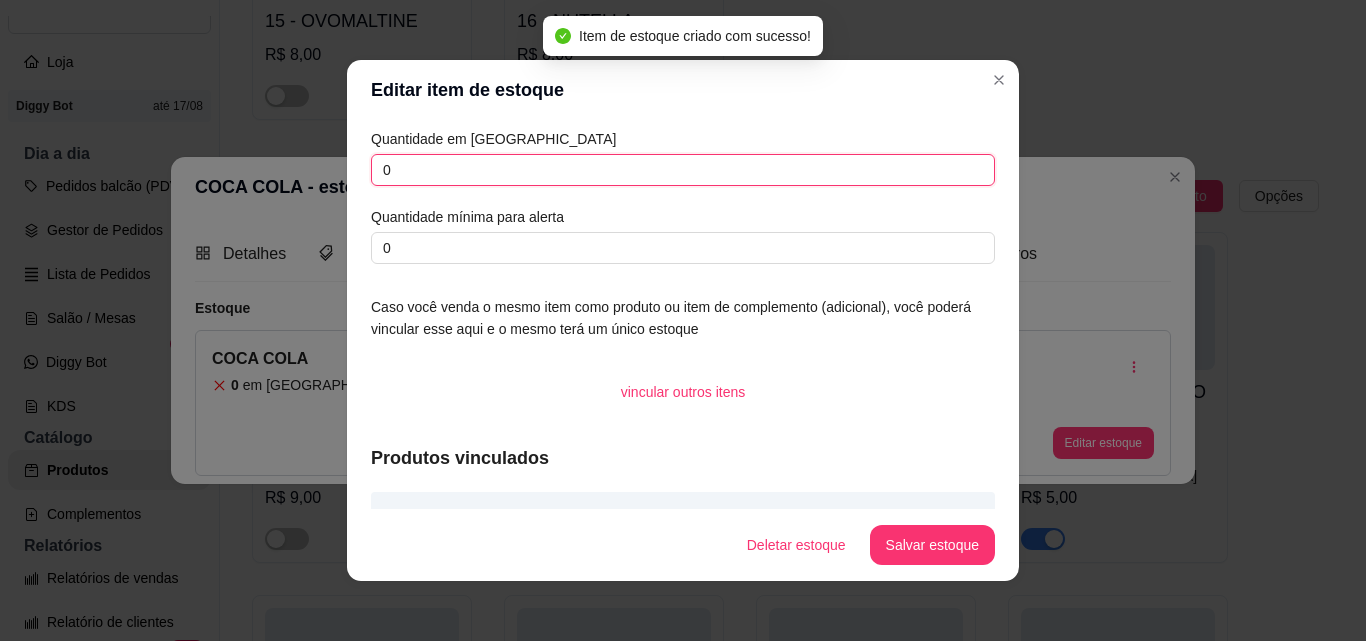 click on "0" at bounding box center (683, 170) 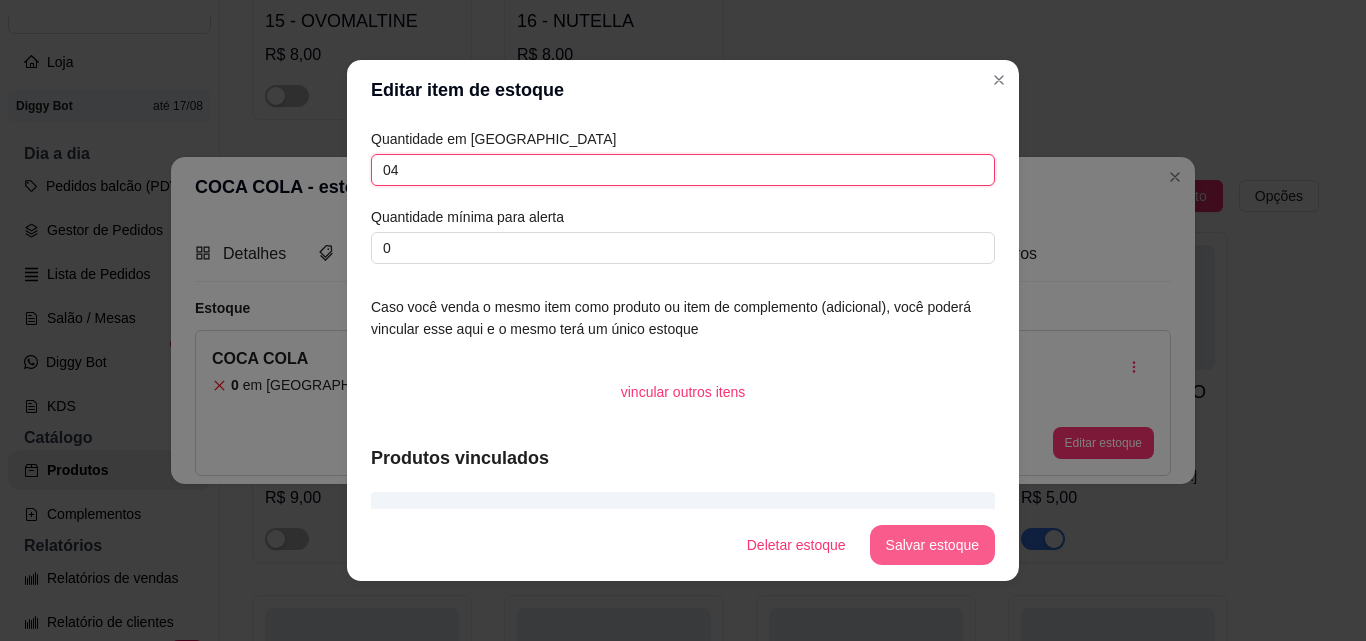 type on "04" 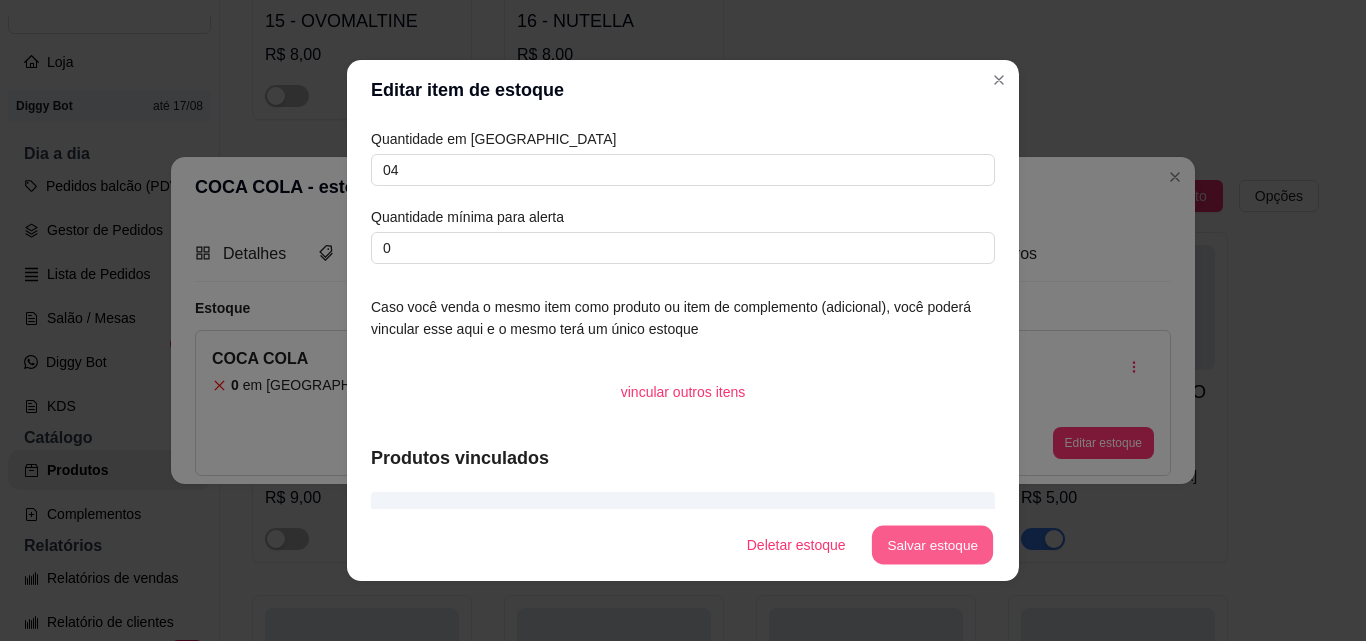 click on "Salvar estoque" at bounding box center (932, 545) 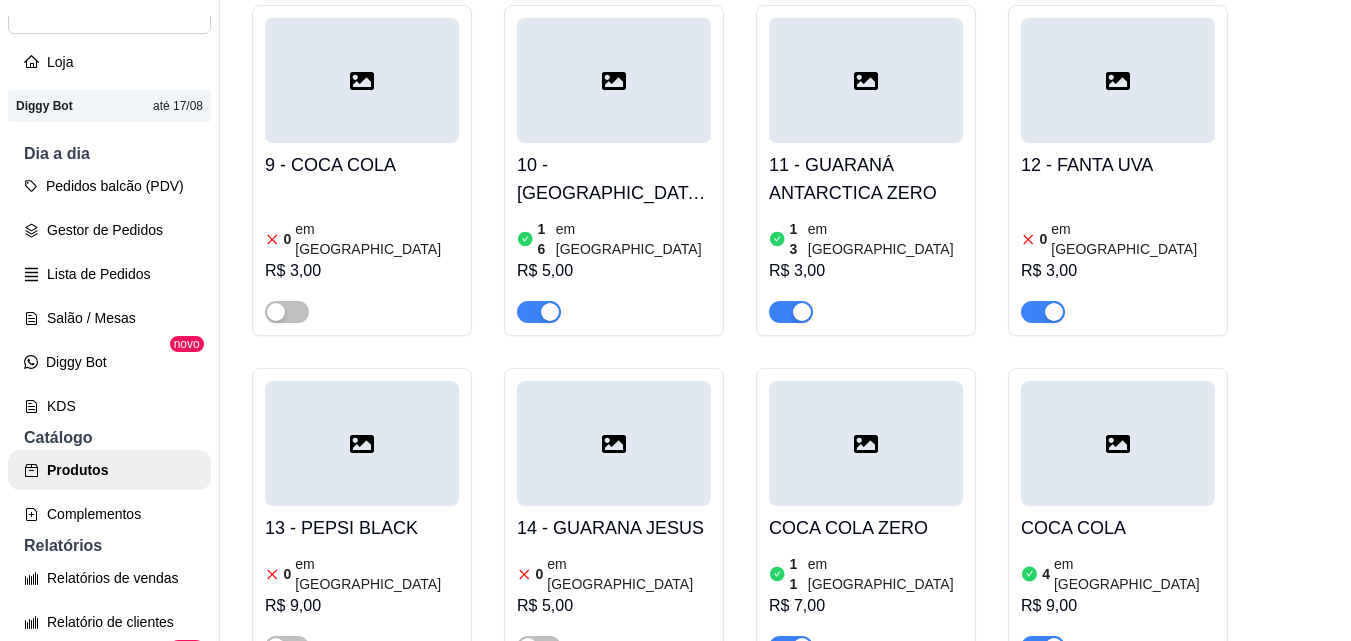scroll, scrollTop: 3034, scrollLeft: 0, axis: vertical 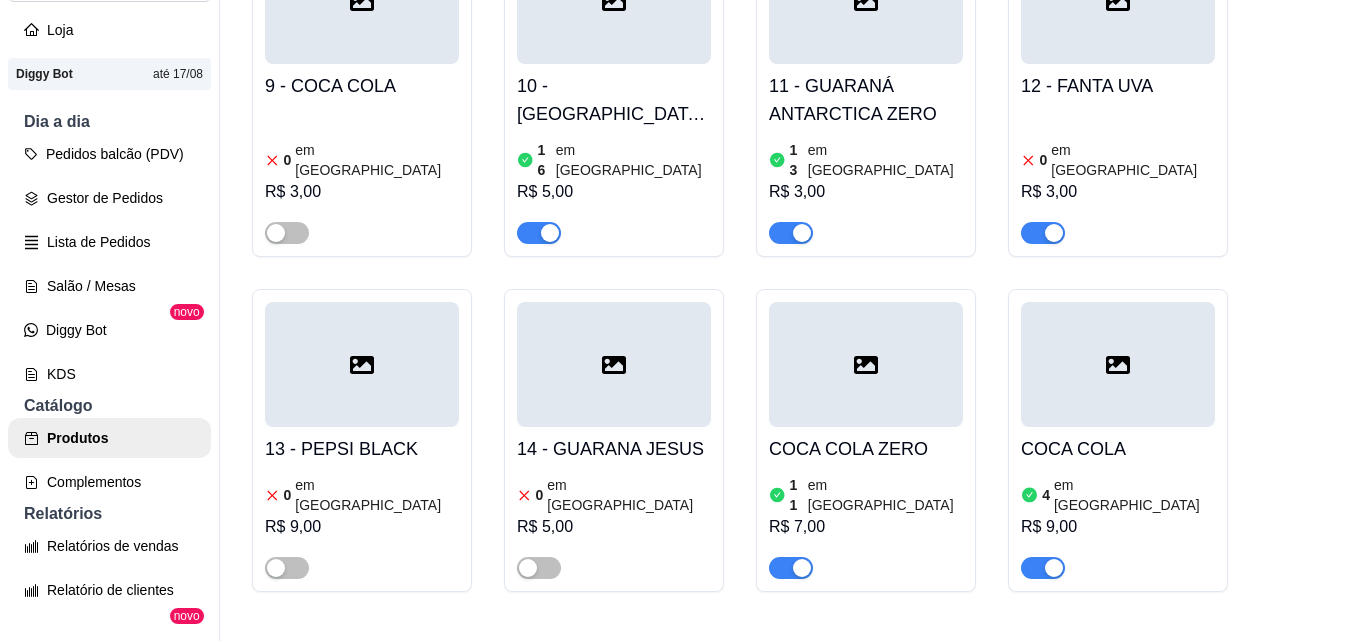 click on "R$ 5,00" at bounding box center (614, 527) 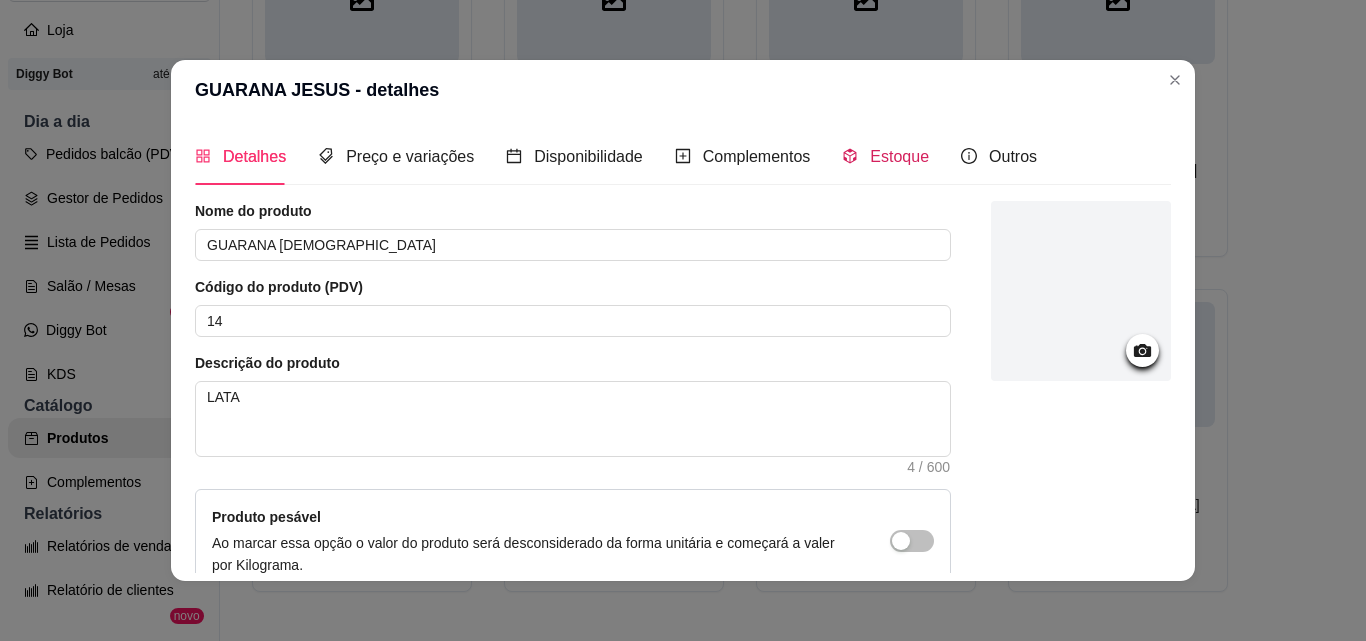 click on "Estoque" at bounding box center [899, 156] 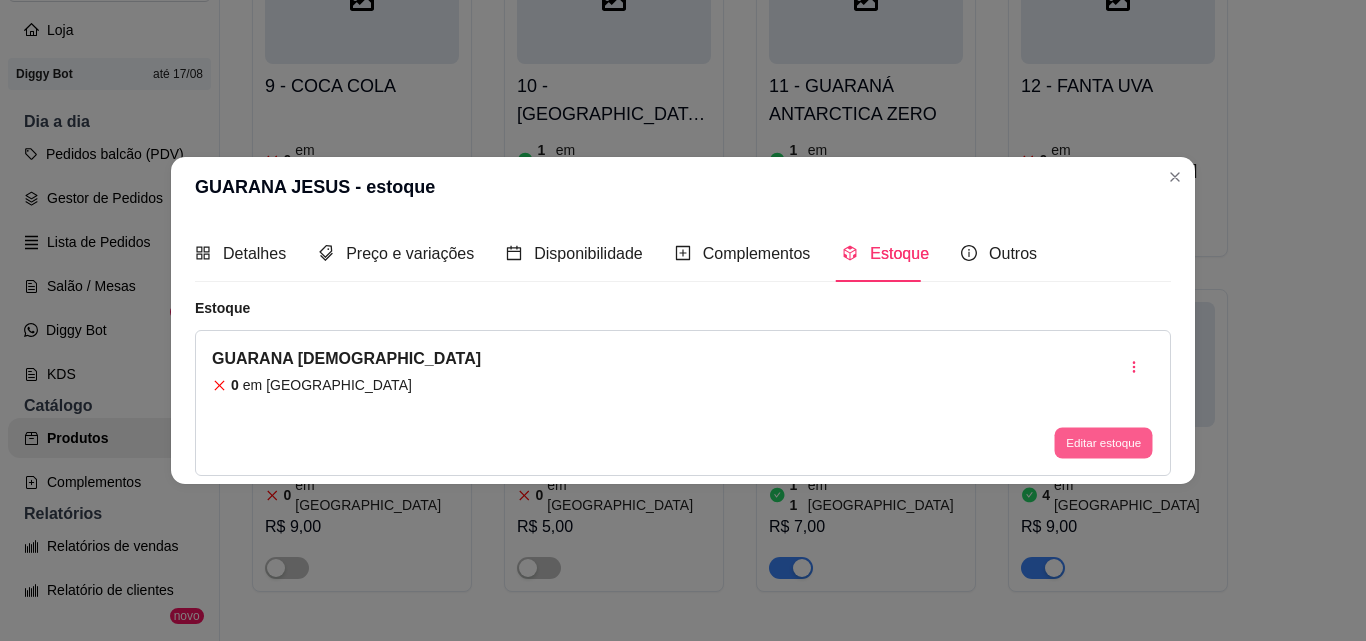 click on "Editar estoque" at bounding box center [1103, 443] 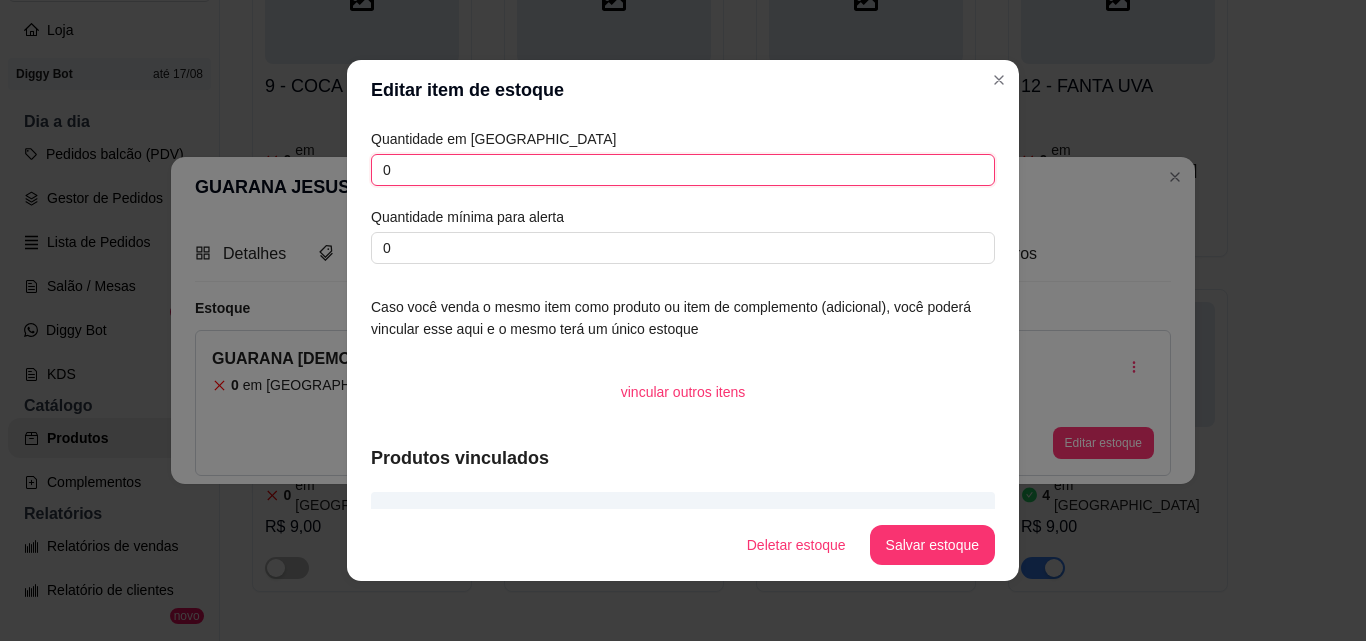 click on "0" at bounding box center (683, 170) 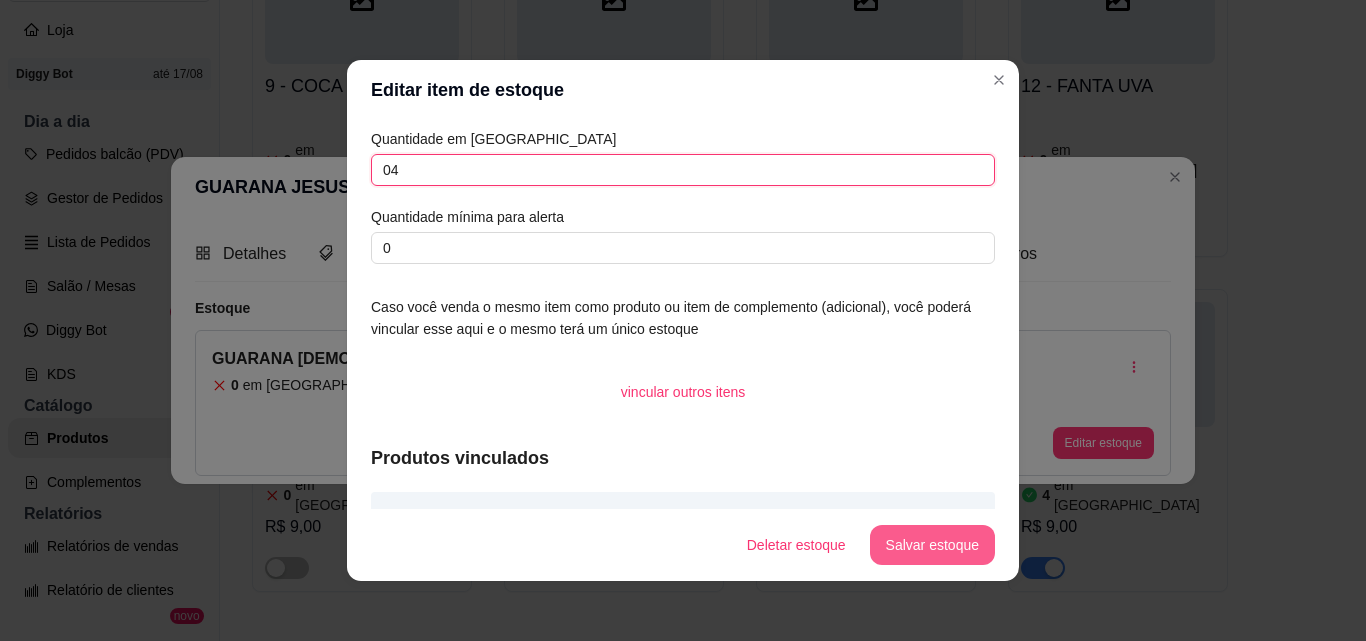 type on "04" 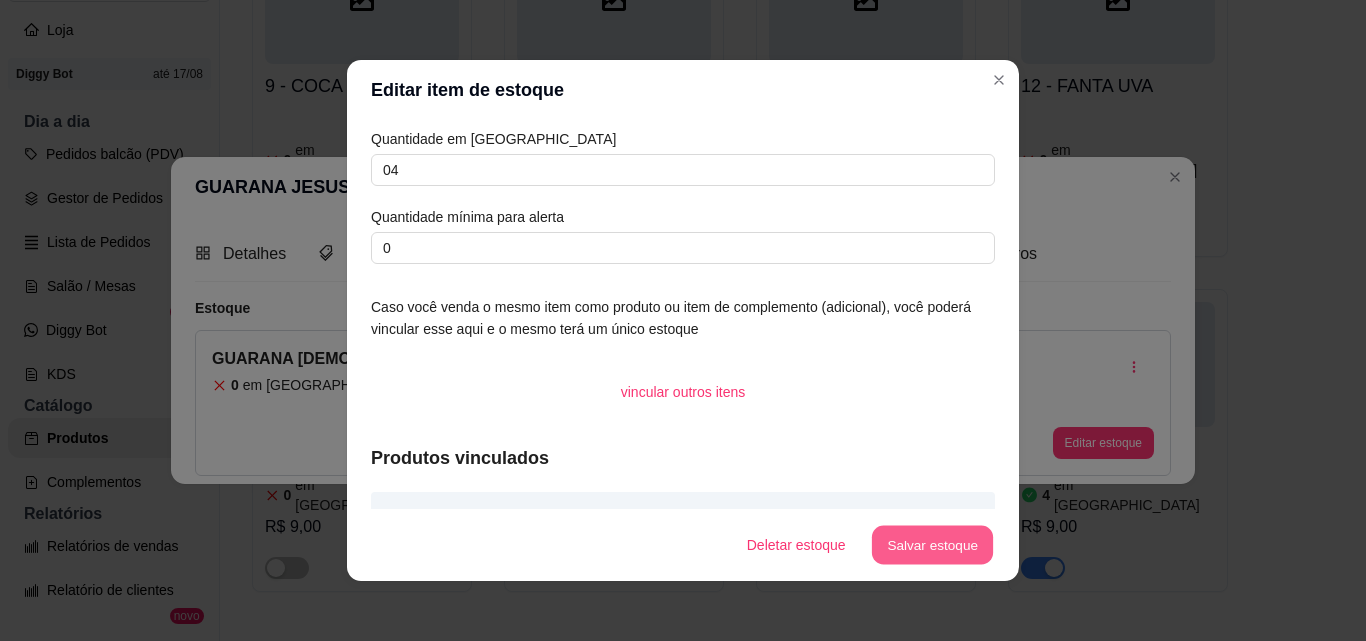 click on "Salvar estoque" at bounding box center [932, 545] 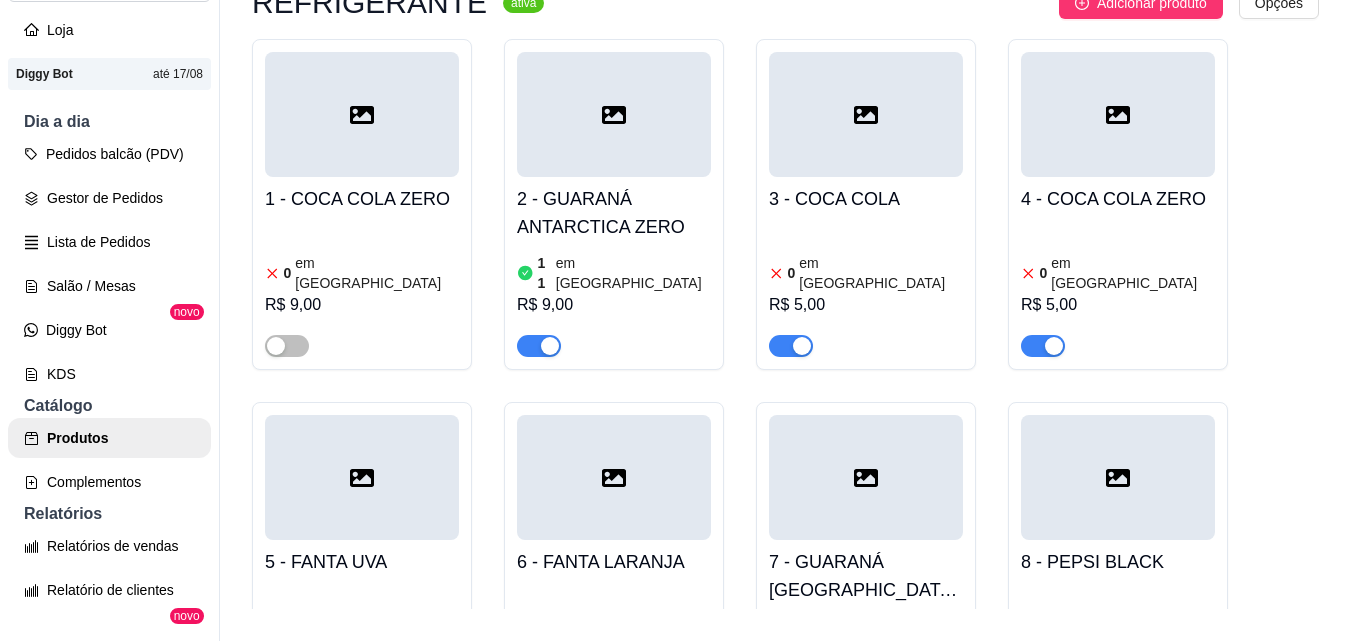 scroll, scrollTop: 2234, scrollLeft: 0, axis: vertical 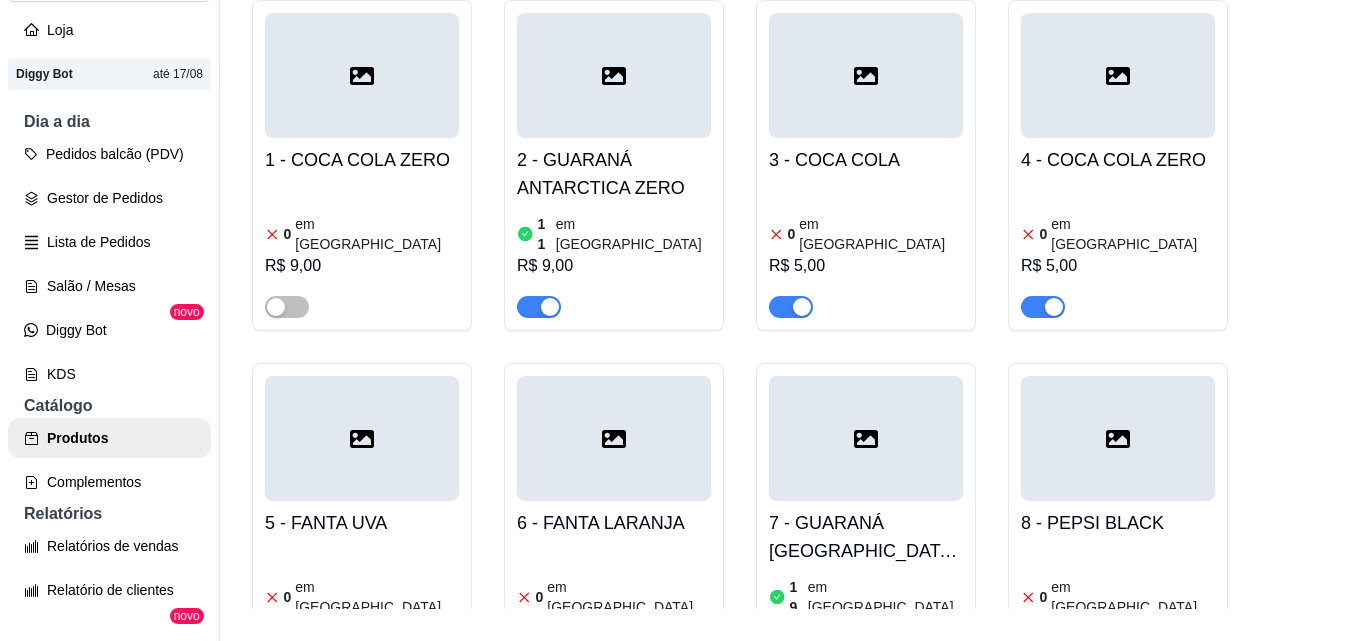 click on "0 em [GEOGRAPHIC_DATA]" at bounding box center [866, 234] 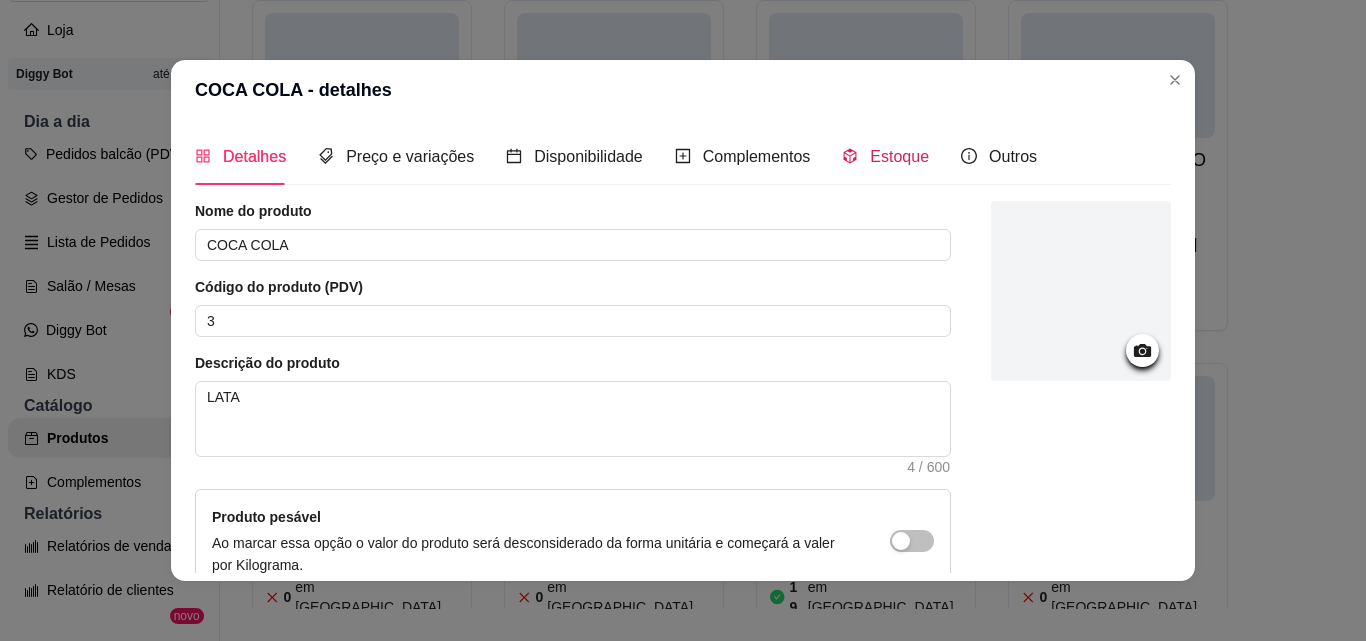click on "Estoque" at bounding box center (899, 156) 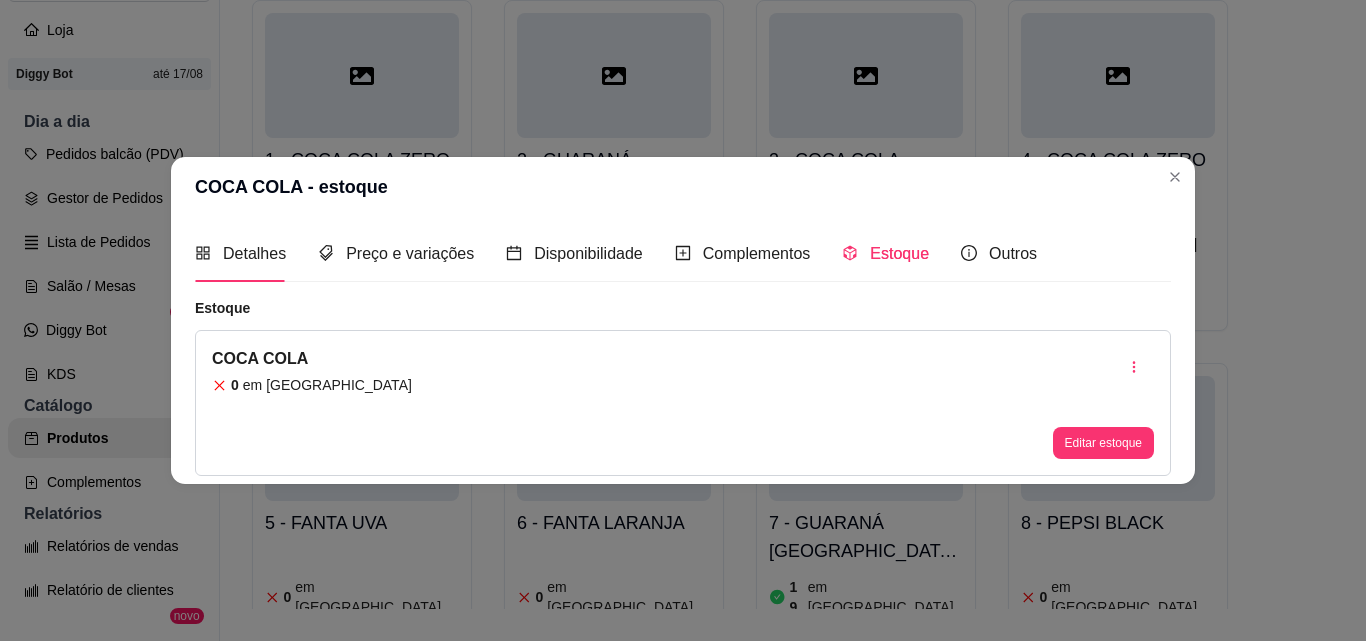type 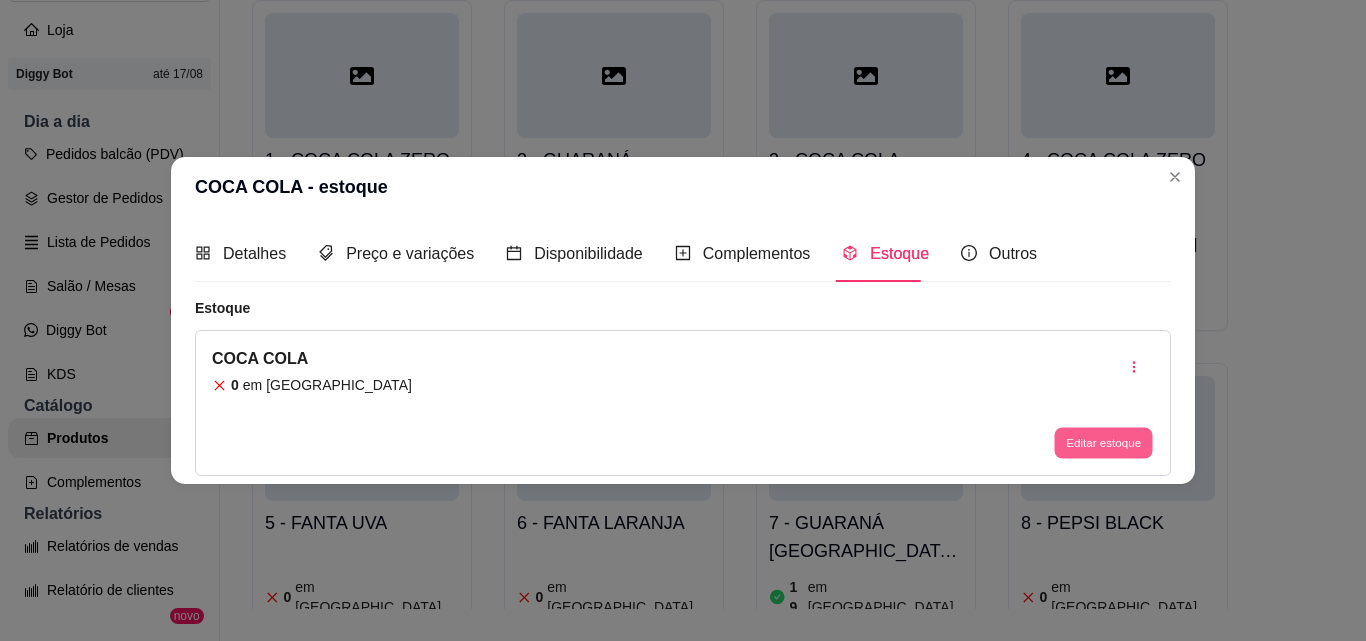 click on "Editar estoque" at bounding box center (1103, 443) 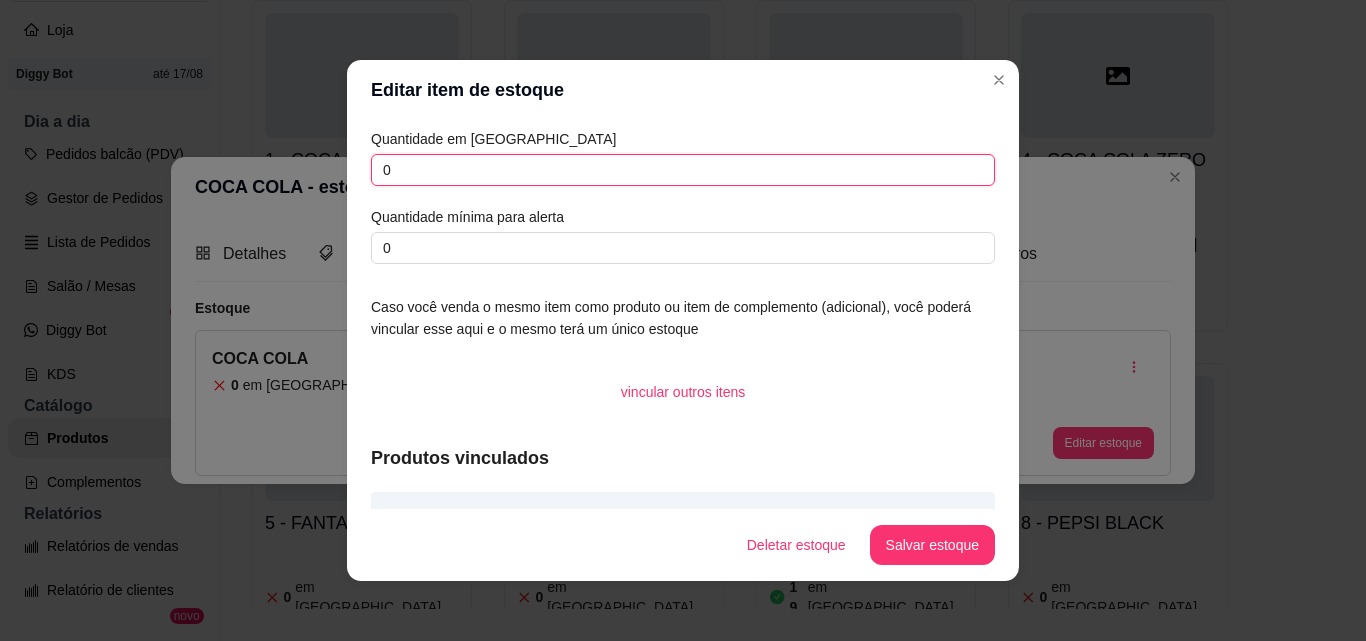 click on "0" at bounding box center (683, 170) 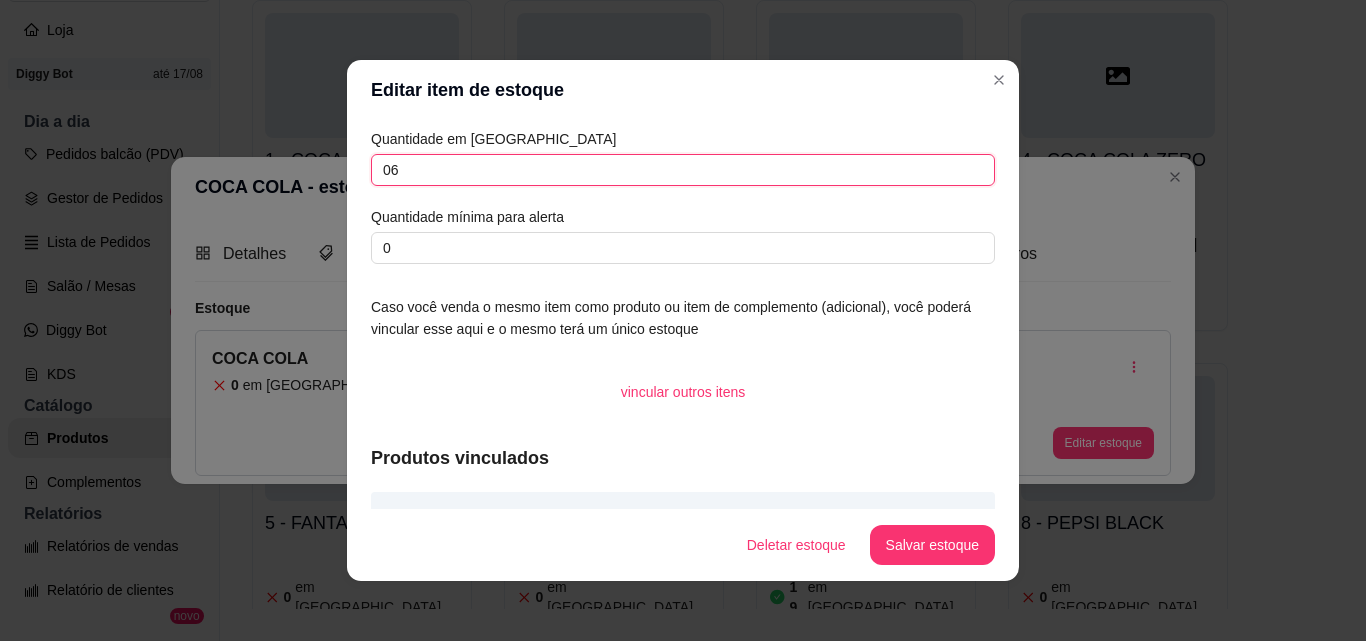 type on "06" 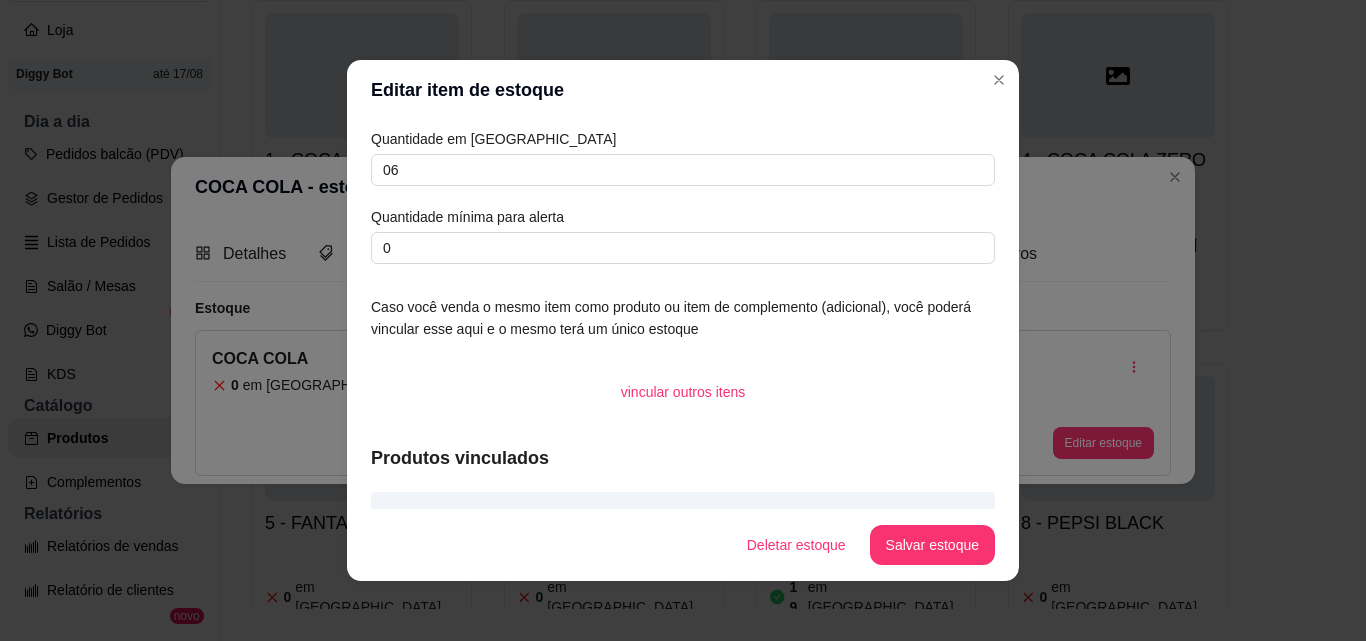 click on "Deletar estoque Salvar estoque" at bounding box center [683, 545] 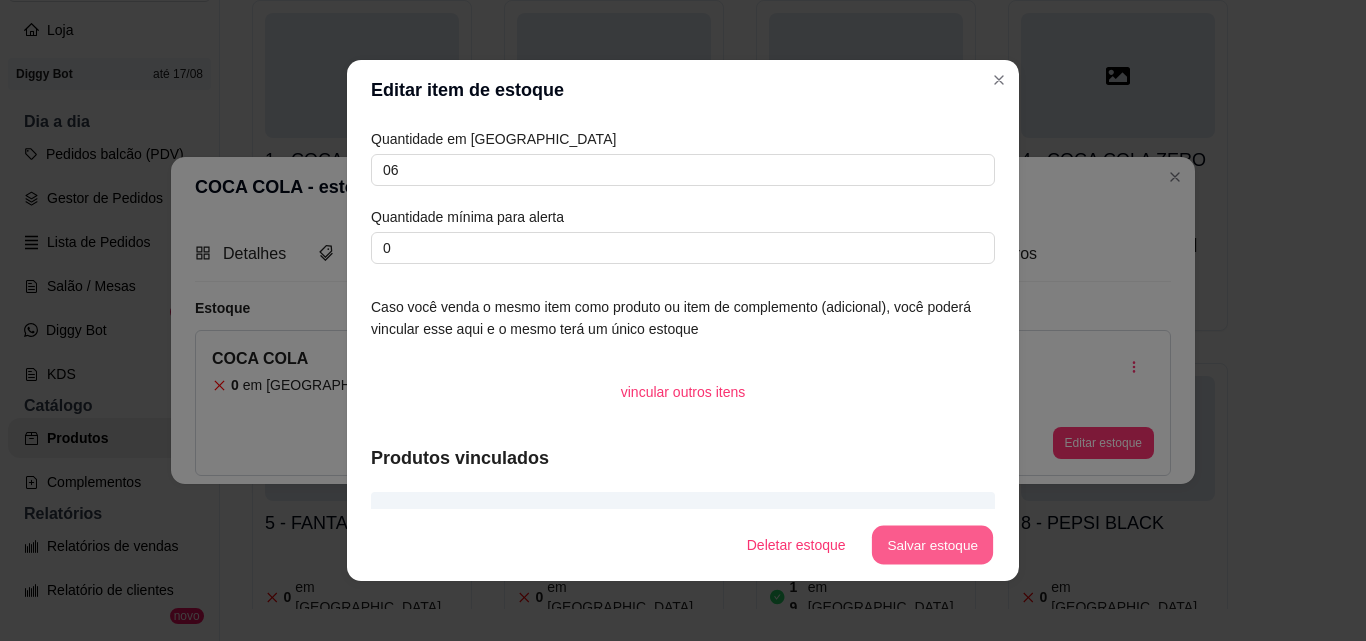 click on "Salvar estoque" at bounding box center (932, 545) 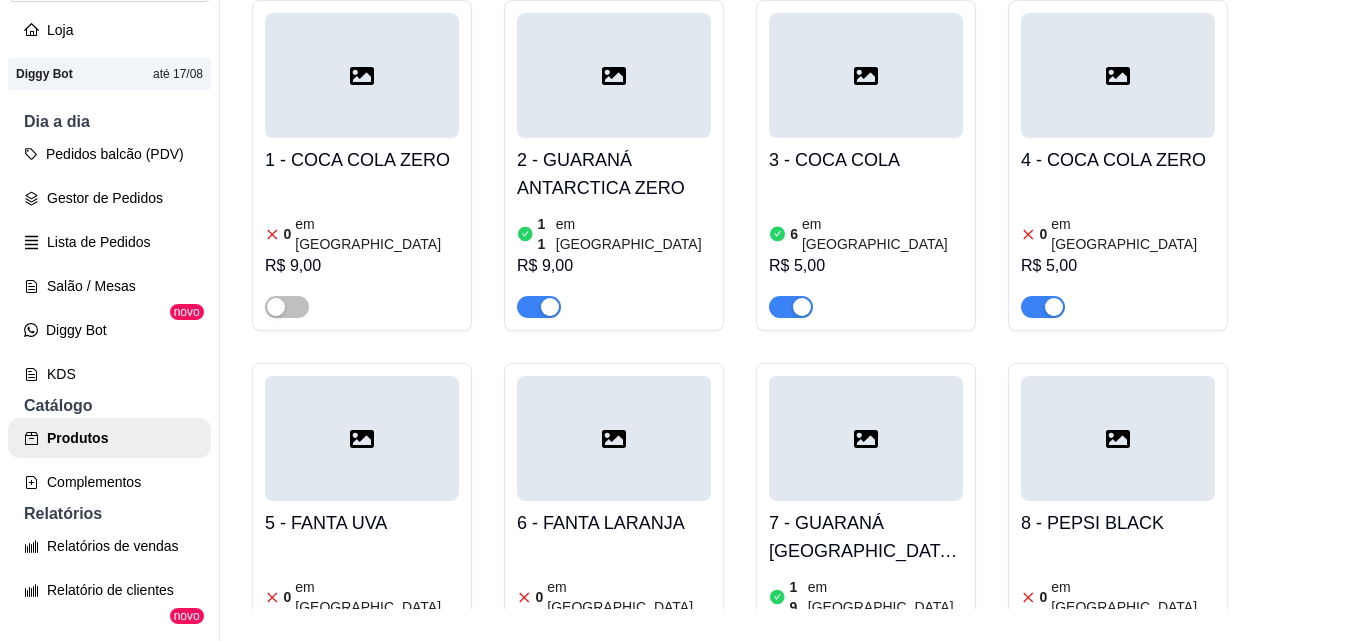 scroll, scrollTop: 2334, scrollLeft: 0, axis: vertical 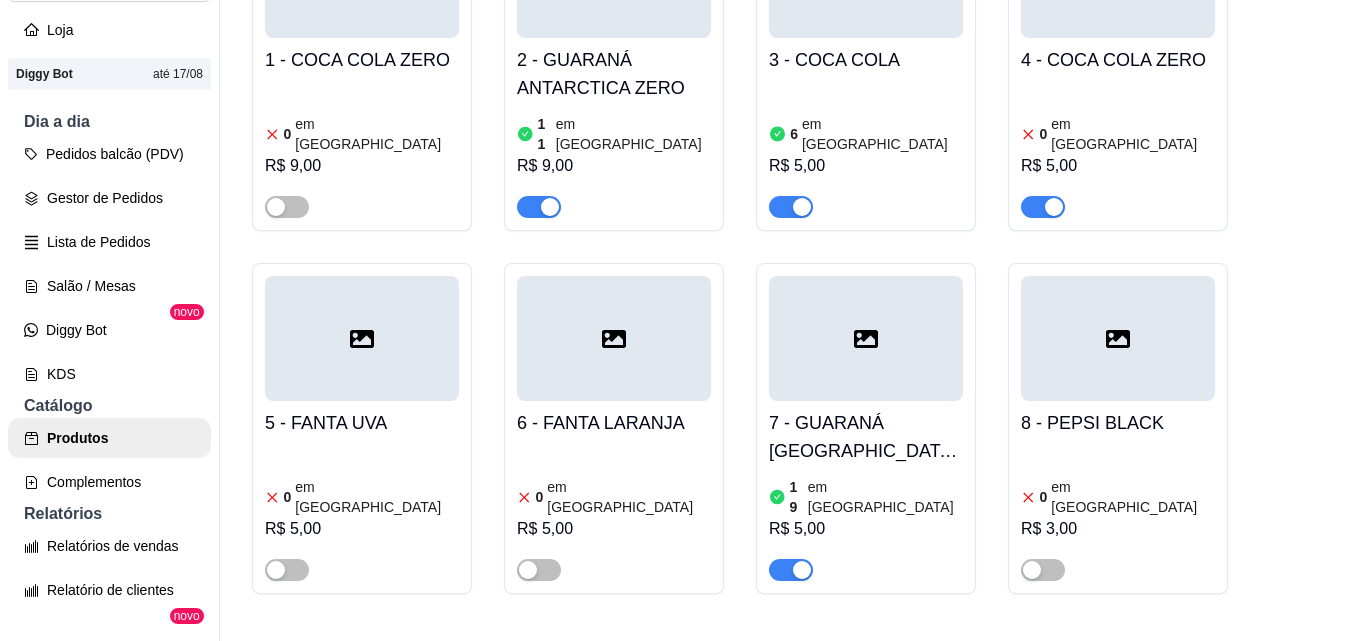 click on "0 em estoque R$ 5,00" at bounding box center [362, 513] 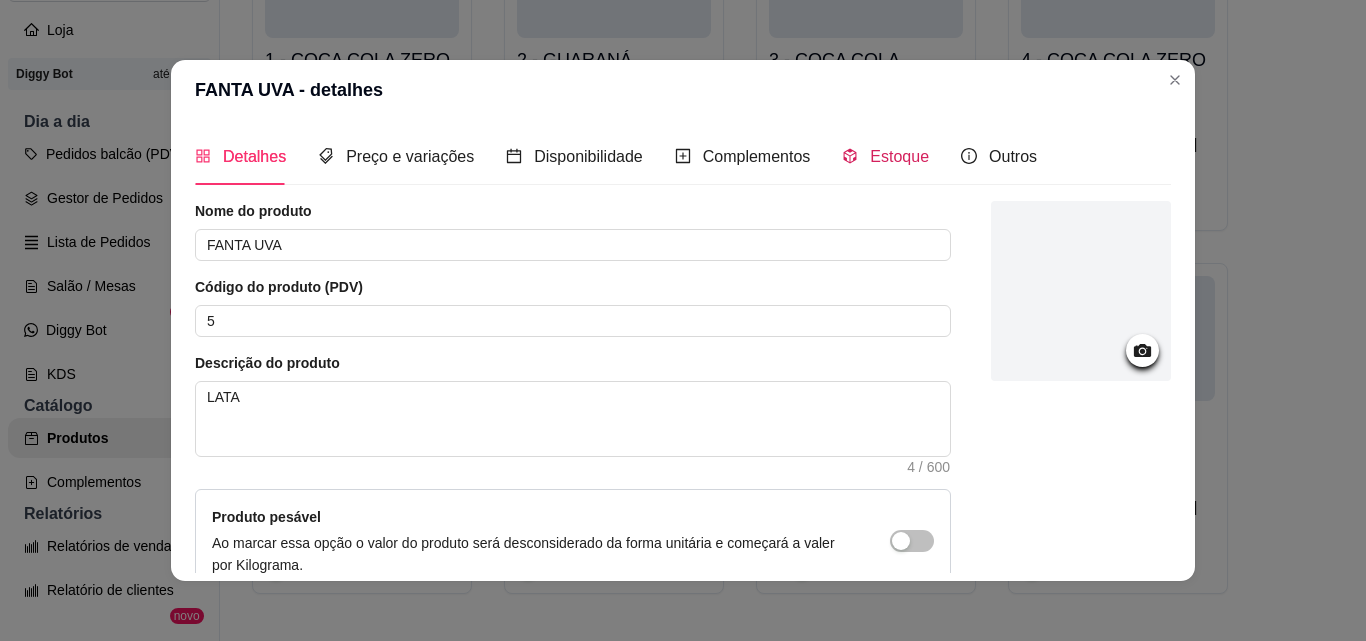 click on "Estoque" at bounding box center [899, 156] 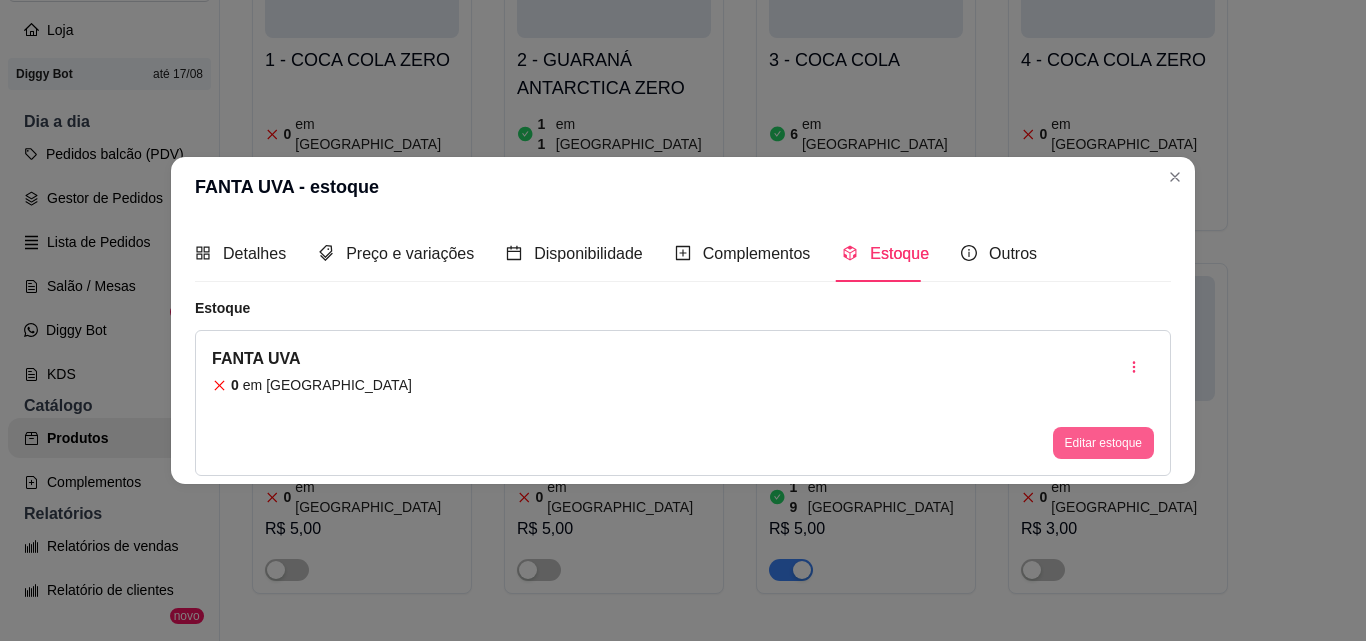 click on "Editar estoque" at bounding box center (1103, 443) 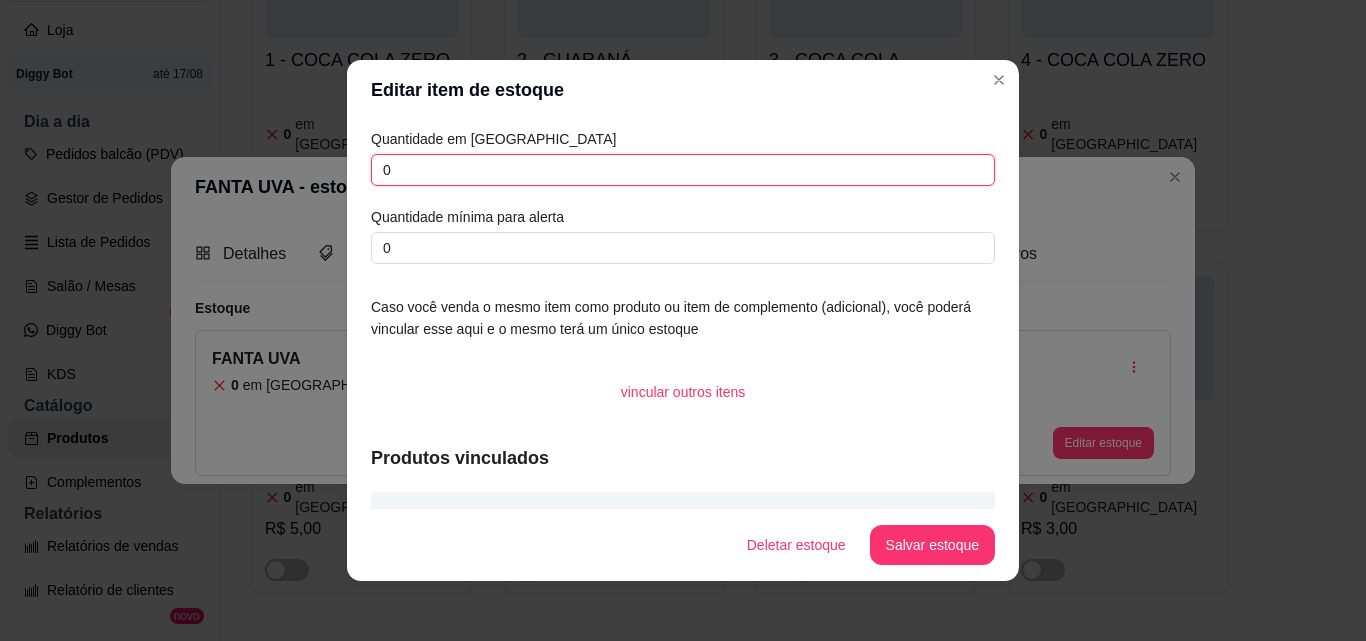 click on "0" at bounding box center [683, 170] 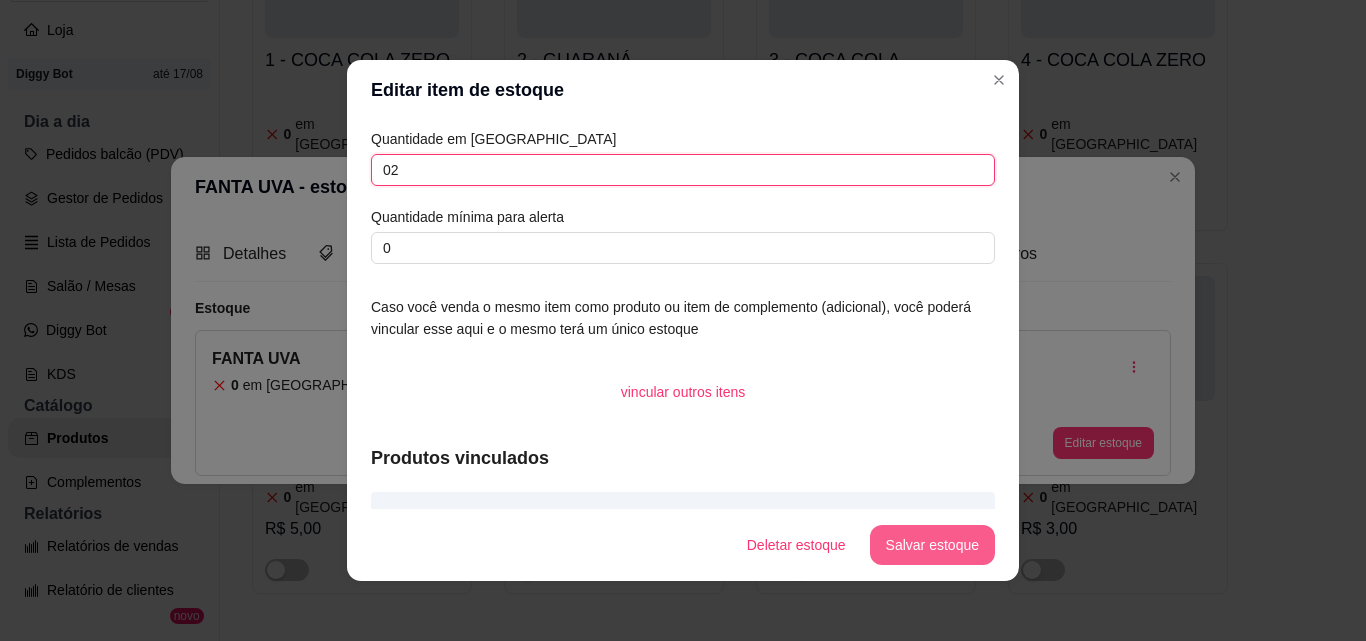 type on "02" 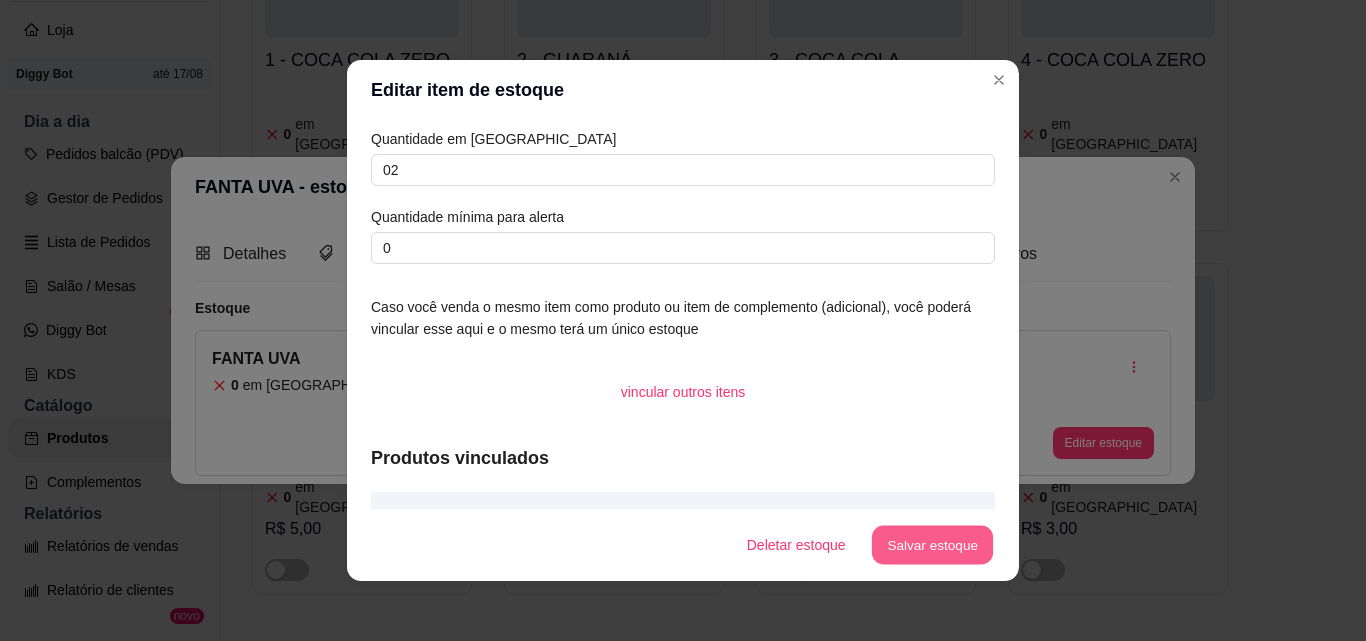 click on "Salvar estoque" at bounding box center [932, 545] 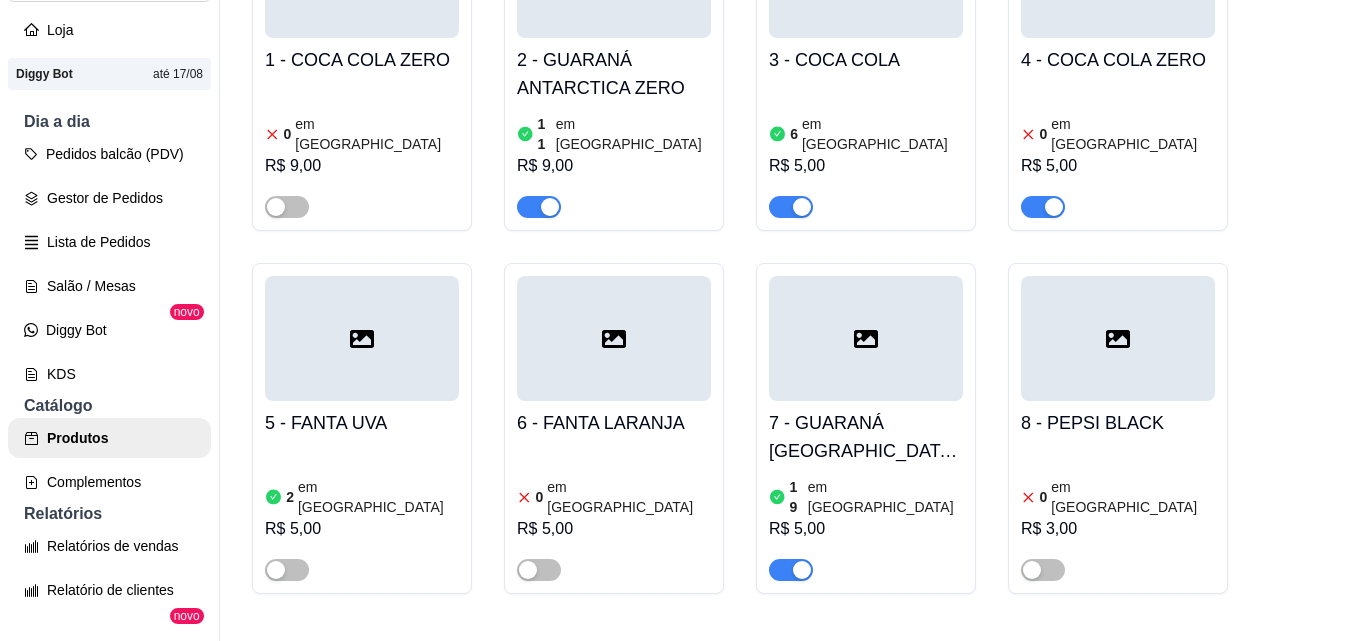scroll, scrollTop: 2434, scrollLeft: 0, axis: vertical 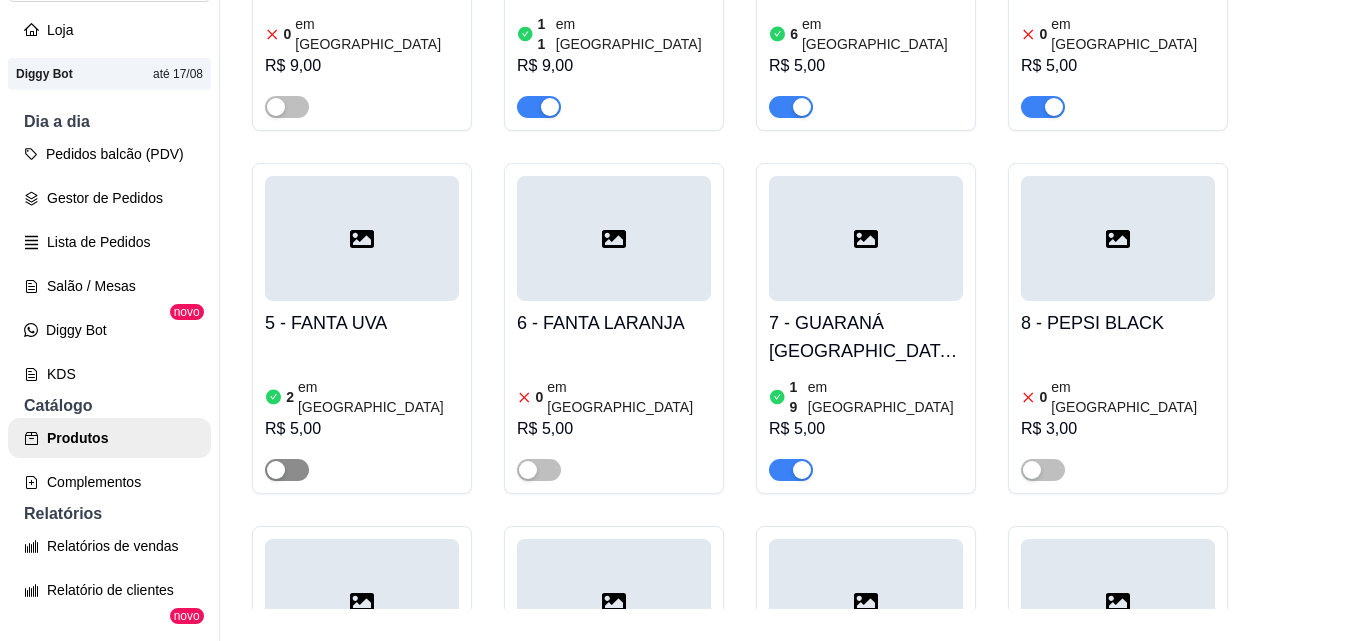 click at bounding box center [287, 470] 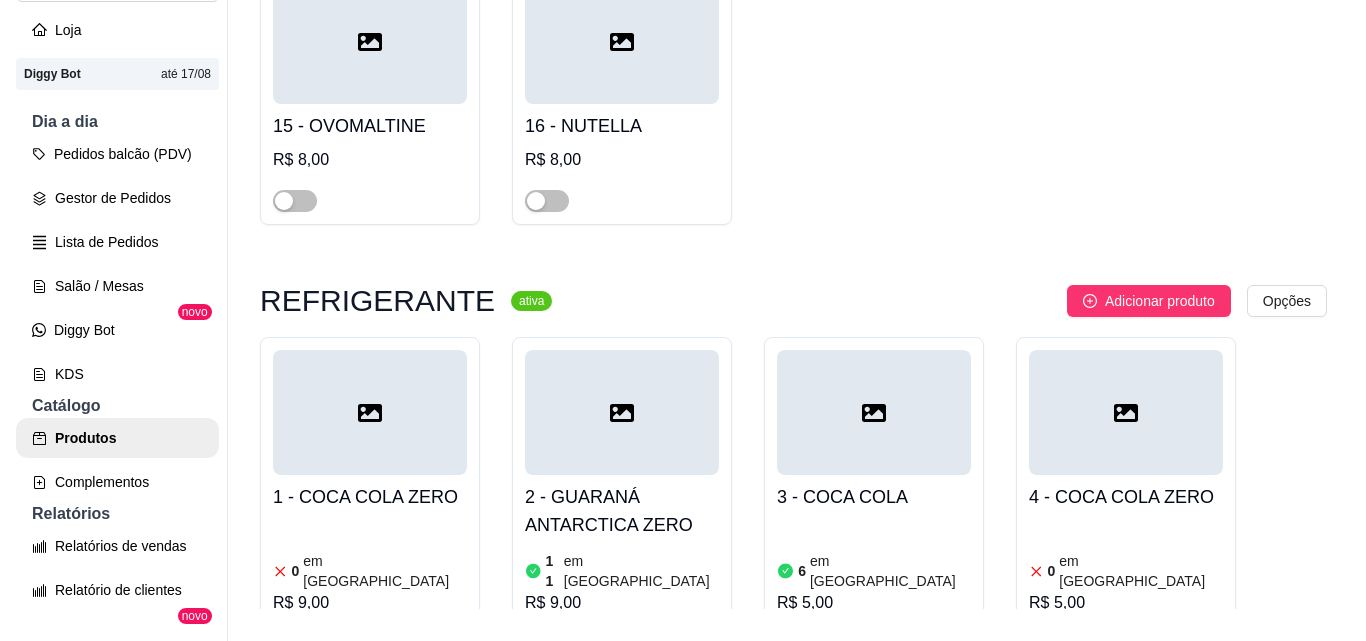scroll, scrollTop: 1934, scrollLeft: 0, axis: vertical 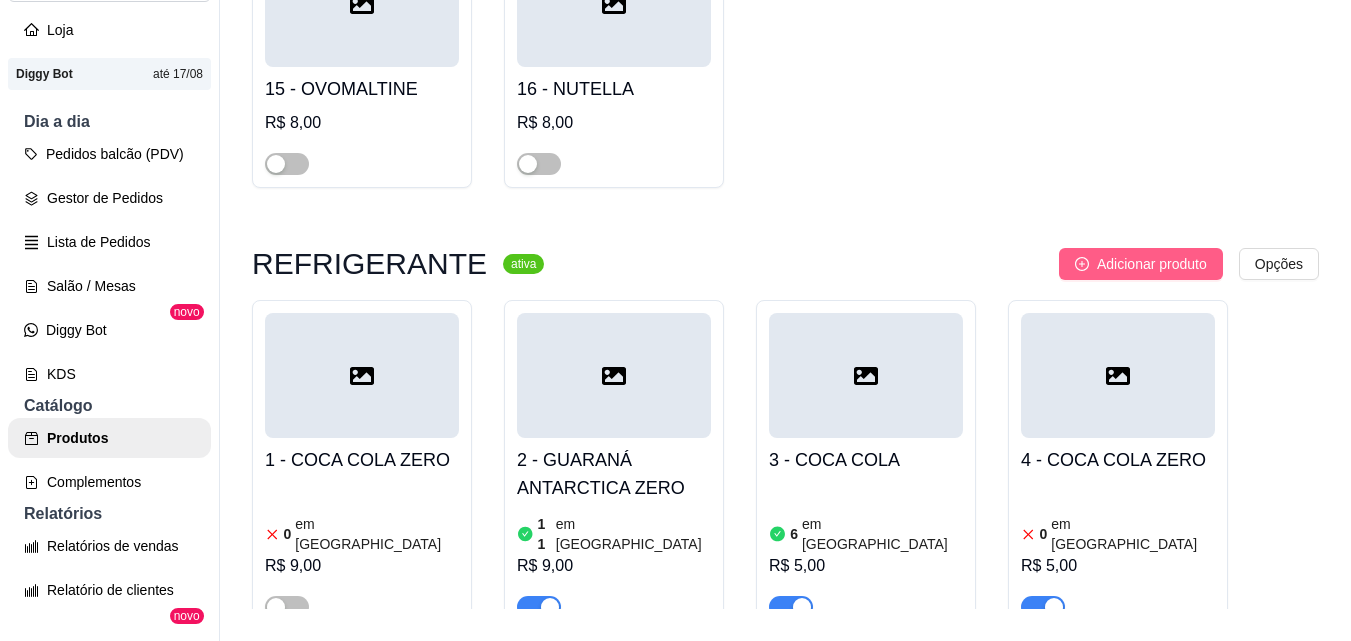 click on "Adicionar produto" at bounding box center [1152, 264] 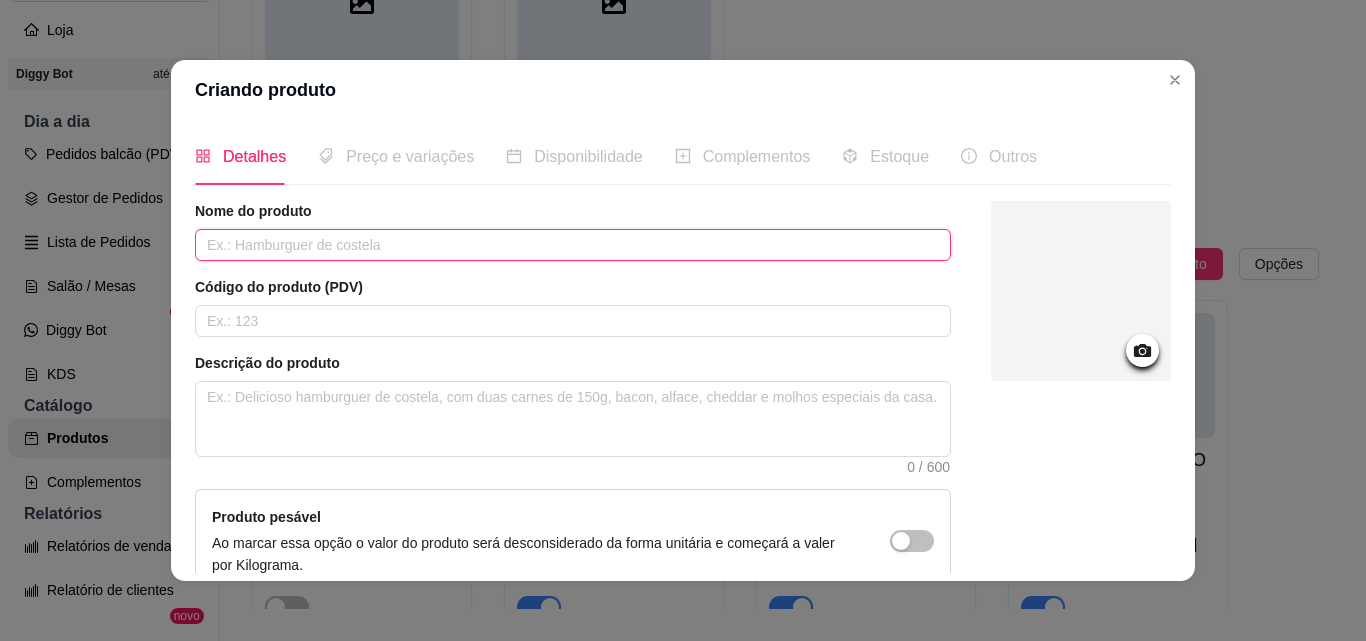 drag, startPoint x: 880, startPoint y: 245, endPoint x: 1029, endPoint y: 248, distance: 149.0302 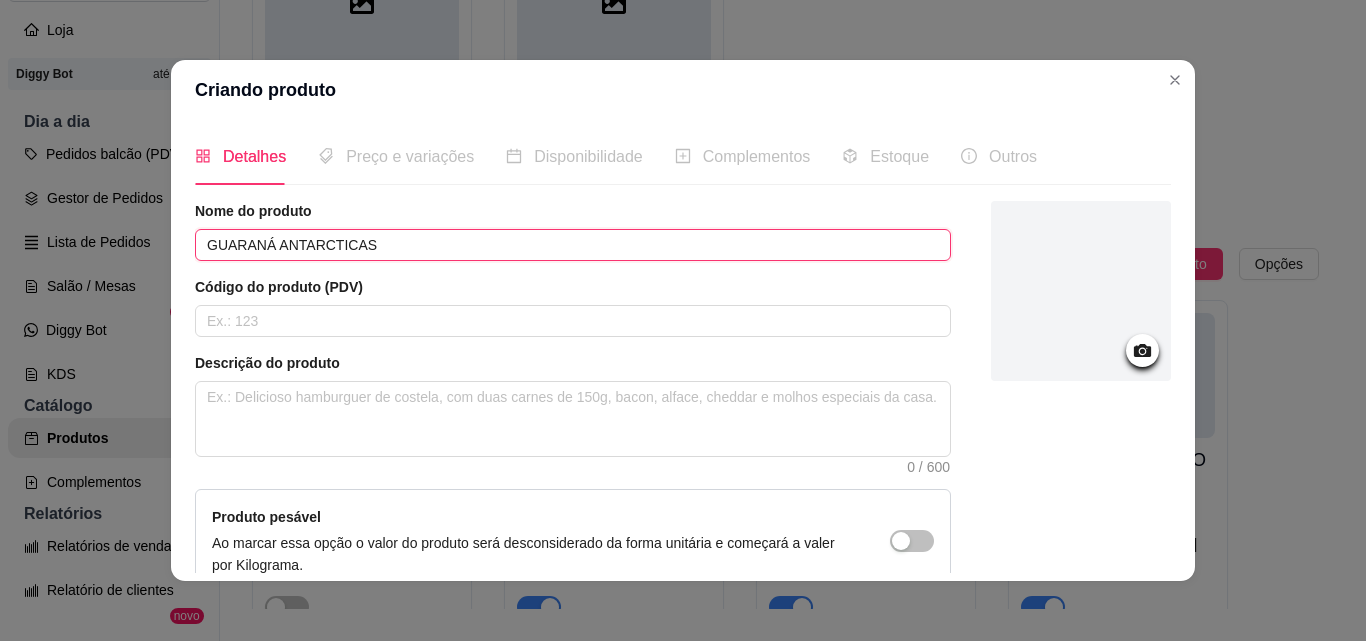 drag, startPoint x: 300, startPoint y: 251, endPoint x: 315, endPoint y: 246, distance: 15.811388 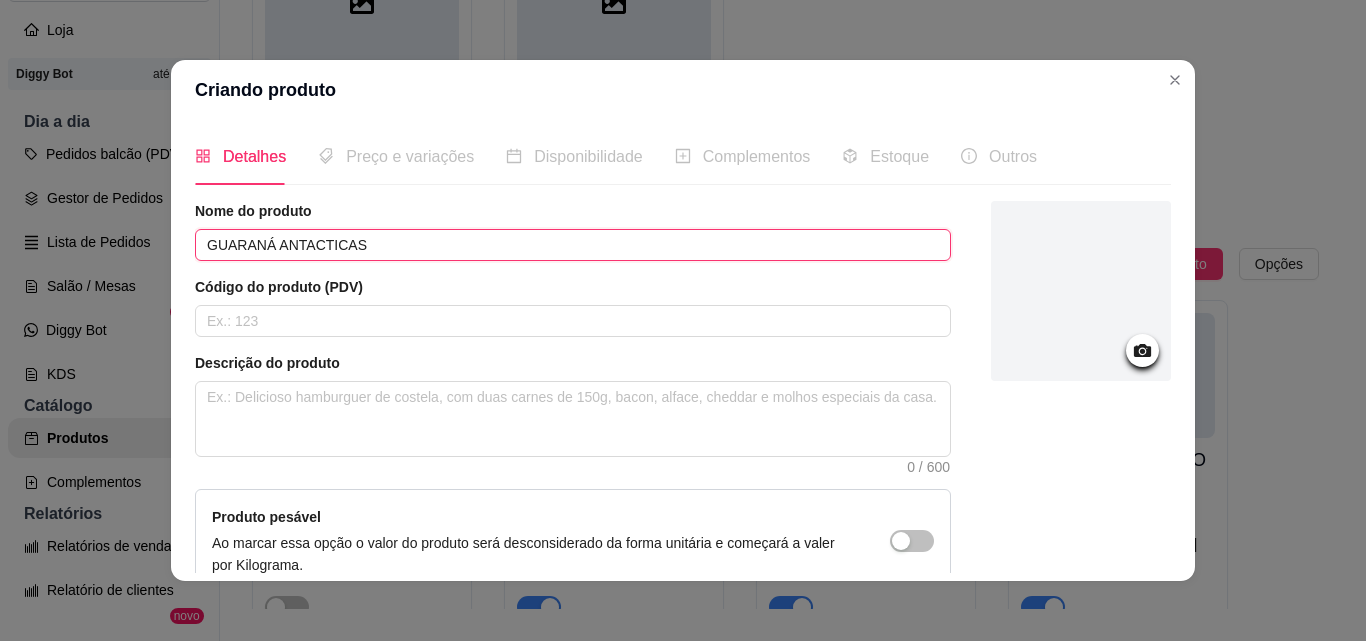 click on "GUARANÁ ANTACTICAS" at bounding box center (573, 245) 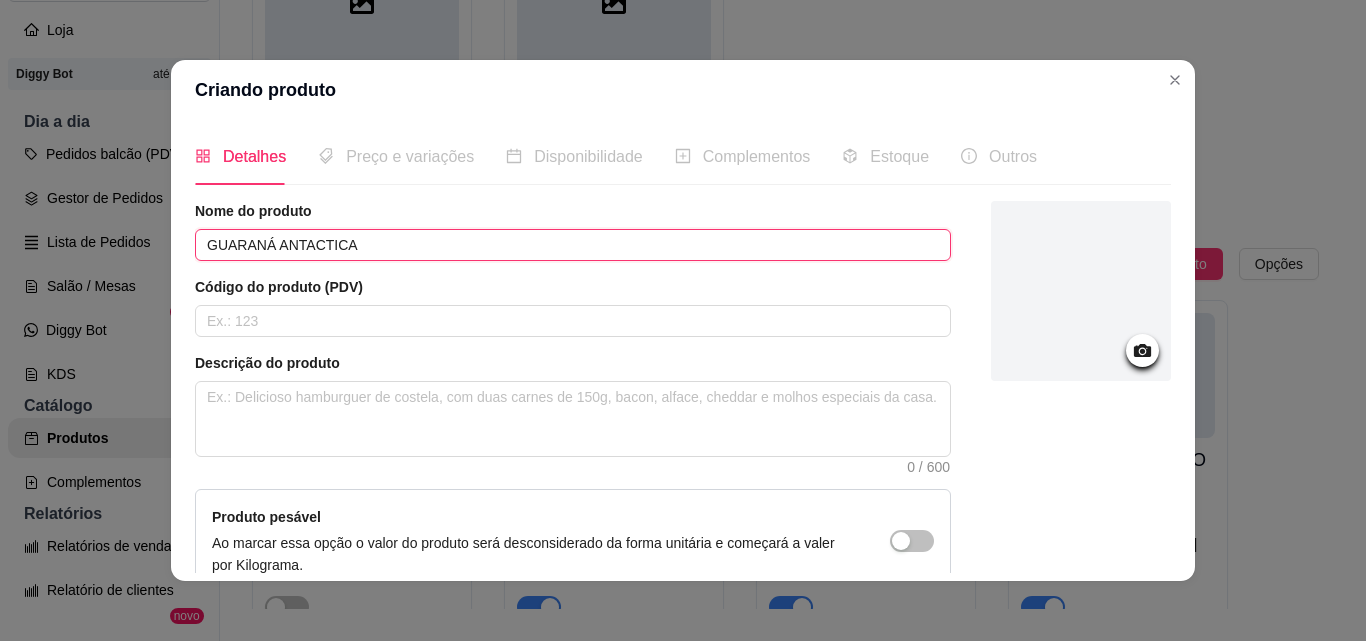 click on "GUARANÁ ANTACTICA" at bounding box center [573, 245] 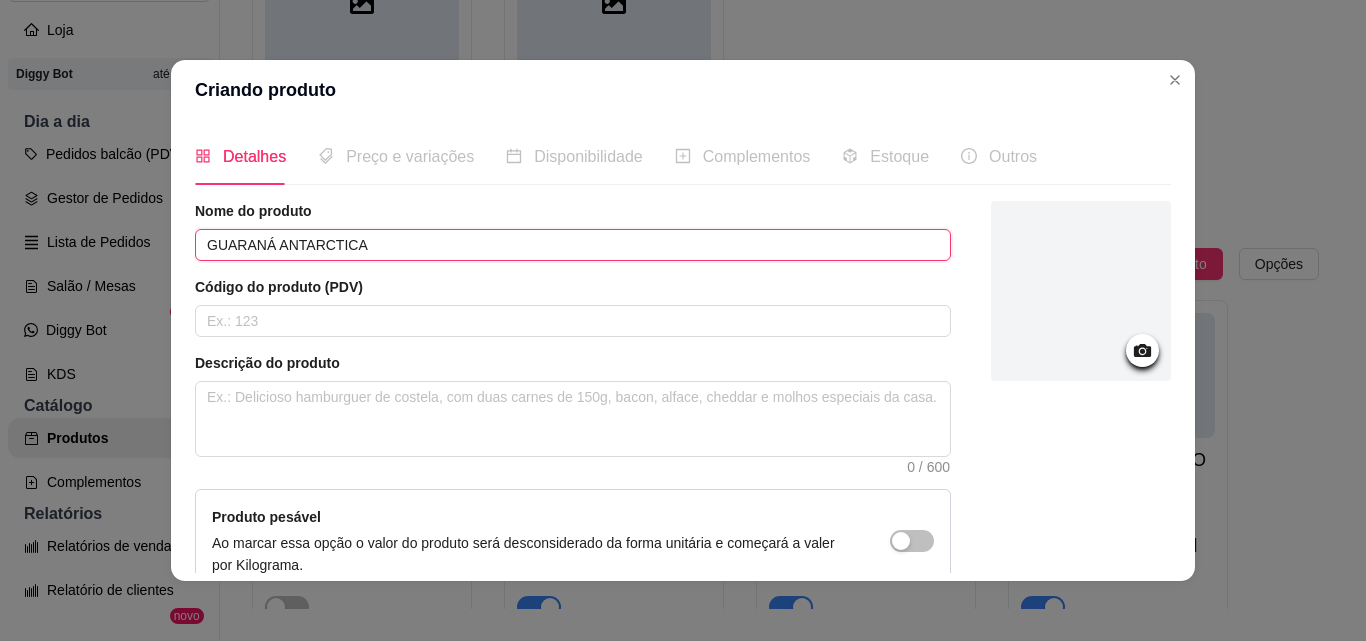 click on "GUARANÁ ANTARCTICA" at bounding box center (573, 245) 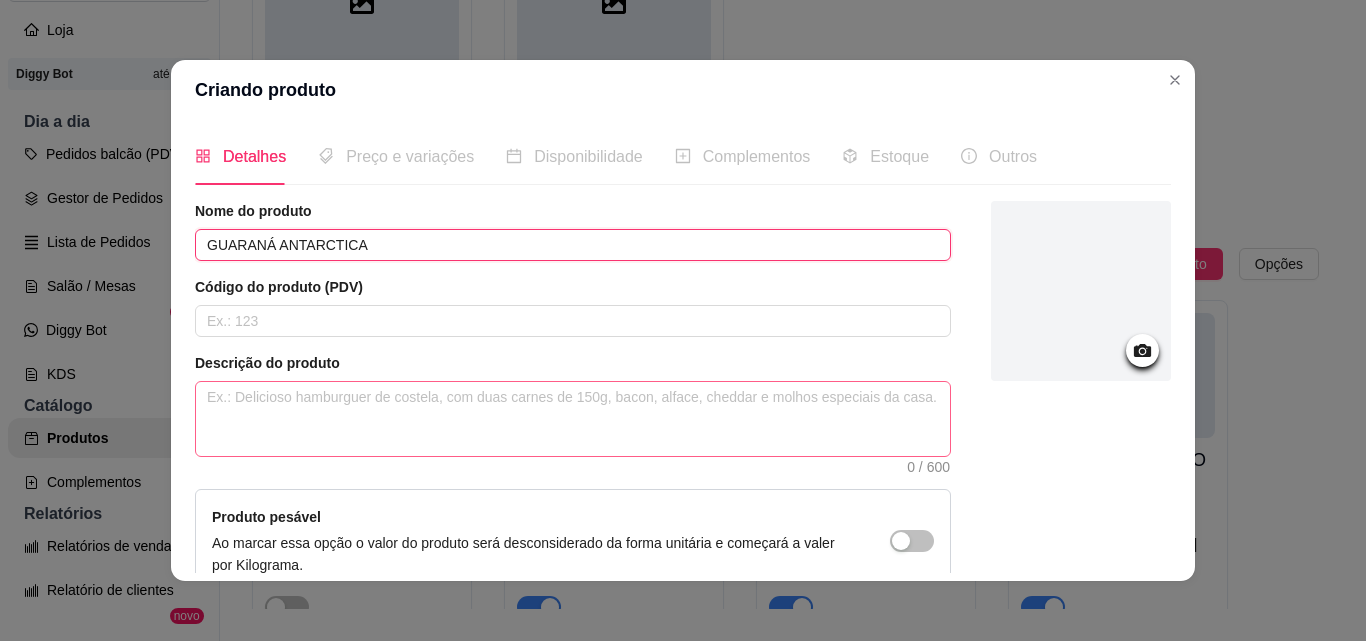 type on "GUARANÁ ANTARCTICA" 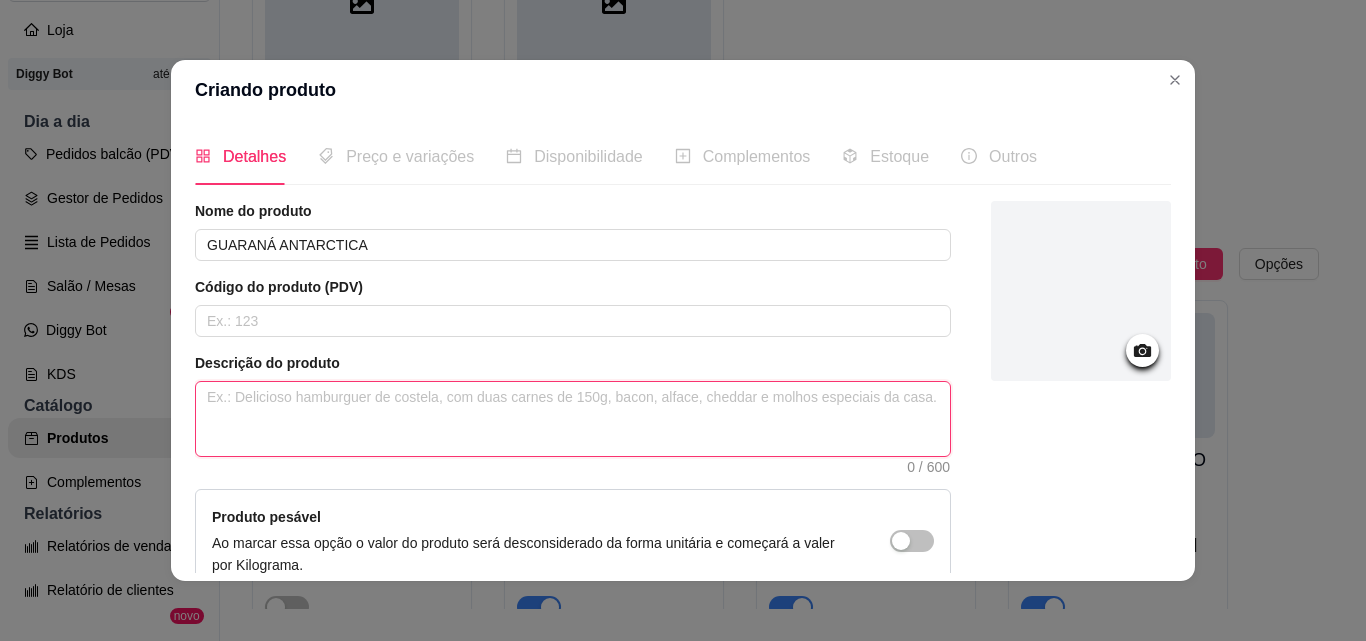 drag, startPoint x: 383, startPoint y: 417, endPoint x: 398, endPoint y: 412, distance: 15.811388 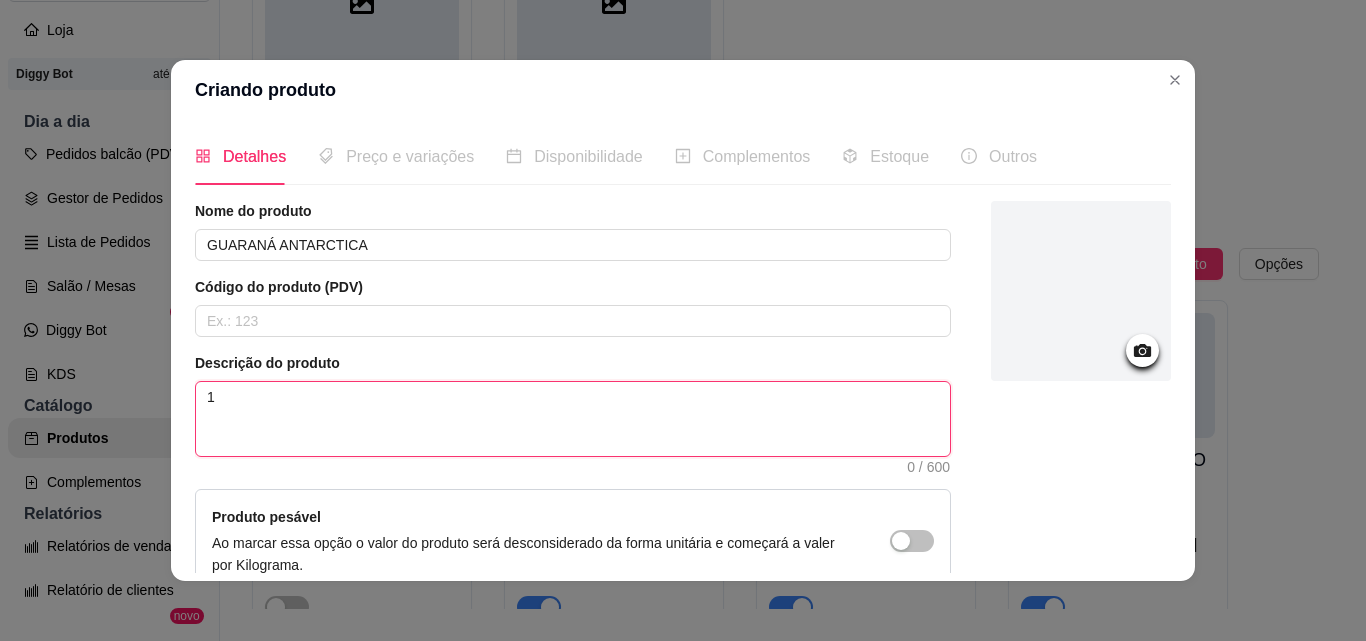 type 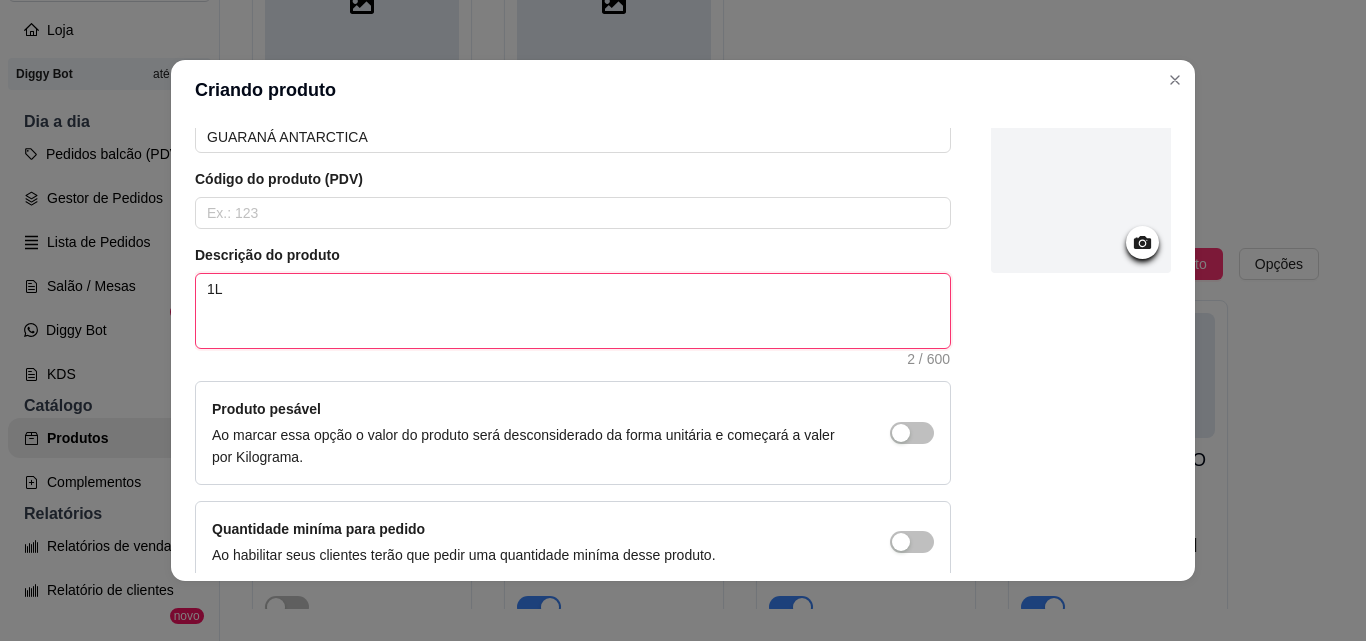 scroll, scrollTop: 207, scrollLeft: 0, axis: vertical 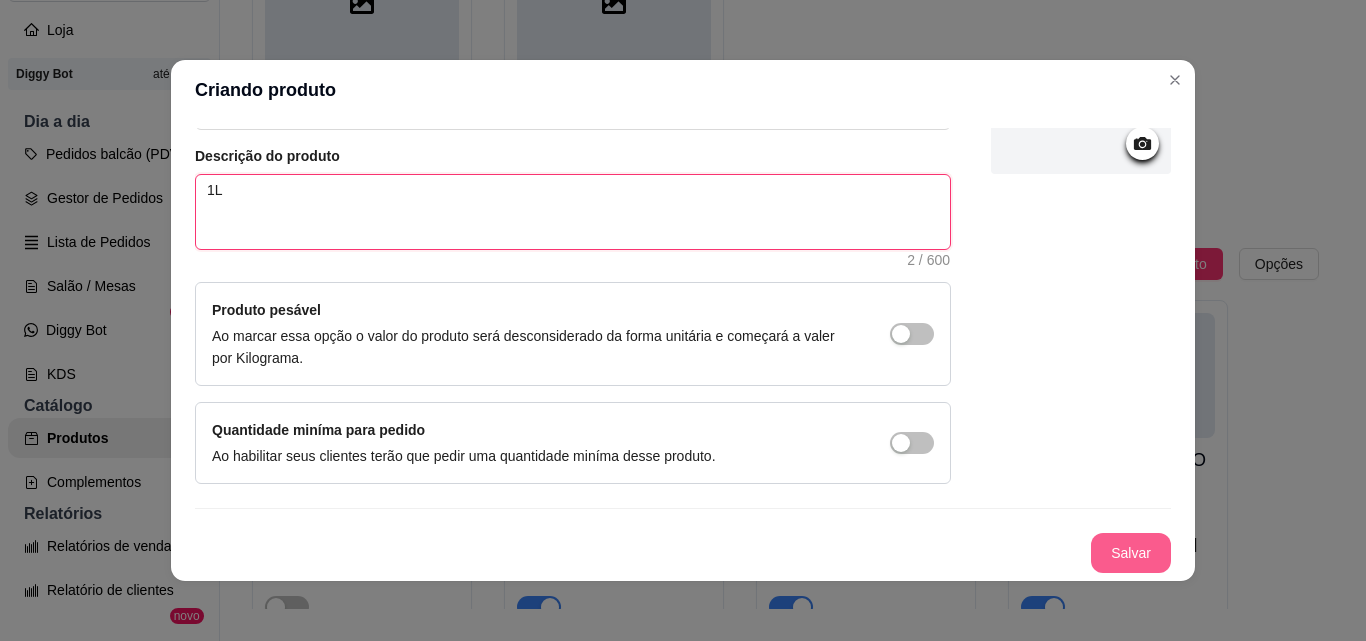 type on "1L" 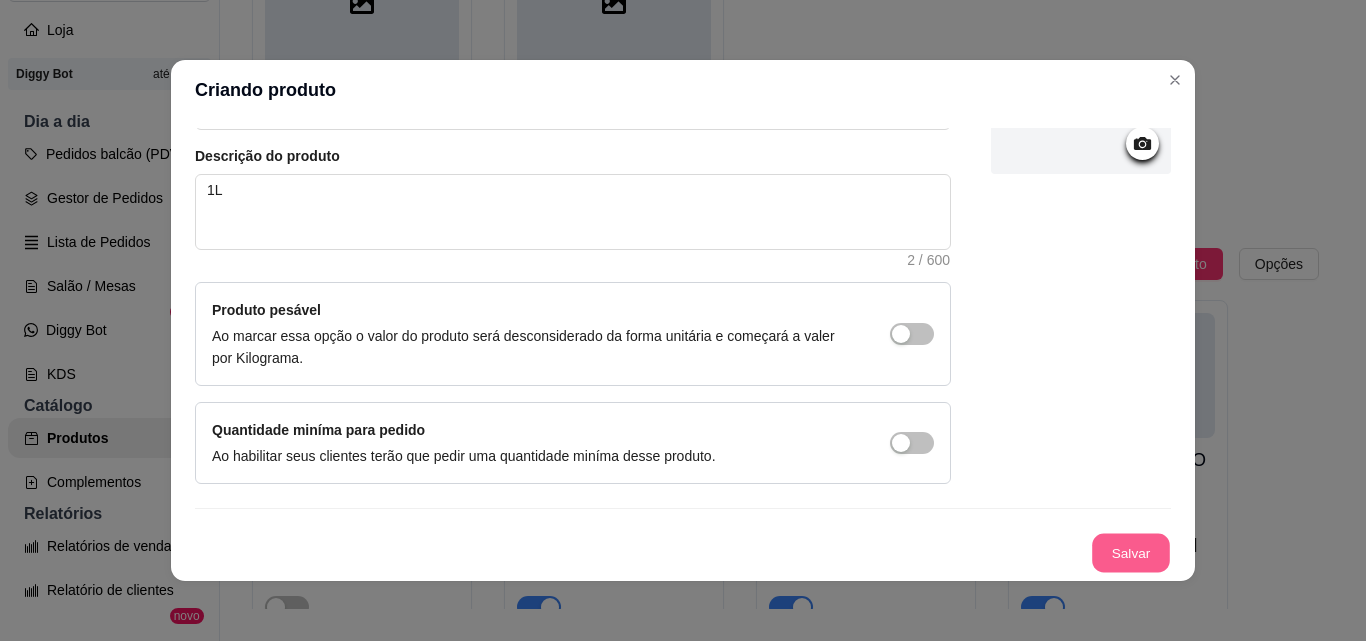 click on "Salvar" at bounding box center (1131, 553) 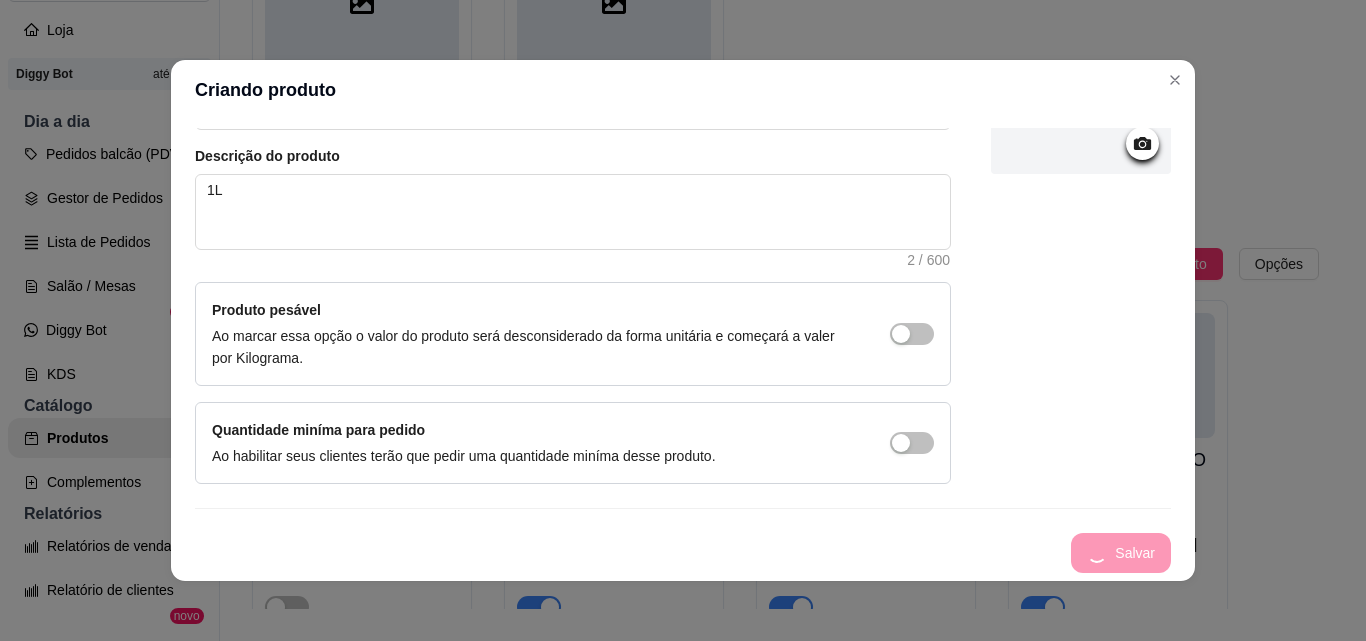 type 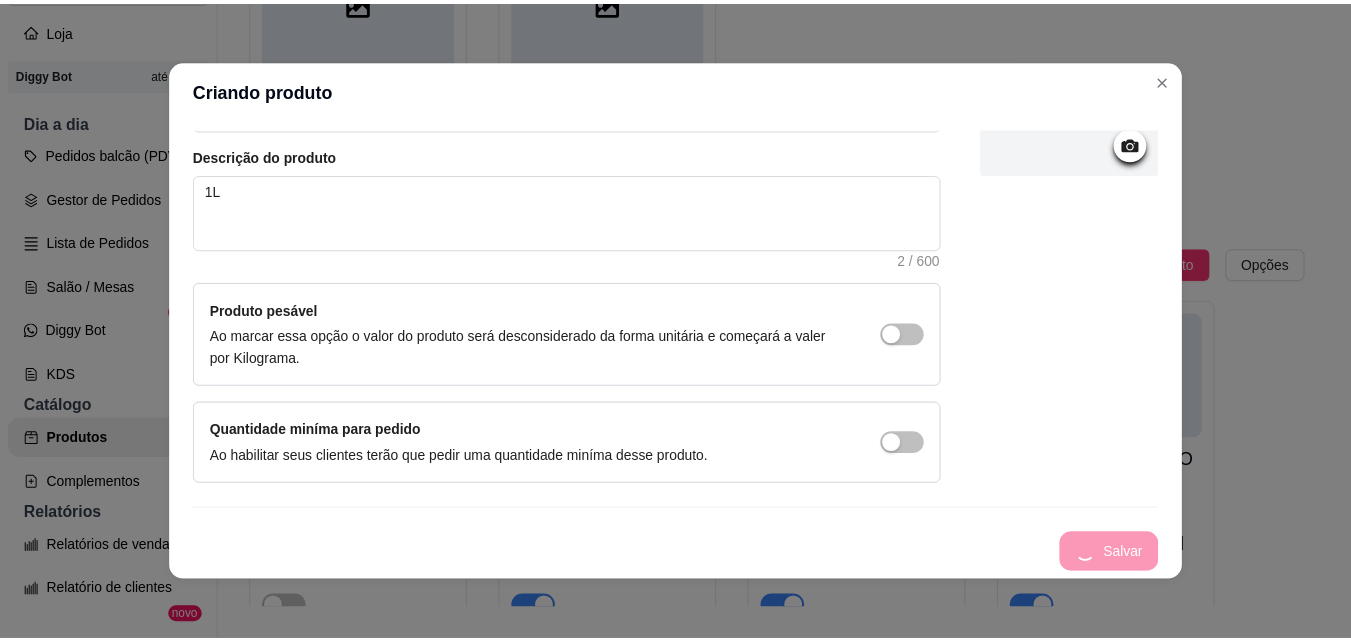 scroll, scrollTop: 0, scrollLeft: 0, axis: both 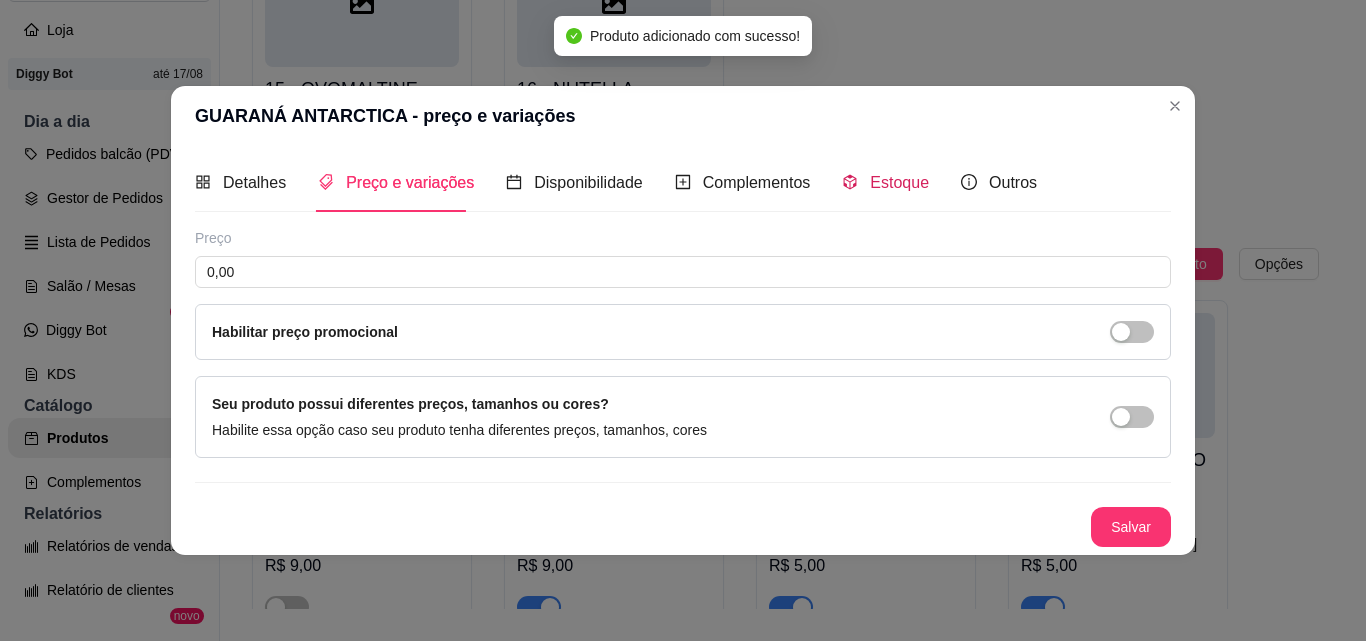 click on "Estoque" at bounding box center [899, 182] 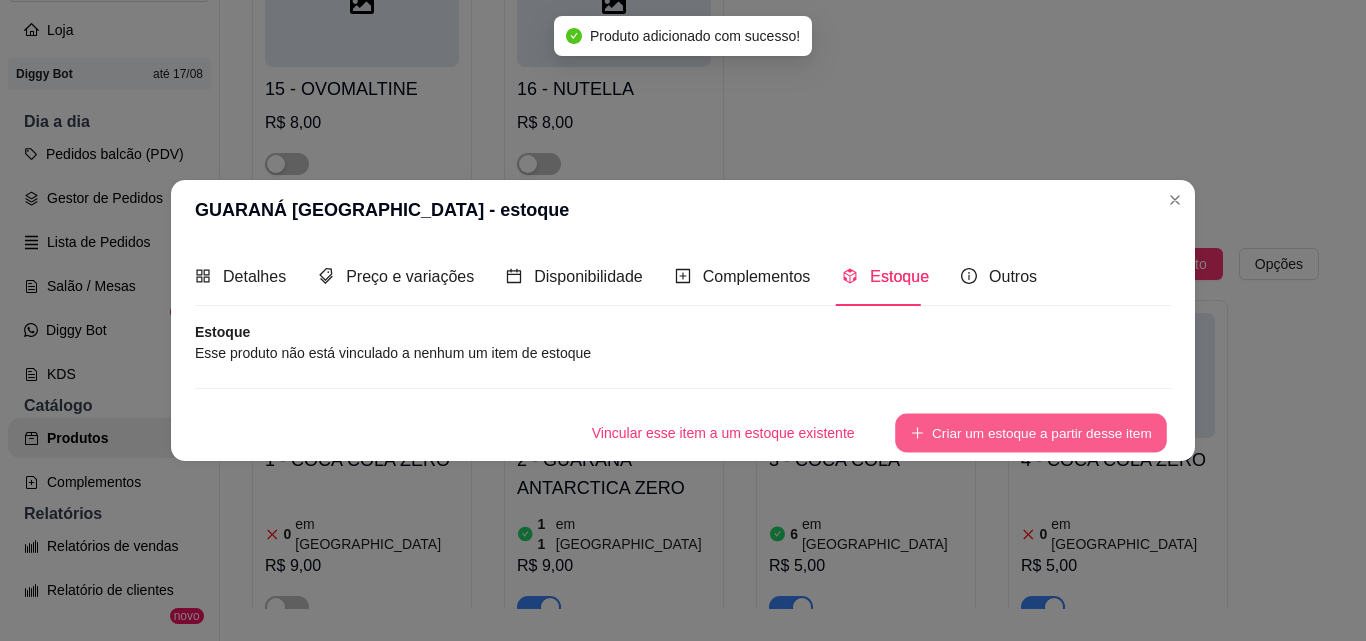 click on "Criar um estoque a partir desse item" at bounding box center (1031, 432) 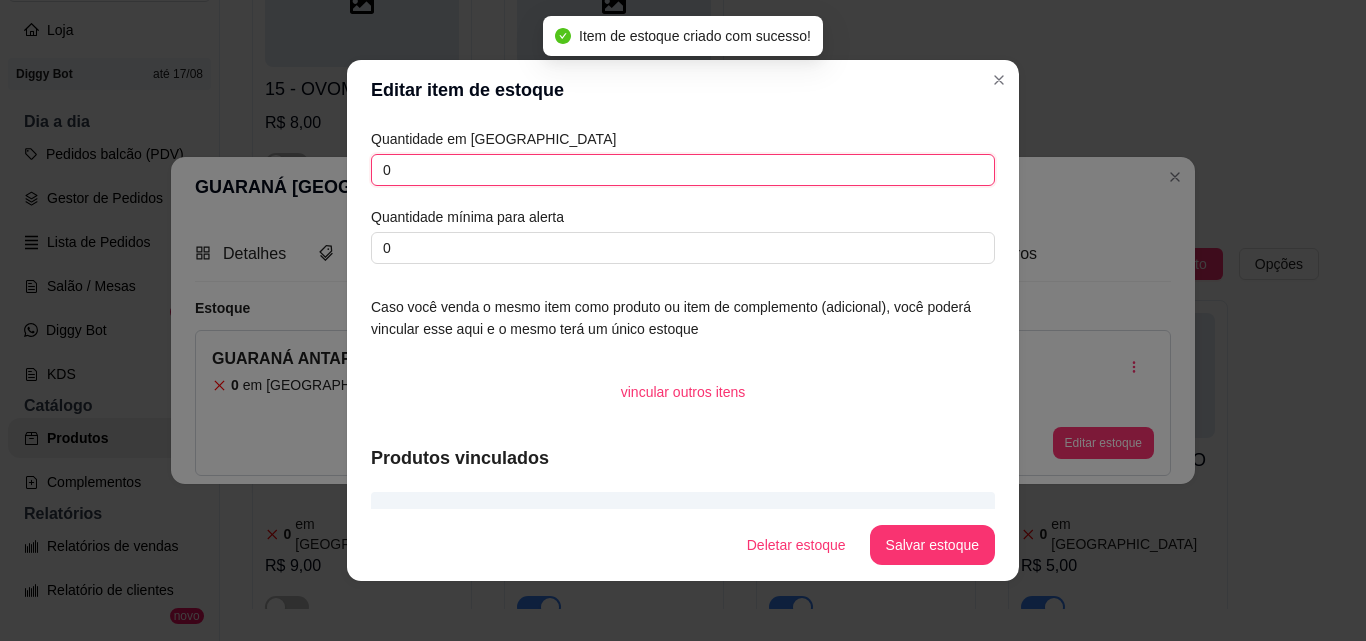 click on "0" at bounding box center (683, 170) 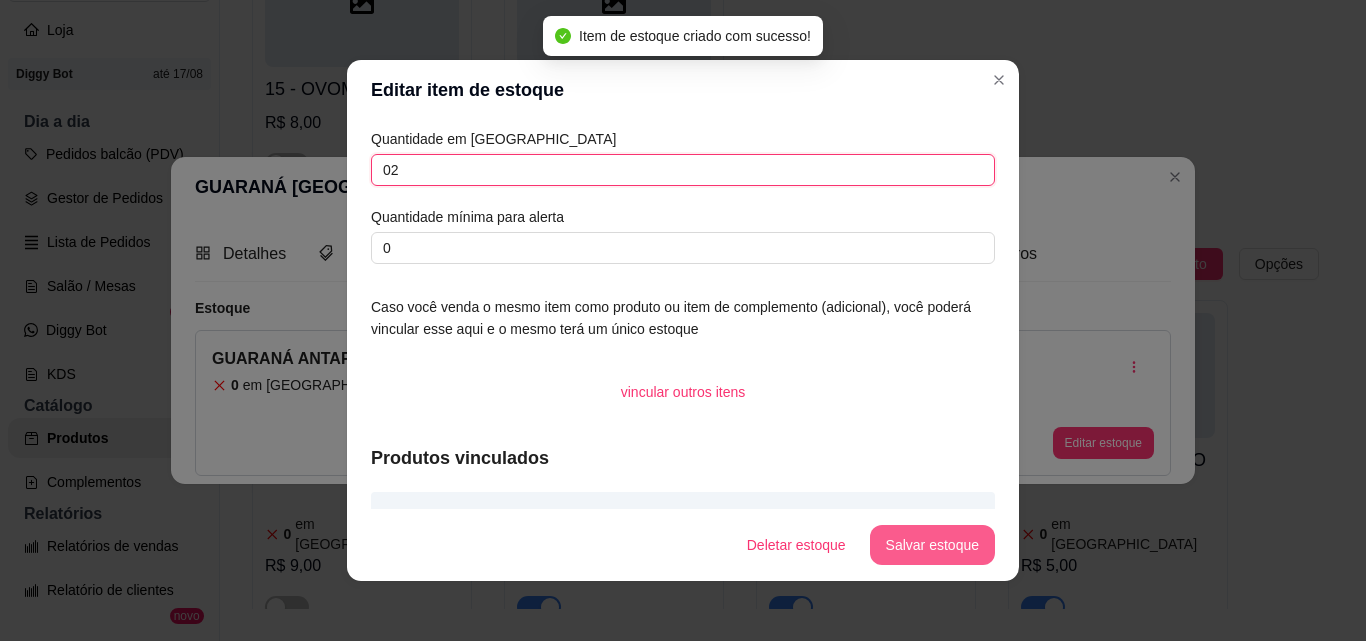 type on "02" 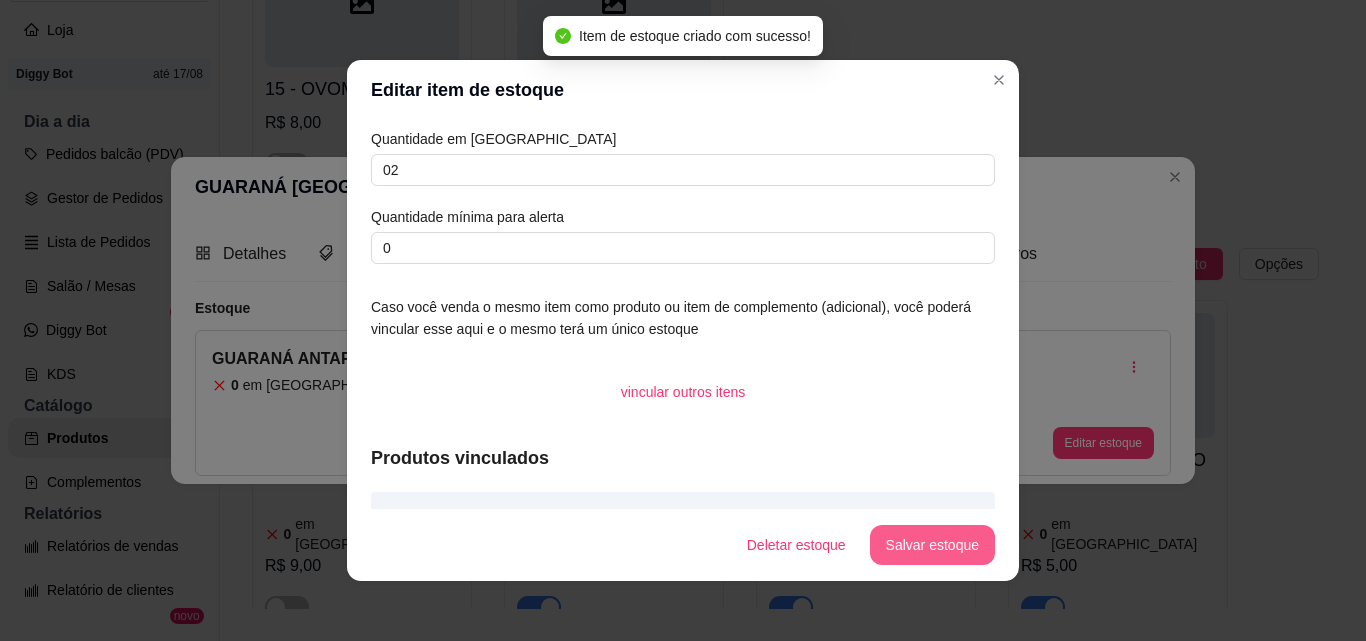 click on "Salvar estoque" at bounding box center (932, 545) 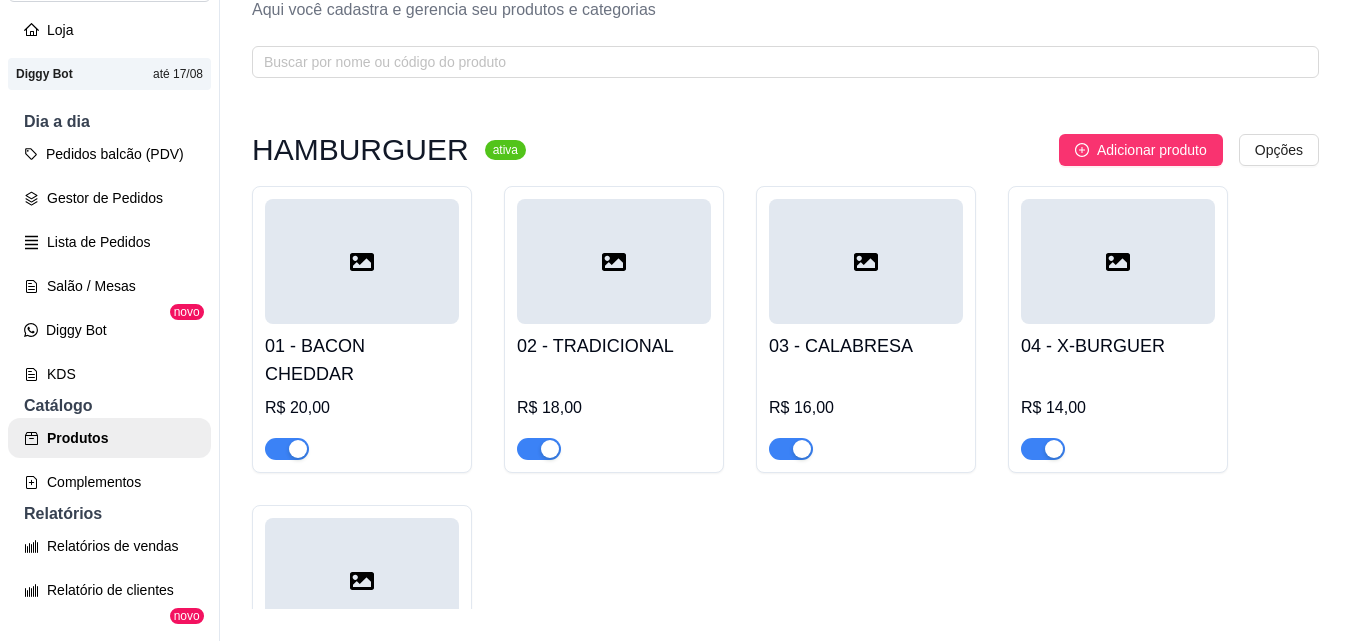 scroll, scrollTop: 0, scrollLeft: 0, axis: both 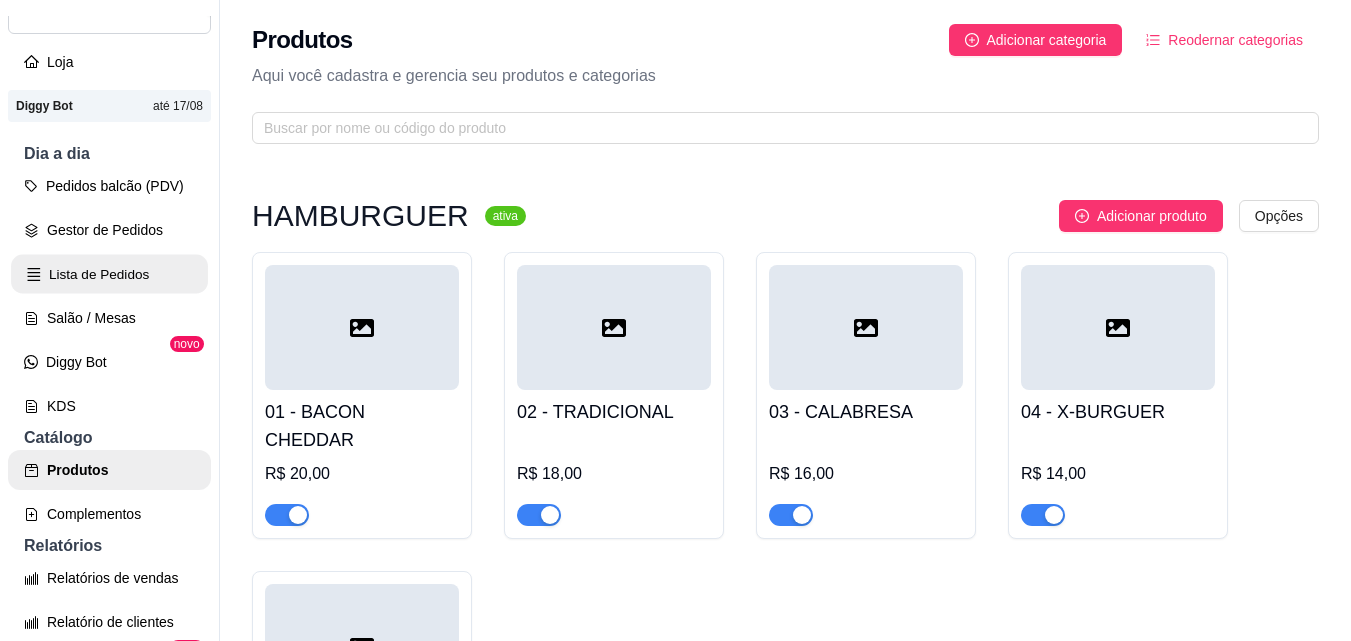 click on "Lista de Pedidos" at bounding box center [109, 274] 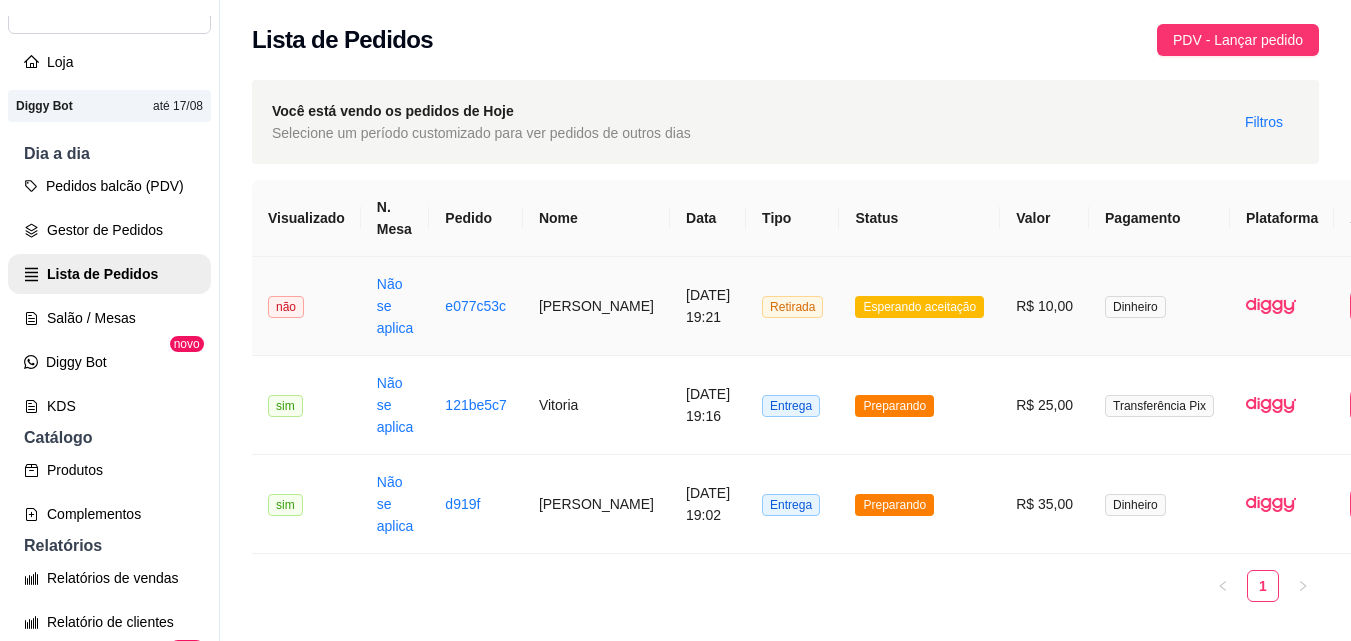 click on "Esperando aceitação" at bounding box center (919, 306) 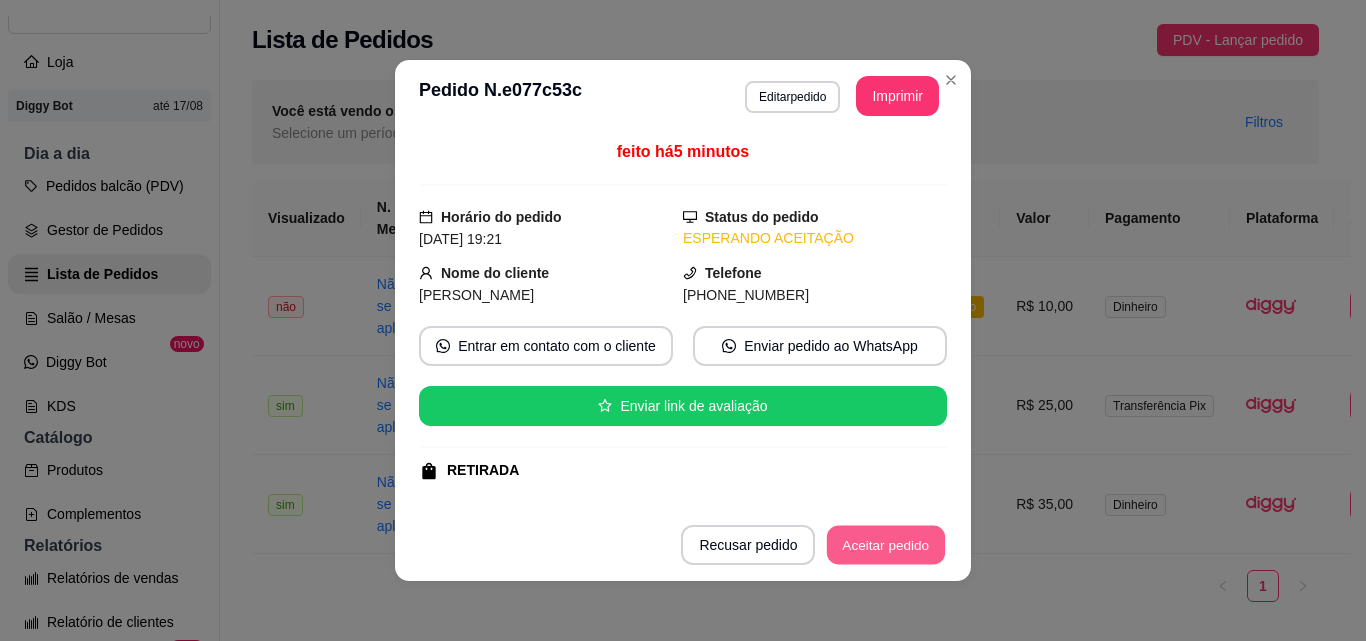 click on "Aceitar pedido" at bounding box center (886, 545) 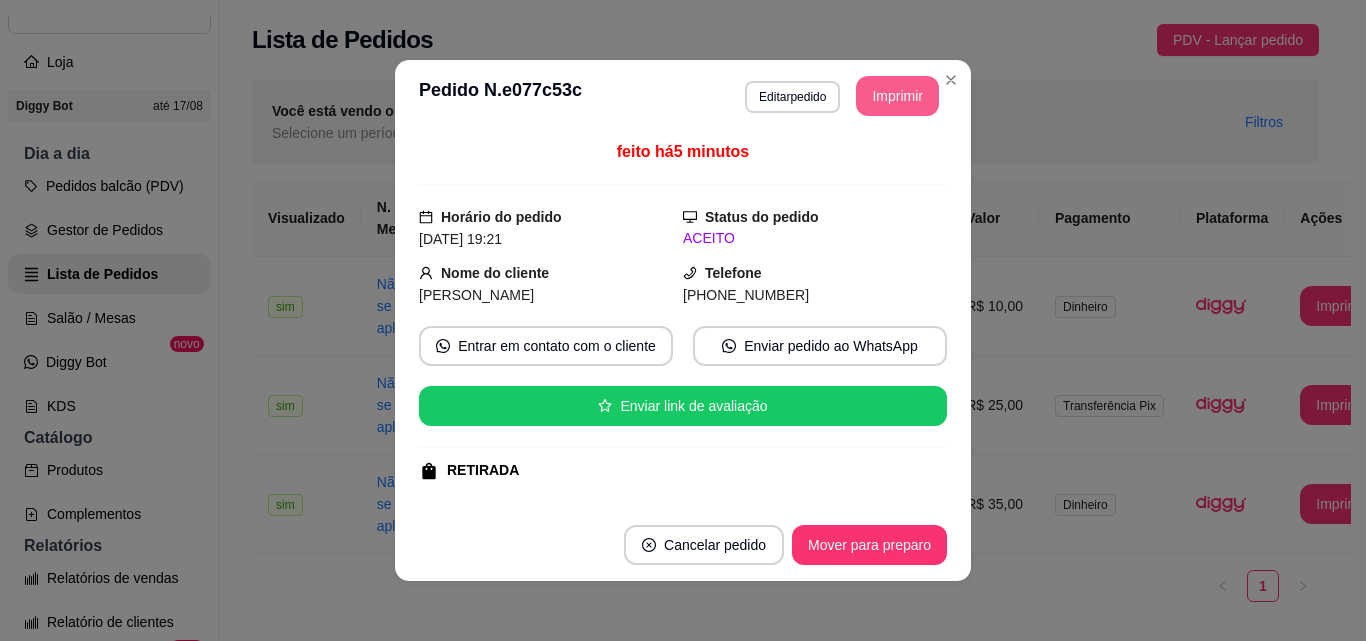 click on "Imprimir" at bounding box center (897, 96) 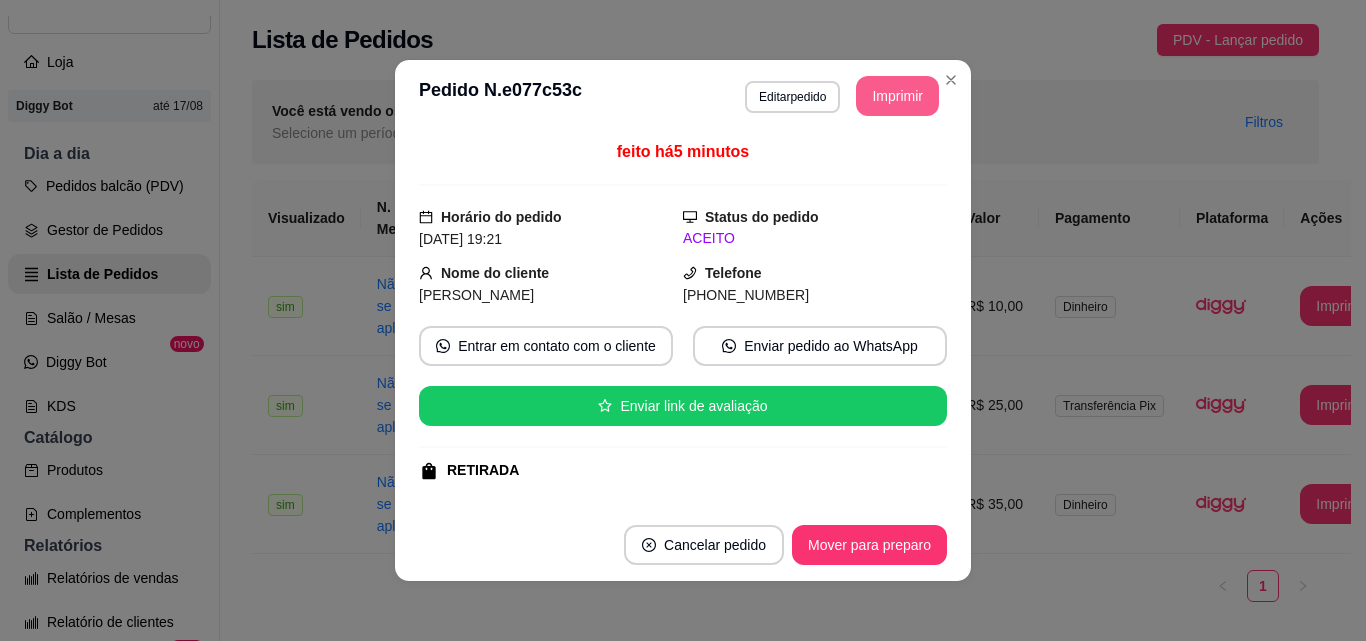 scroll, scrollTop: 0, scrollLeft: 0, axis: both 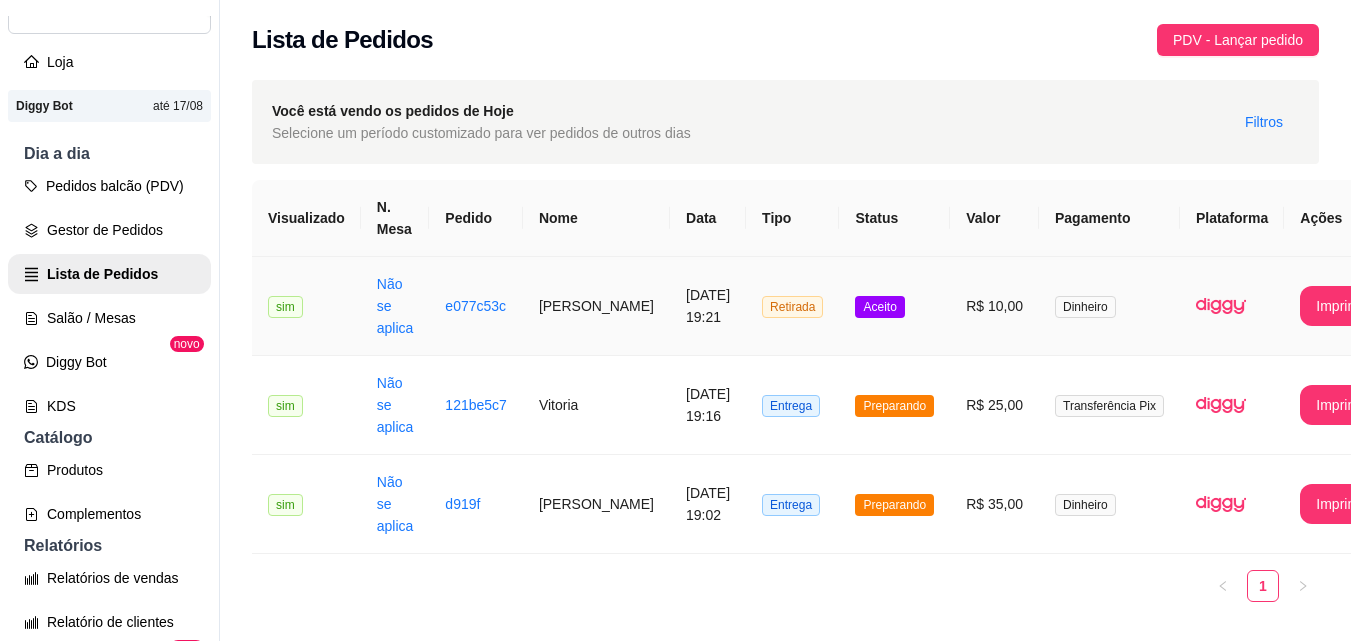 click on "Dinheiro" at bounding box center (1109, 306) 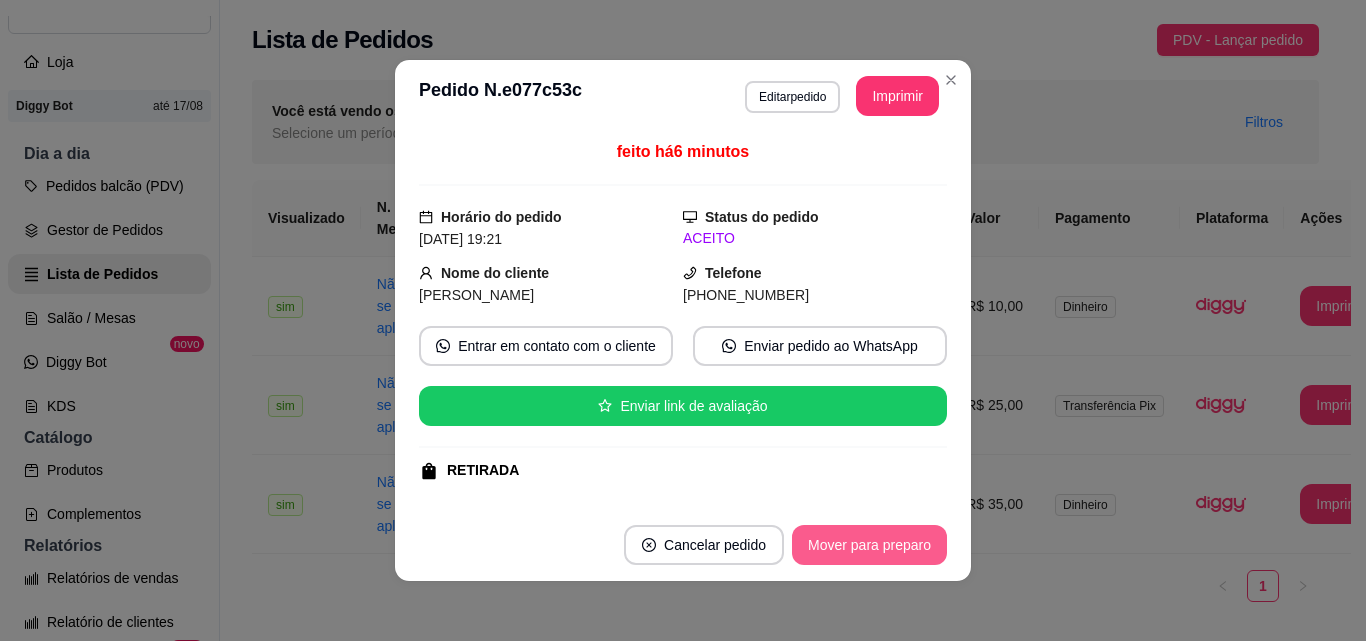 click on "Mover para preparo" at bounding box center (869, 545) 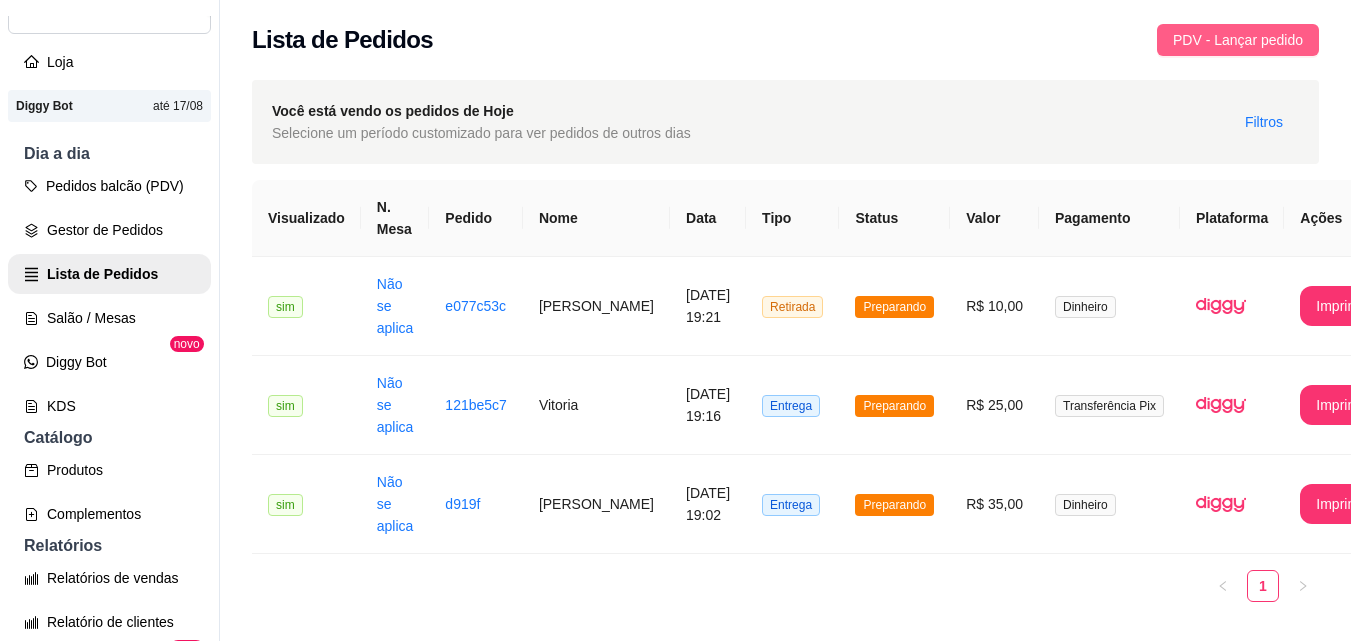 click on "PDV - Lançar pedido" at bounding box center [1238, 40] 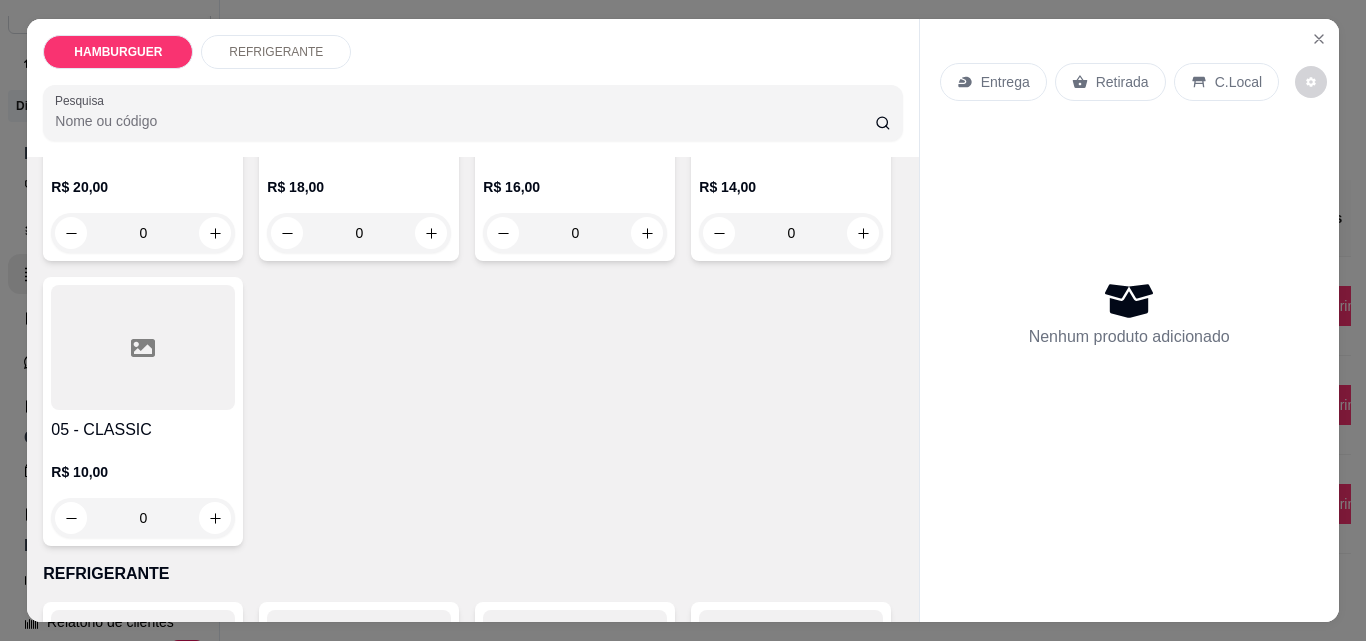 scroll, scrollTop: 400, scrollLeft: 0, axis: vertical 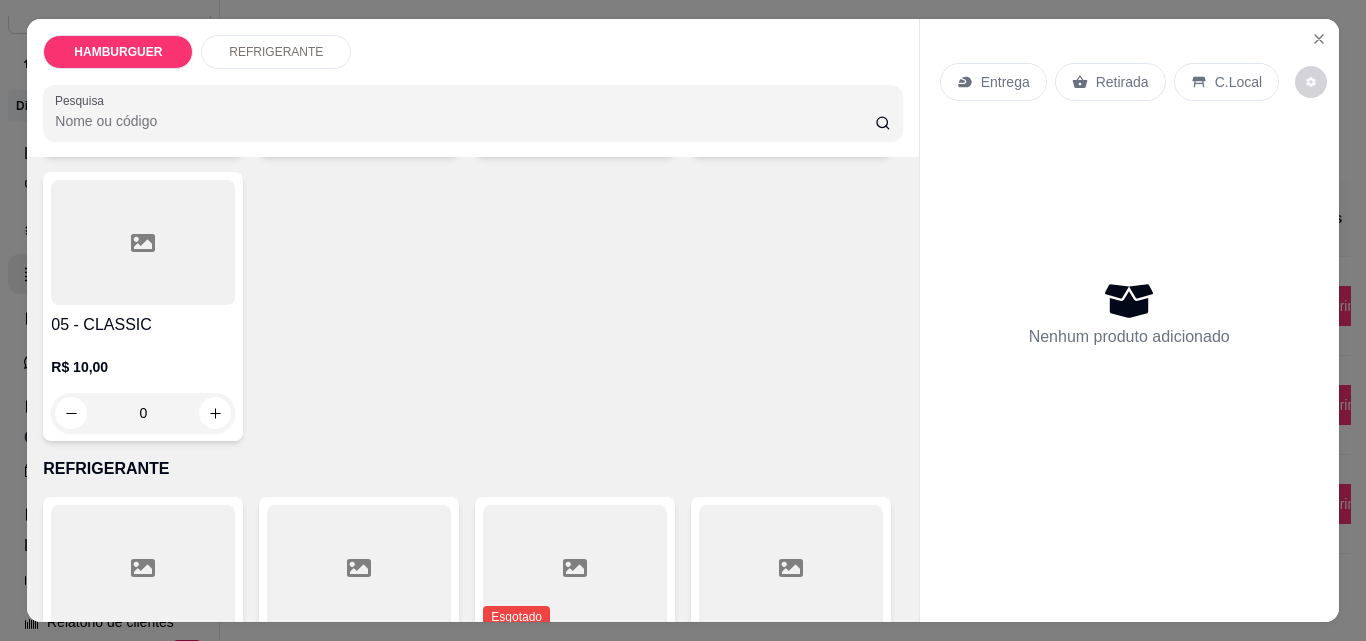 click on "0" at bounding box center [143, 413] 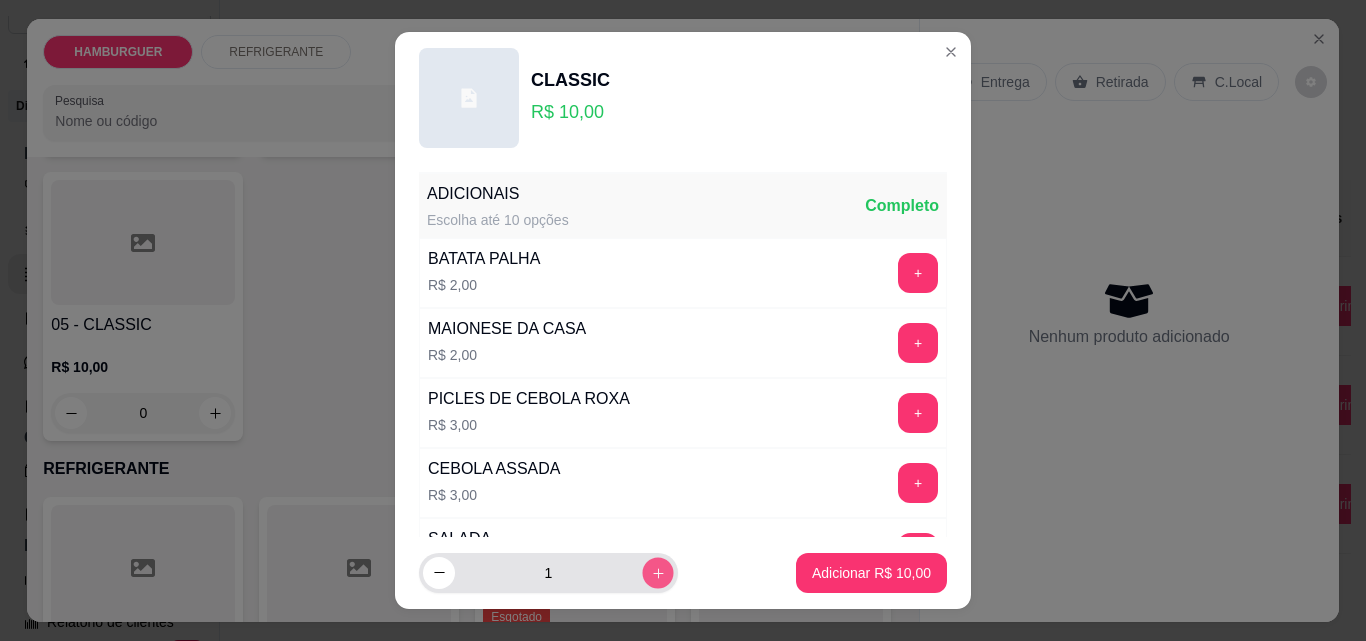 click 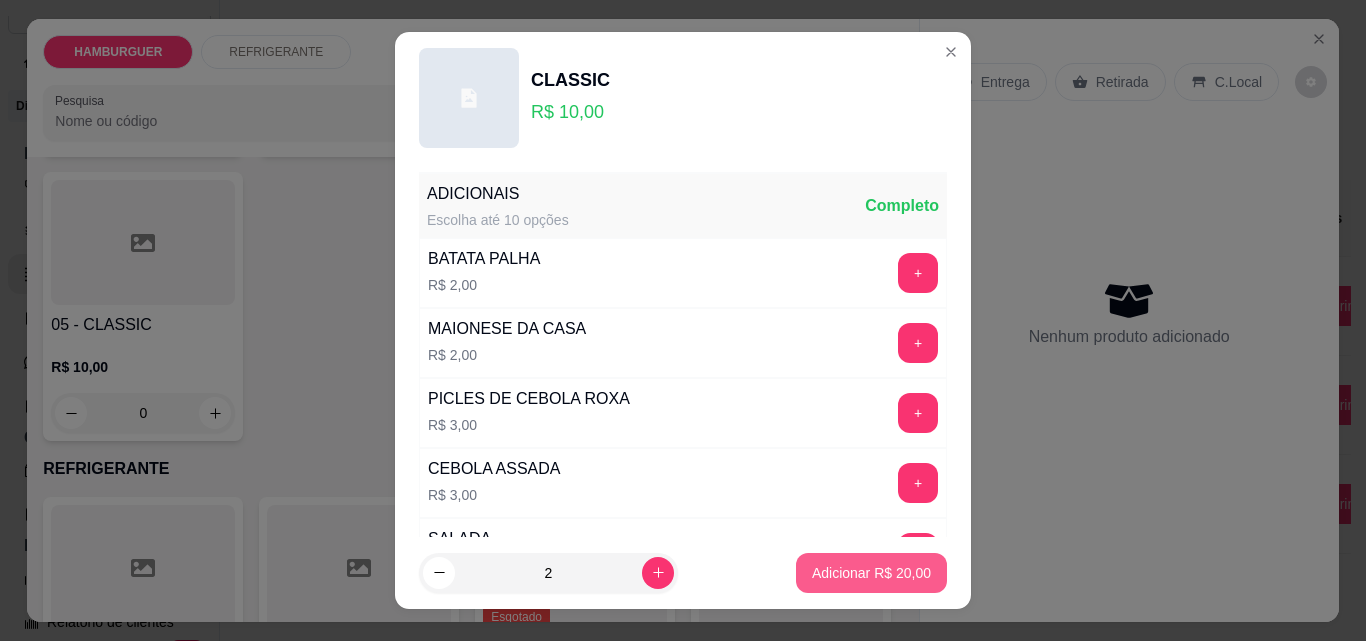 click on "Adicionar   R$ 20,00" at bounding box center (871, 573) 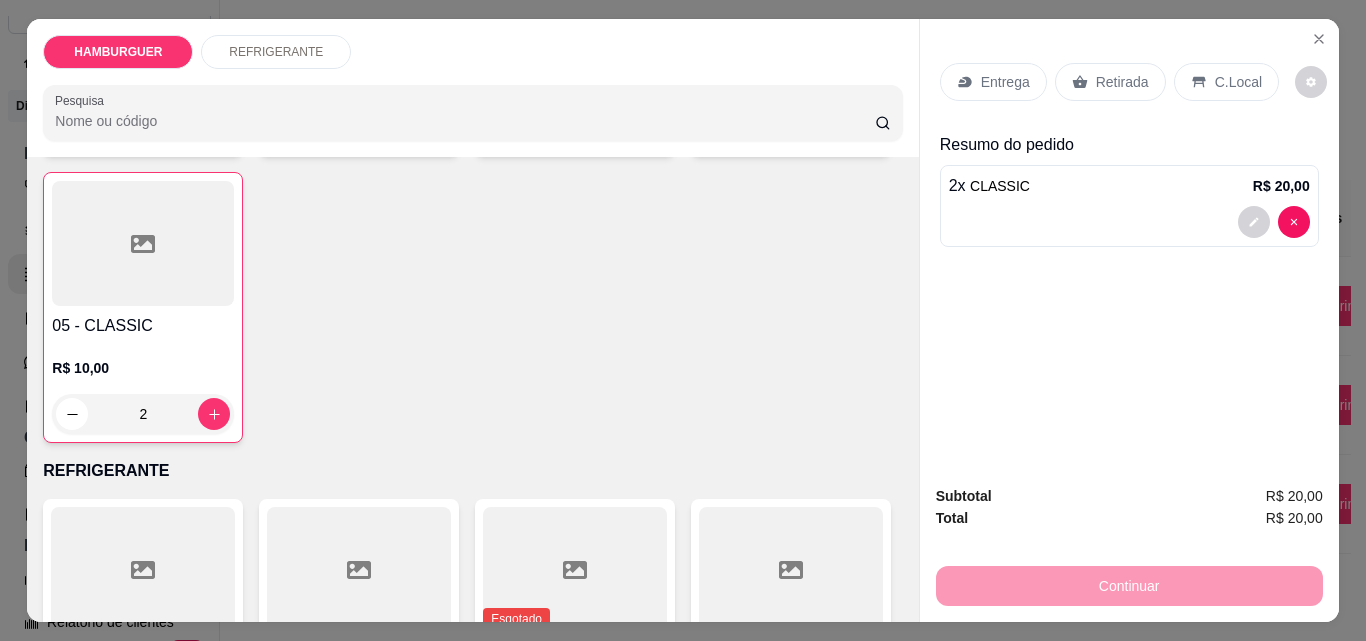 click on "C.Local" at bounding box center (1226, 82) 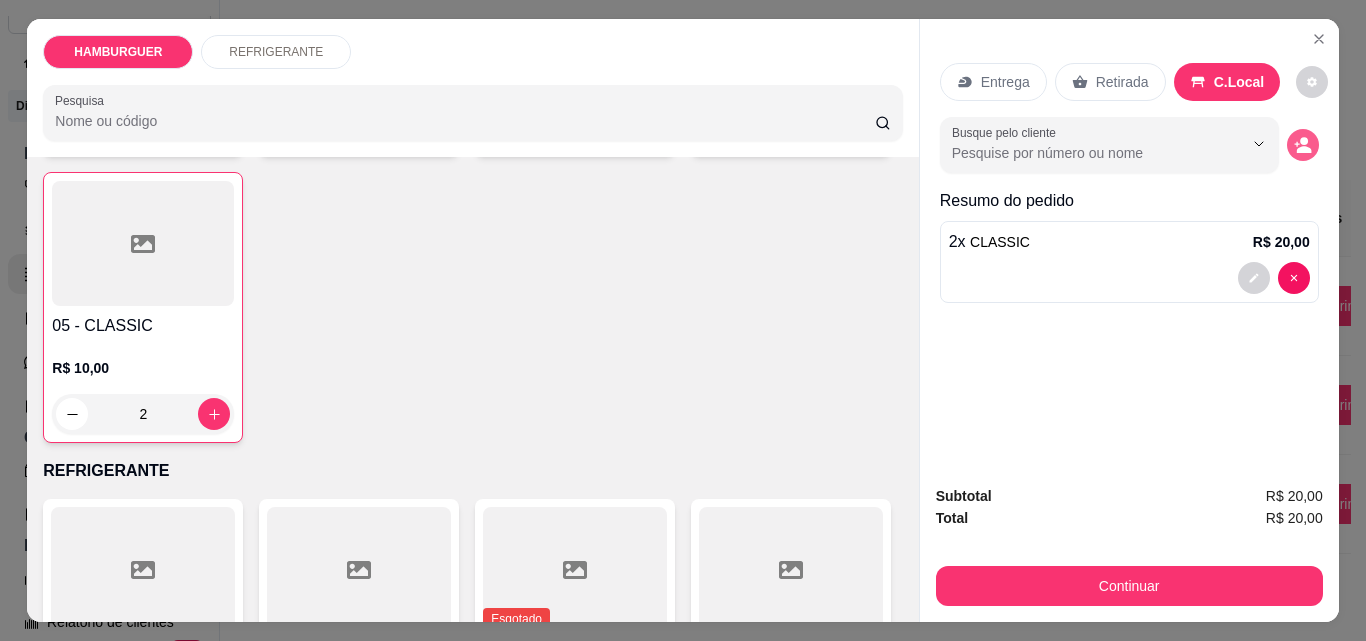 click 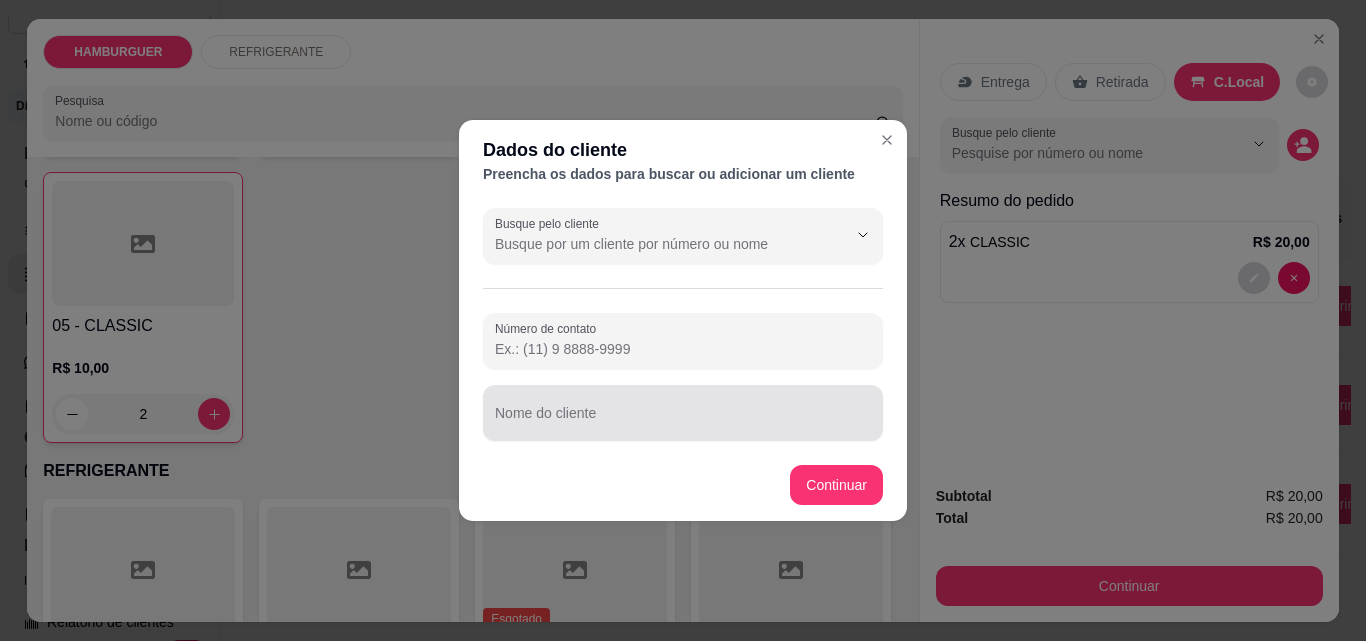 drag, startPoint x: 646, startPoint y: 420, endPoint x: 1034, endPoint y: 427, distance: 388.06314 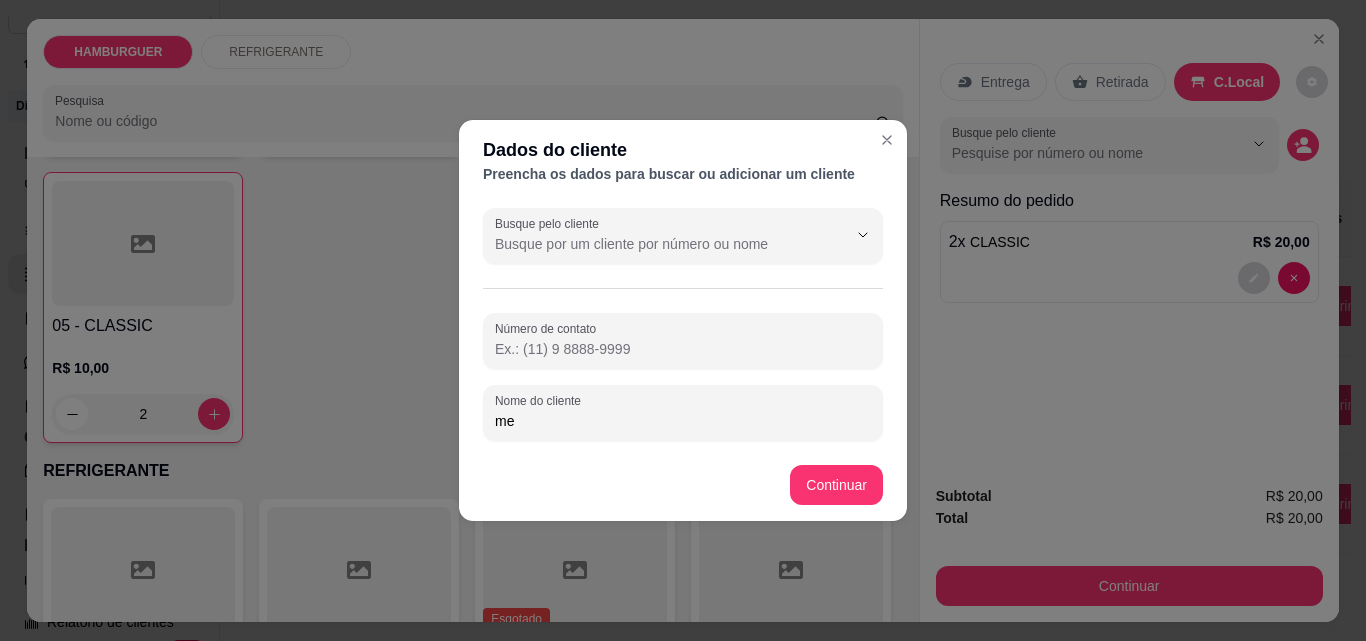 type on "m" 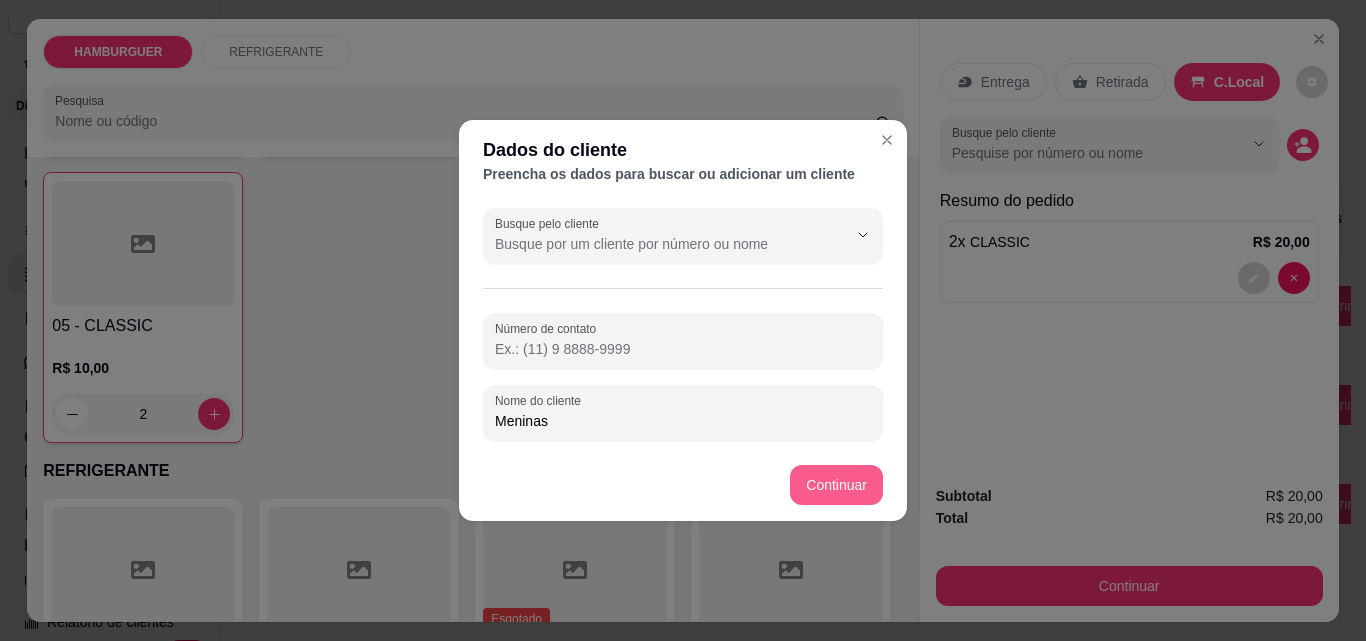 type on "Meninas" 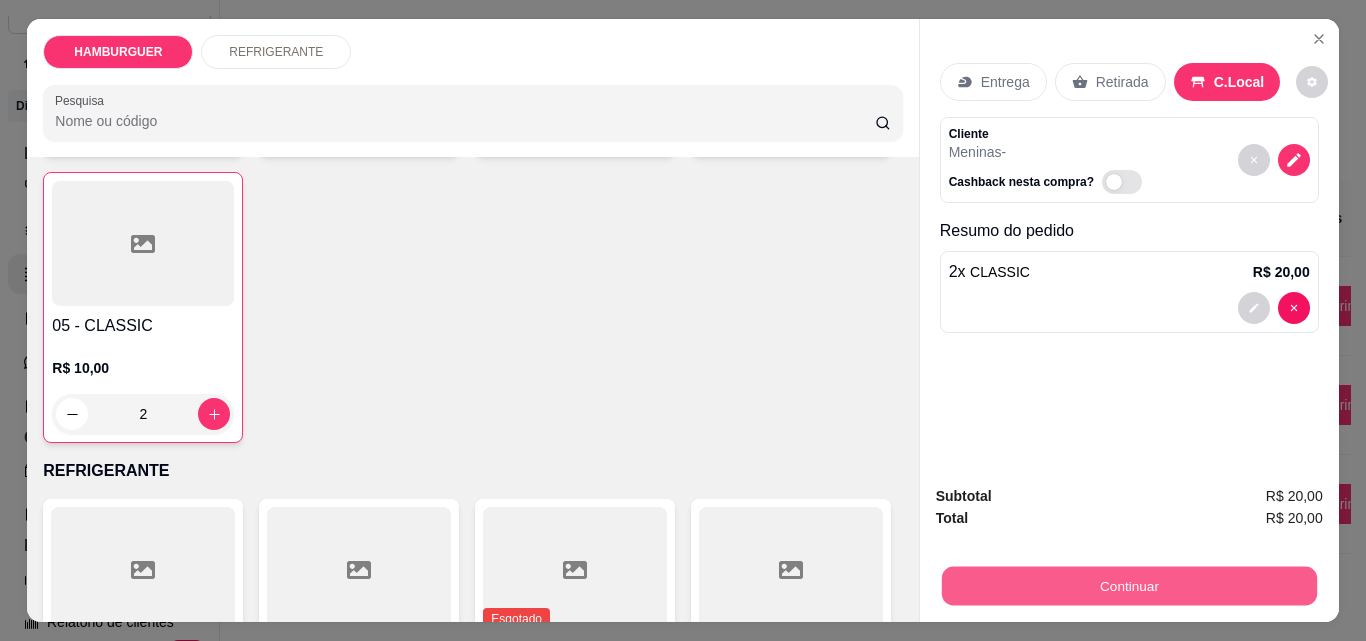 click on "Continuar" at bounding box center (1128, 585) 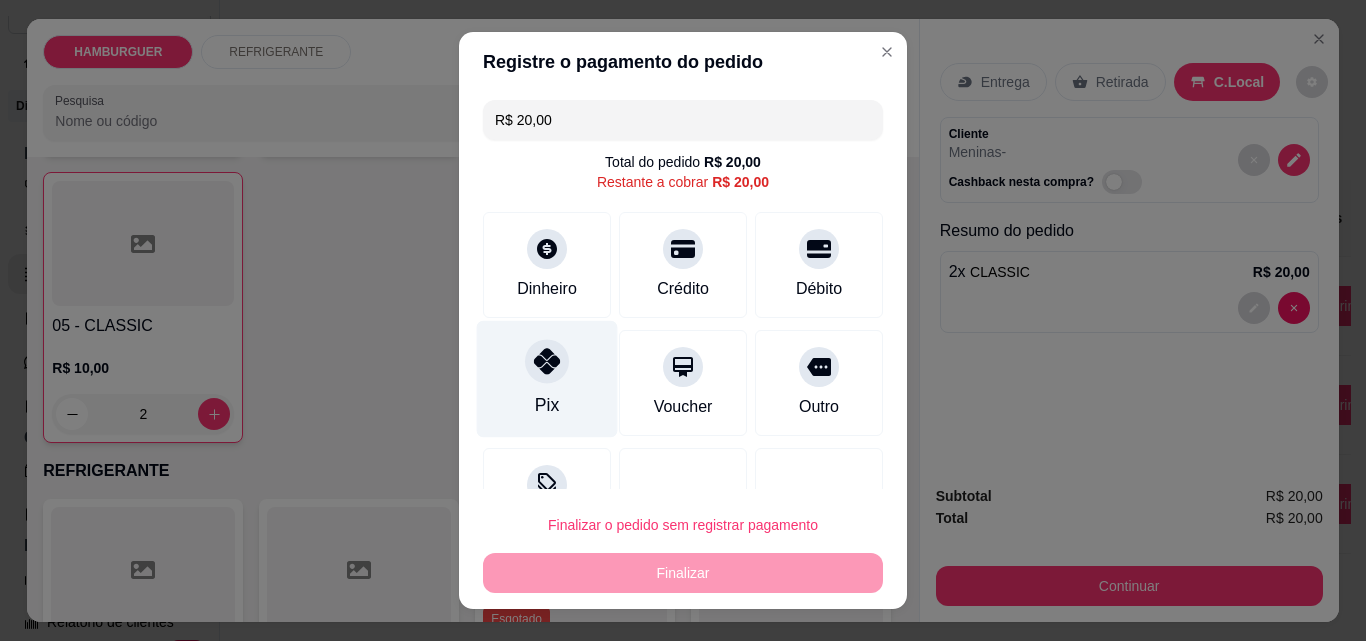 click 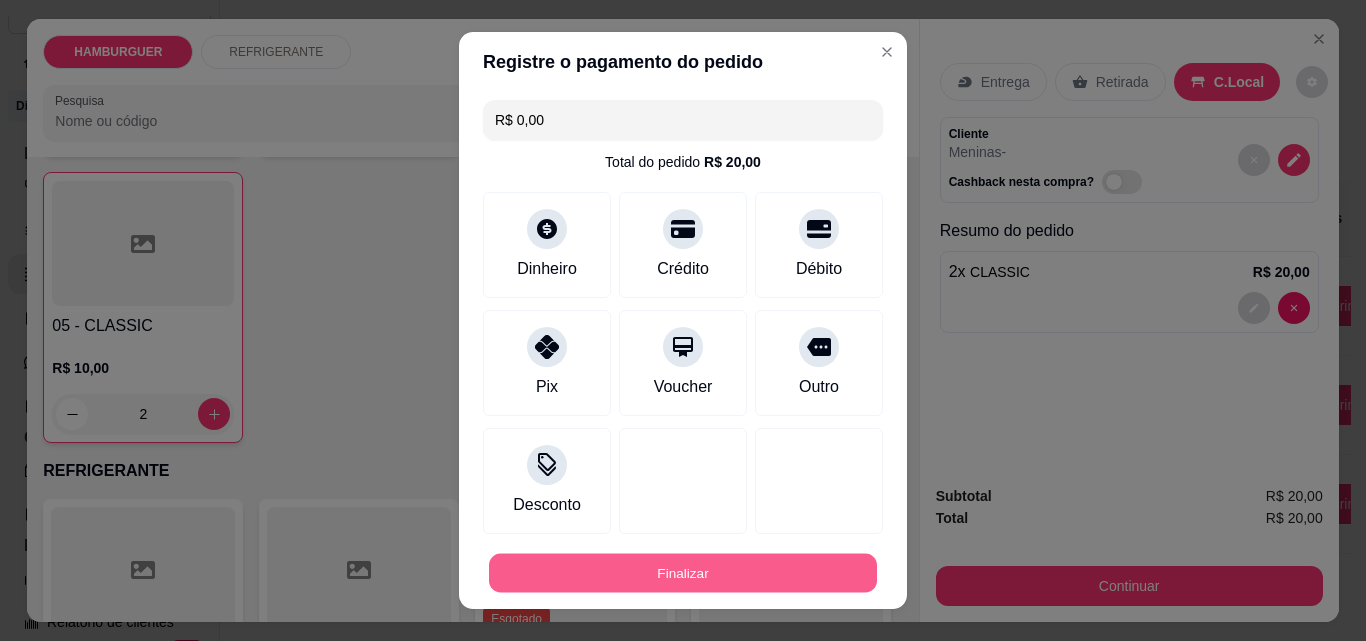 click on "Finalizar" at bounding box center [683, 573] 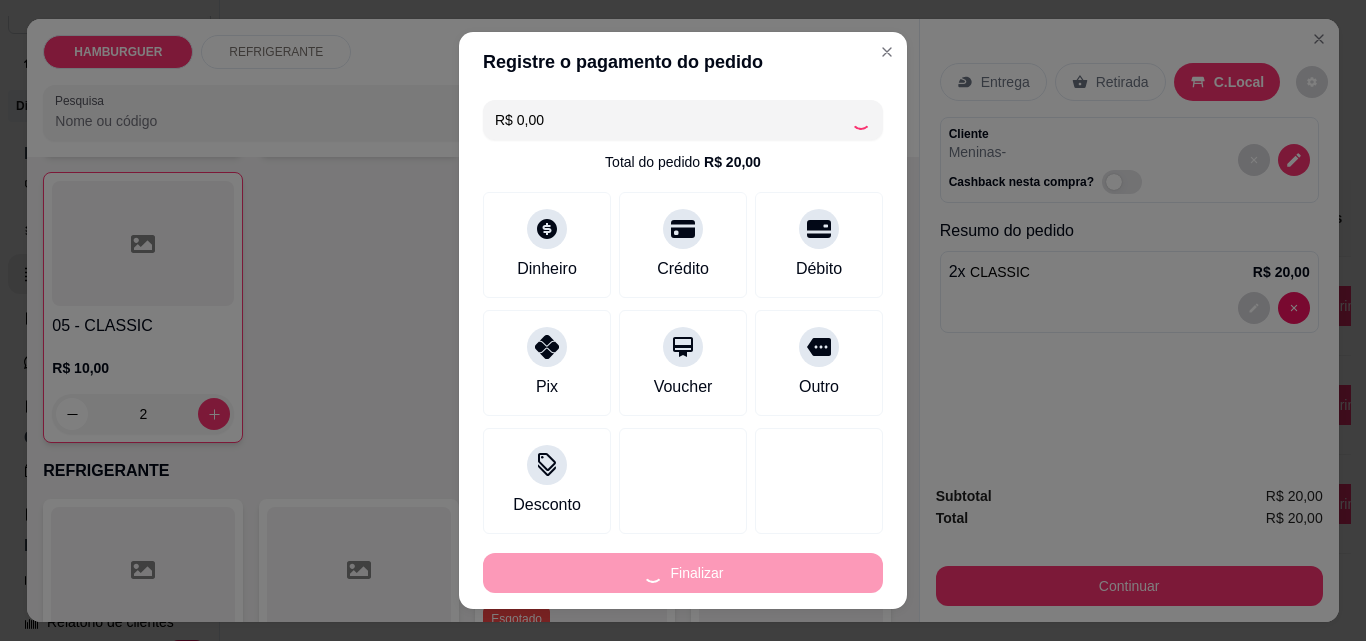type on "0" 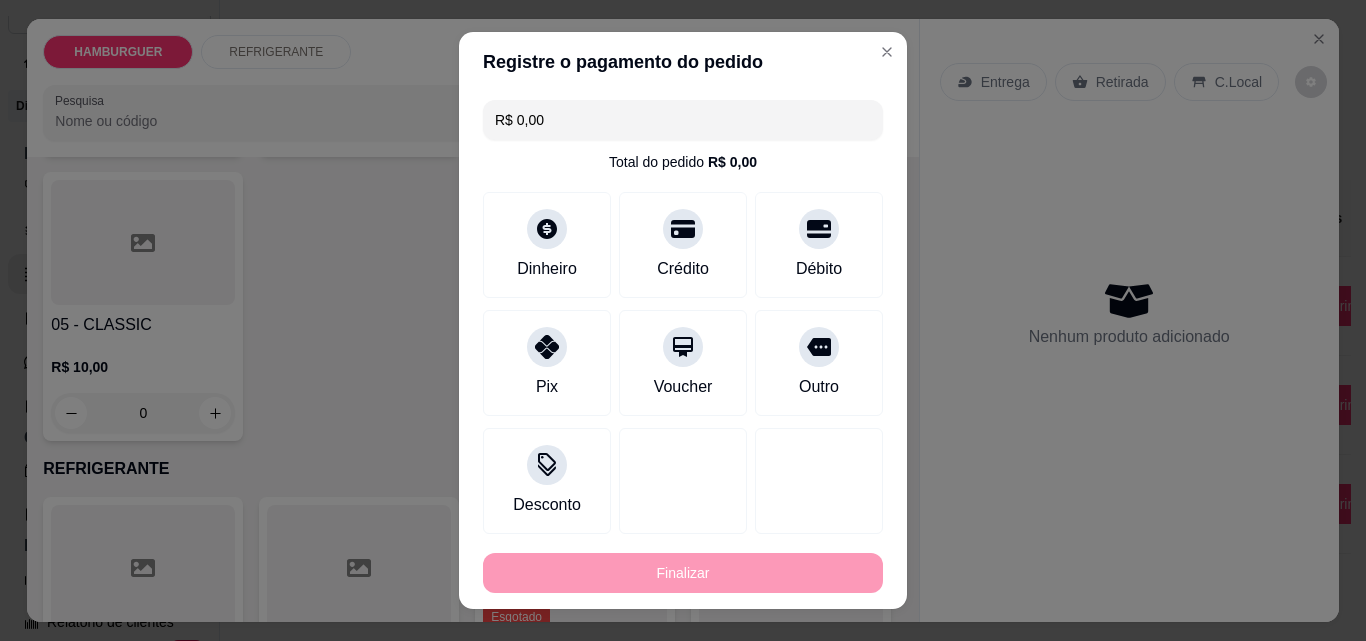 type on "-R$ 20,00" 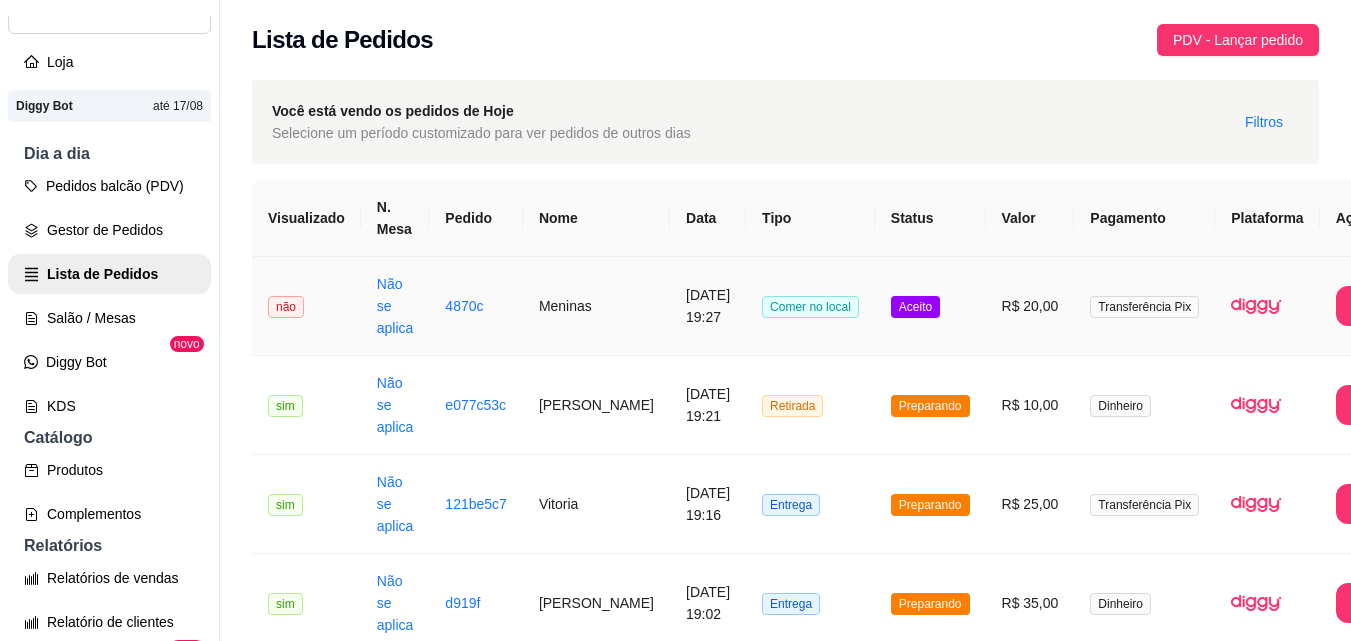 click on "Aceito" at bounding box center [930, 306] 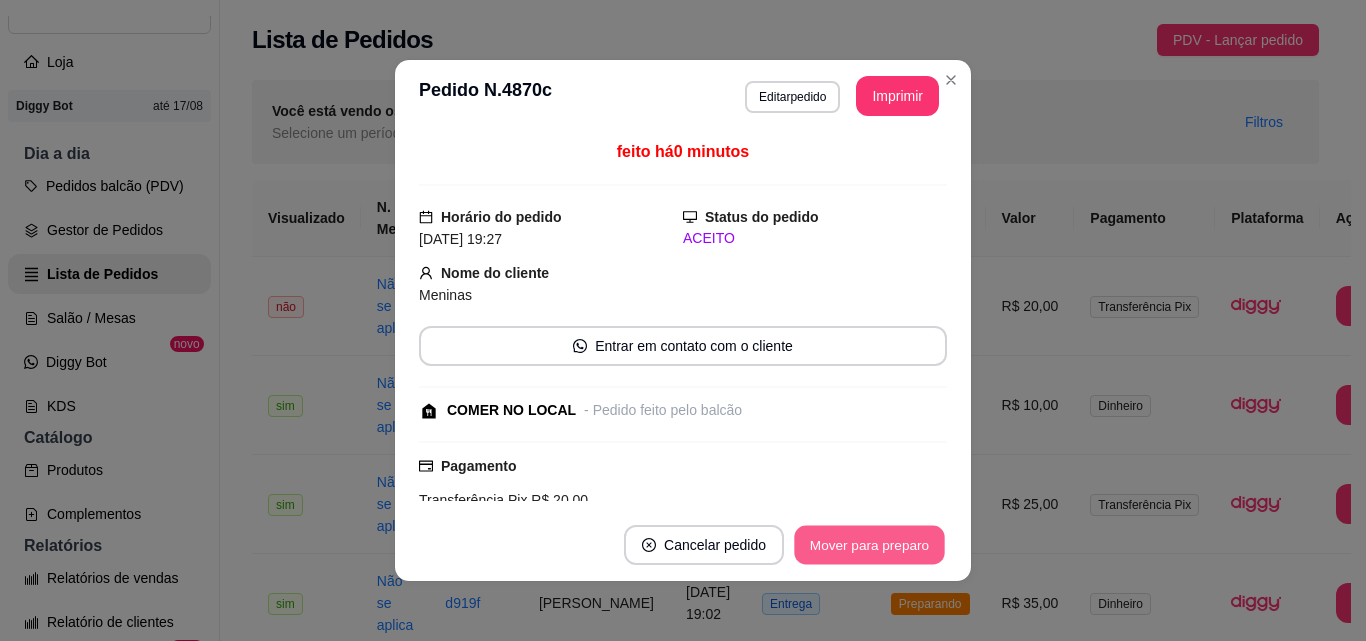 click on "Mover para preparo" at bounding box center (869, 545) 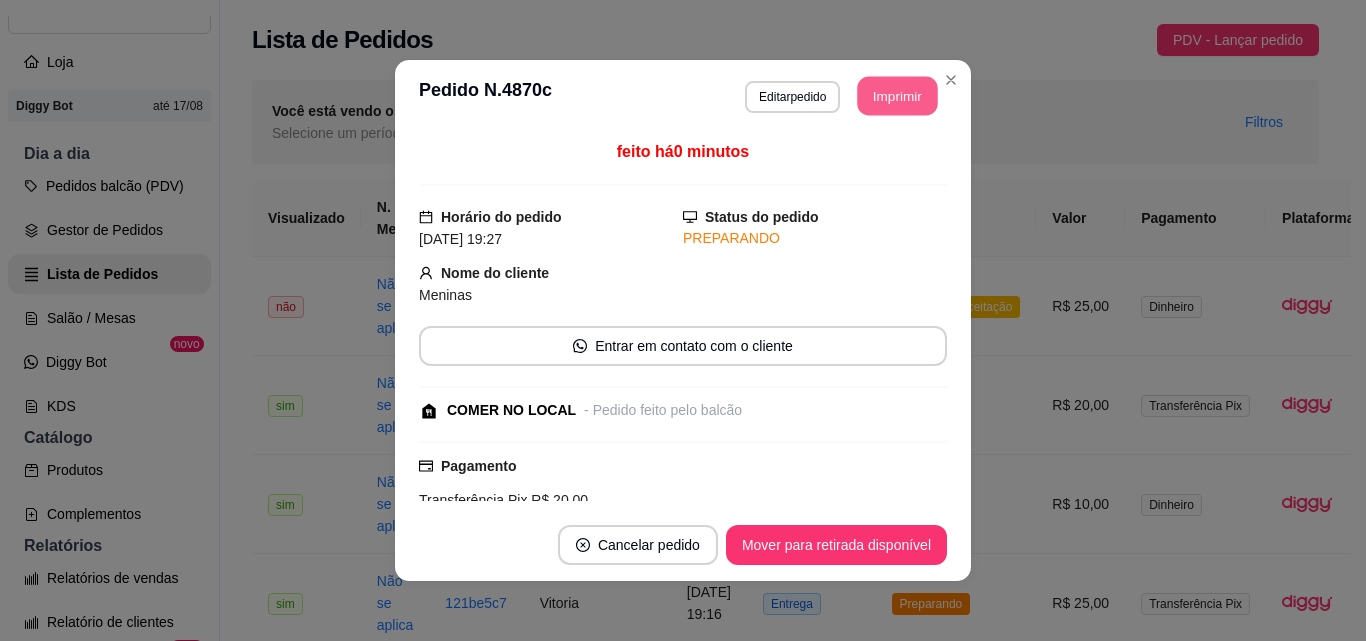 click on "Imprimir" at bounding box center (898, 96) 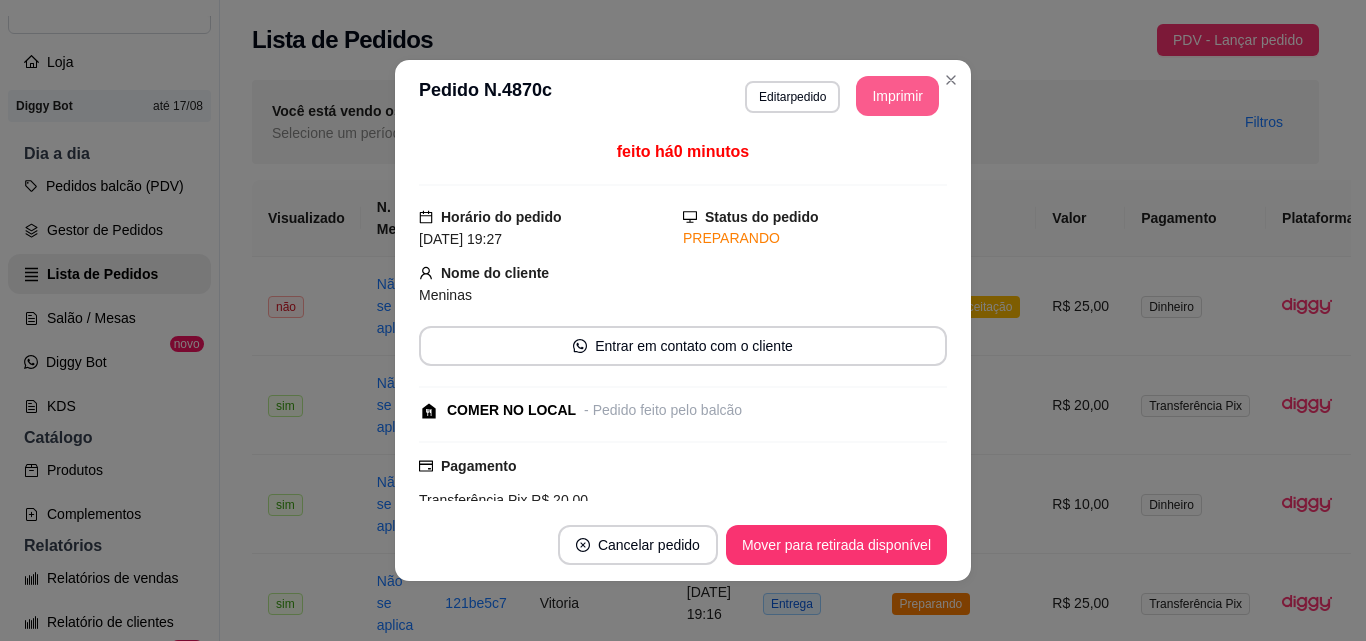scroll, scrollTop: 0, scrollLeft: 0, axis: both 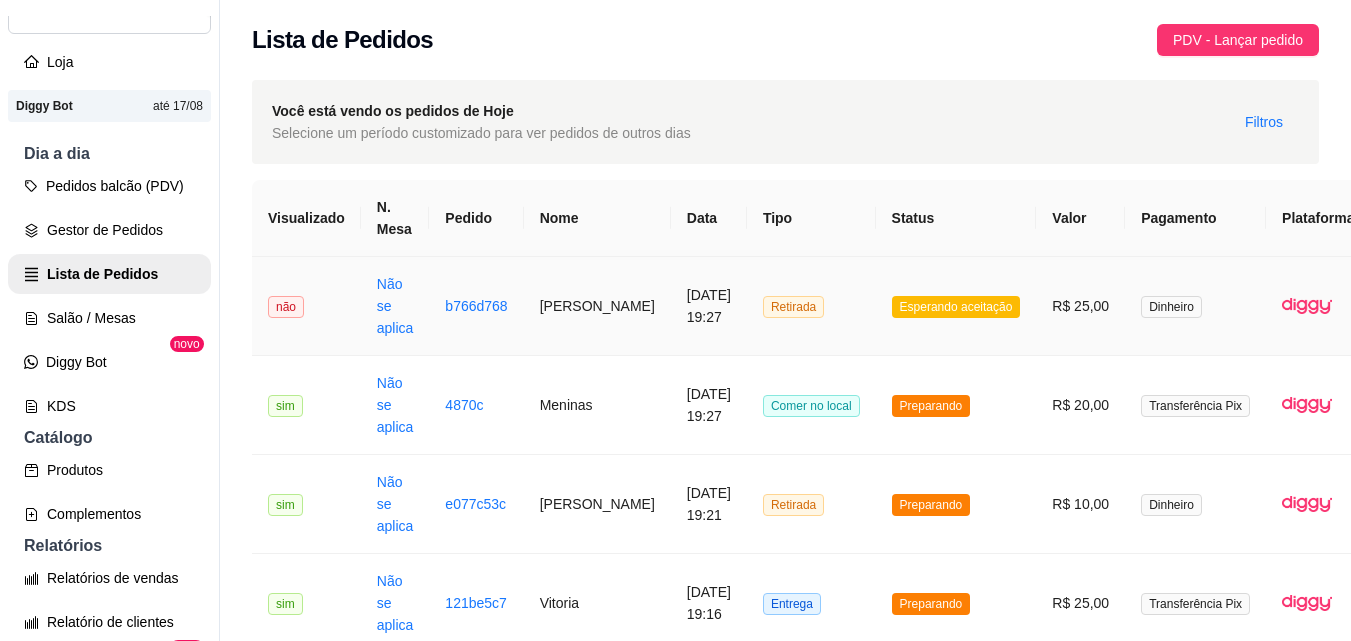 click on "Esperando aceitação" at bounding box center (956, 306) 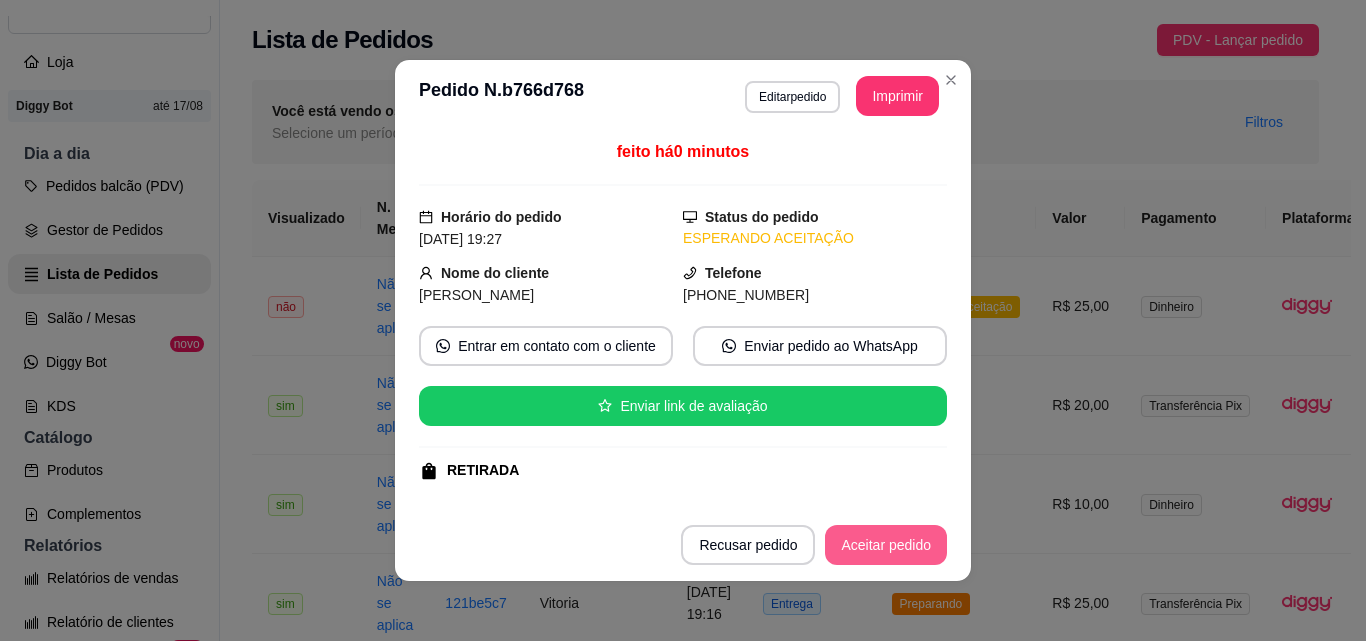 click on "Aceitar pedido" at bounding box center [886, 545] 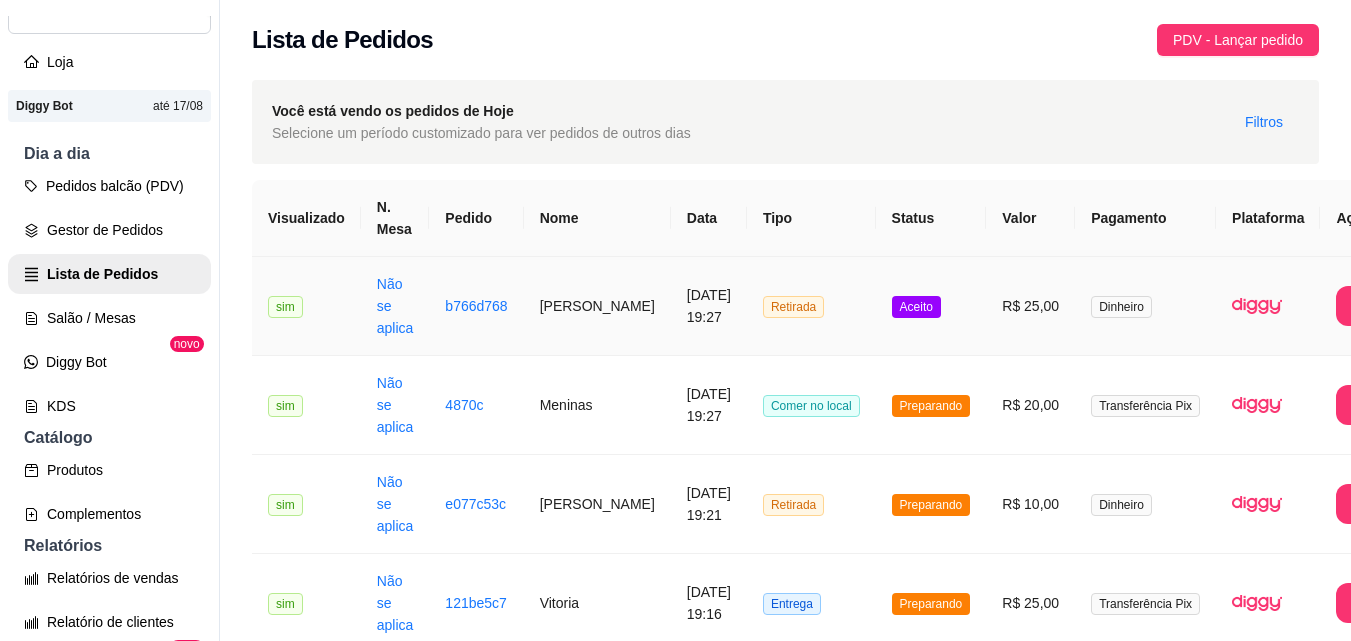 click on "R$ 25,00" at bounding box center (1030, 306) 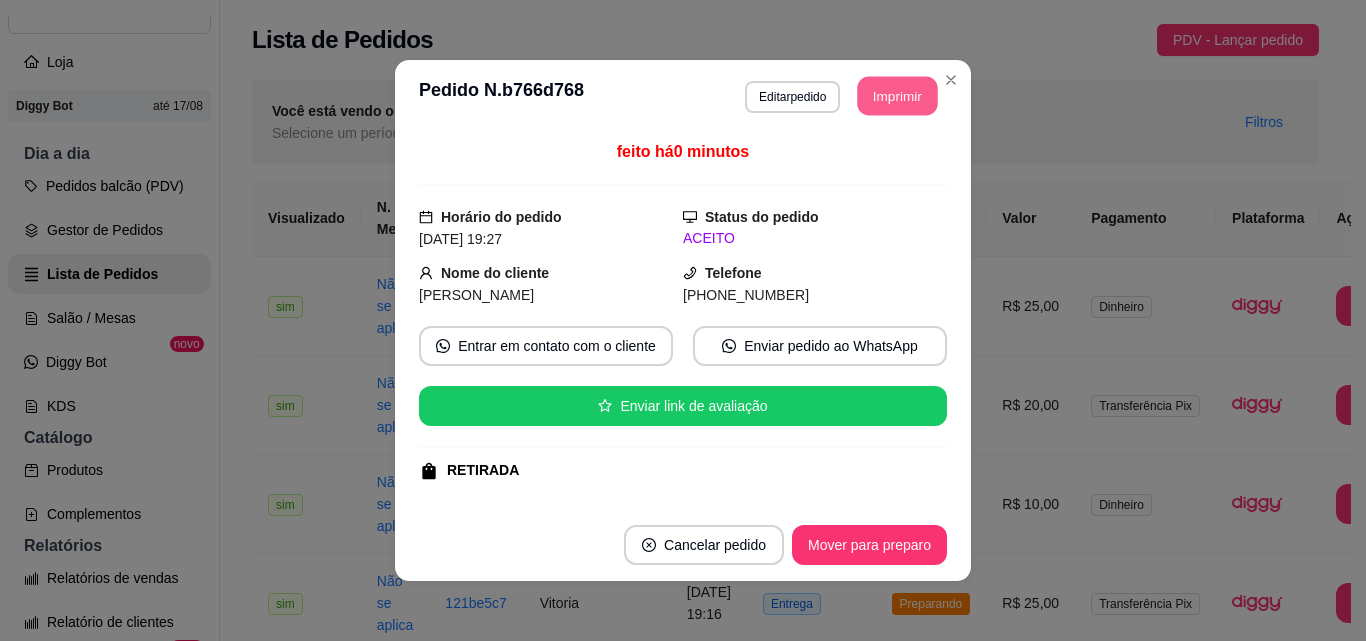 click on "Imprimir" at bounding box center (898, 96) 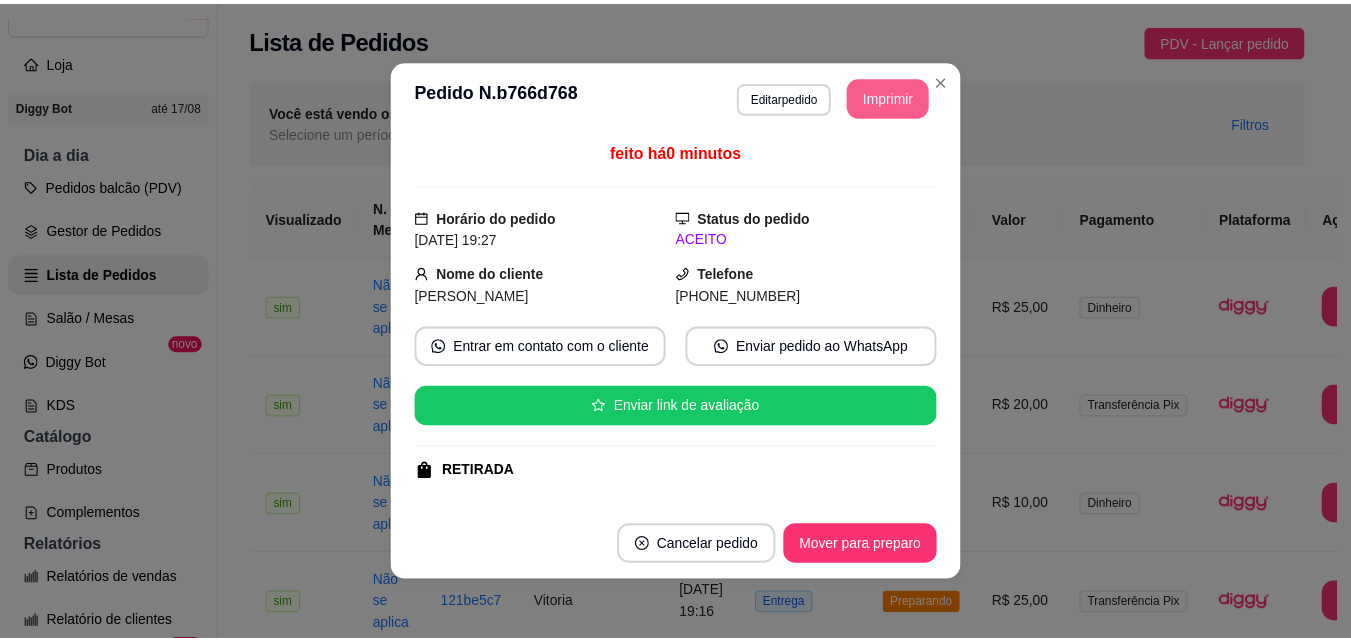 scroll, scrollTop: 0, scrollLeft: 0, axis: both 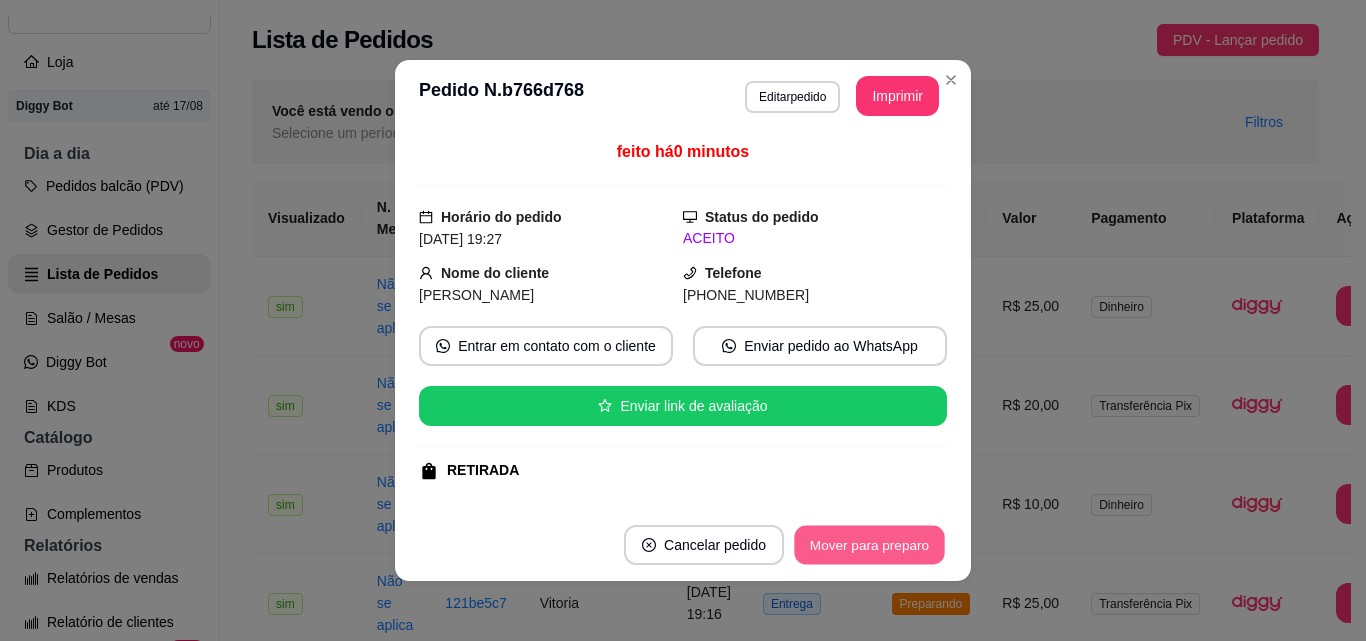 click on "Mover para preparo" at bounding box center (869, 545) 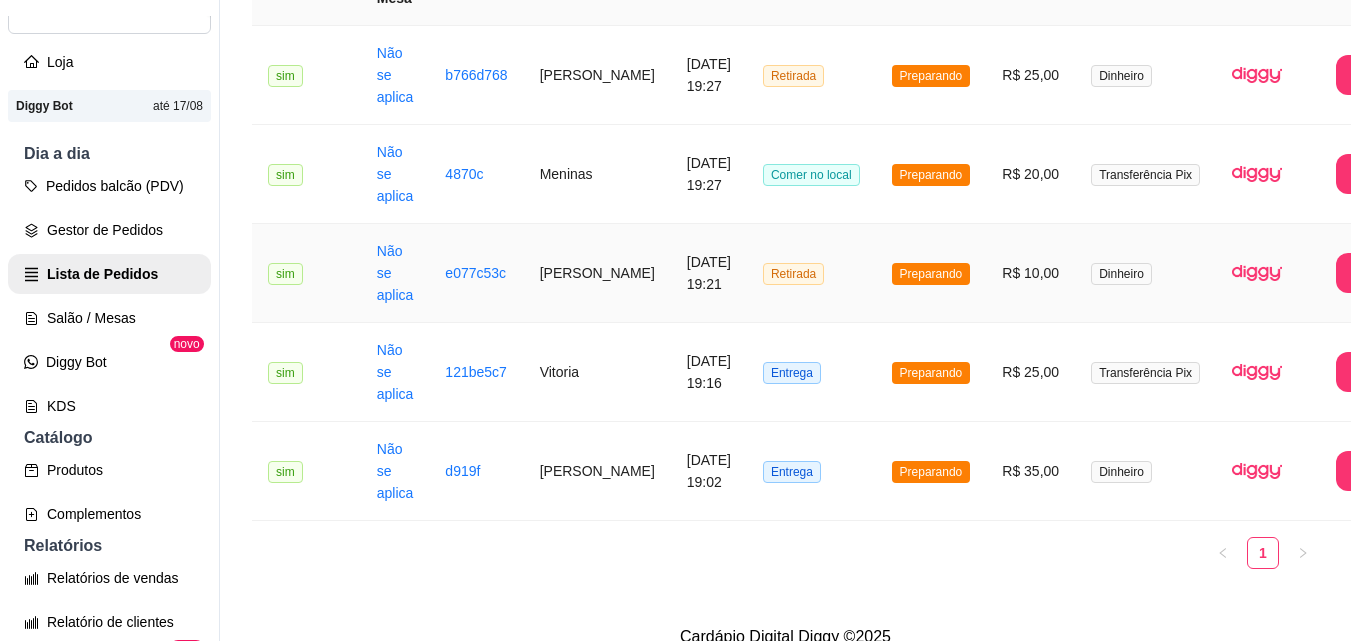 scroll, scrollTop: 270, scrollLeft: 0, axis: vertical 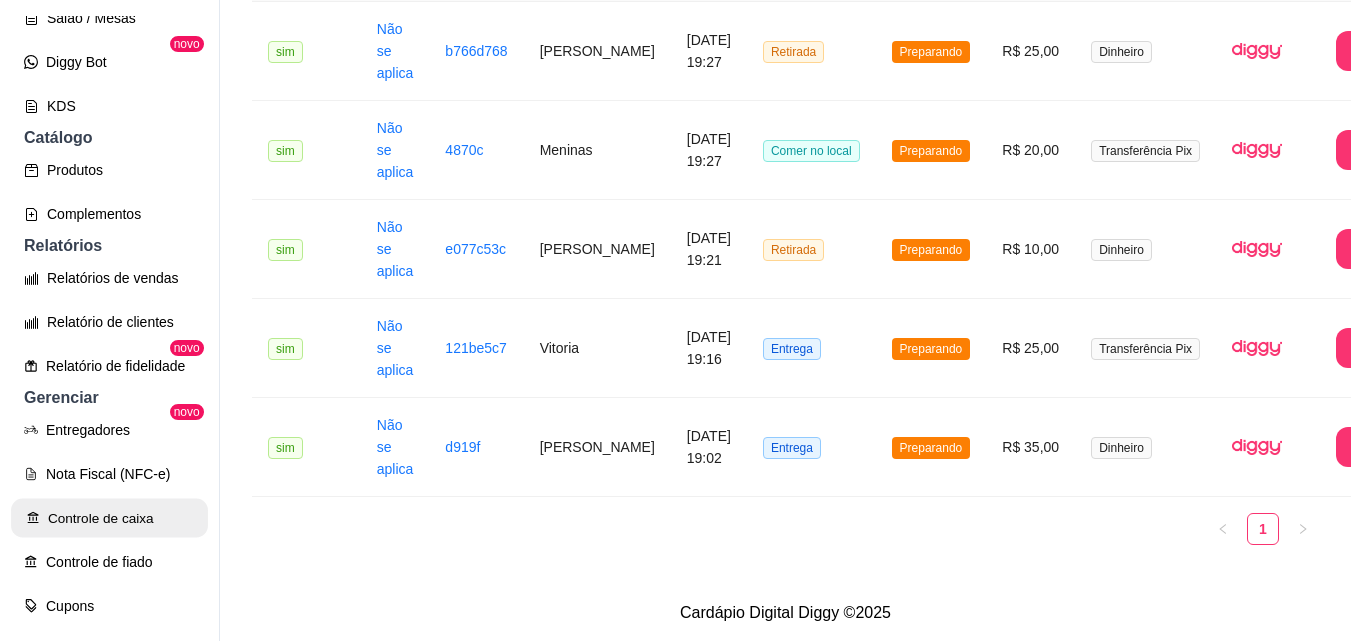click on "Controle de caixa" at bounding box center [109, 518] 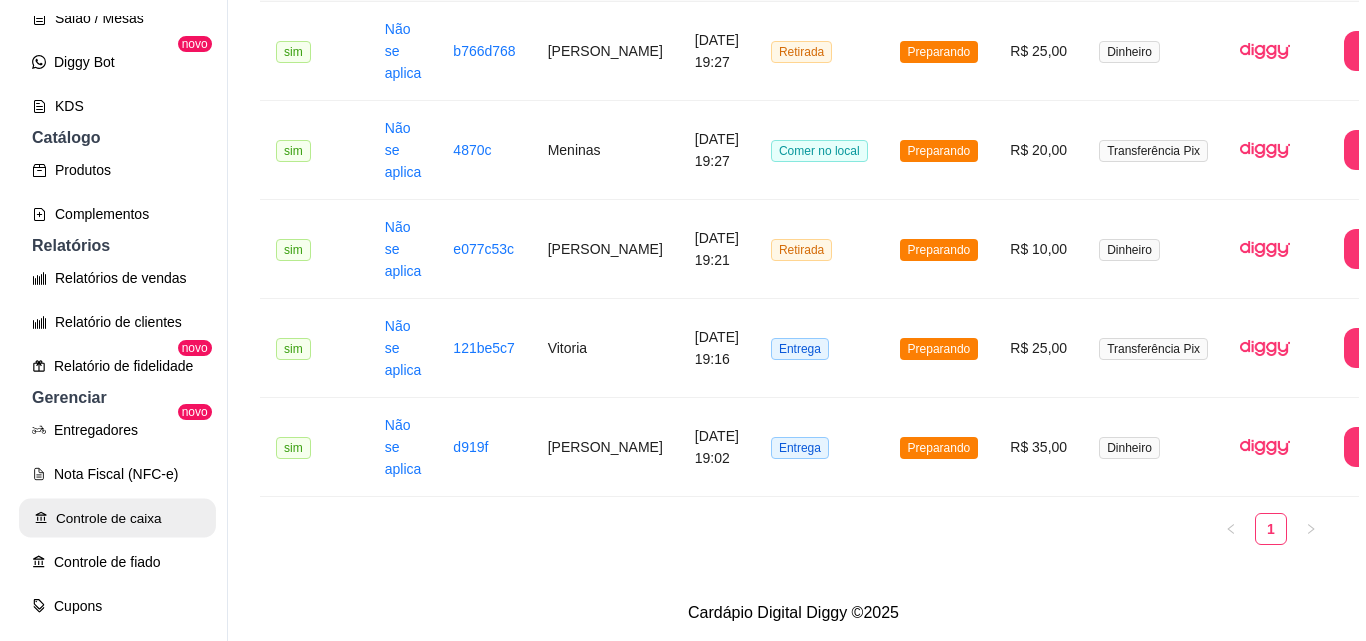 scroll, scrollTop: 0, scrollLeft: 0, axis: both 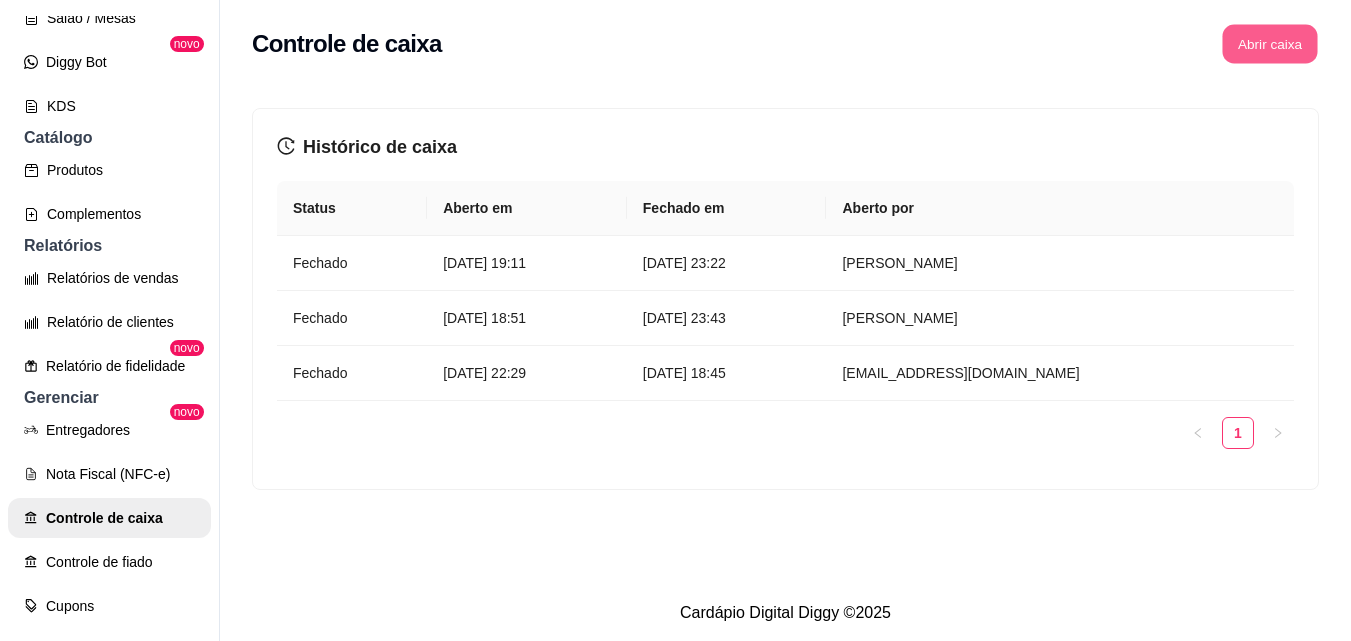 click on "Abrir caixa" at bounding box center [1269, 44] 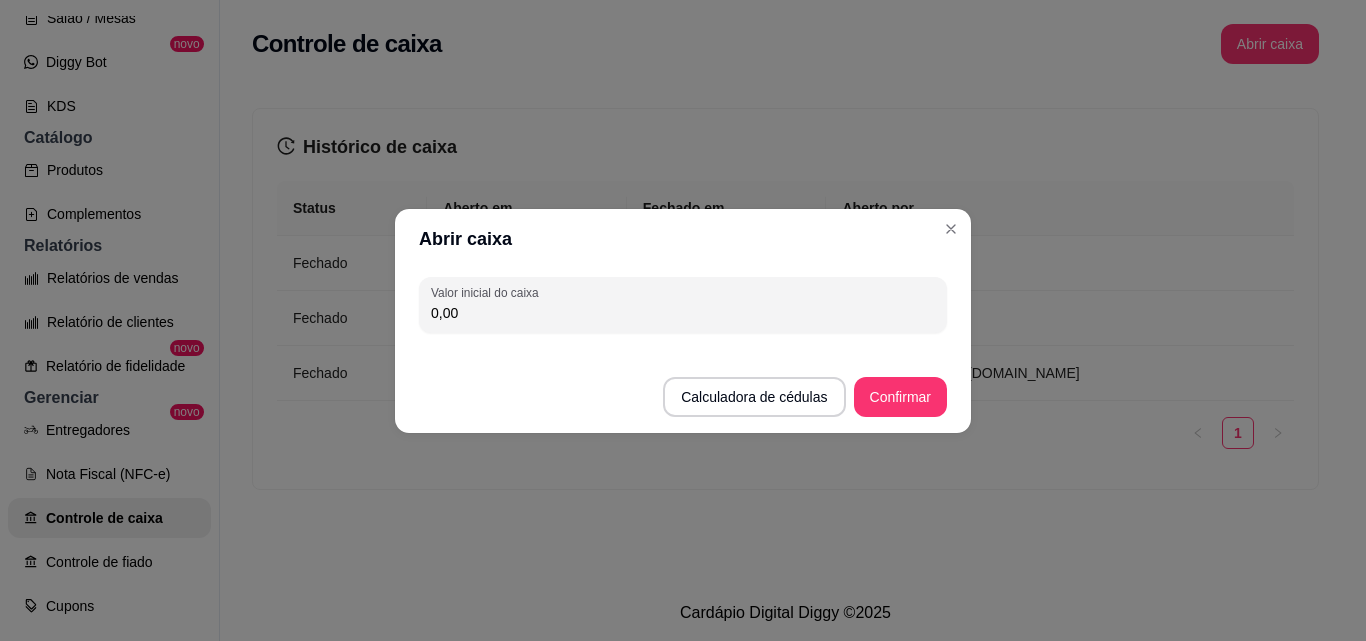 click on "0,00" at bounding box center (683, 313) 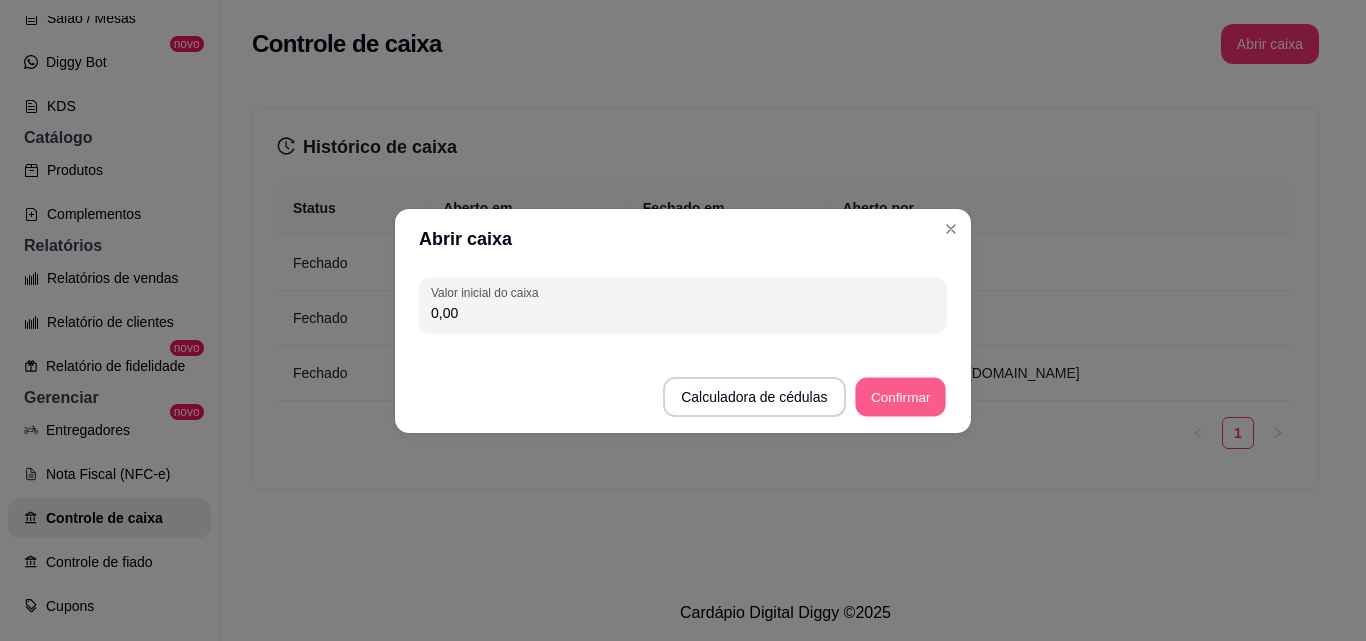 click on "Confirmar" at bounding box center [900, 396] 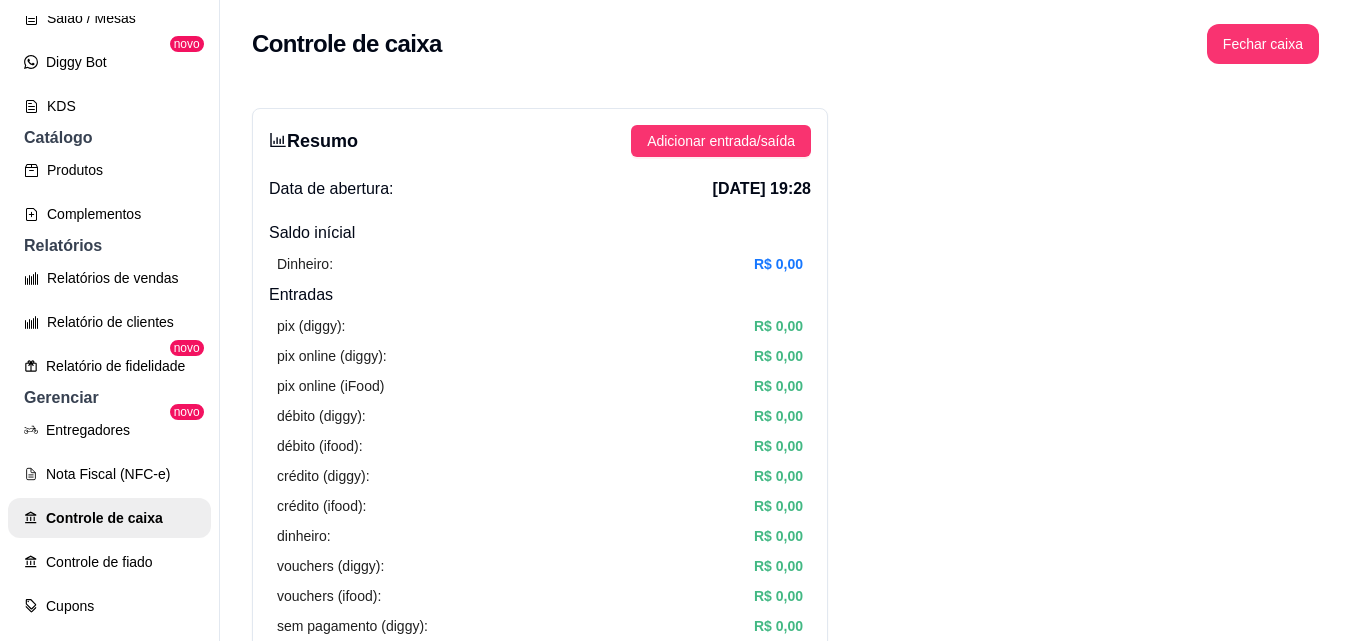click on "Resumo Adicionar entrada/saída Data de abertura: [DATE] 19:28 Saldo inícial Dinheiro: R$ 0,00 Entradas pix (diggy): R$ 0,00 pix online (diggy): R$ 0,00 pix online (iFood) R$ 0,00 débito (diggy): R$ 0,00 débito (ifood): R$ 0,00 crédito (diggy): R$ 0,00 crédito (ifood): R$ 0,00 dinheiro: R$ 0,00 vouchers (diggy): R$ 0,00 vouchers (ifood): R$ 0,00 sem pagamento (diggy): R$ 0,00 fiado: R$ 0,00 outros: R$ 0,00 Saídas pix (diggy): R$ 0,00 dinheiro: R$ 0,00 débito (diggy): R$ 0,00 débito (ifood): R$ 0,00 crédito (diggy): R$ 0,00 crédito (ifood): R$ 0,00 vouchers (diggy): R$ 0,00 vouchers (ifood): R$ 0,00 outros: R$ 0,00 Saldo final dinheiro em caixa: R$ 0,00 total: R$ 0,00" at bounding box center (540, 636) 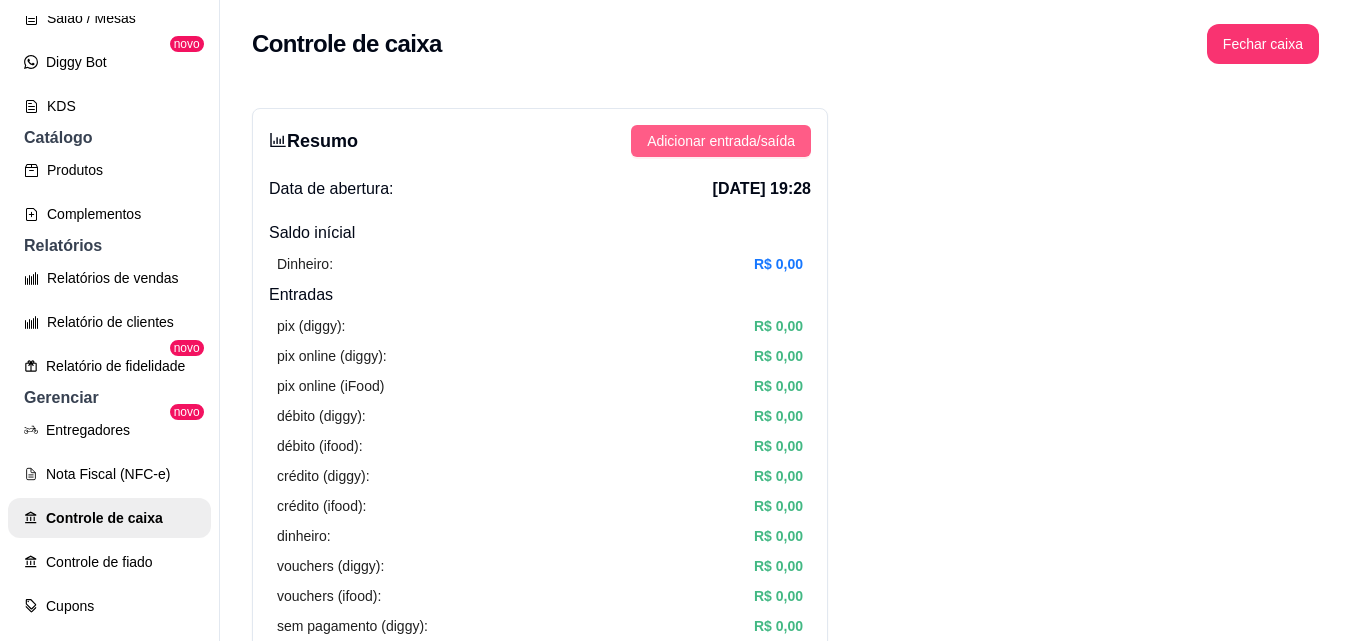 click on "Adicionar entrada/saída" at bounding box center [721, 141] 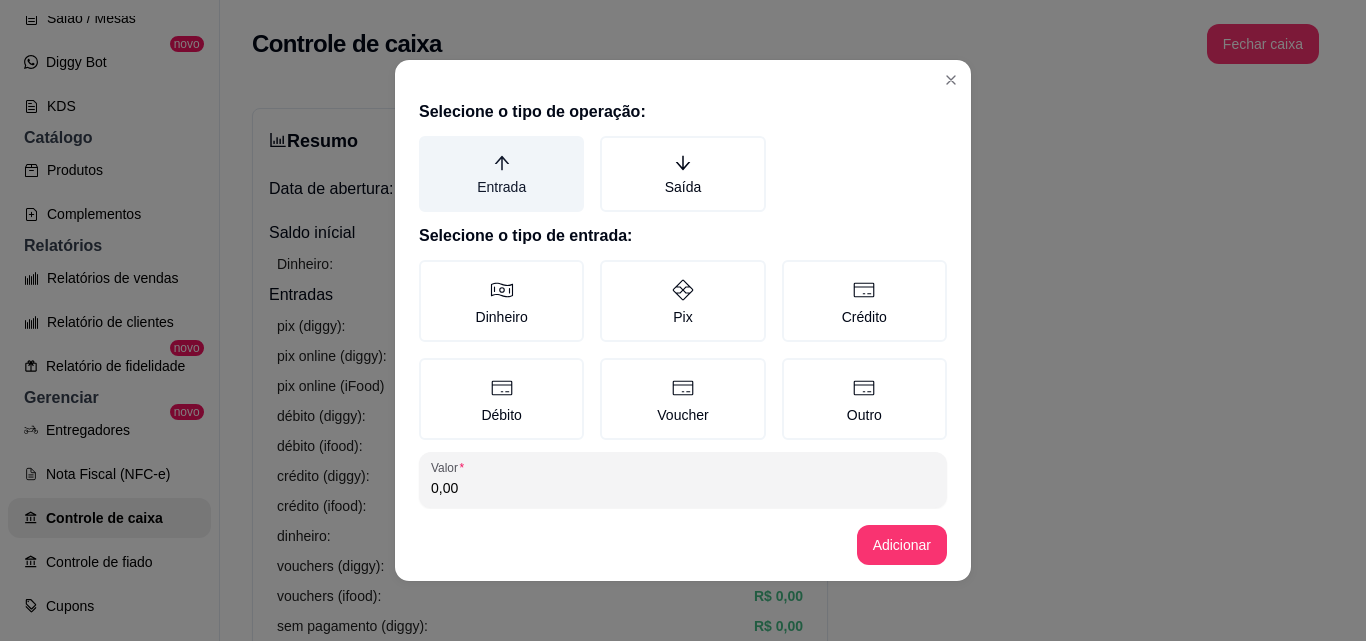 click on "Entrada" at bounding box center (501, 174) 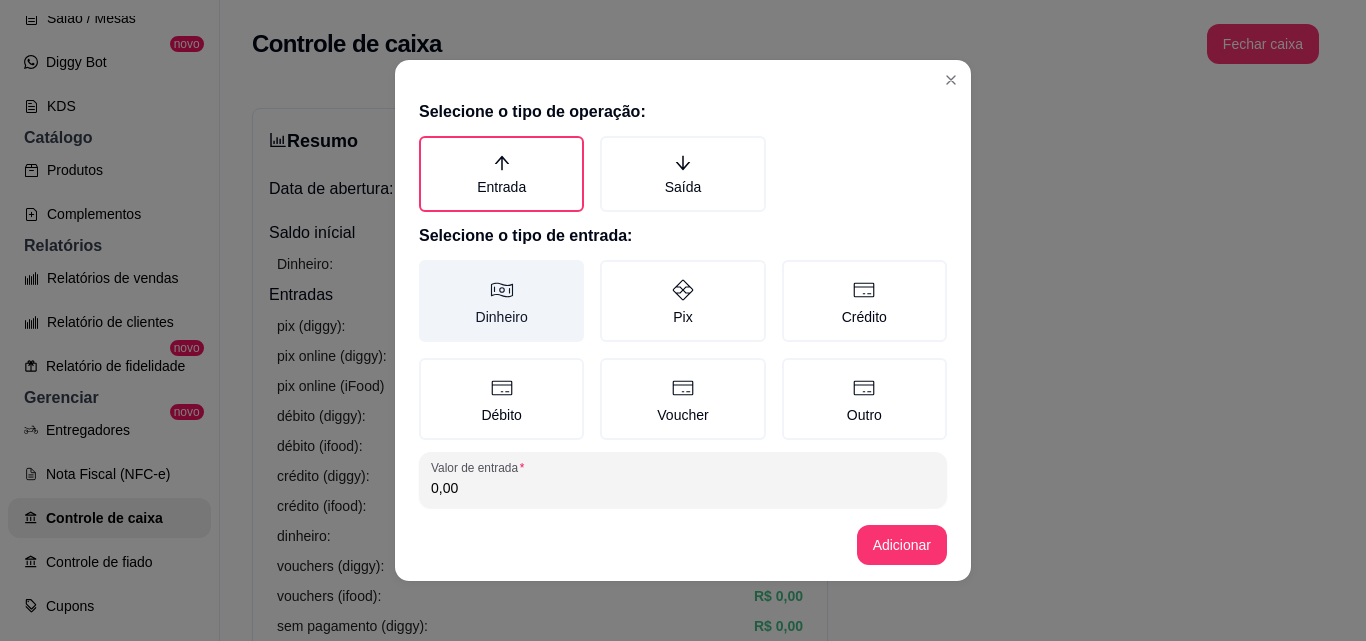 click 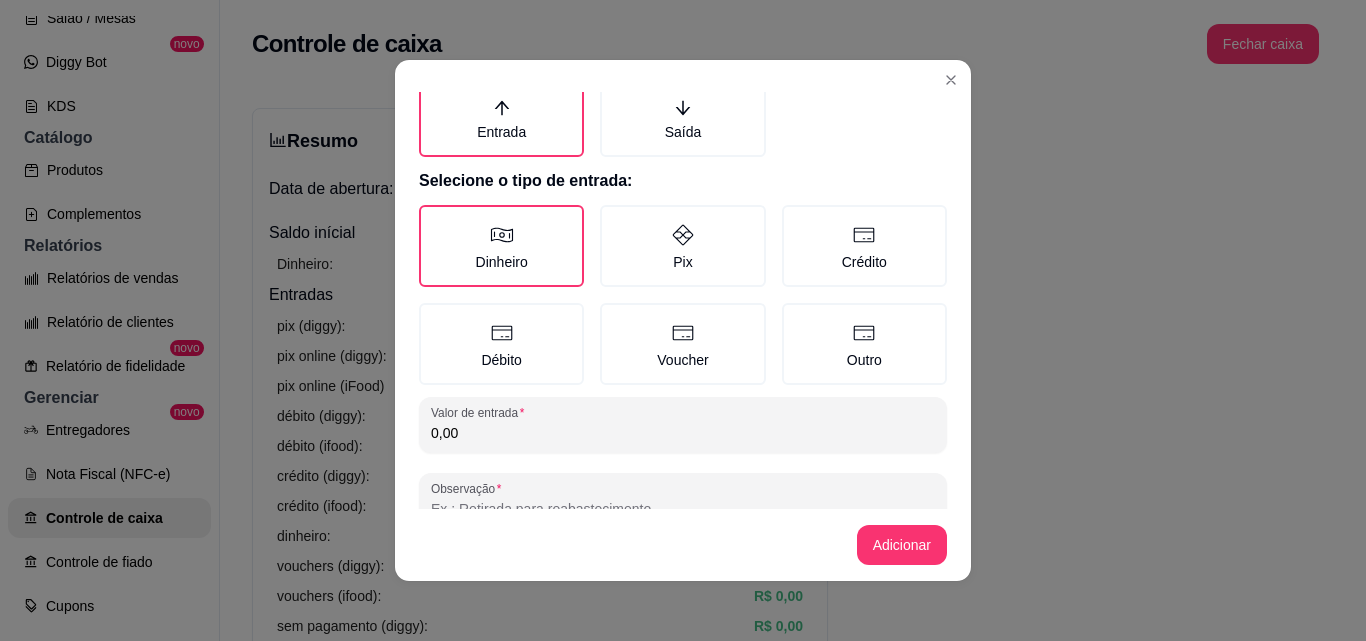 scroll, scrollTop: 107, scrollLeft: 0, axis: vertical 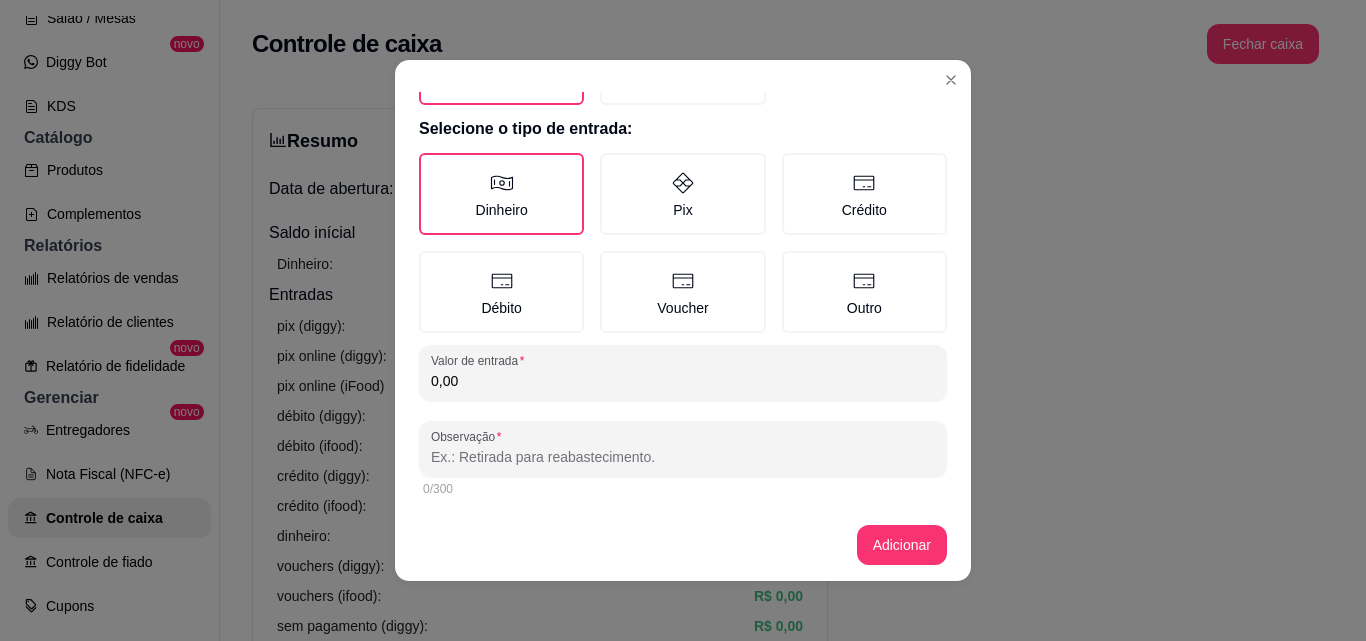 drag, startPoint x: 475, startPoint y: 404, endPoint x: 529, endPoint y: 377, distance: 60.373837 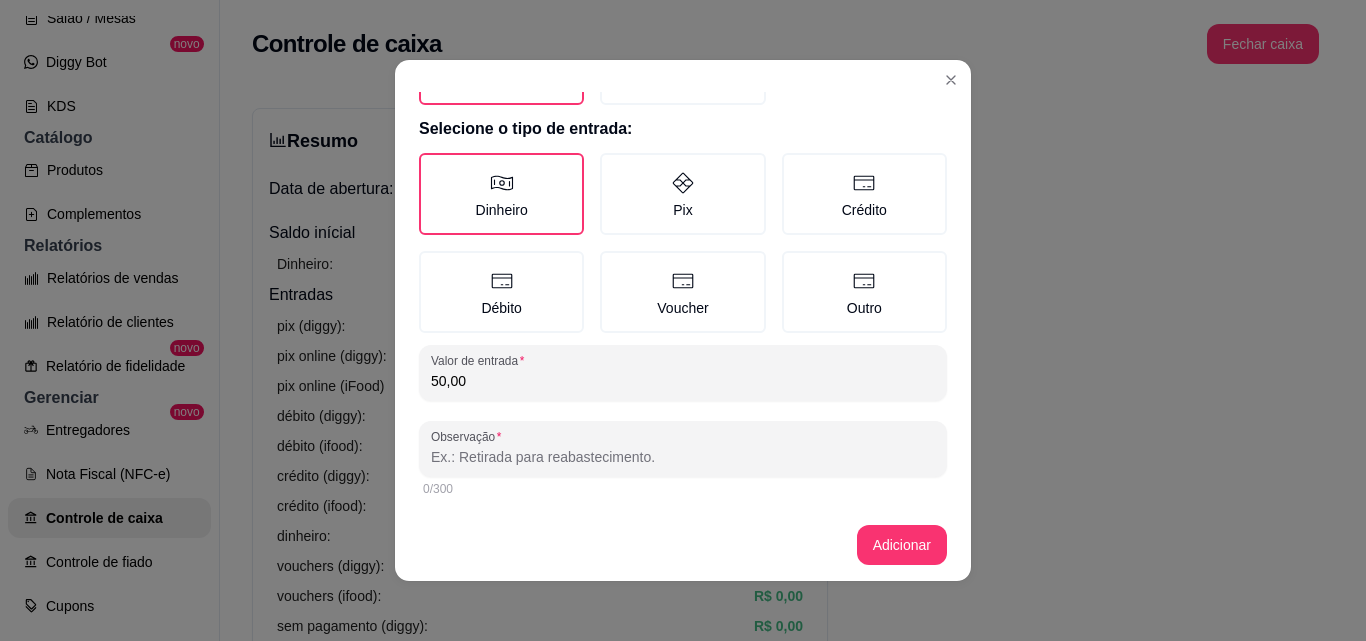 type on "50,00" 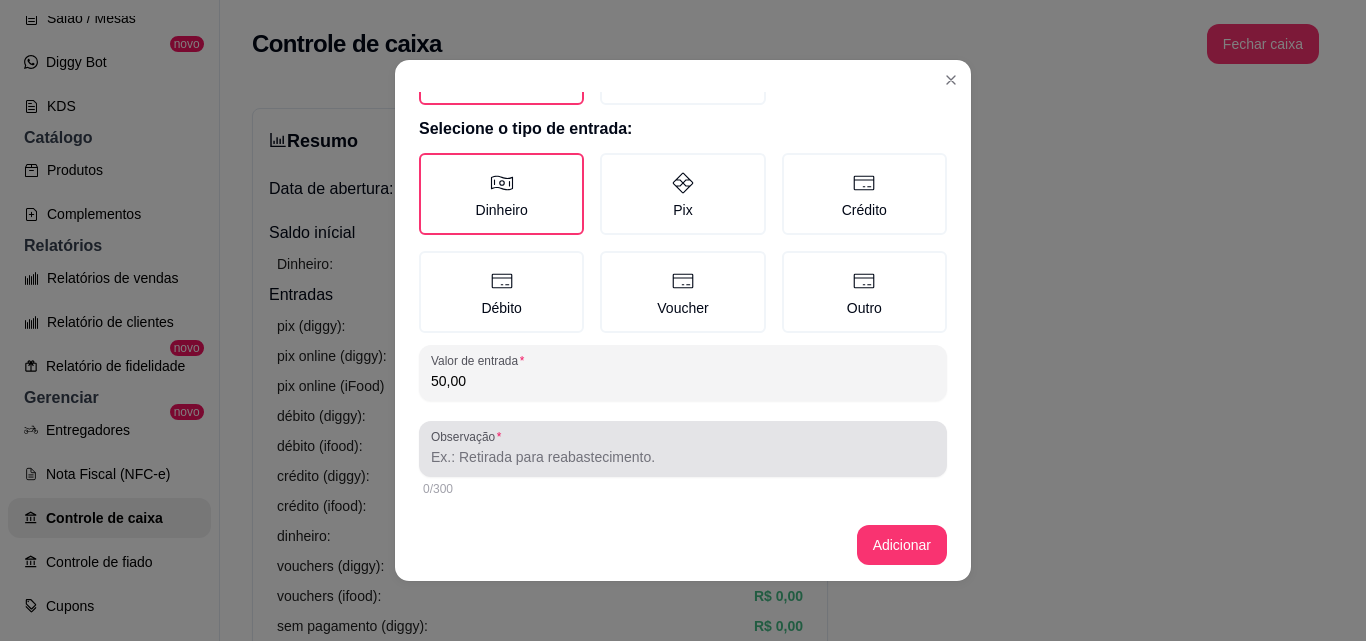 click at bounding box center (683, 449) 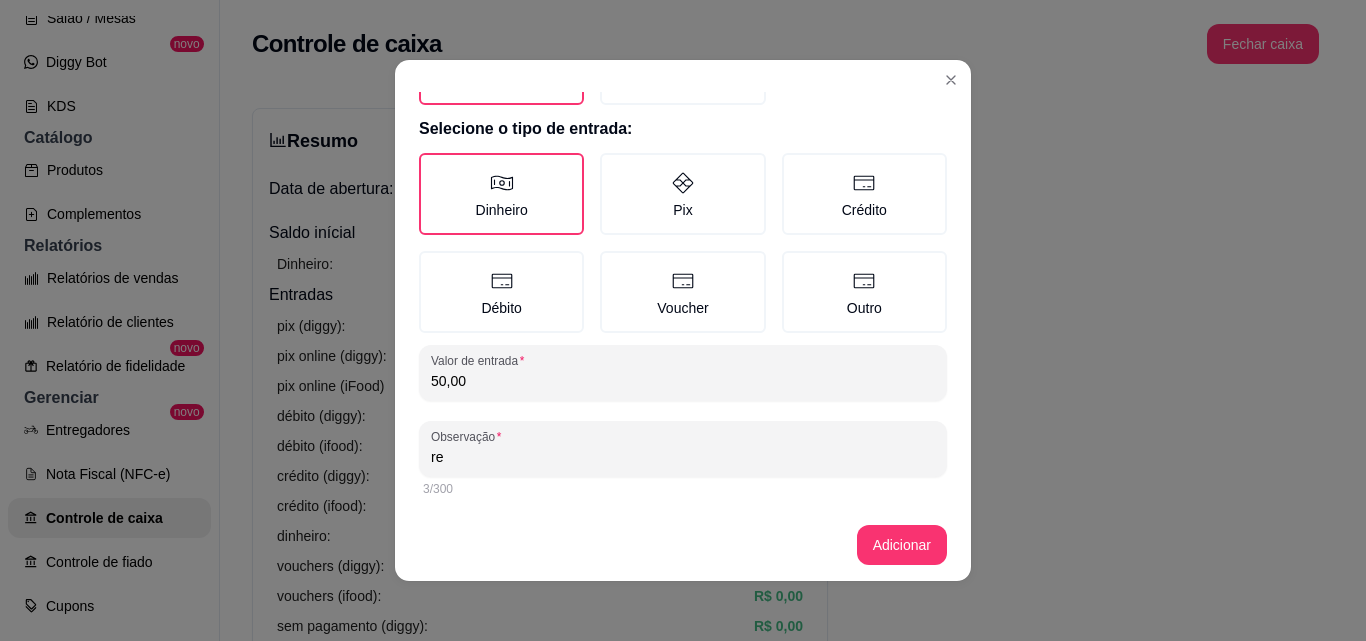 type on "r" 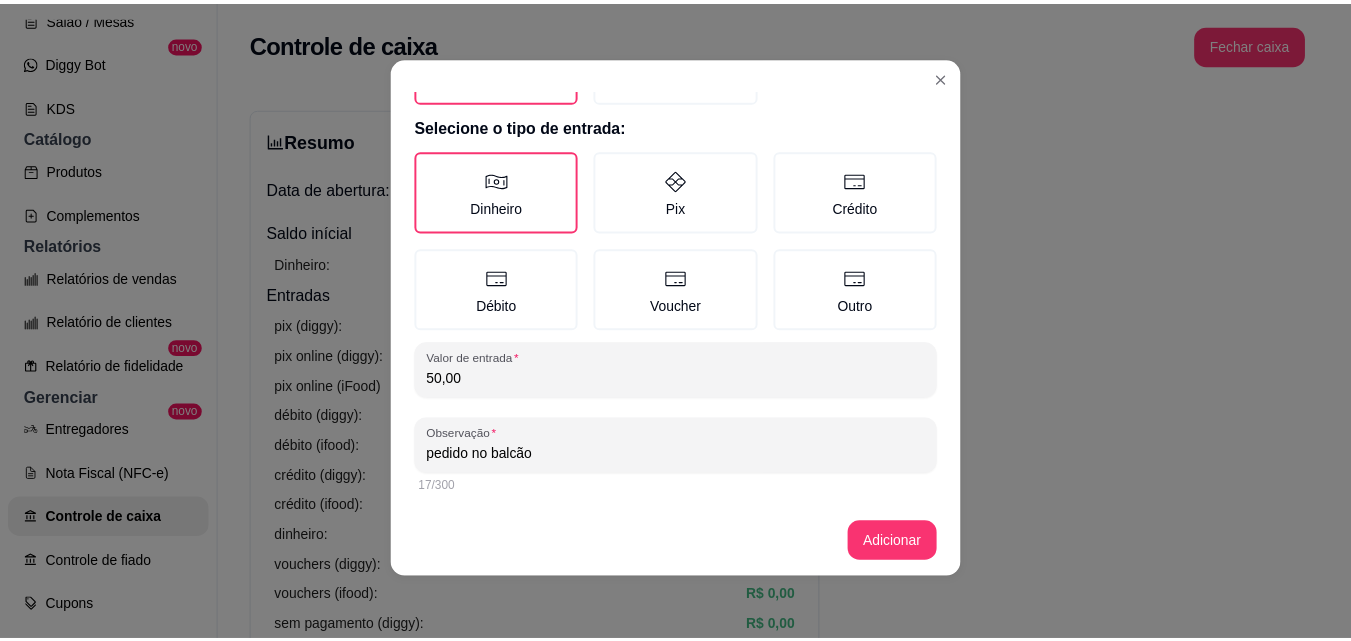scroll, scrollTop: 4, scrollLeft: 0, axis: vertical 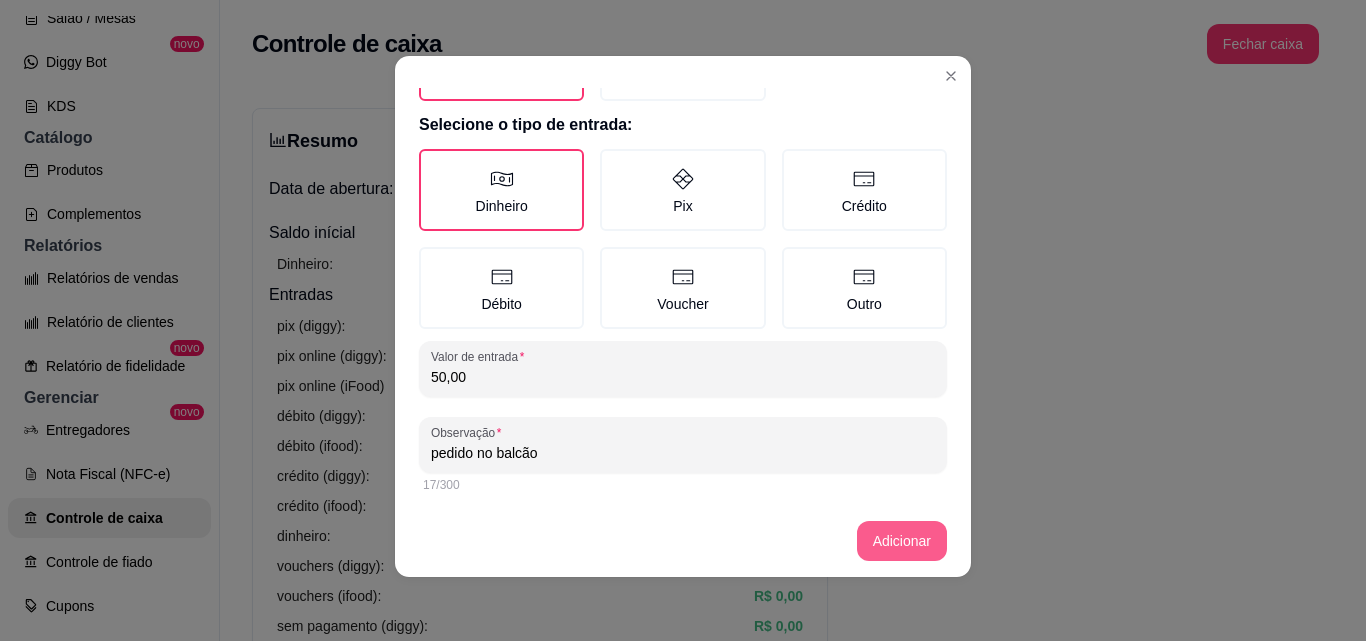 type on "pedido no balcão" 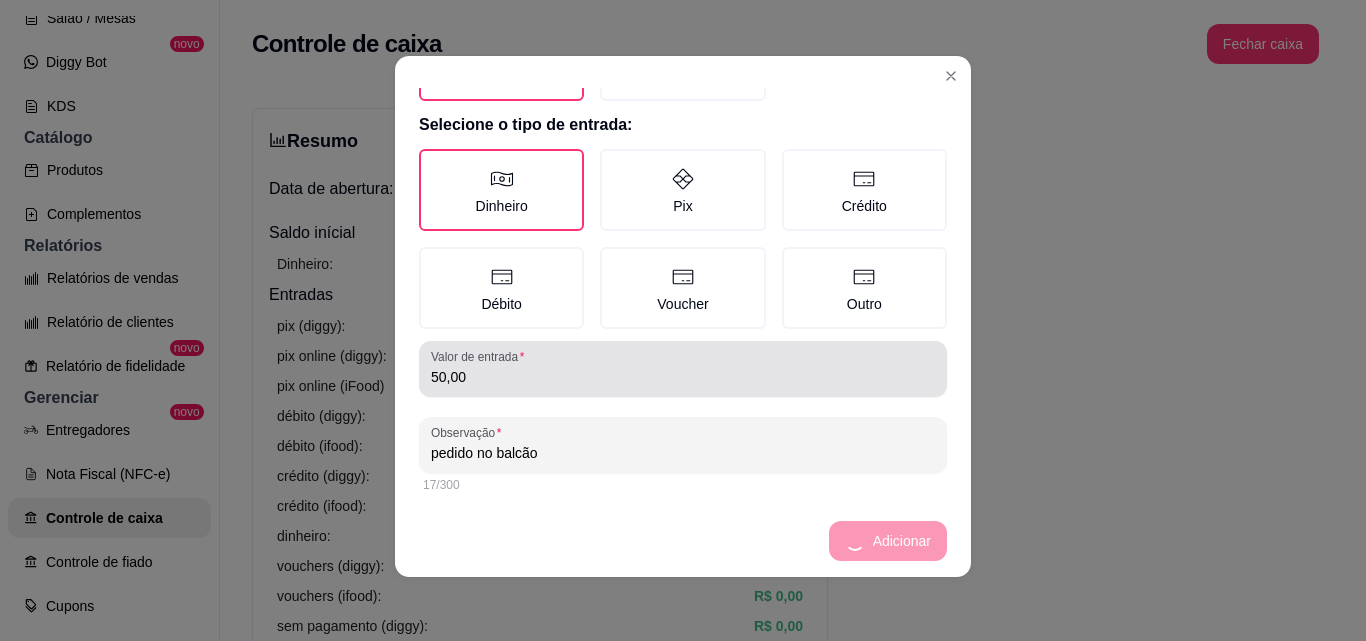 click on "50,00" at bounding box center (683, 377) 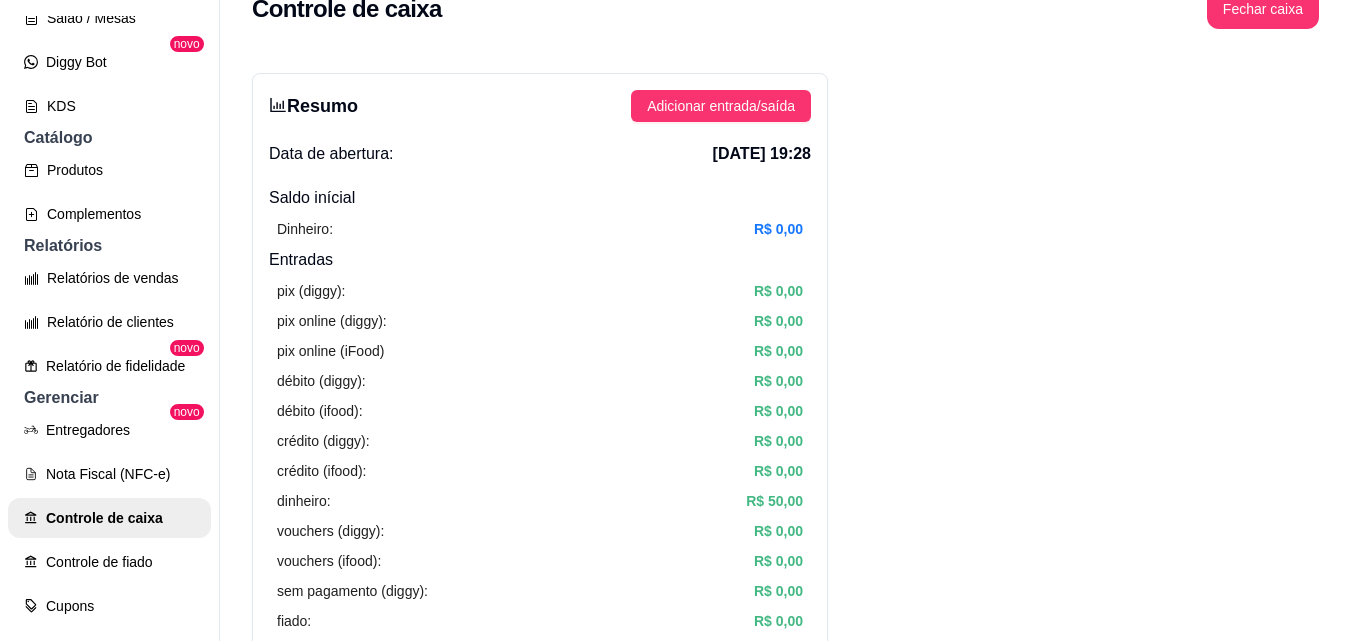 scroll, scrollTop: 0, scrollLeft: 0, axis: both 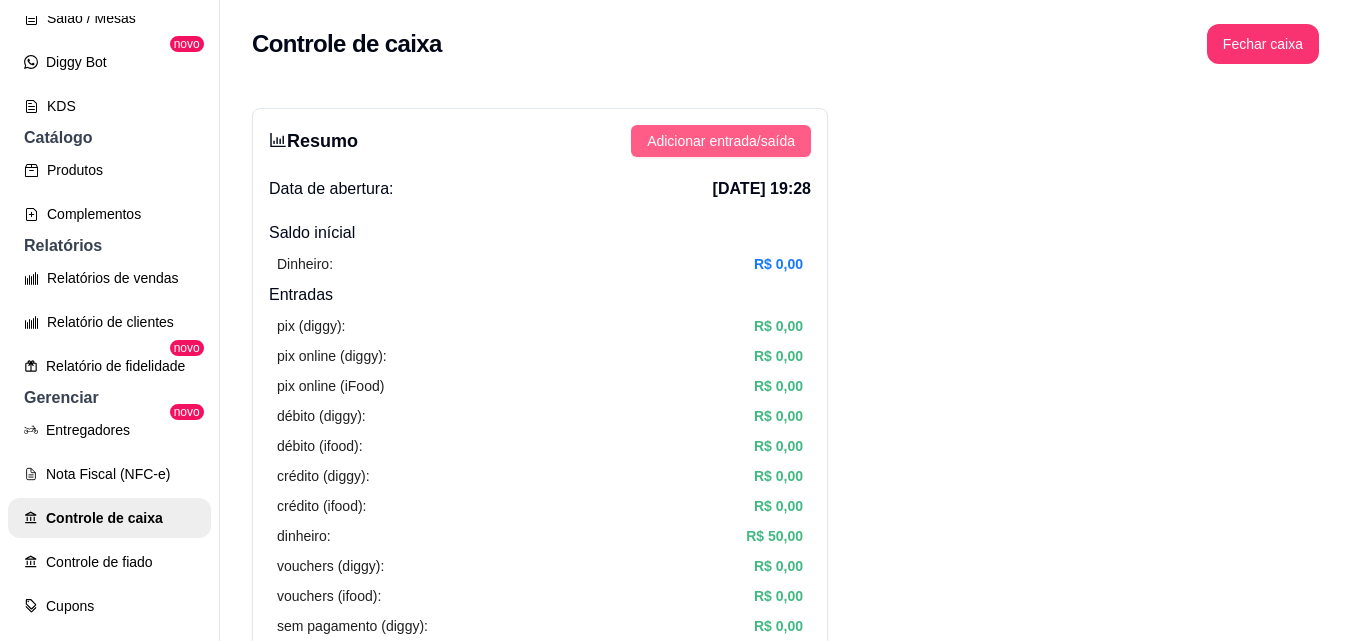 click on "Adicionar entrada/saída" at bounding box center [721, 141] 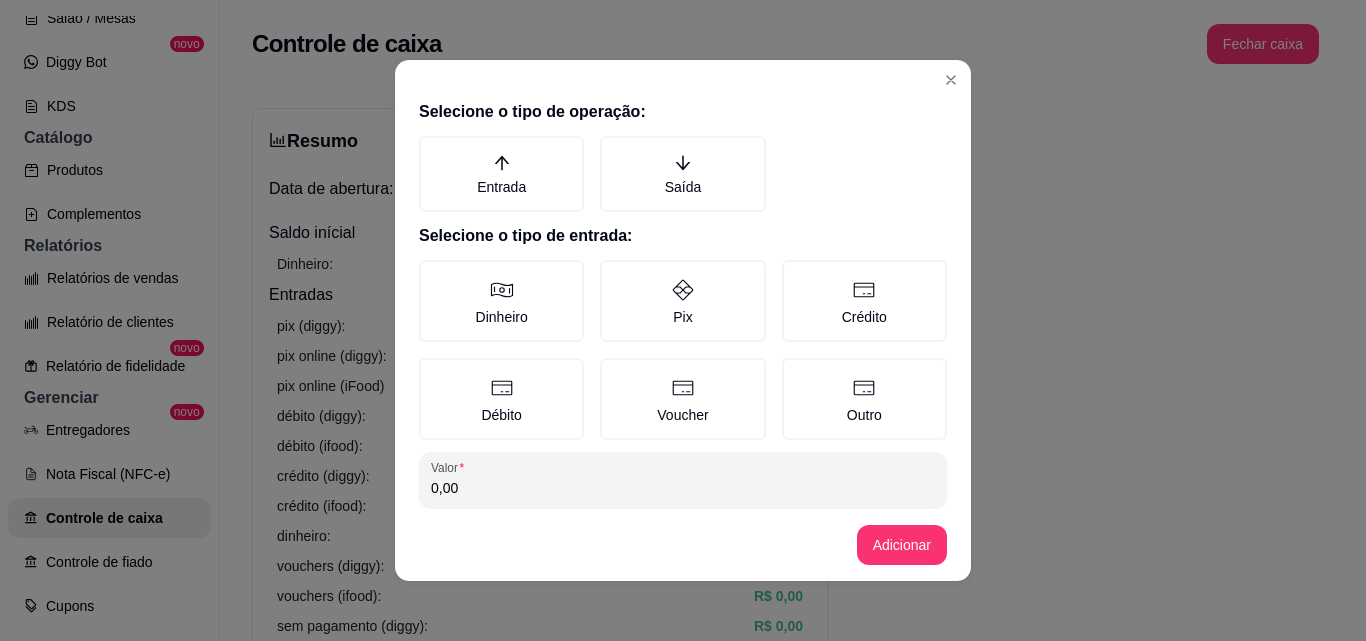 click at bounding box center [683, 76] 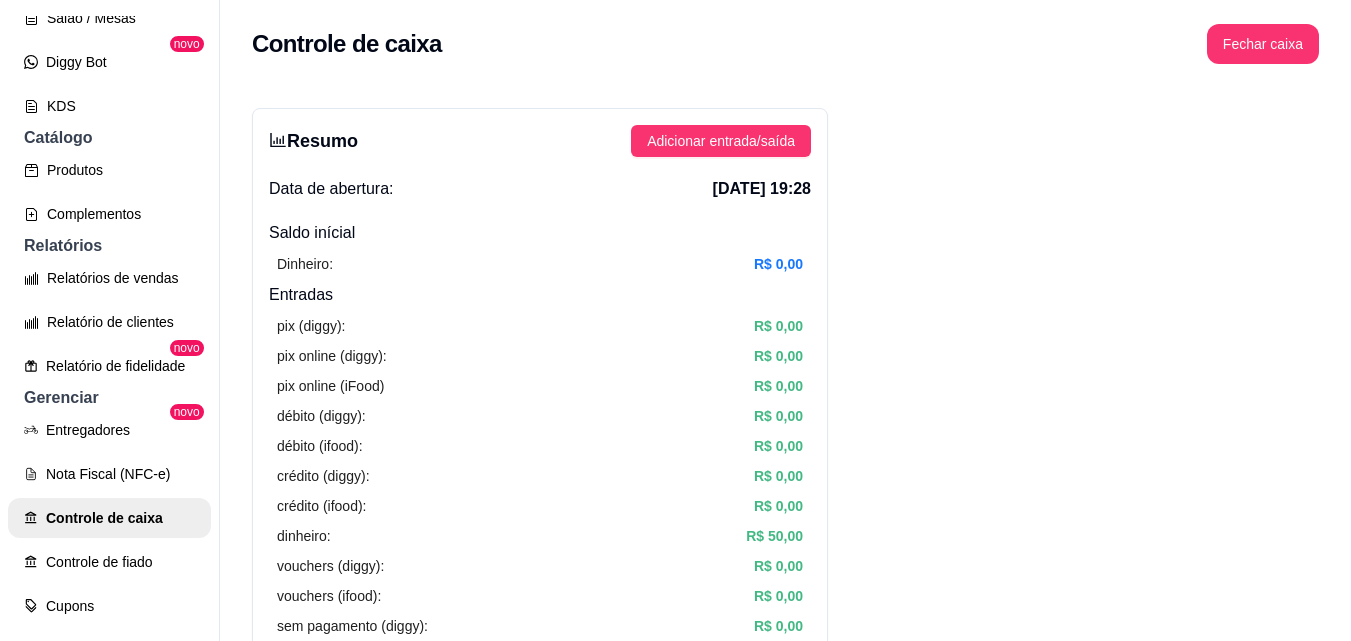 drag, startPoint x: 795, startPoint y: 264, endPoint x: 583, endPoint y: 217, distance: 217.14742 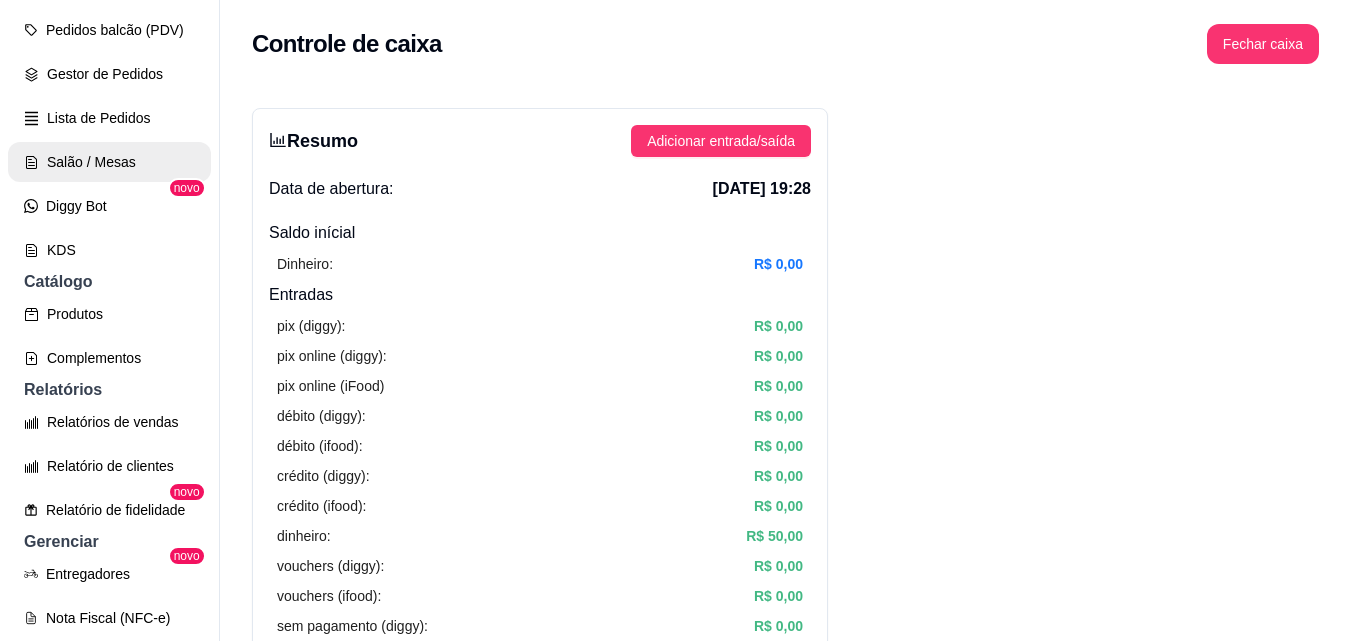 scroll, scrollTop: 0, scrollLeft: 0, axis: both 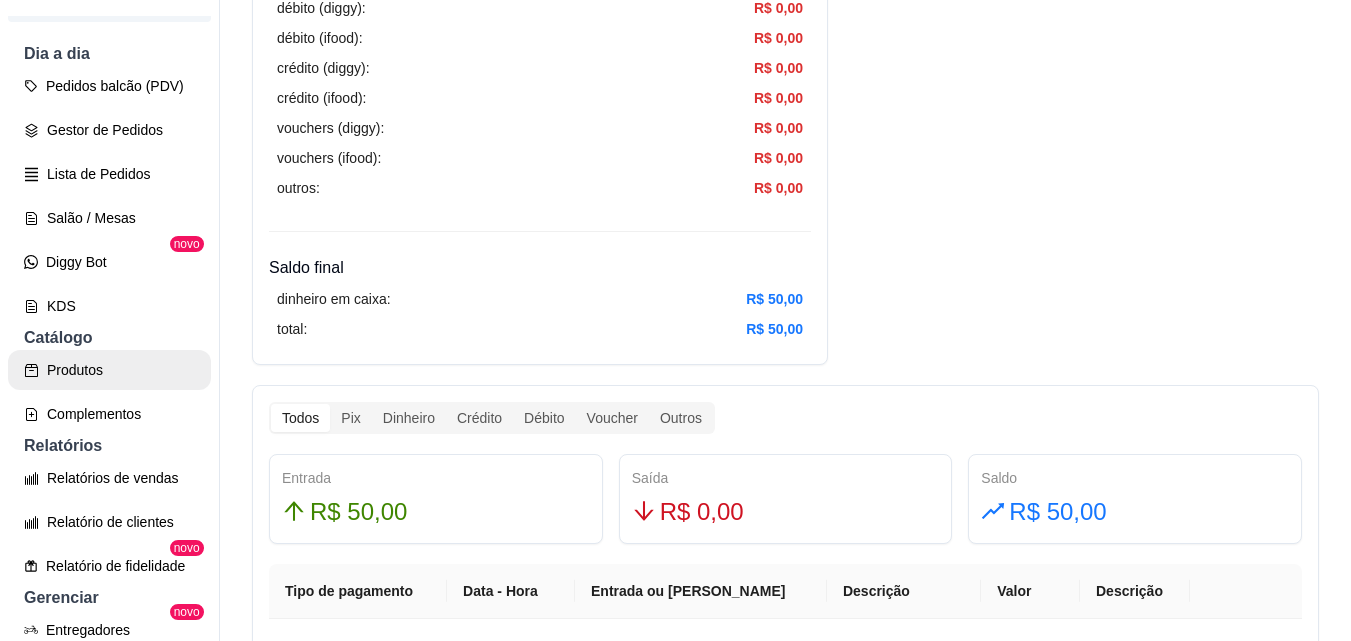 click on "Produtos" at bounding box center (109, 370) 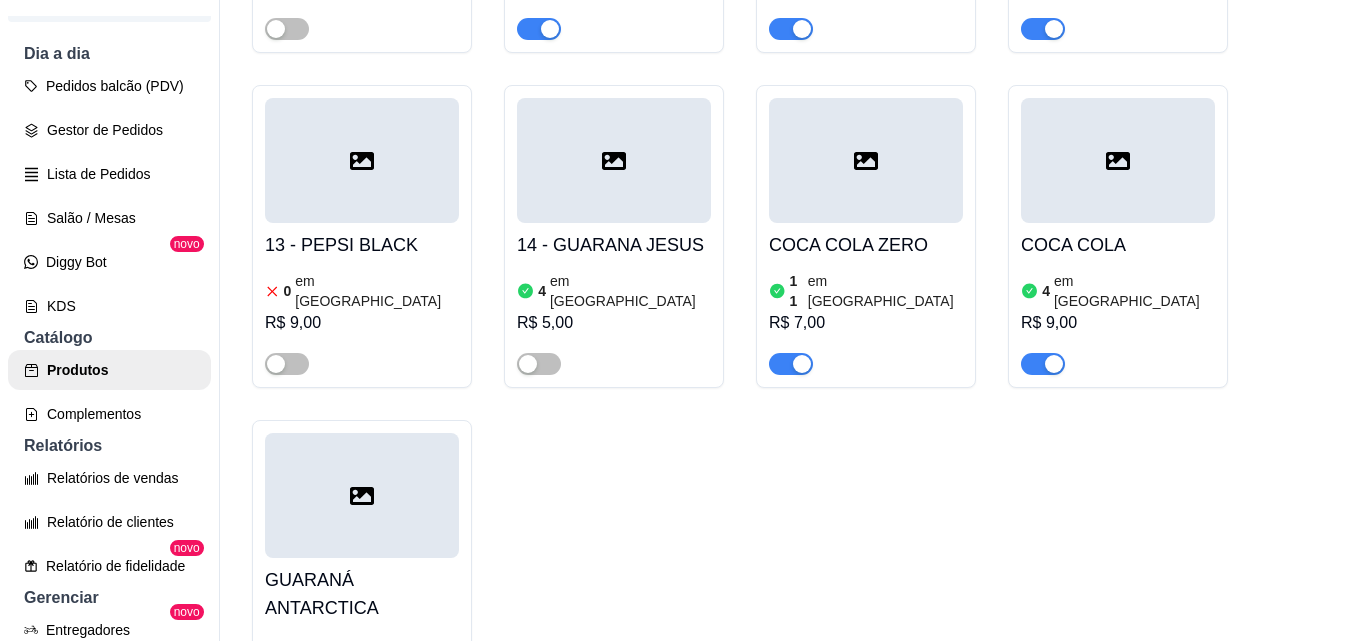 scroll, scrollTop: 3300, scrollLeft: 0, axis: vertical 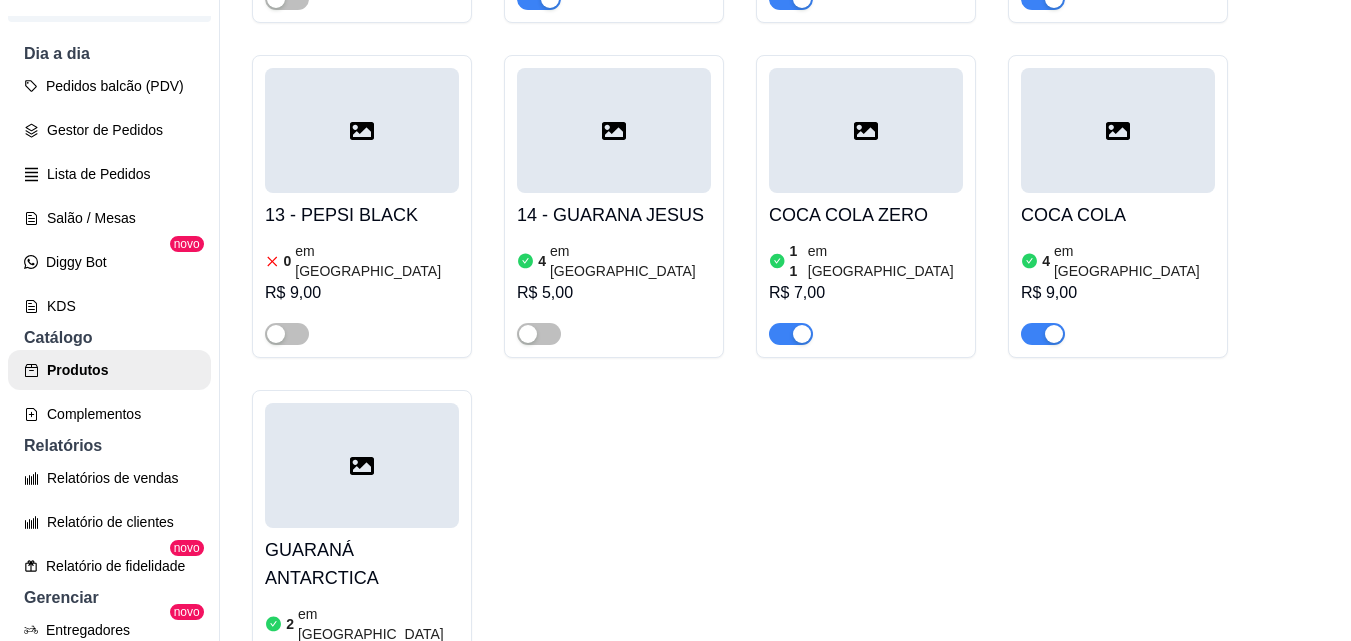 click on "R$ 0,00" at bounding box center [362, 656] 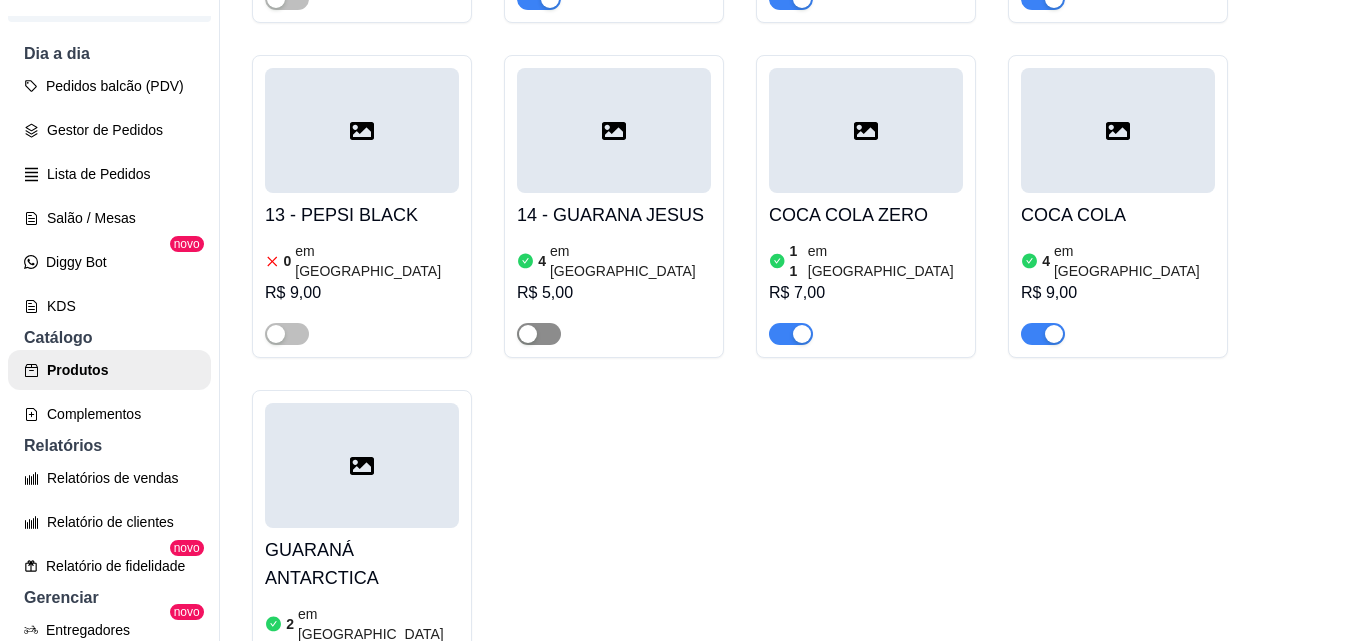 click at bounding box center (528, 334) 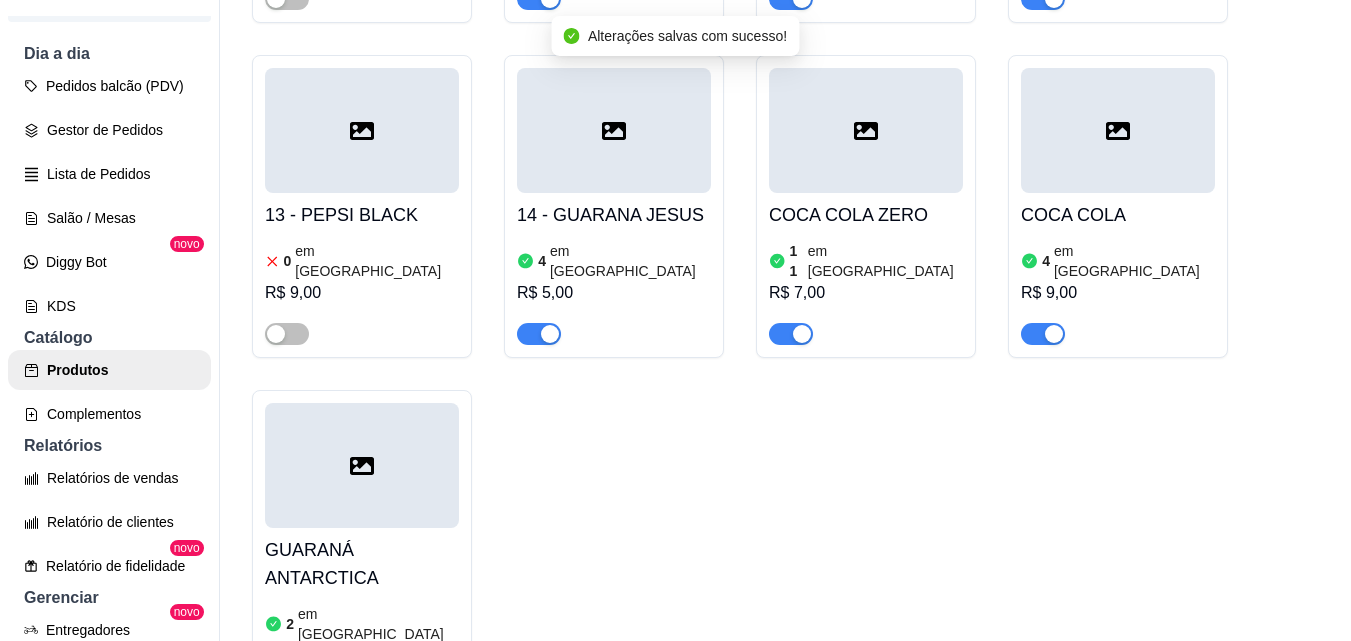 click at bounding box center [362, 465] 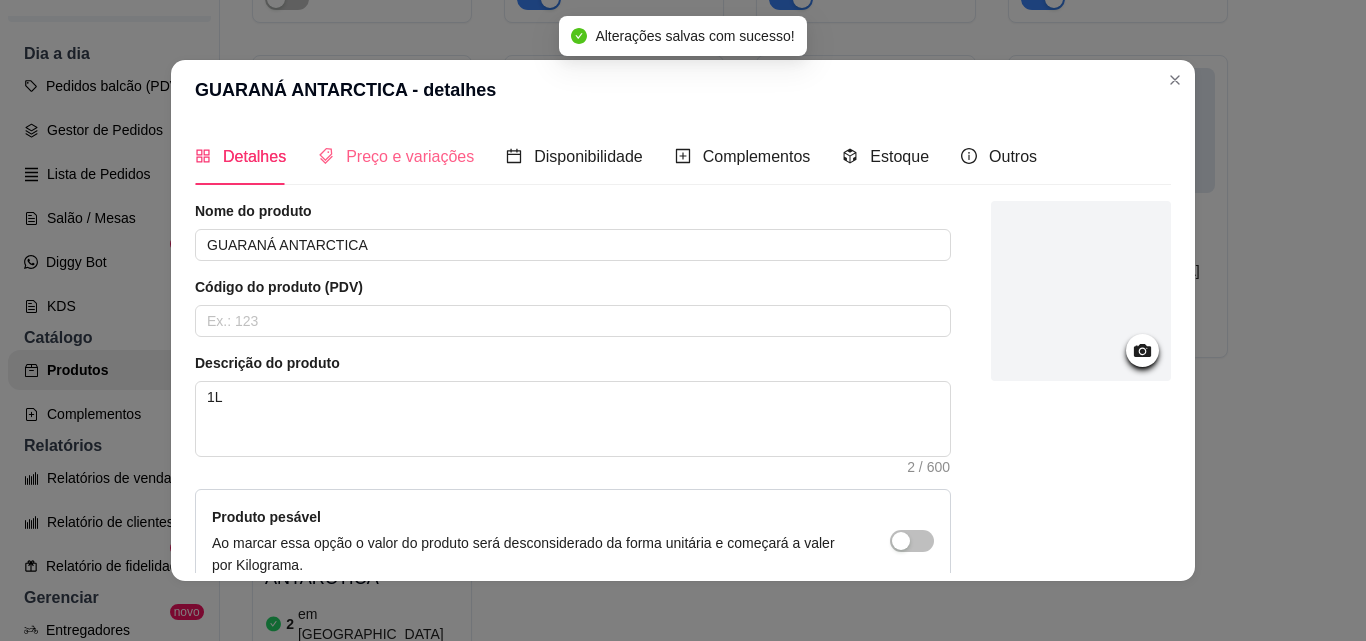 click on "Preço e variações" at bounding box center (396, 156) 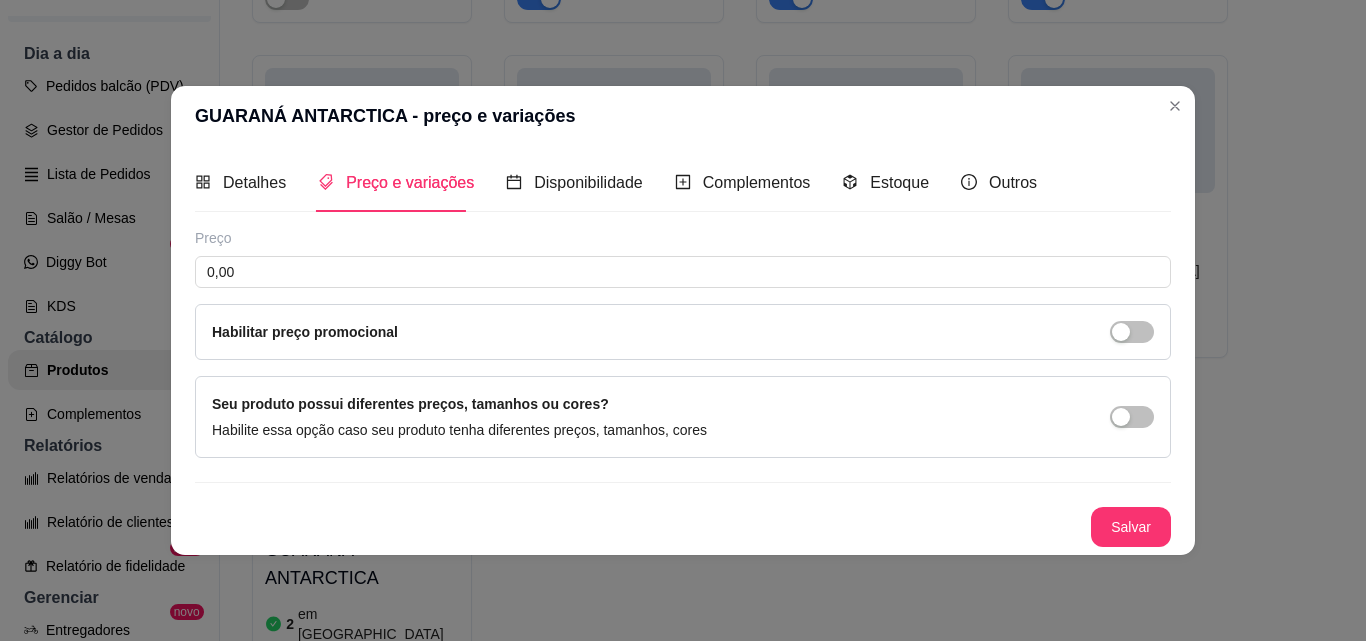click on "Preço  0,00 Habilitar preço promocional" at bounding box center (683, 294) 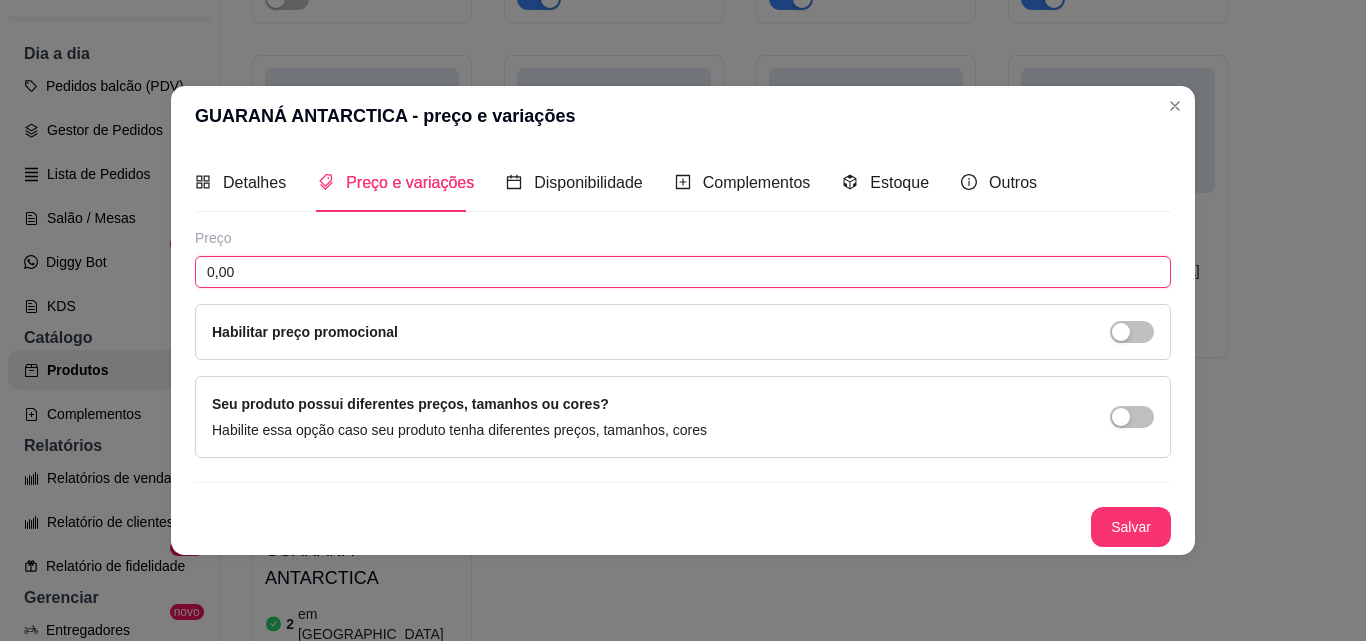 click on "0,00" at bounding box center (683, 272) 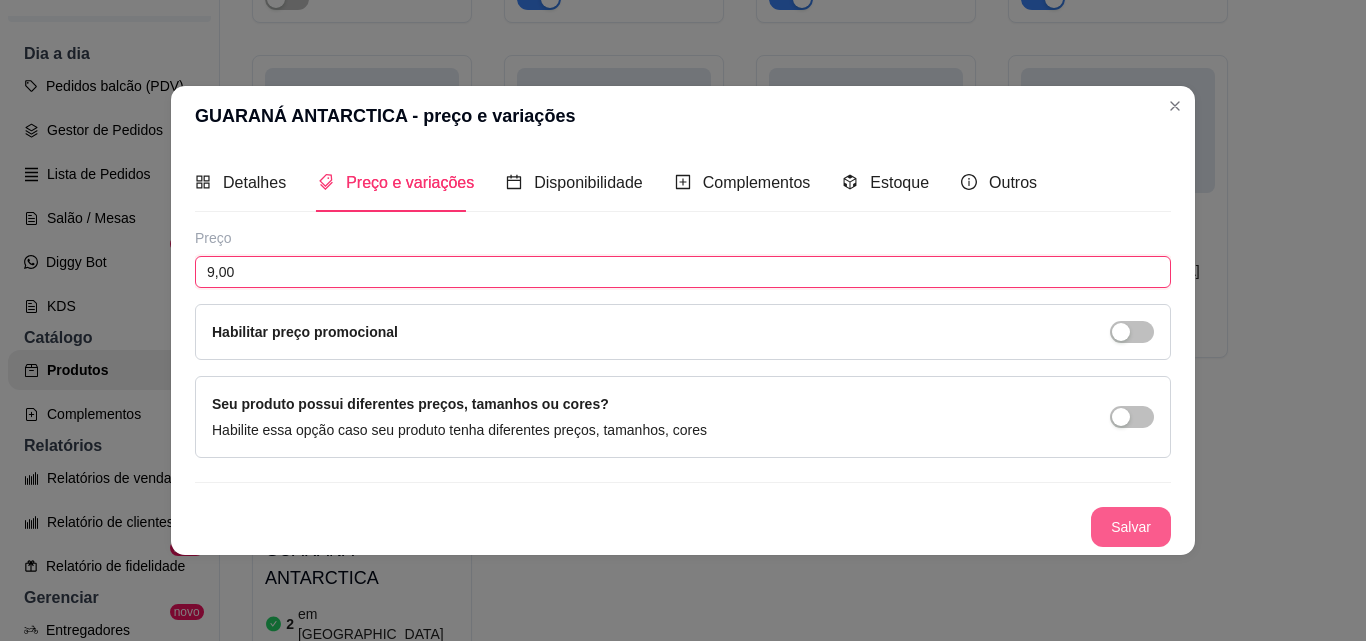 type on "9,00" 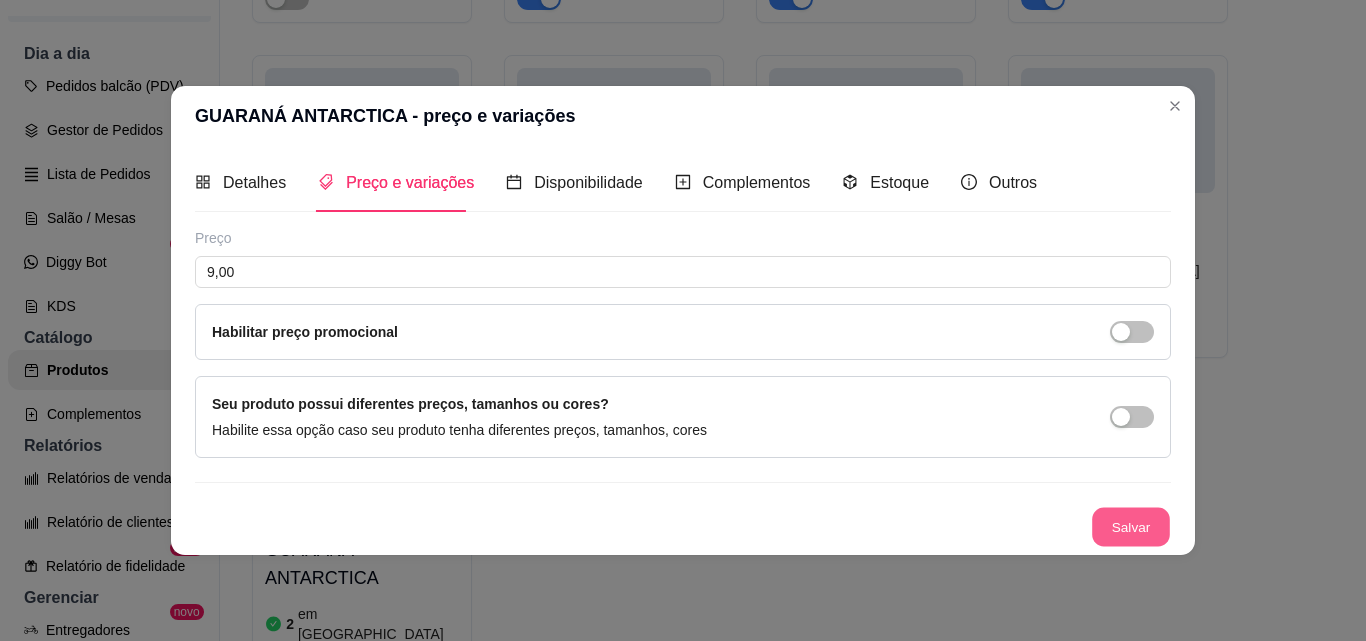 click on "Salvar" at bounding box center [1131, 526] 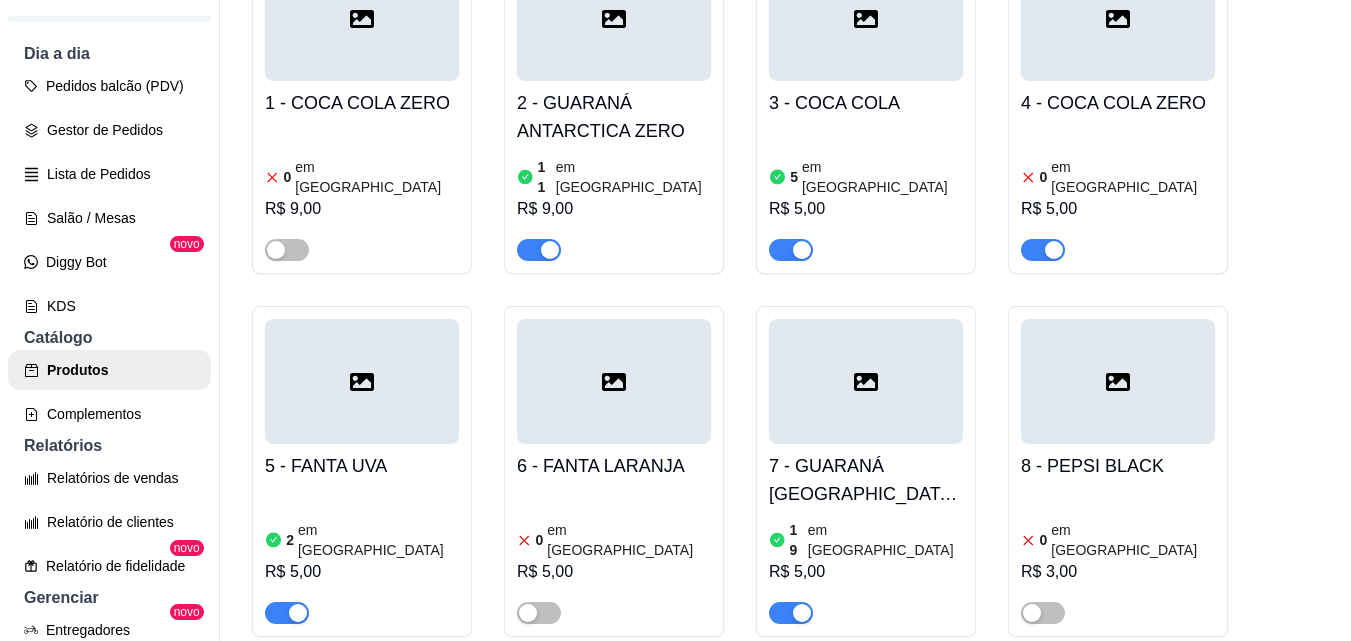 scroll, scrollTop: 2300, scrollLeft: 0, axis: vertical 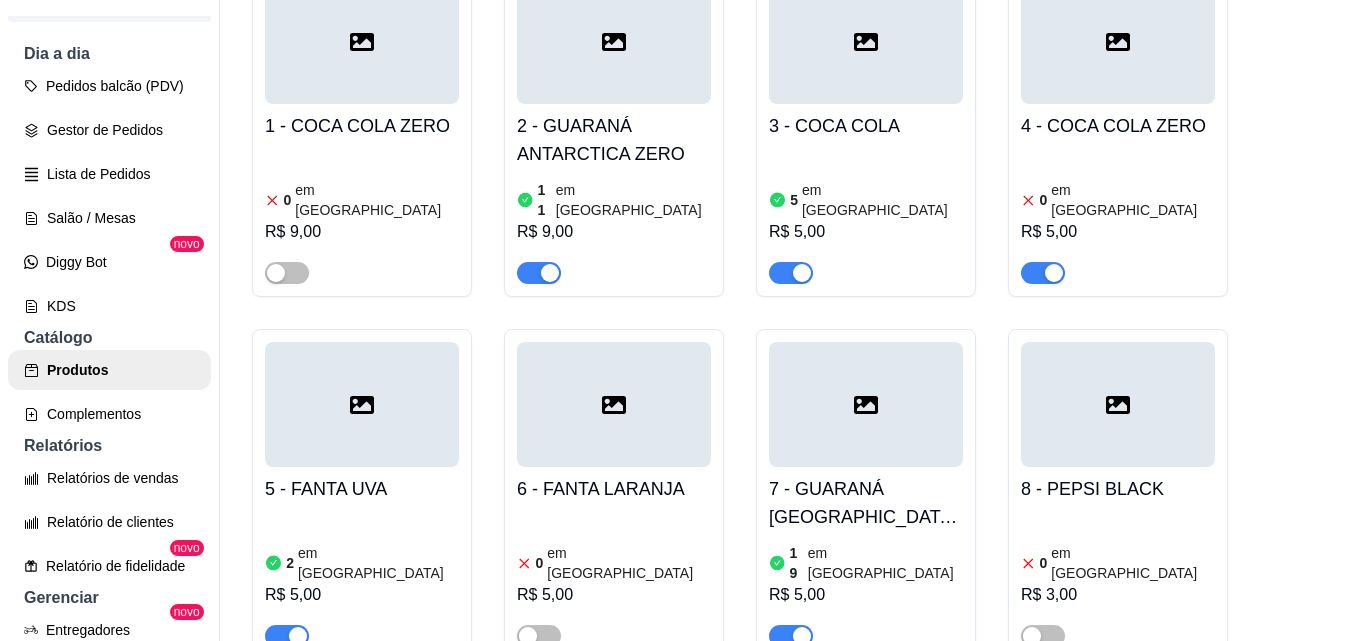 click at bounding box center [1054, 273] 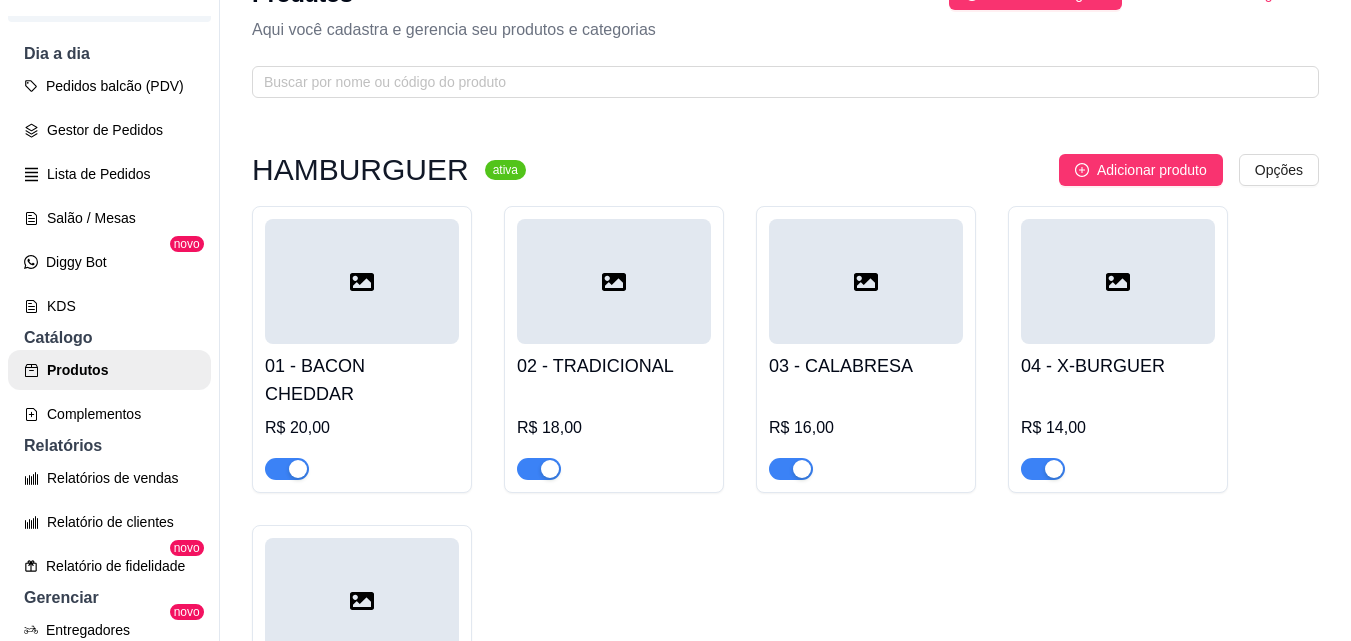 scroll, scrollTop: 0, scrollLeft: 0, axis: both 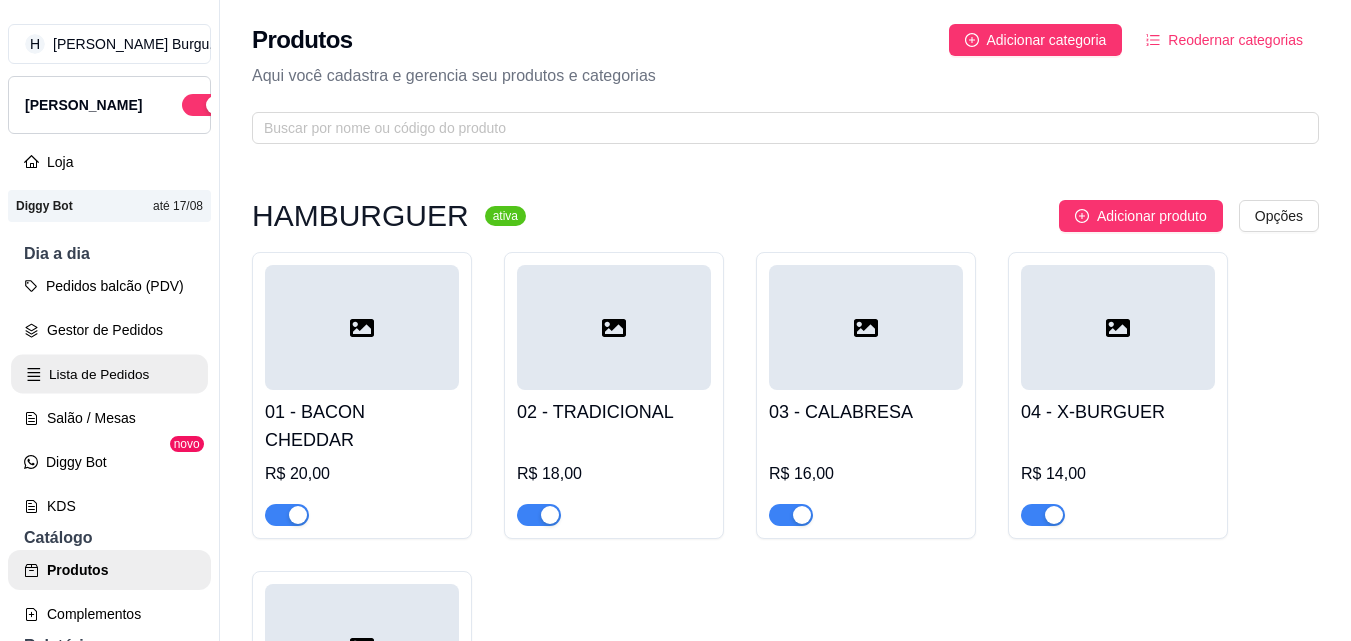 click on "Lista de Pedidos" at bounding box center [109, 374] 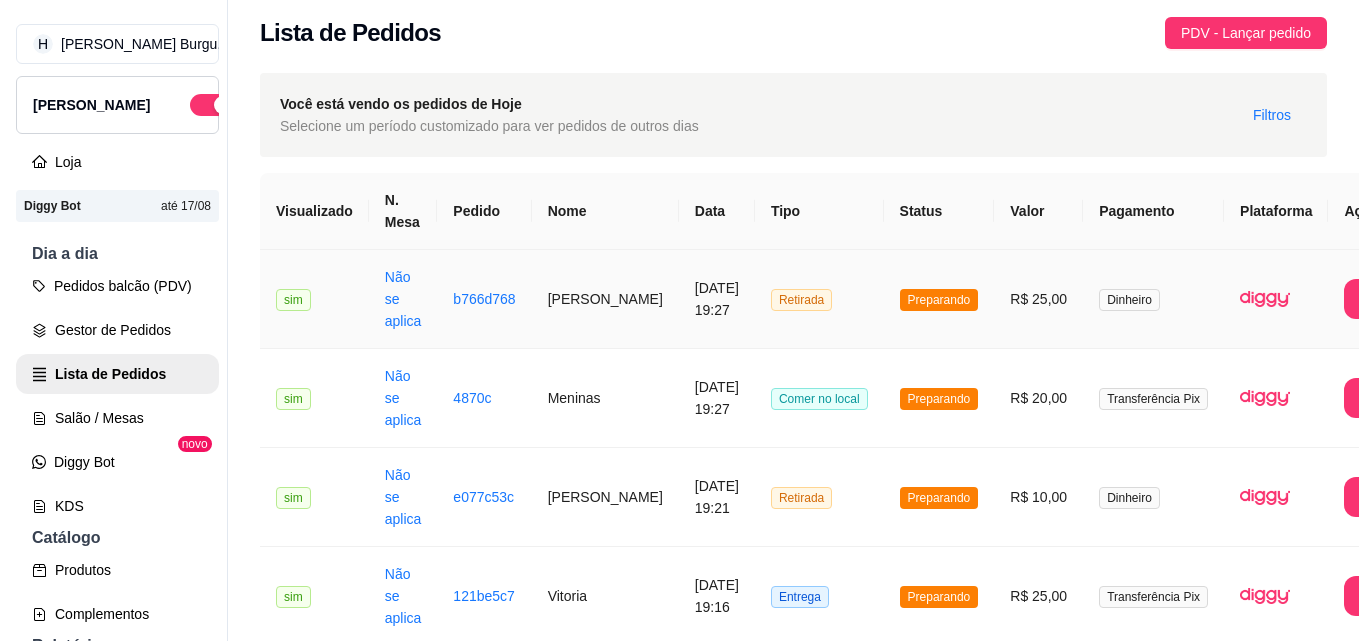 scroll, scrollTop: 0, scrollLeft: 0, axis: both 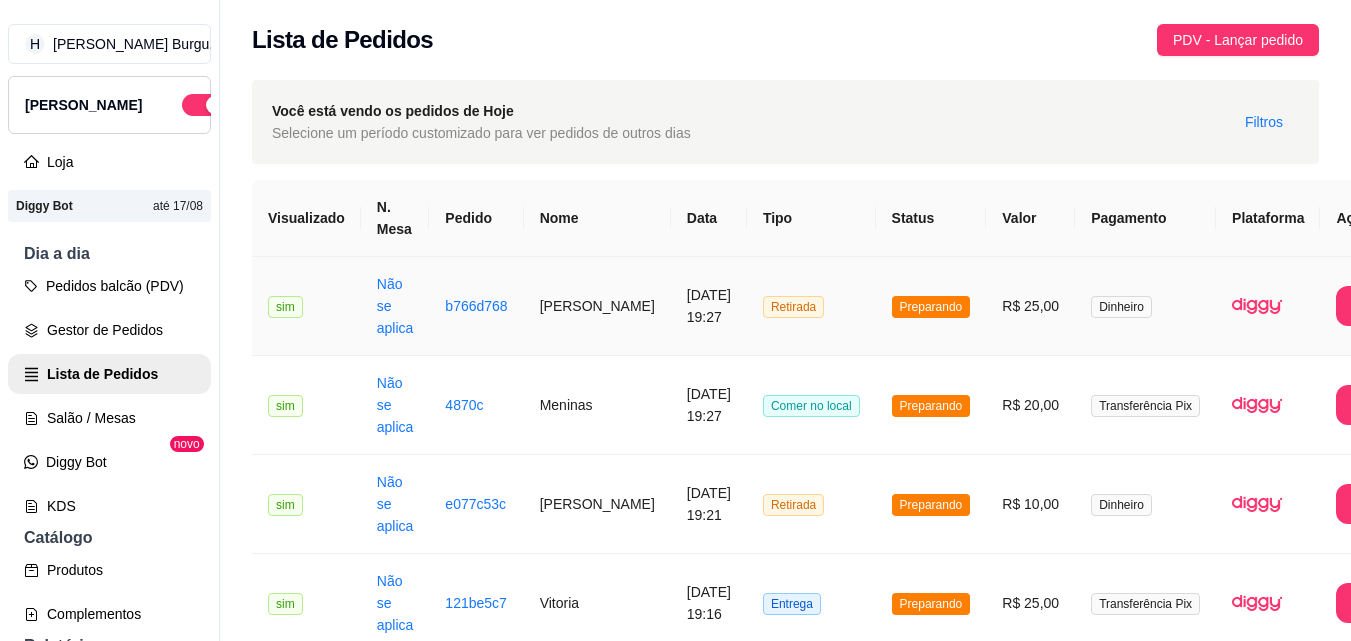 click on "Retirada" at bounding box center [811, 306] 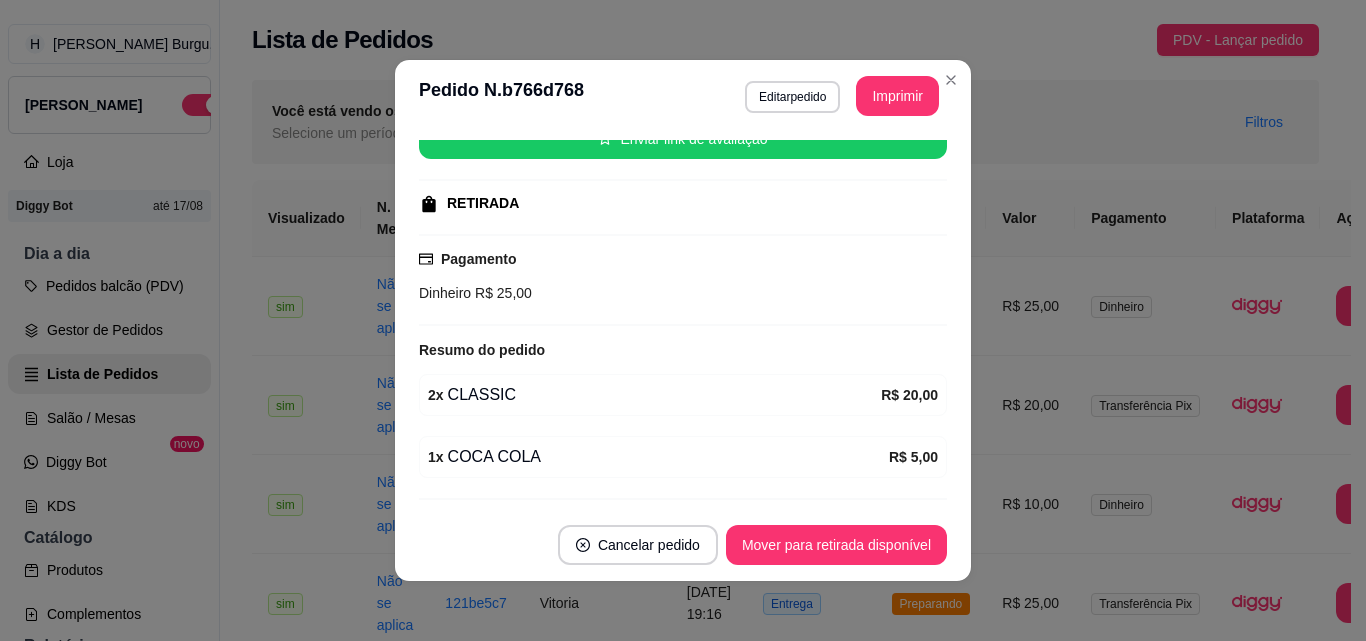 scroll, scrollTop: 222, scrollLeft: 0, axis: vertical 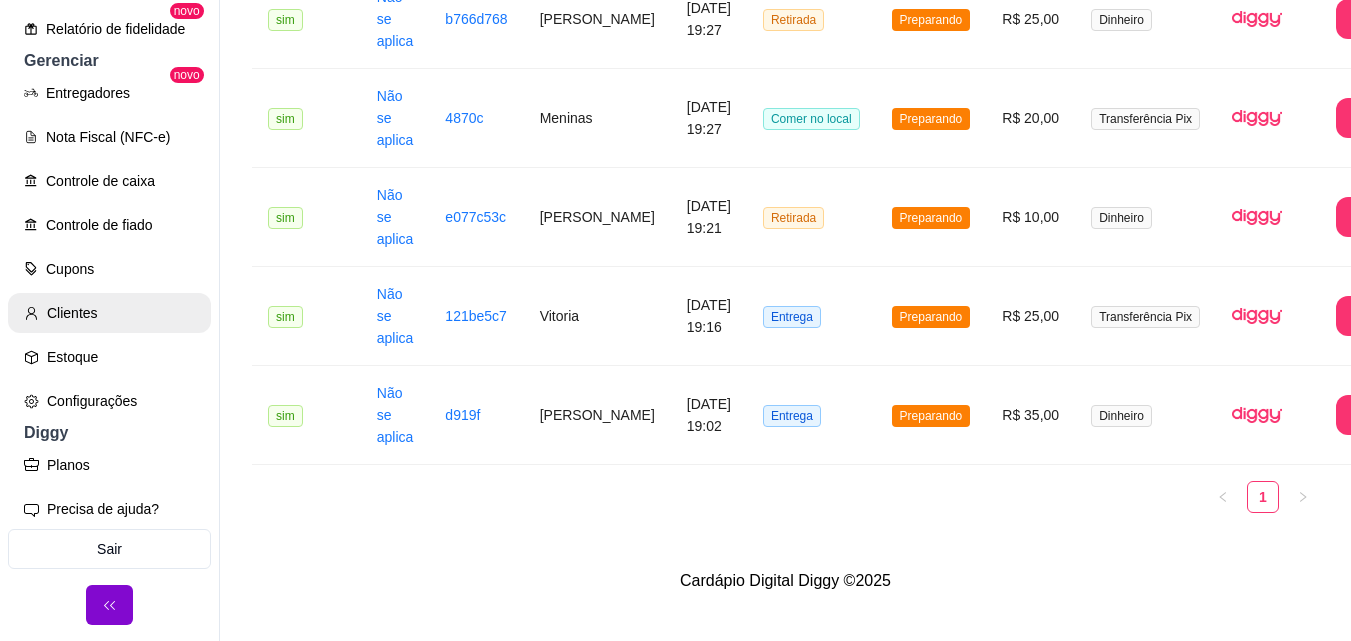 click on "Configurações" at bounding box center (109, 401) 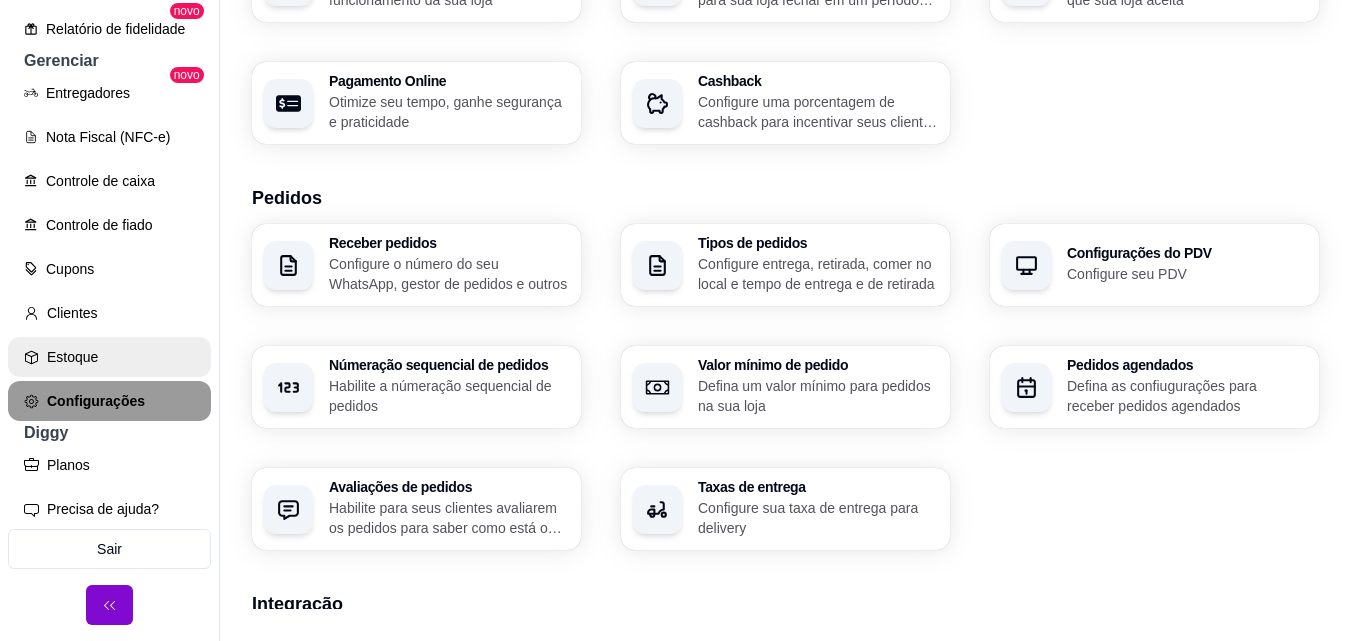 scroll, scrollTop: 0, scrollLeft: 0, axis: both 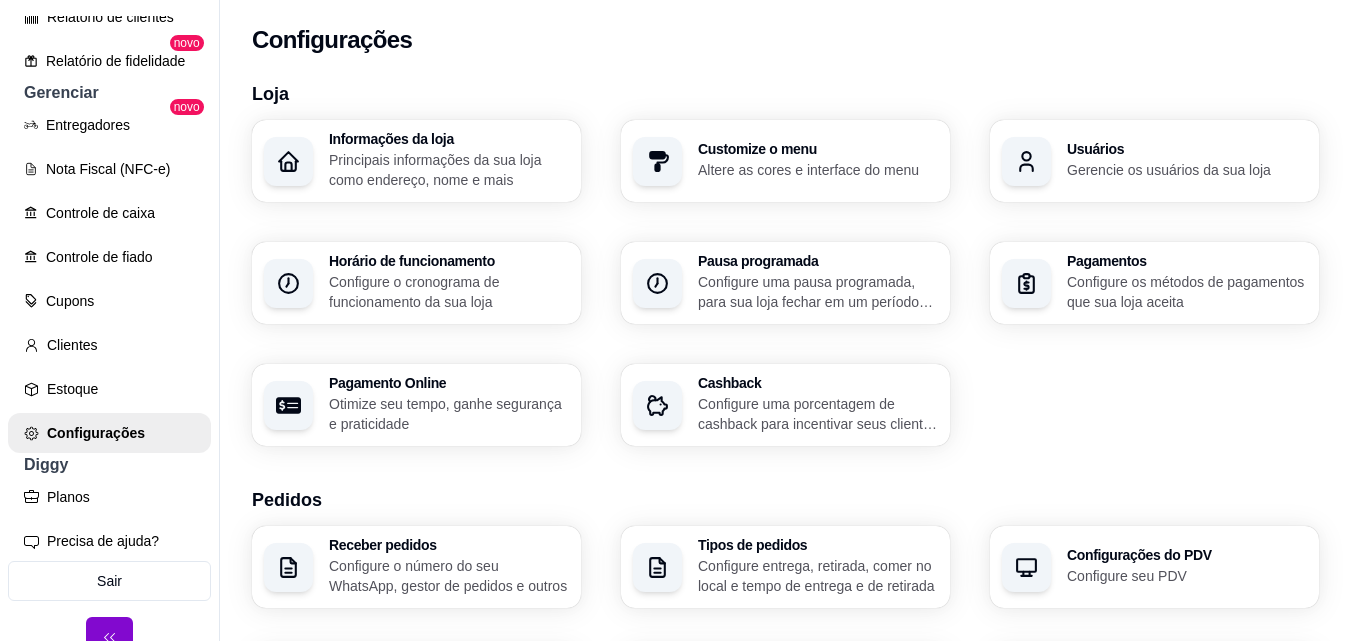 click on "Configure os métodos de pagamentos que sua loja aceita" at bounding box center [1187, 292] 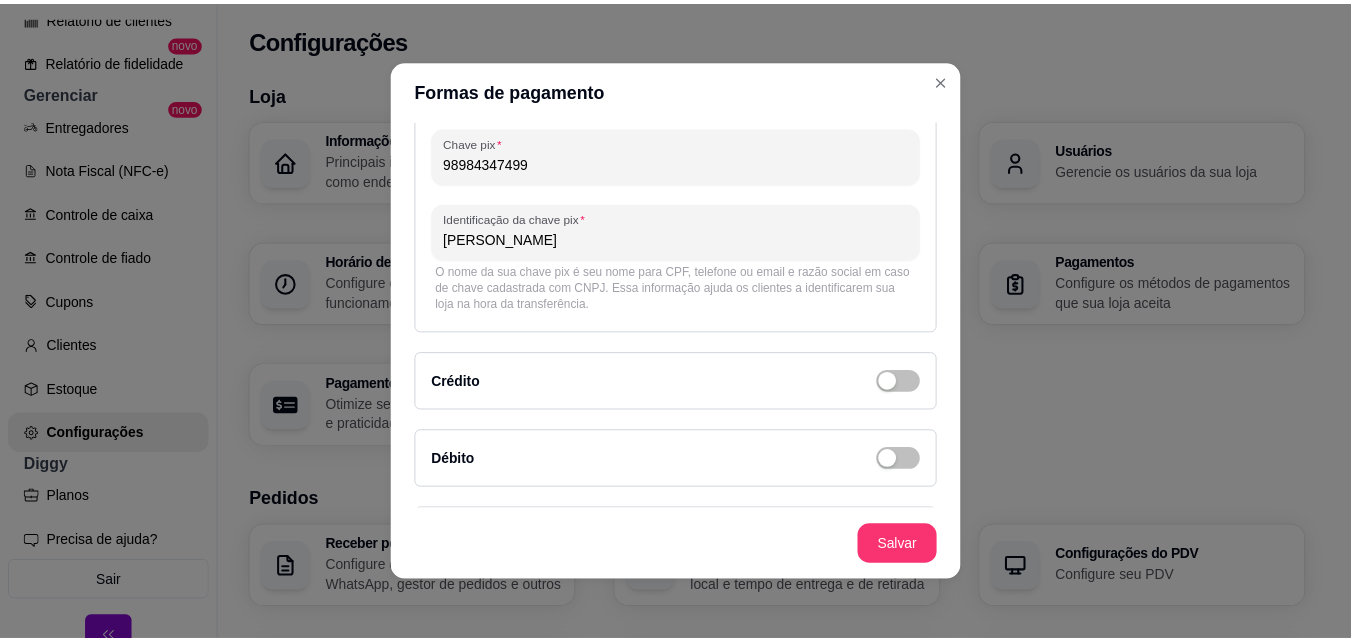 scroll, scrollTop: 200, scrollLeft: 0, axis: vertical 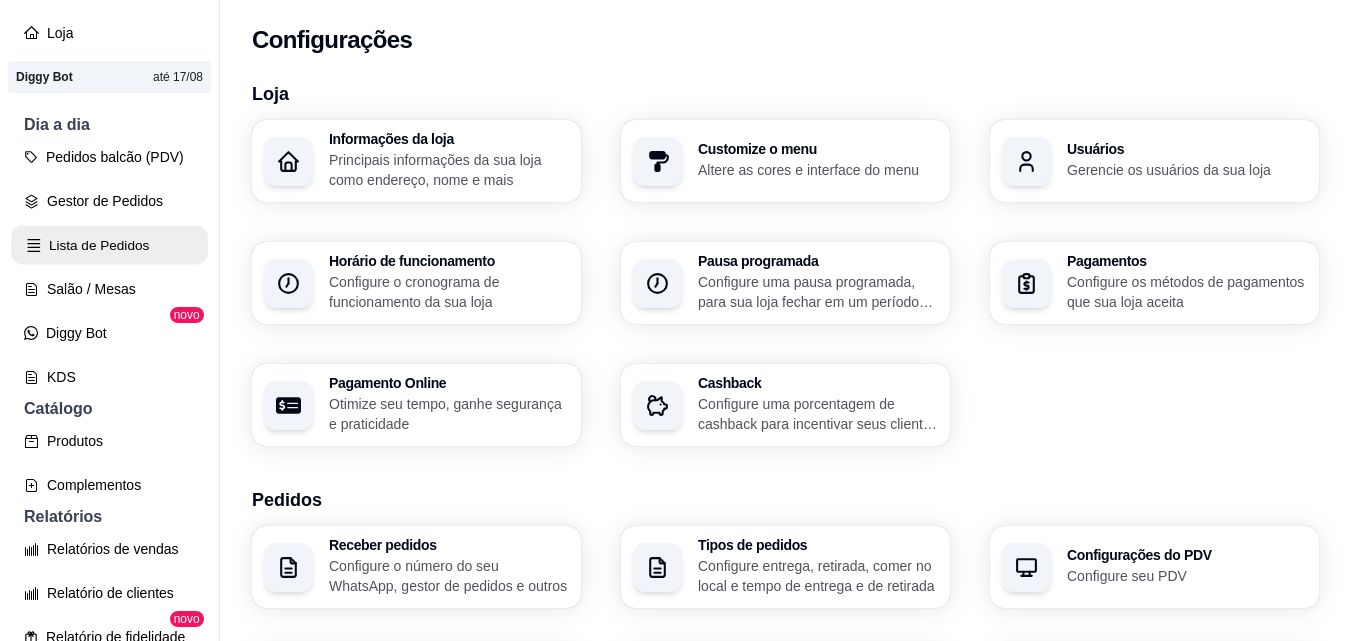 click on "Lista de Pedidos" at bounding box center [109, 245] 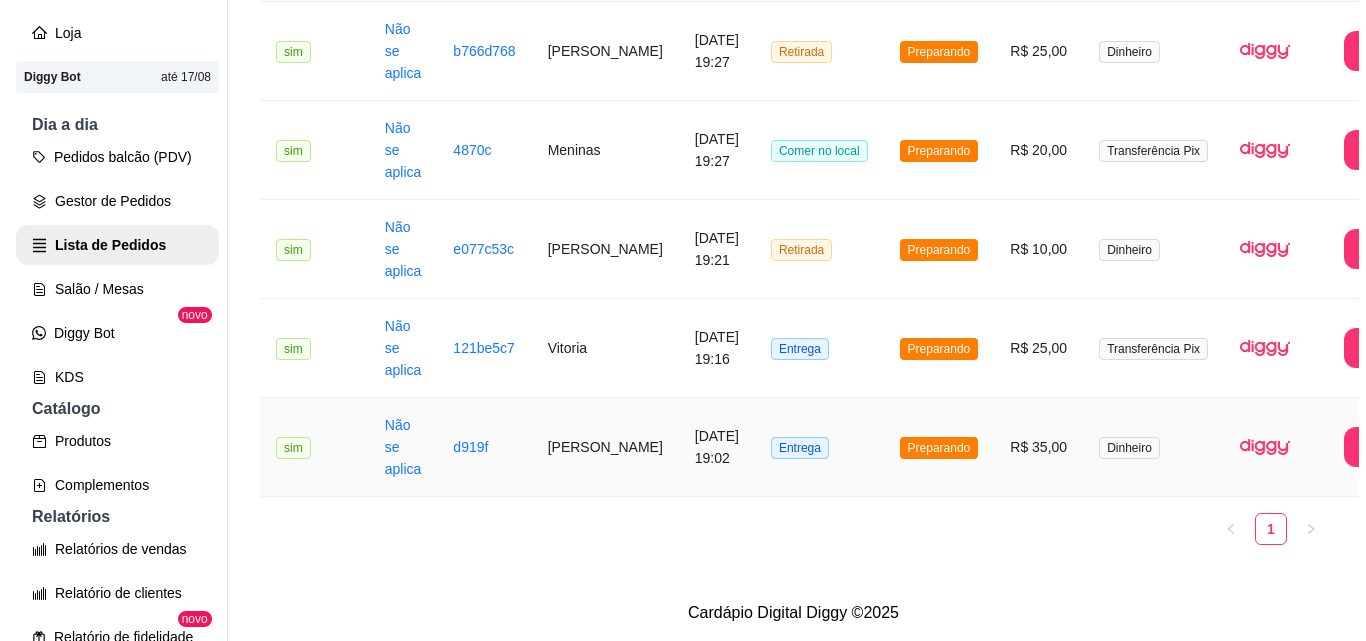 scroll, scrollTop: 0, scrollLeft: 0, axis: both 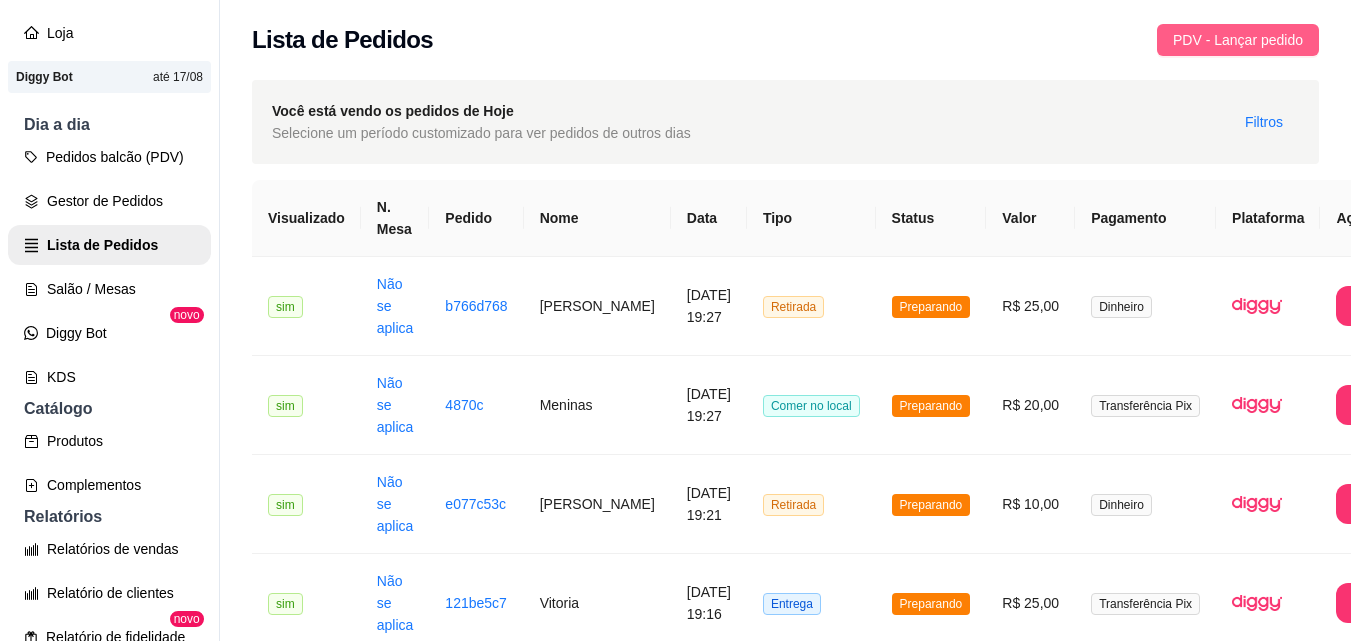 click on "PDV - Lançar pedido" at bounding box center [1238, 40] 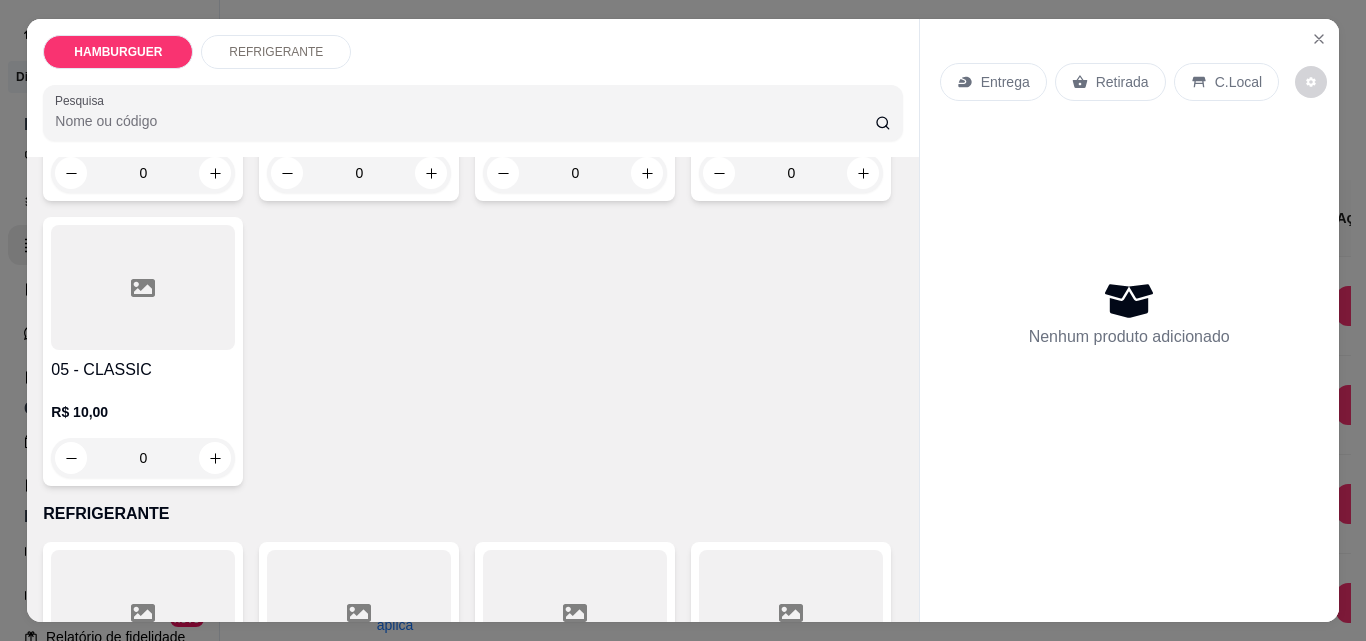 scroll, scrollTop: 400, scrollLeft: 0, axis: vertical 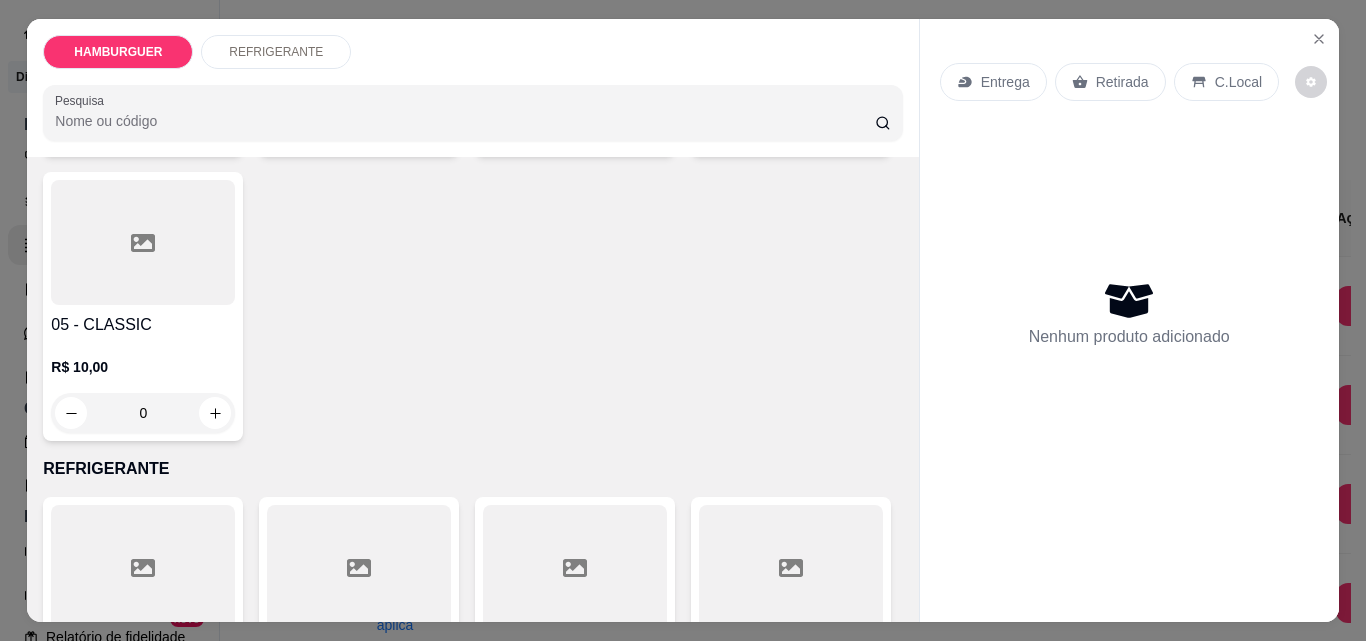 click on "0" at bounding box center (143, 413) 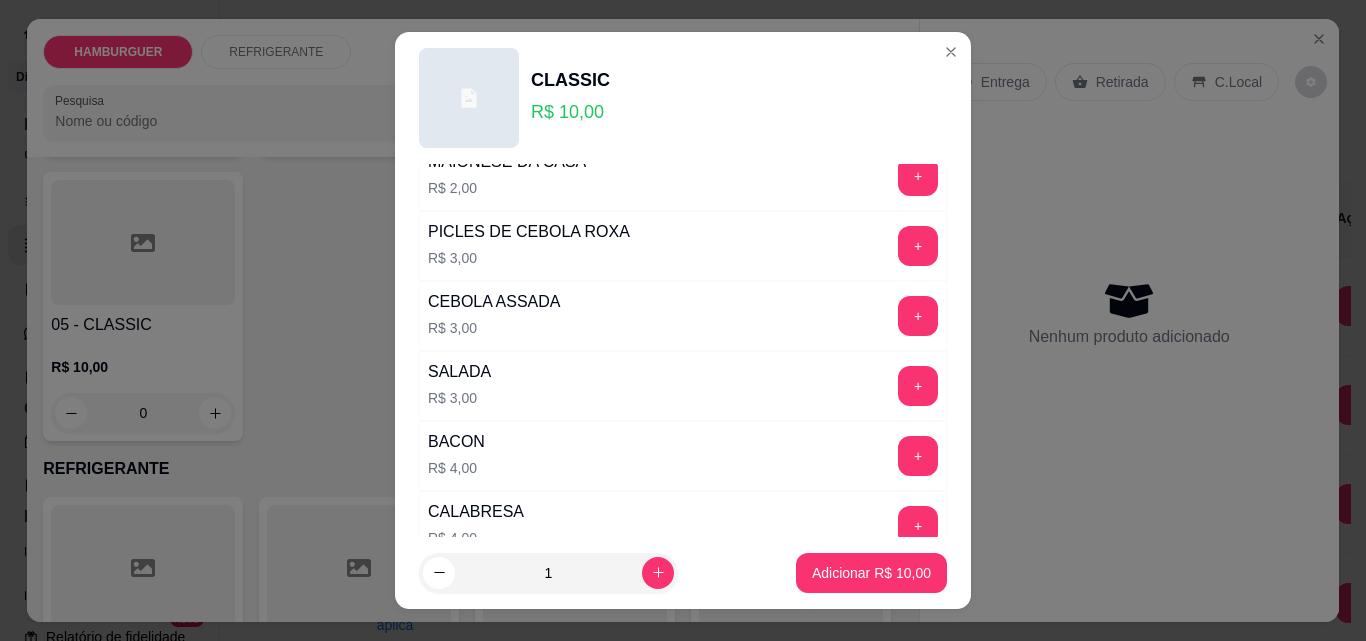 scroll, scrollTop: 481, scrollLeft: 0, axis: vertical 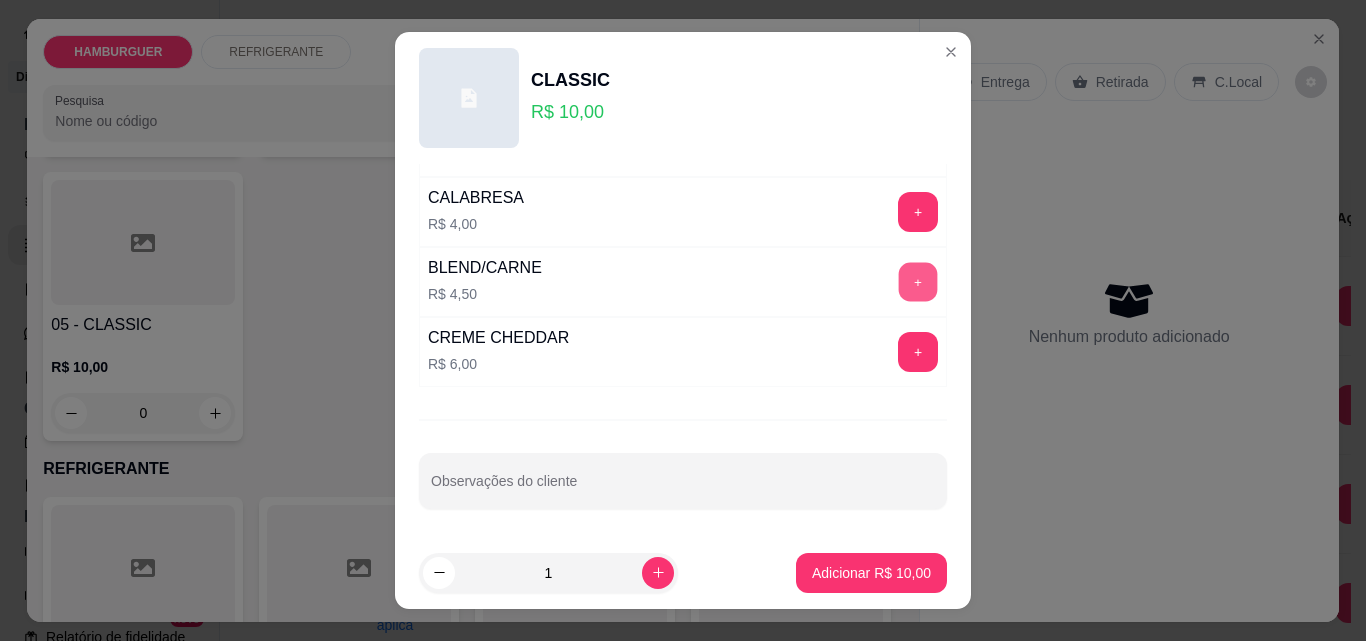 click on "+" at bounding box center (918, 282) 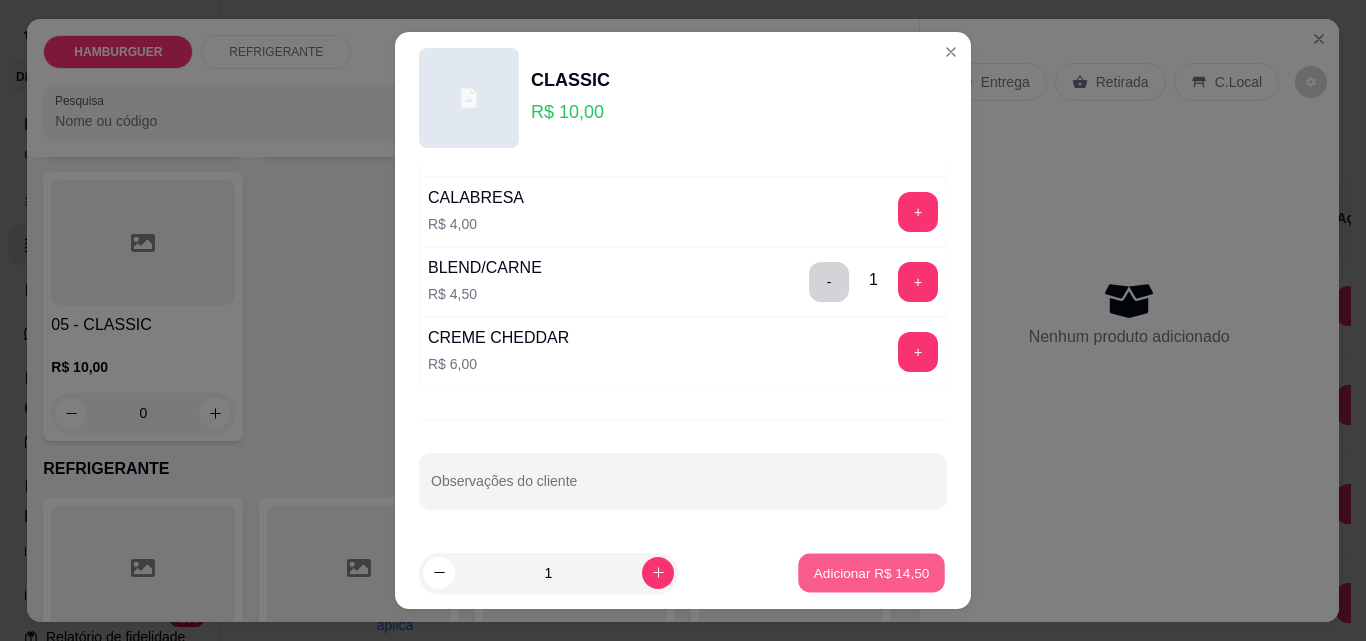 click on "Adicionar   R$ 14,50" at bounding box center [872, 572] 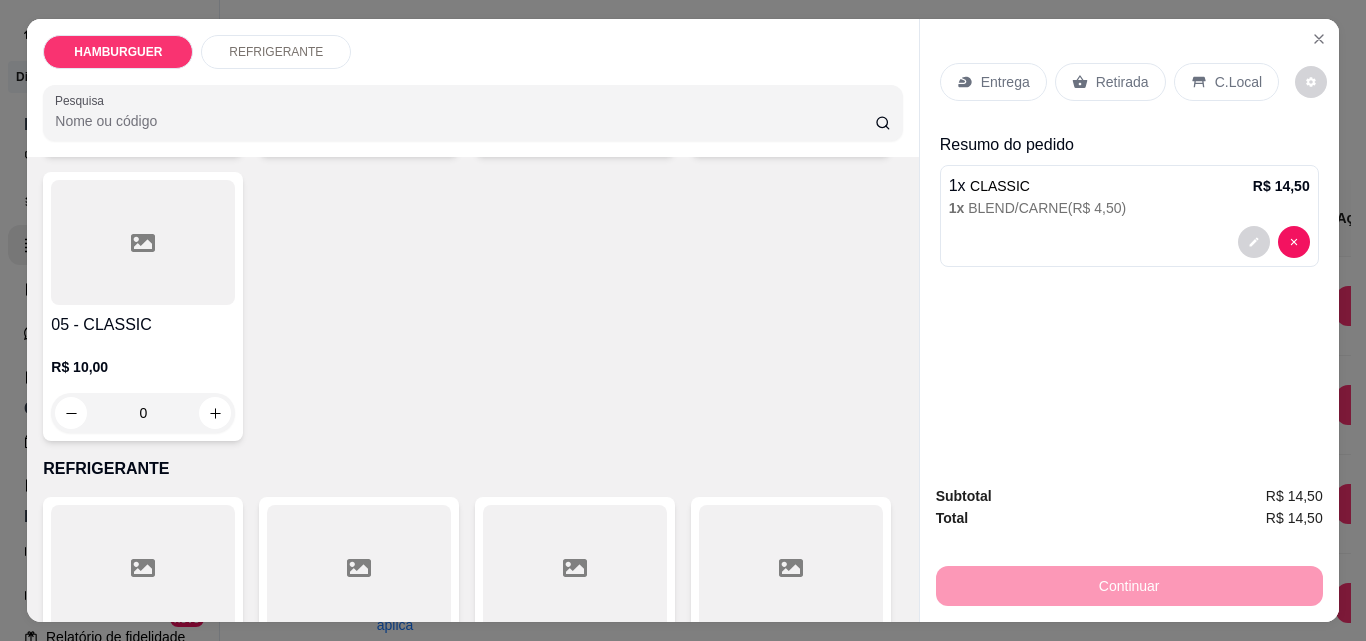 click on "Retirada" at bounding box center [1122, 82] 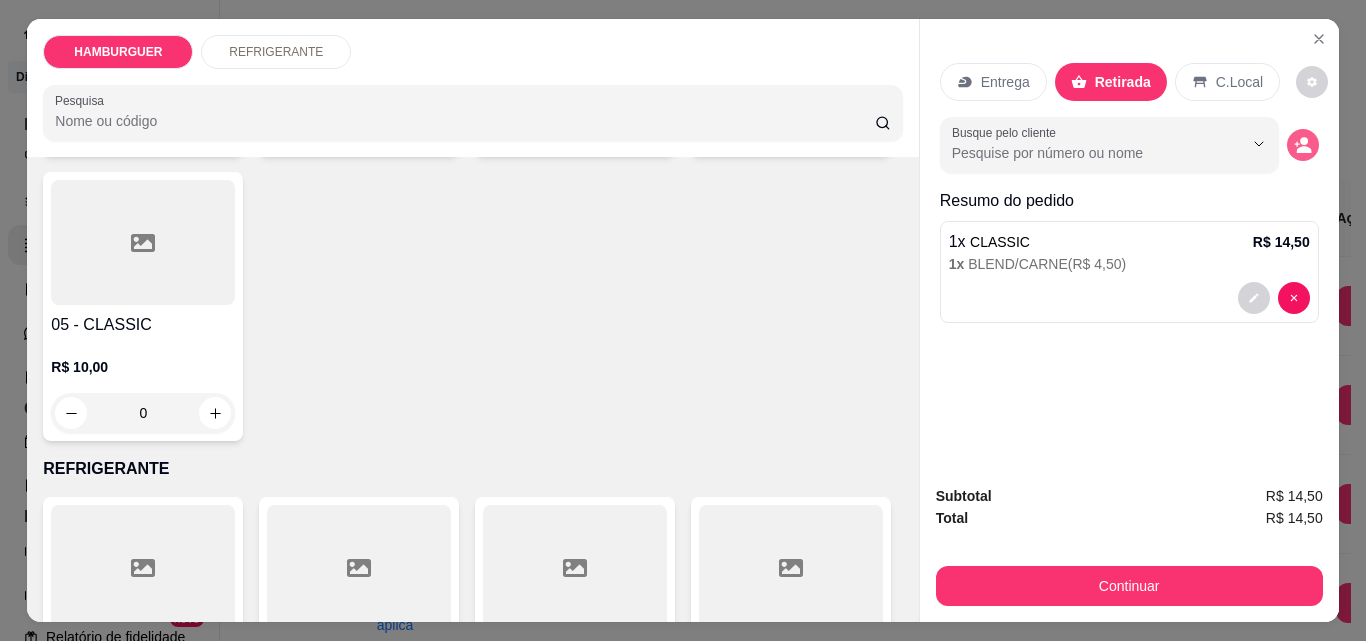 click at bounding box center [1303, 145] 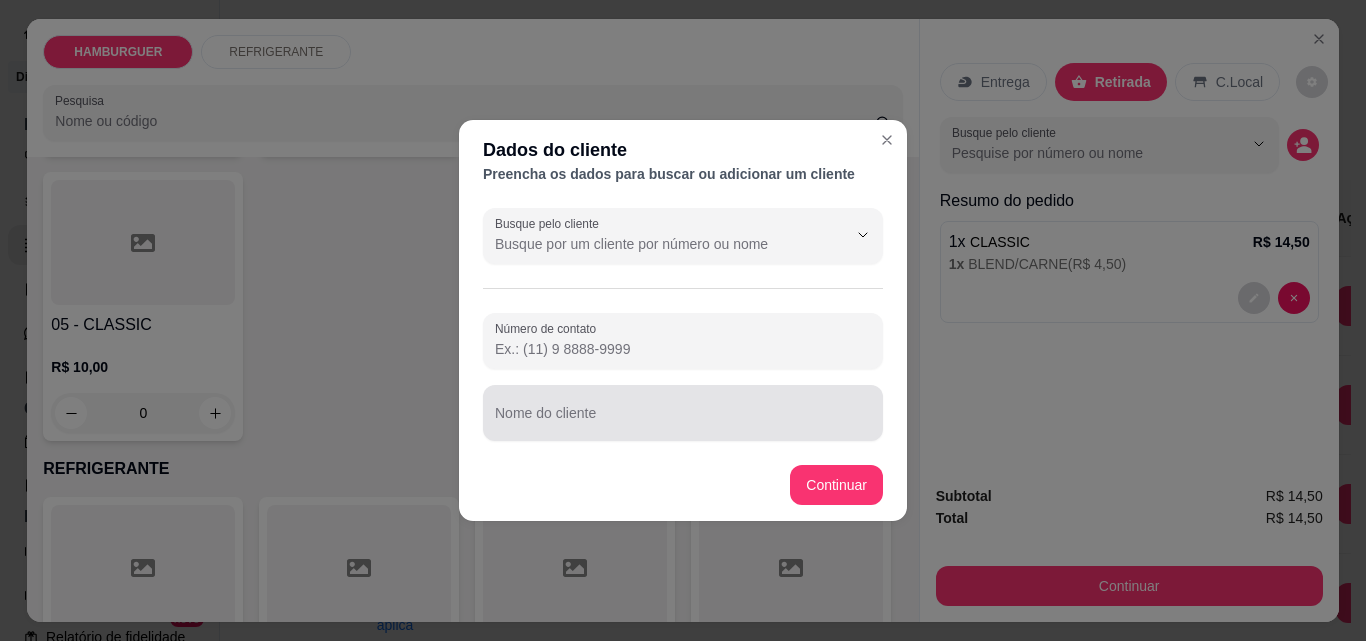click at bounding box center (683, 413) 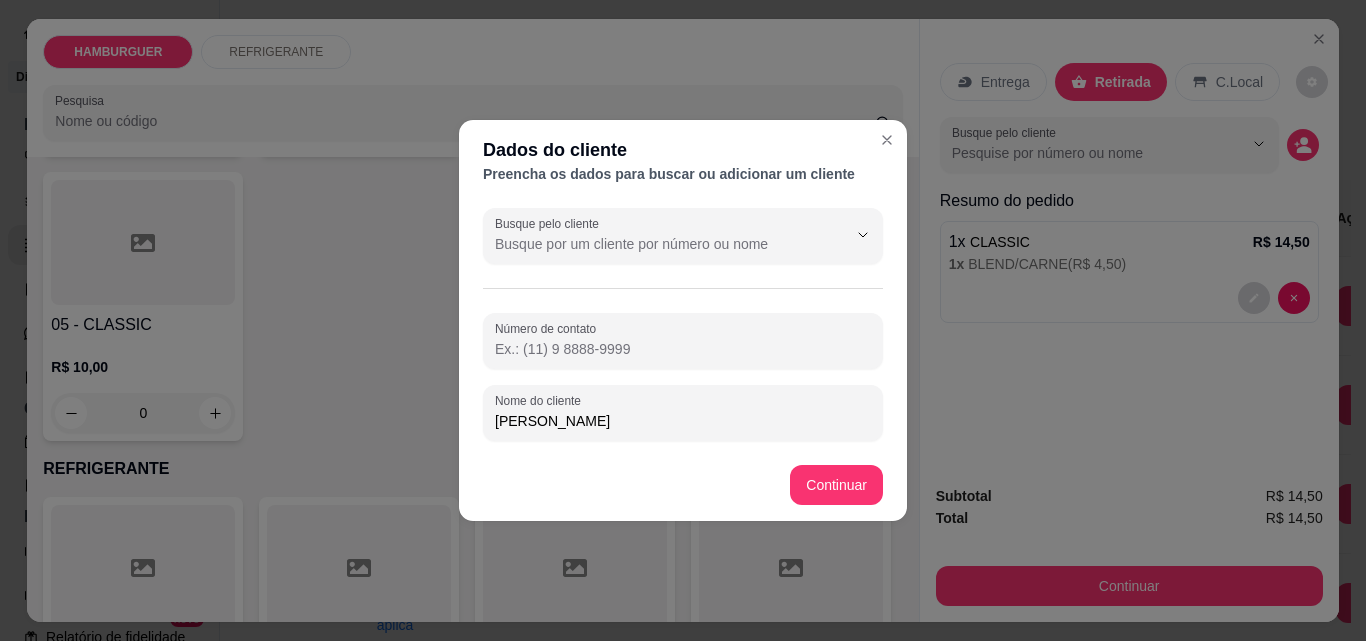 type on "[PERSON_NAME]" 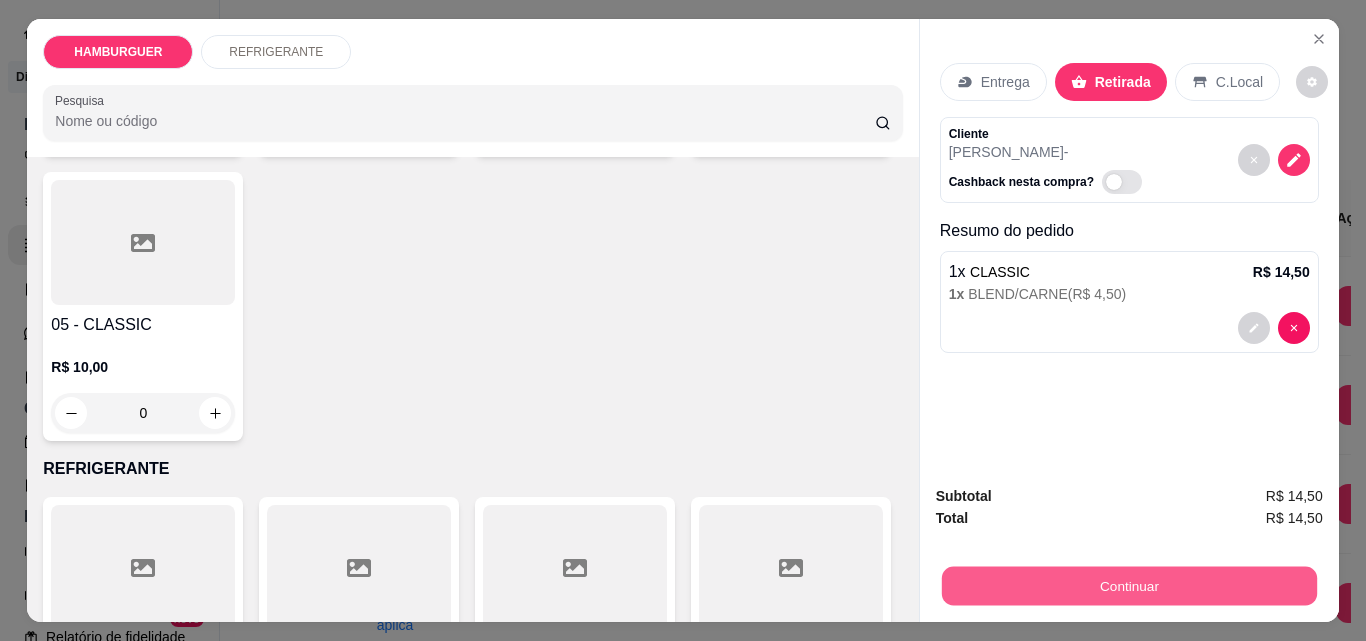 click on "Continuar" at bounding box center (1128, 585) 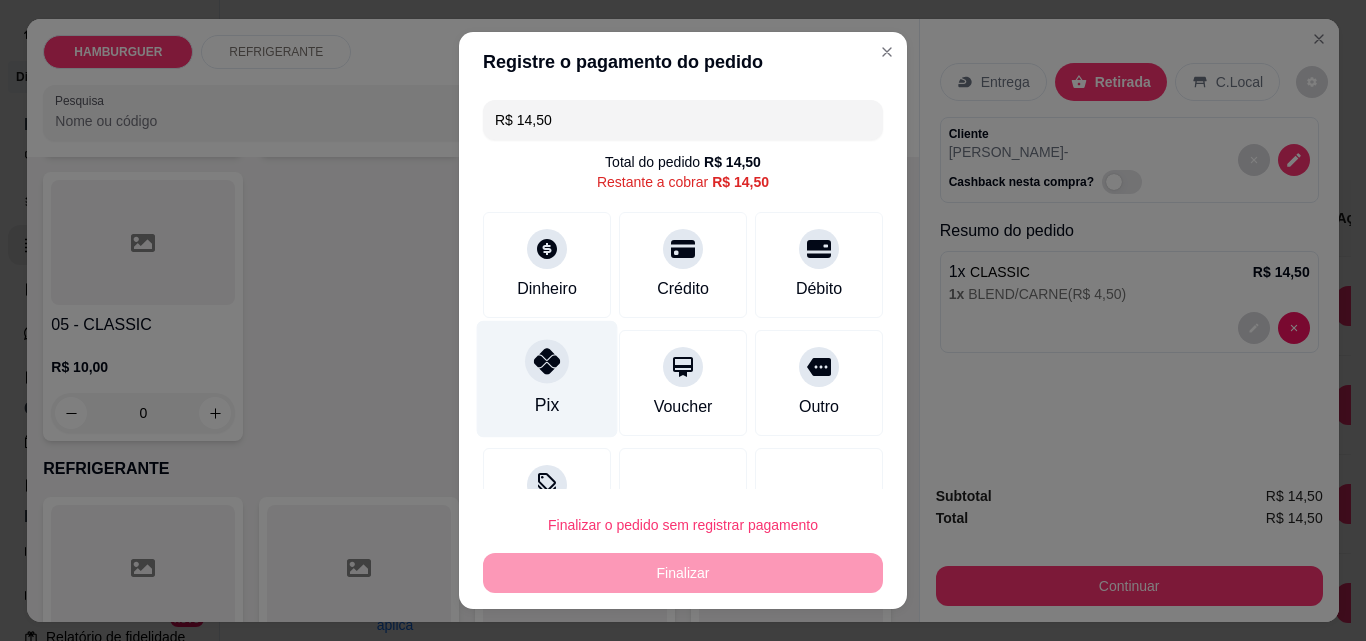 click 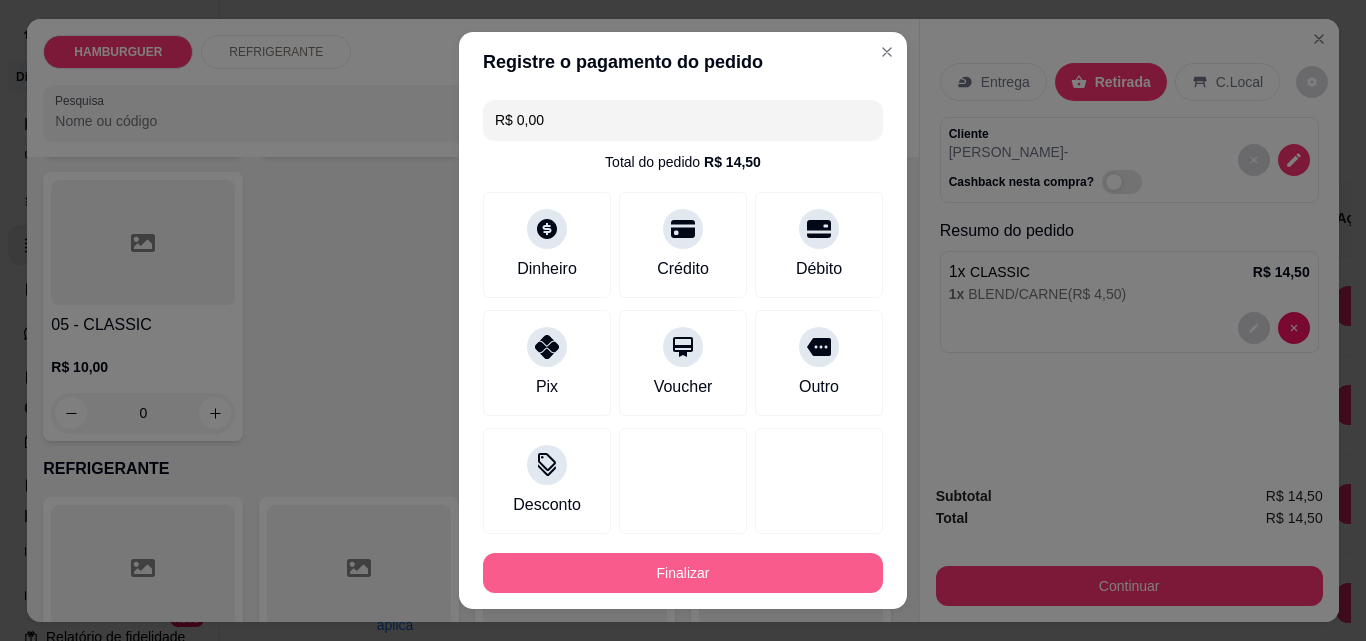 click on "Finalizar" at bounding box center (683, 573) 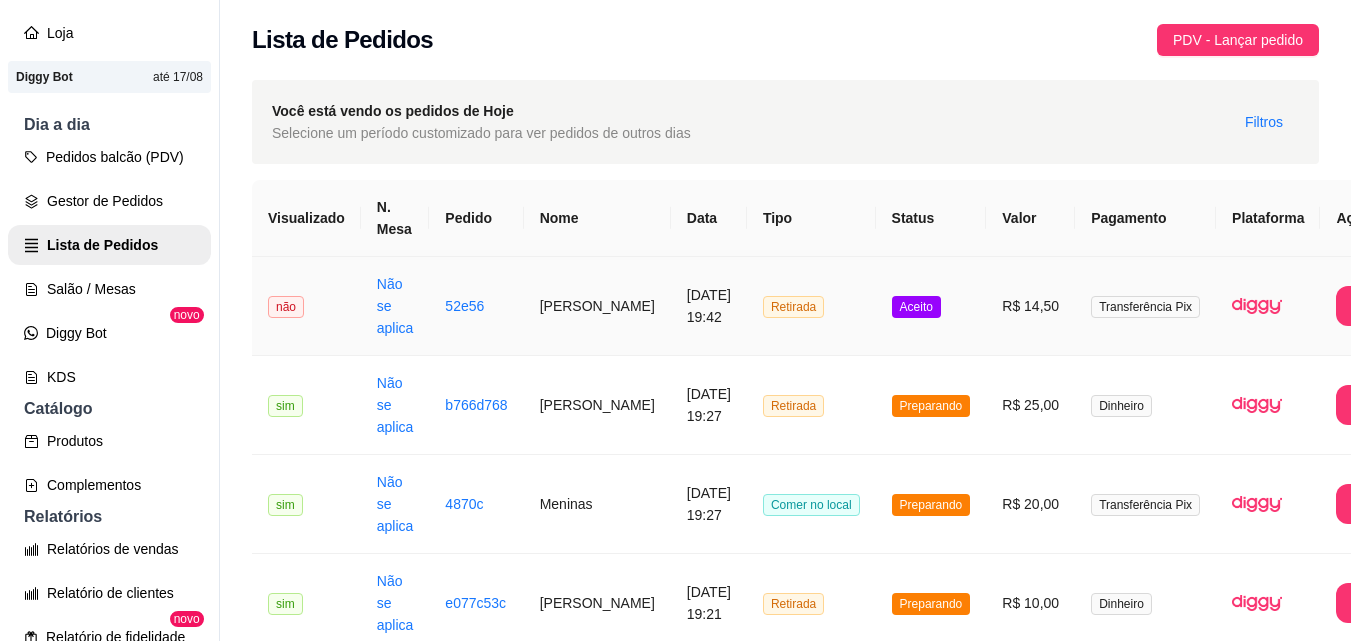 click on "Retirada" at bounding box center (811, 306) 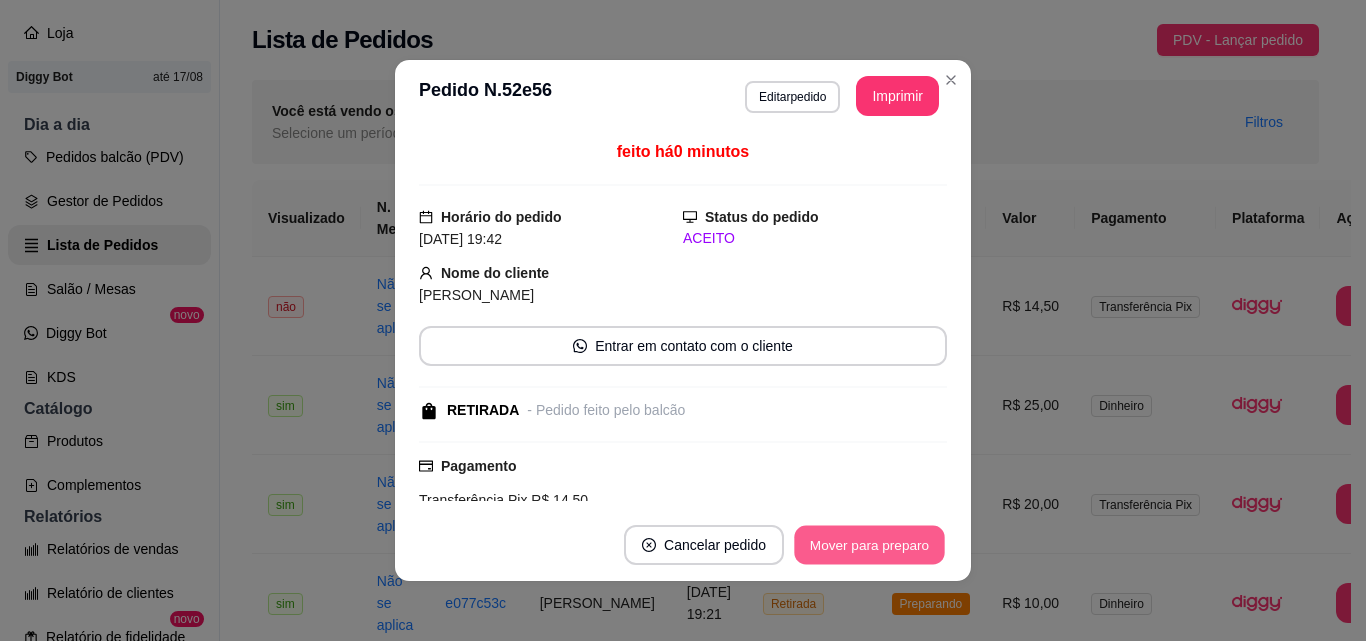 click on "Mover para preparo" at bounding box center (869, 545) 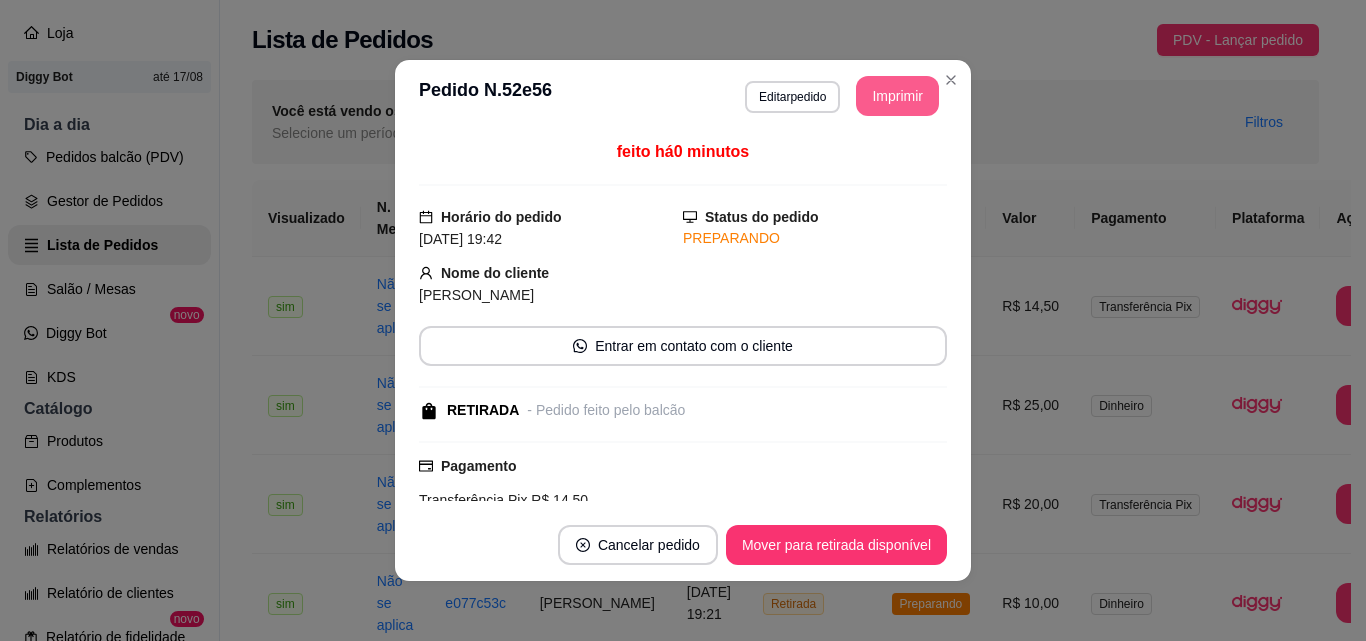click on "Imprimir" at bounding box center (897, 96) 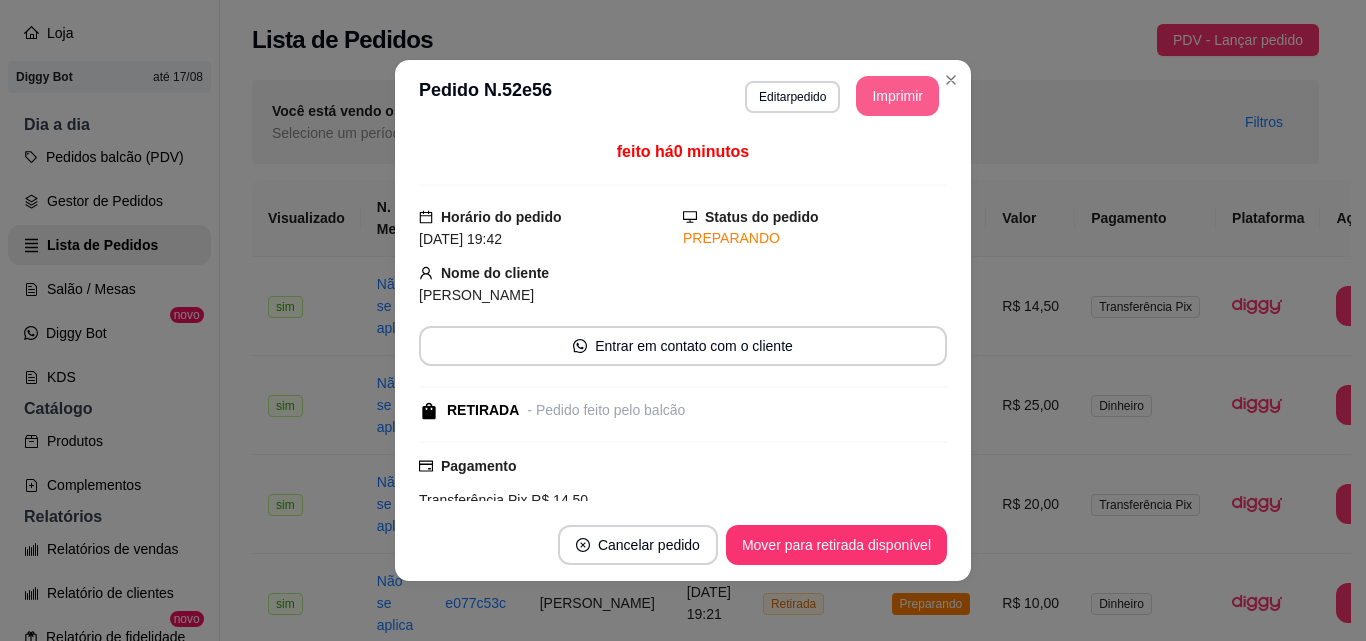 scroll, scrollTop: 0, scrollLeft: 0, axis: both 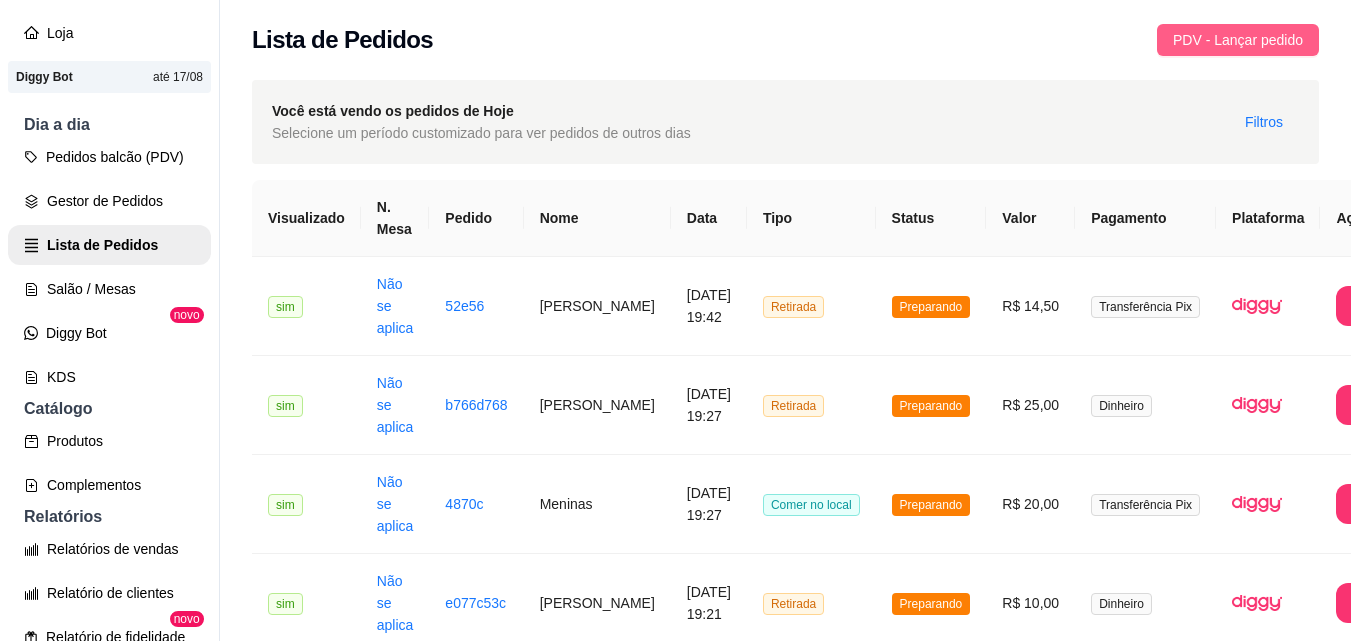 click on "PDV - Lançar pedido" at bounding box center (1238, 40) 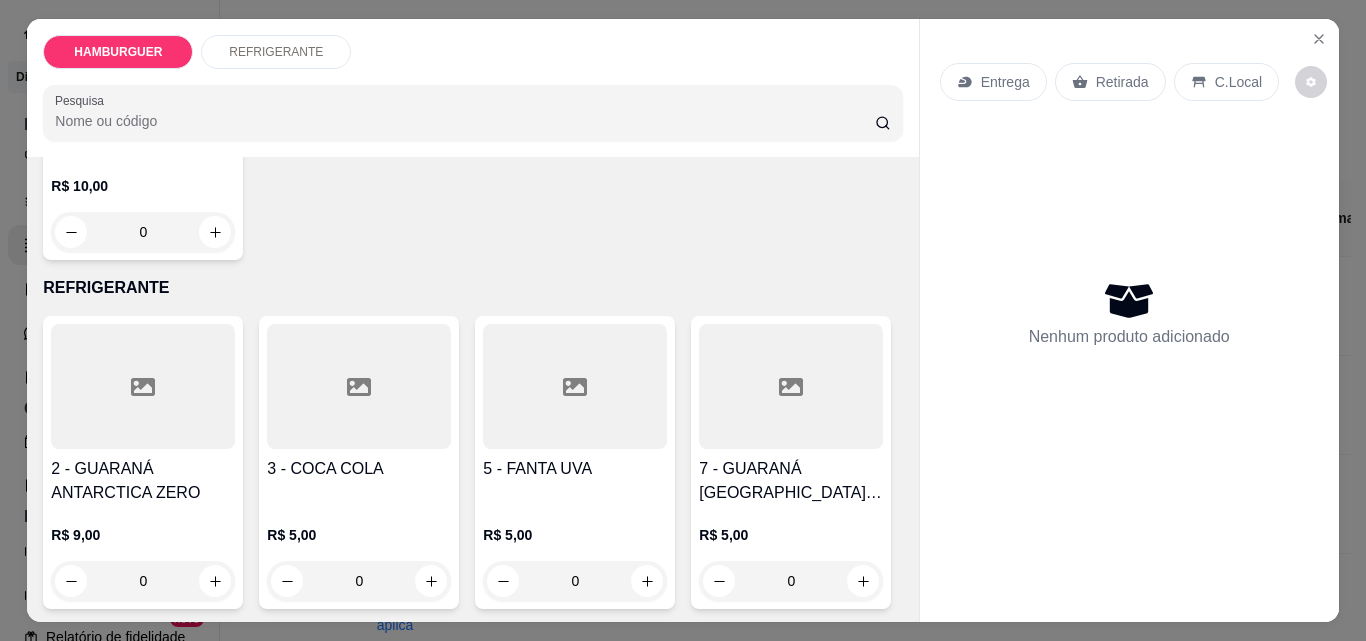 scroll, scrollTop: 600, scrollLeft: 0, axis: vertical 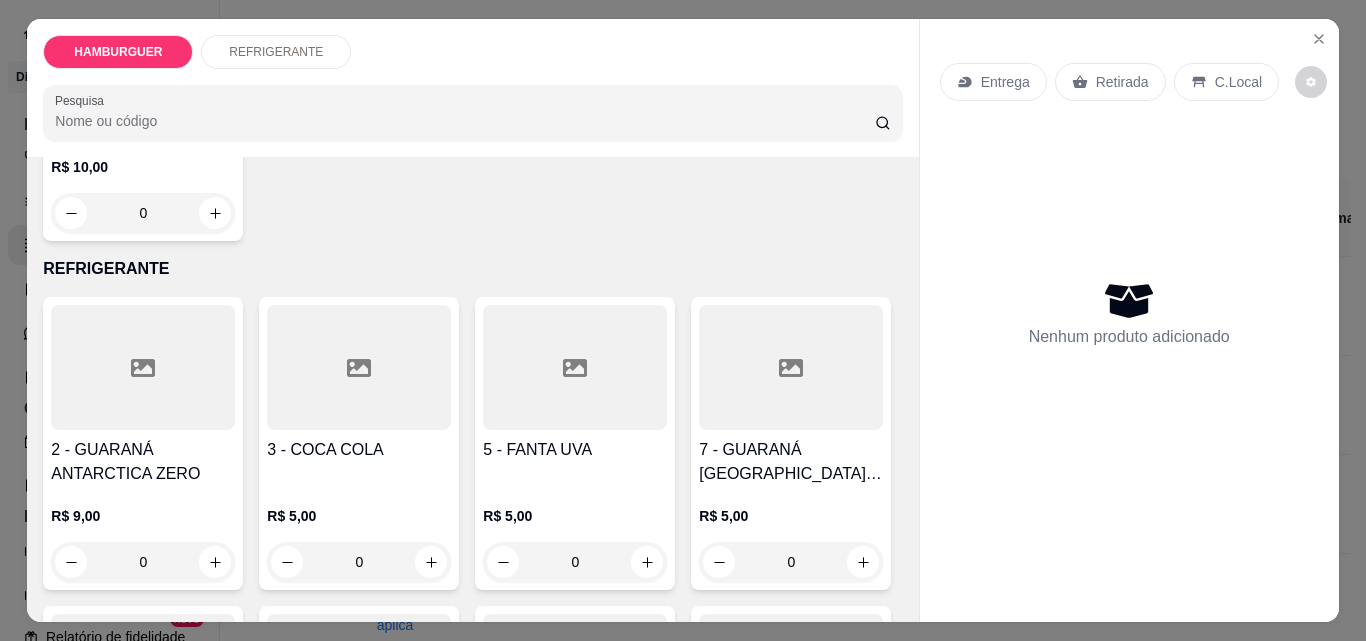 click on "0" at bounding box center (143, 213) 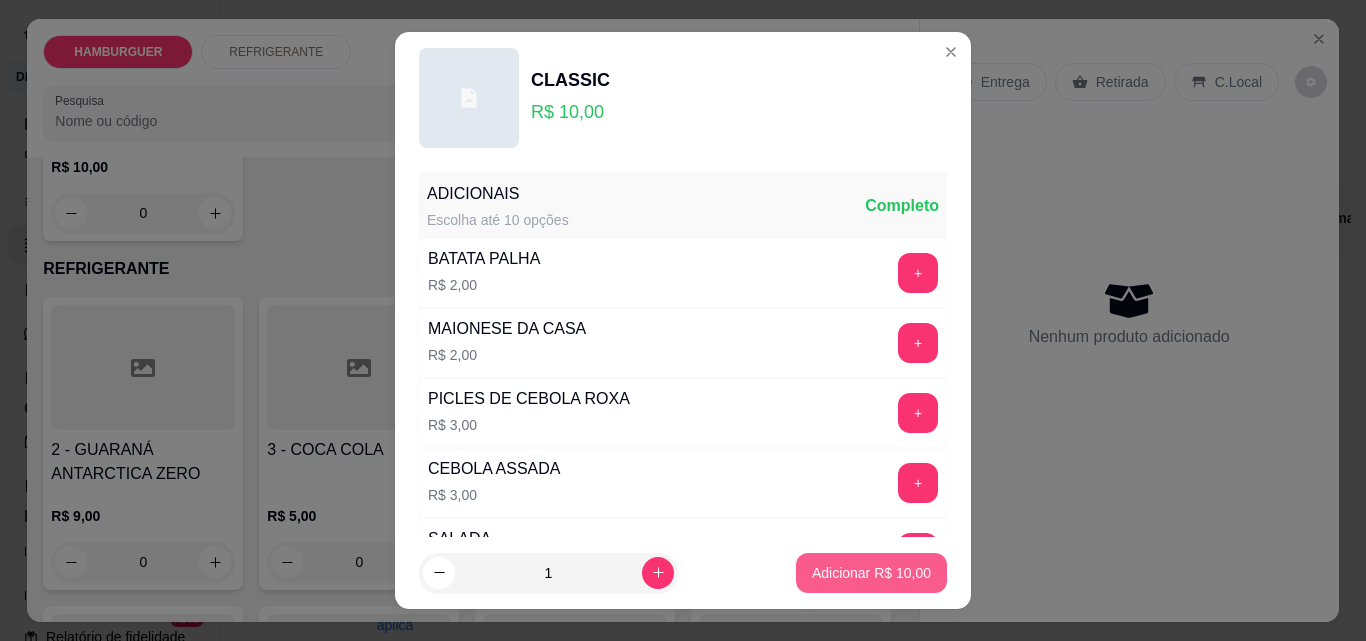 click on "Adicionar   R$ 10,00" at bounding box center [871, 573] 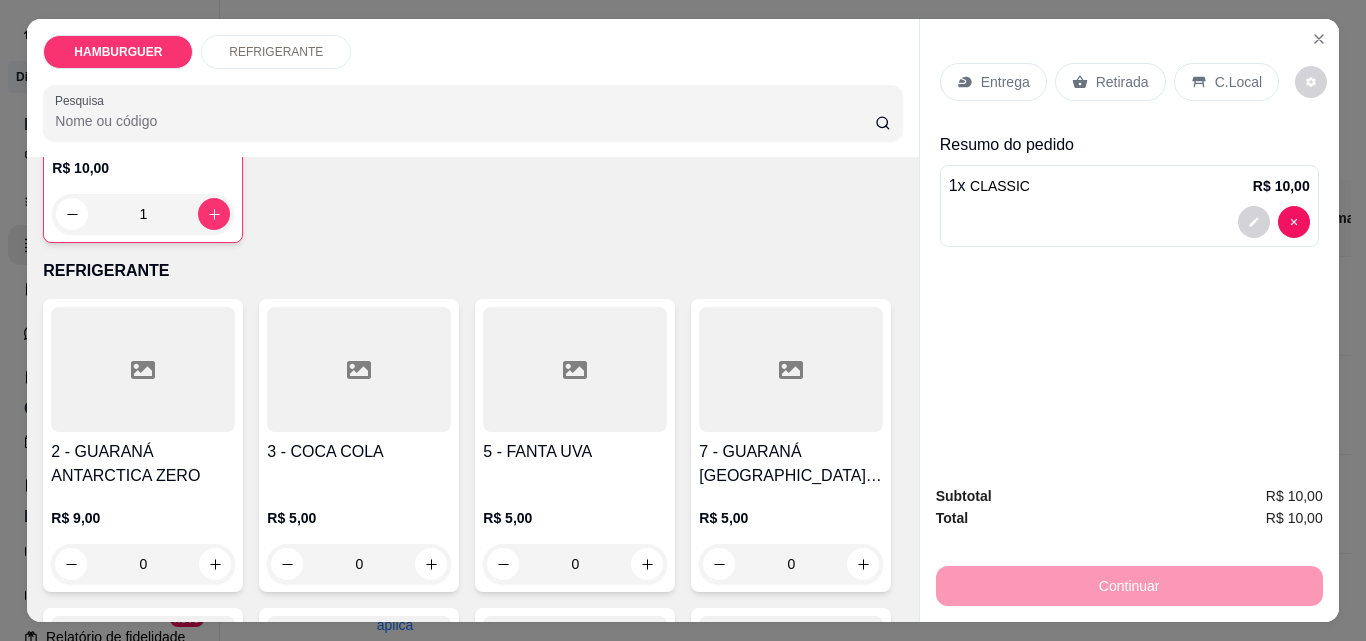 scroll, scrollTop: 602, scrollLeft: 0, axis: vertical 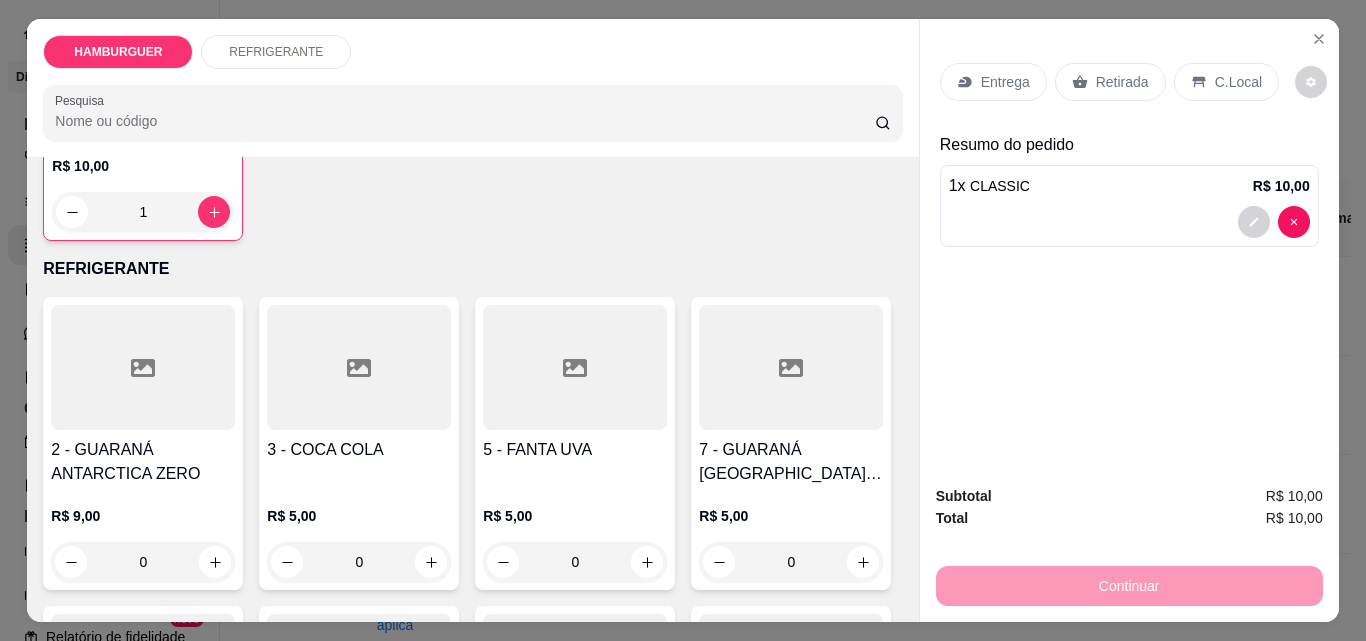 drag, startPoint x: 1213, startPoint y: 45, endPoint x: 1226, endPoint y: 78, distance: 35.468296 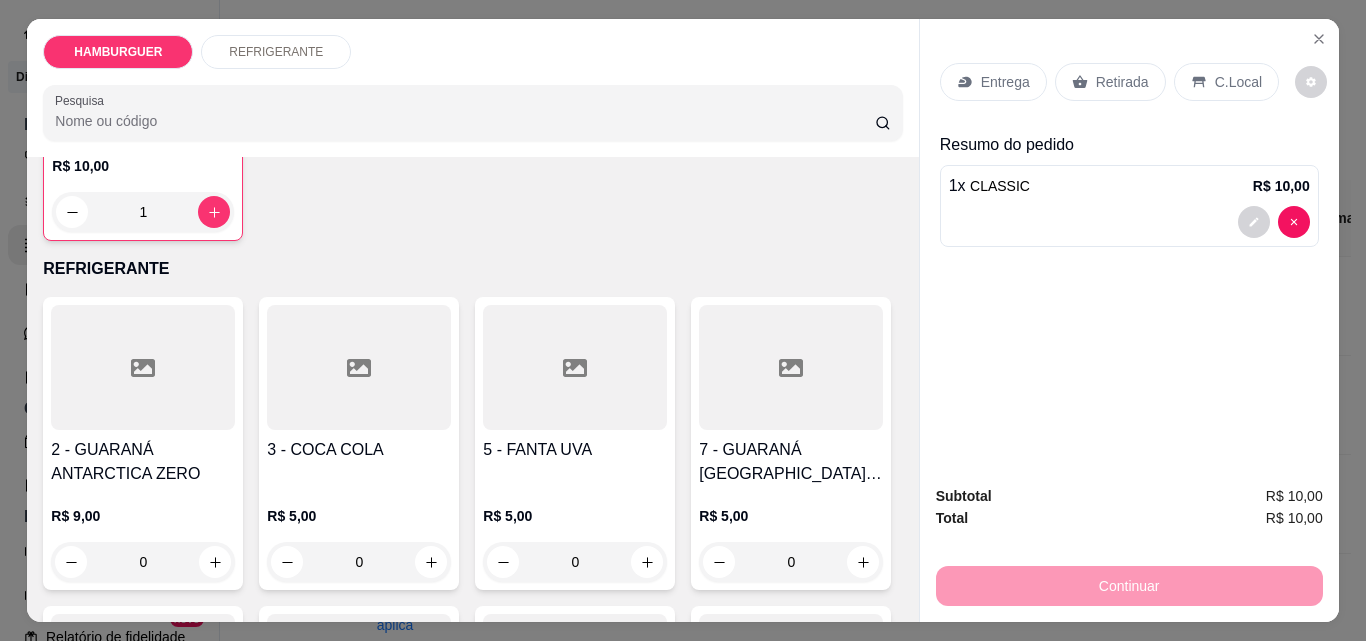 click on "Entrega Retirada C.Local" at bounding box center [1129, 82] 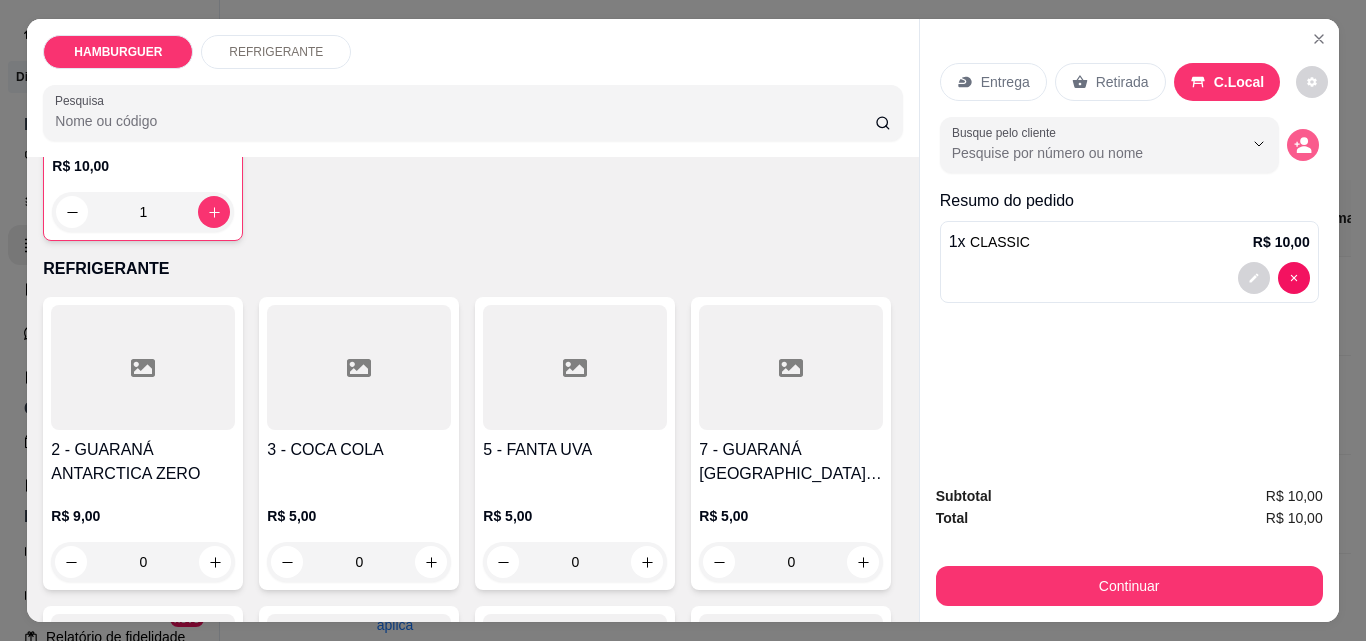 click 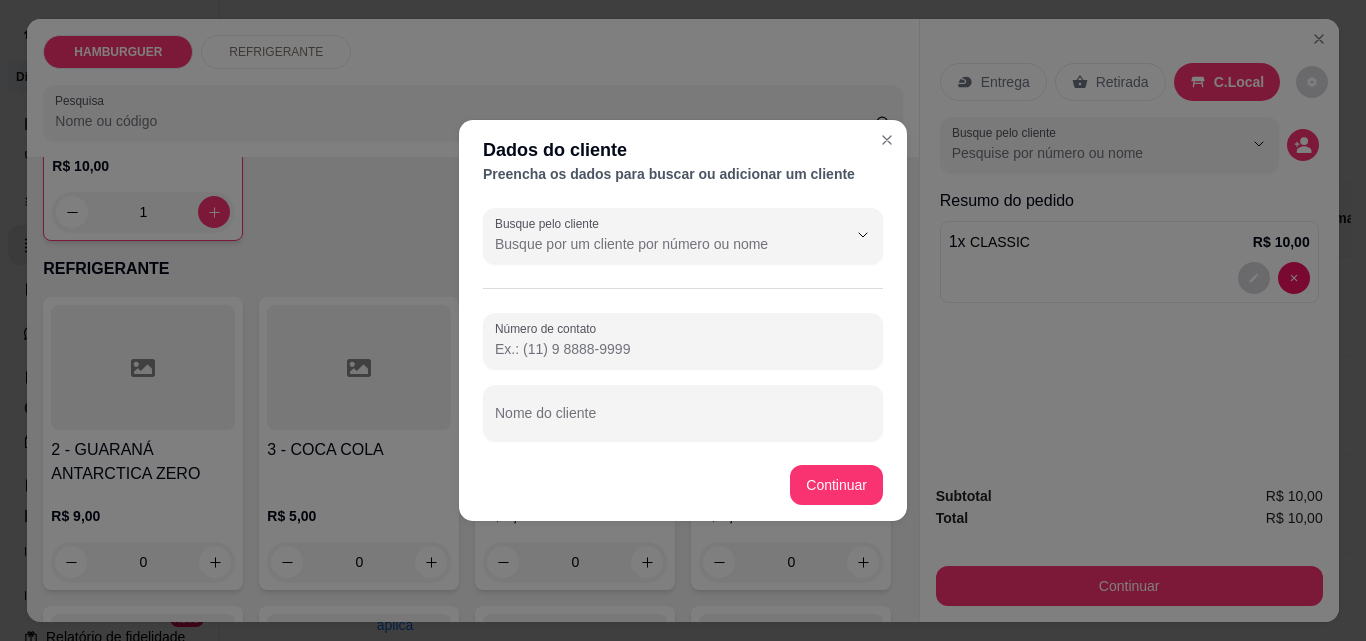click on "Continuar" at bounding box center (683, 485) 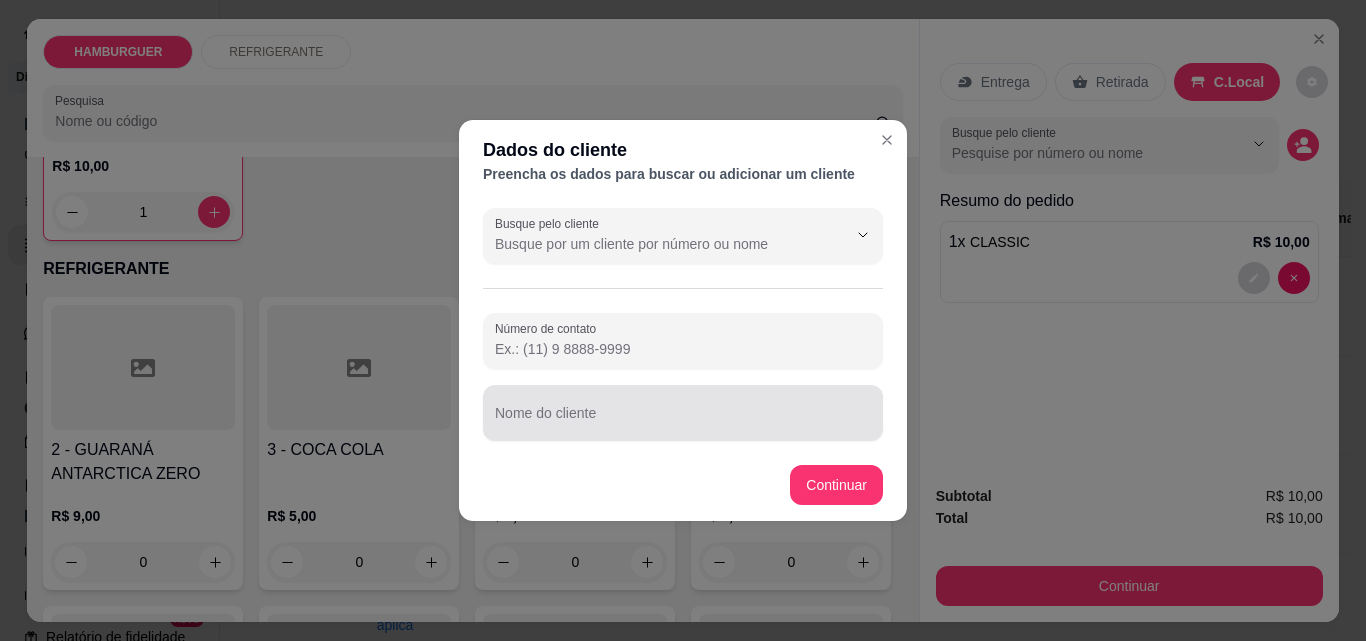 click at bounding box center [683, 413] 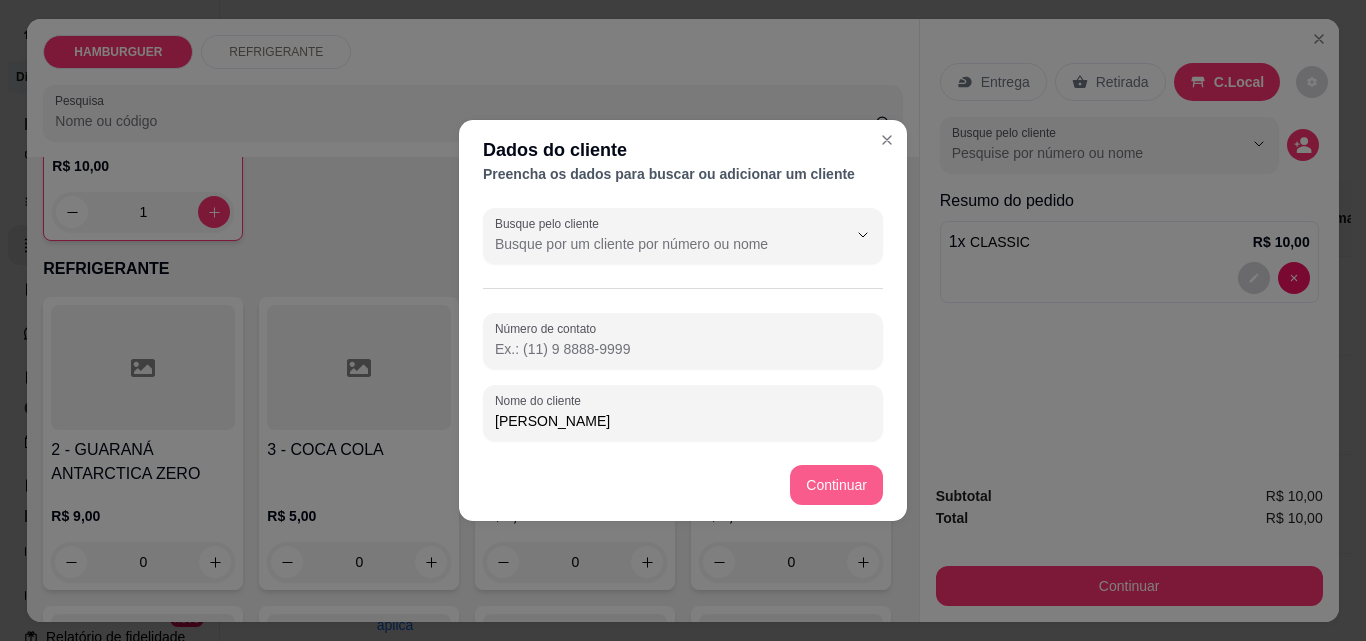type on "[PERSON_NAME]" 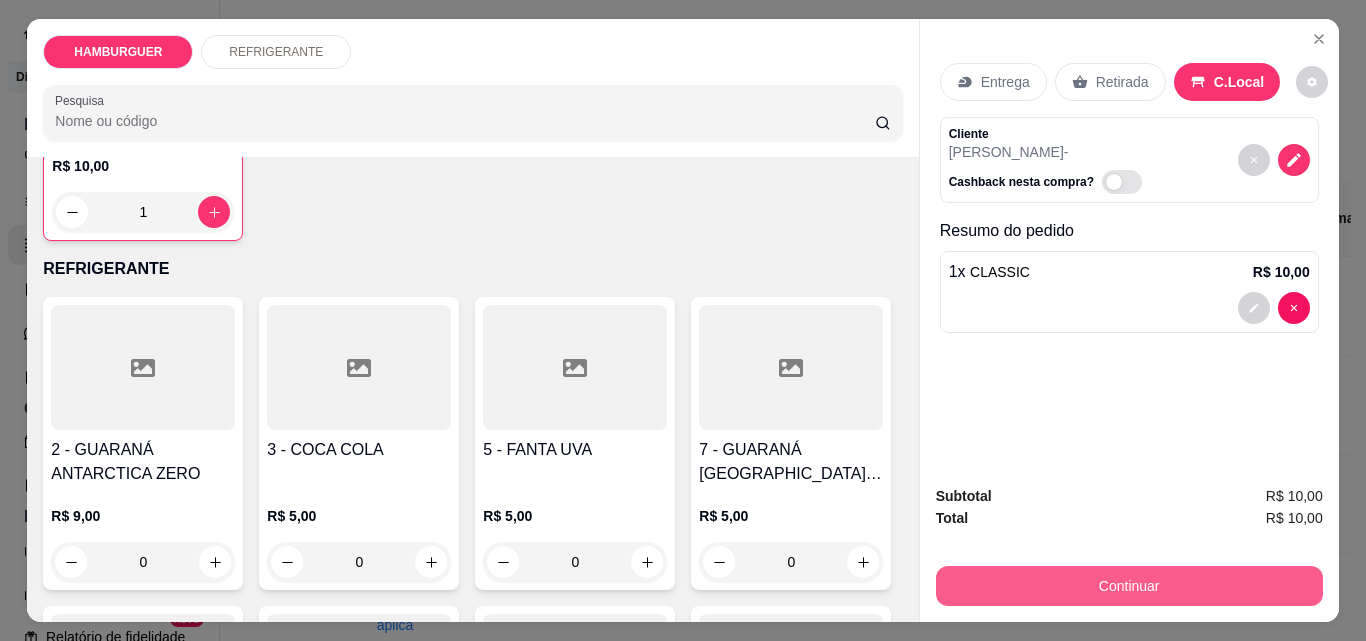 click on "Continuar" at bounding box center (1129, 586) 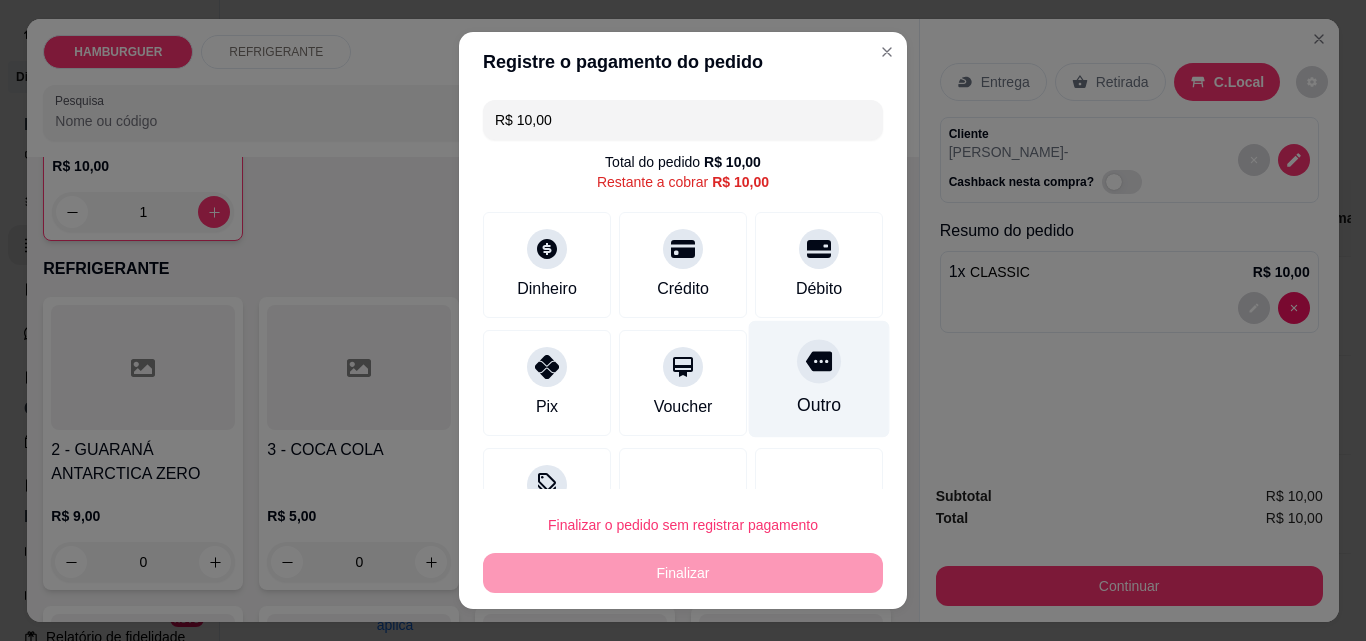 click 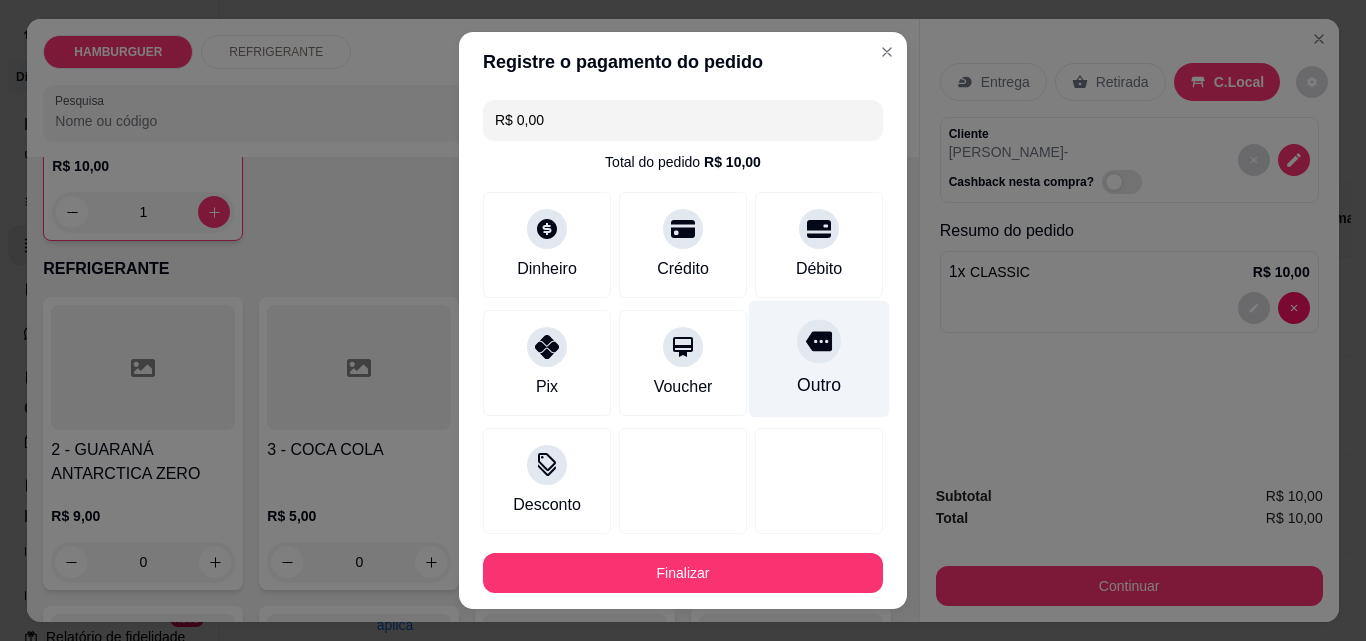 drag, startPoint x: 794, startPoint y: 349, endPoint x: 735, endPoint y: 508, distance: 169.59363 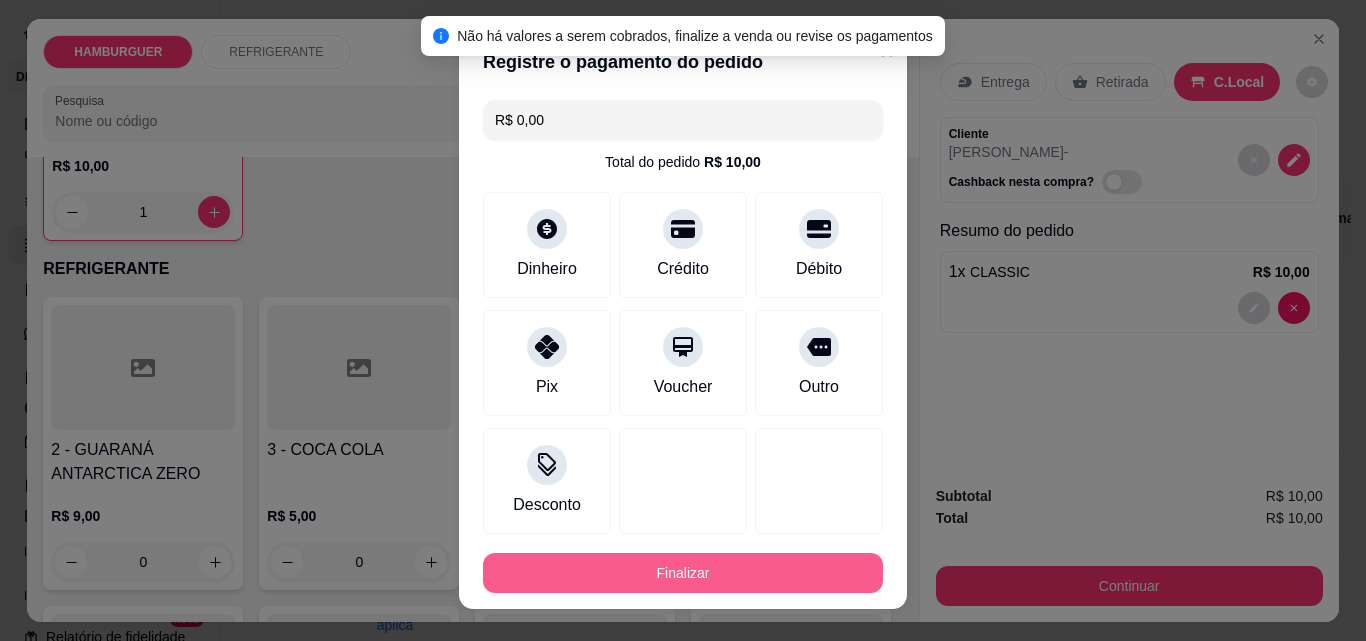 click on "Finalizar" at bounding box center (683, 573) 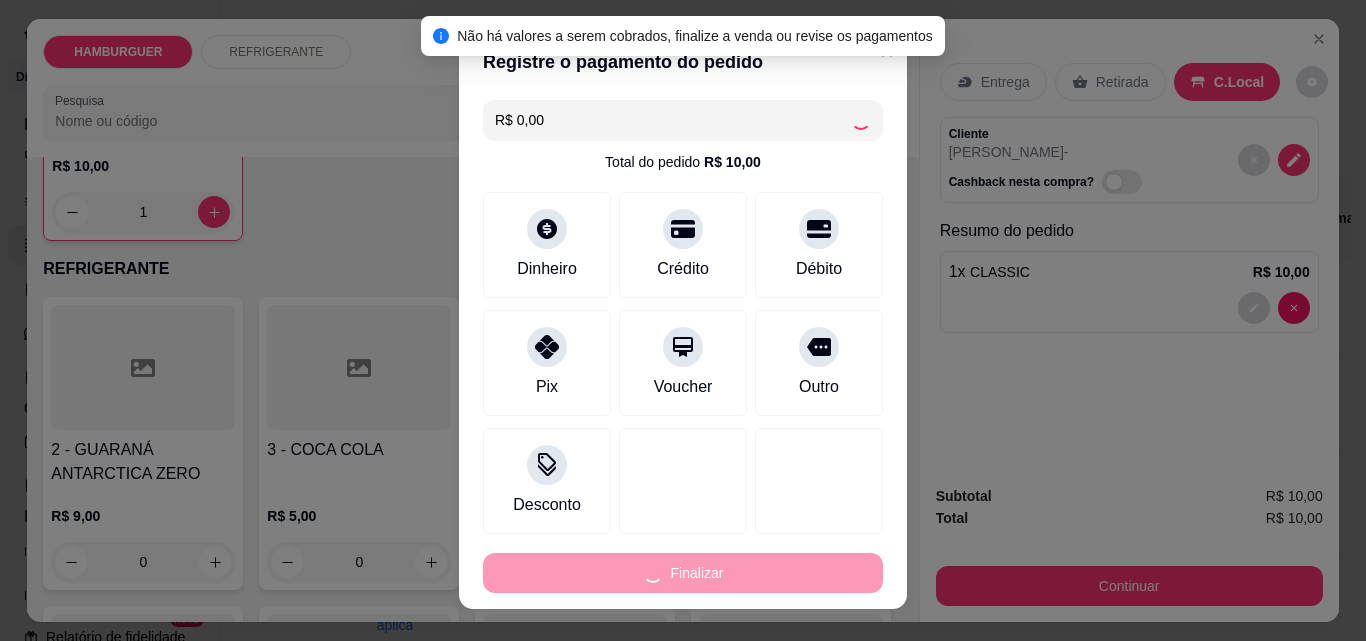 type on "0" 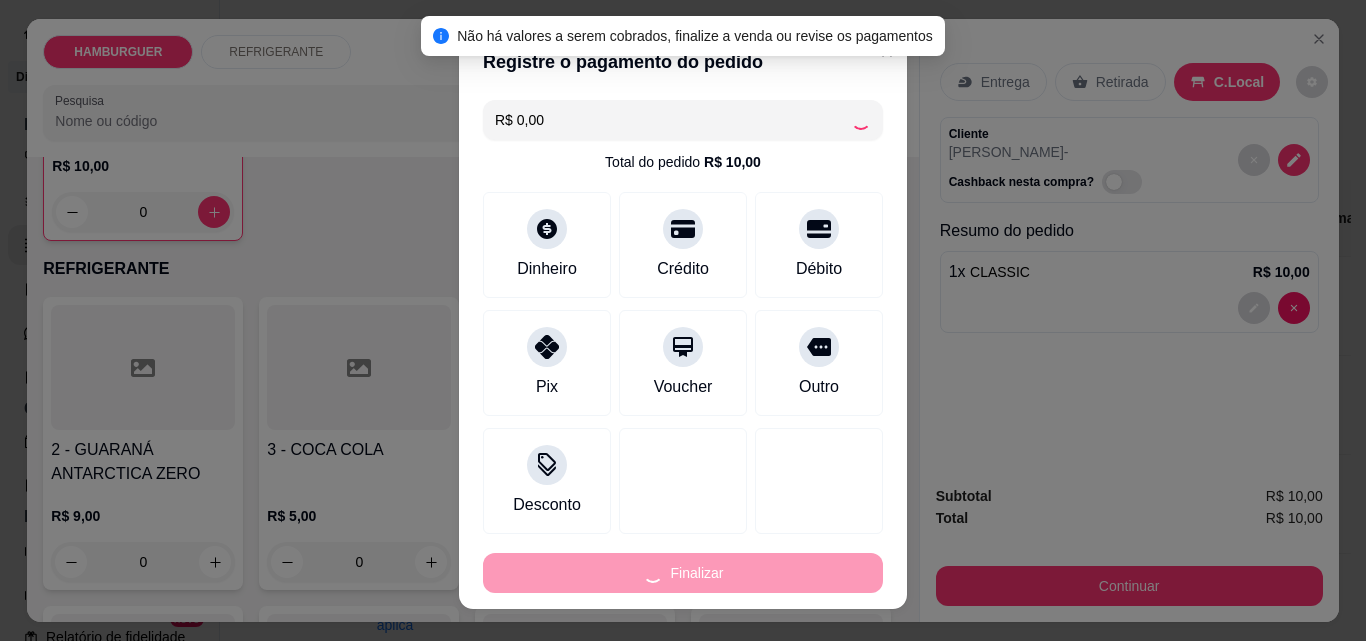 type on "-R$ 10,00" 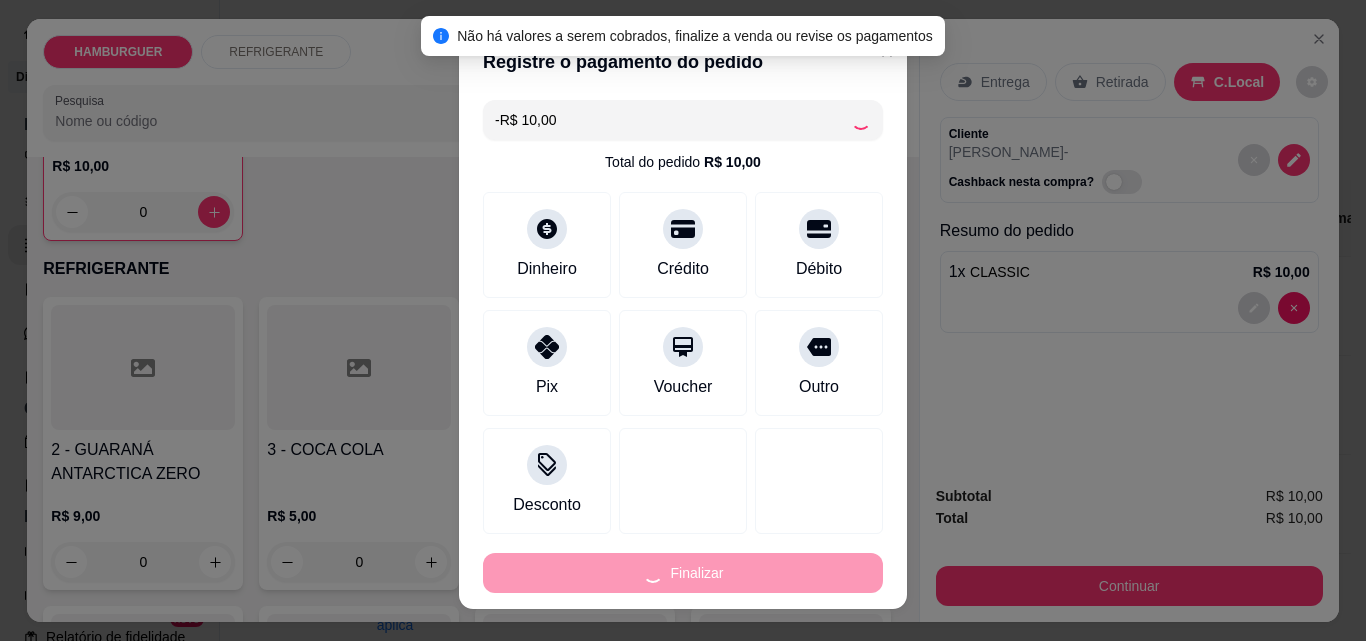 scroll, scrollTop: 600, scrollLeft: 0, axis: vertical 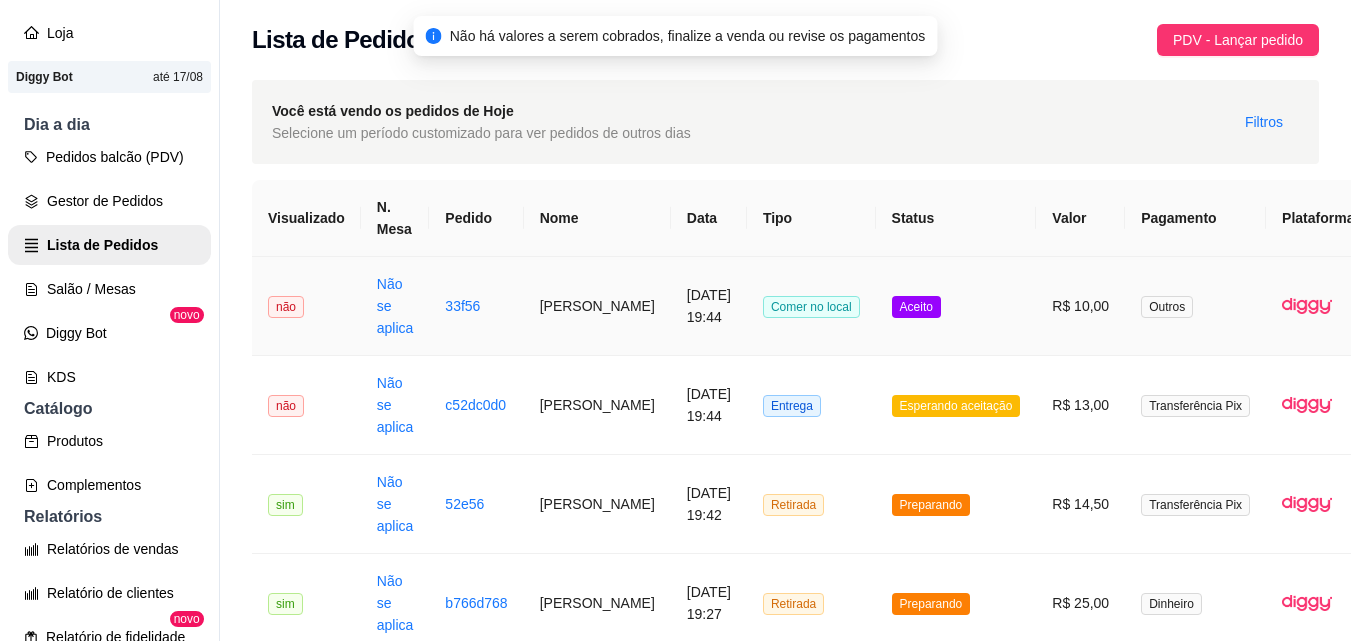 click on "Aceito" at bounding box center (956, 306) 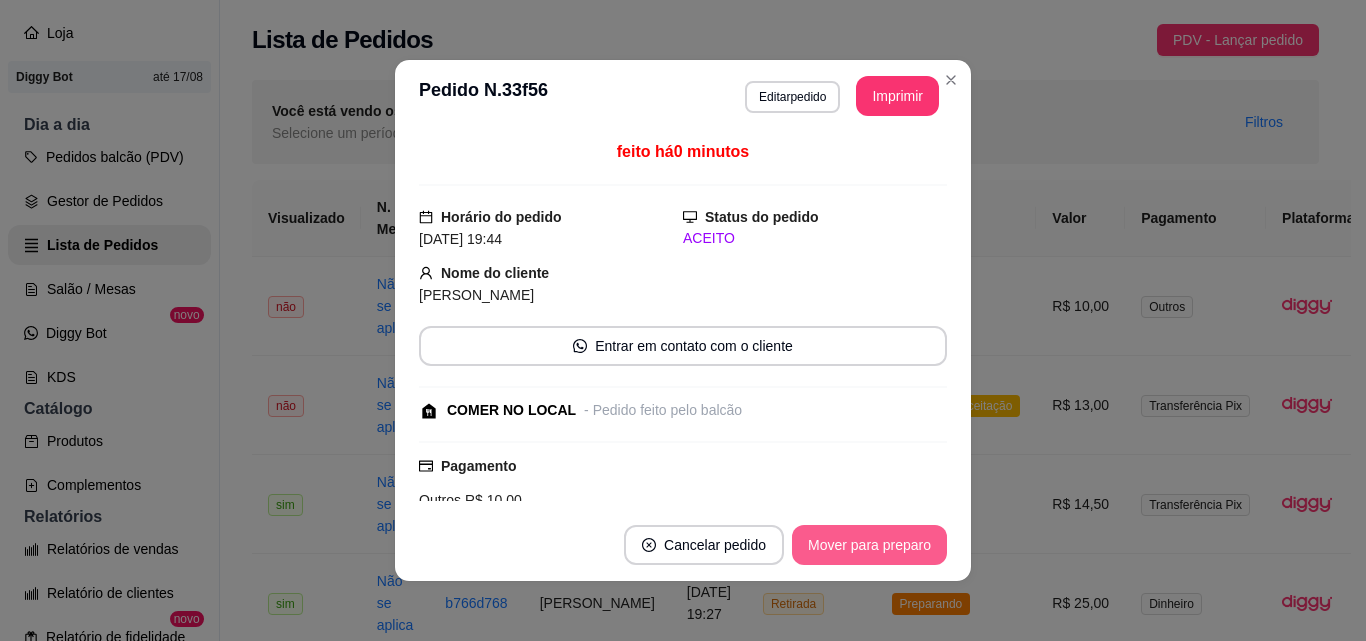 click on "Mover para preparo" at bounding box center [869, 545] 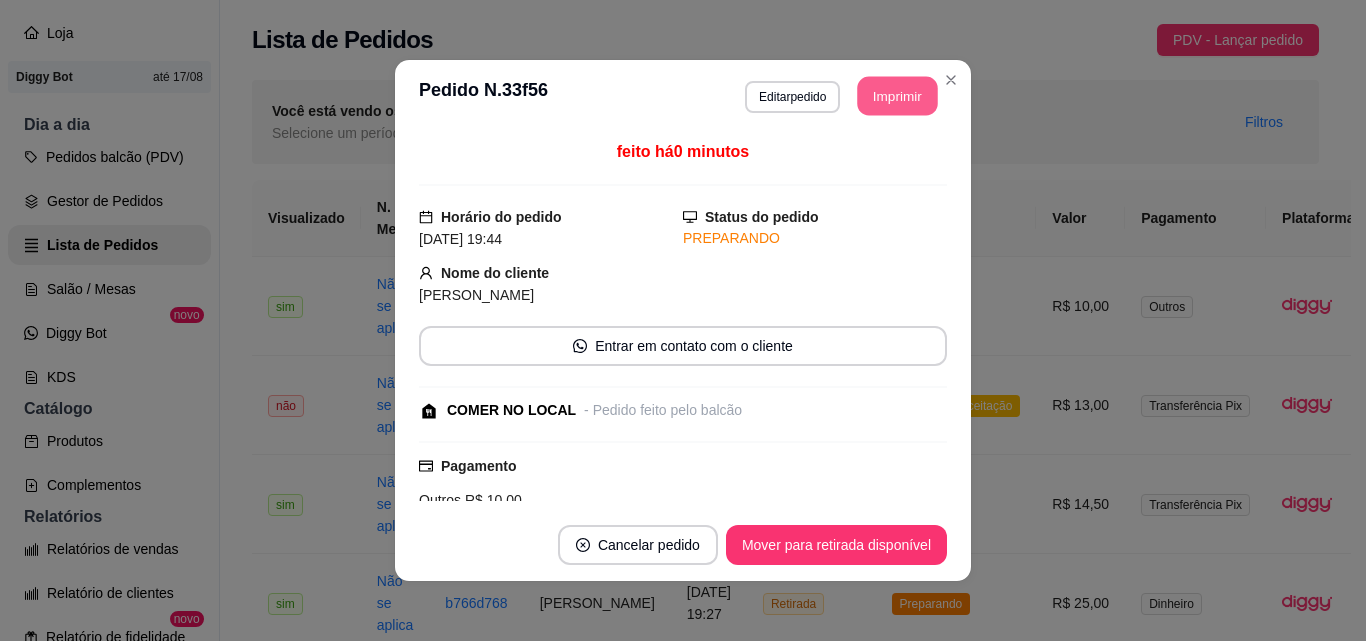 click on "Imprimir" at bounding box center (898, 96) 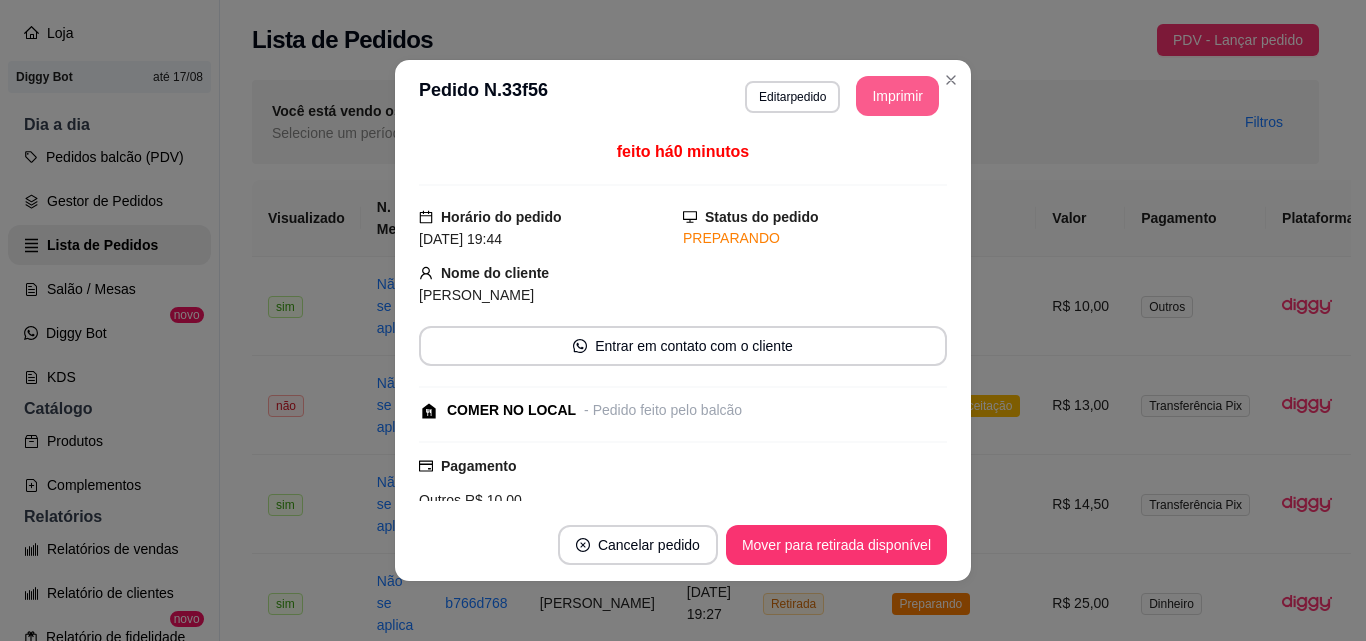 scroll, scrollTop: 0, scrollLeft: 0, axis: both 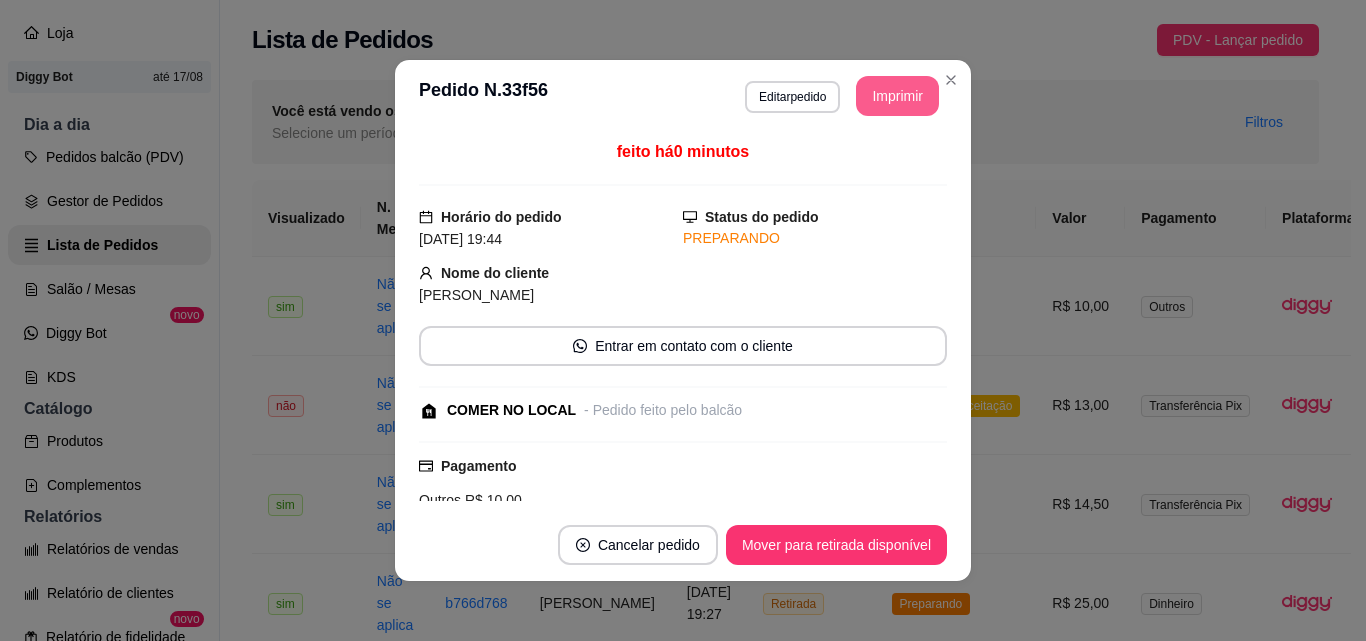 drag, startPoint x: 925, startPoint y: 75, endPoint x: 967, endPoint y: 278, distance: 207.2993 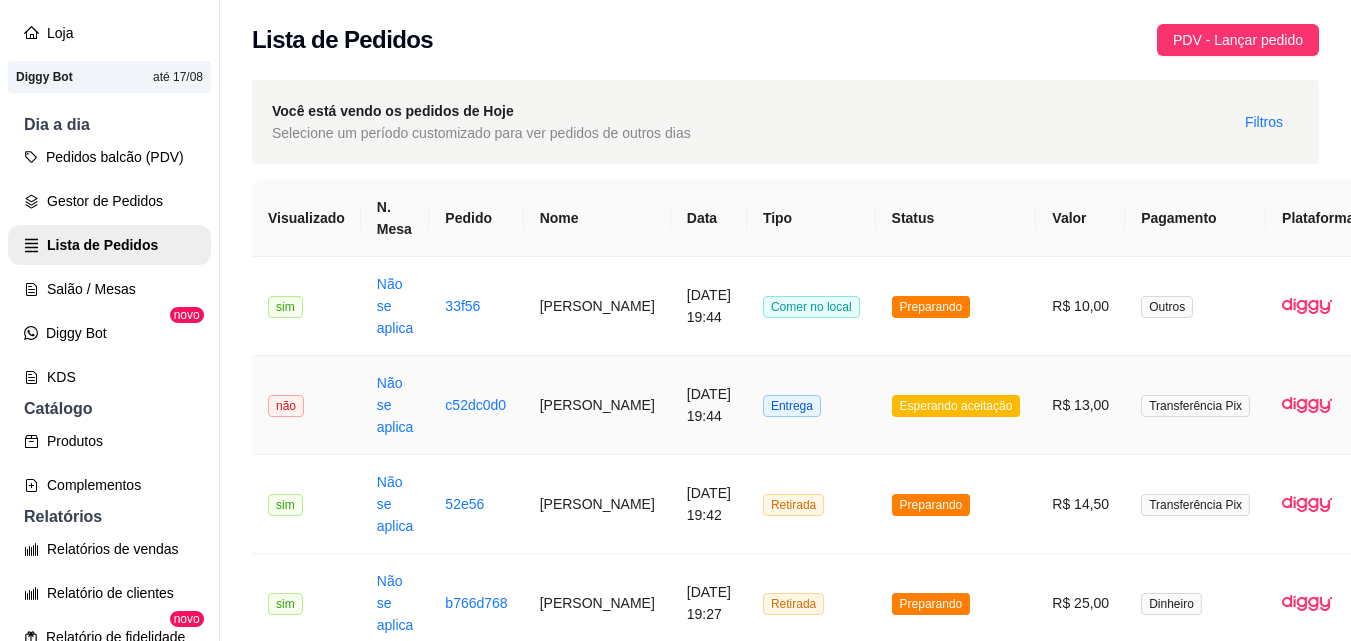 click on "Esperando aceitação" at bounding box center (956, 405) 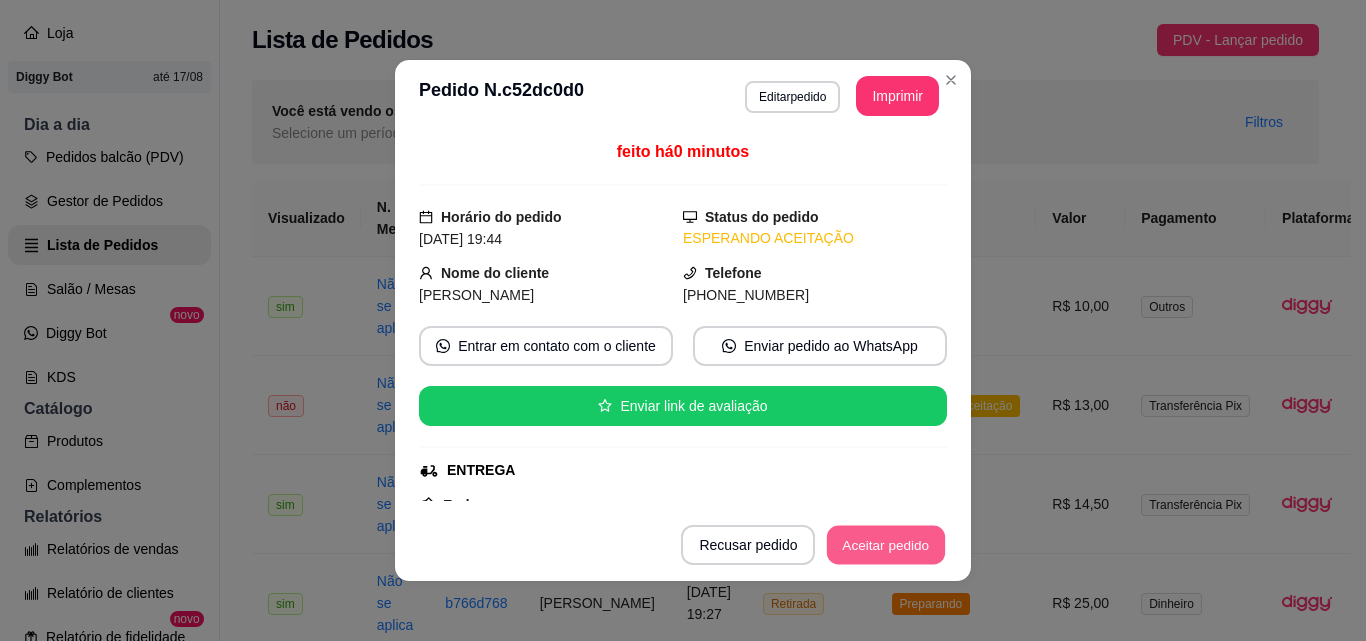 click on "Aceitar pedido" at bounding box center [886, 545] 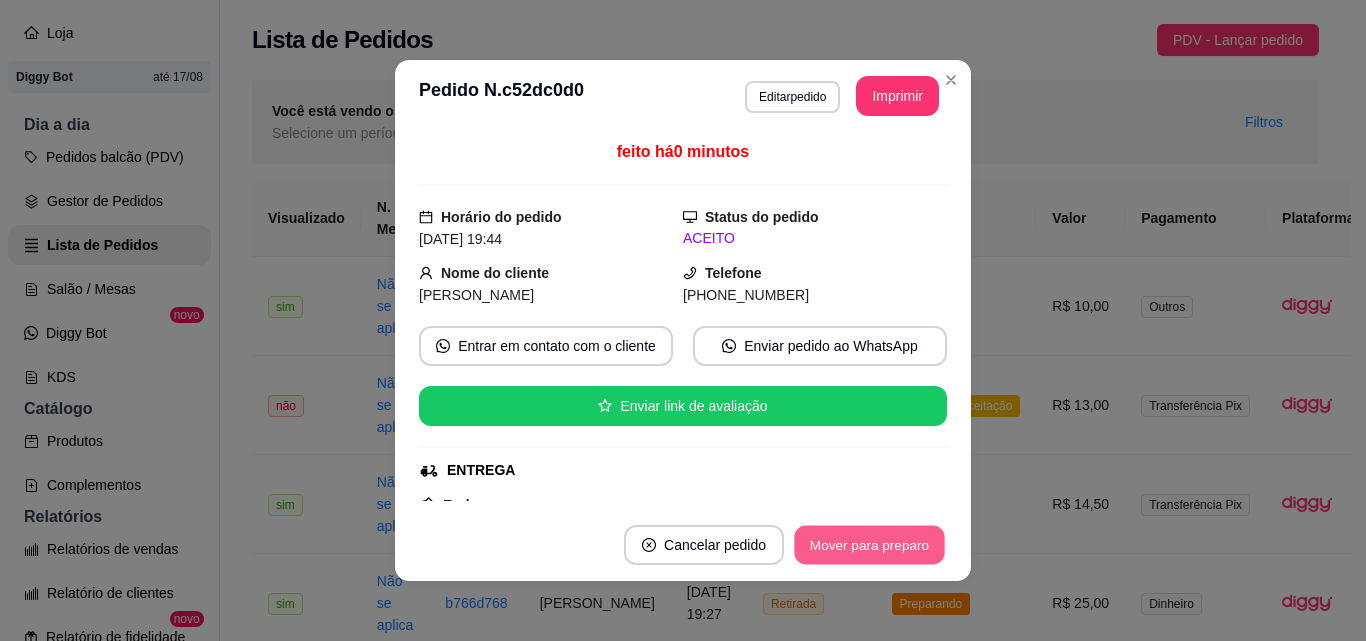 click on "Mover para preparo" at bounding box center (869, 545) 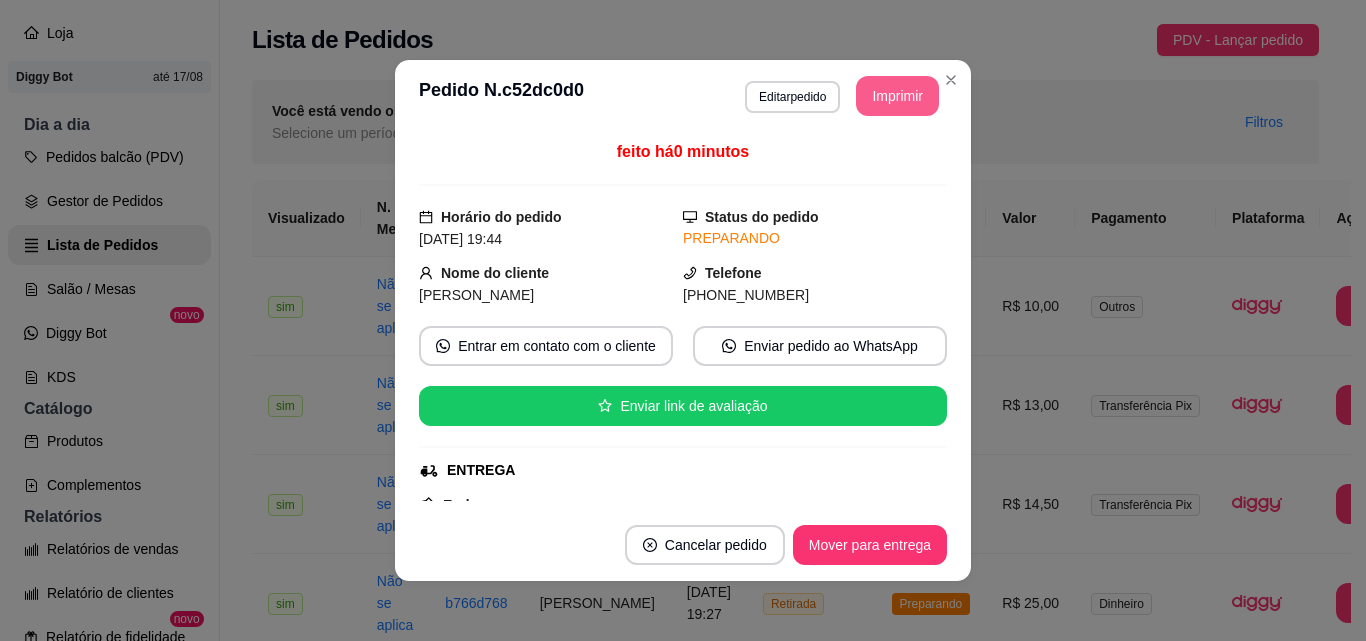 click on "Imprimir" at bounding box center (897, 96) 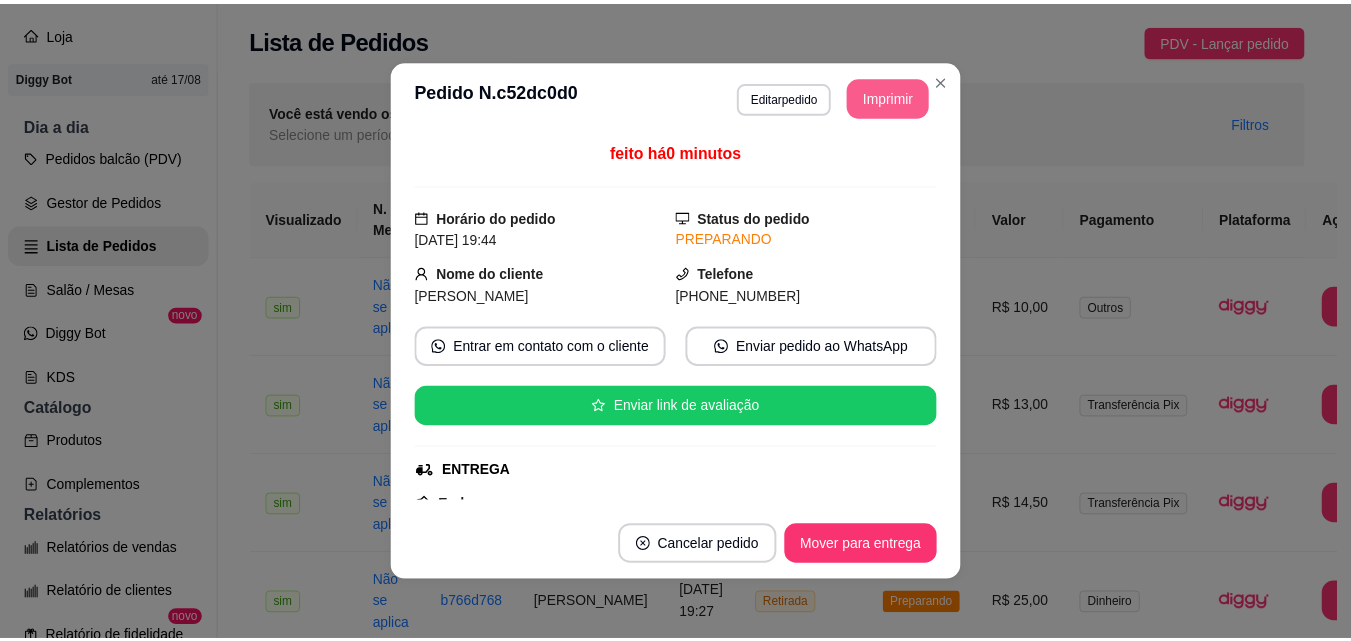 scroll, scrollTop: 0, scrollLeft: 0, axis: both 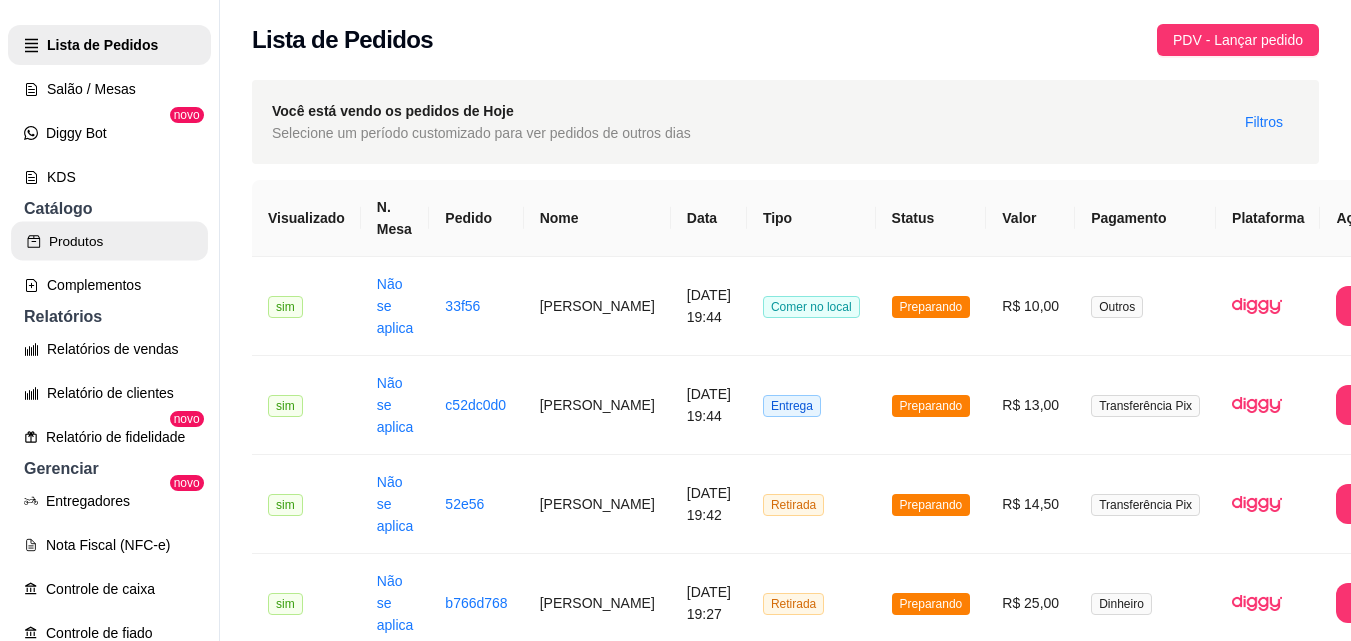 click on "Produtos" at bounding box center (109, 241) 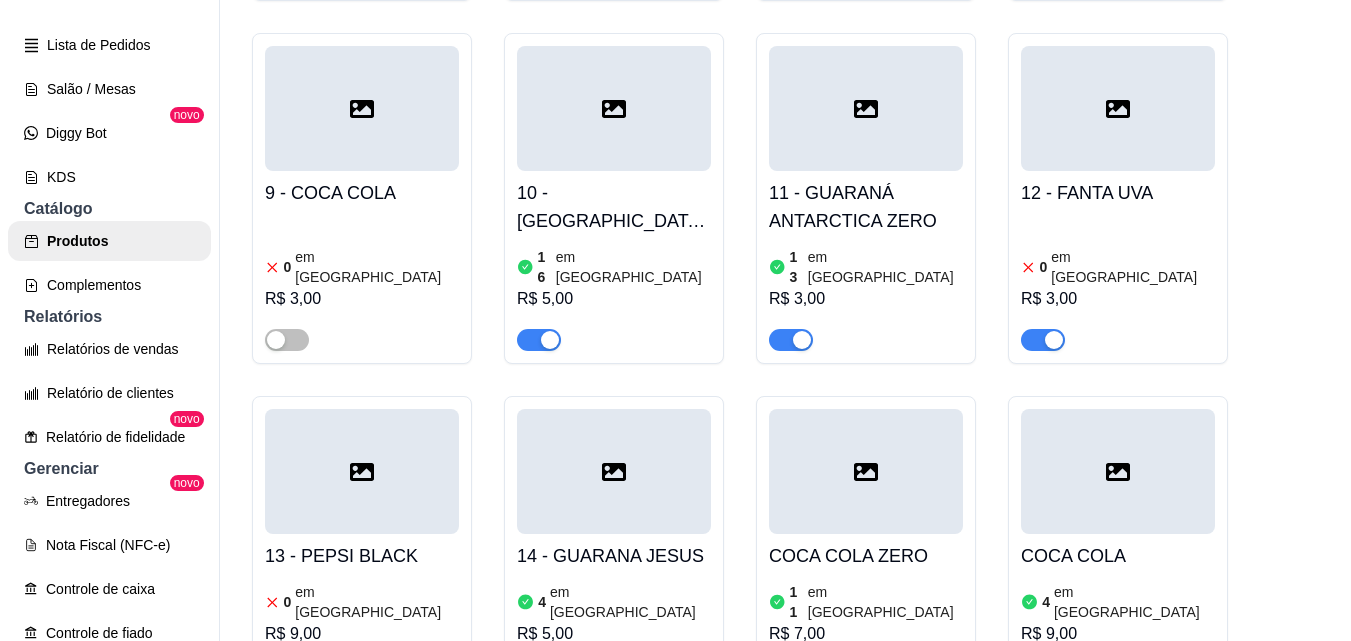 scroll, scrollTop: 3378, scrollLeft: 0, axis: vertical 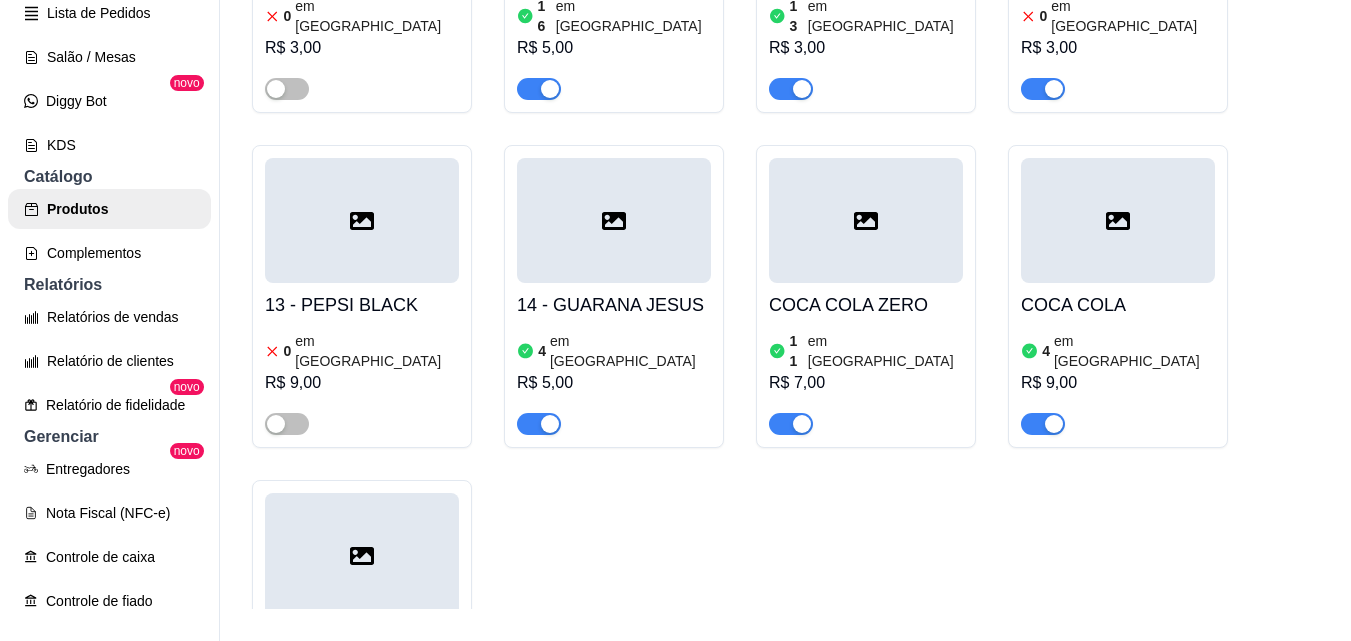 click on "COCA COLA" at bounding box center [1118, 305] 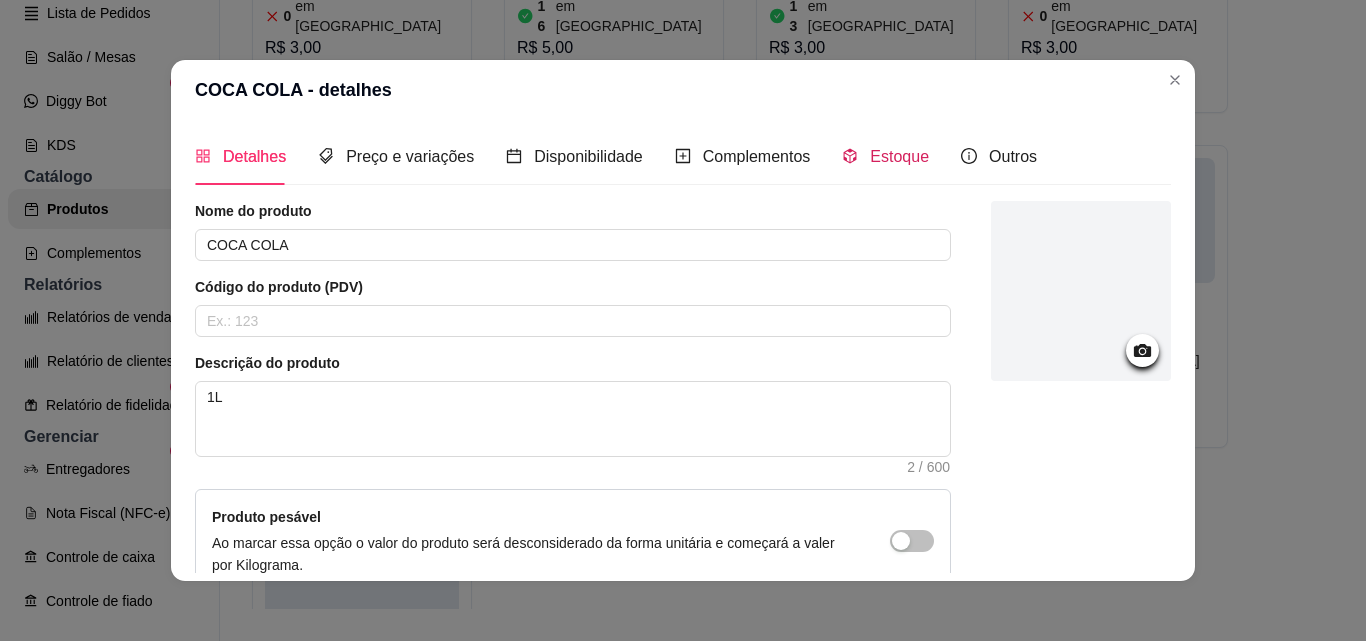 click on "Estoque" at bounding box center (885, 156) 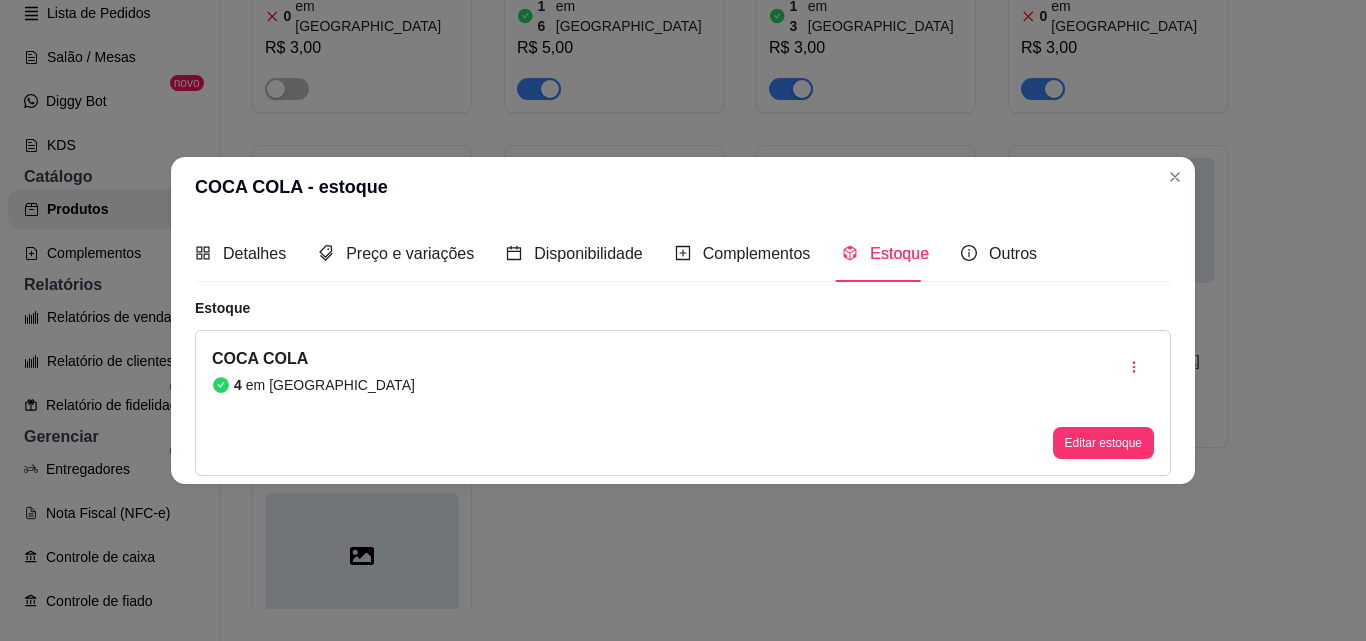click on "em [GEOGRAPHIC_DATA]" at bounding box center (330, 385) 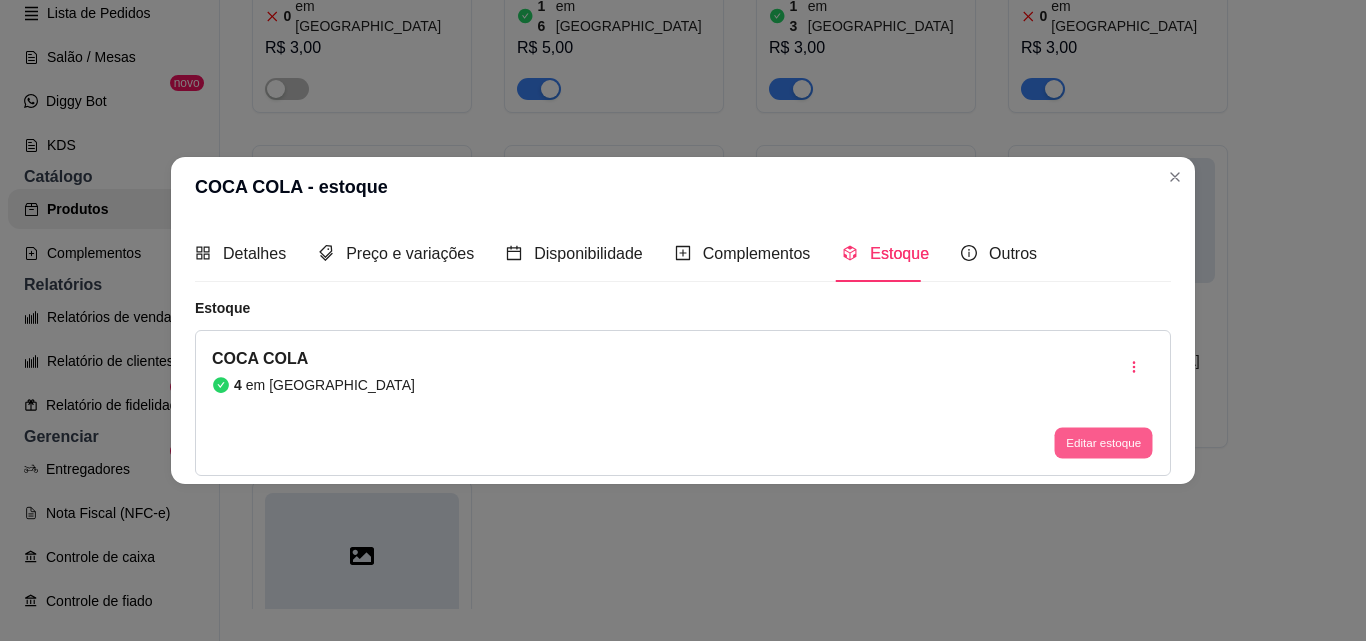 click on "Editar estoque" at bounding box center [1103, 443] 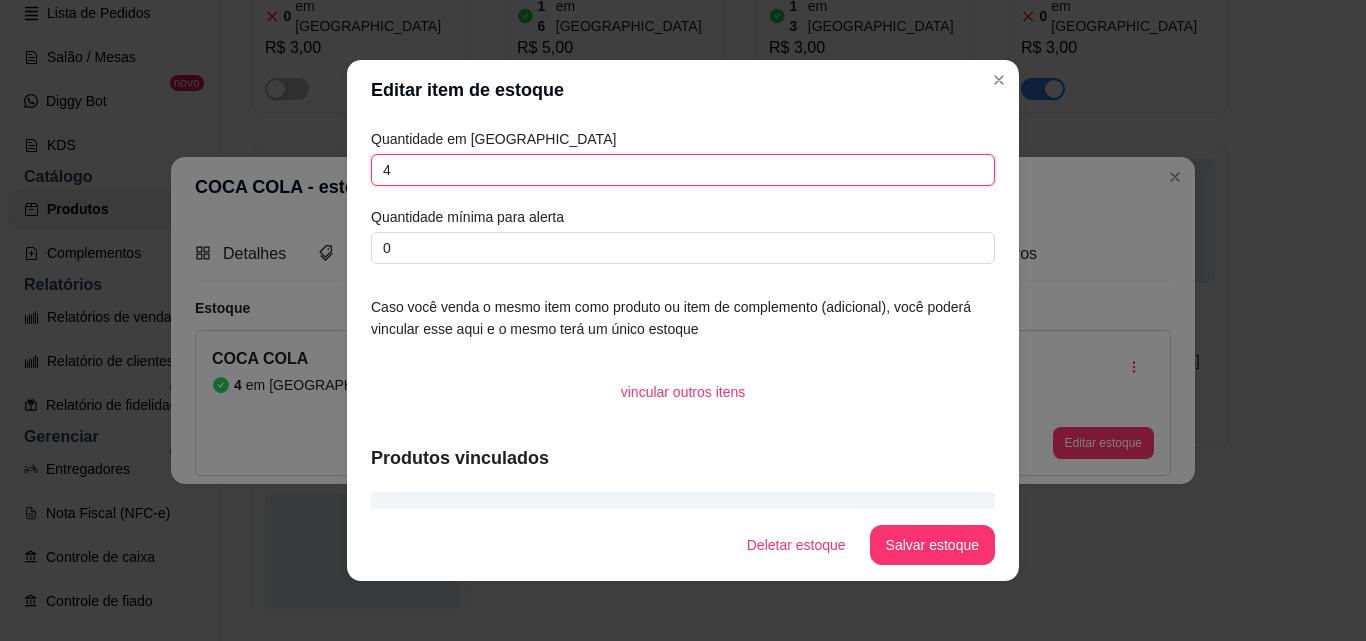 click on "4" at bounding box center (683, 170) 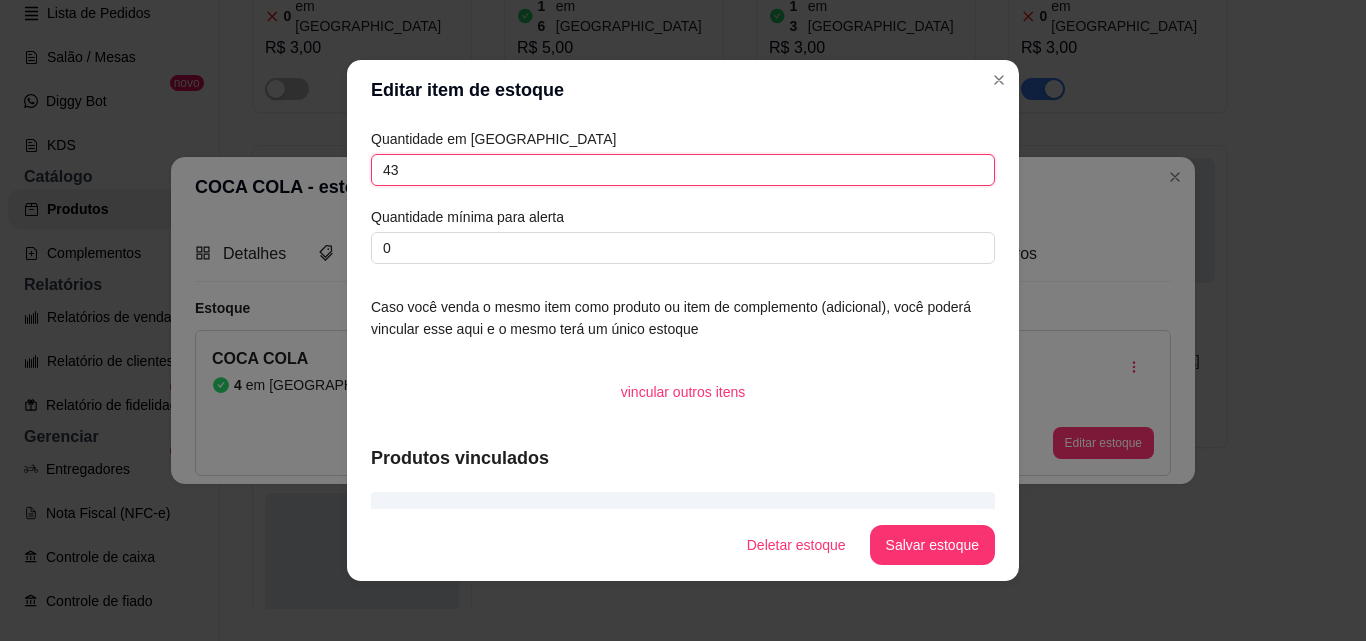 type on "4" 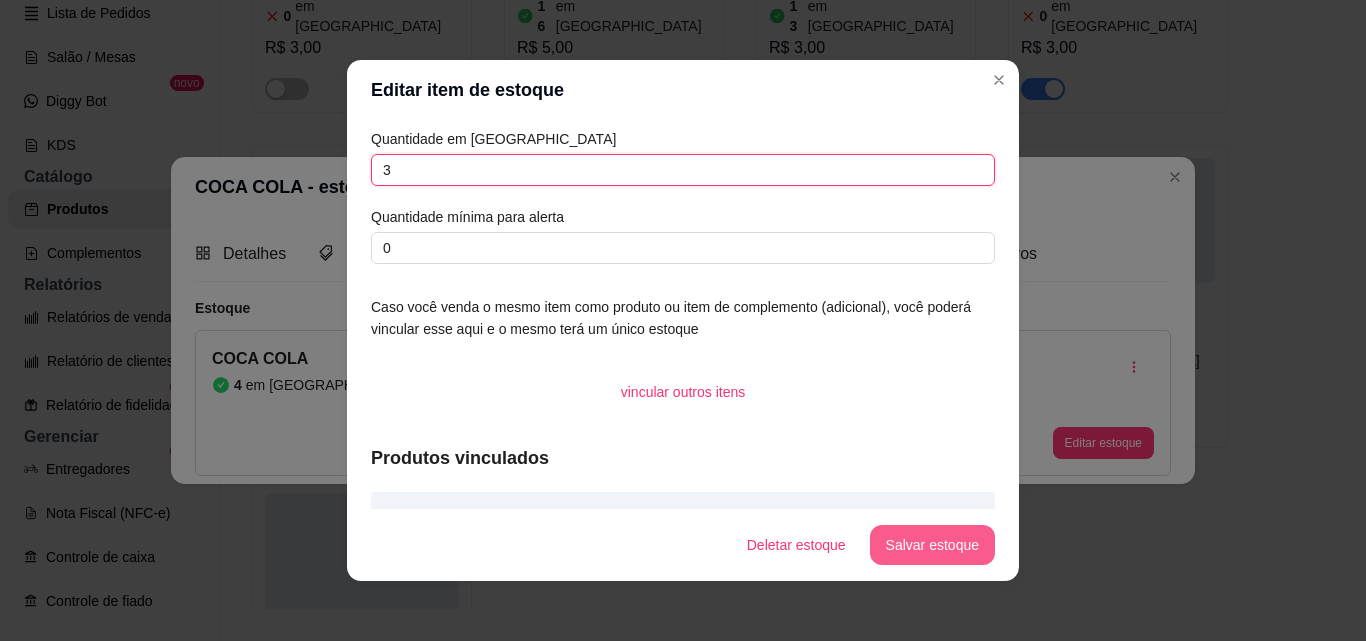 type on "3" 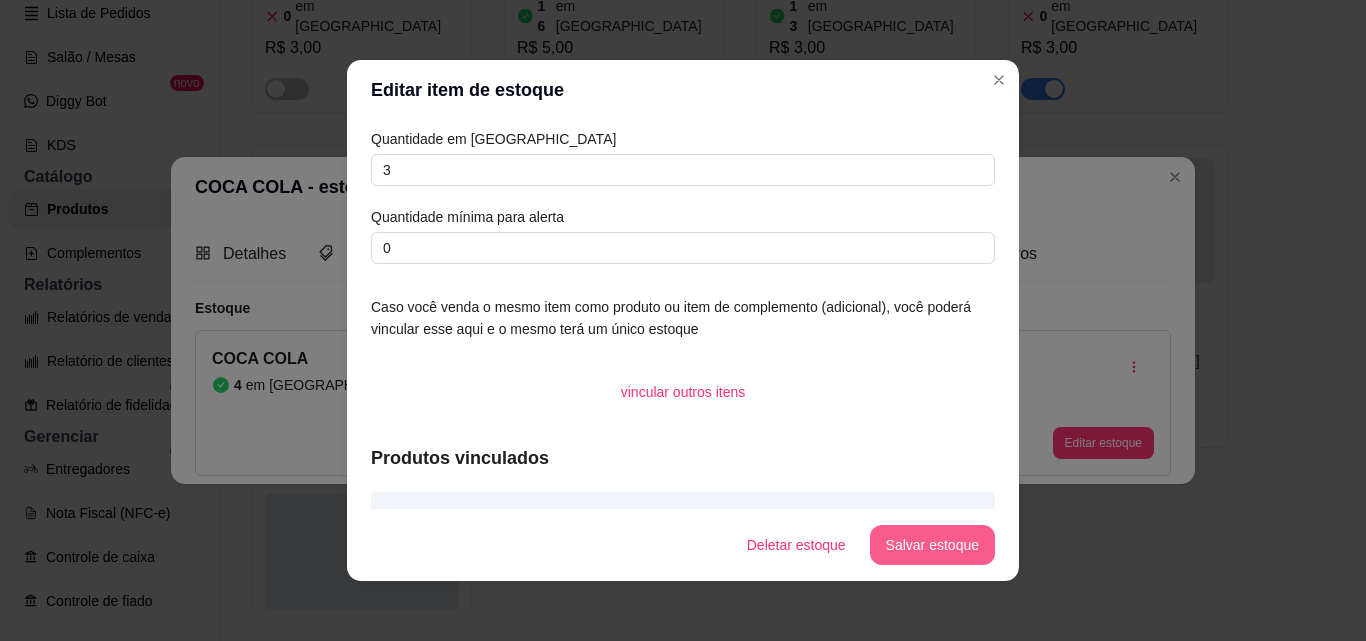 click on "Salvar estoque" at bounding box center (932, 545) 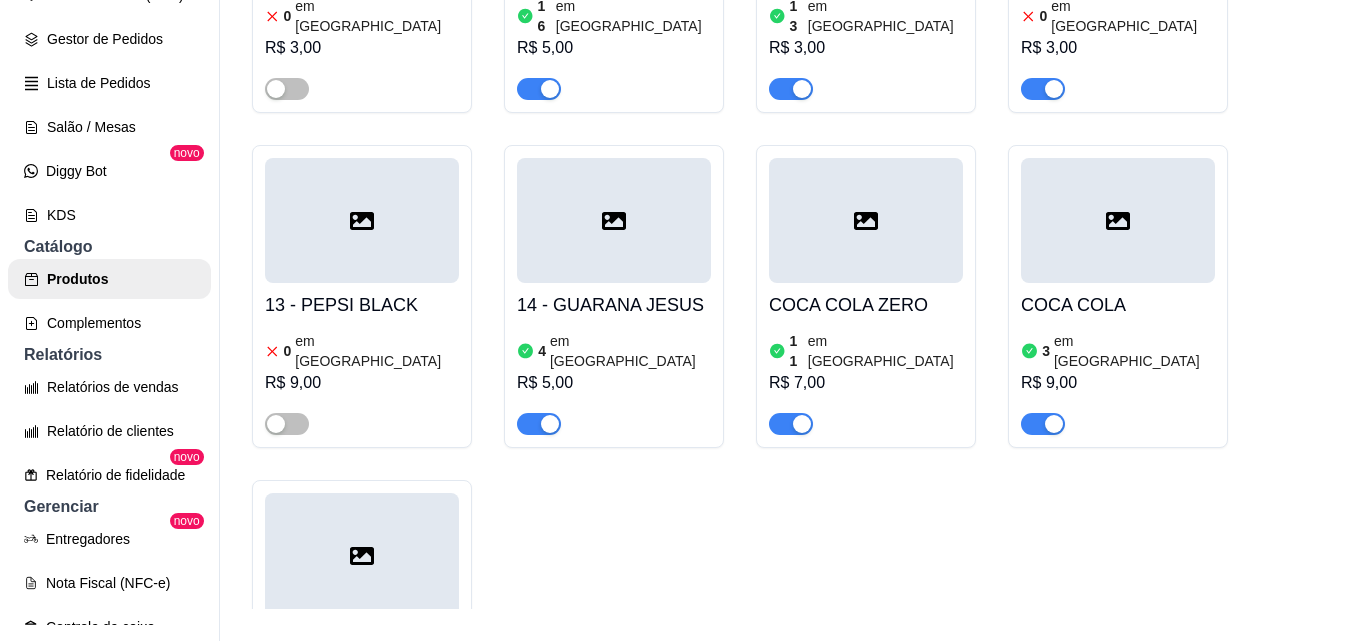 scroll, scrollTop: 0, scrollLeft: 0, axis: both 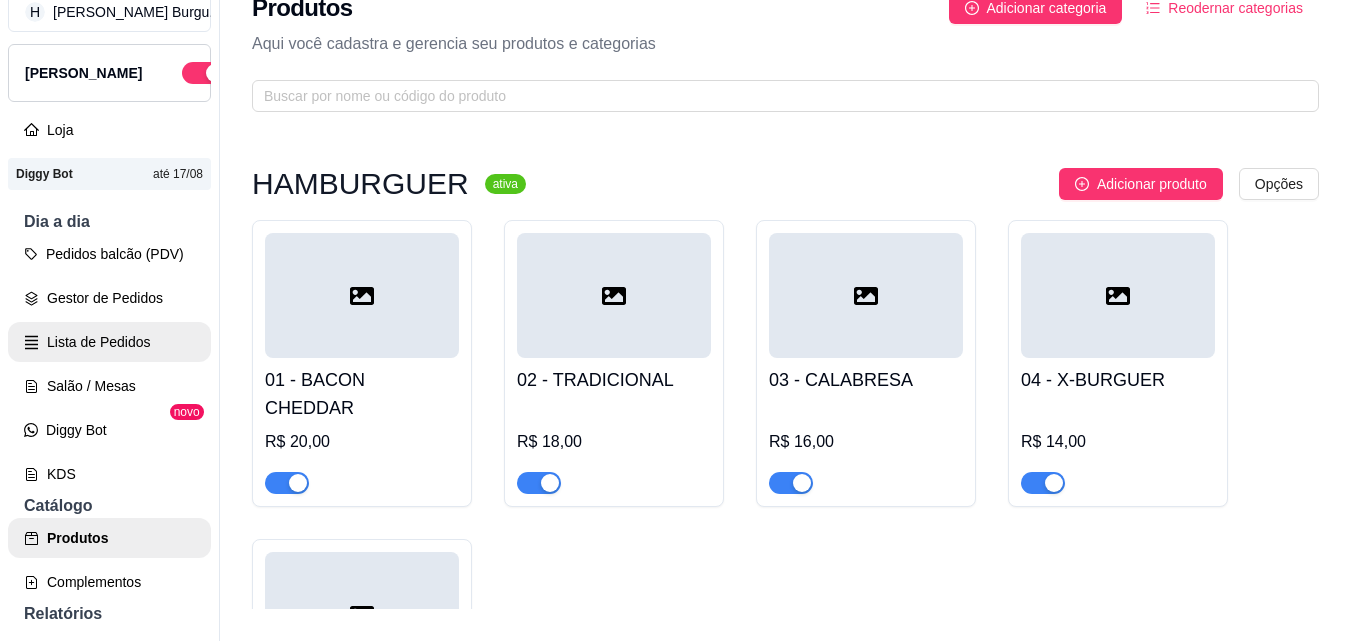 click on "Lista de Pedidos" at bounding box center [109, 342] 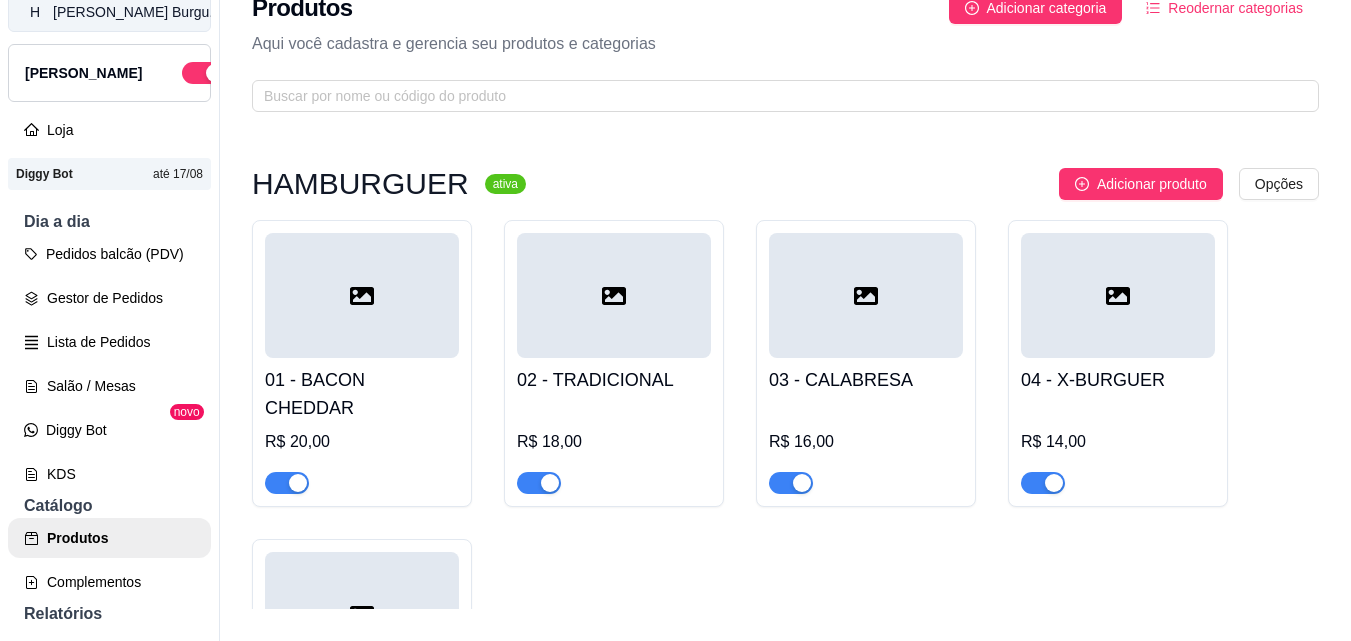 scroll, scrollTop: 0, scrollLeft: 0, axis: both 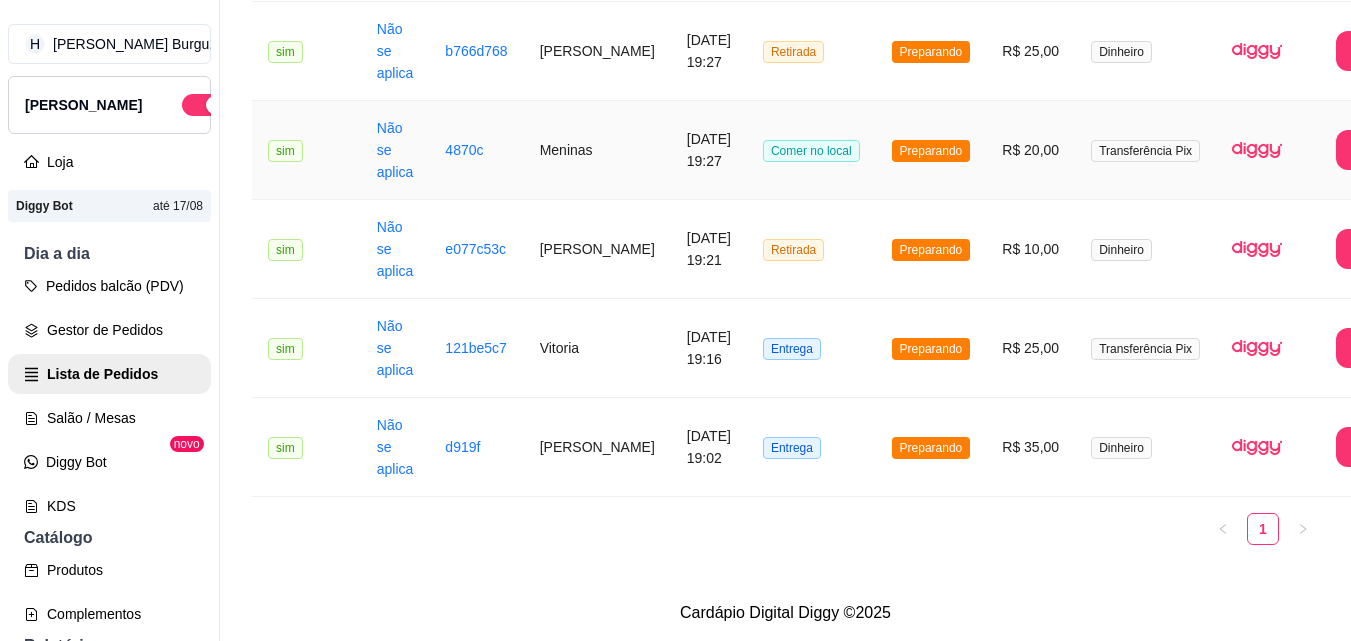 click on "R$ 20,00" at bounding box center [1030, 150] 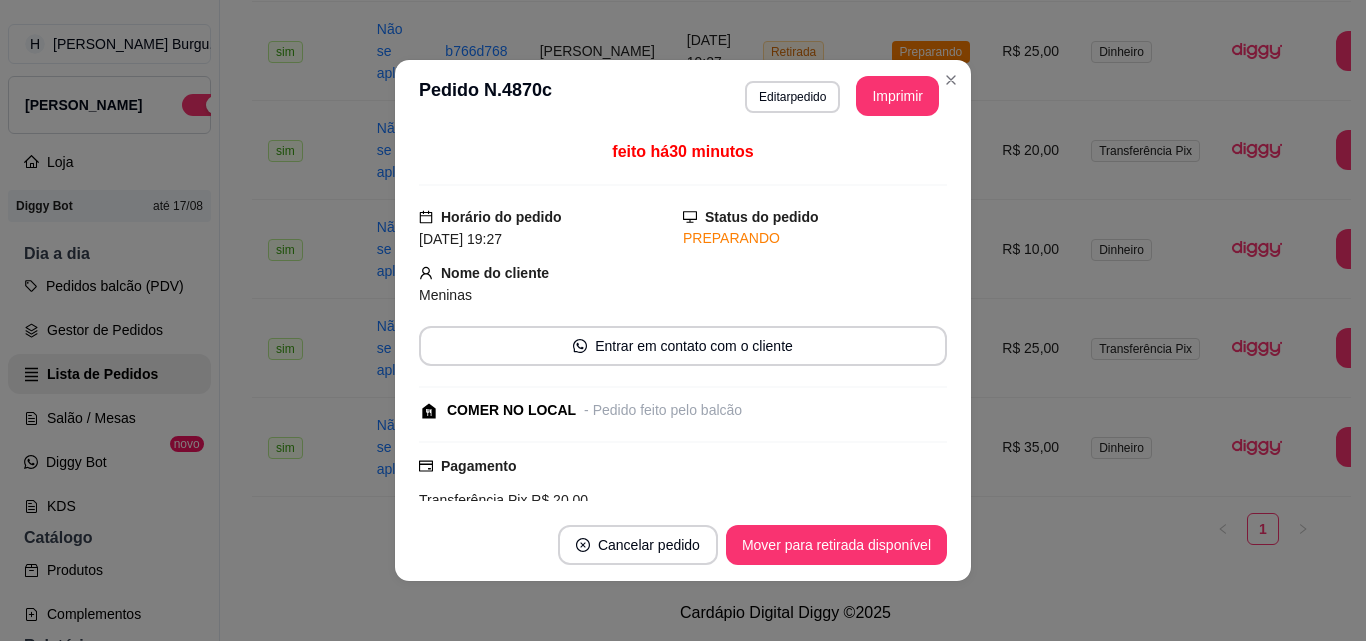 click on "Cancelar pedido Mover para retirada disponível" at bounding box center [683, 545] 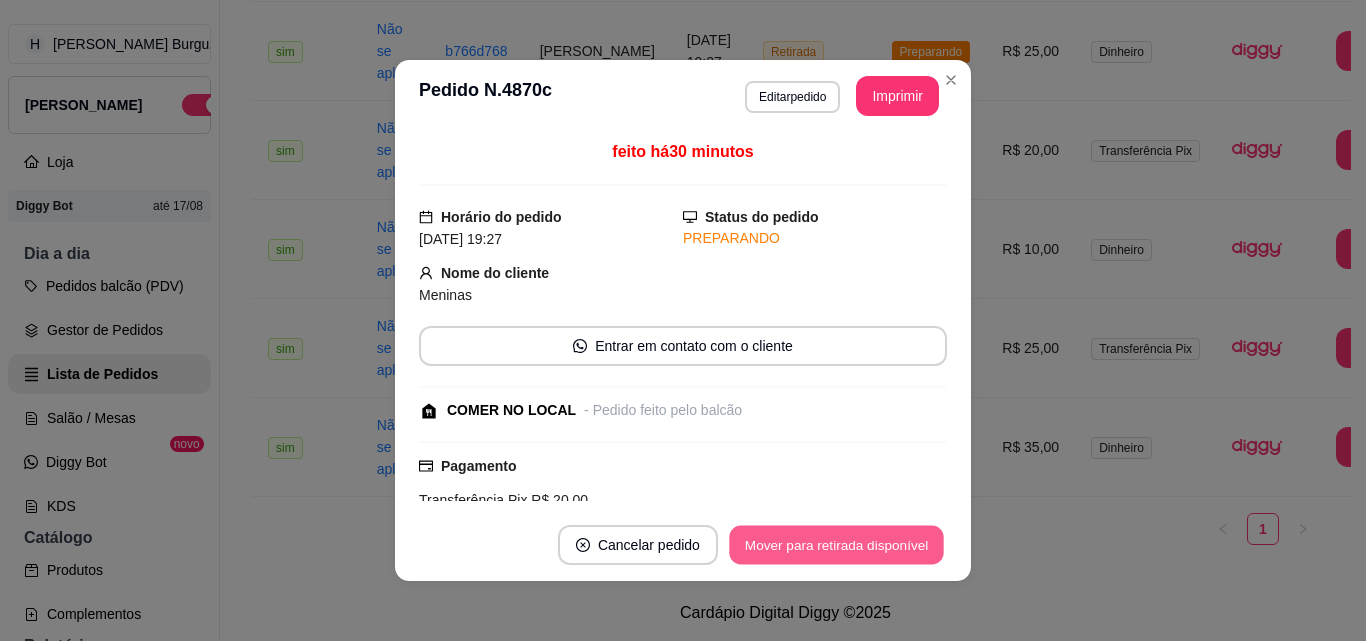 click on "Mover para retirada disponível" at bounding box center (836, 545) 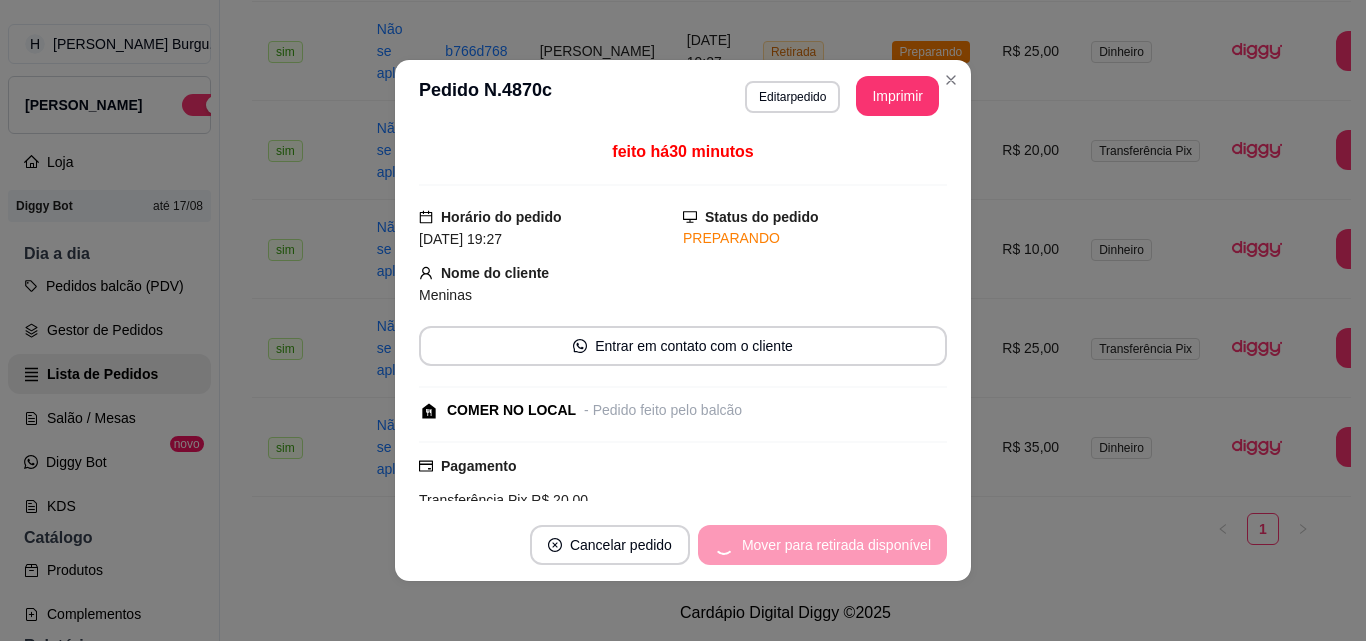 click on "Mover para retirada disponível" at bounding box center (822, 545) 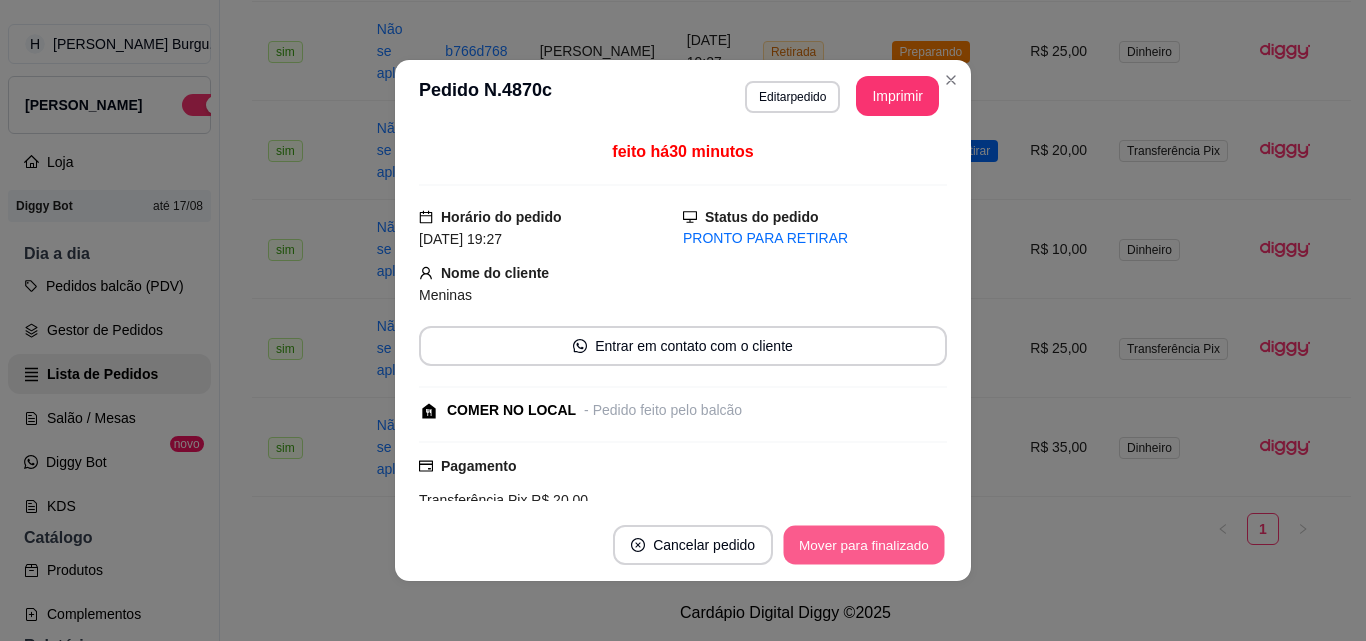 click on "Mover para finalizado" at bounding box center [864, 545] 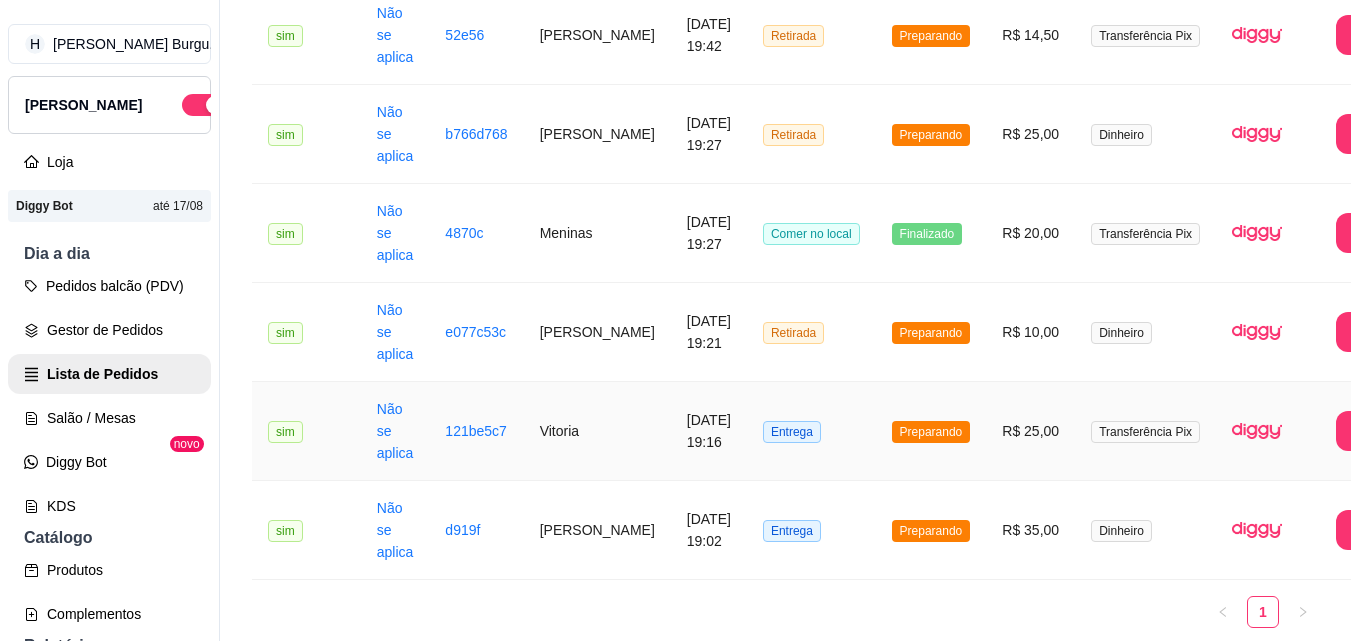 scroll, scrollTop: 500, scrollLeft: 0, axis: vertical 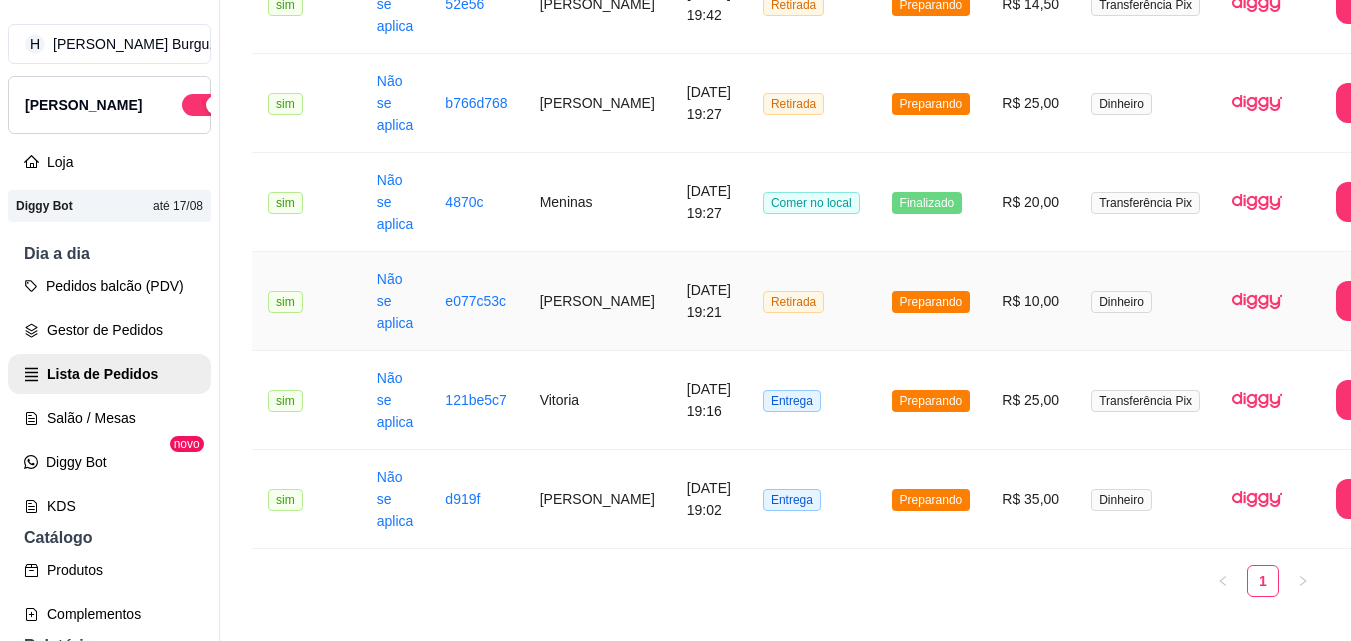 click on "R$ 10,00" at bounding box center (1030, 301) 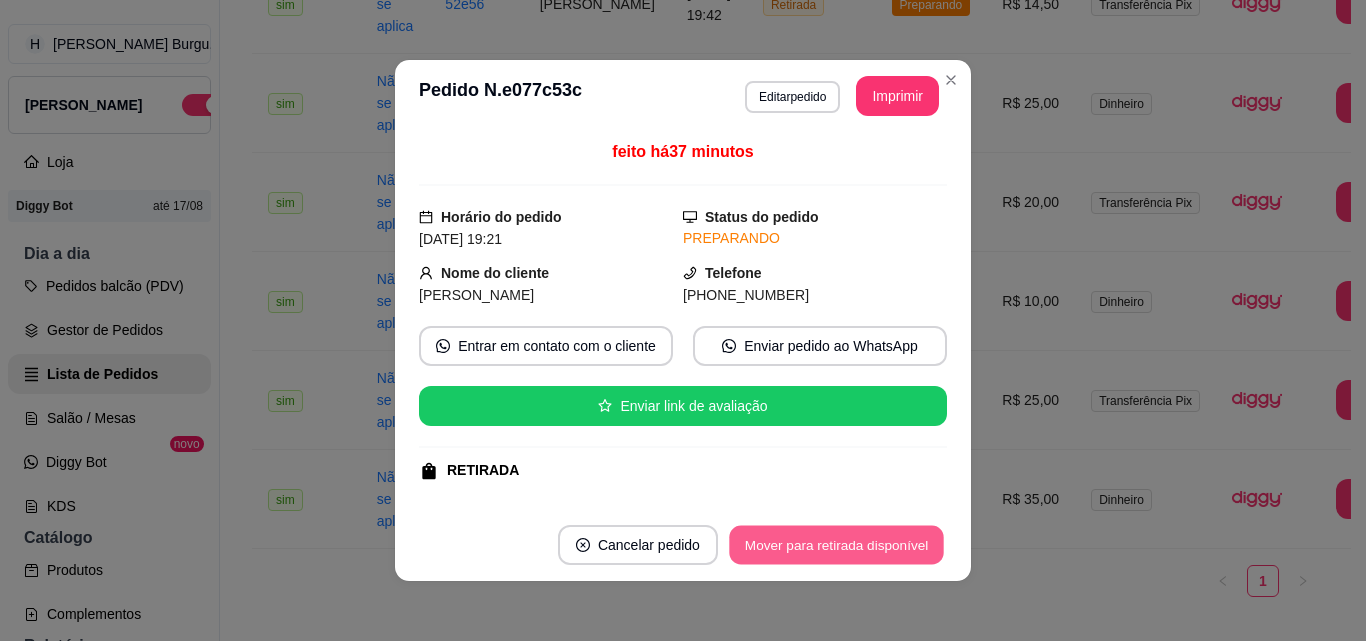 click on "Mover para retirada disponível" at bounding box center (836, 545) 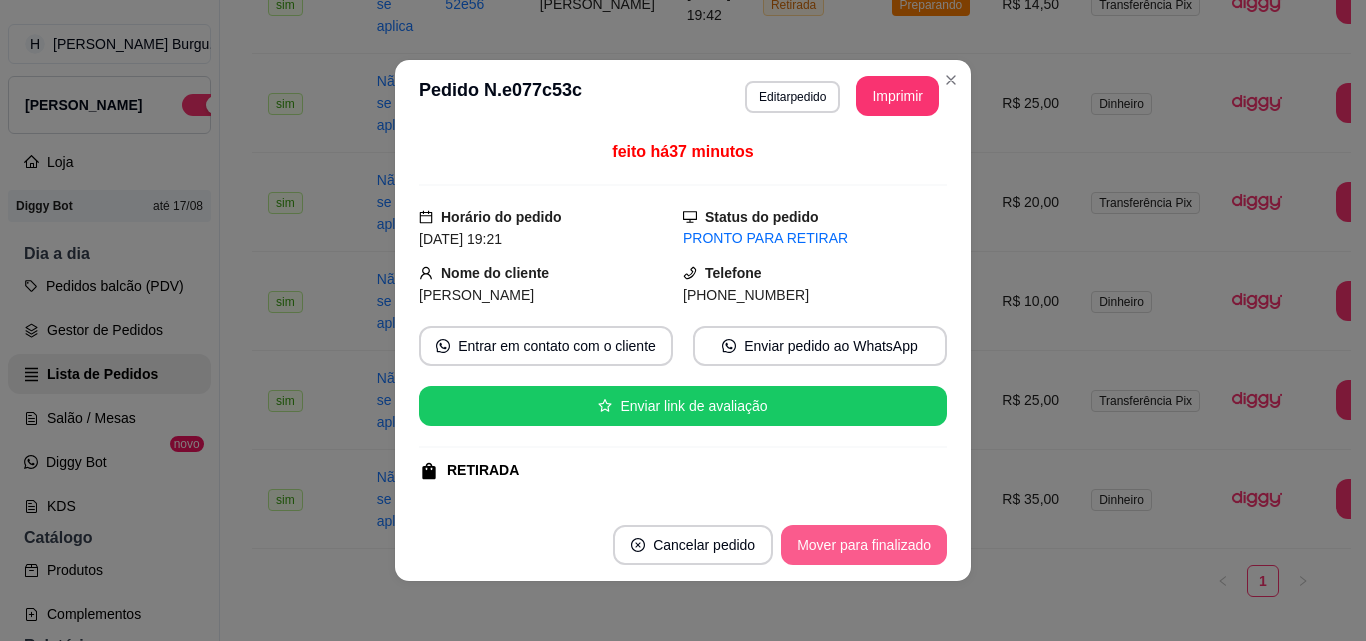 click on "Mover para finalizado" at bounding box center [864, 545] 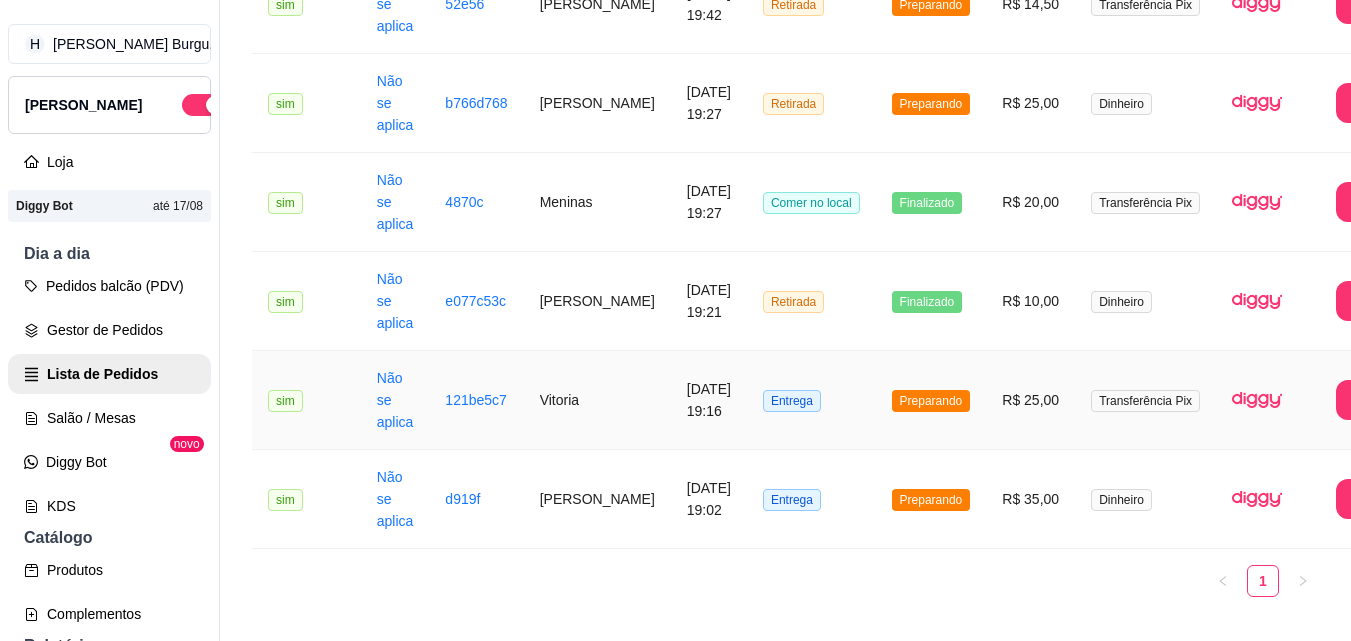 click on "Preparando" at bounding box center [931, 400] 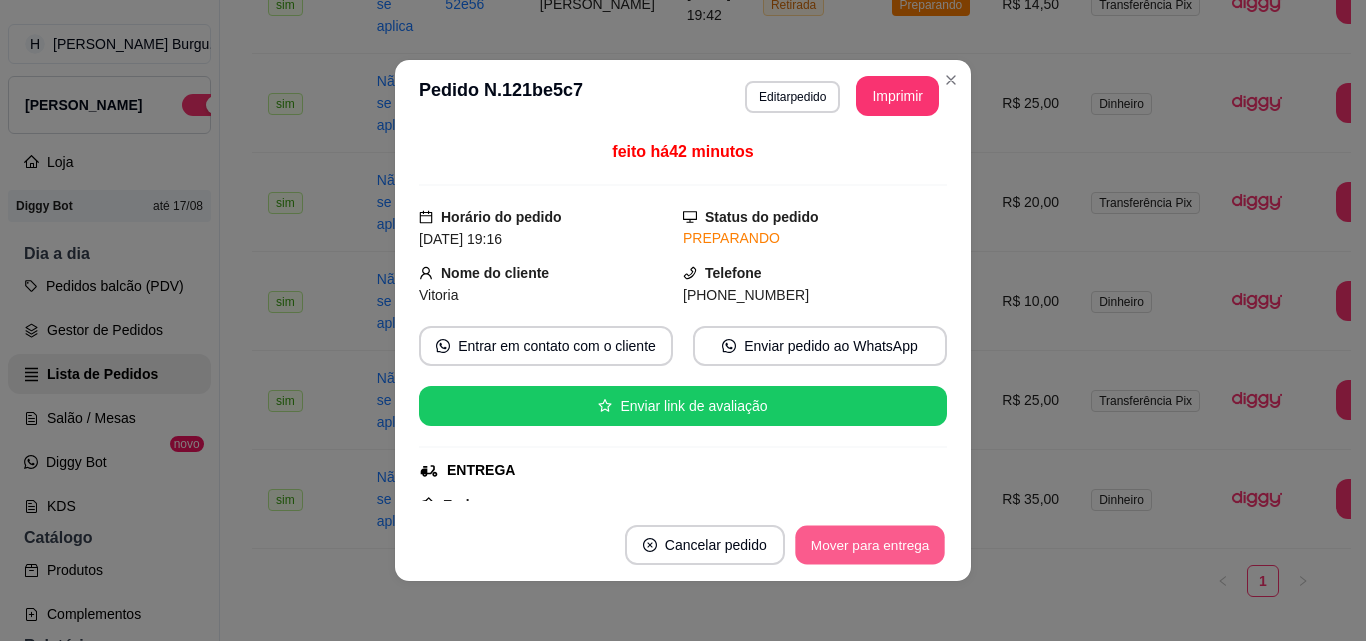 click on "Mover para entrega" at bounding box center [870, 545] 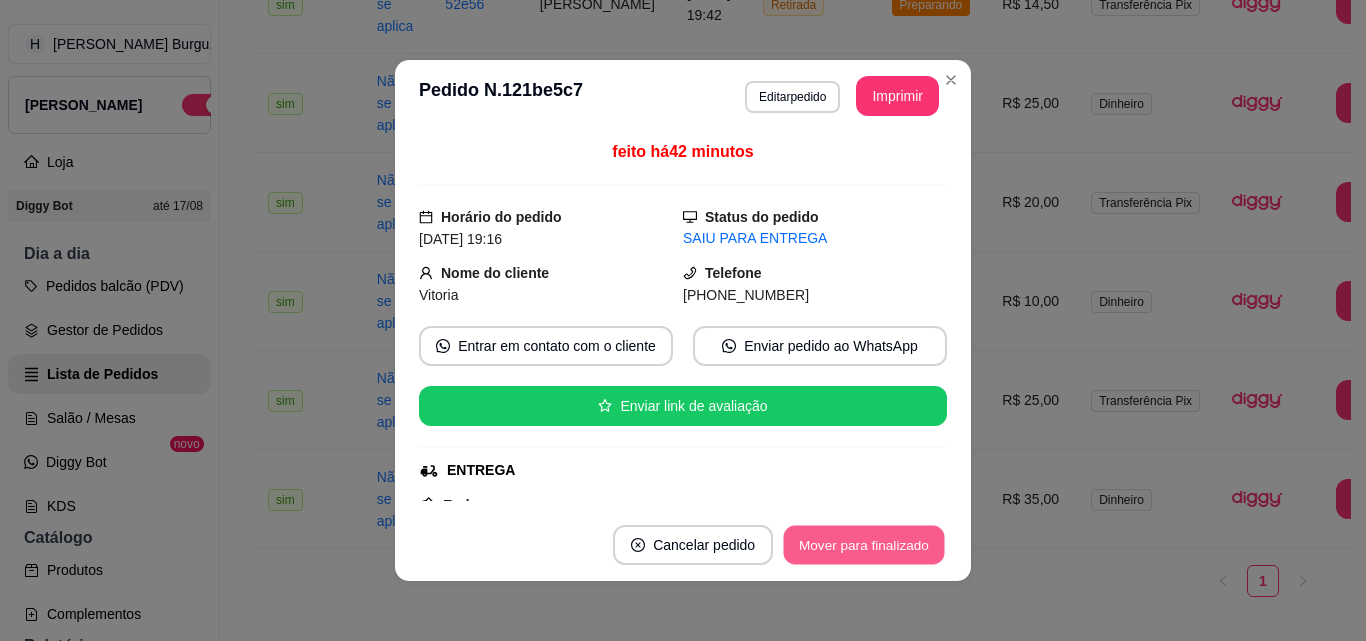 click on "Mover para finalizado" at bounding box center [864, 545] 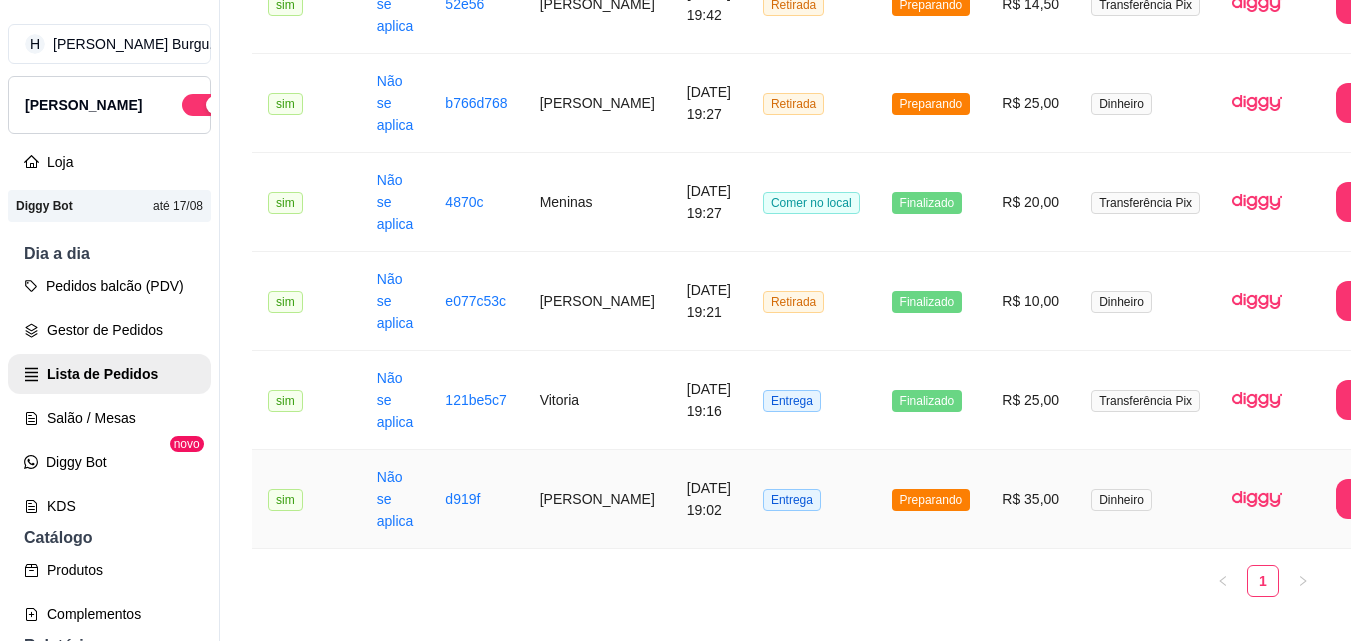 click on "Preparando" at bounding box center (931, 499) 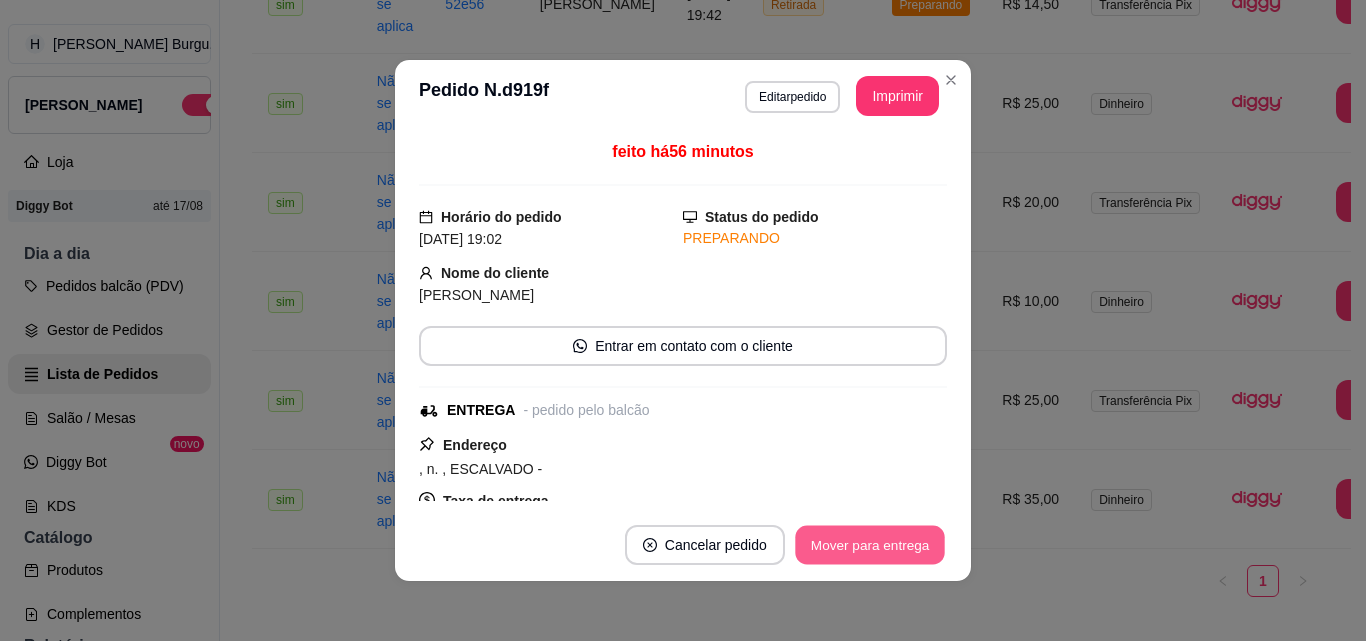 click on "Mover para entrega" at bounding box center [870, 545] 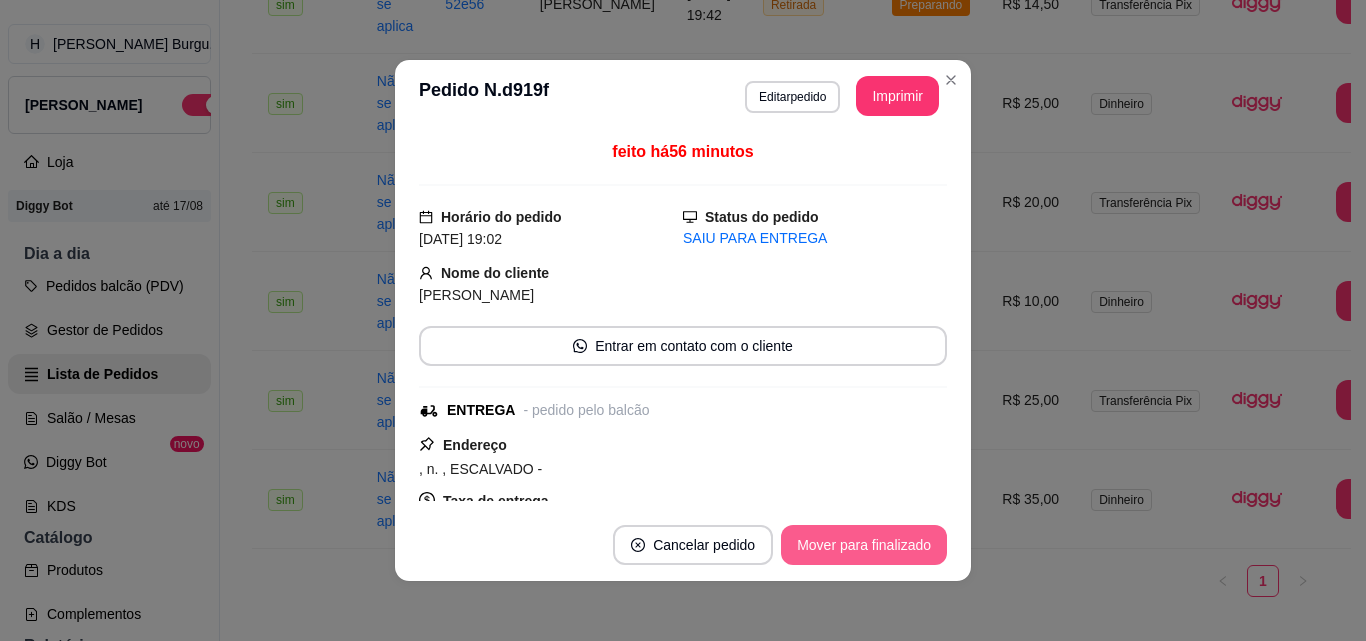 click on "Cancelar pedido Mover para finalizado" at bounding box center (683, 545) 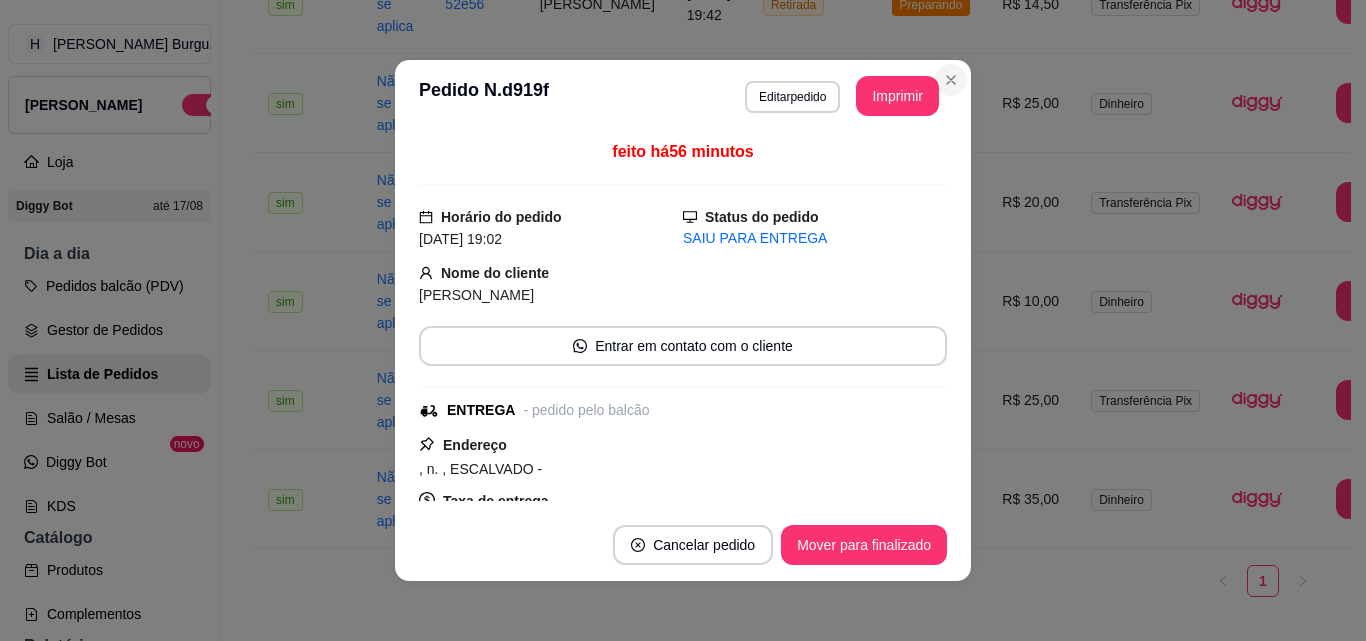 click on "**********" at bounding box center [683, 320] 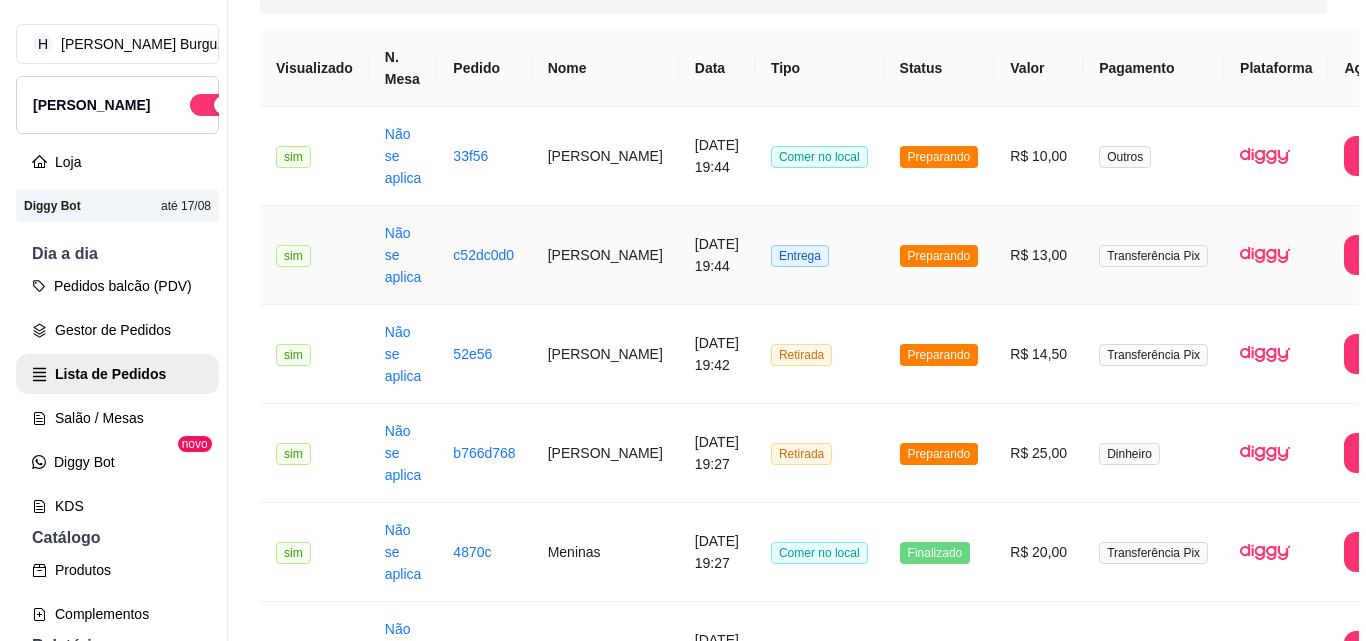 scroll, scrollTop: 0, scrollLeft: 0, axis: both 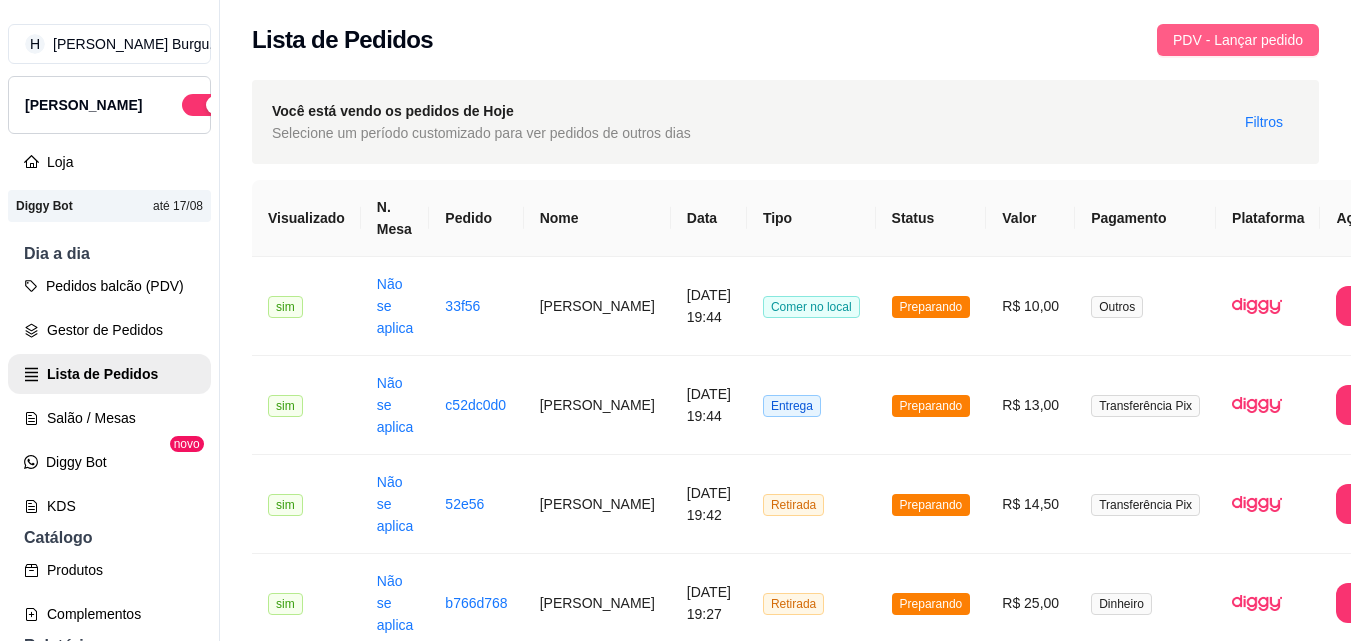click on "PDV - Lançar pedido" at bounding box center [1238, 40] 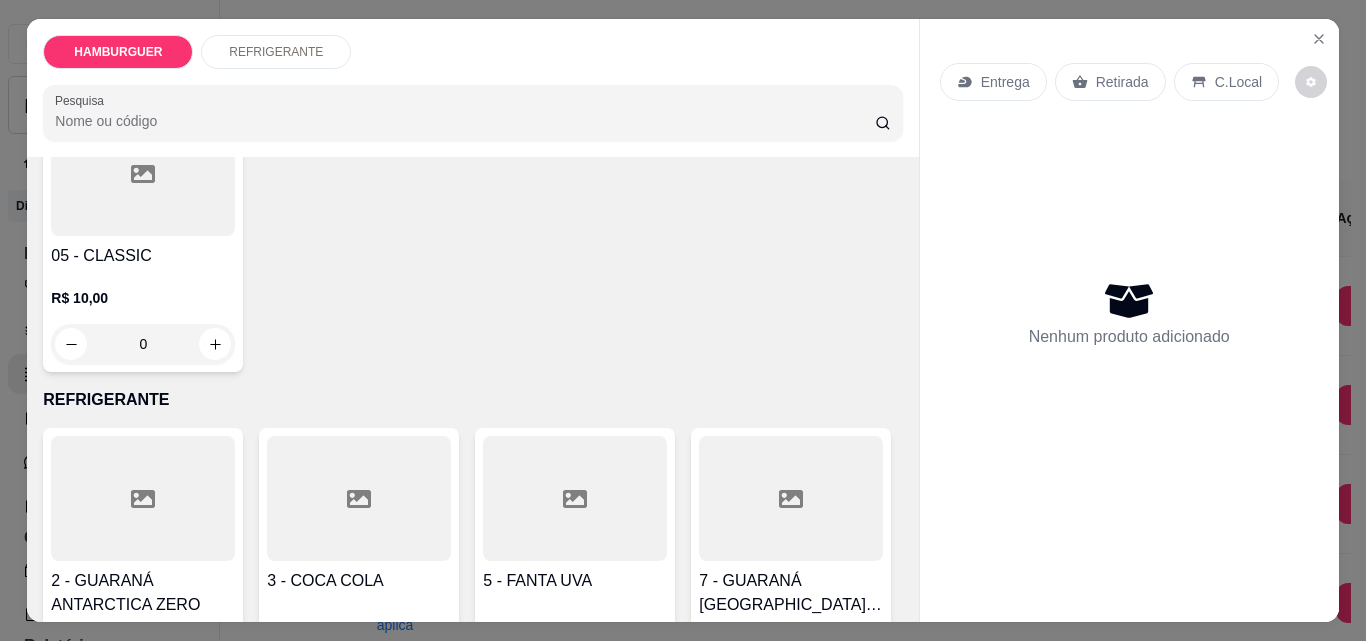 scroll, scrollTop: 500, scrollLeft: 0, axis: vertical 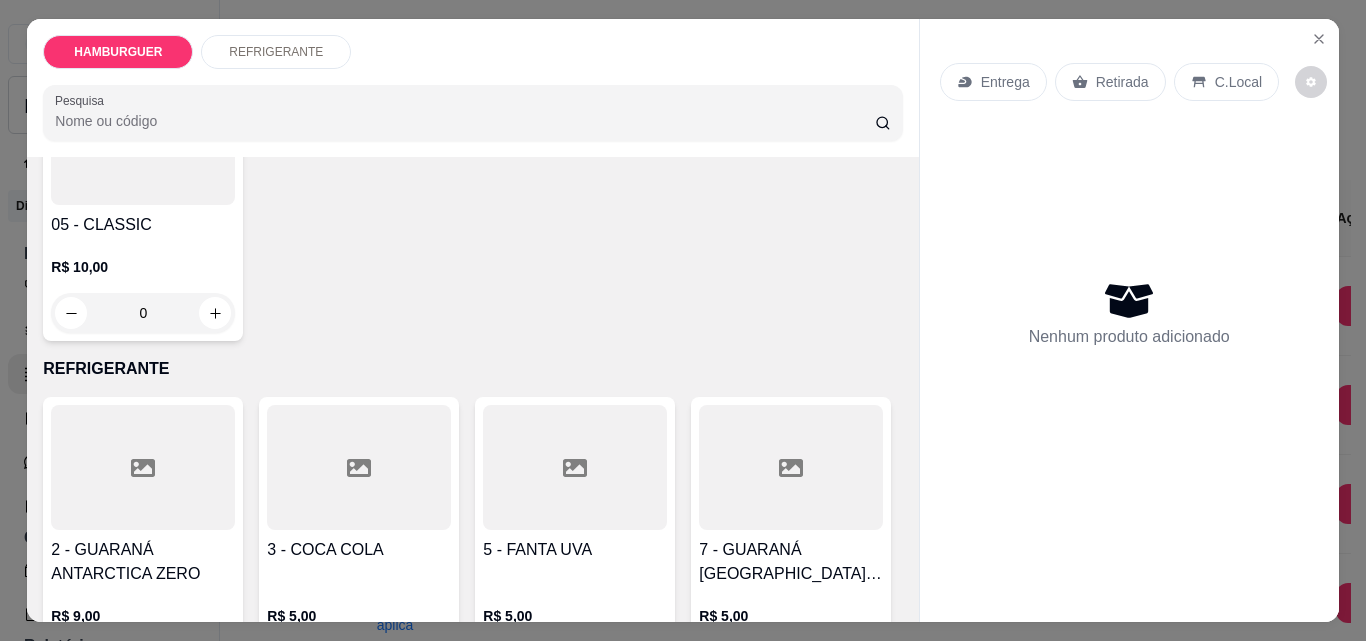 click on "0" at bounding box center (143, 313) 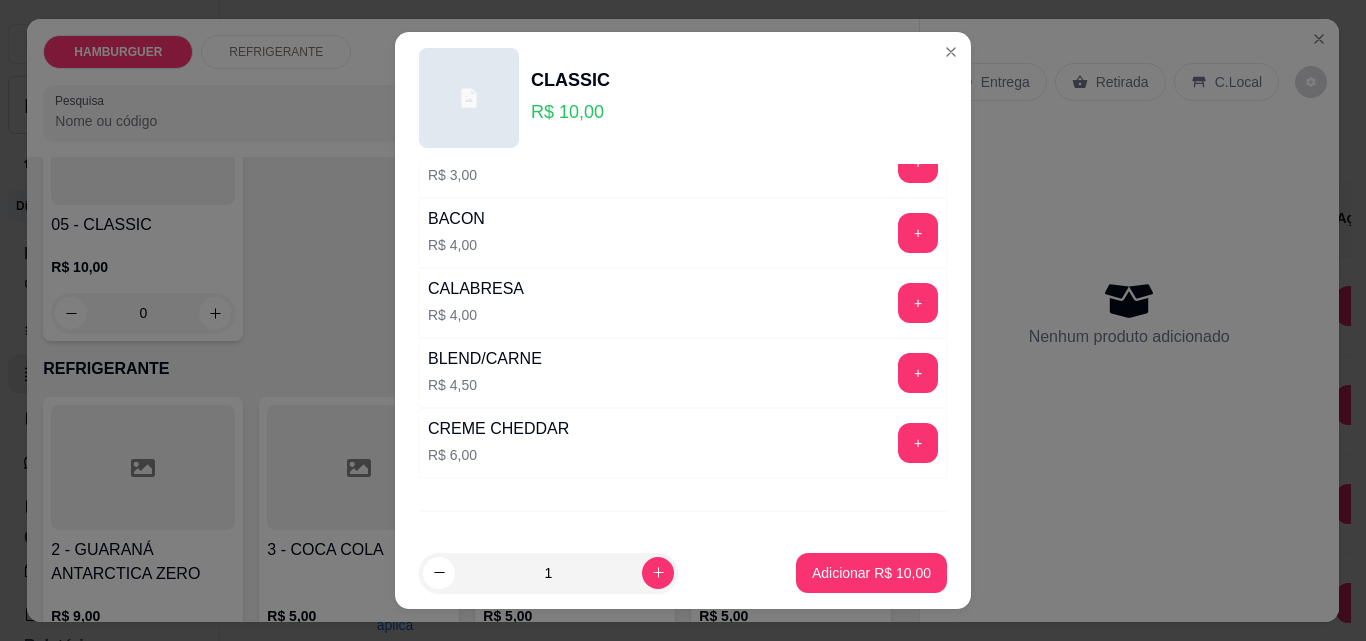 scroll, scrollTop: 481, scrollLeft: 0, axis: vertical 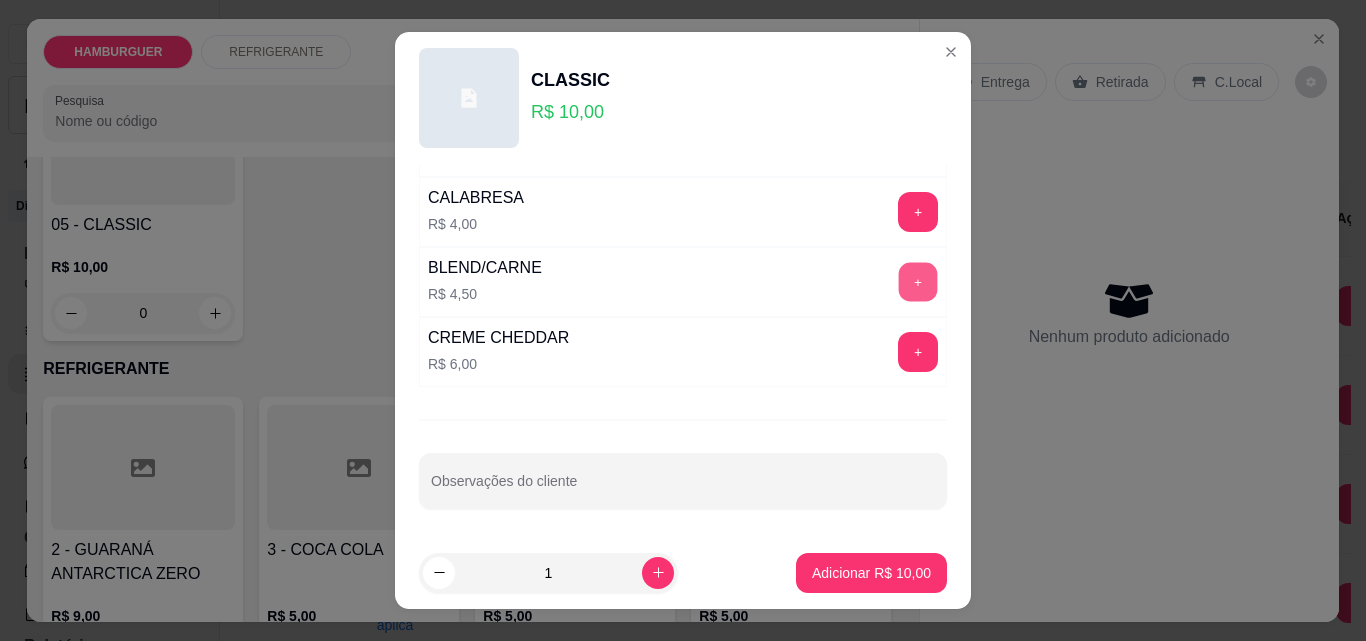 click on "+" at bounding box center (918, 282) 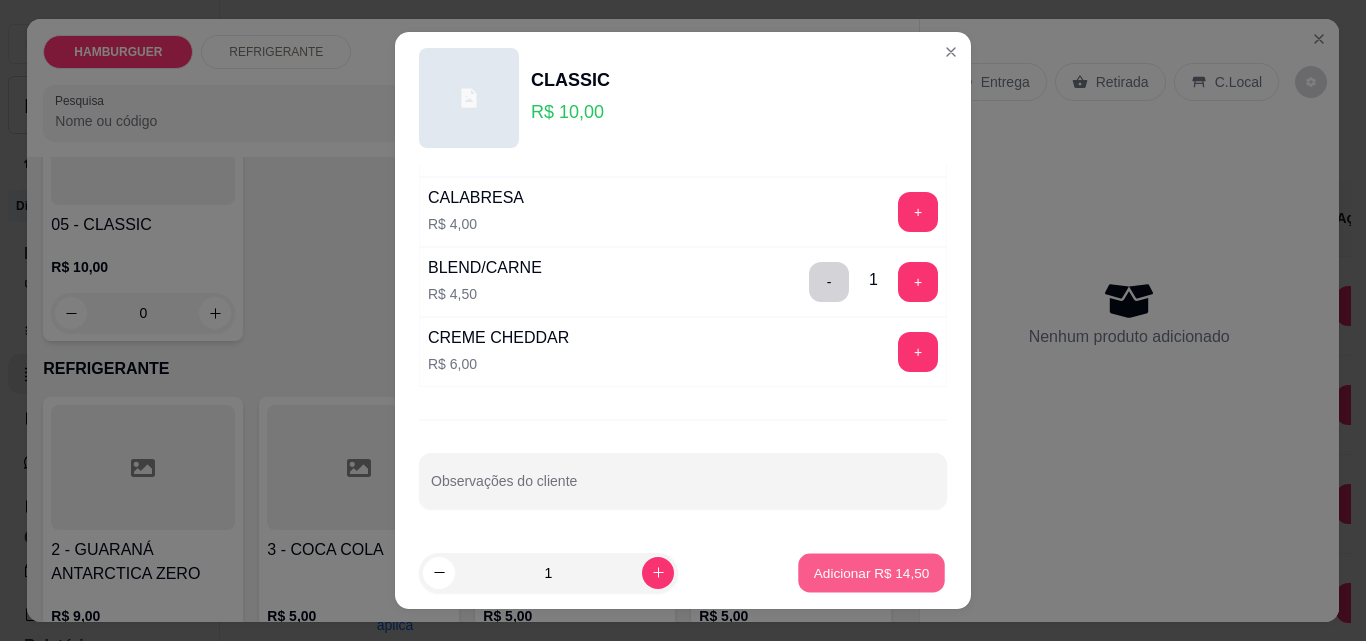 click on "Adicionar   R$ 14,50" at bounding box center [871, 573] 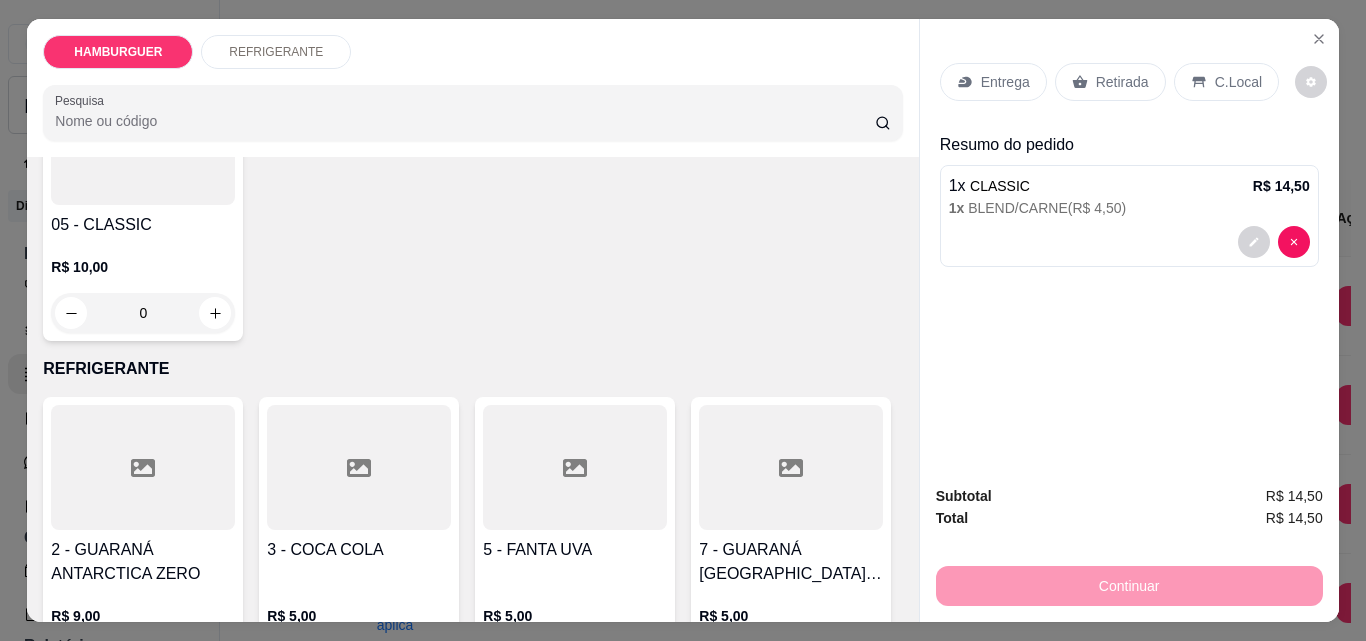 click on "0" at bounding box center [143, 313] 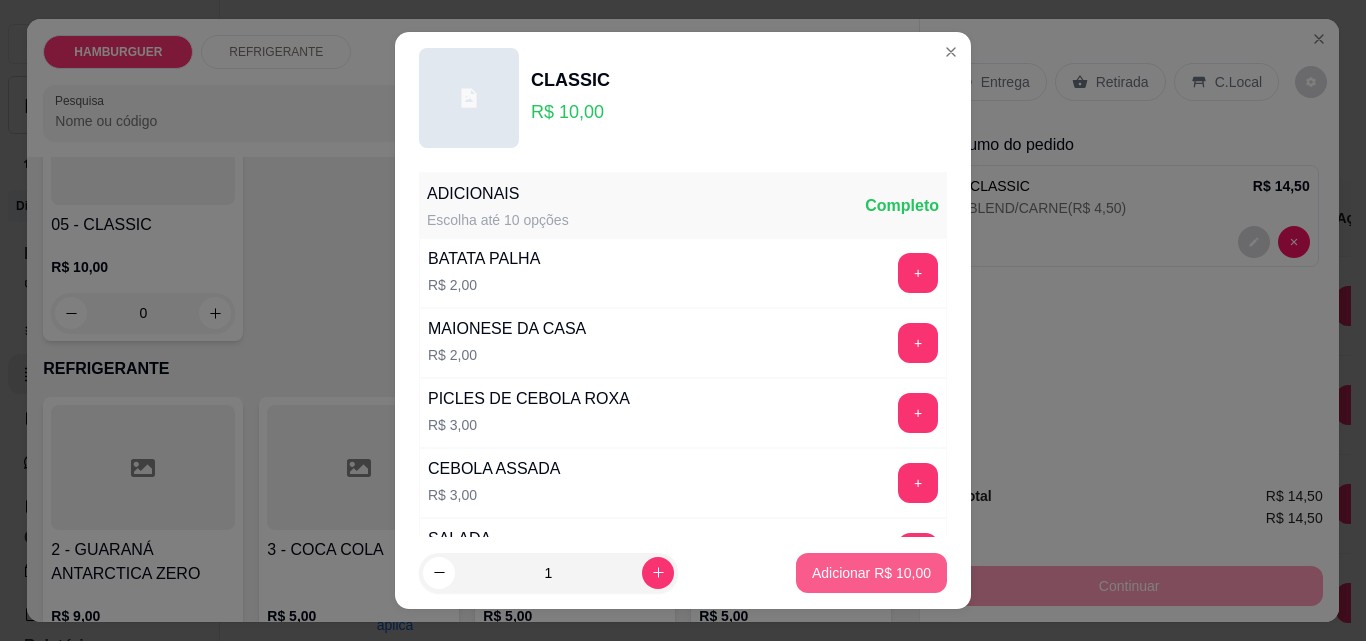 click on "Adicionar   R$ 10,00" at bounding box center [871, 573] 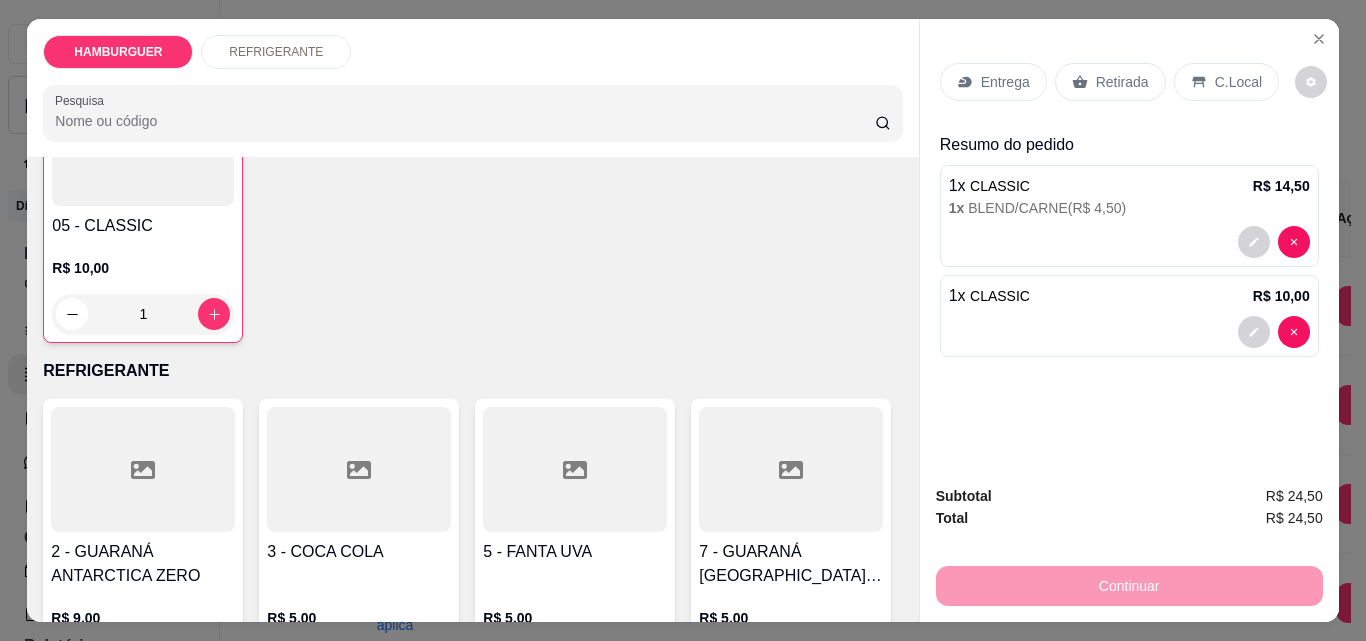 click on "Retirada" at bounding box center (1122, 82) 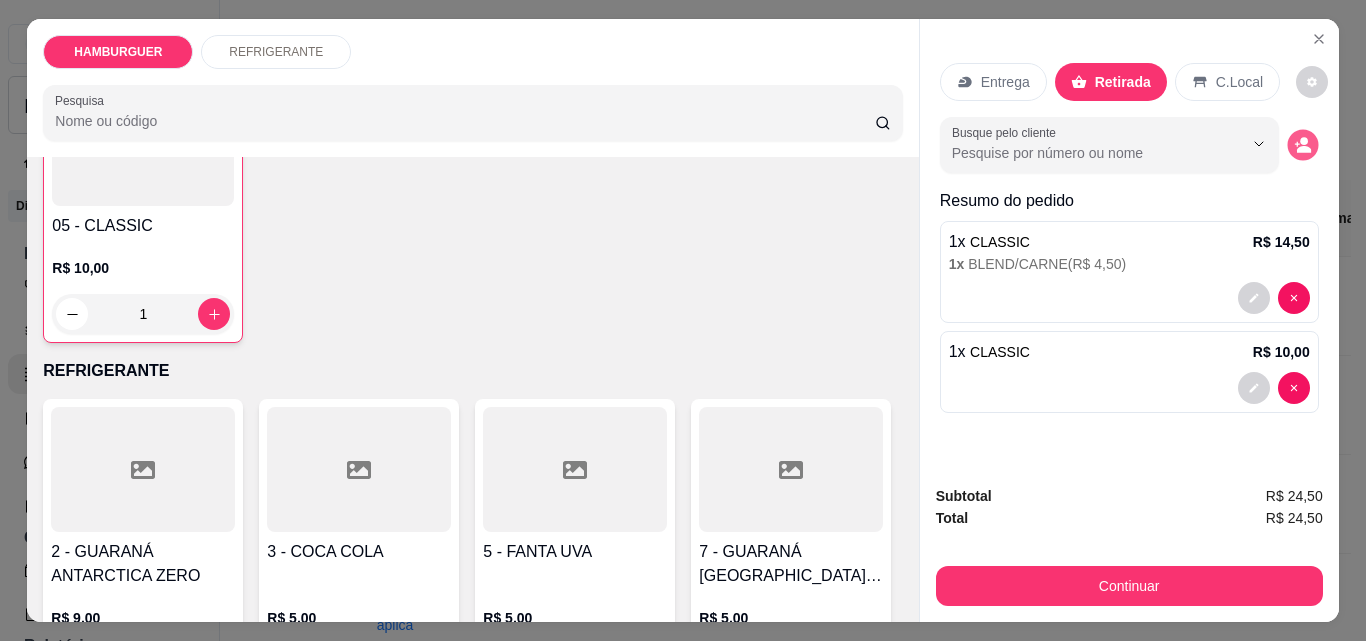 click at bounding box center [1302, 145] 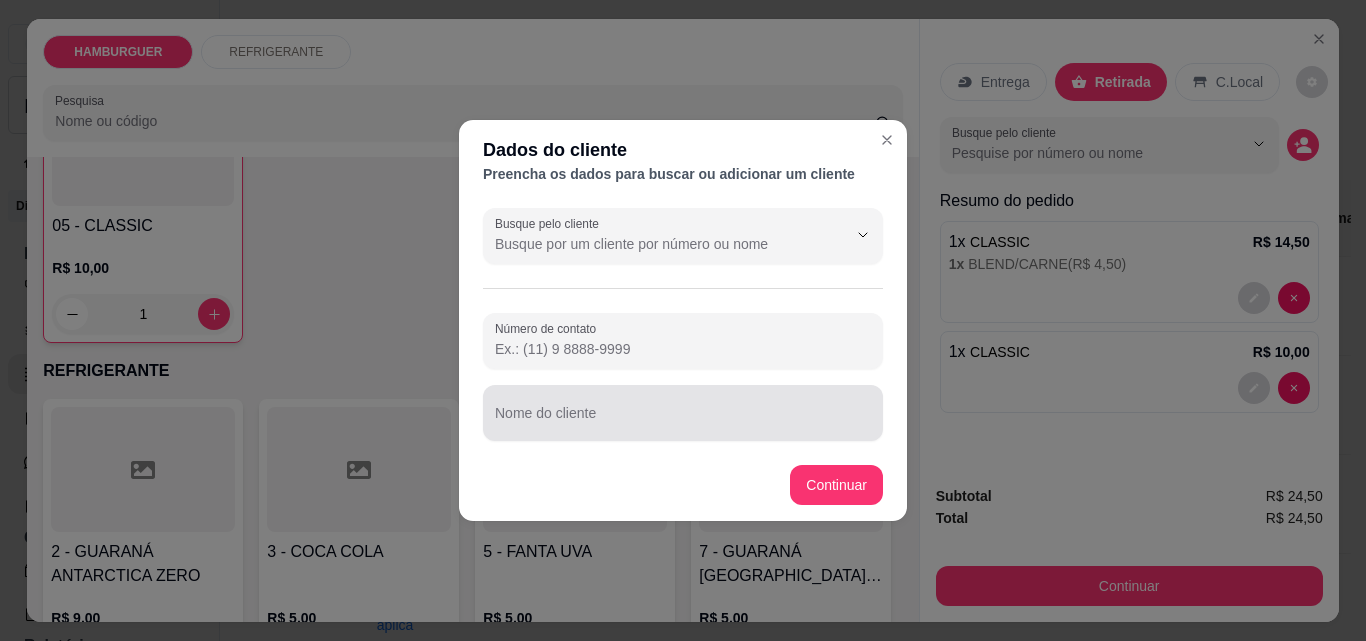 click on "Nome do cliente" at bounding box center [683, 421] 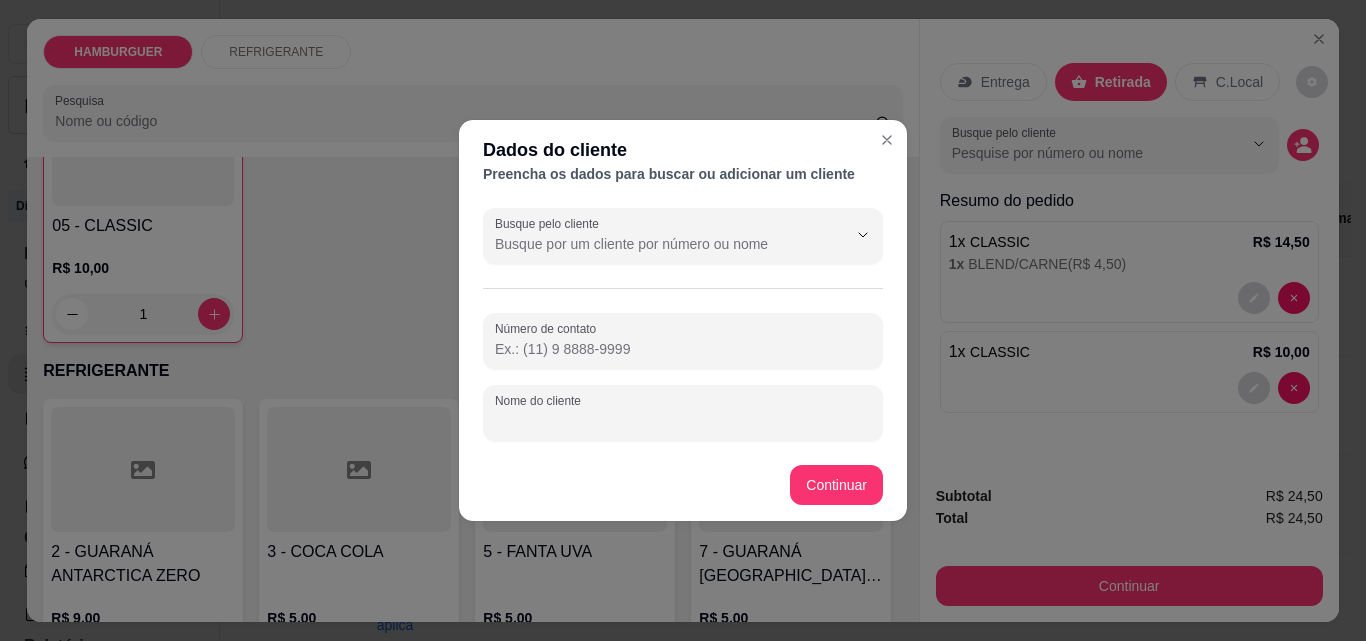 type on "k" 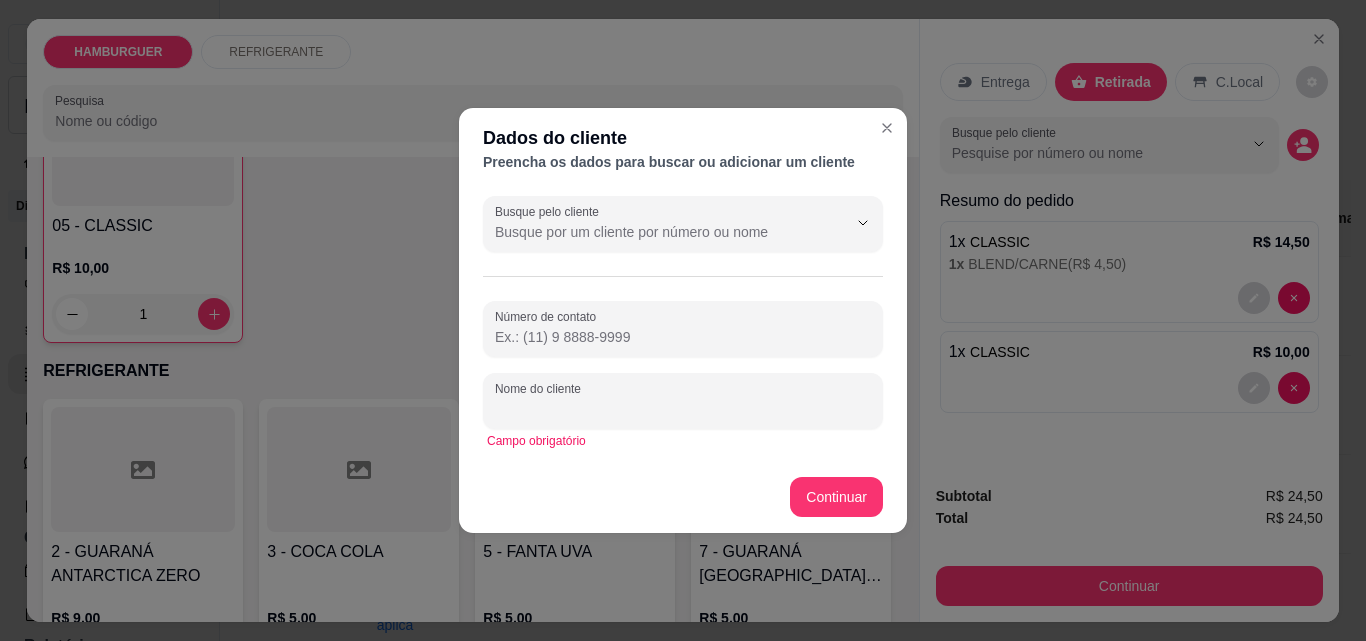 type on "k" 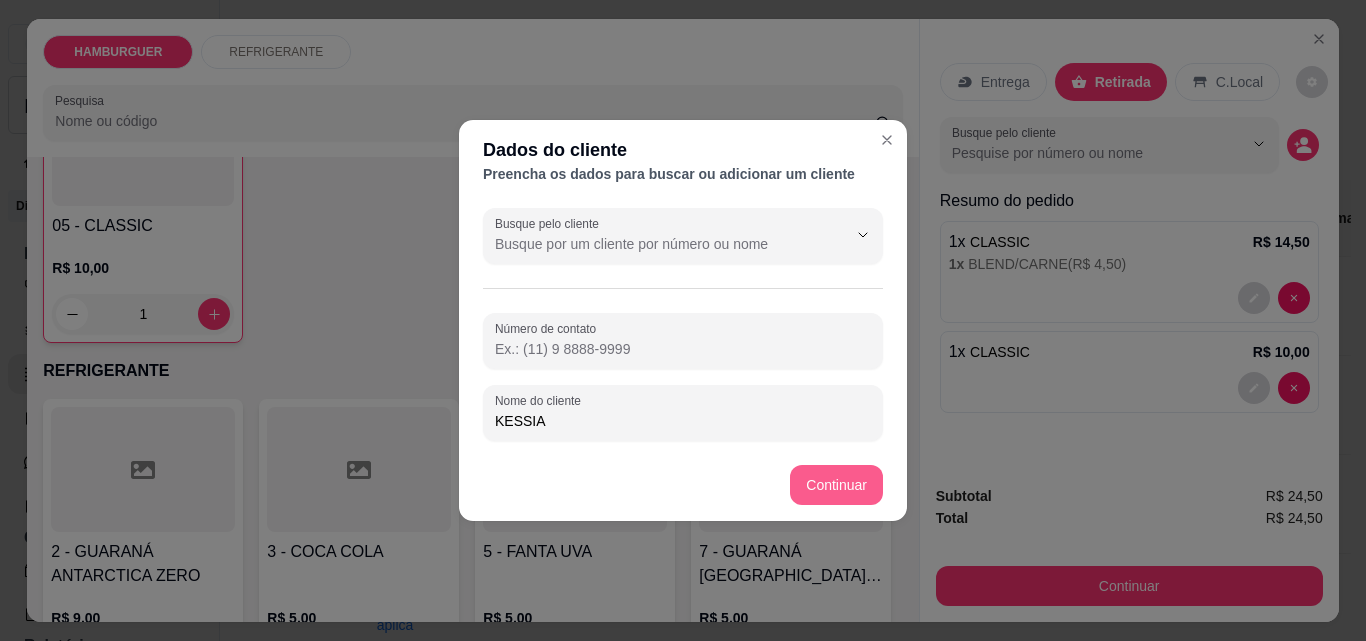type on "KESSIA" 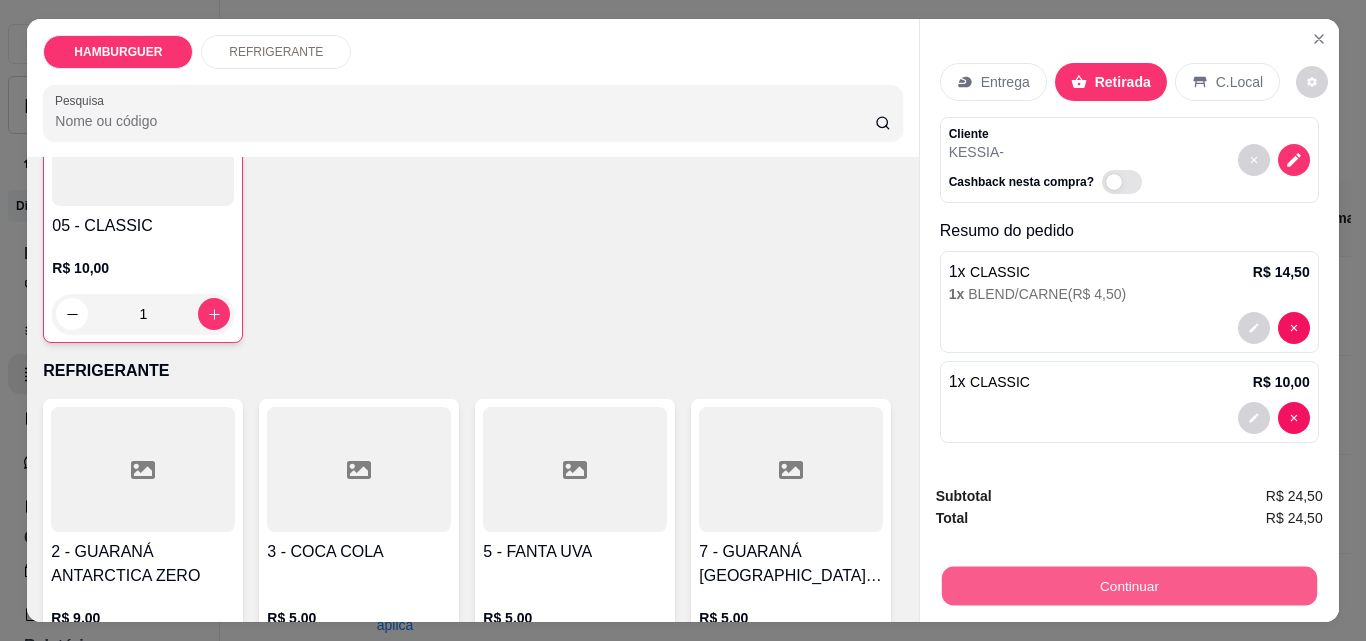 click on "Continuar" at bounding box center (1128, 585) 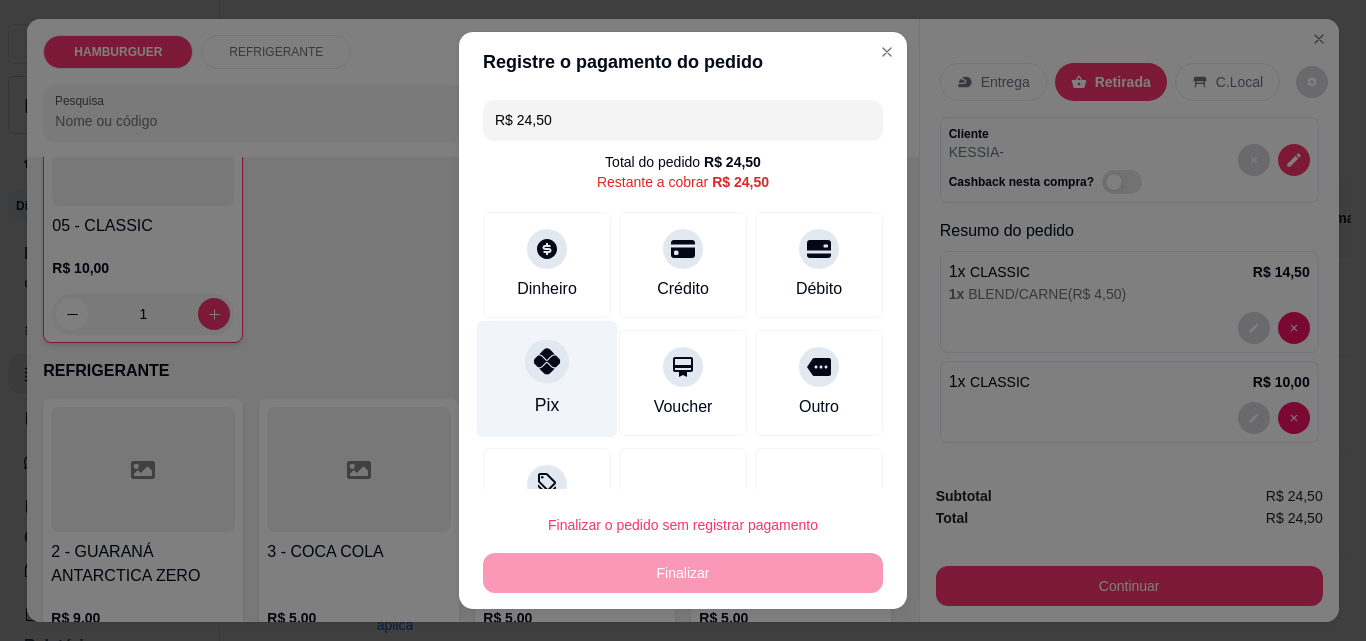 click 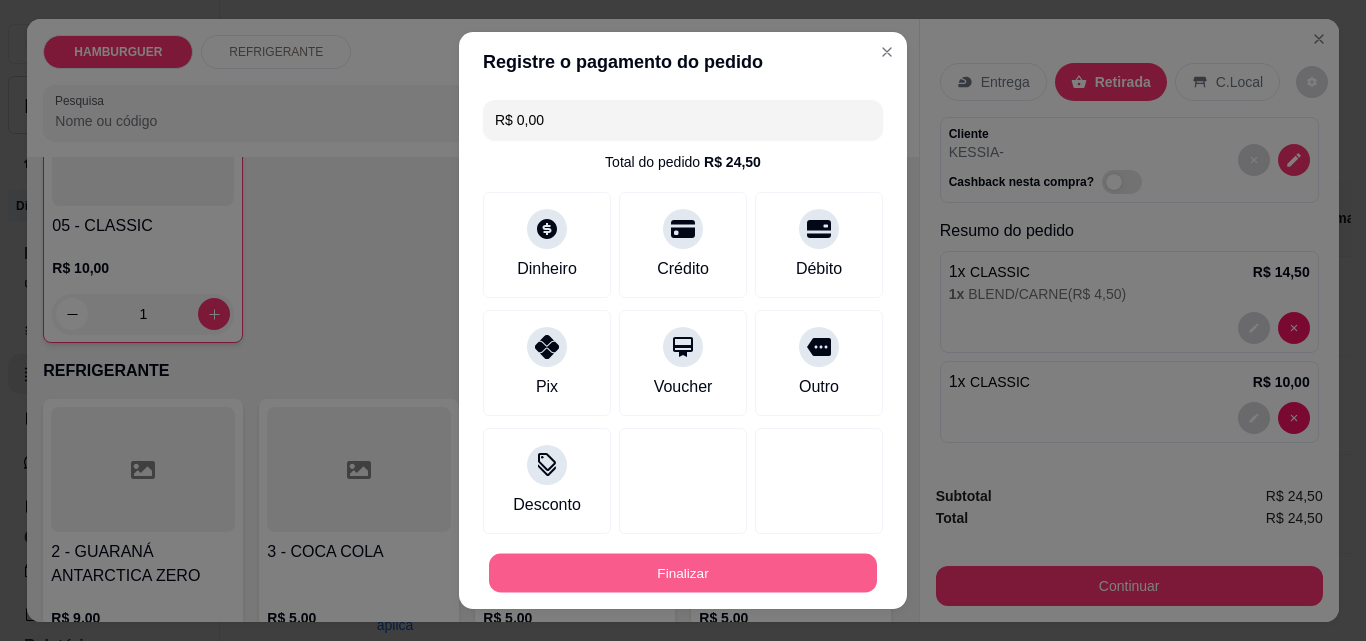 click on "Finalizar" at bounding box center [683, 573] 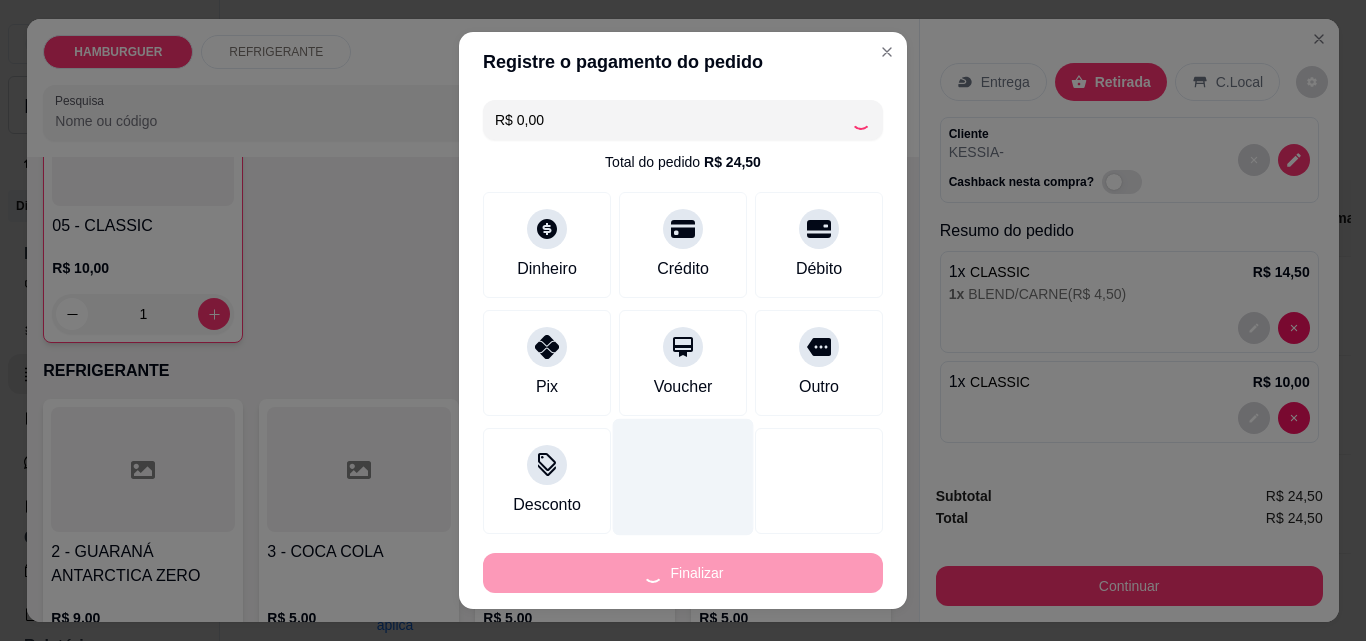 type on "0" 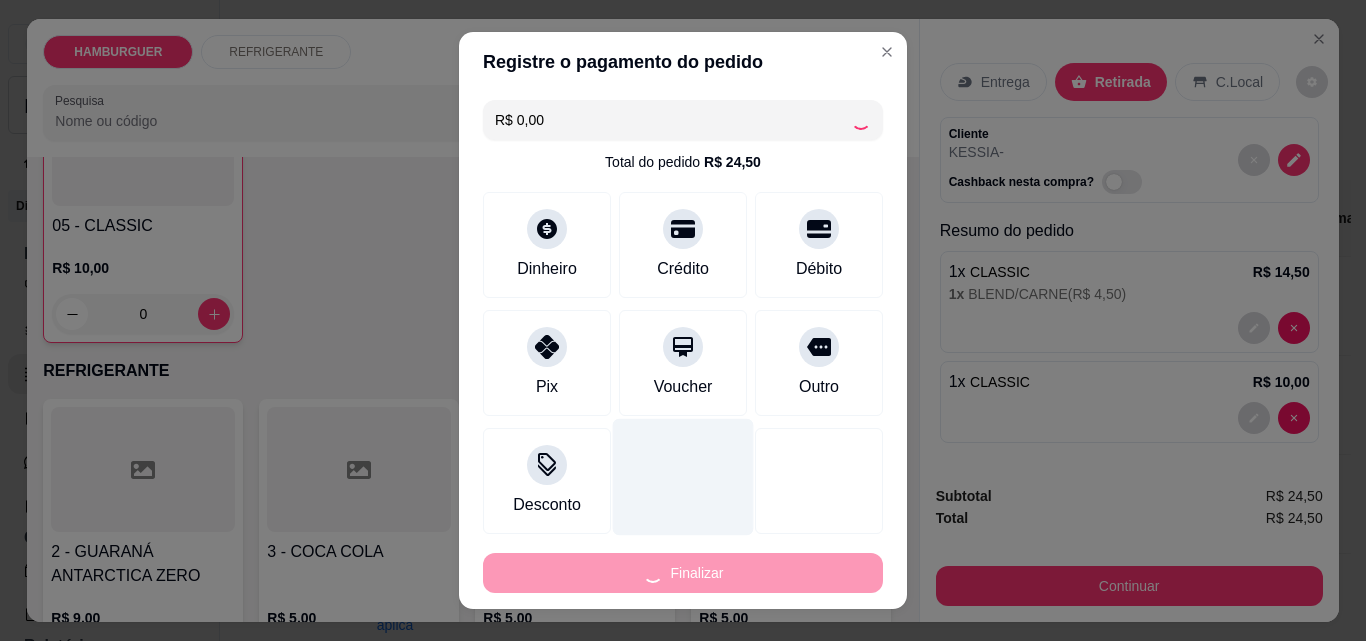 type on "-R$ 24,50" 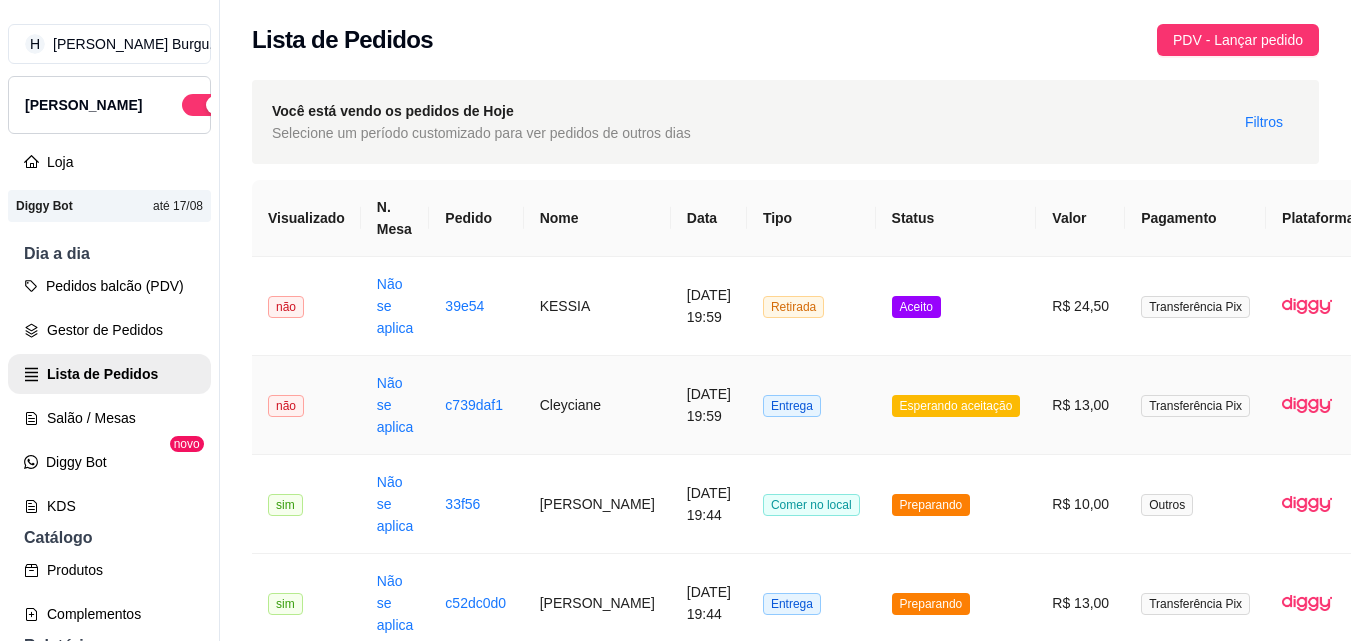 click on "Esperando aceitação" at bounding box center (956, 405) 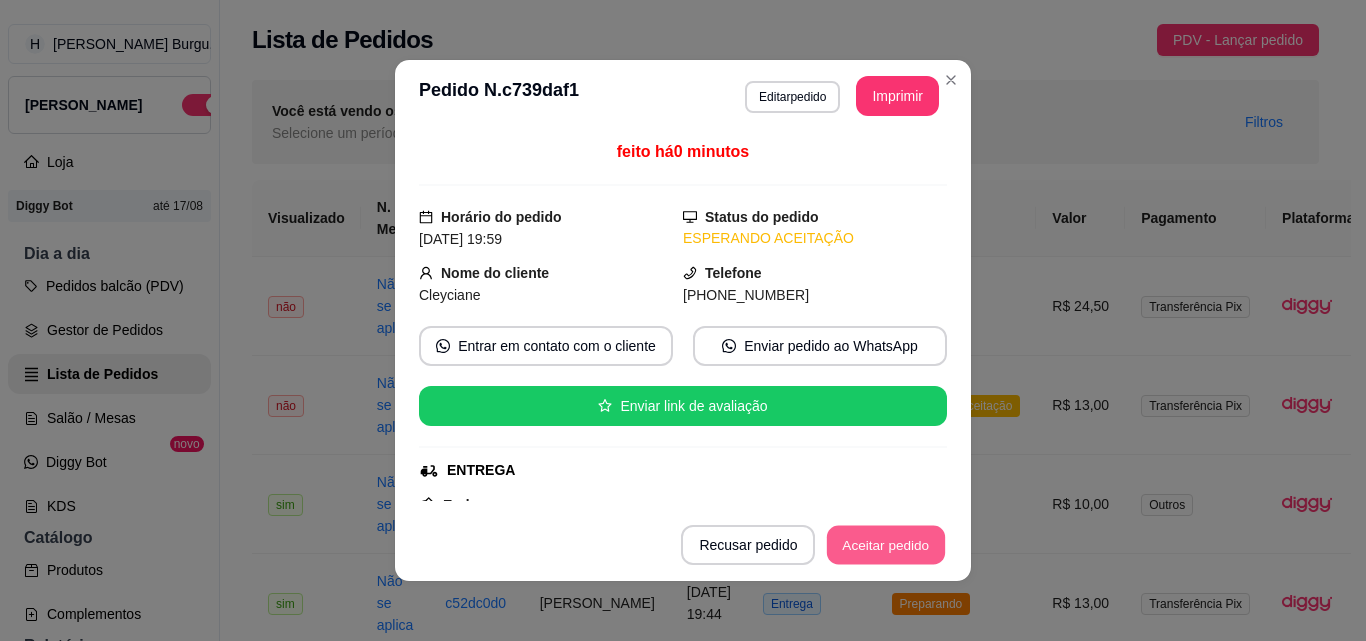 click on "Aceitar pedido" at bounding box center (886, 545) 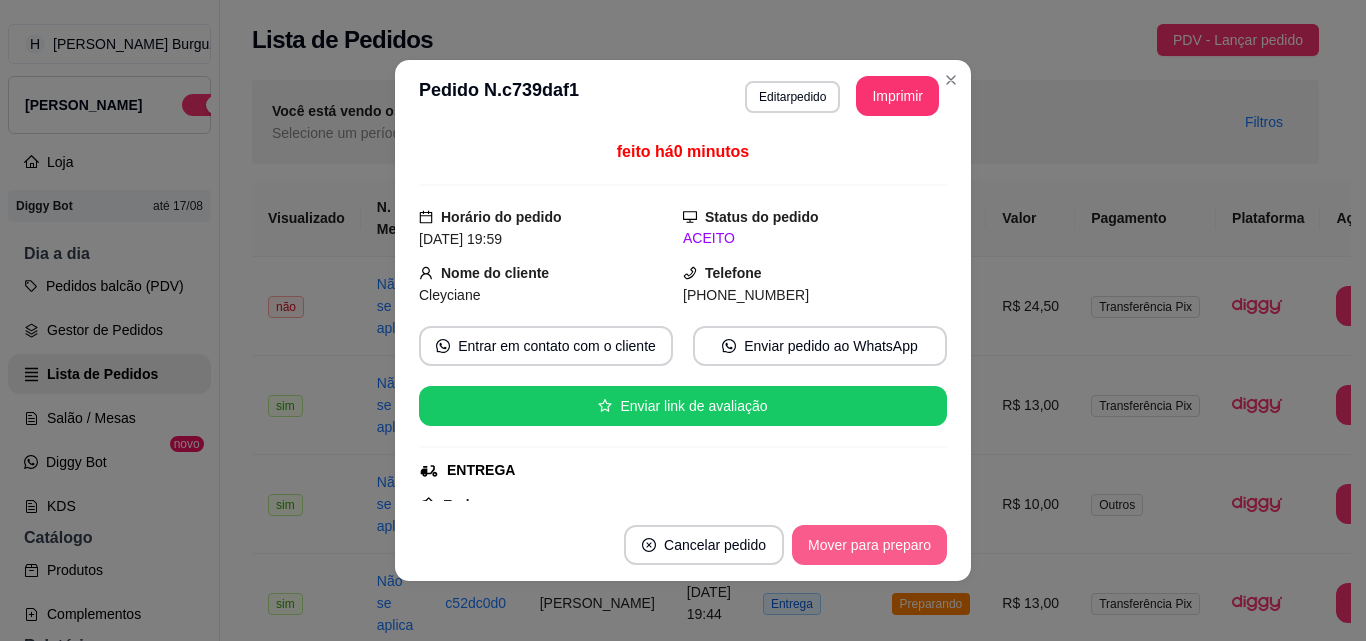click on "Mover para preparo" at bounding box center (869, 545) 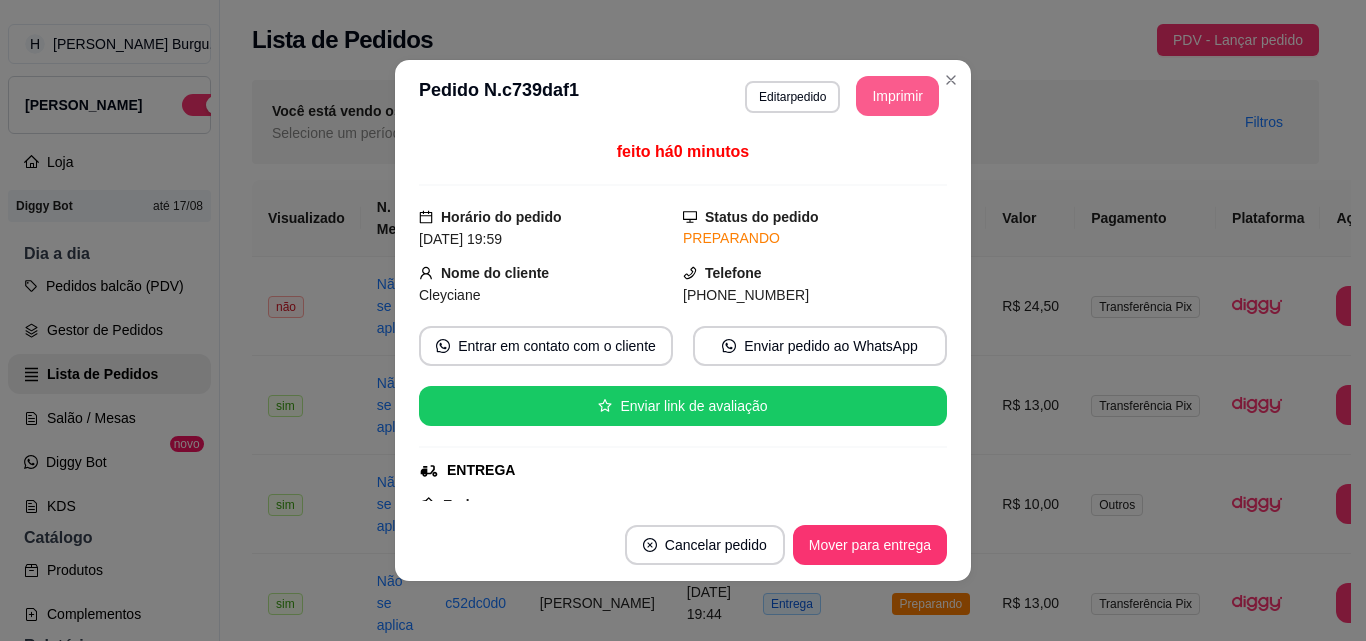 click on "Imprimir" at bounding box center (897, 96) 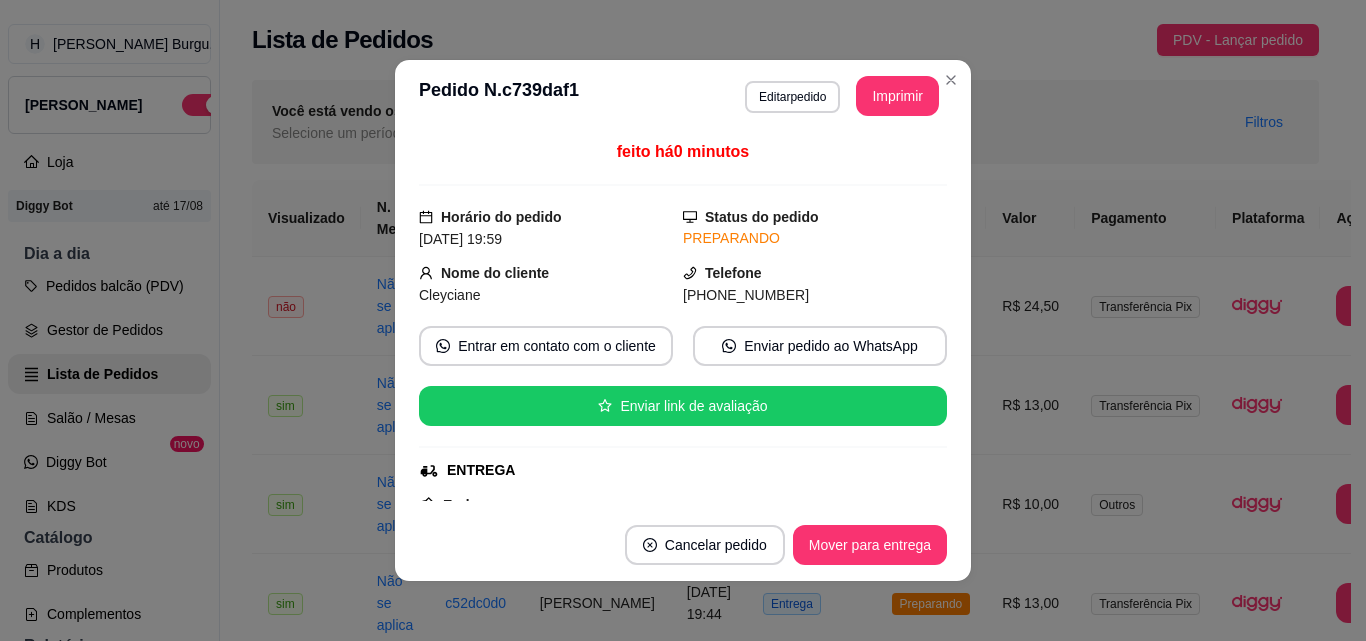 scroll, scrollTop: 0, scrollLeft: 0, axis: both 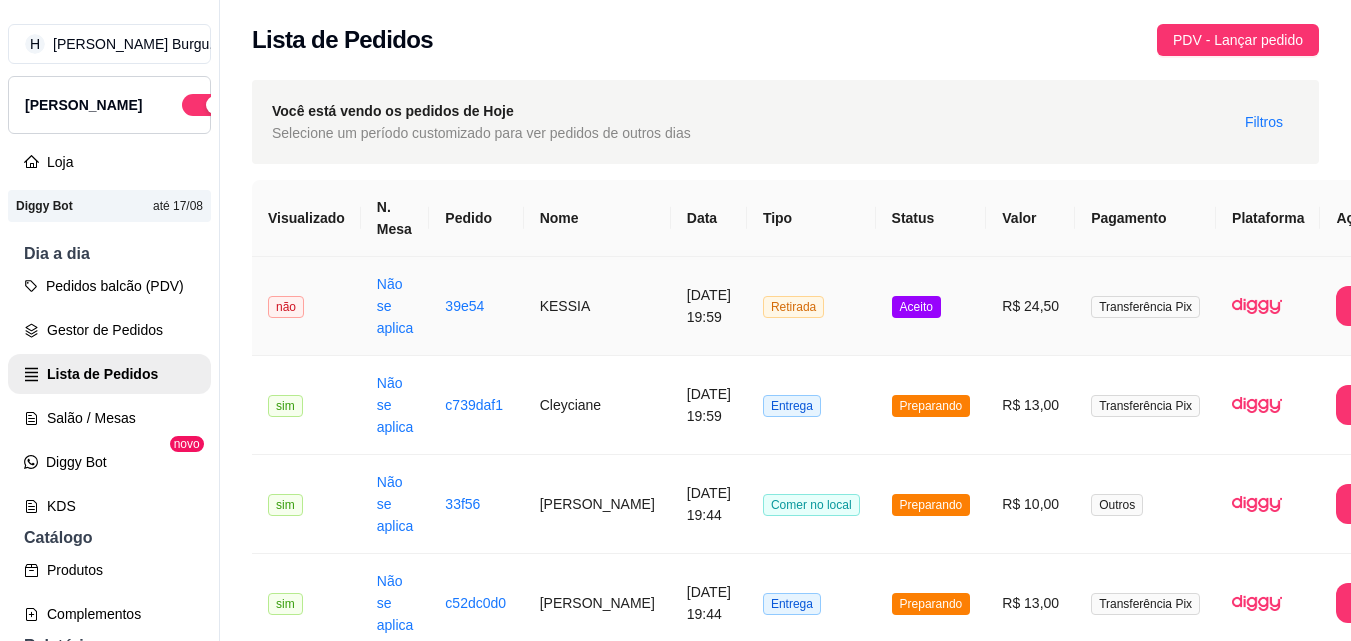 click on "R$ 24,50" at bounding box center [1030, 306] 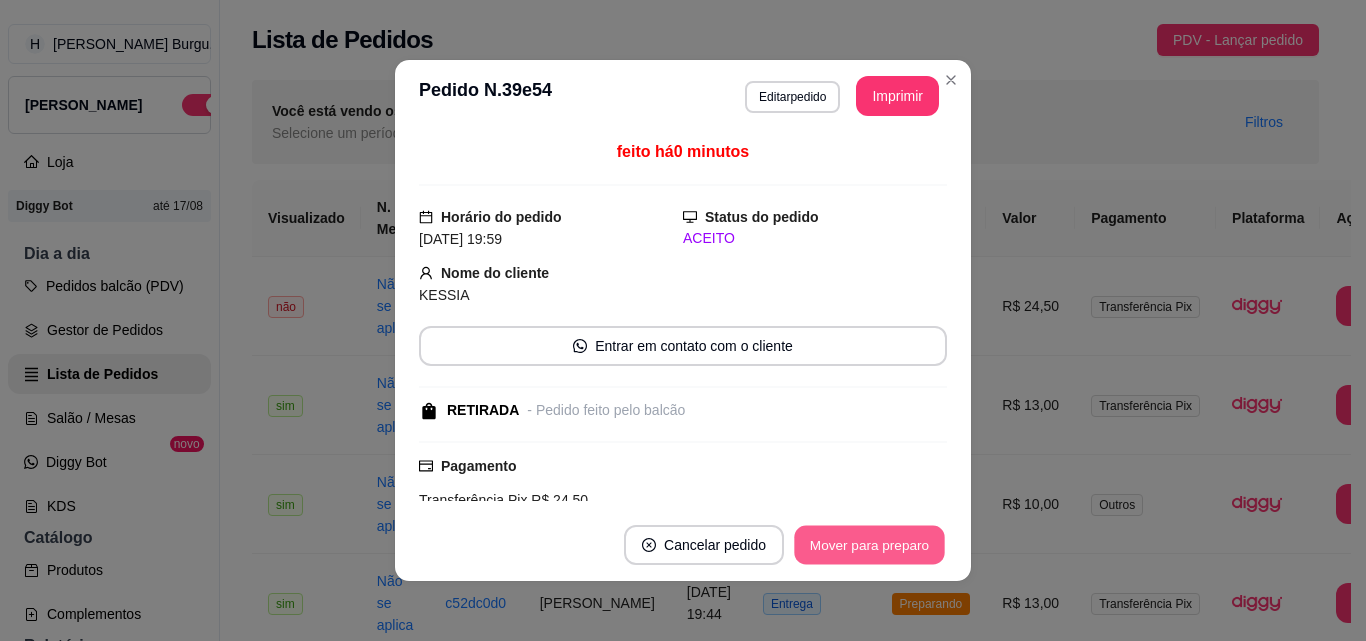 click on "Mover para preparo" at bounding box center [869, 545] 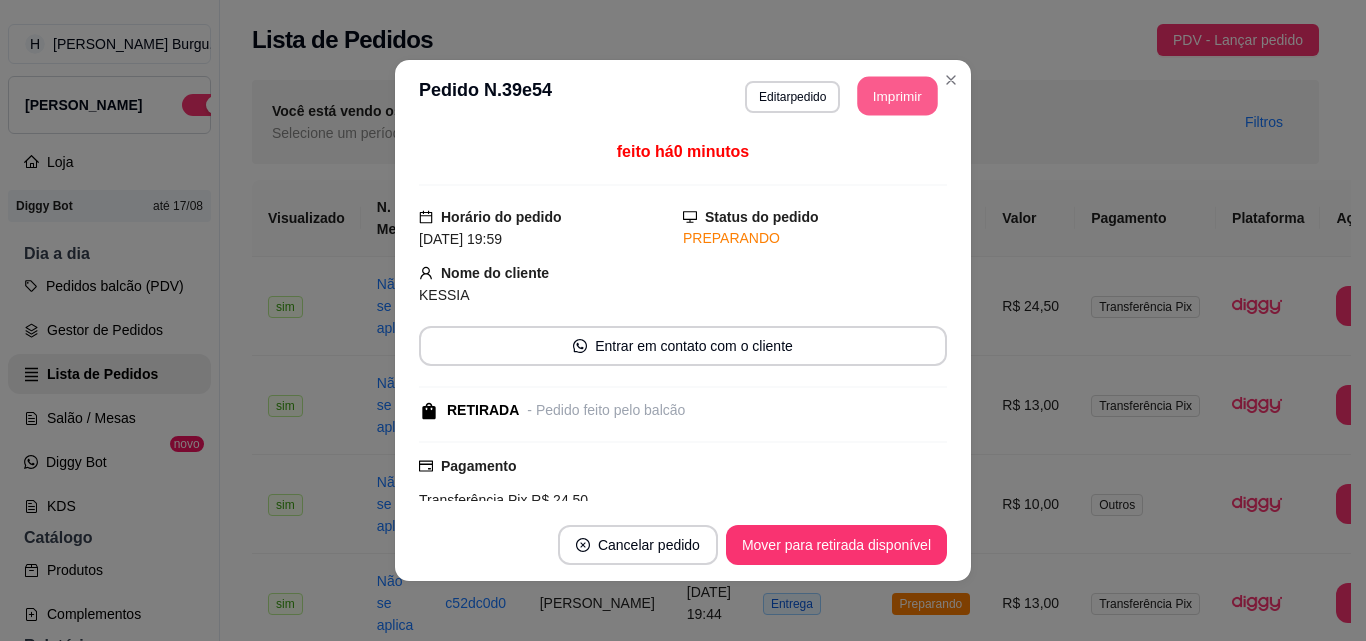 click on "Imprimir" at bounding box center (898, 96) 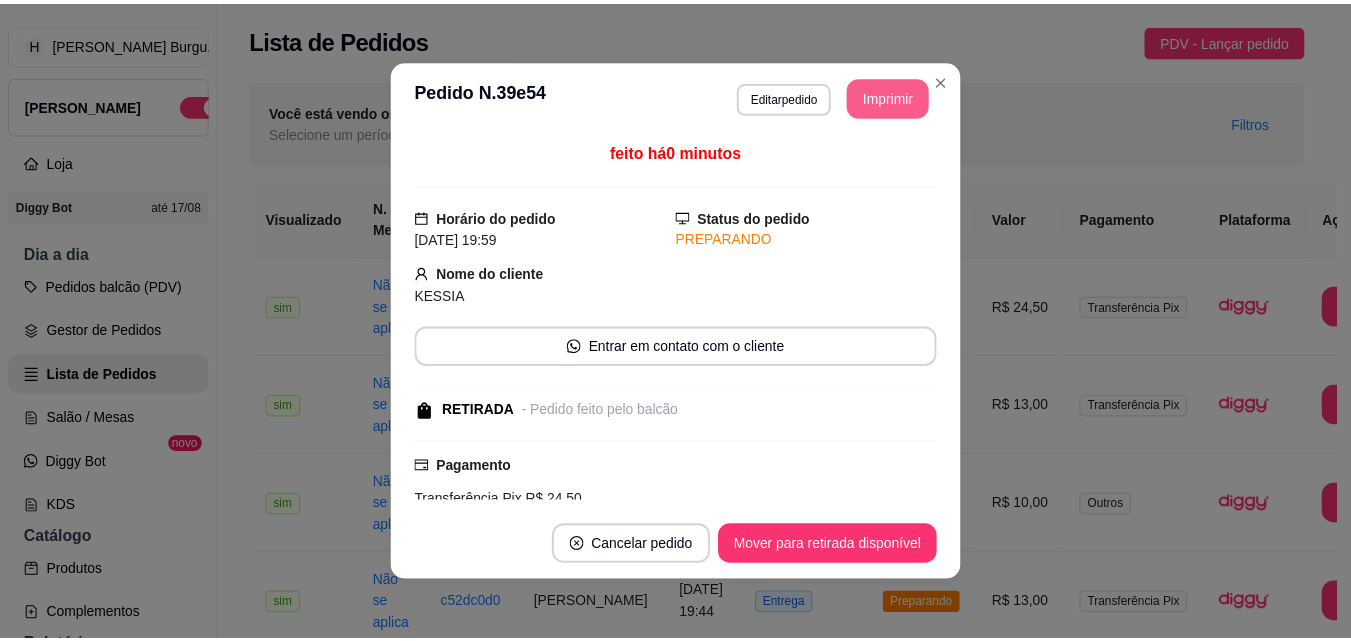 scroll, scrollTop: 0, scrollLeft: 0, axis: both 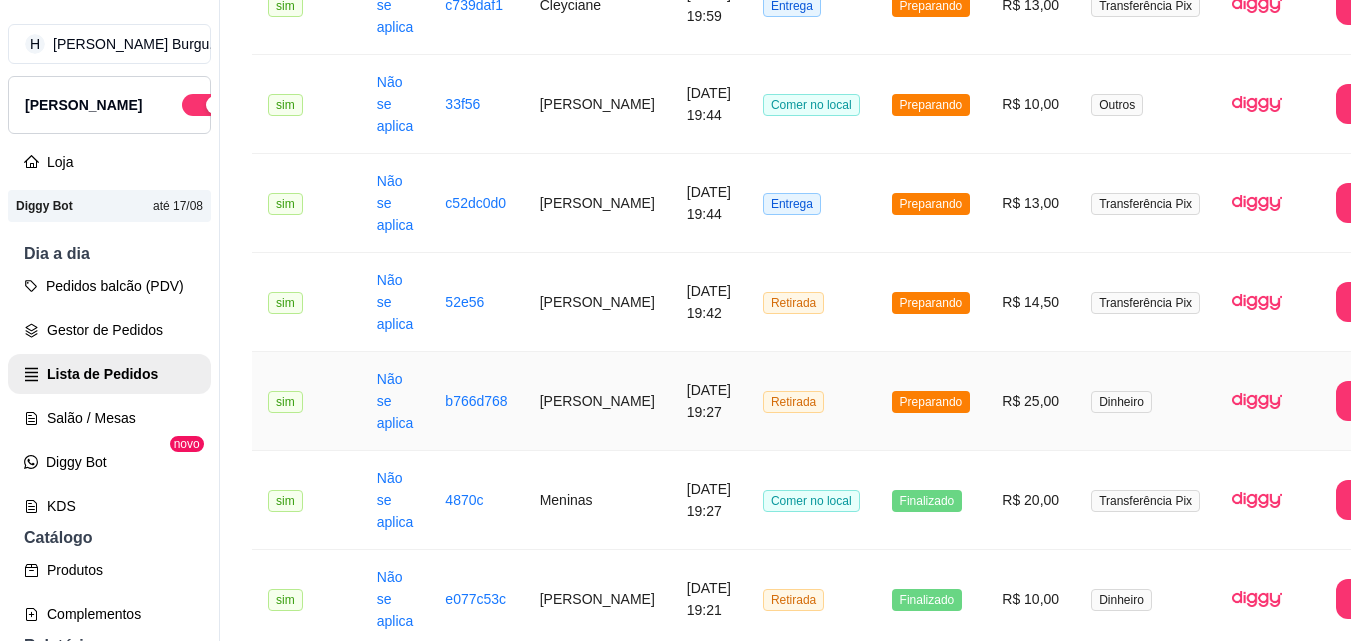 click on "Retirada" at bounding box center [811, 401] 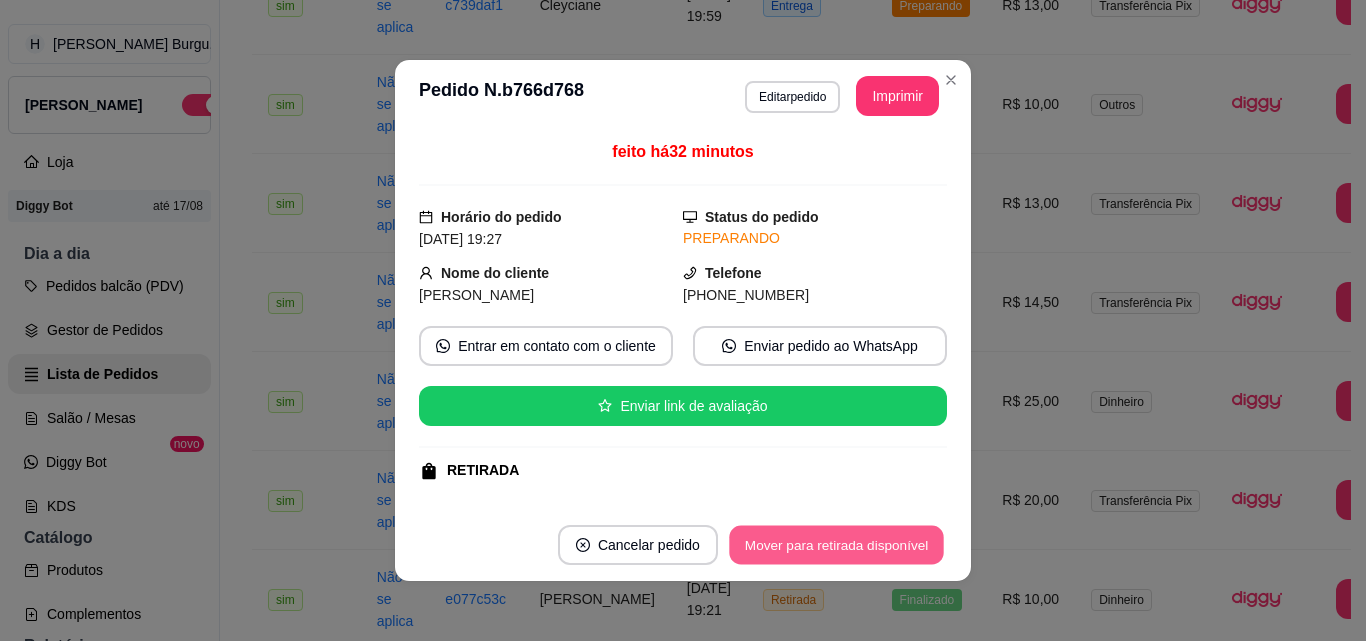 click on "Mover para retirada disponível" at bounding box center [836, 545] 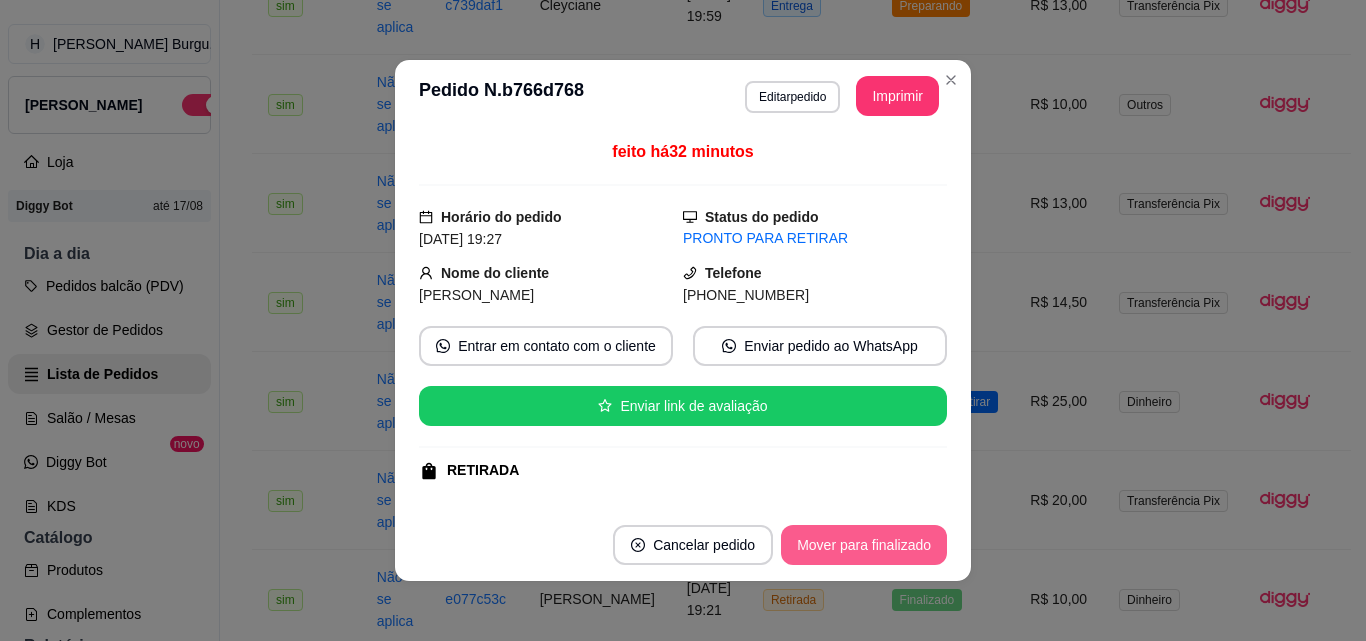 click on "Mover para finalizado" at bounding box center (864, 545) 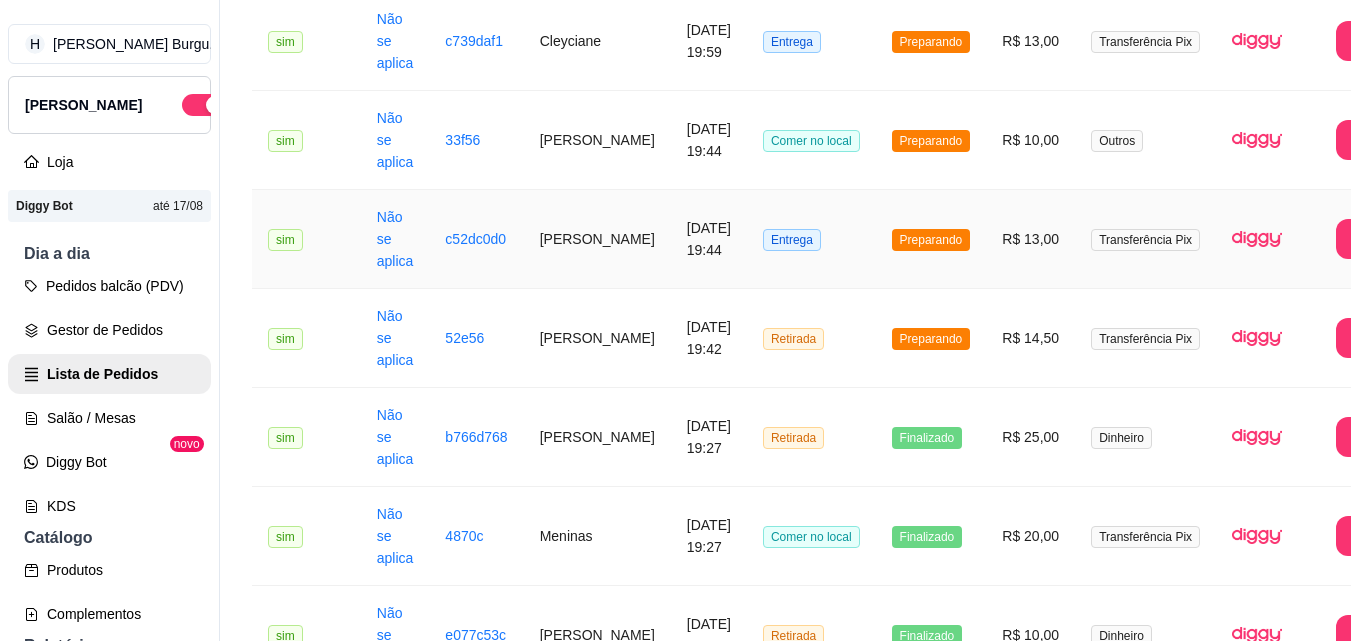 scroll, scrollTop: 400, scrollLeft: 0, axis: vertical 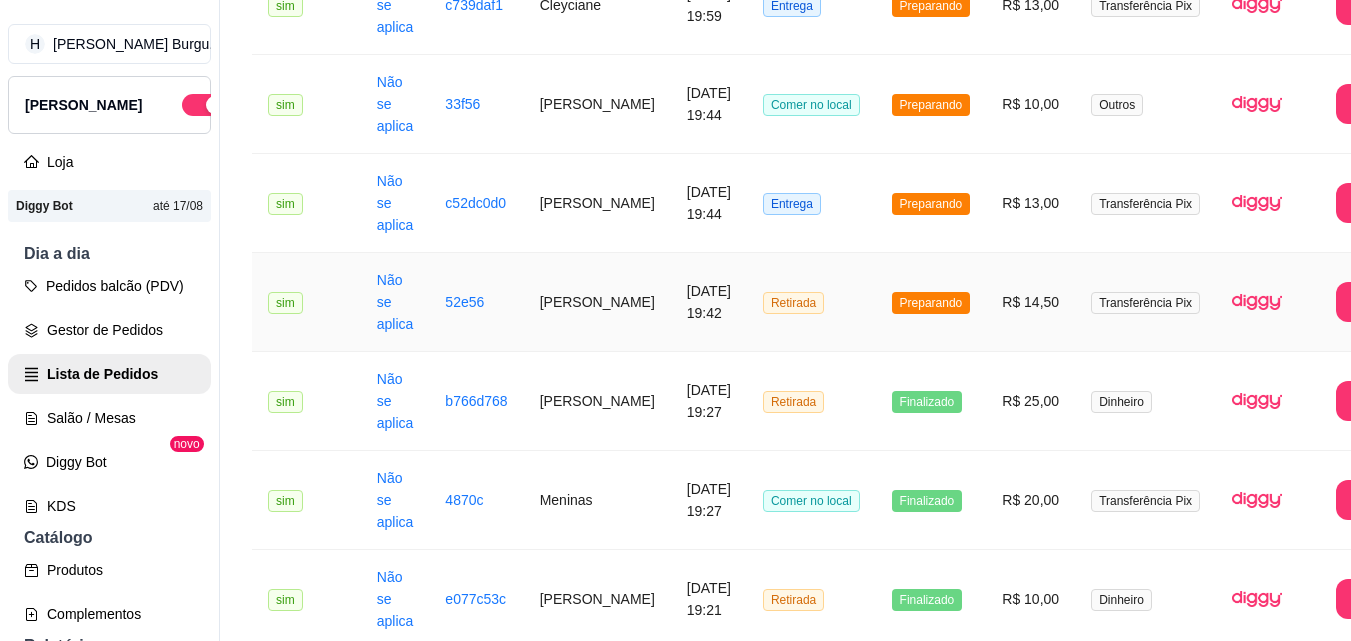 click on "Retirada" at bounding box center (811, 302) 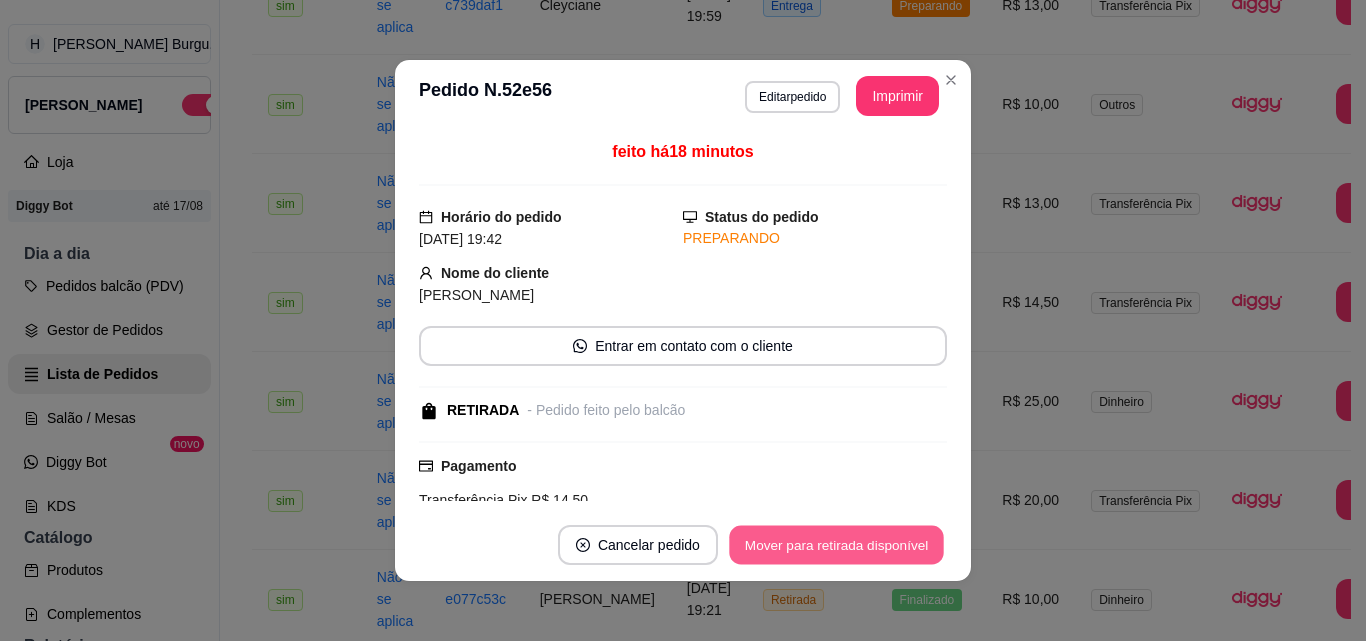 click on "Mover para retirada disponível" at bounding box center [836, 545] 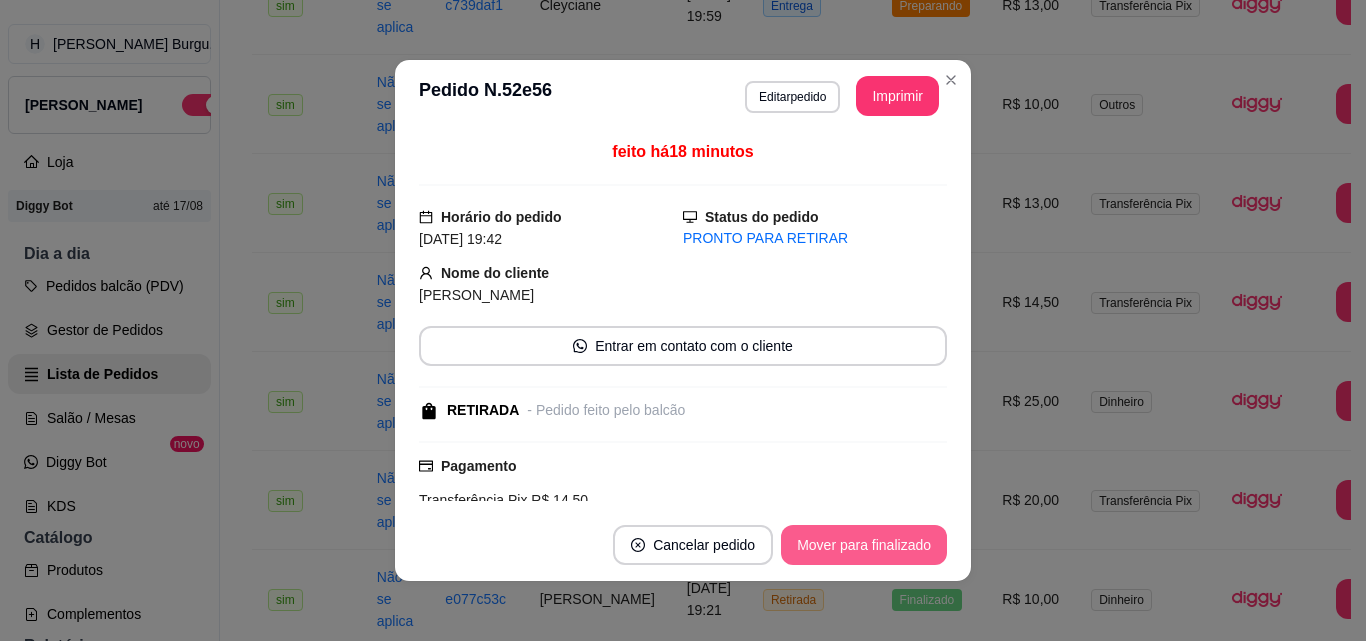 click on "Mover para finalizado" at bounding box center [864, 545] 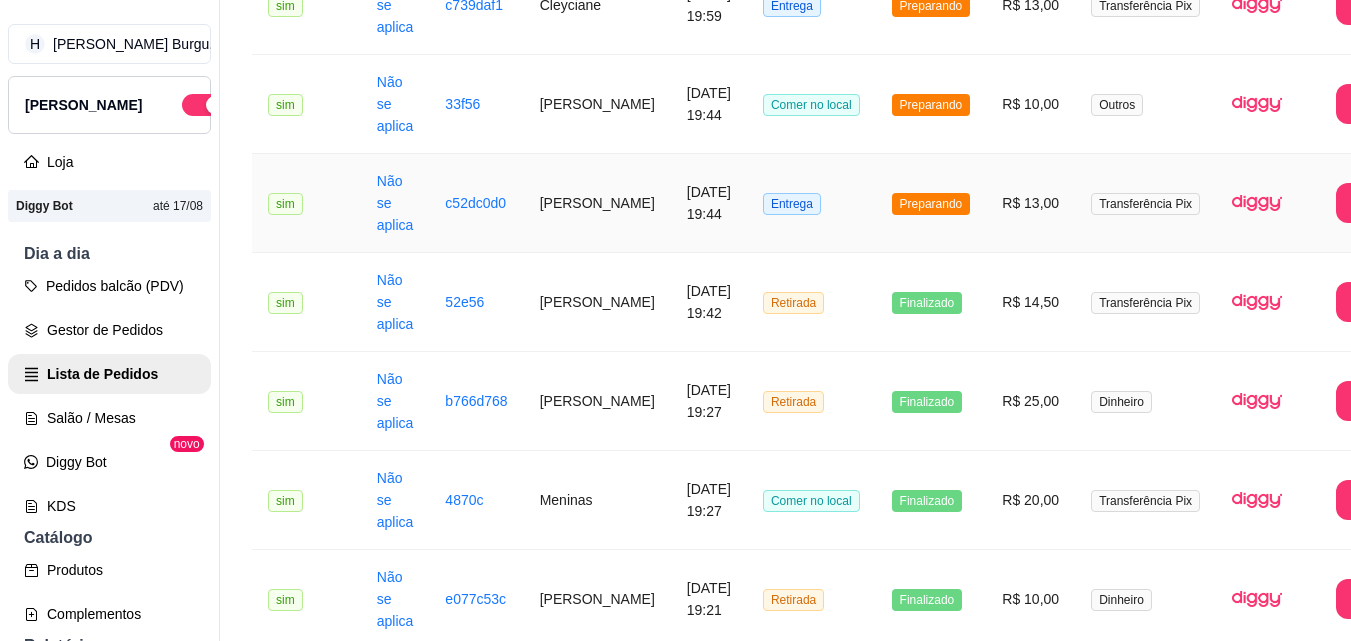 click on "Entrega" at bounding box center (811, 203) 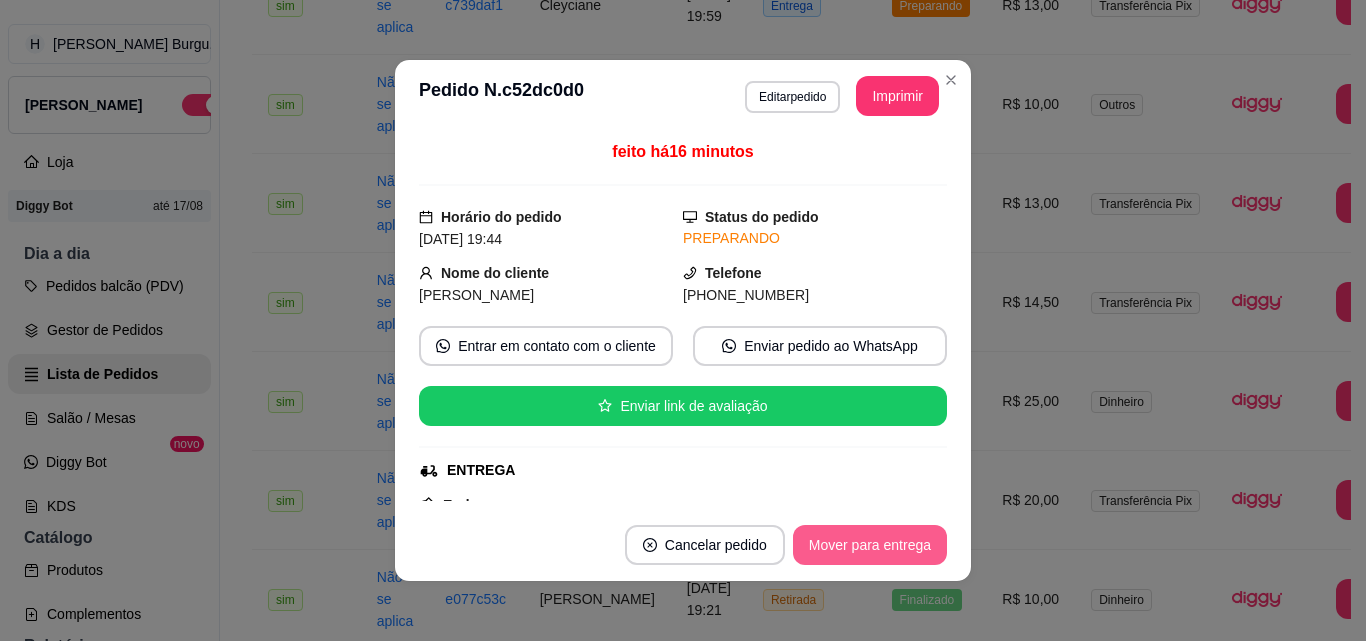 click on "Mover para entrega" at bounding box center (870, 545) 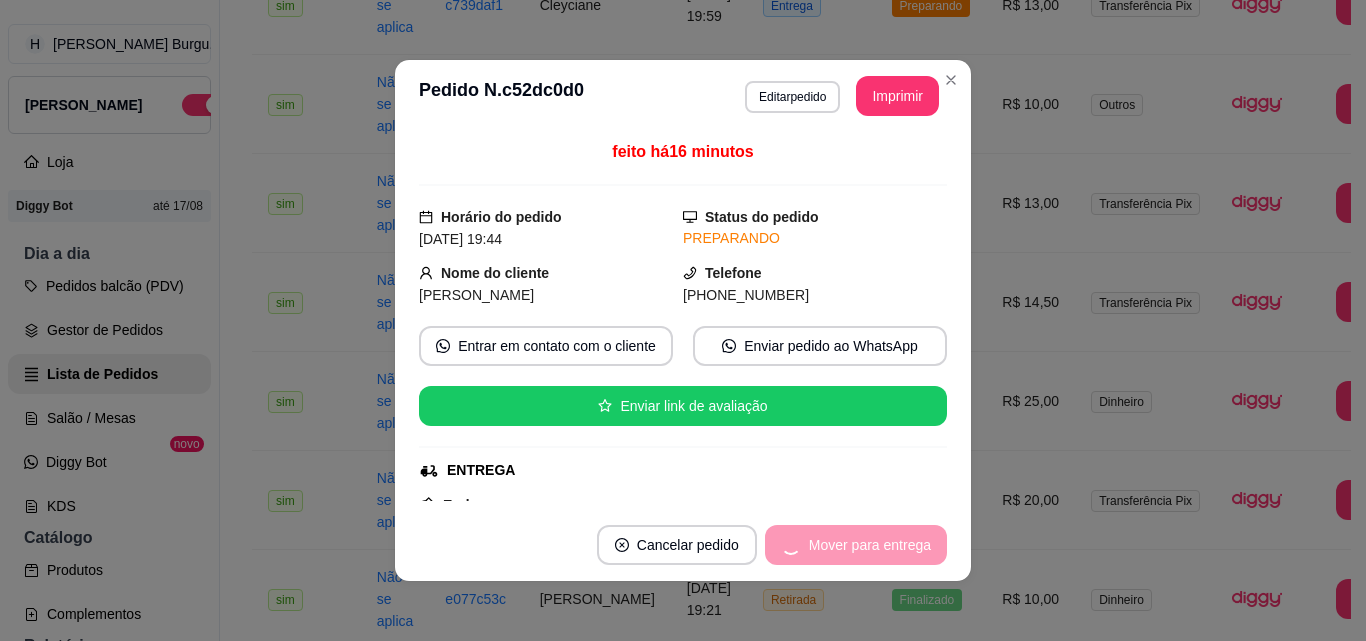 click on "Mover para entrega" at bounding box center (856, 545) 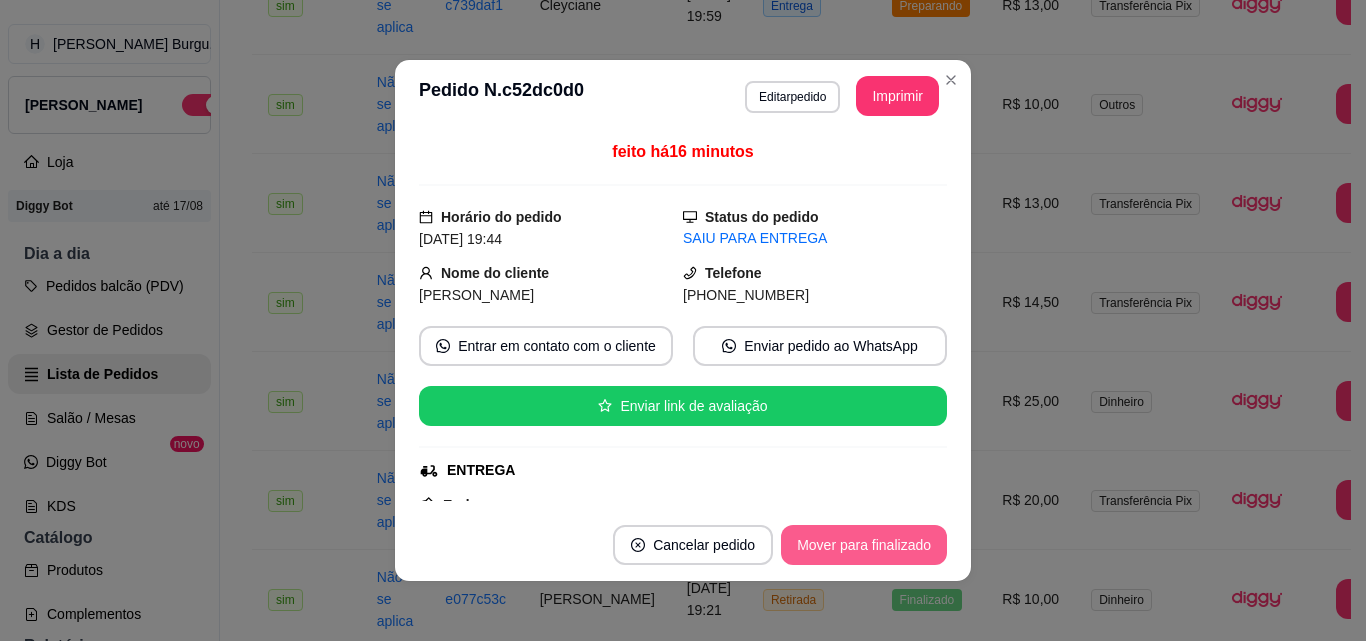 click on "Mover para finalizado" at bounding box center [864, 545] 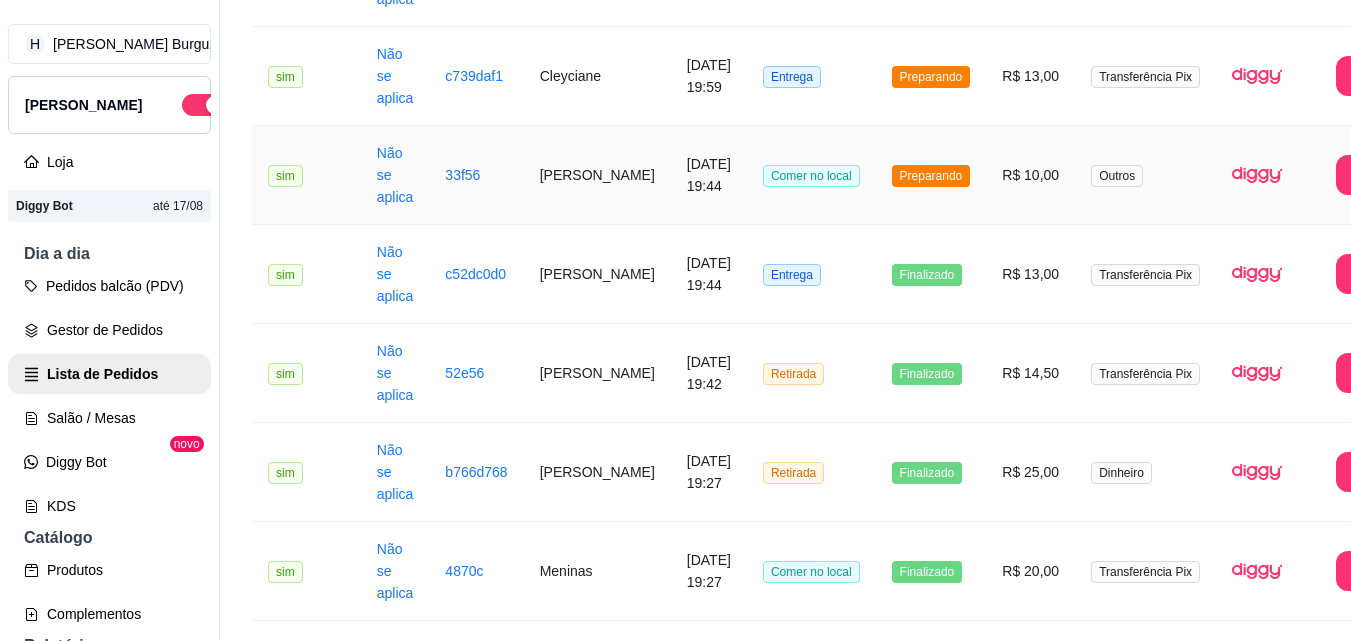 scroll, scrollTop: 300, scrollLeft: 0, axis: vertical 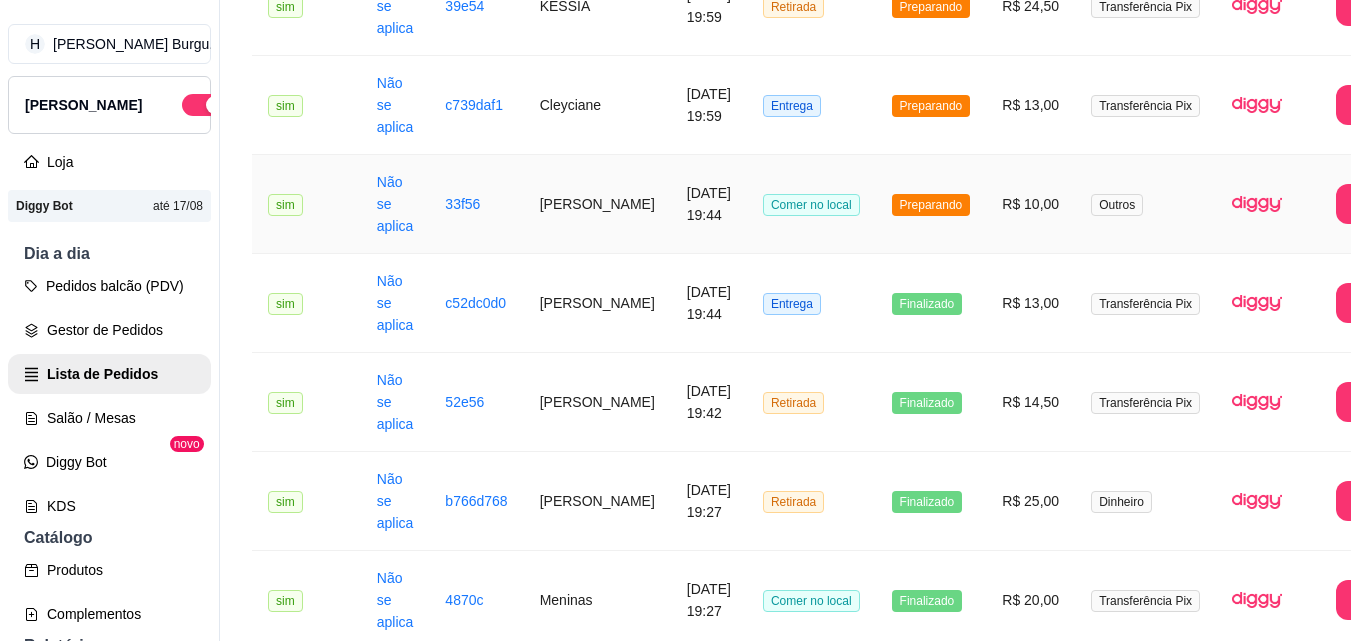 click on "Preparando" at bounding box center (931, 204) 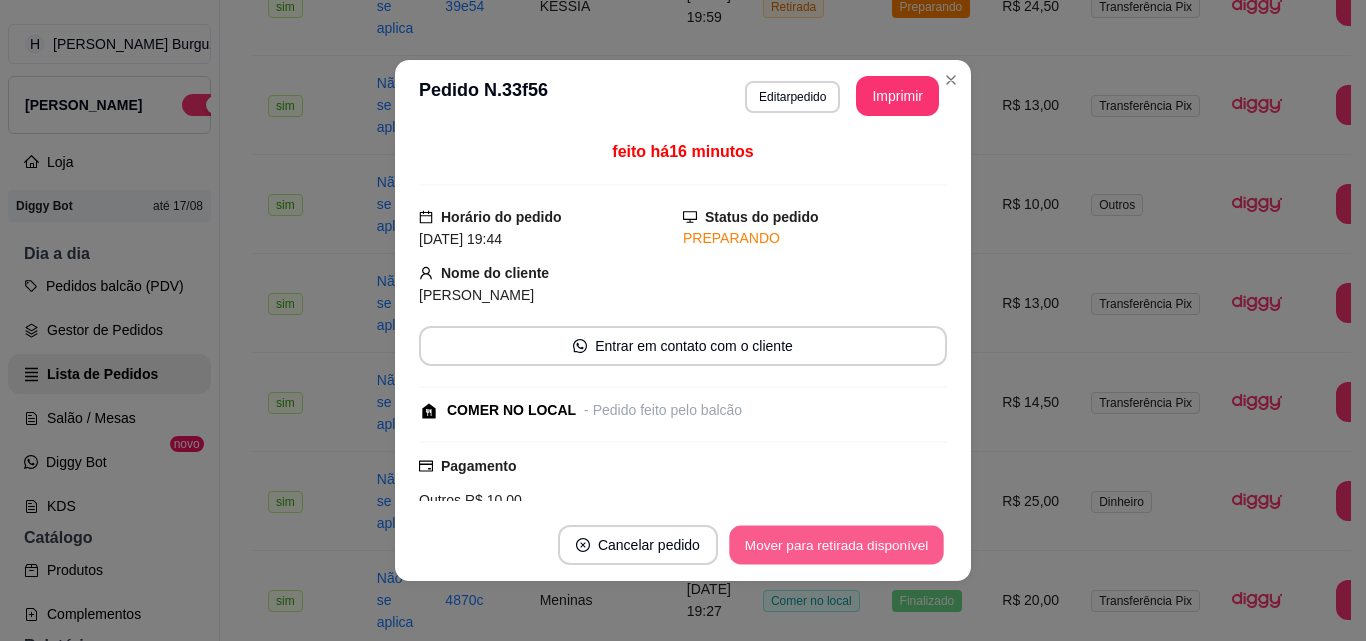 click on "Mover para retirada disponível" at bounding box center [836, 545] 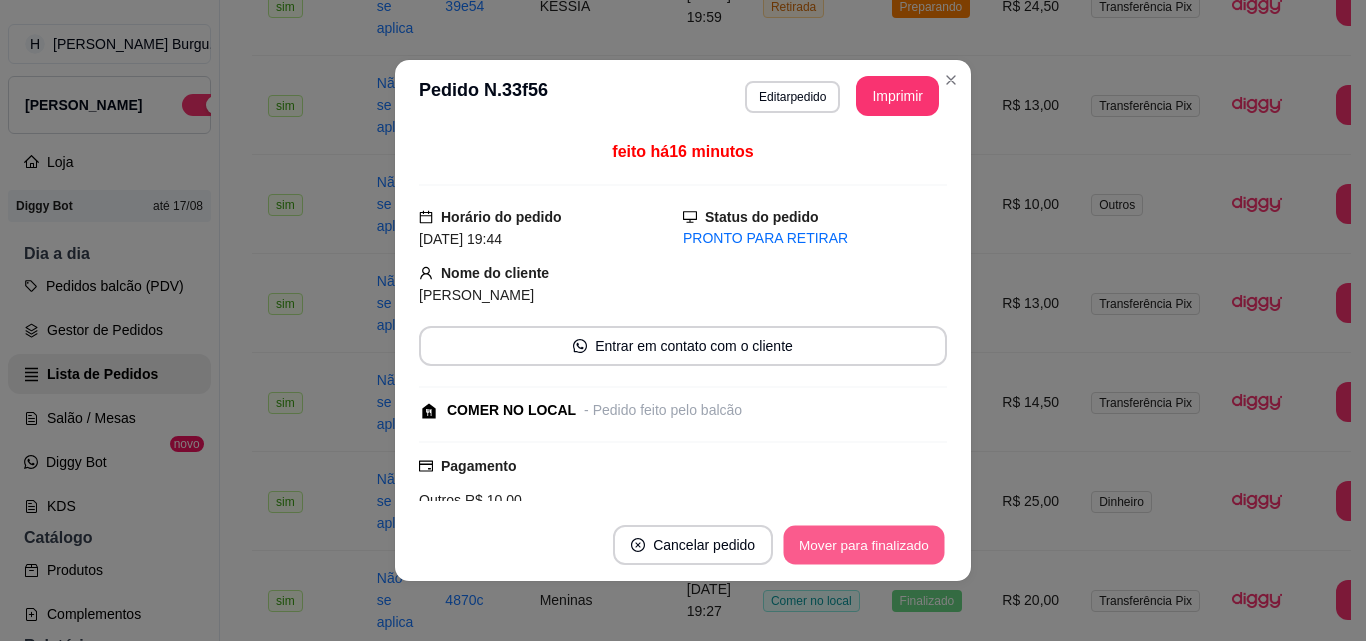 click on "Mover para finalizado" at bounding box center [864, 545] 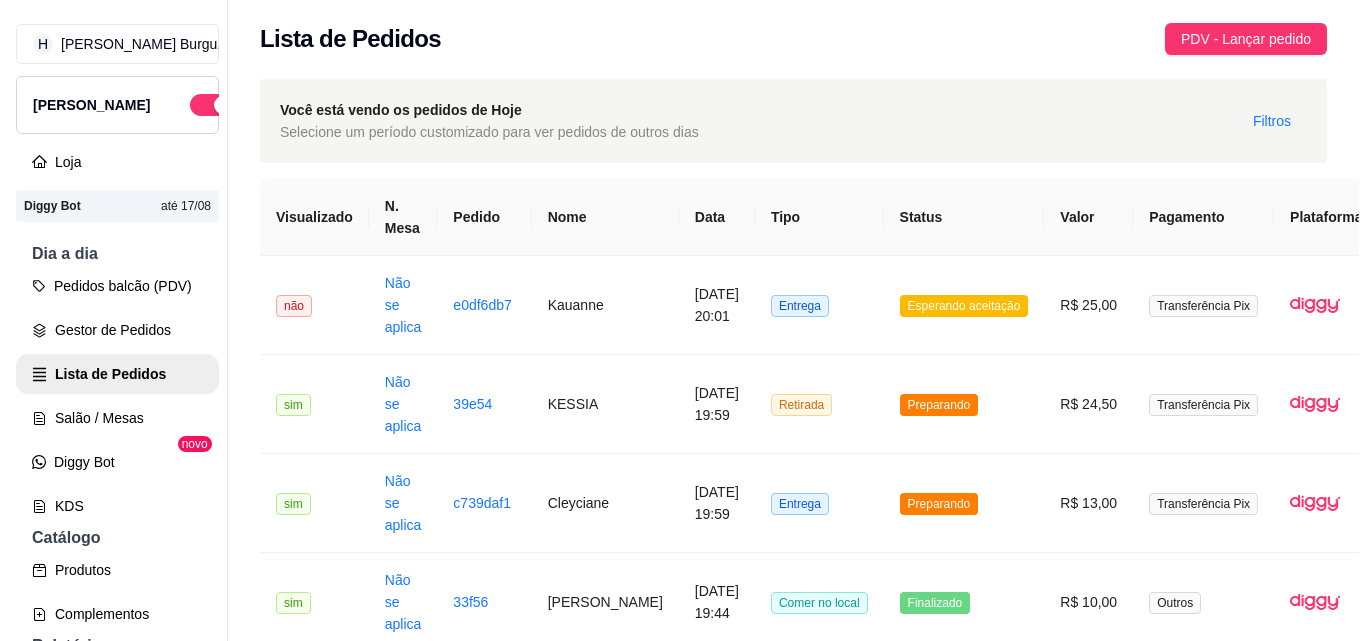 scroll, scrollTop: 0, scrollLeft: 0, axis: both 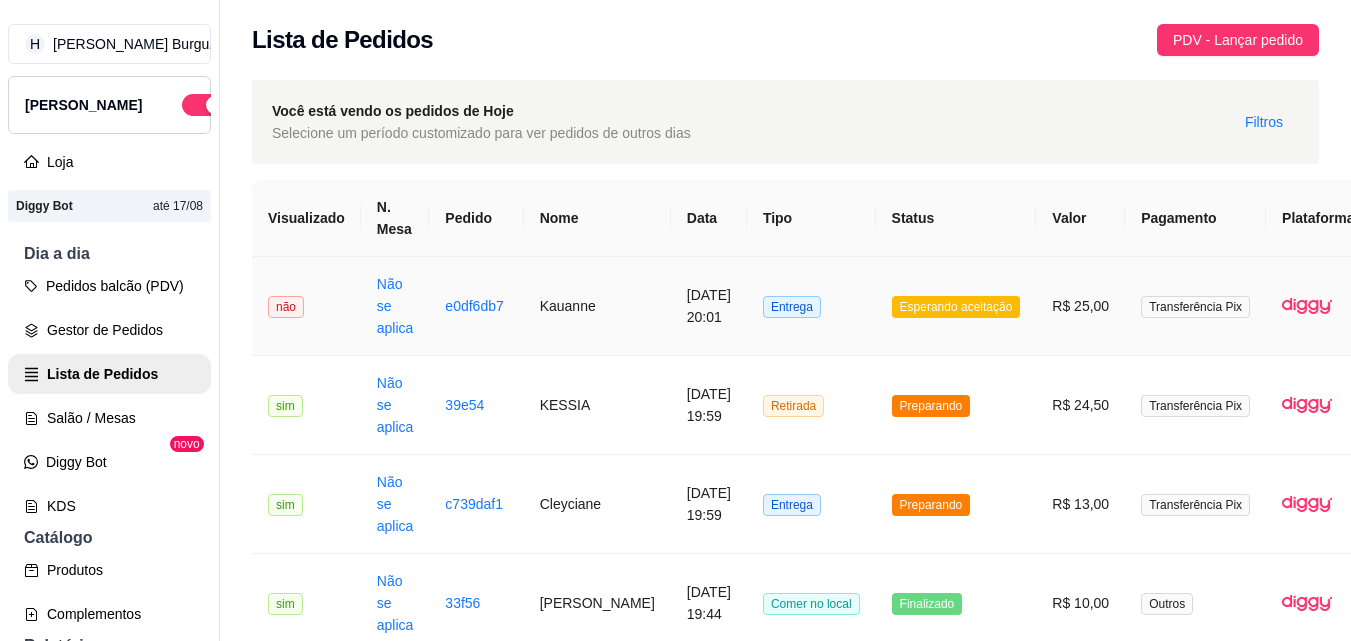 click on "Entrega" at bounding box center (811, 306) 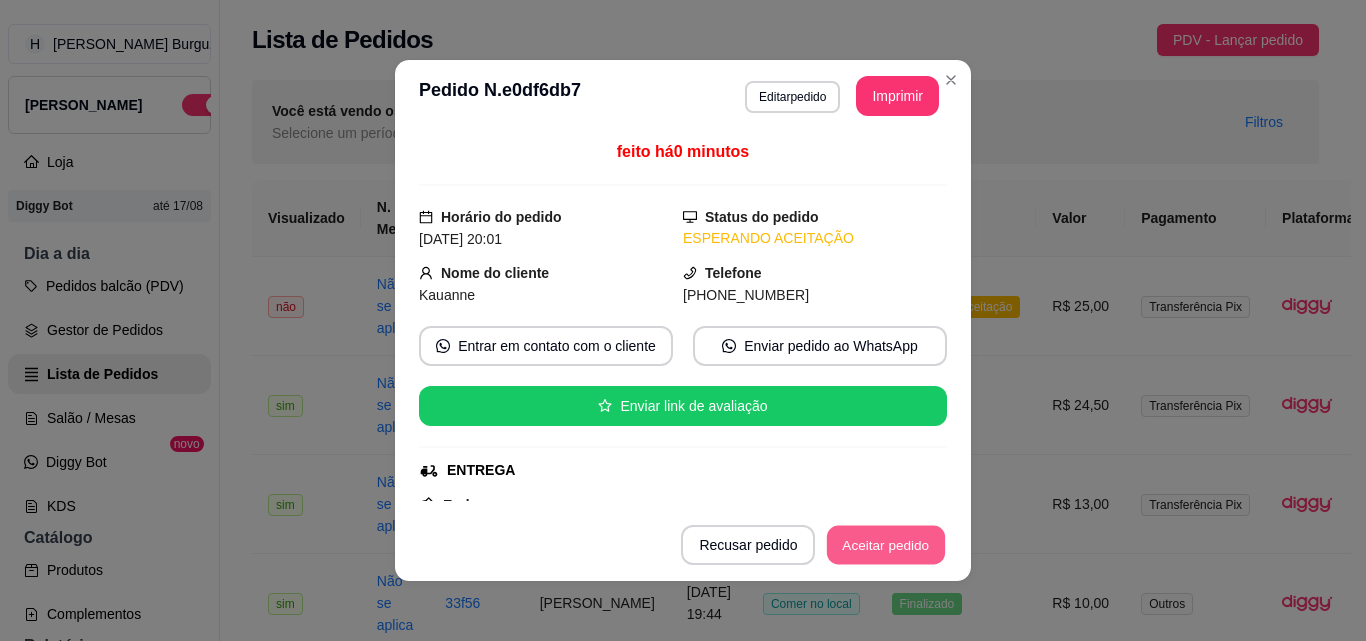 click on "Aceitar pedido" at bounding box center [886, 545] 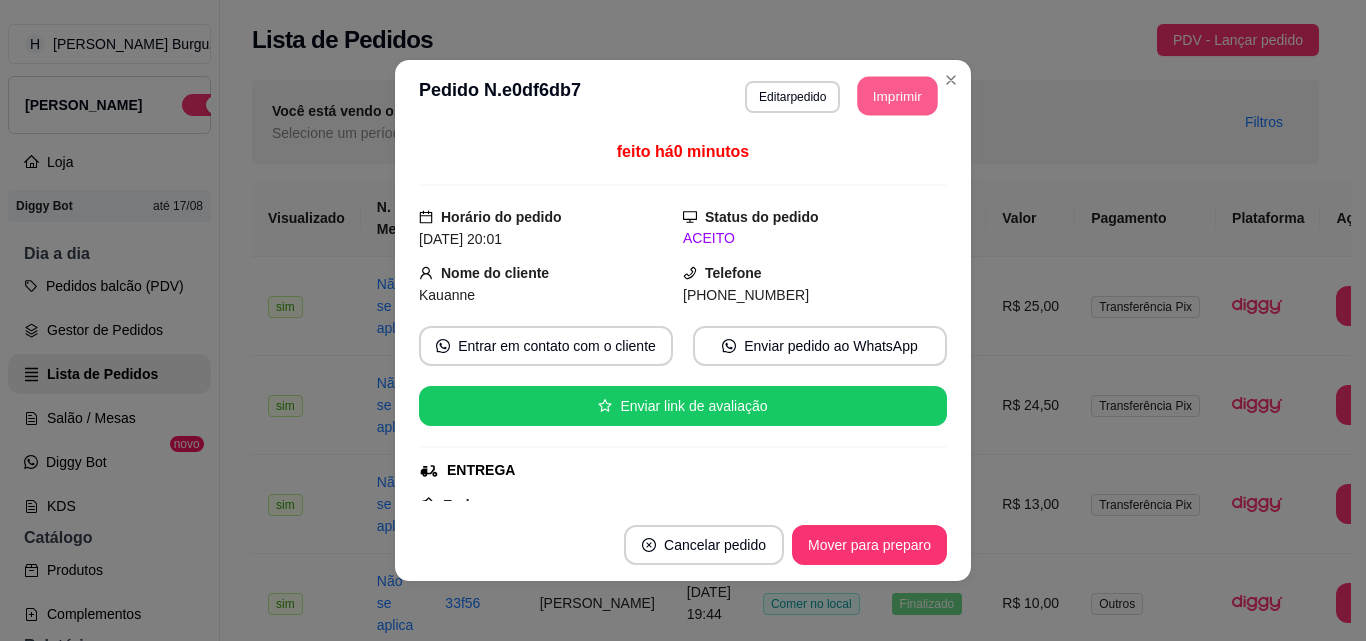 click on "Imprimir" at bounding box center (898, 96) 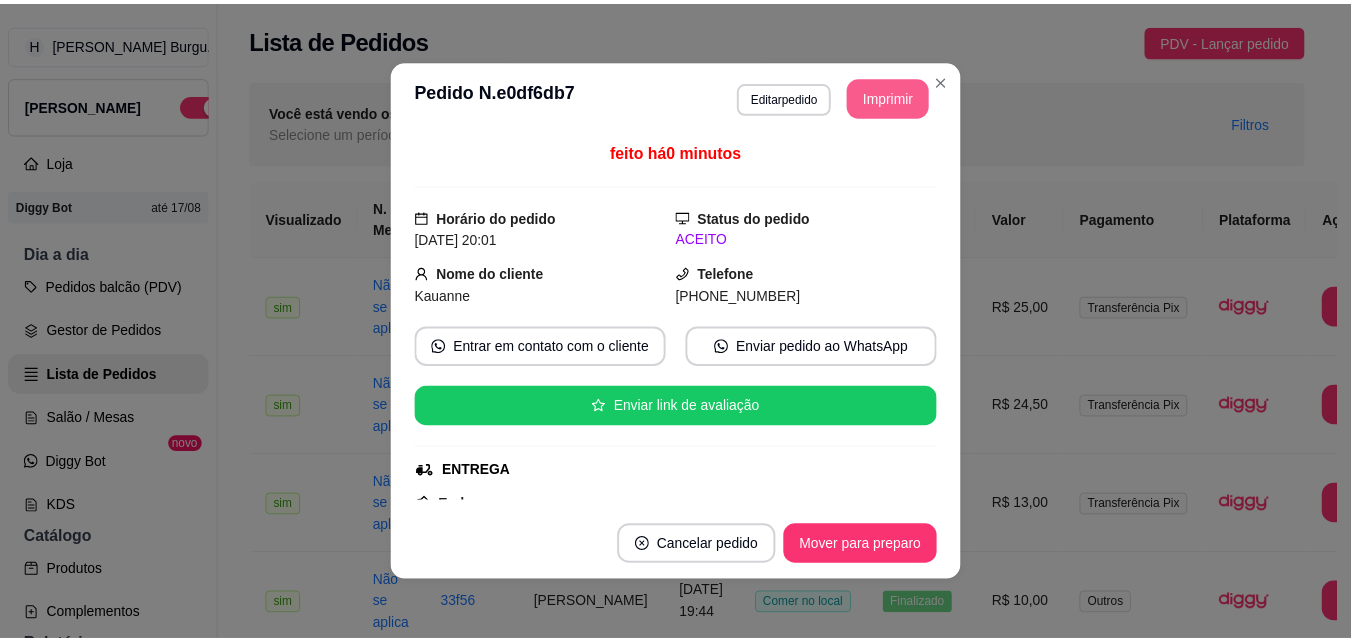 scroll, scrollTop: 0, scrollLeft: 0, axis: both 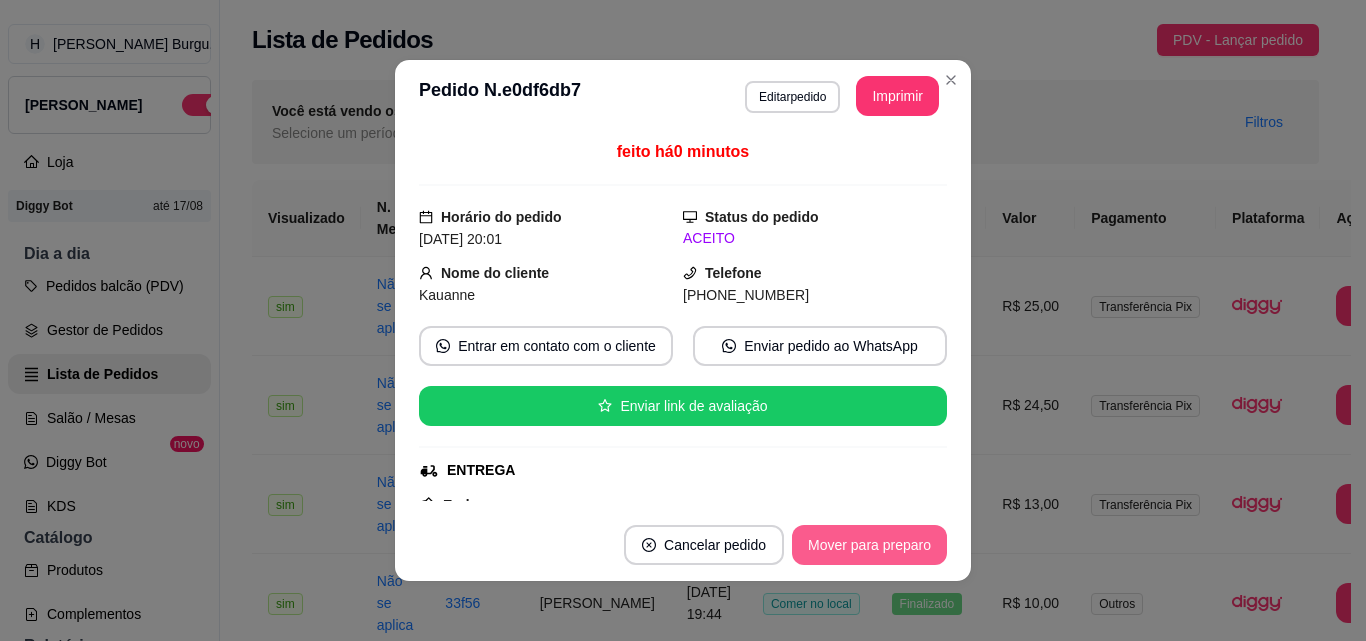 click on "Mover para preparo" at bounding box center (869, 545) 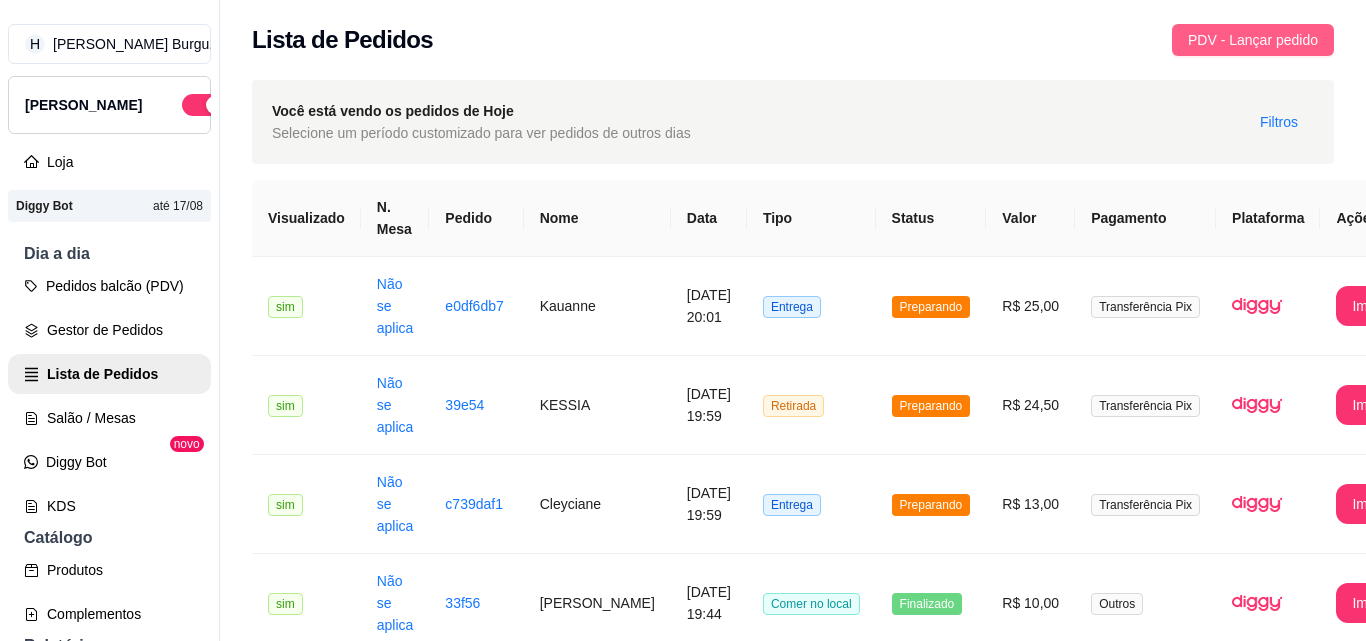 click on "PDV - Lançar pedido" at bounding box center (1253, 40) 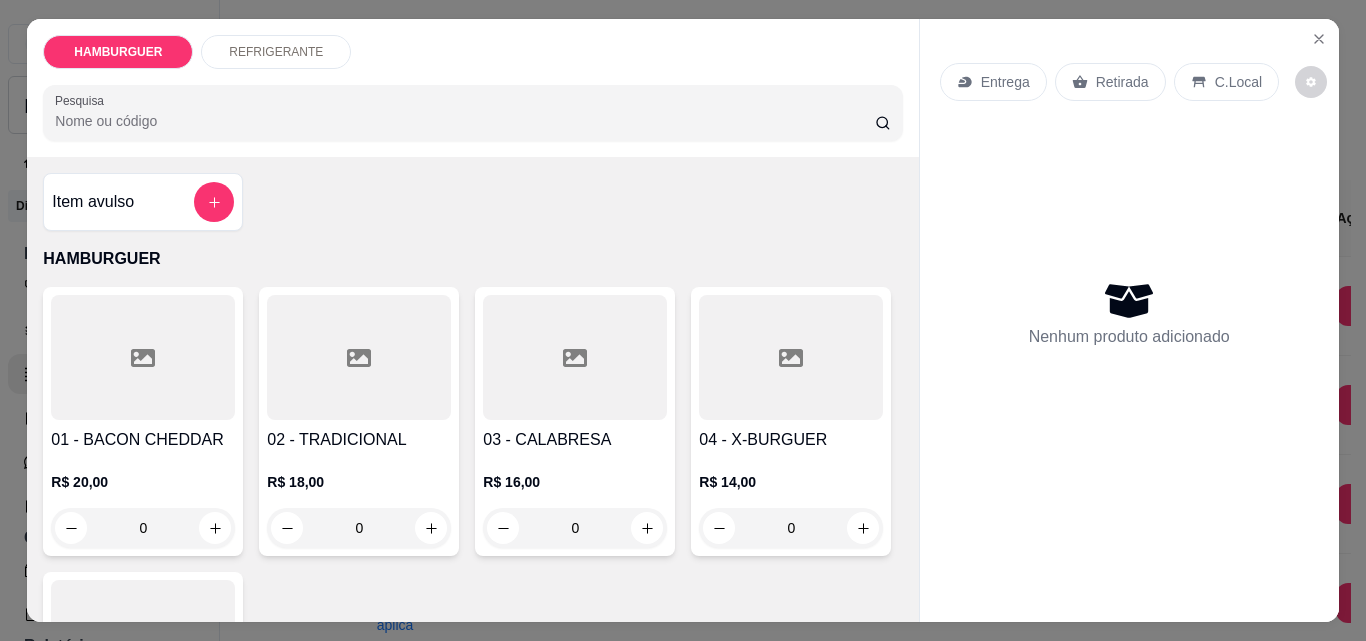 click on "0" at bounding box center [575, 528] 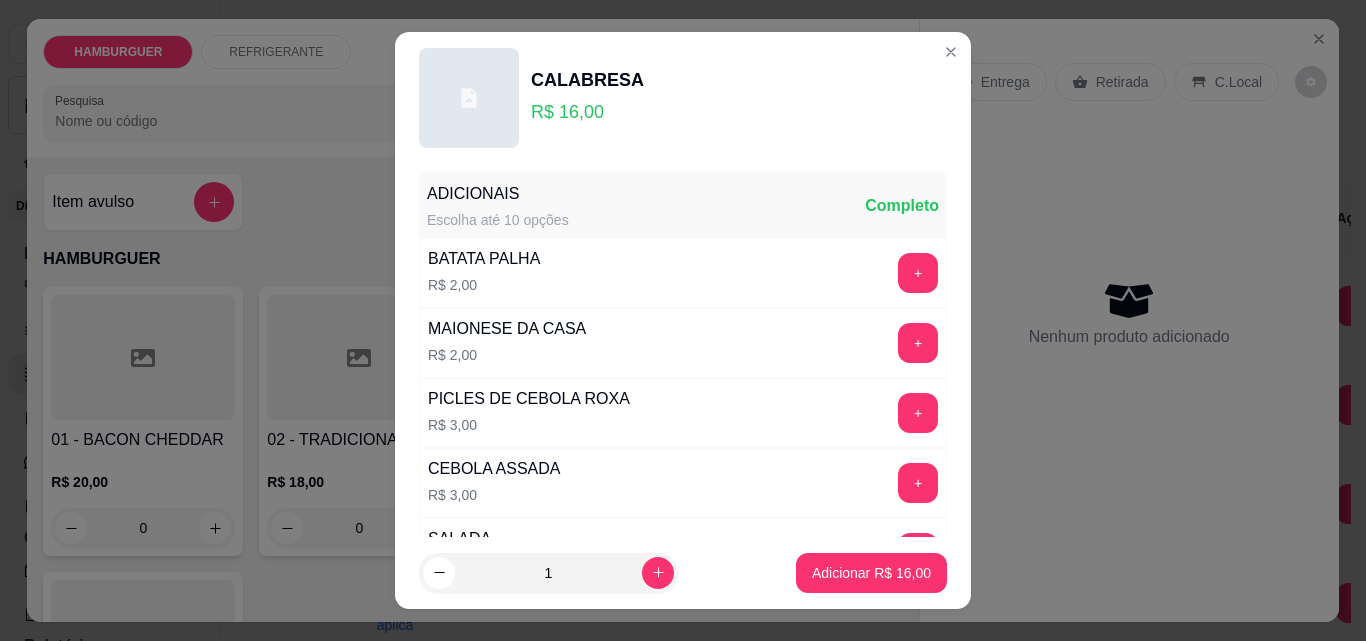click on "Observações do cliente" at bounding box center (683, 970) 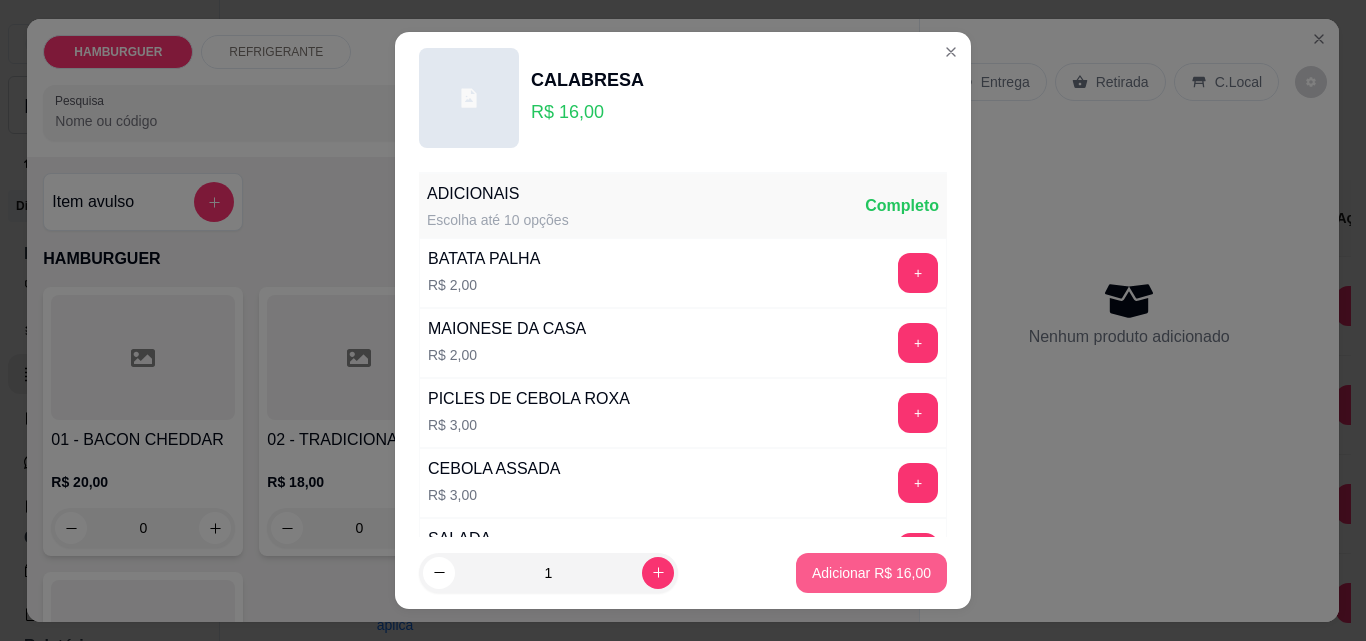 click on "Adicionar   R$ 16,00" at bounding box center [871, 573] 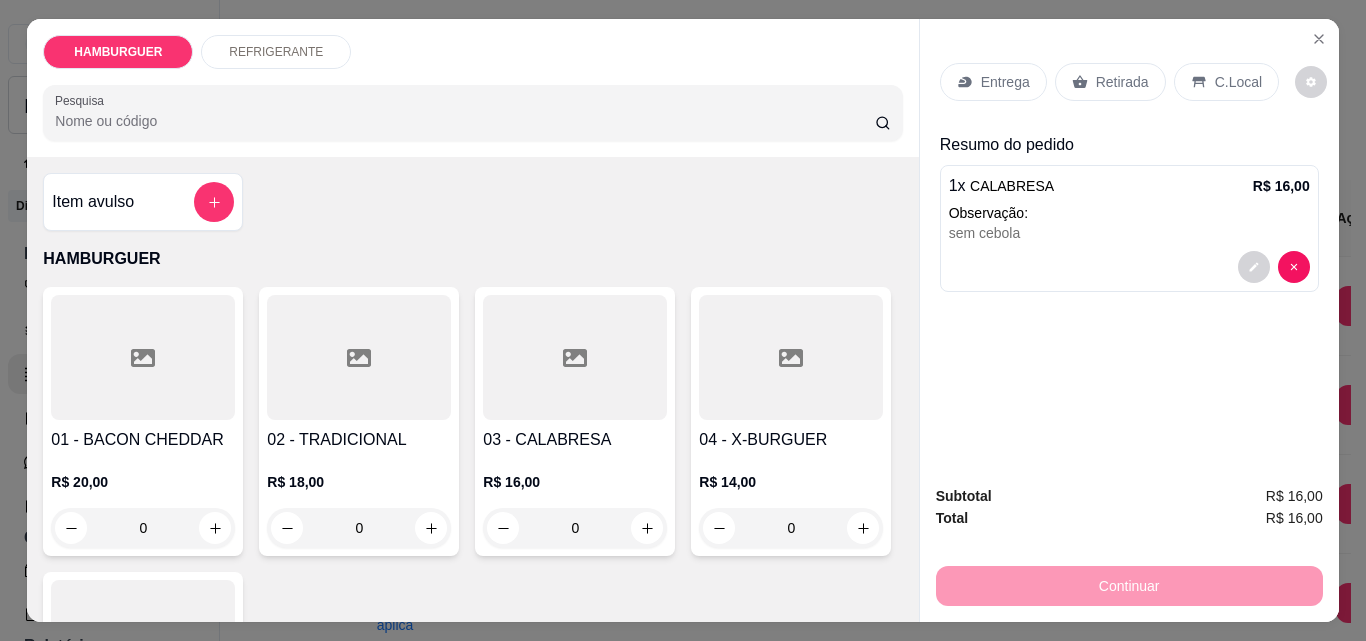 drag, startPoint x: 1200, startPoint y: 86, endPoint x: 1258, endPoint y: 60, distance: 63.560993 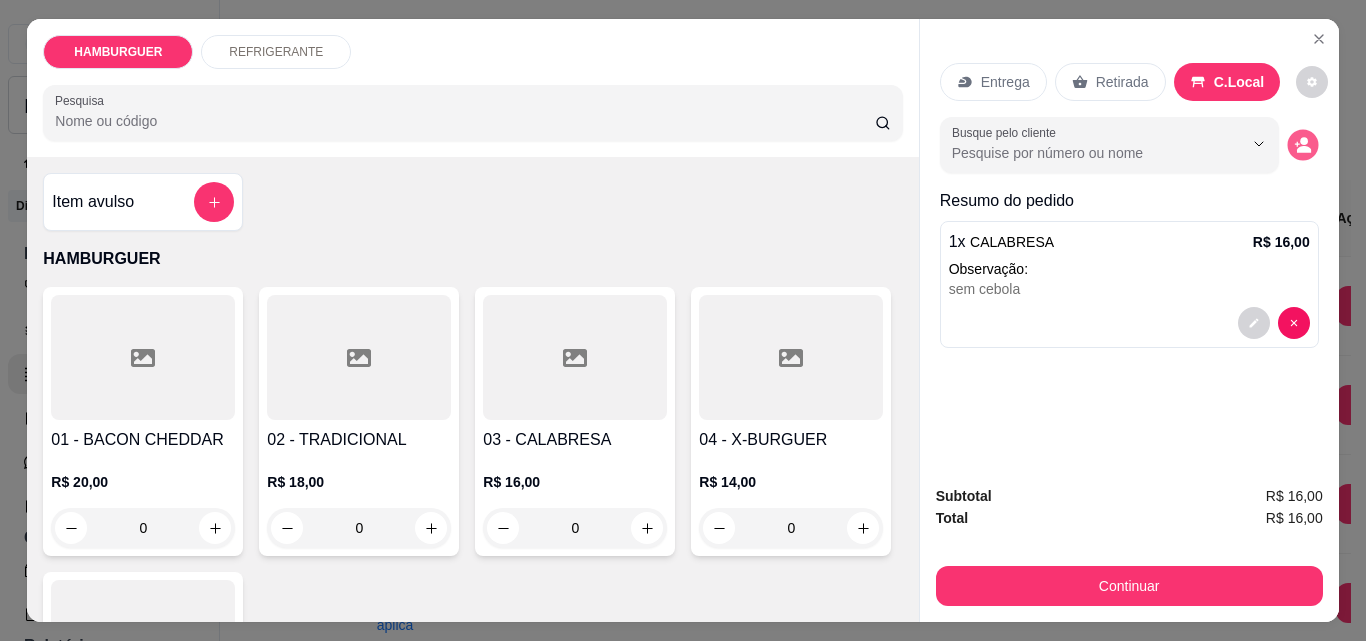 click 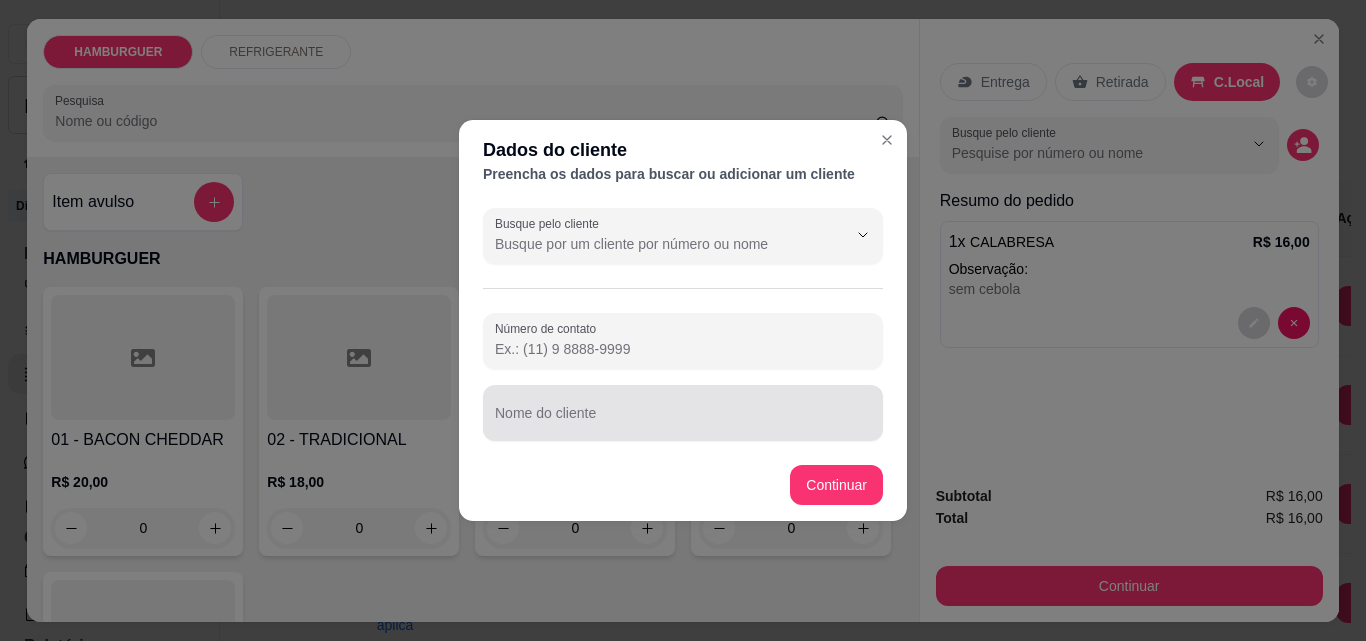 click at bounding box center [683, 413] 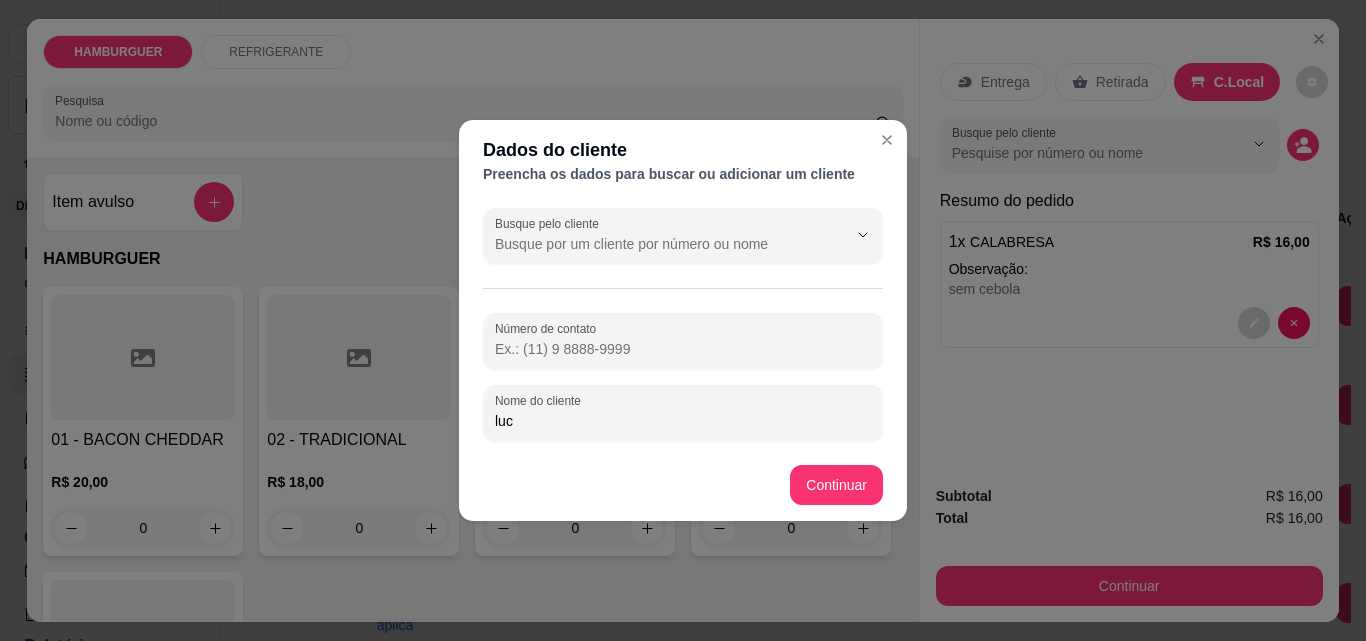 type on "[PERSON_NAME]" 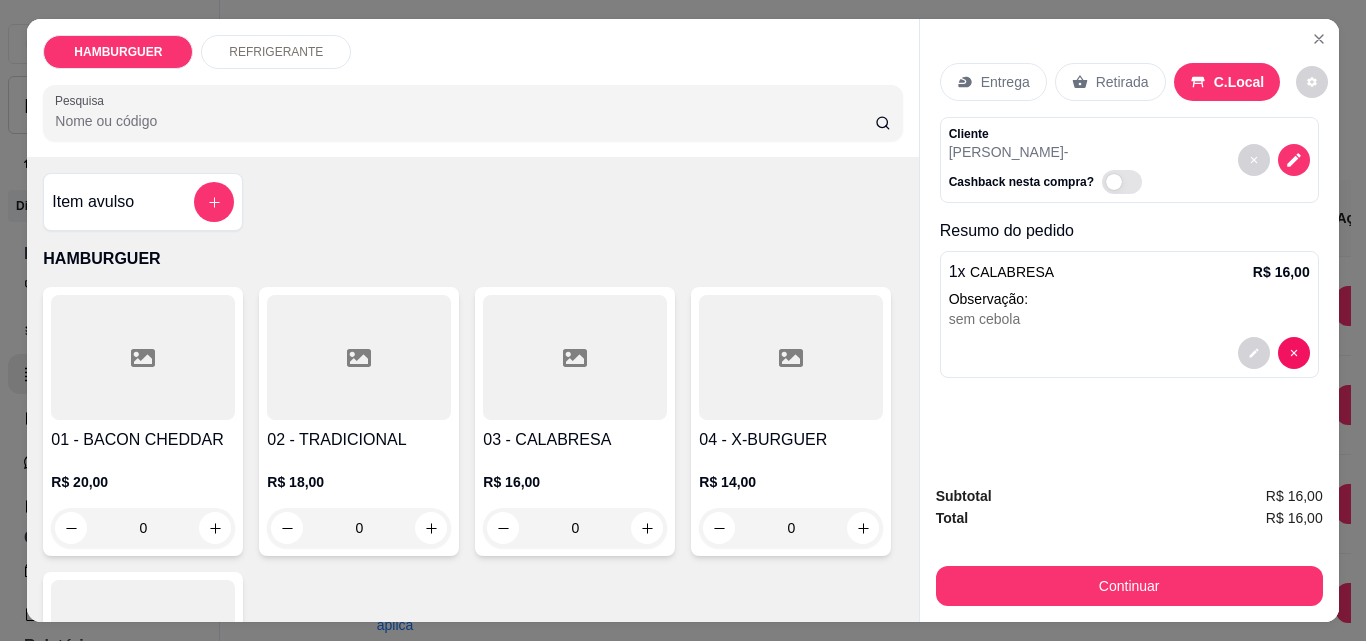 click on "Subtotal R$ 16,00 Total R$ 16,00 Continuar" at bounding box center (1129, 545) 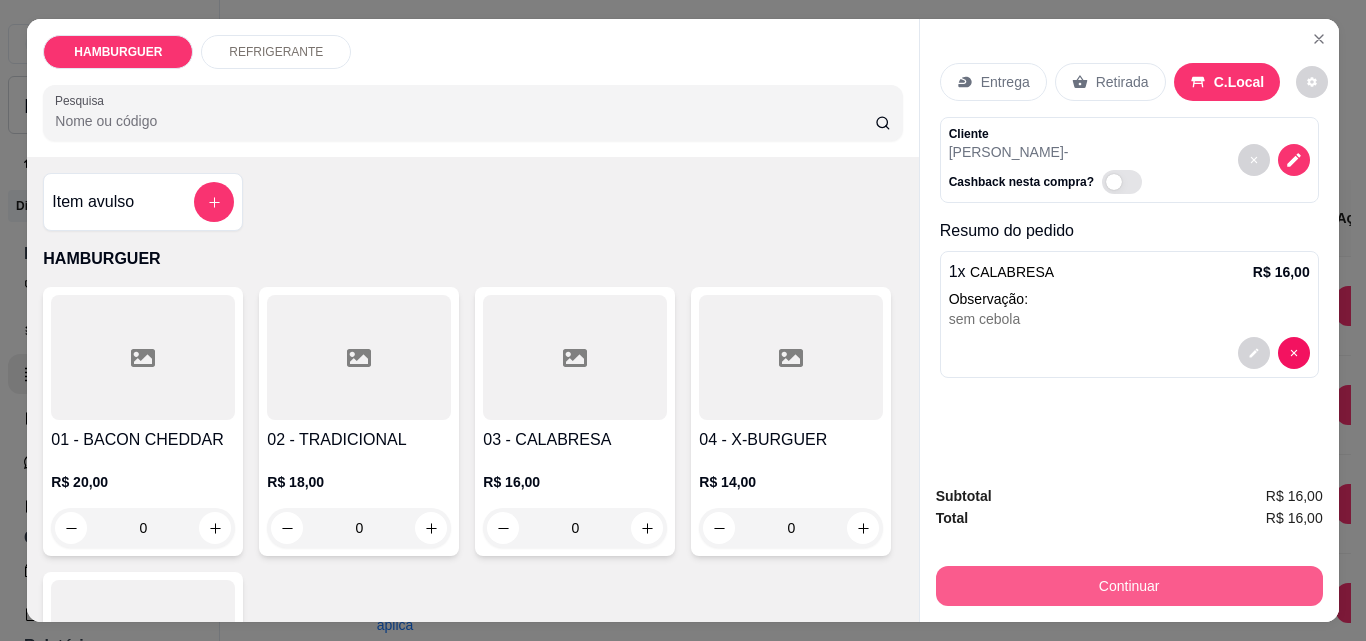 click on "Continuar" at bounding box center (1129, 586) 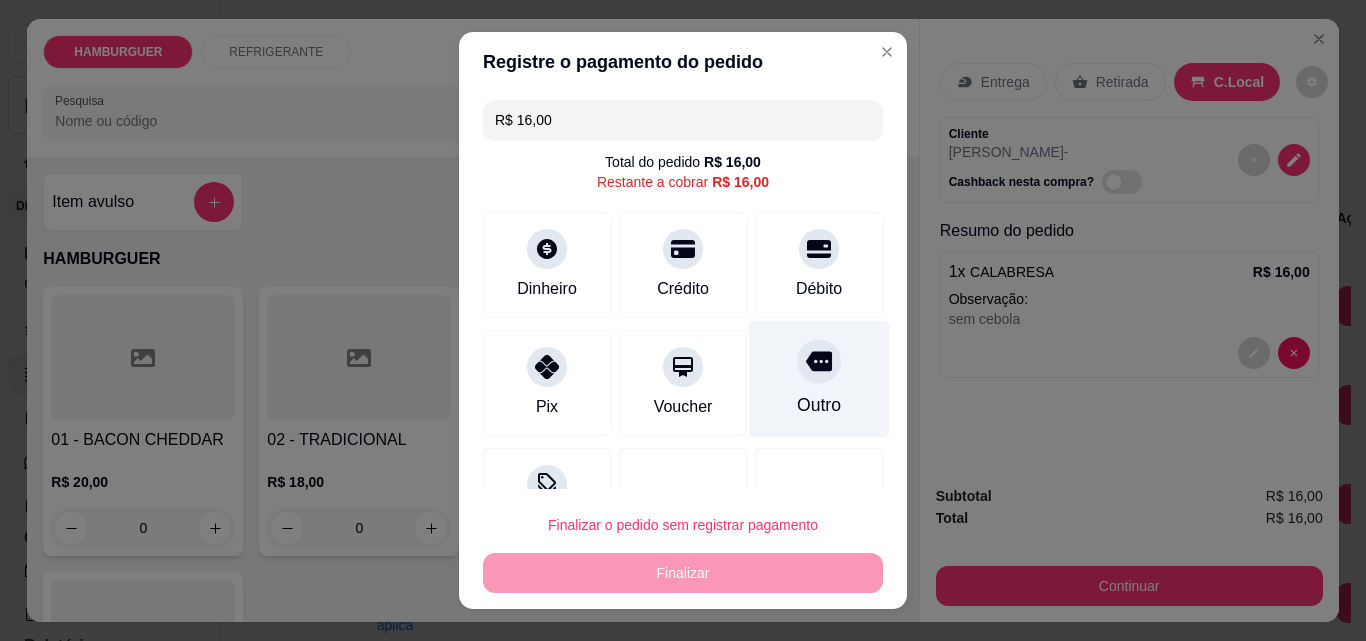 click at bounding box center (819, 361) 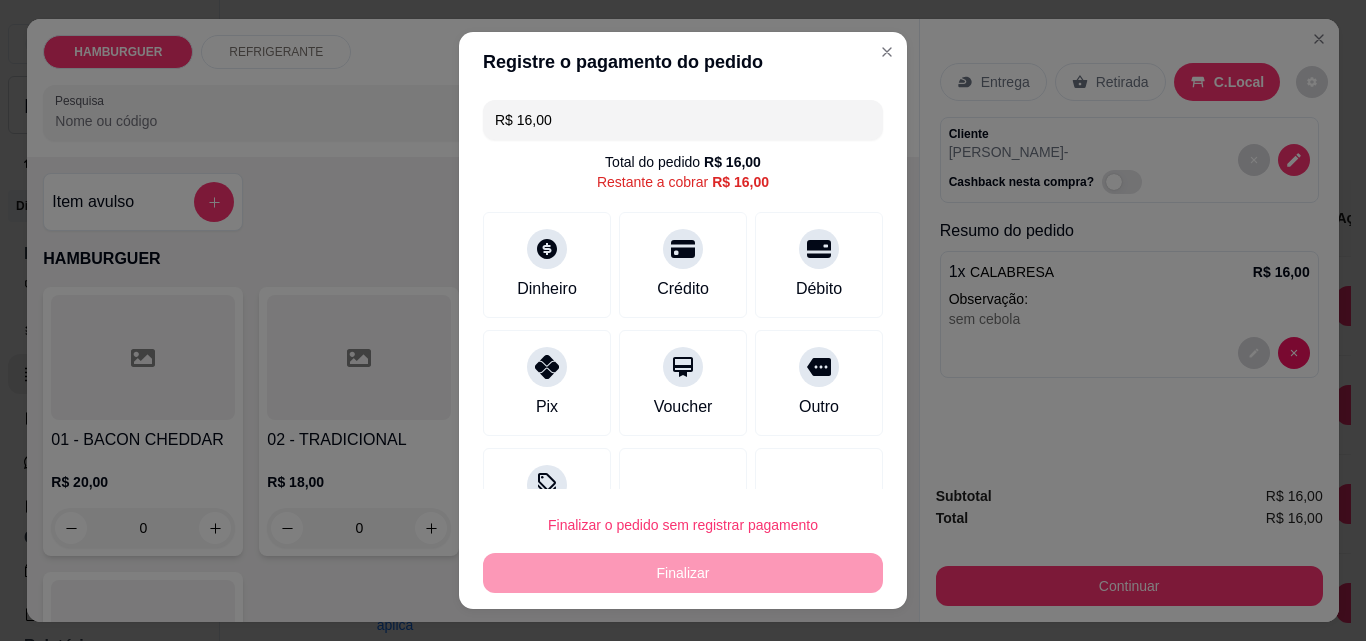 type on "R$ 0,00" 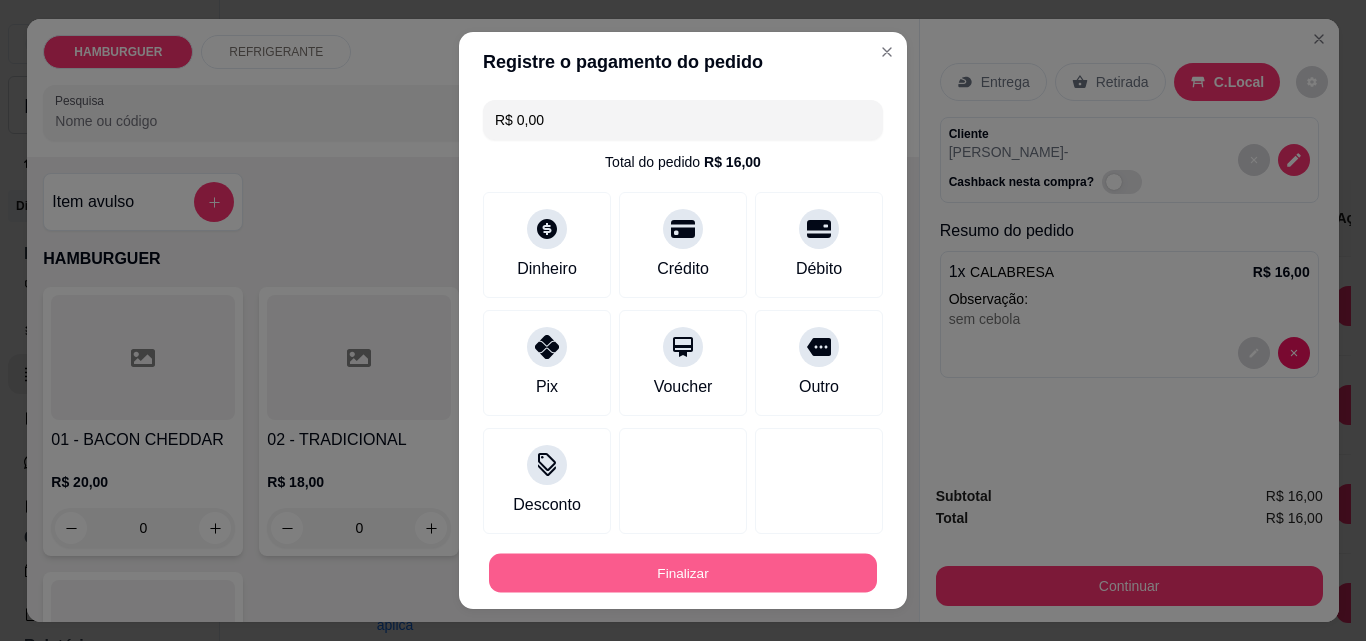 click on "Finalizar" at bounding box center [683, 573] 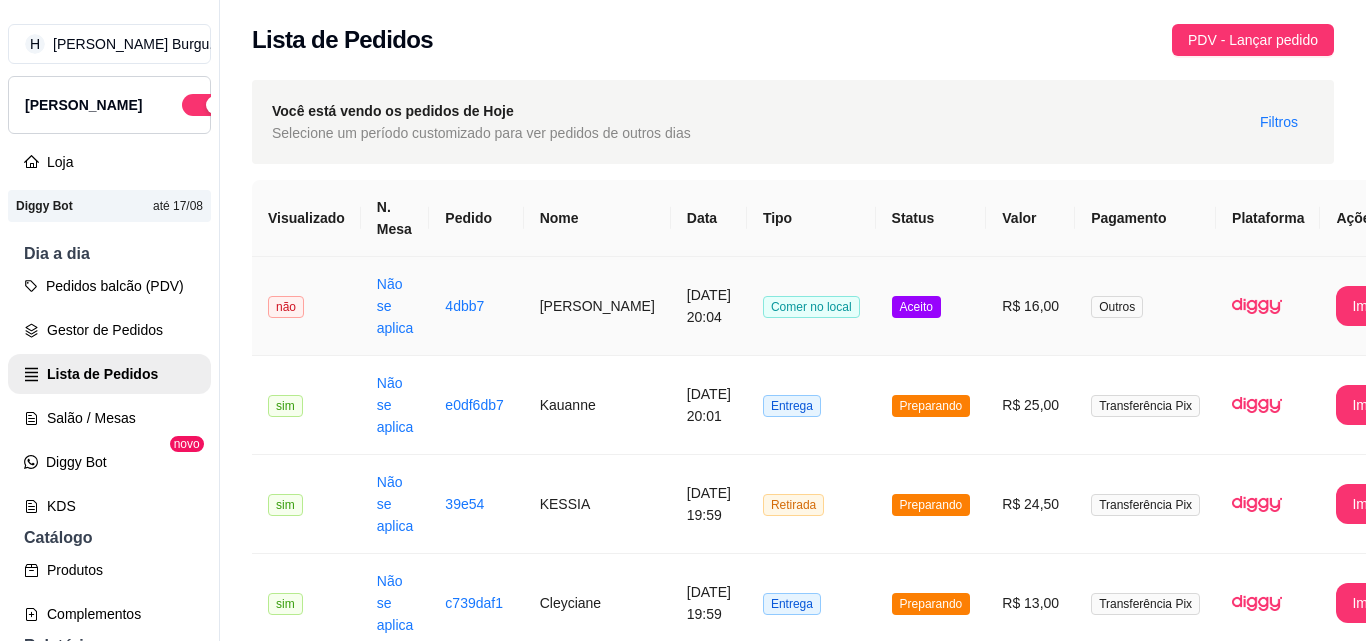 click on "Aceito" at bounding box center [931, 306] 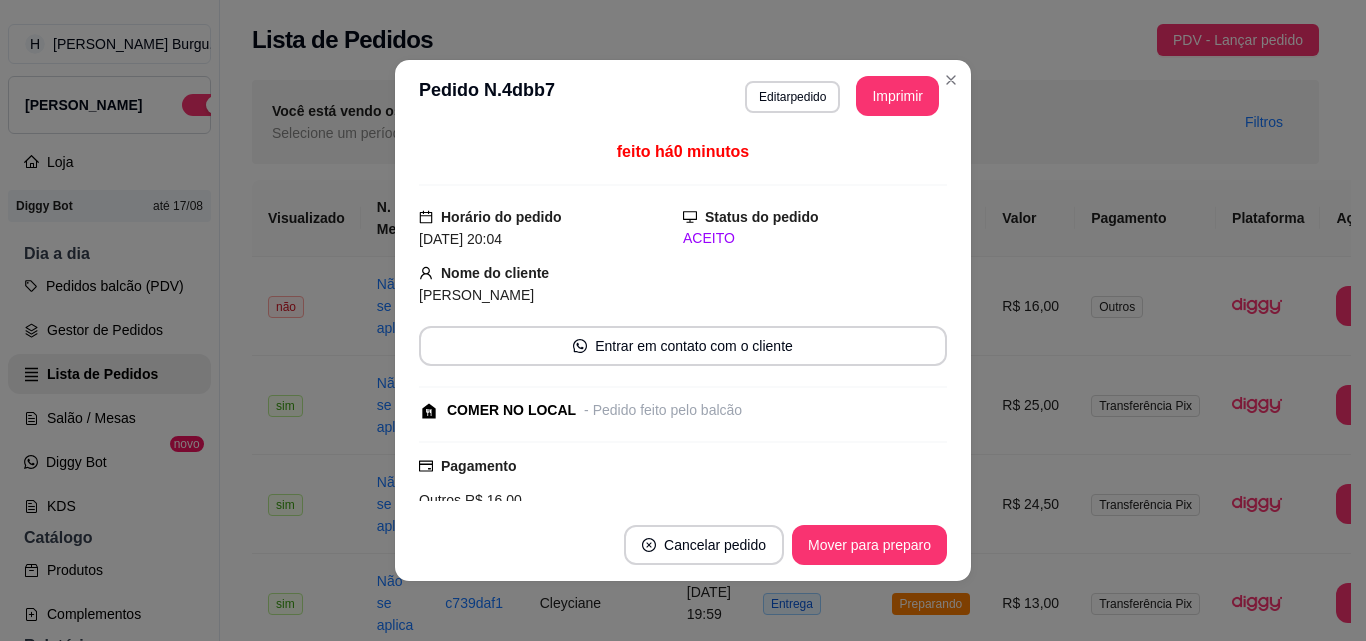 click on "Cancelar pedido Mover para preparo" at bounding box center (683, 545) 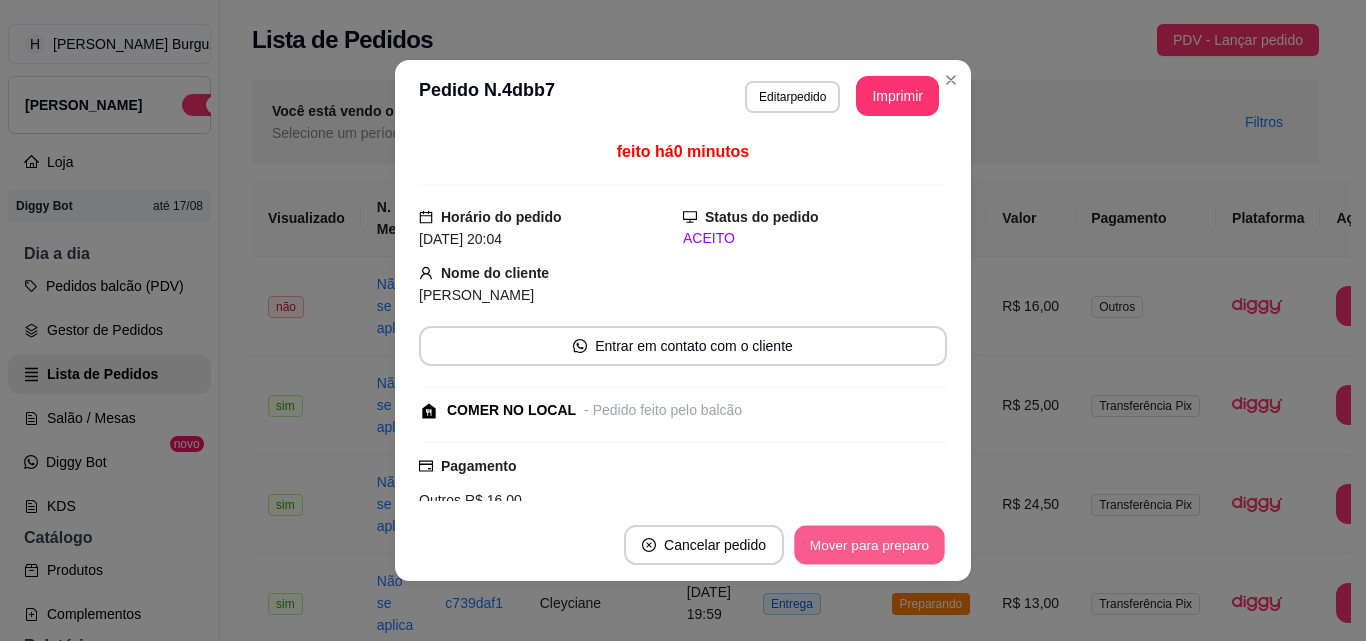 click on "**********" at bounding box center [683, 320] 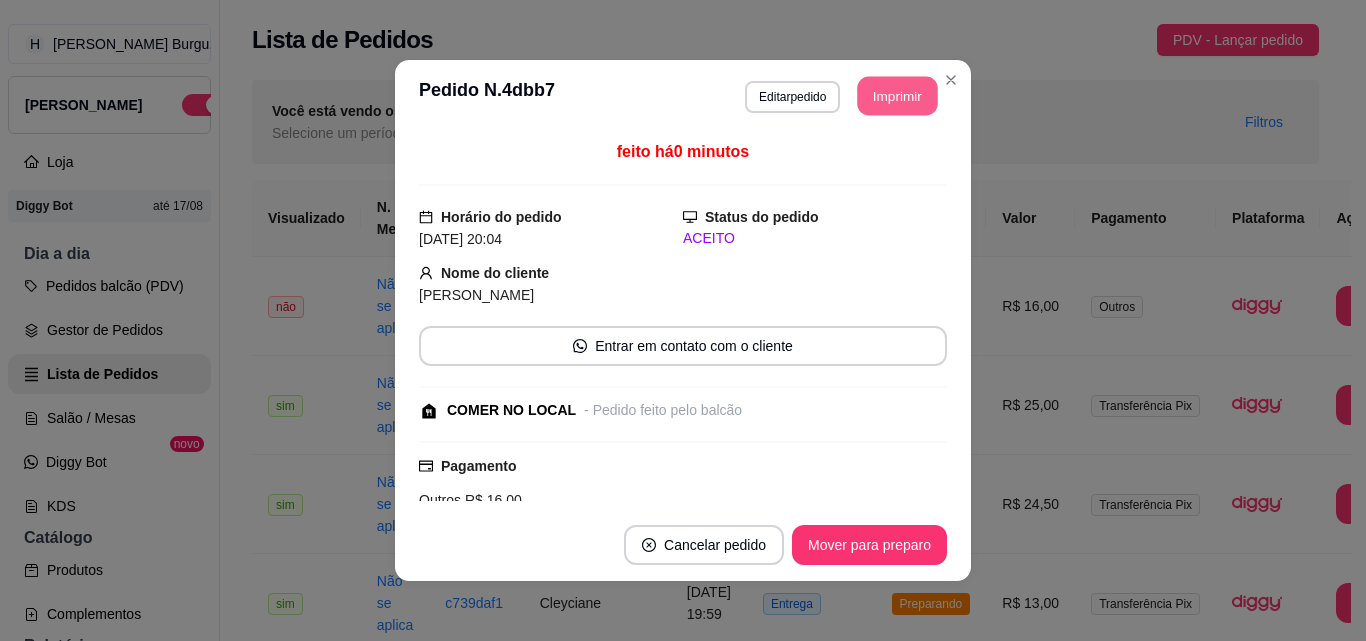click on "Imprimir" at bounding box center [898, 96] 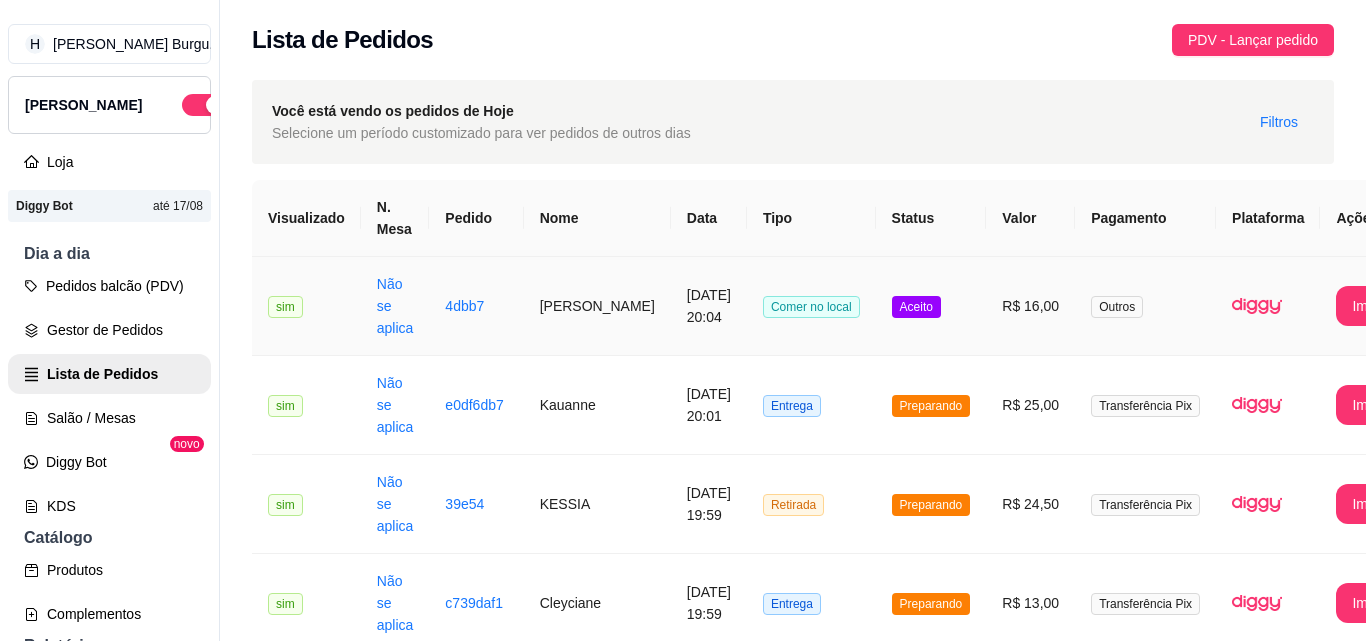 click on "Aceito" at bounding box center (931, 306) 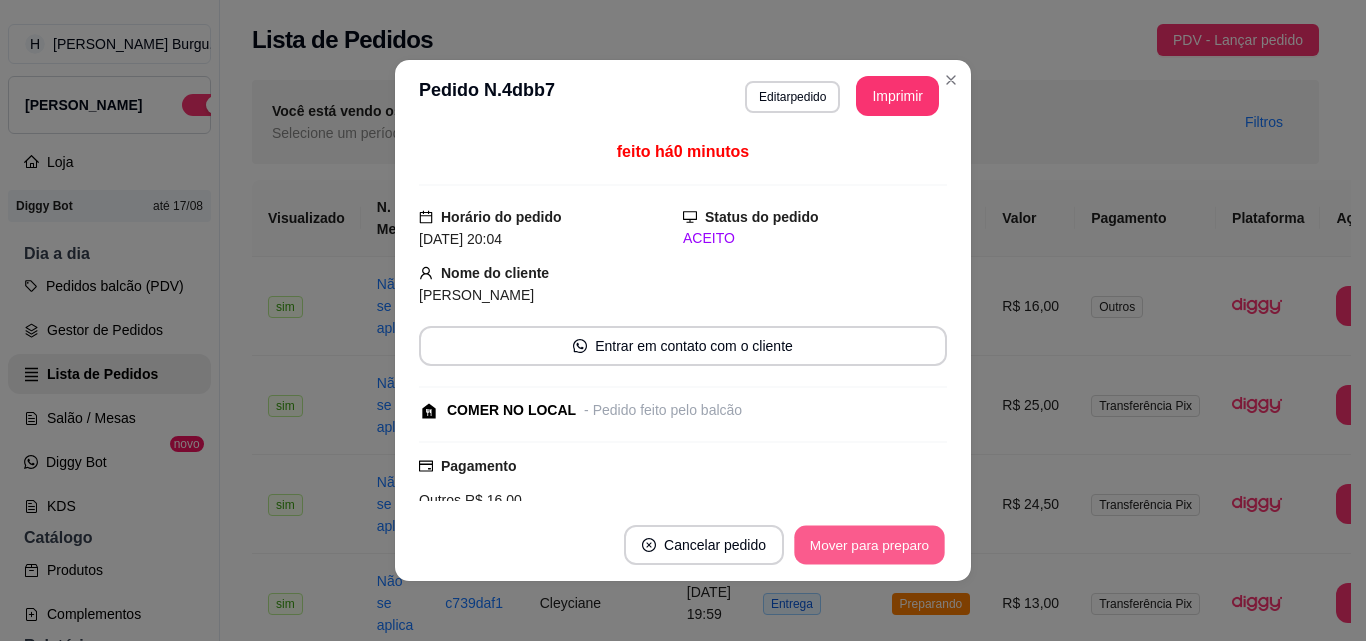 click on "Mover para preparo" at bounding box center (869, 545) 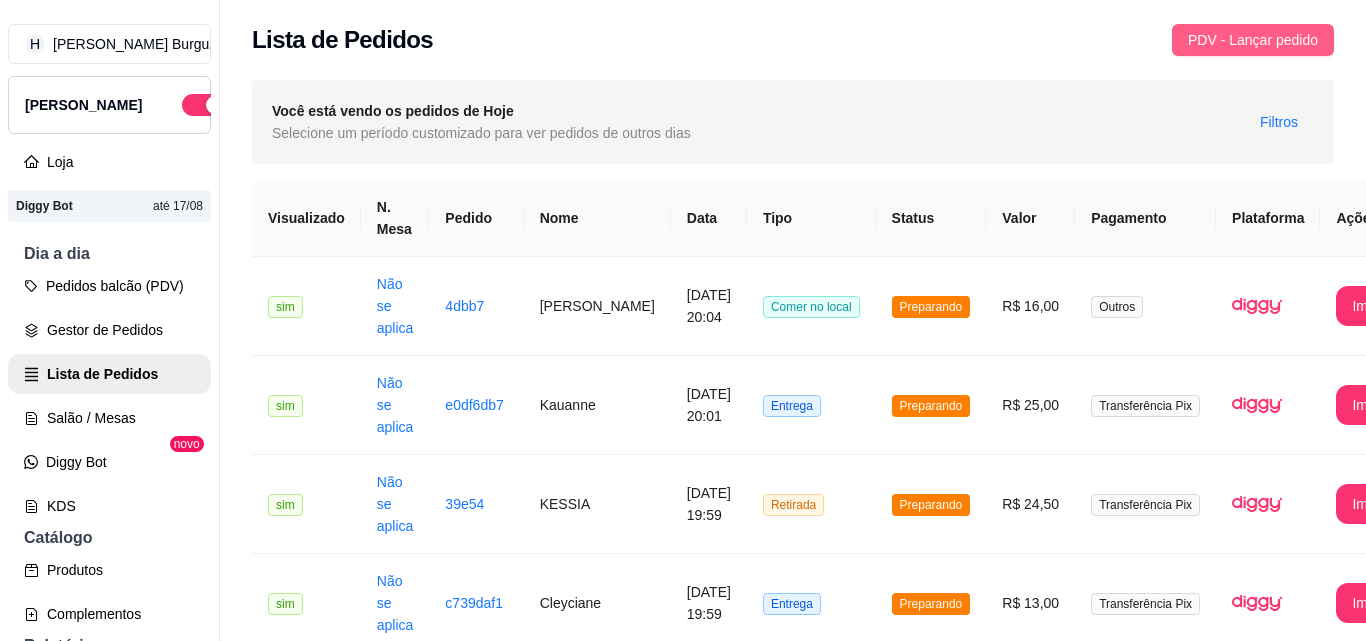 click on "PDV - Lançar pedido" at bounding box center (1253, 40) 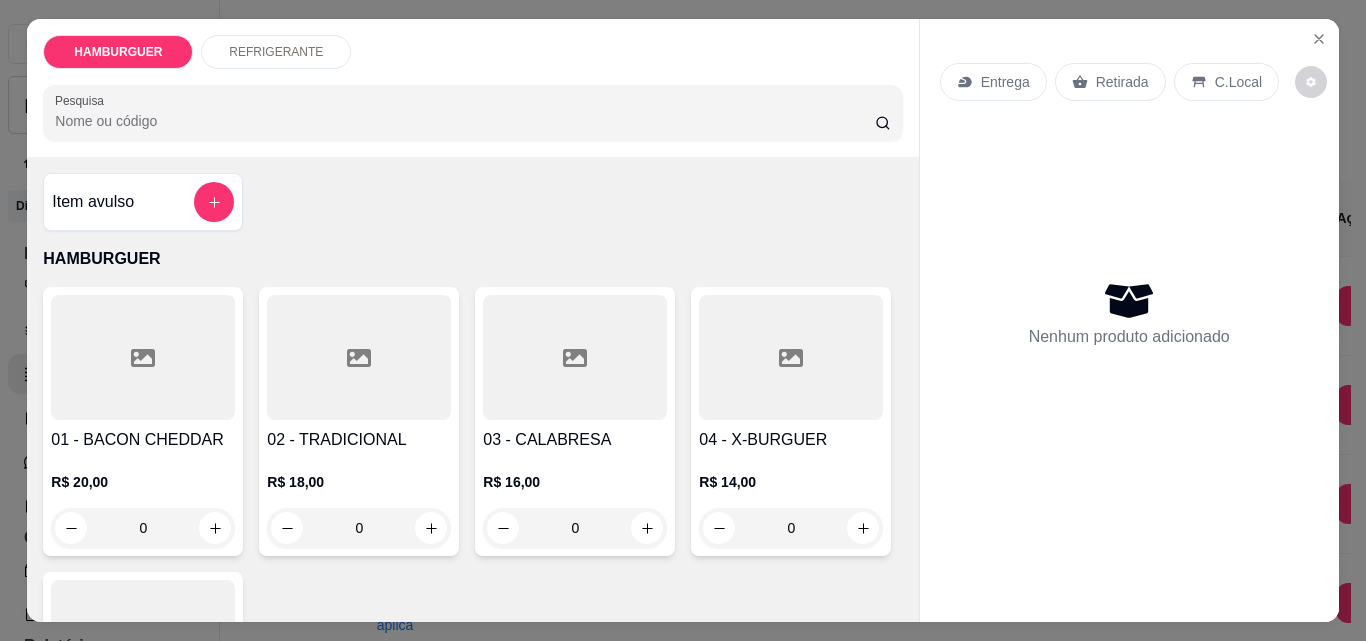 click on "0" at bounding box center (143, 813) 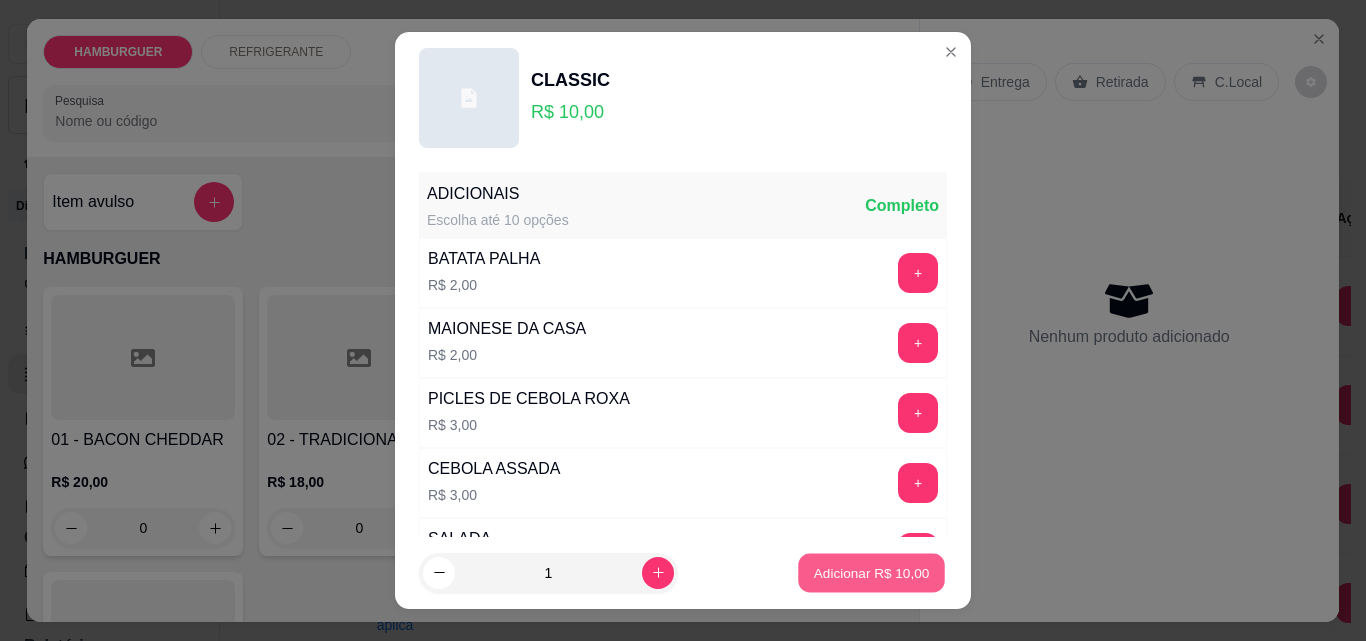 click on "Adicionar   R$ 10,00" at bounding box center (872, 572) 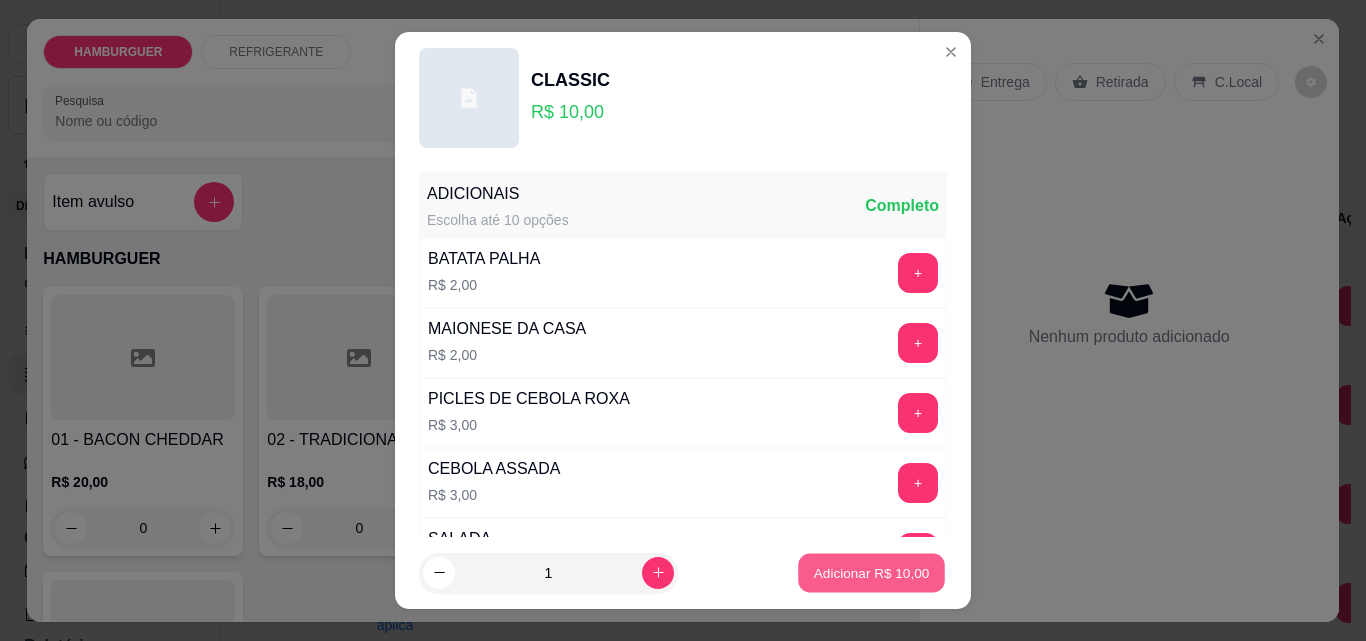 type on "1" 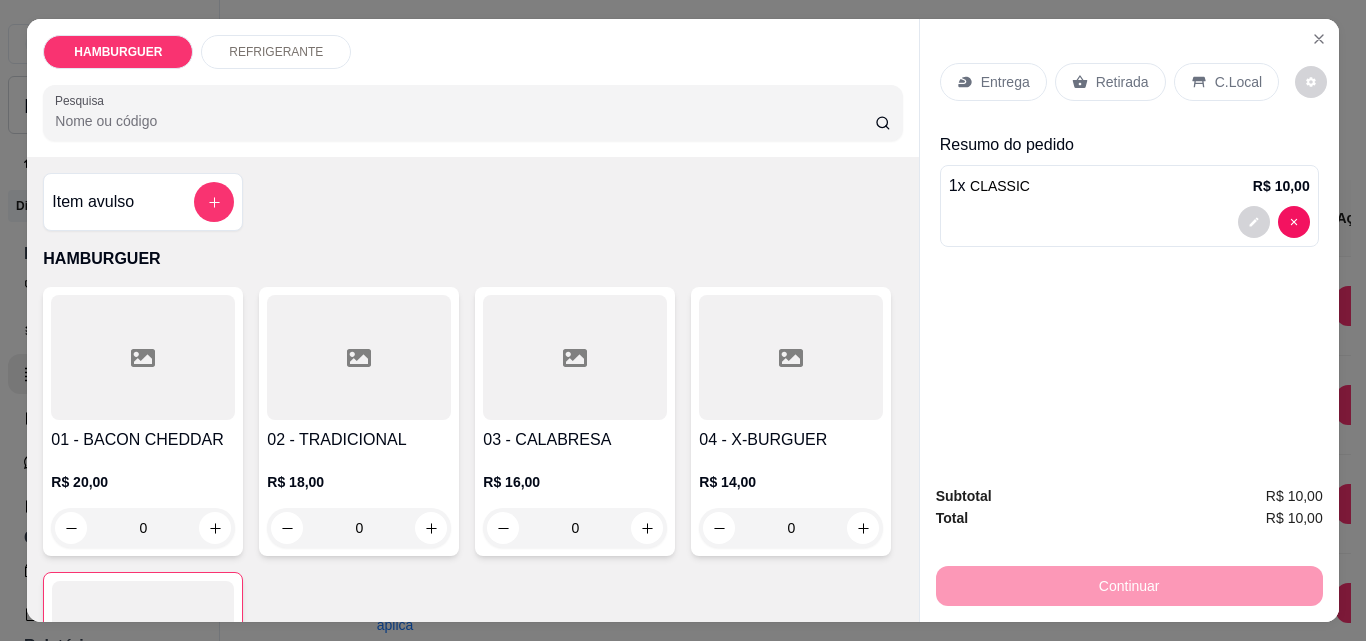 click 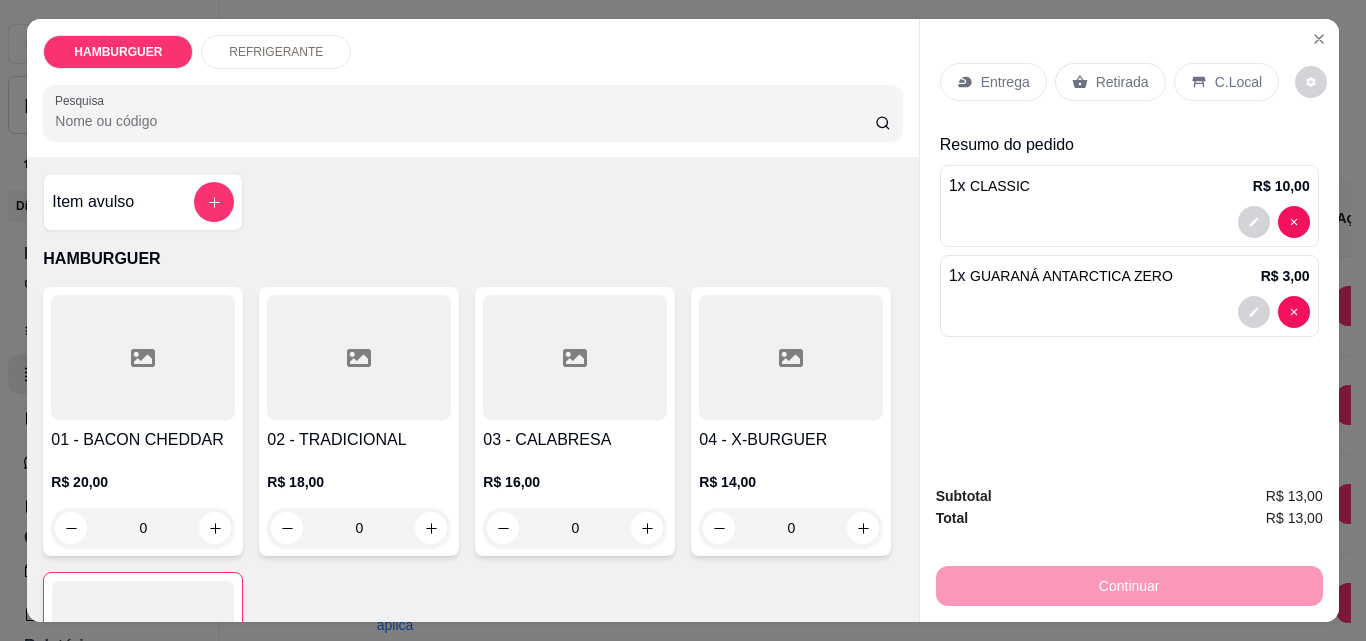 click on "Entrega" at bounding box center [993, 82] 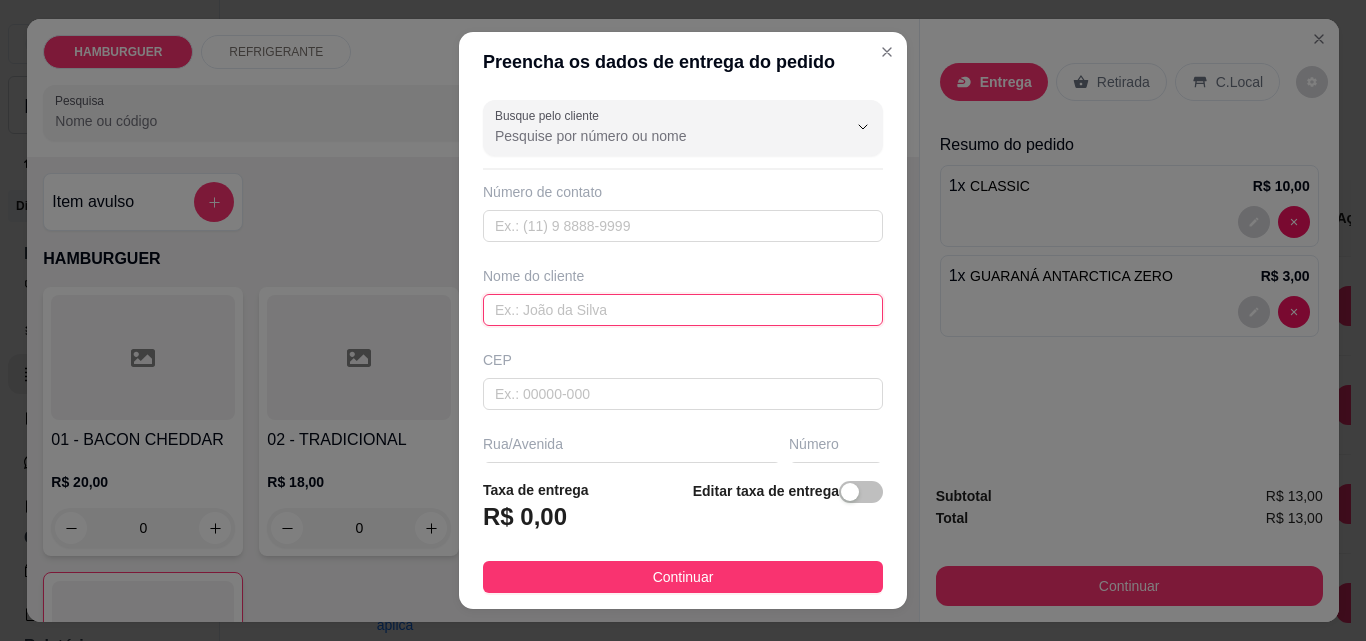 click at bounding box center [683, 310] 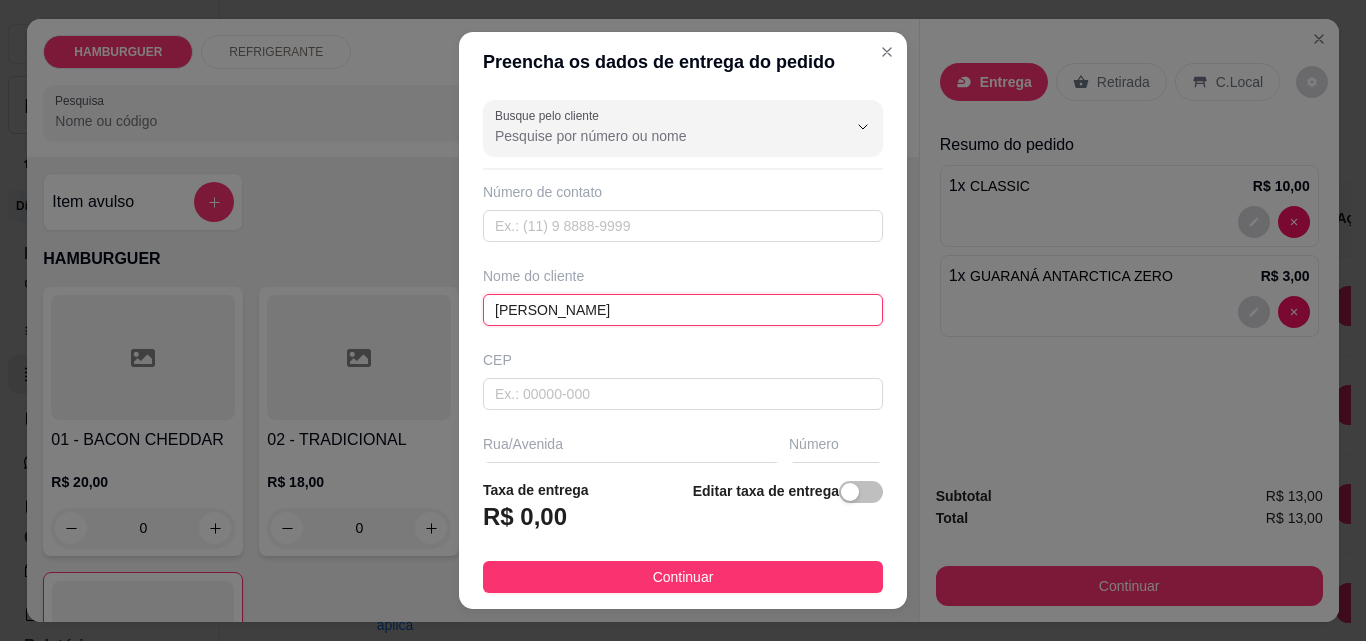 type on "[PERSON_NAME]" 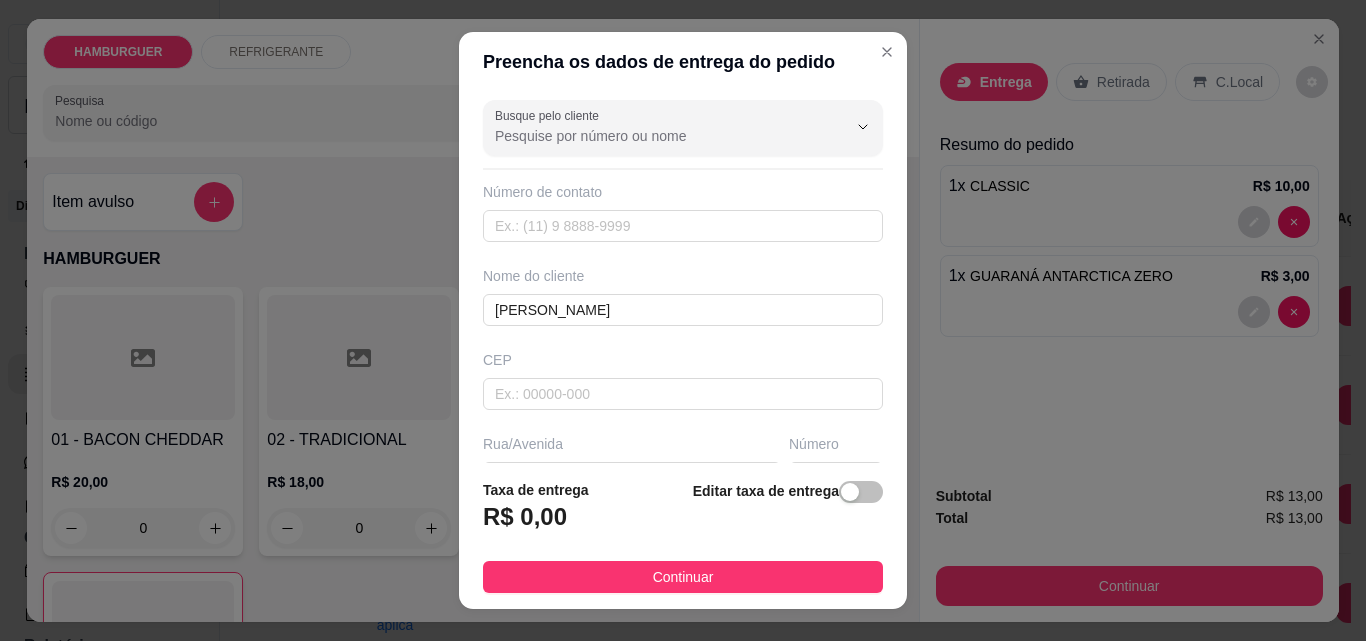 click at bounding box center [861, 492] 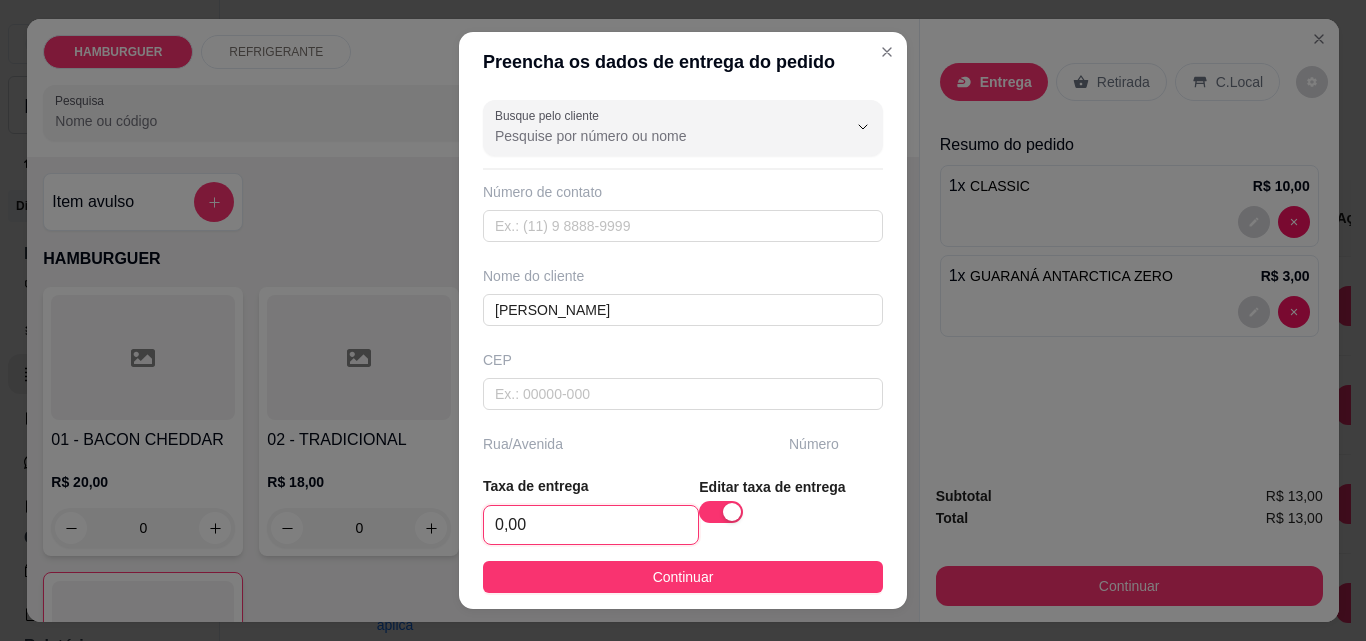 click on "0,00" at bounding box center [591, 525] 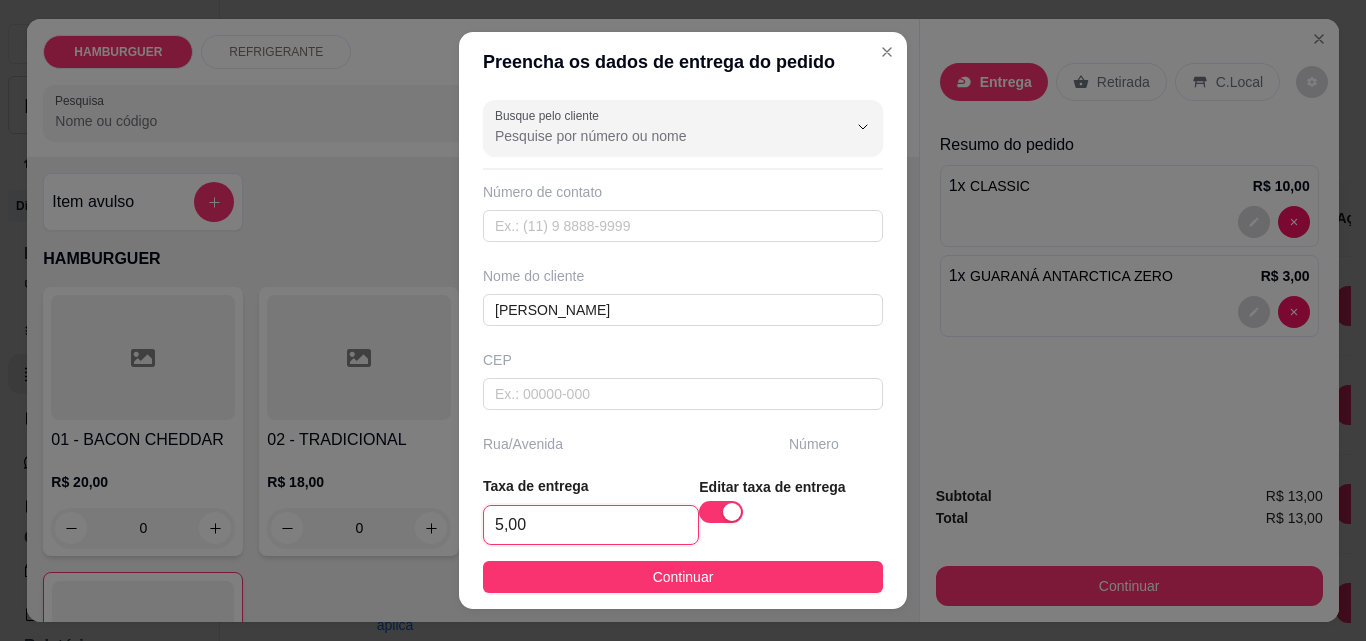 type on "5,00" 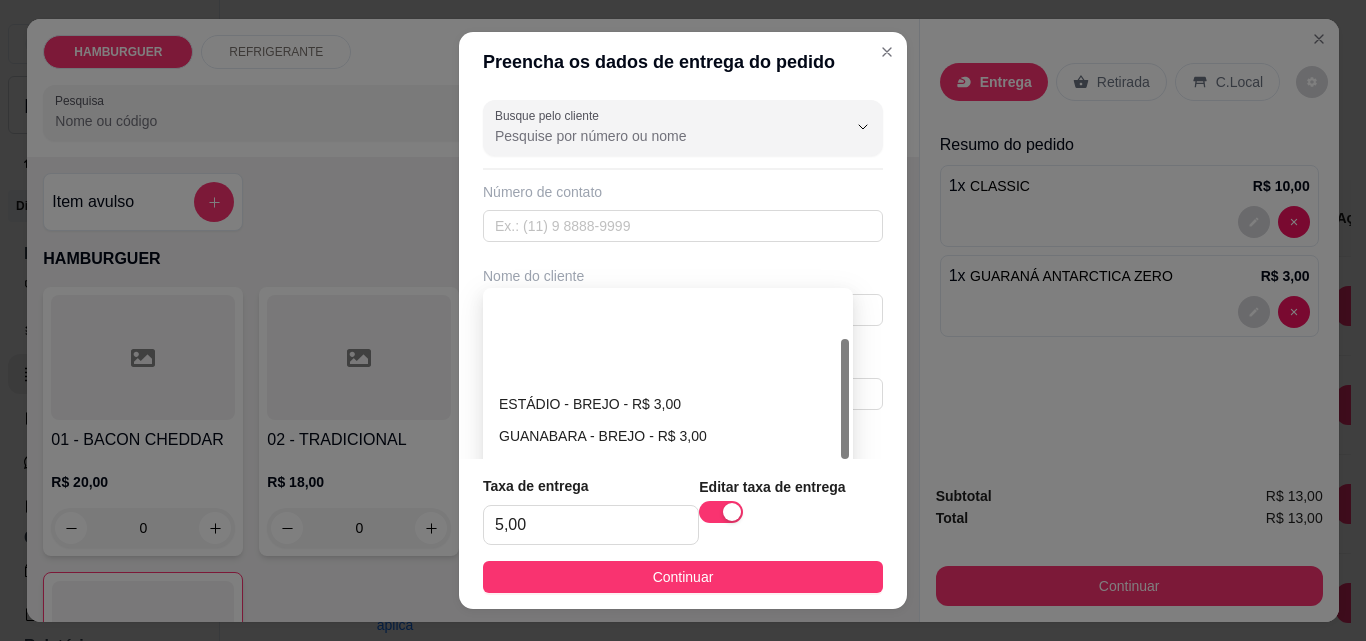 click on "ESCALVADO - BREJO -  R$ 3,00" at bounding box center (668, 564) 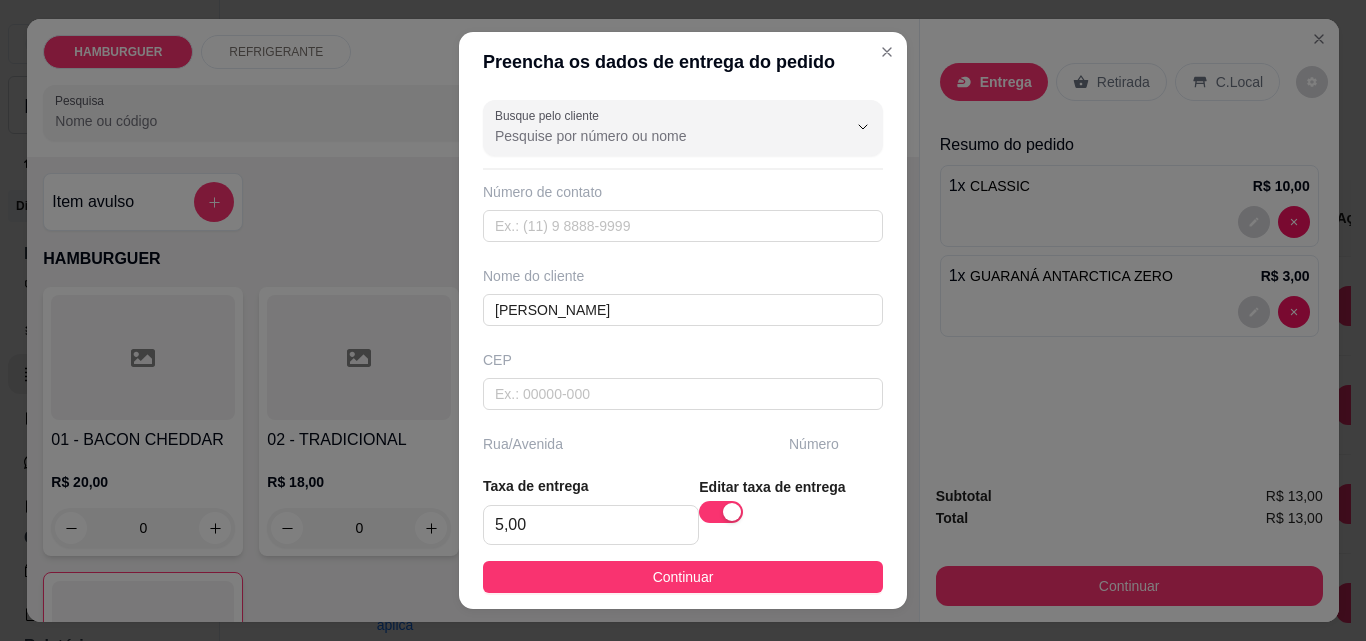 click at bounding box center (683, 730) 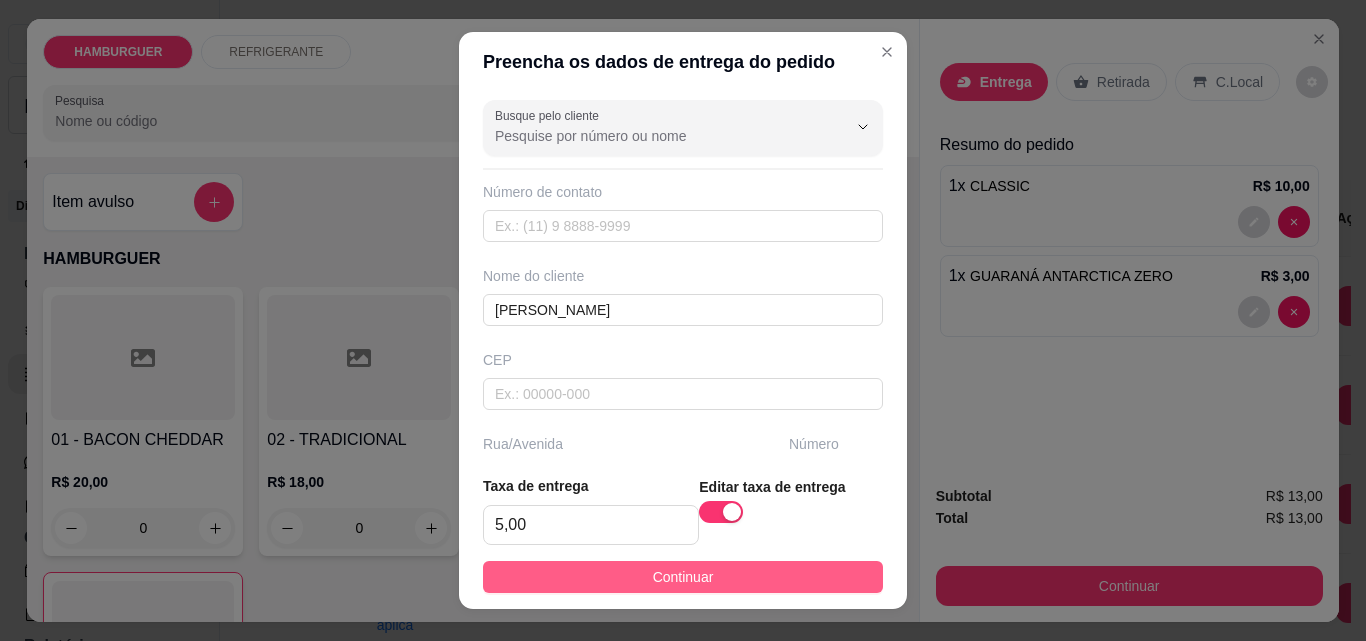 click on "Continuar" at bounding box center [683, 577] 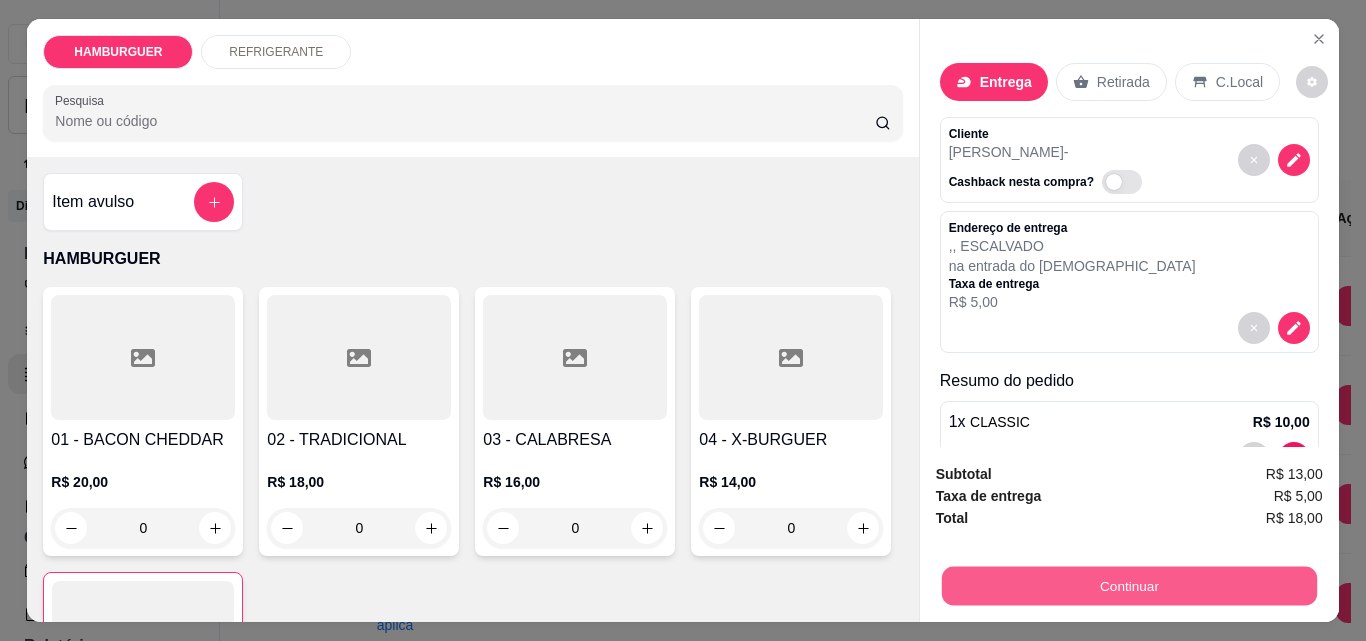 click on "Continuar" at bounding box center (1128, 585) 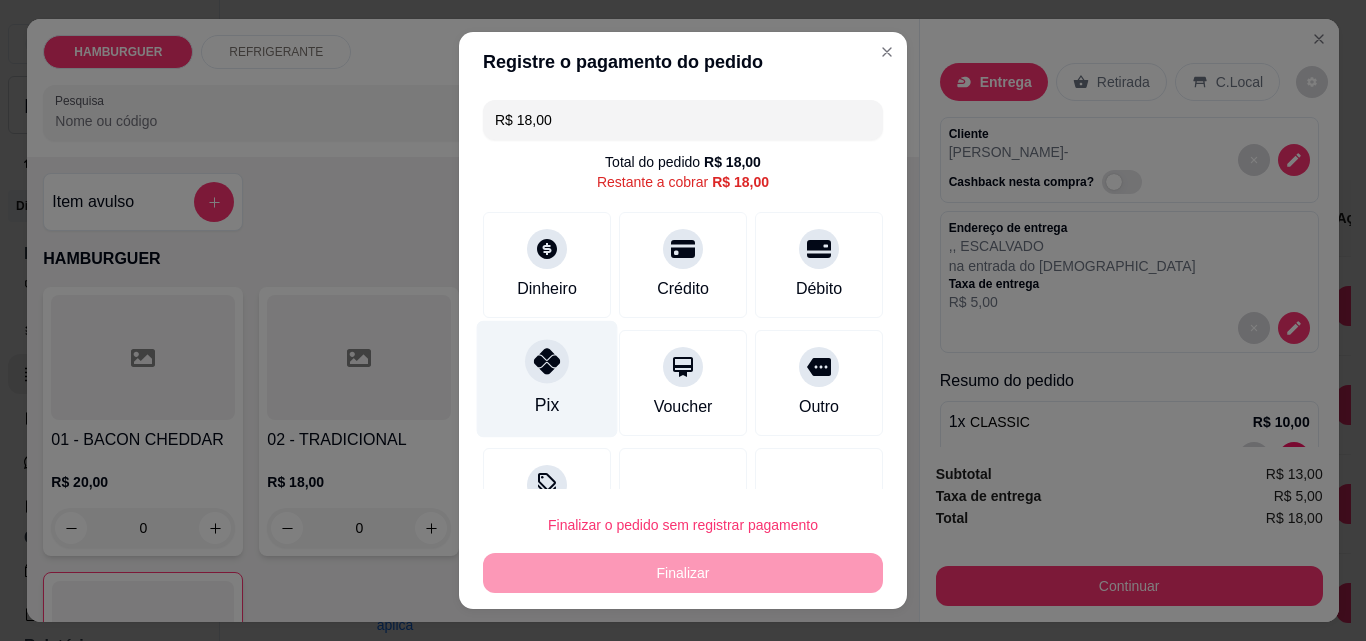 click 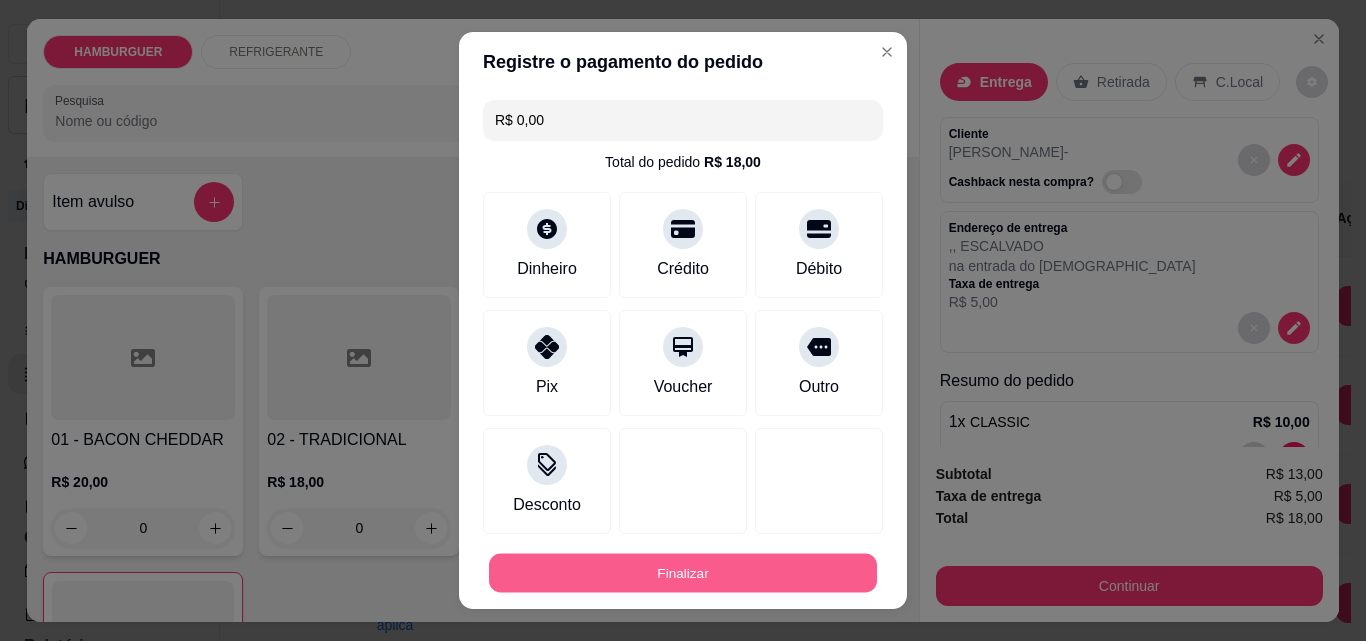 click on "Finalizar" at bounding box center [683, 573] 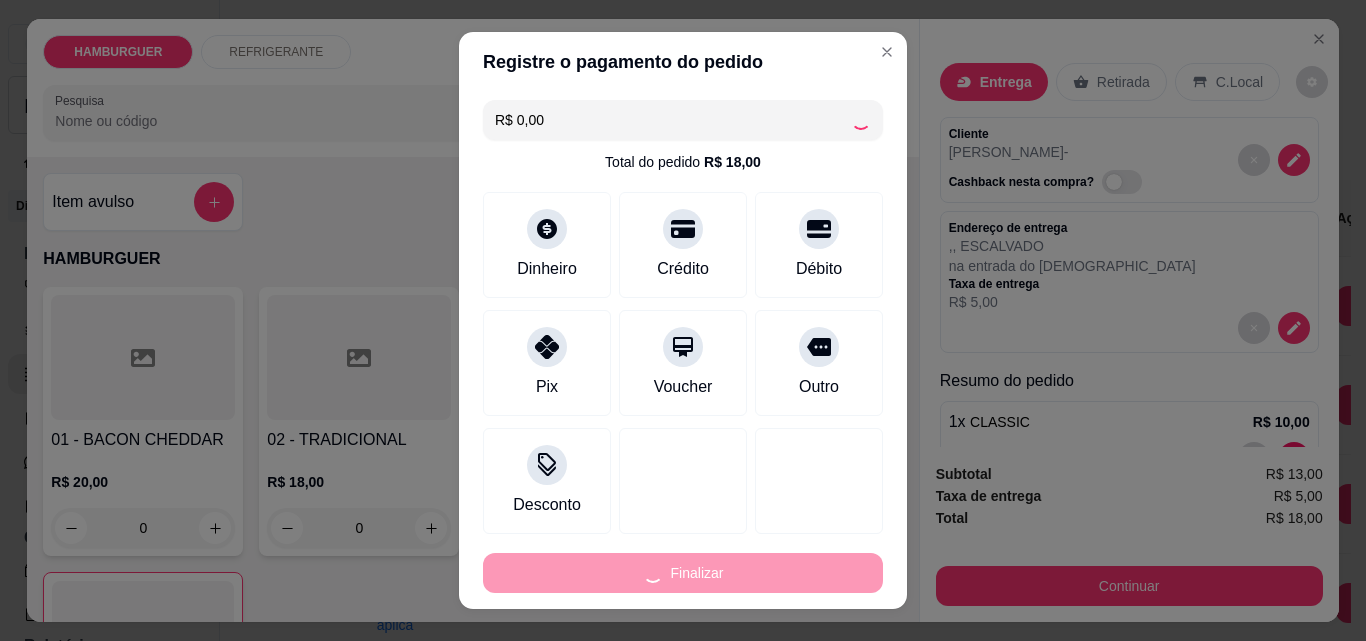 type on "0" 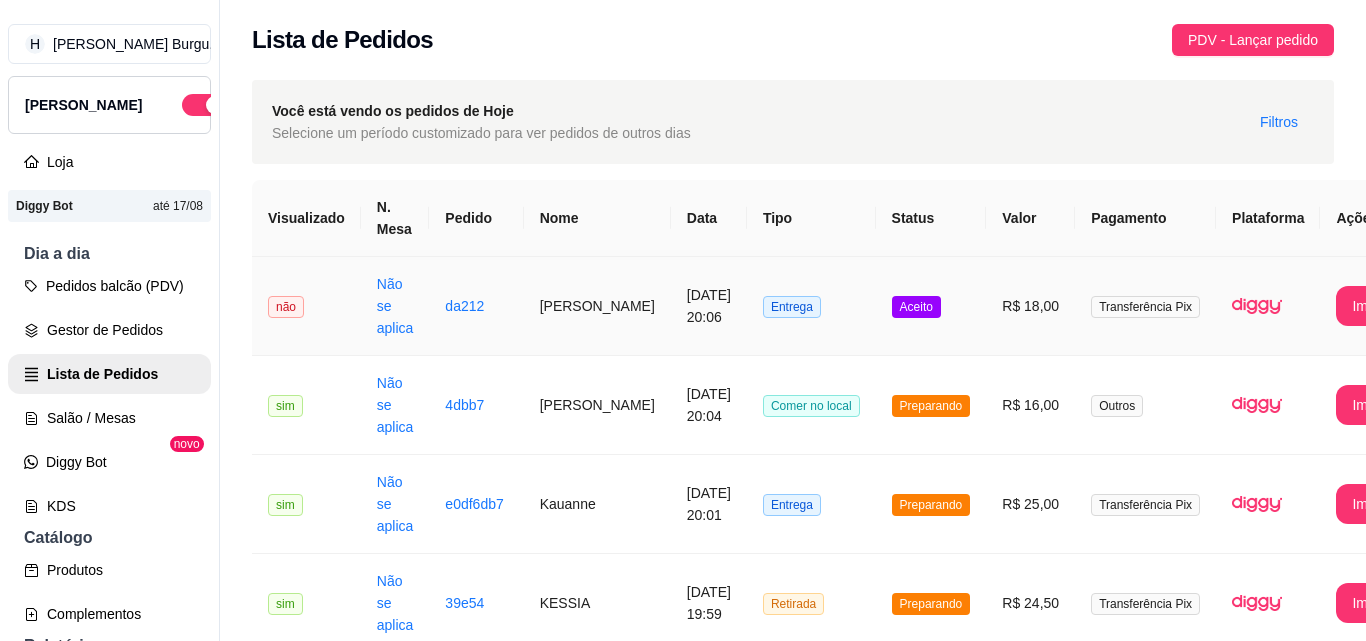 click on "Aceito" at bounding box center (931, 306) 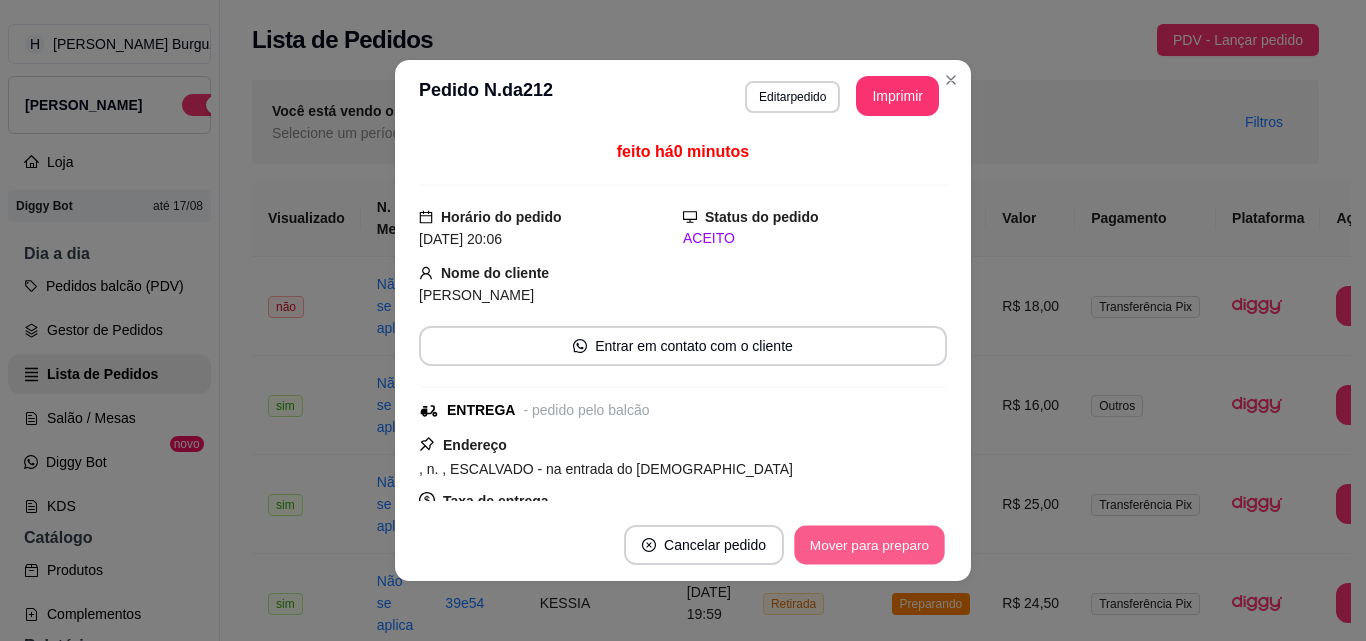 click on "Mover para preparo" at bounding box center [869, 545] 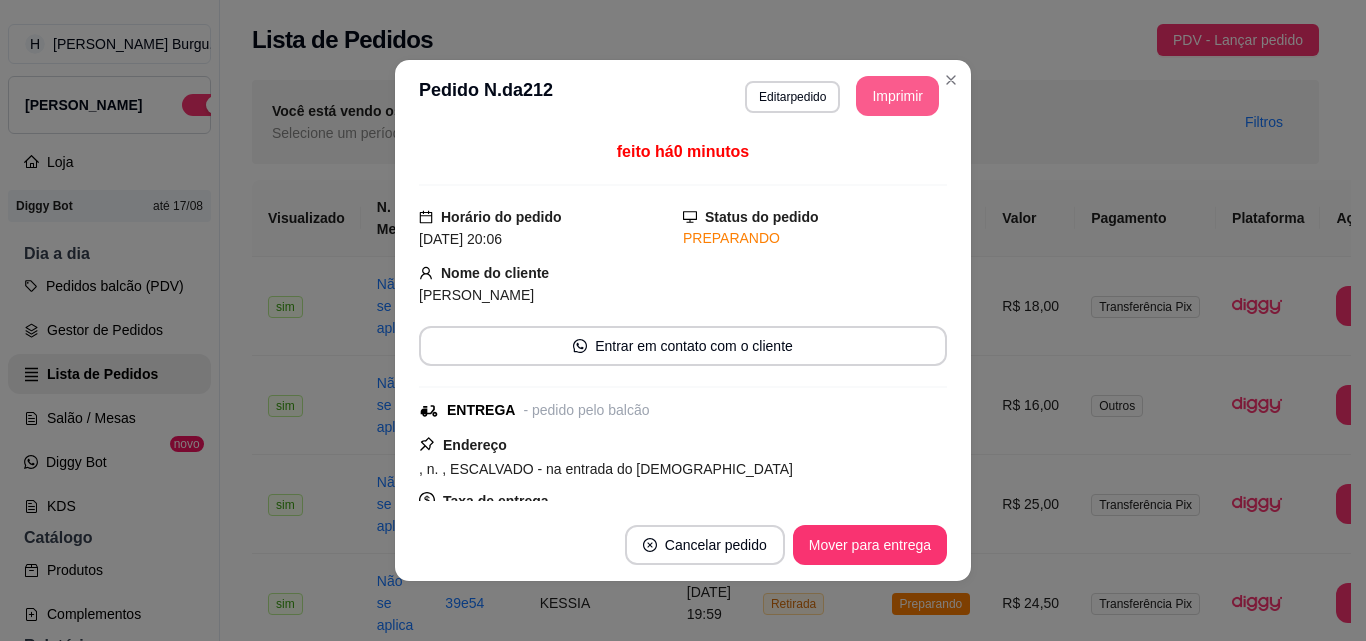 click on "Imprimir" at bounding box center [897, 96] 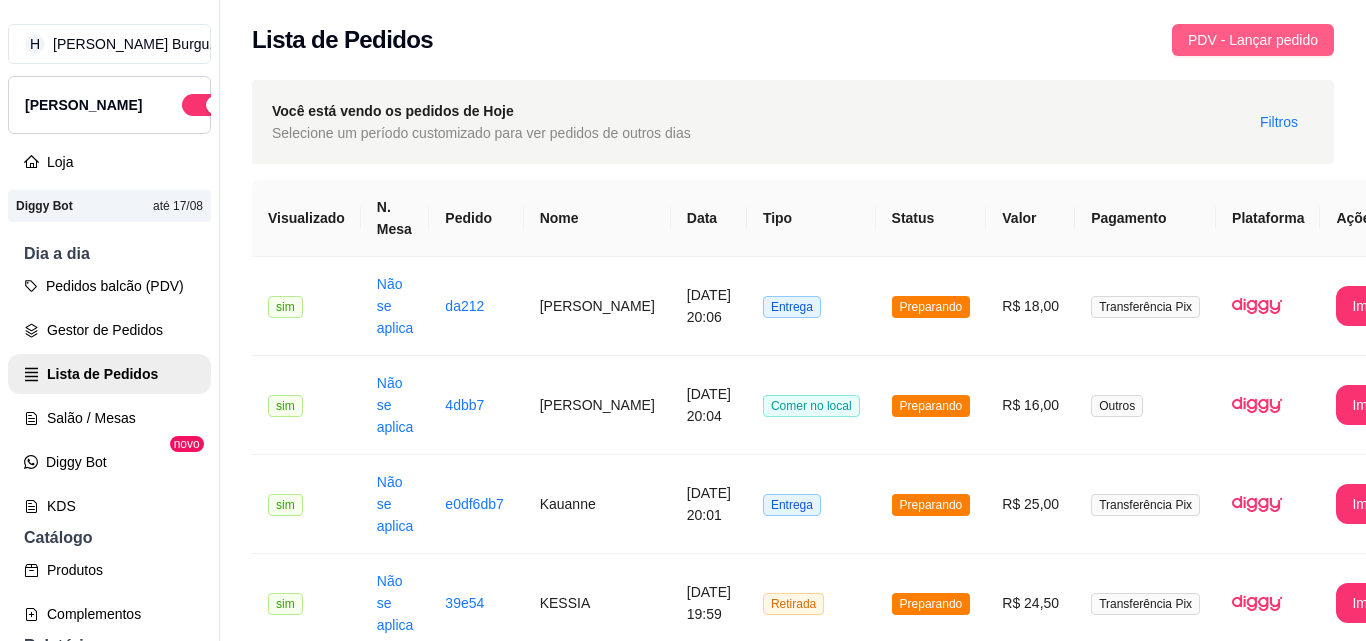 click on "PDV - Lançar pedido" at bounding box center (1253, 40) 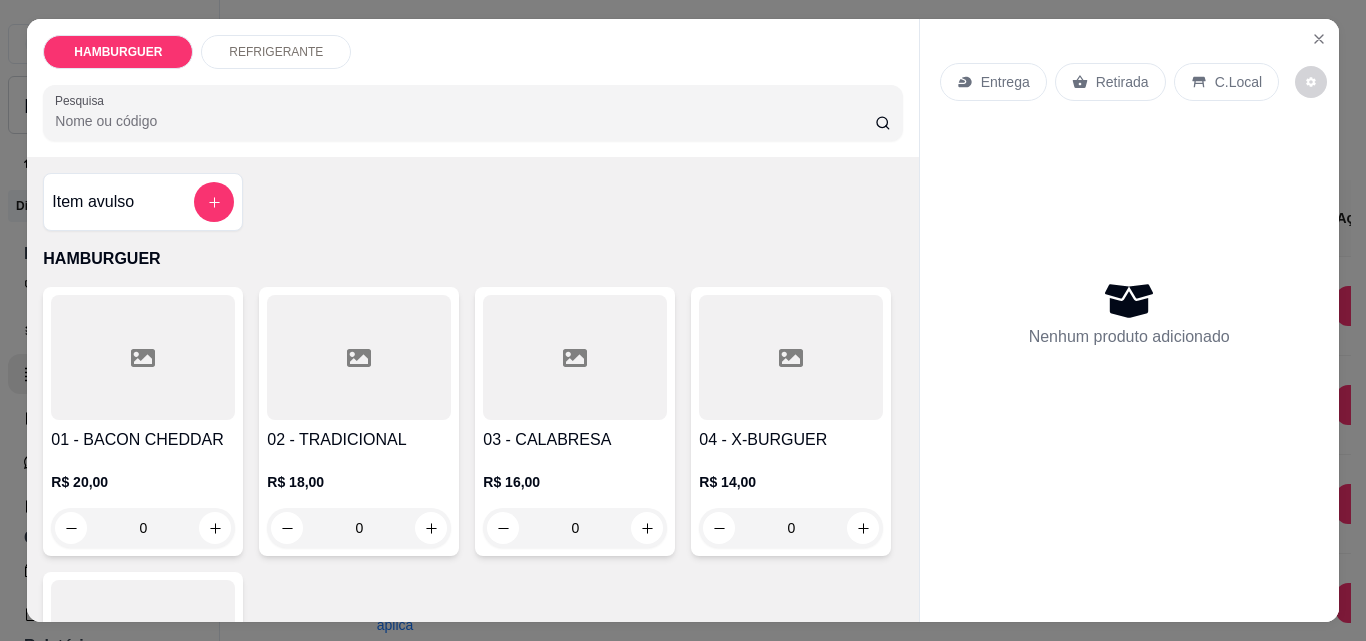 click on "0" at bounding box center (143, 813) 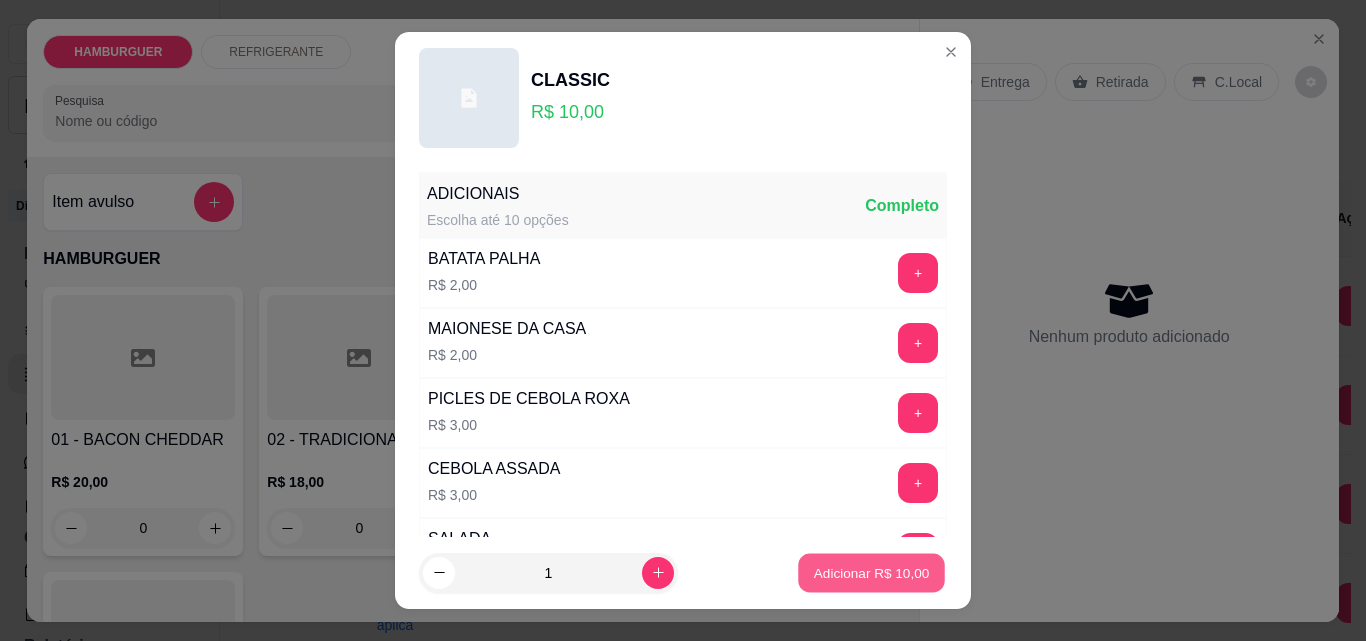 click on "CLASSIC R$ 10,00 ADICIONAIS Escolha até 10 opções Completo BATATA PALHA  R$ 2,00 + MAIONESE DA CASA R$ 2,00 + PICLES DE CEBOLA ROXA R$ 3,00 + CEBOLA ASSADA R$ 3,00 + SALADA R$ 3,00 + BACON R$ 4,00 + CALABRESA R$ 4,00 + BLEND/CARNE R$ 4,50 + CREME CHEDDAR R$ 6,00 + Observações do cliente 1 Adicionar   R$ 10,00" at bounding box center [683, 320] 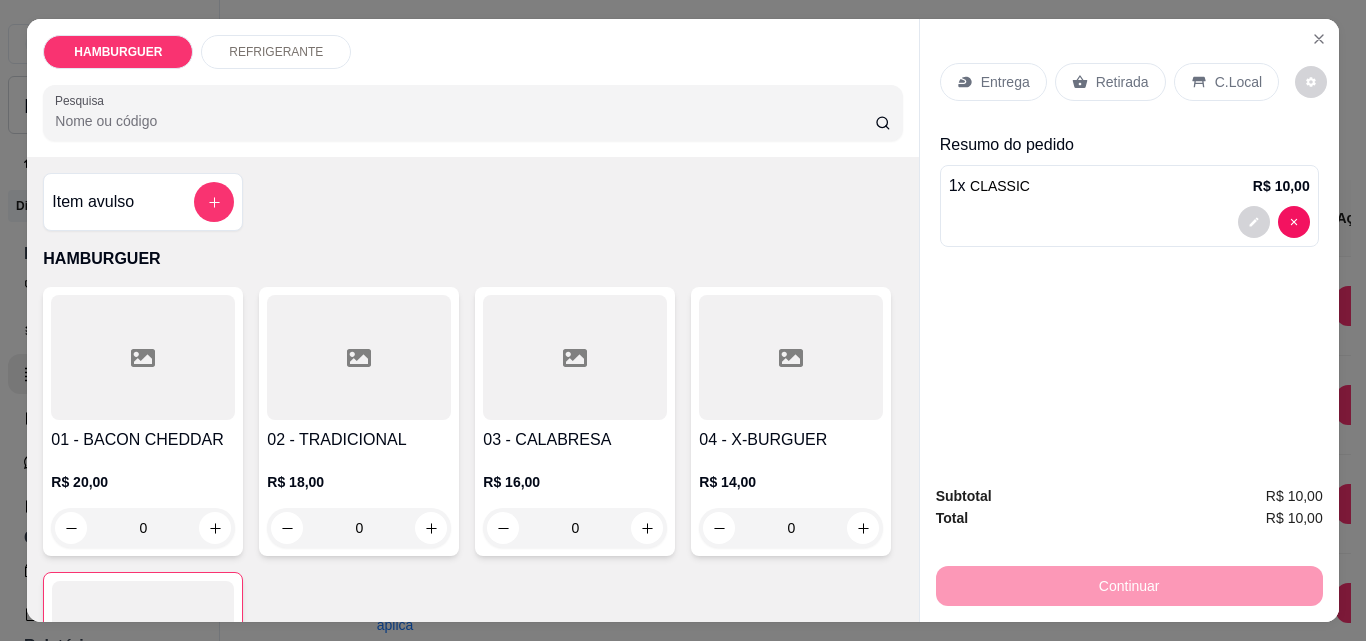 click on "Entrega" at bounding box center (993, 82) 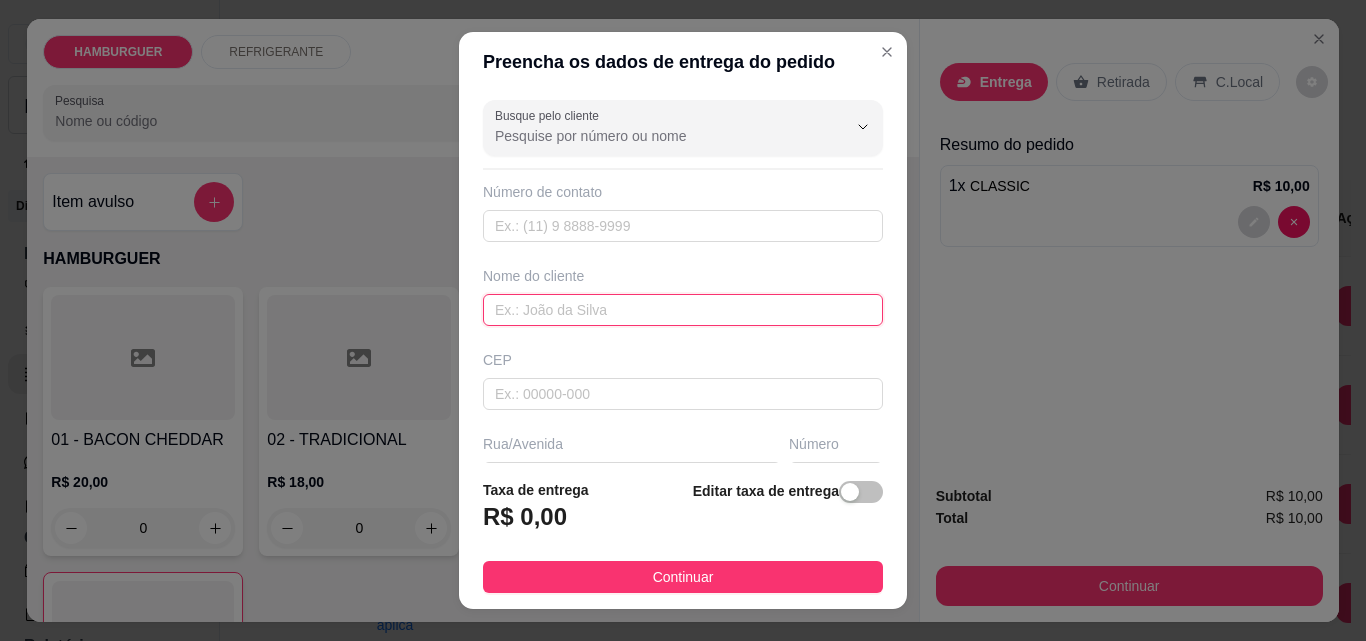 drag, startPoint x: 565, startPoint y: 294, endPoint x: 571, endPoint y: 308, distance: 15.231546 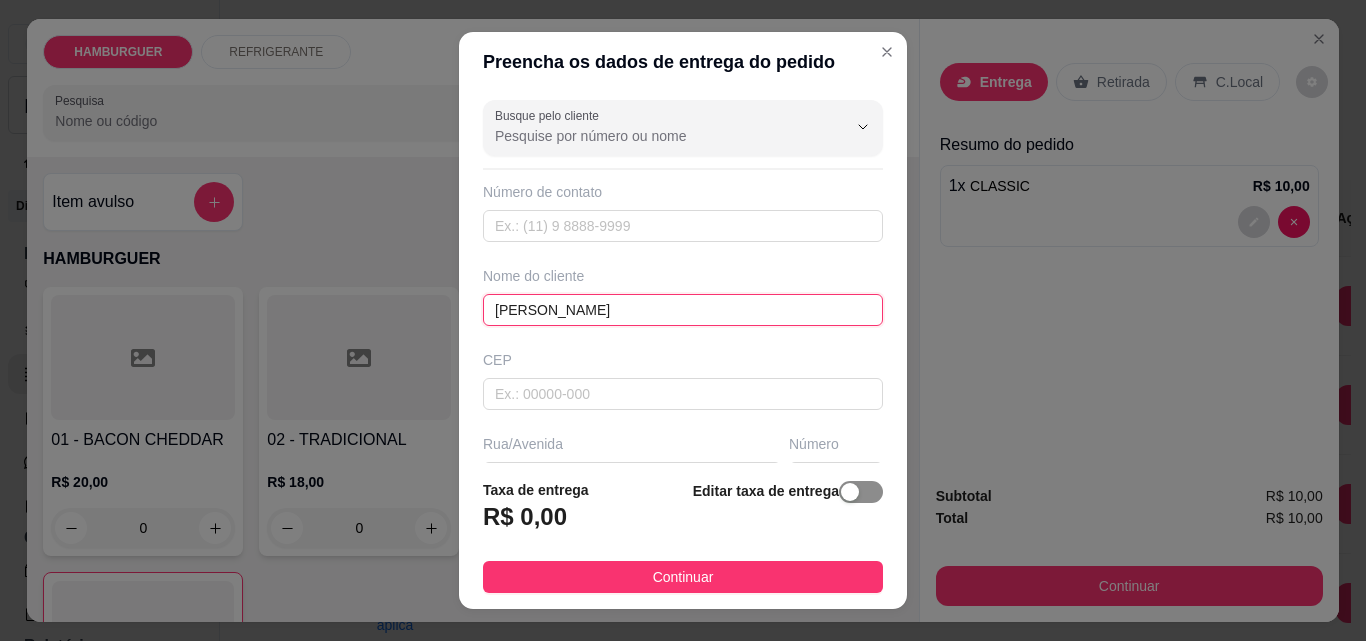 type on "[PERSON_NAME]" 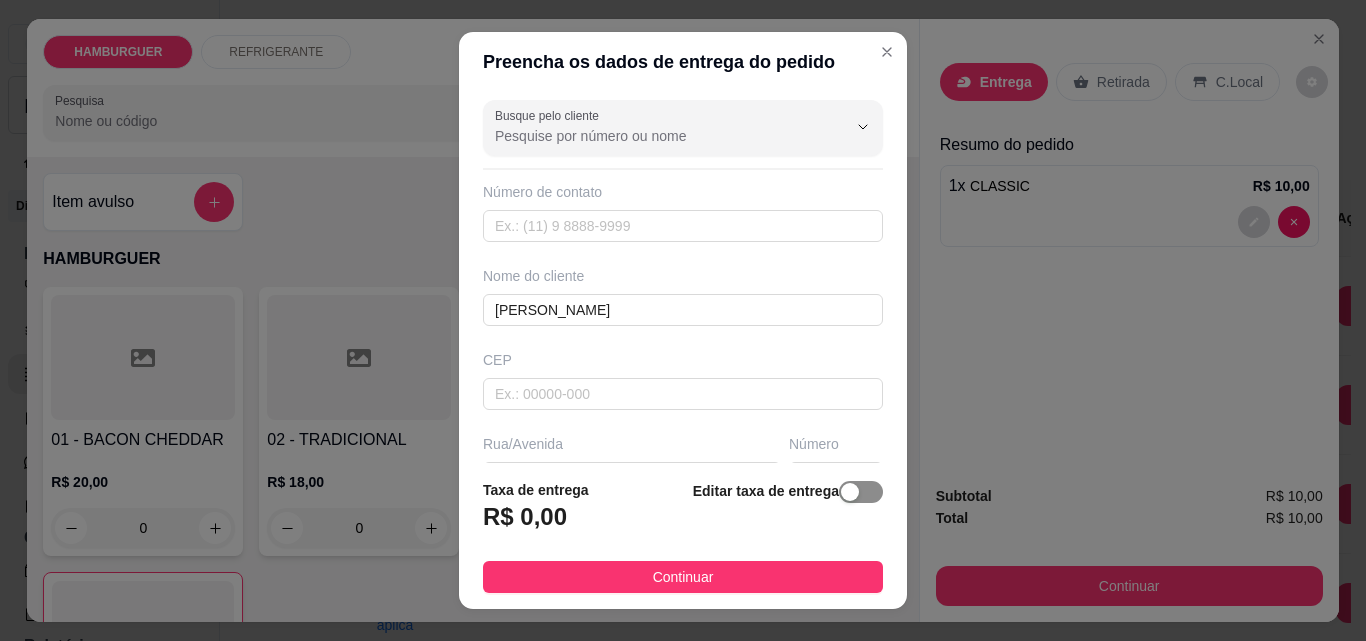 click at bounding box center (861, 492) 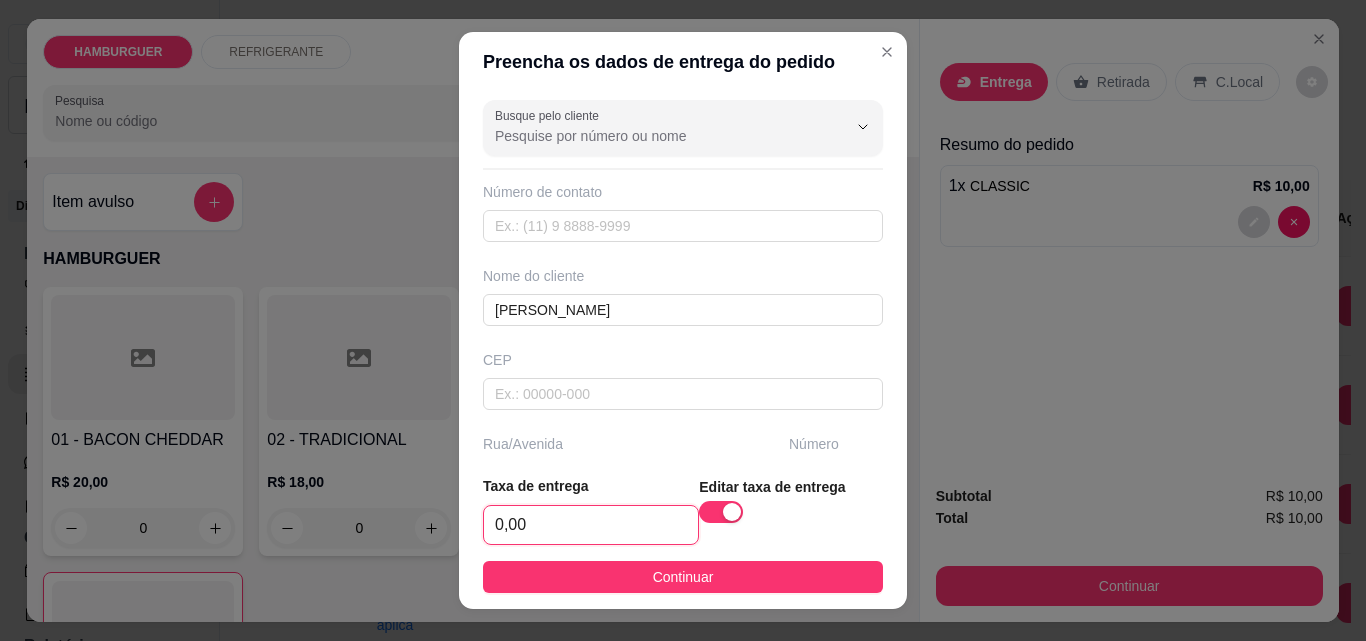 click on "0,00" at bounding box center (591, 525) 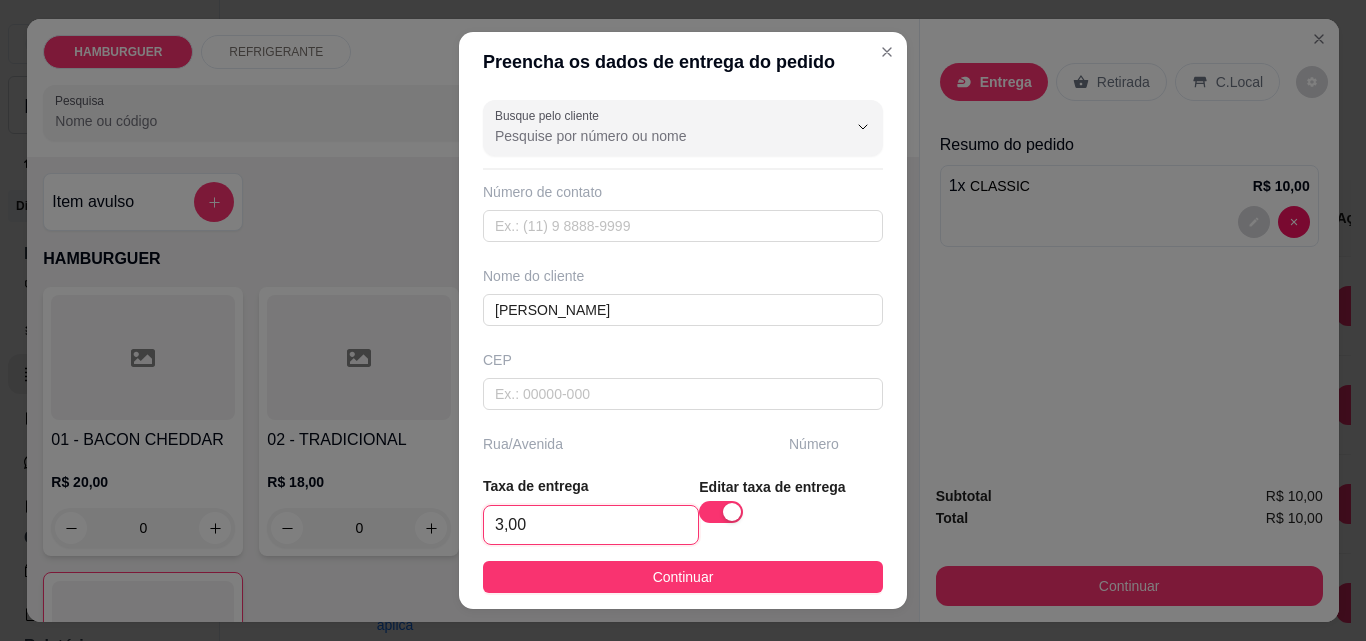 type on "3,00" 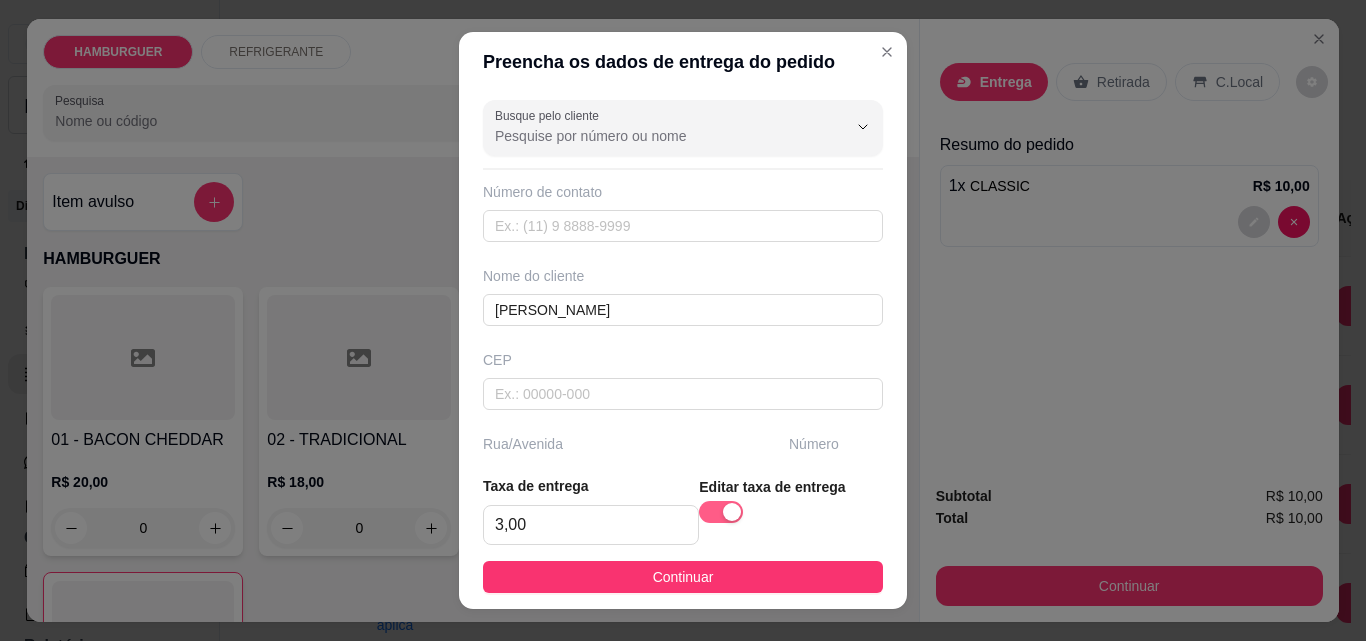 click at bounding box center (721, 512) 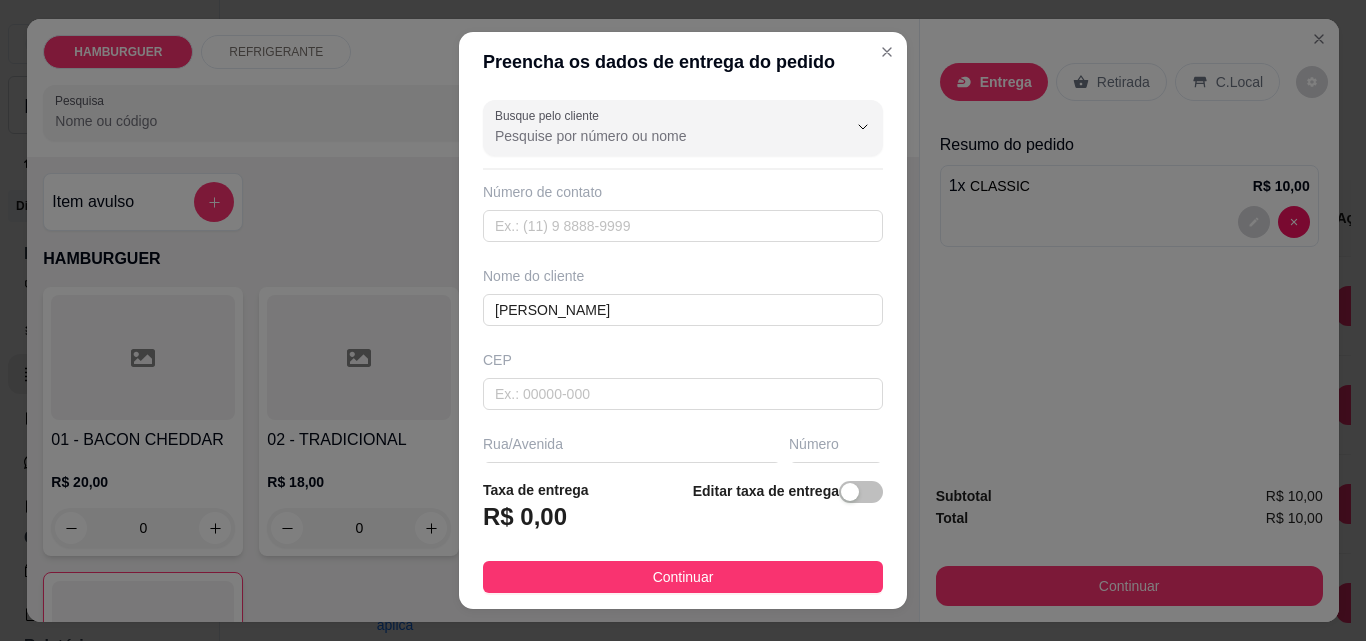 click at bounding box center [683, 562] 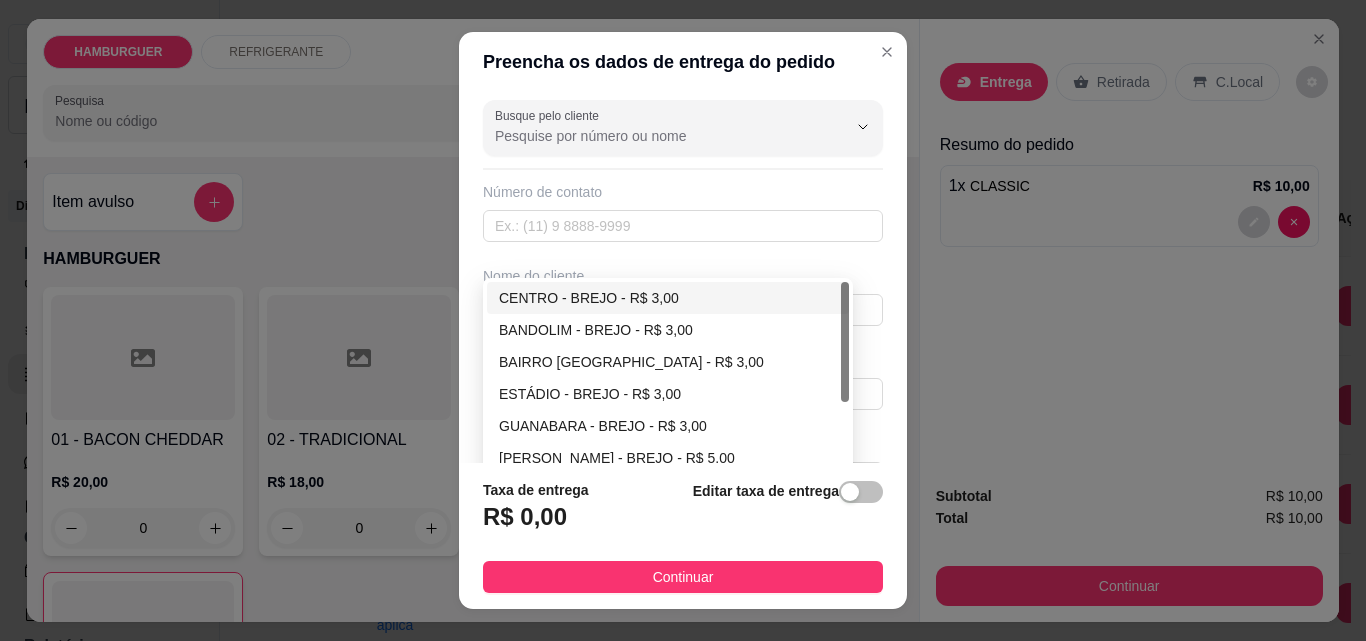 click on "CENTRO - BREJO -  R$ 3,00" at bounding box center (668, 298) 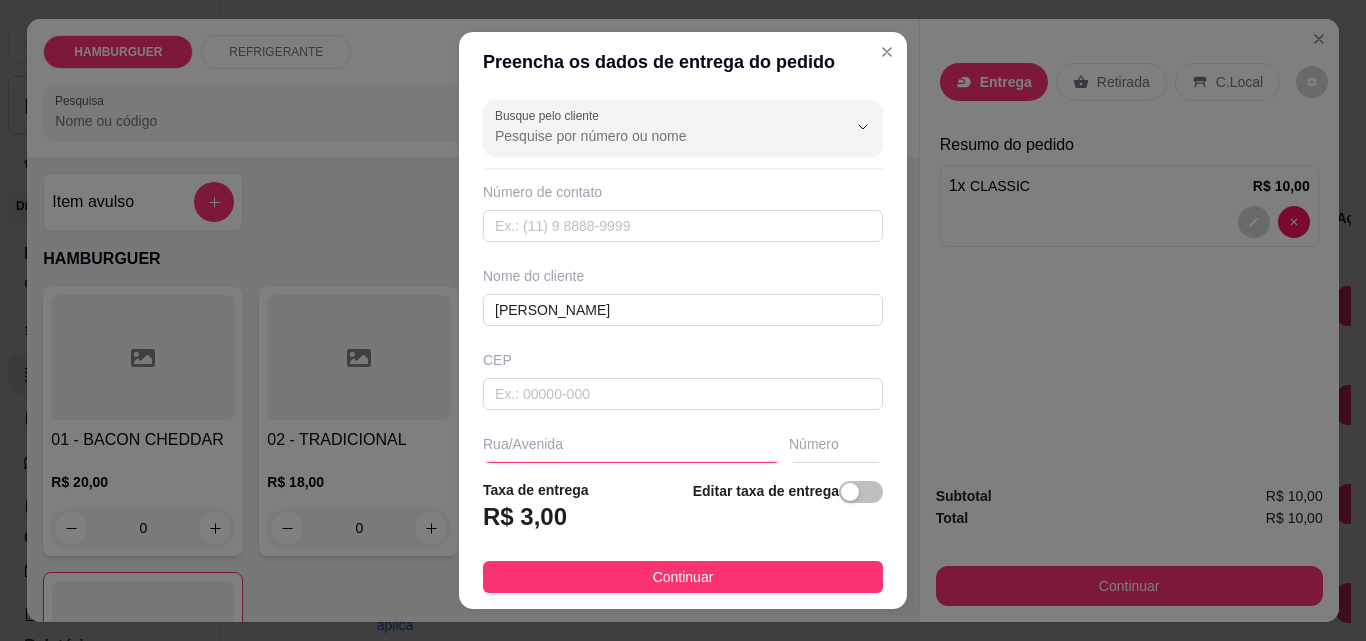 click at bounding box center [632, 478] 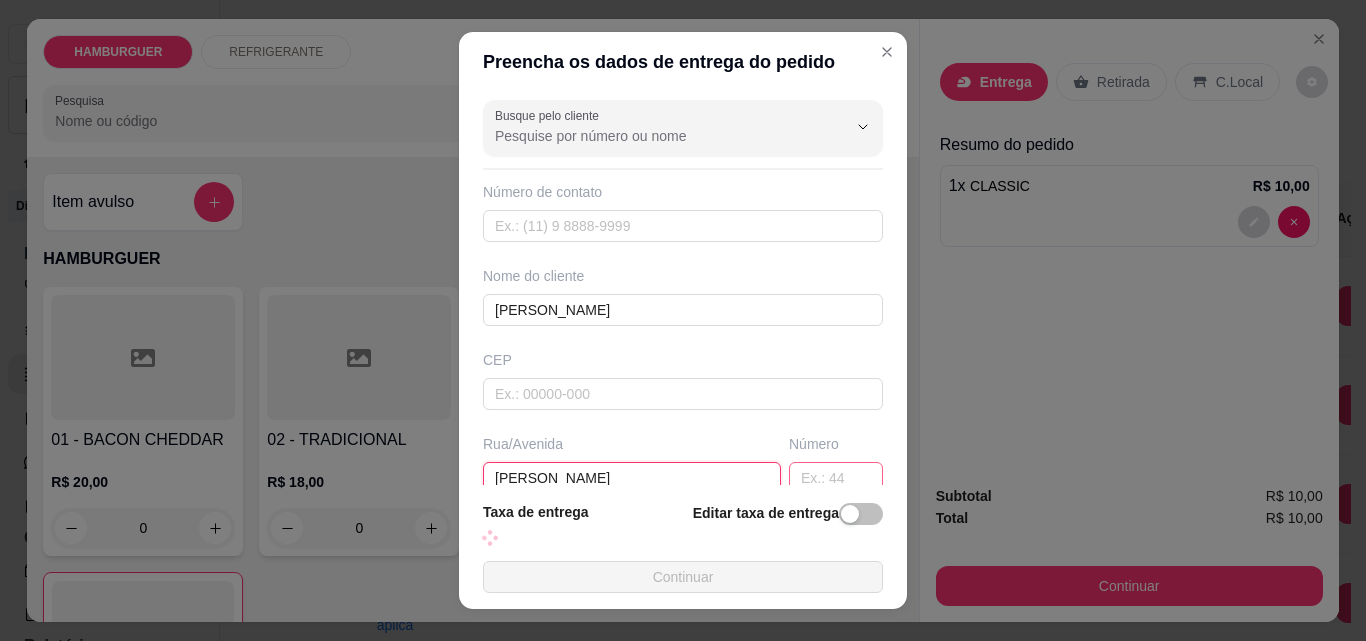 type on "[PERSON_NAME]" 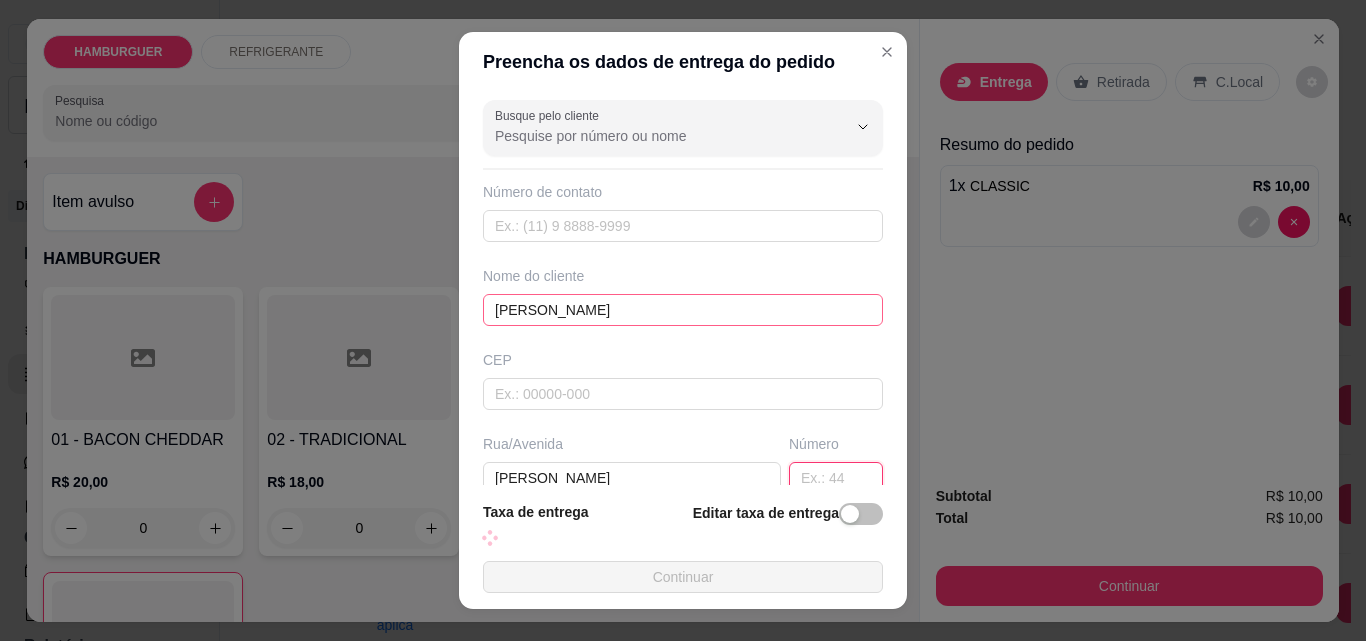 drag, startPoint x: 794, startPoint y: 261, endPoint x: 544, endPoint y: 115, distance: 289.50992 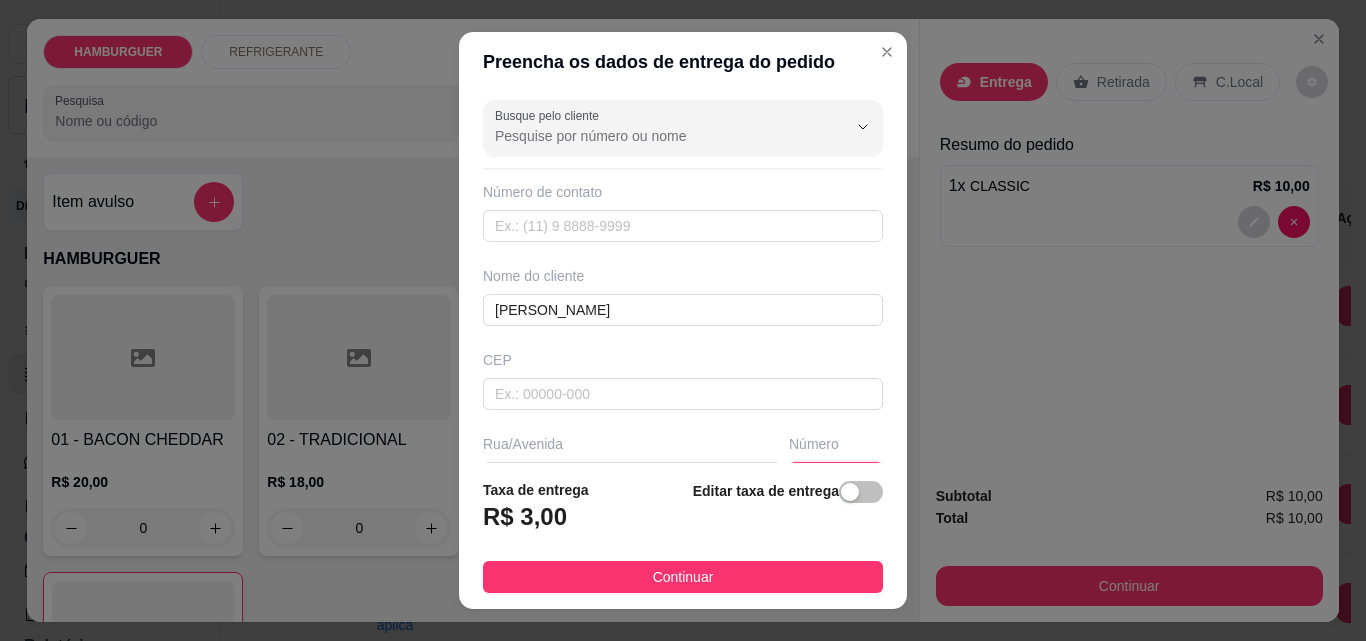 paste on "1425" 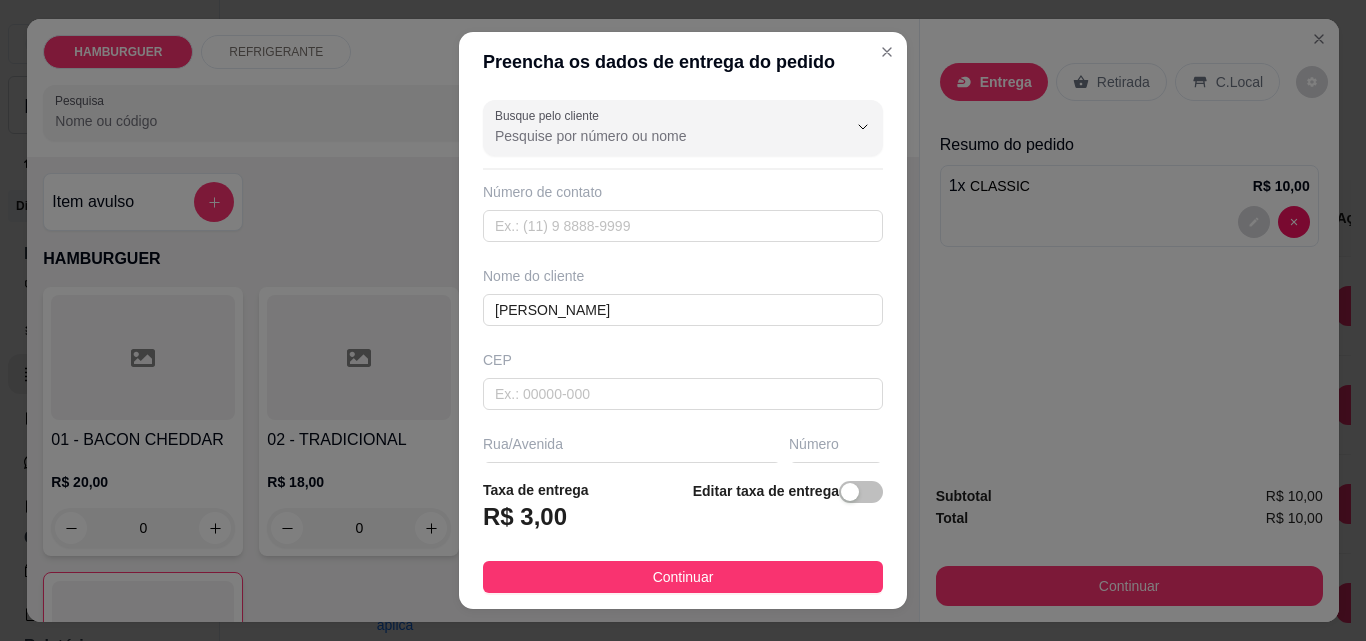 click at bounding box center [683, 730] 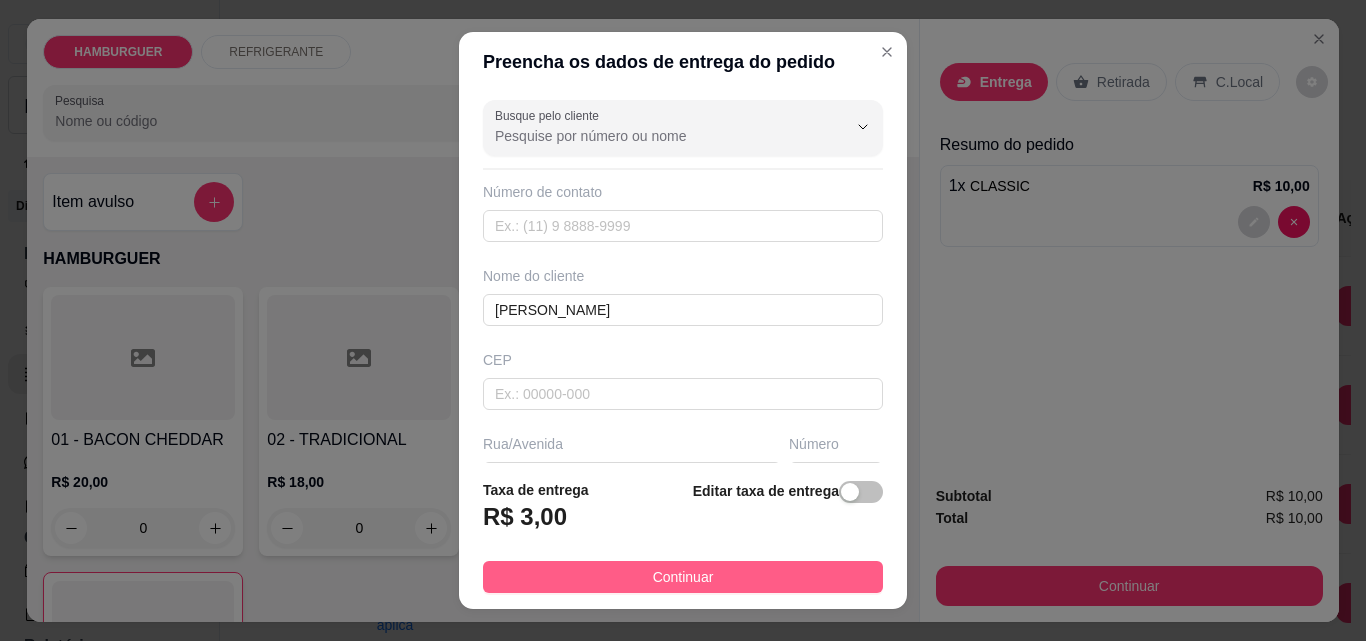 click on "Continuar" at bounding box center [683, 577] 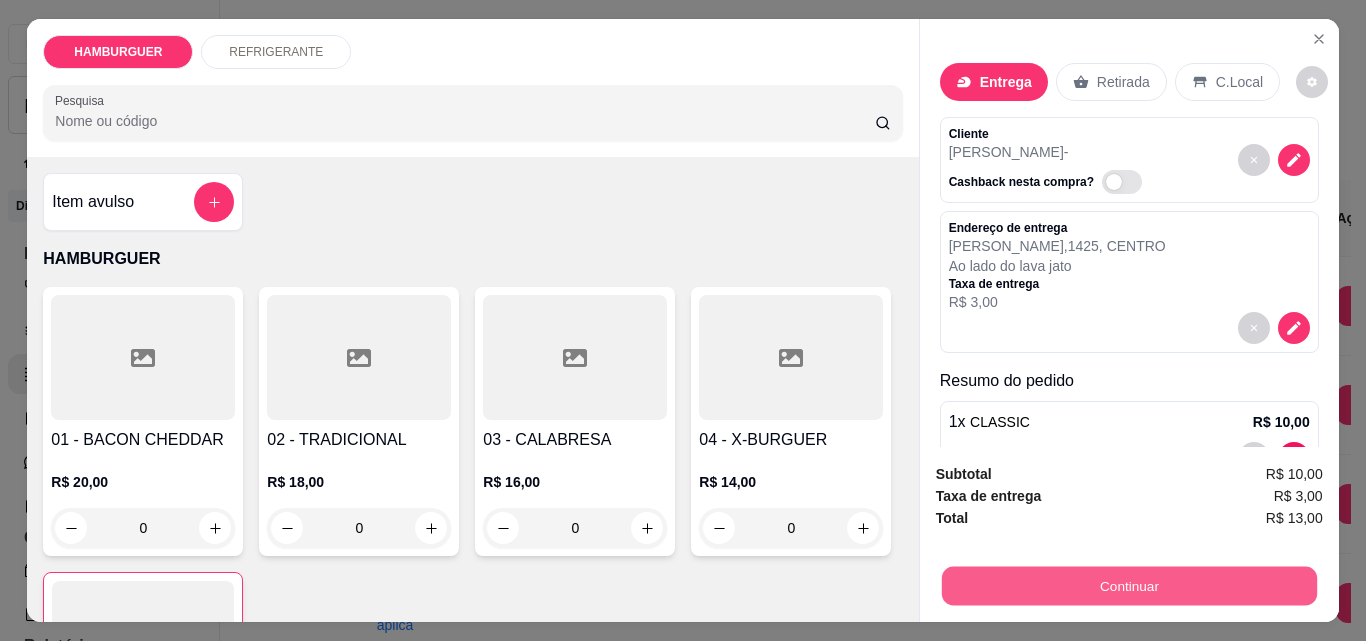 click on "Continuar" at bounding box center (1128, 585) 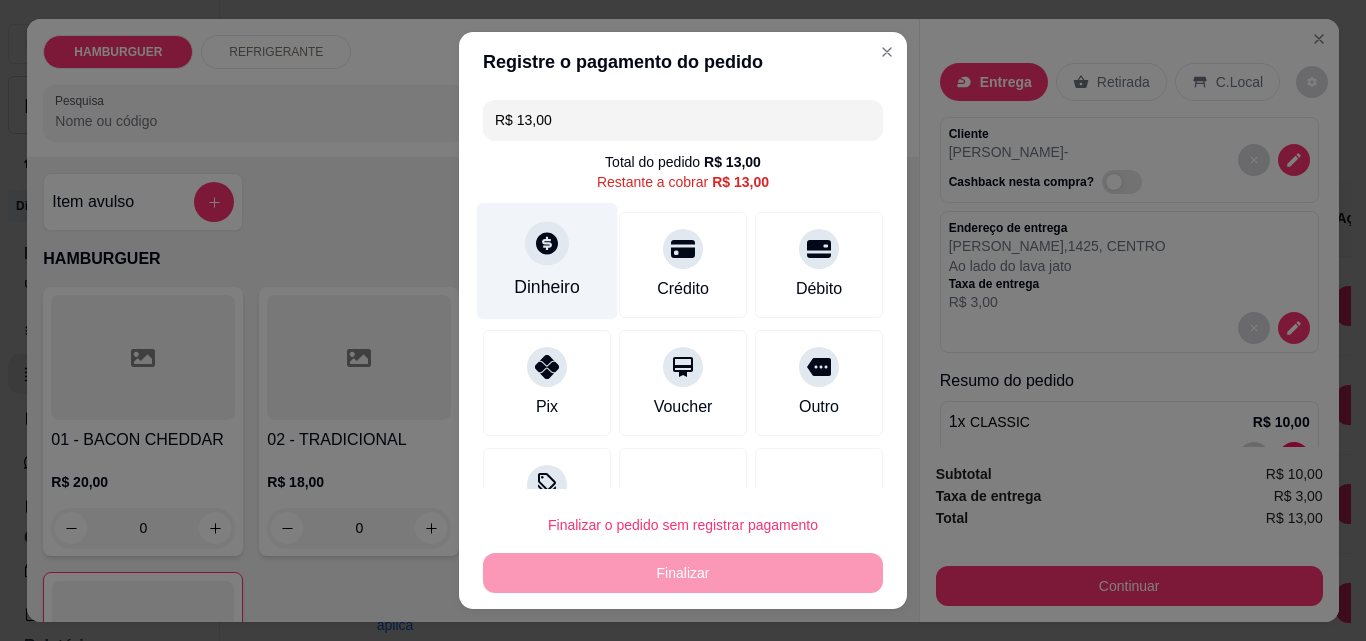 click 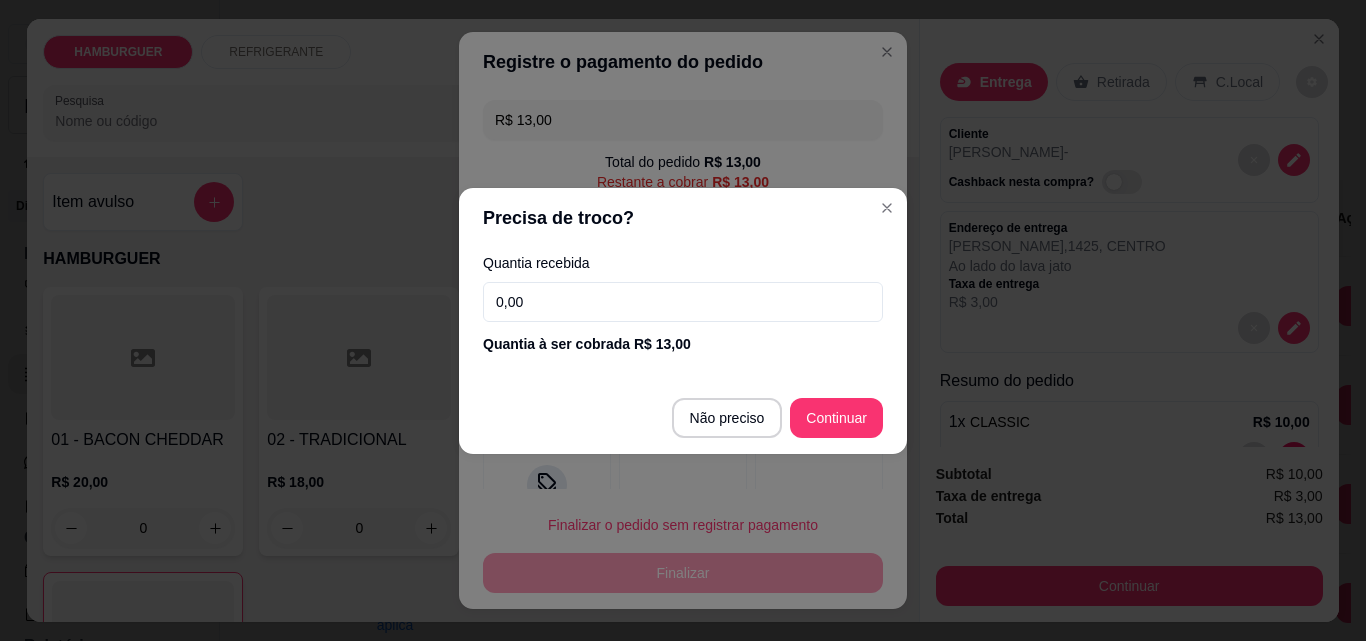click on "0,00" at bounding box center [683, 302] 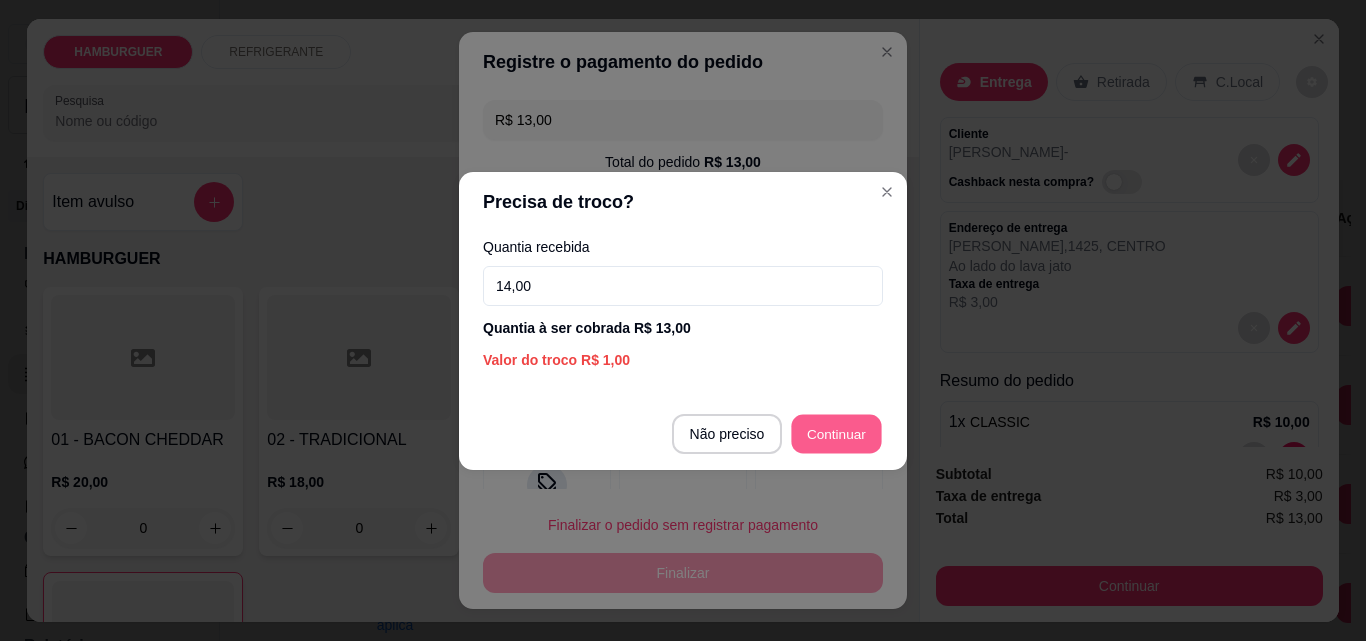 type on "R$ 0,00" 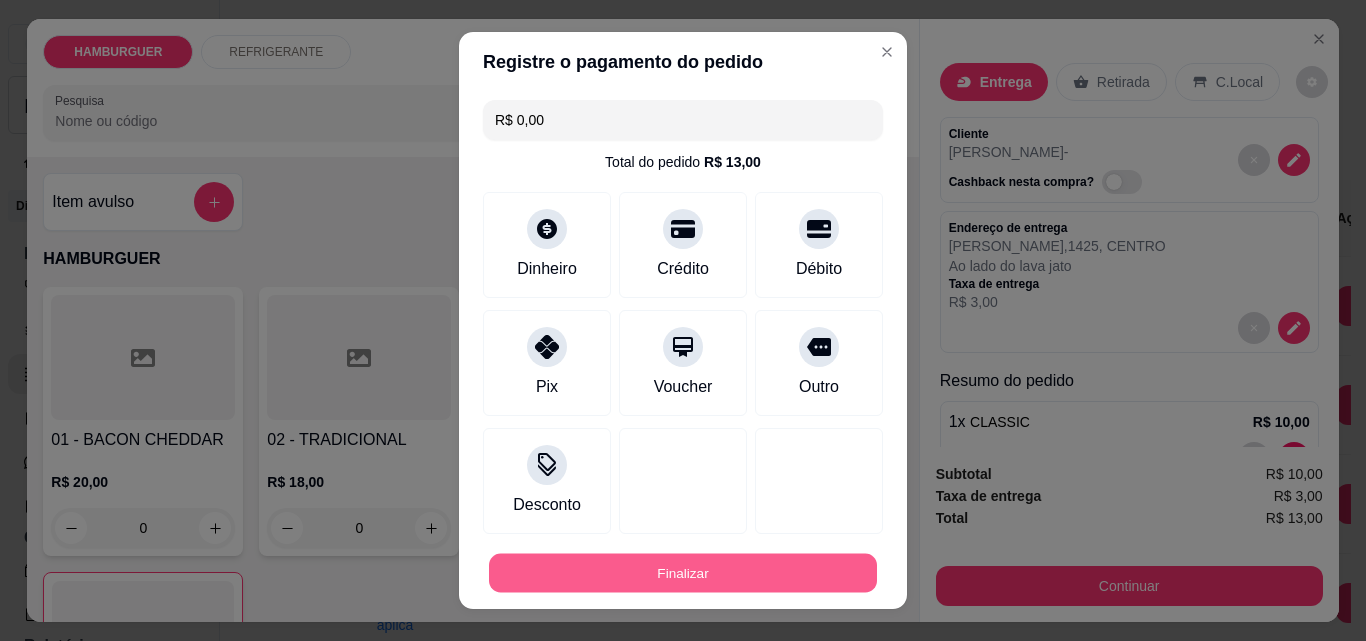 click on "Finalizar" at bounding box center [683, 573] 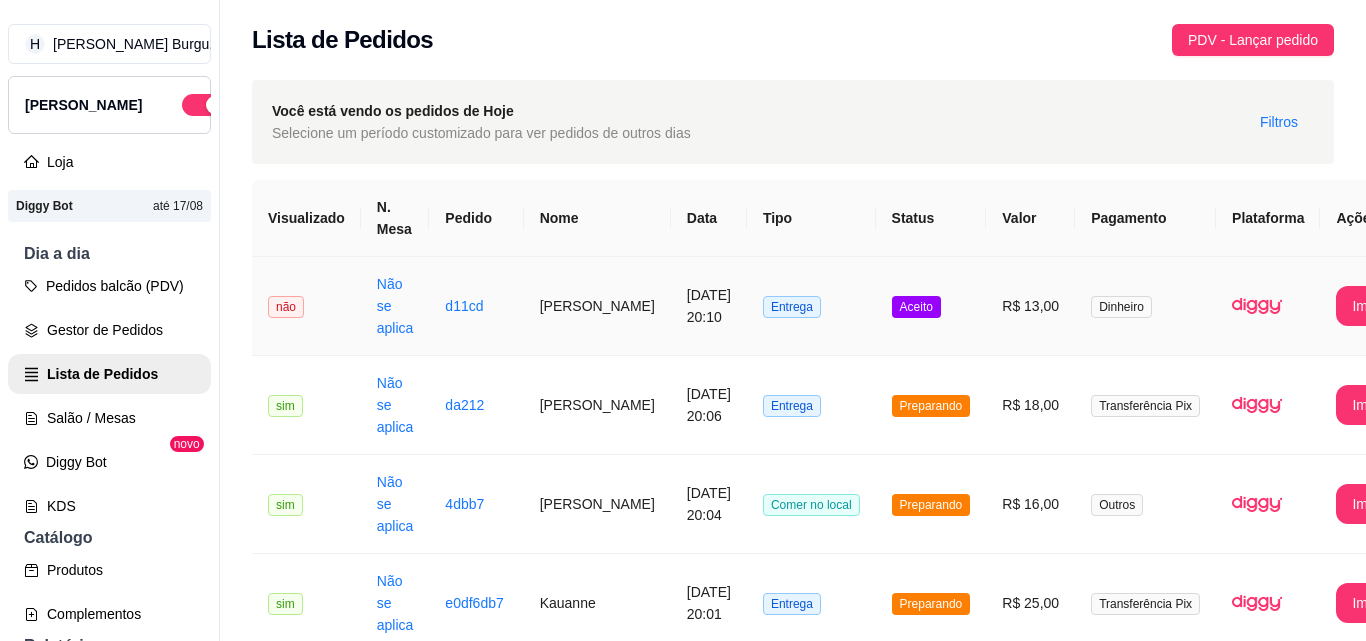click on "Entrega" at bounding box center (811, 306) 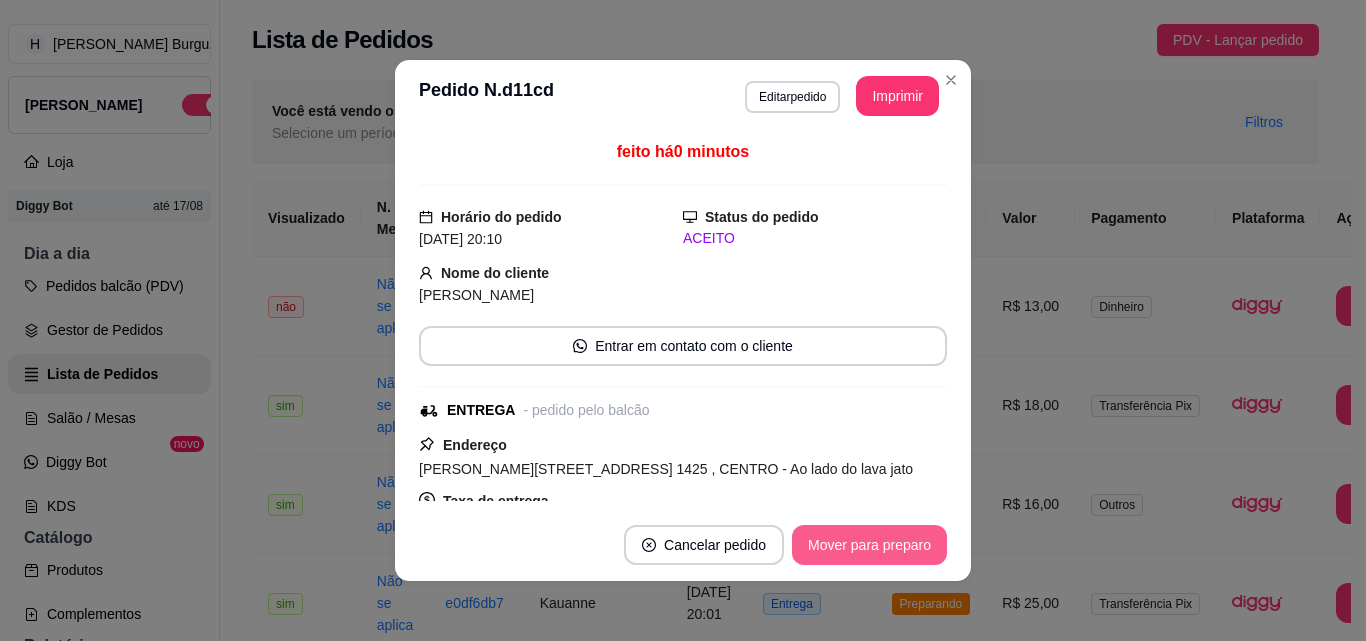 click on "Mover para preparo" at bounding box center (869, 545) 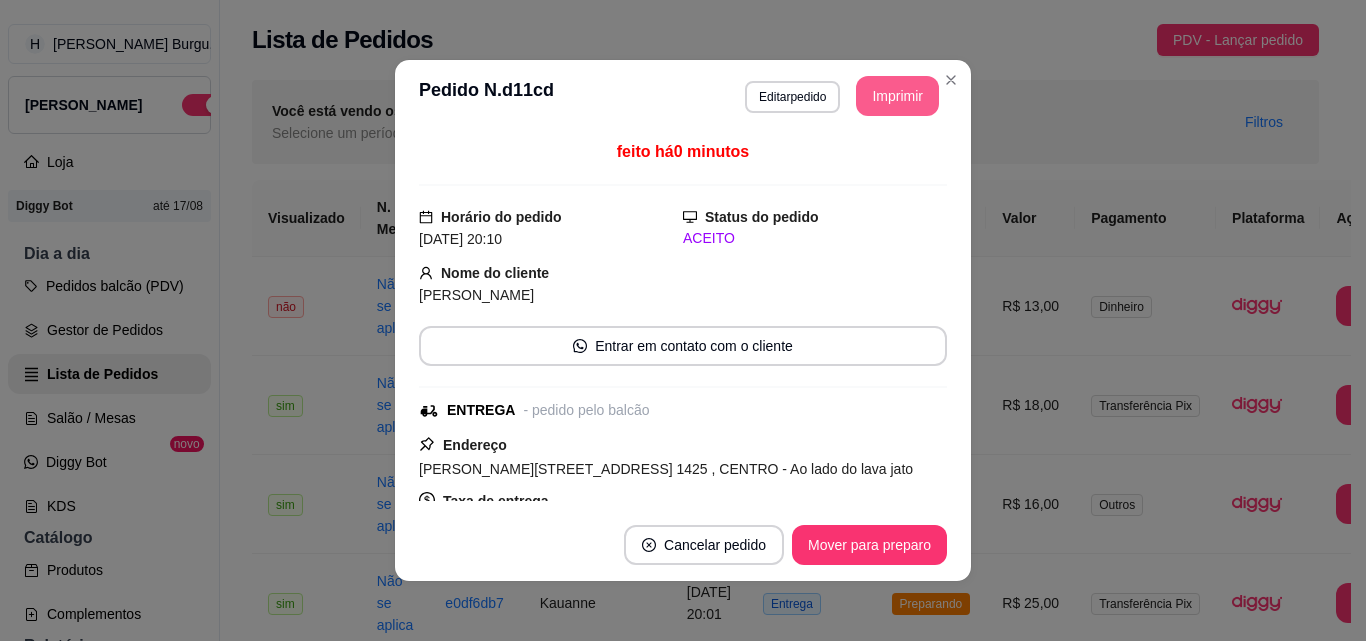 click on "Imprimir" at bounding box center [897, 96] 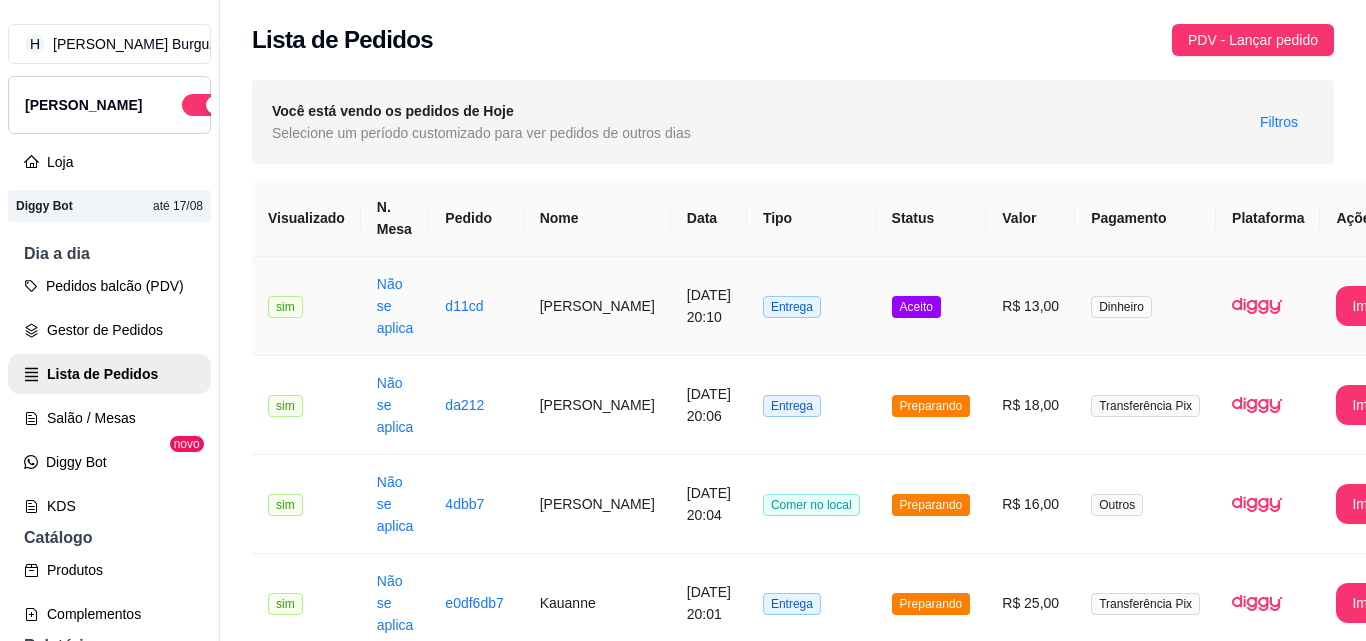 click on "Aceito" at bounding box center (931, 306) 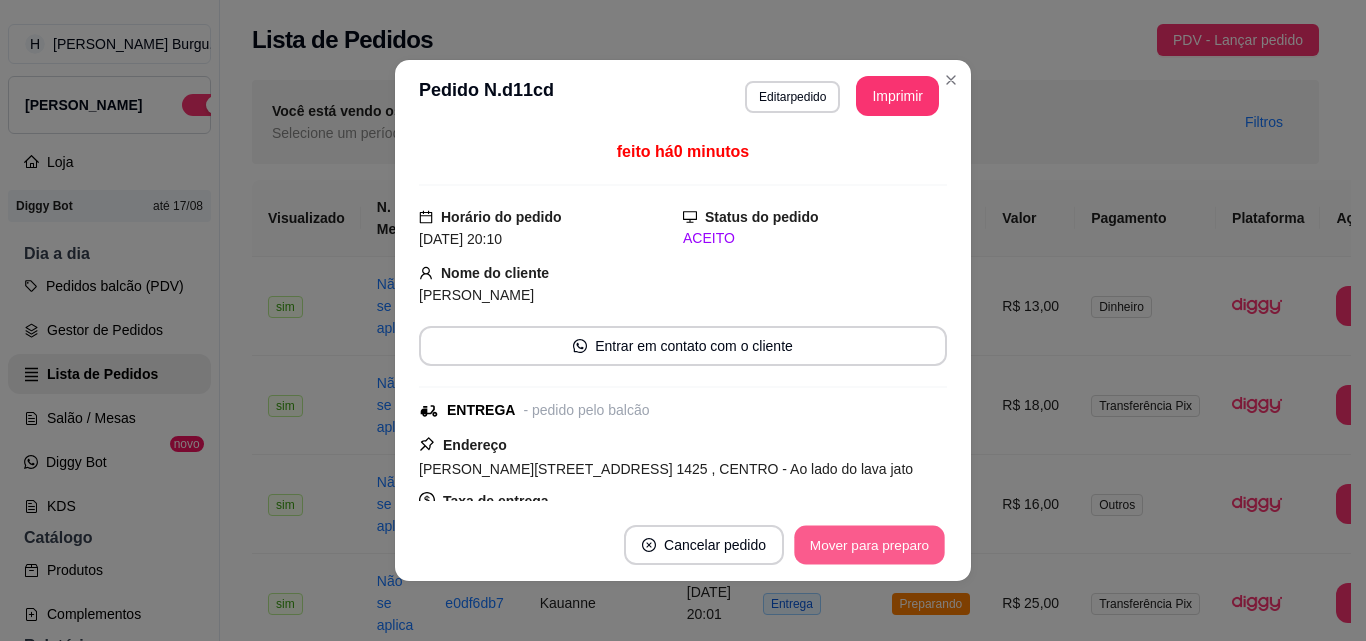 click on "Mover para preparo" at bounding box center (869, 545) 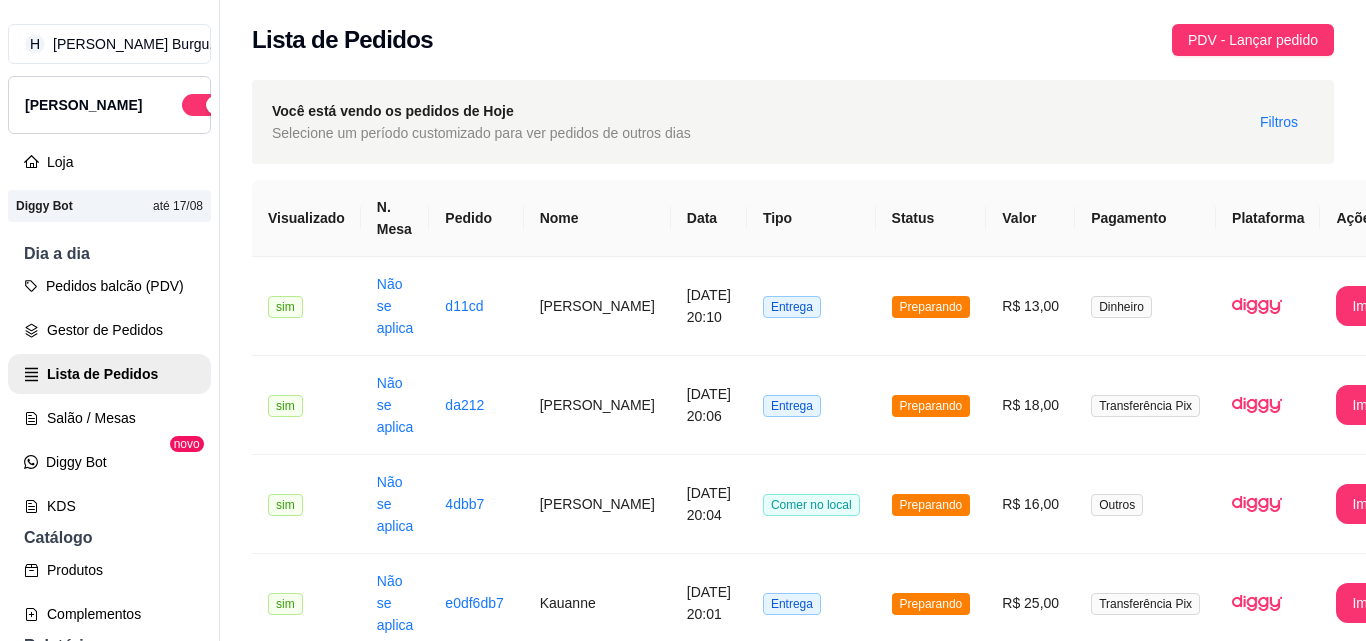 click on "Entrega" at bounding box center (811, 801) 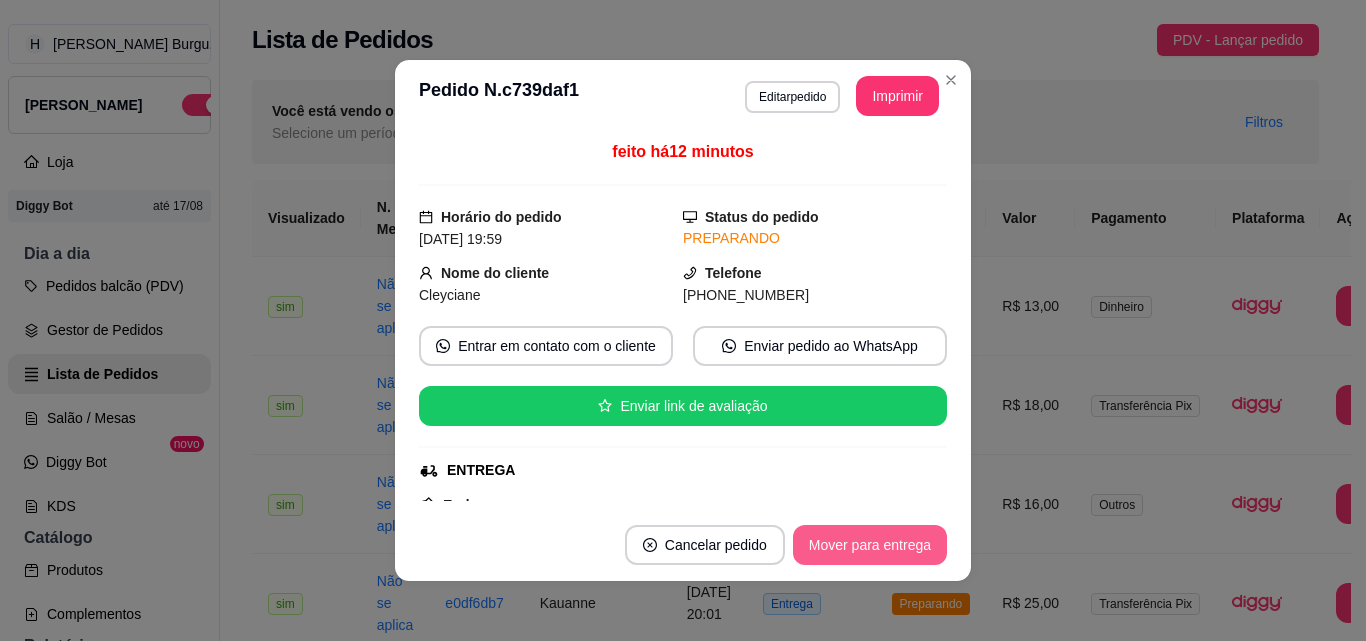 click on "Mover para entrega" at bounding box center [870, 545] 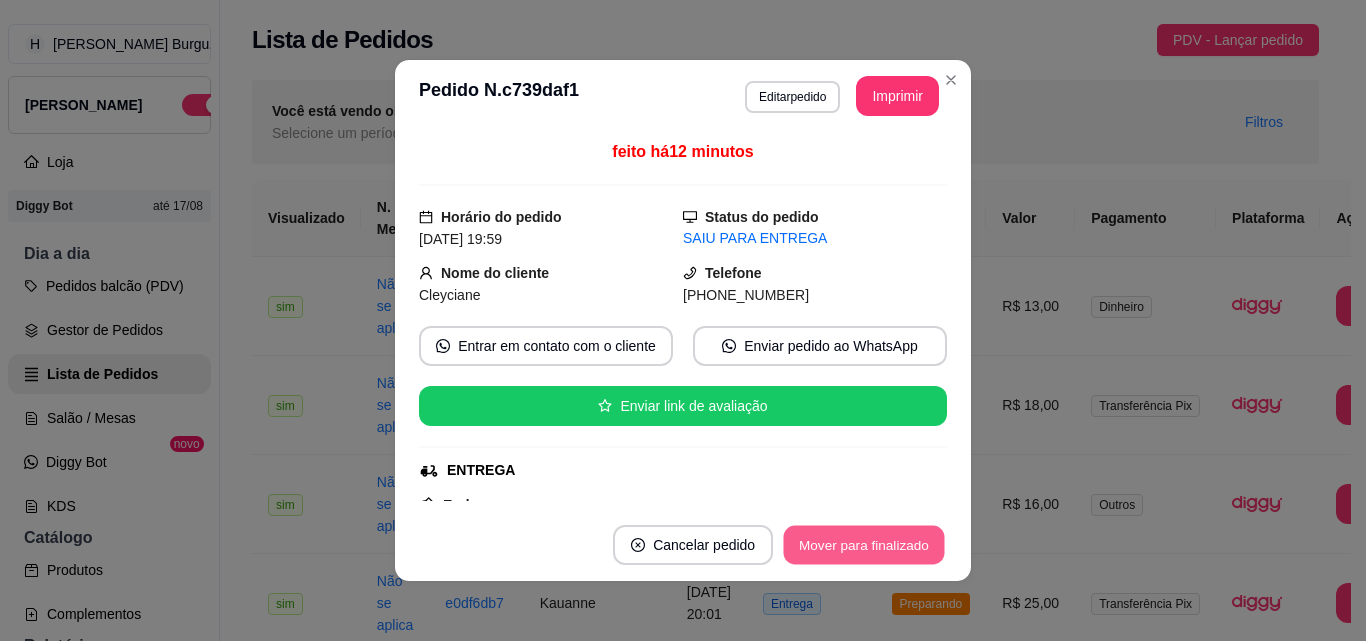 click on "Mover para finalizado" at bounding box center (864, 545) 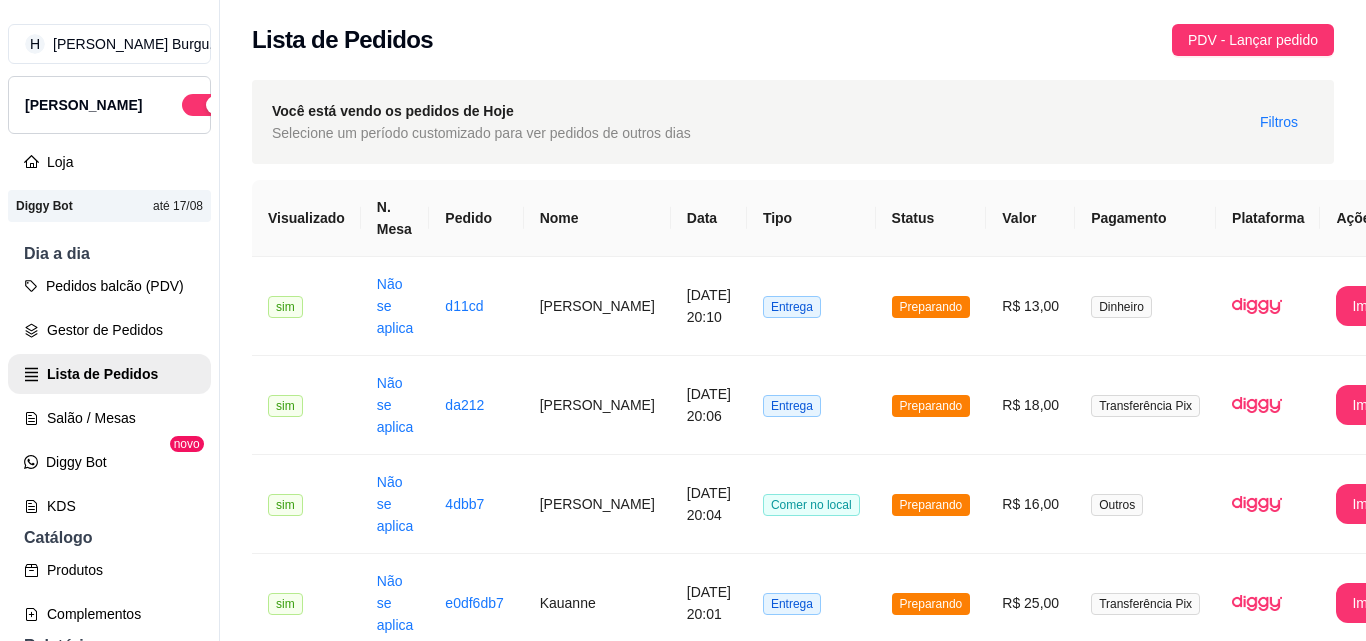 click on "Retirada" at bounding box center [811, 702] 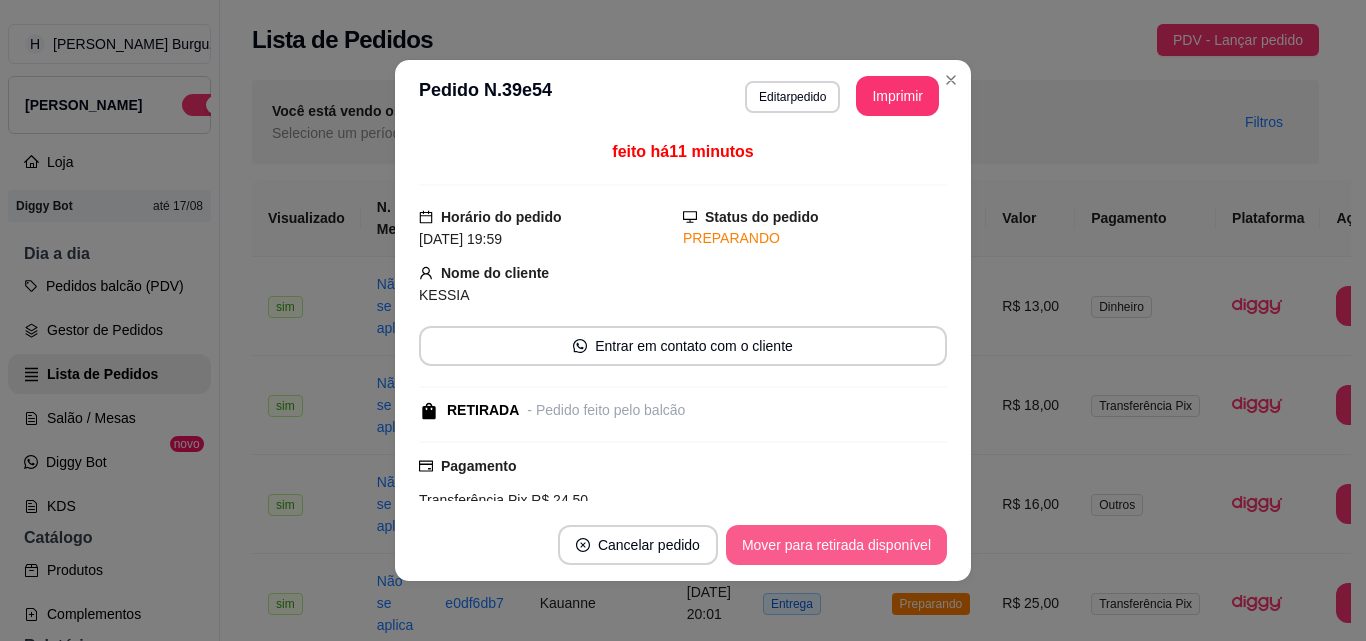 click on "Mover para retirada disponível" at bounding box center [836, 545] 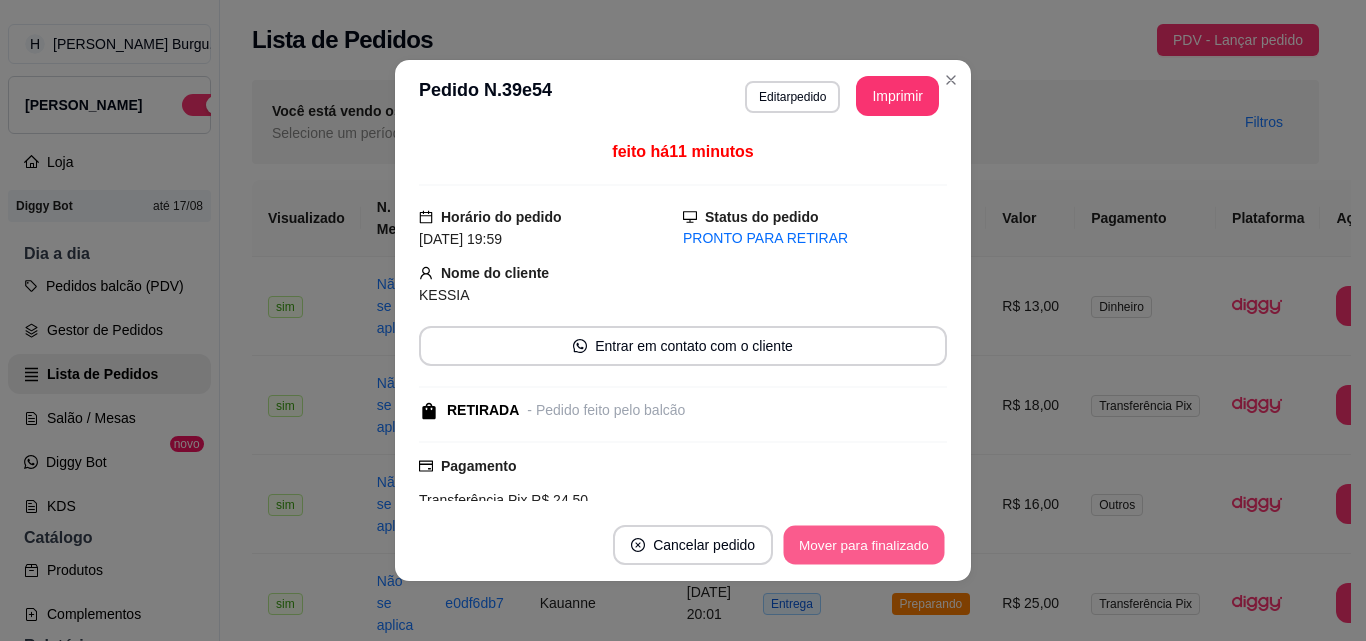 click on "Mover para finalizado" at bounding box center [864, 545] 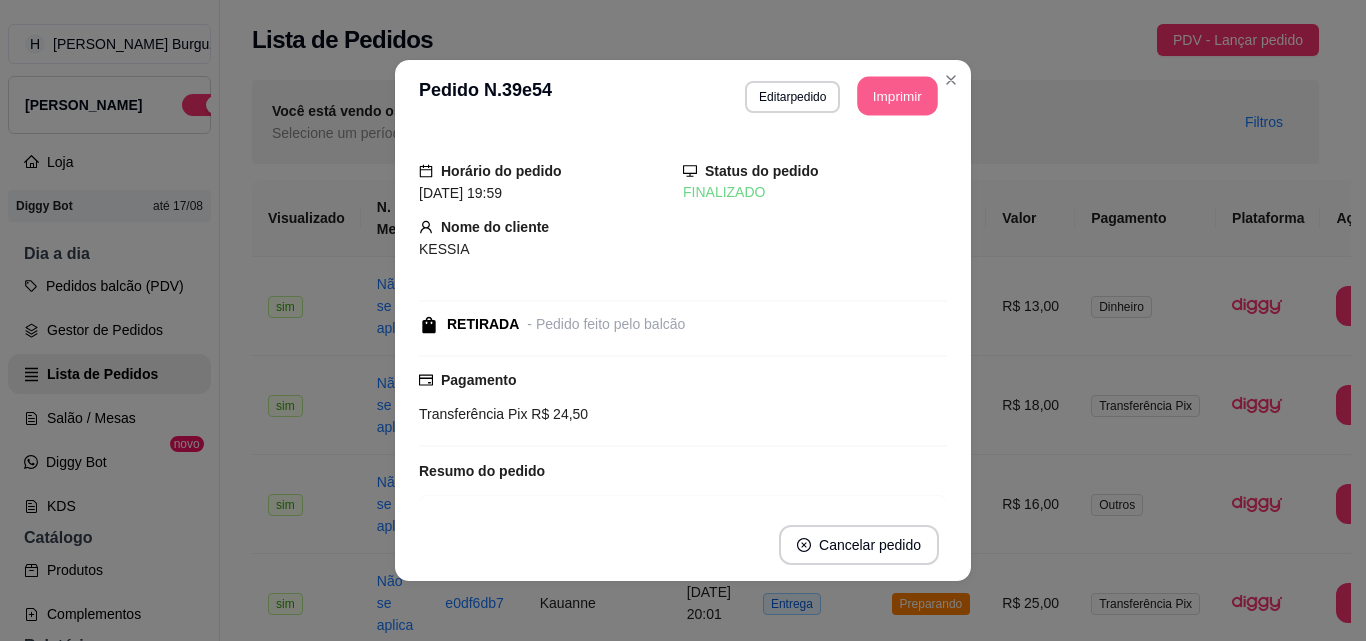 click on "**********" at bounding box center [683, 320] 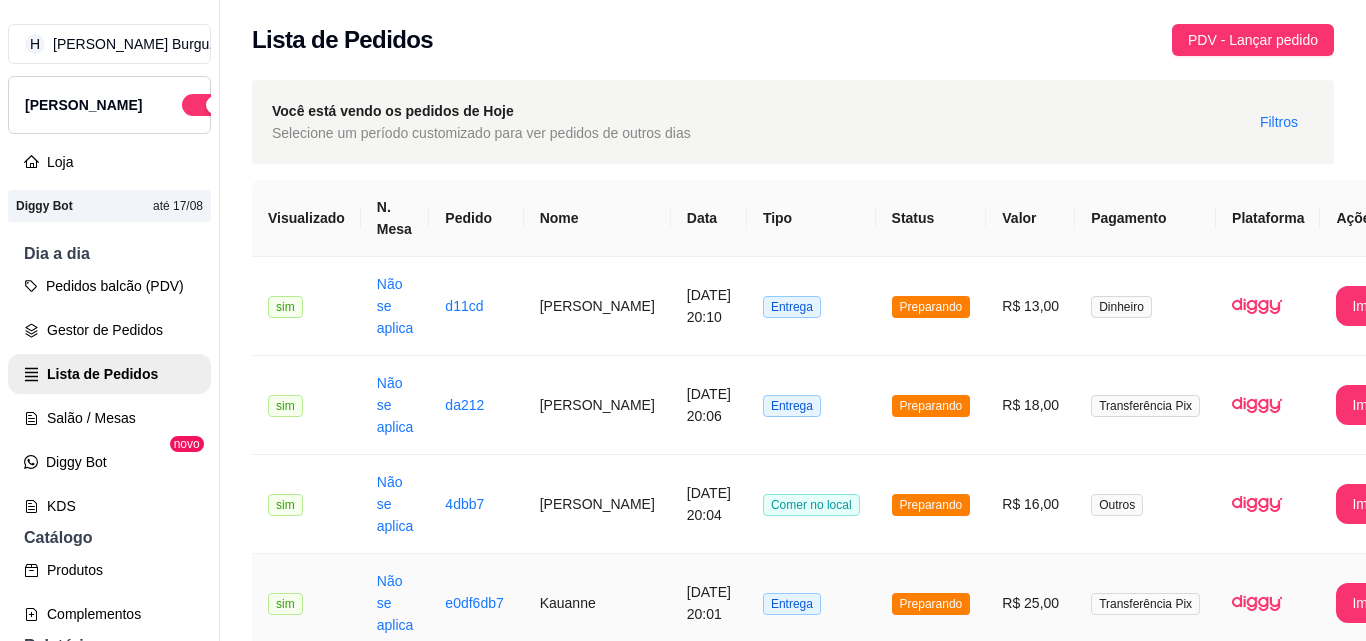 click on "Entrega" at bounding box center [811, 603] 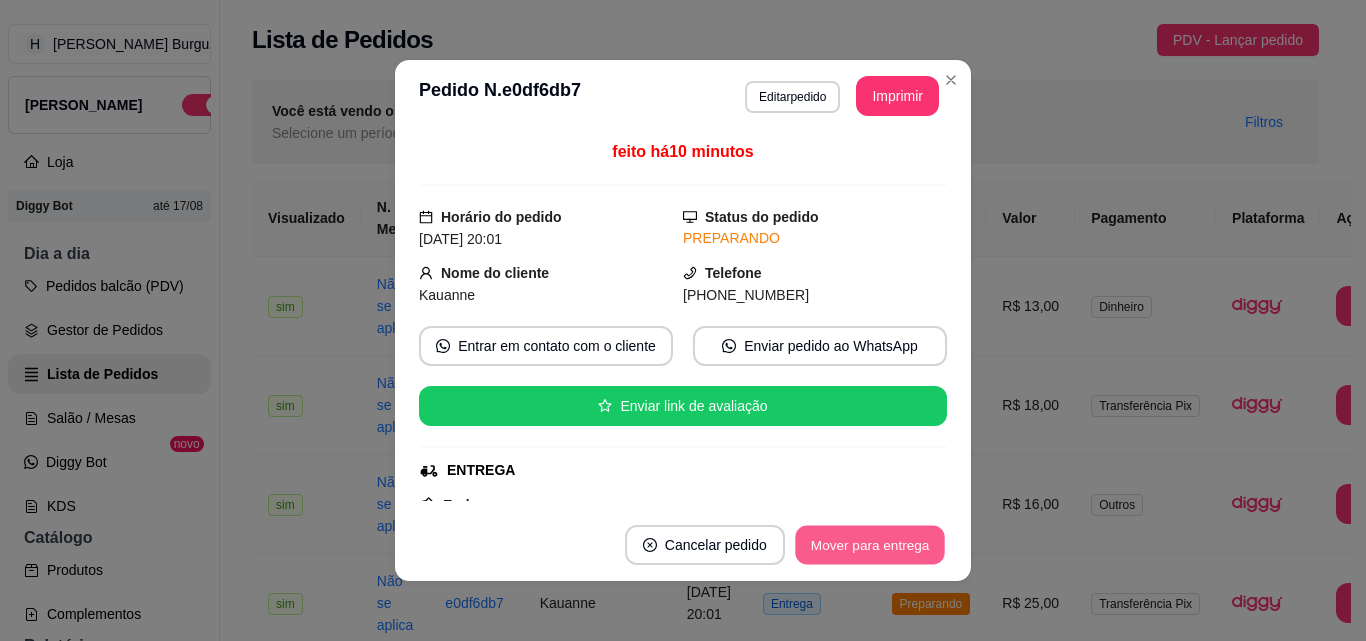 click on "Mover para entrega" at bounding box center (870, 545) 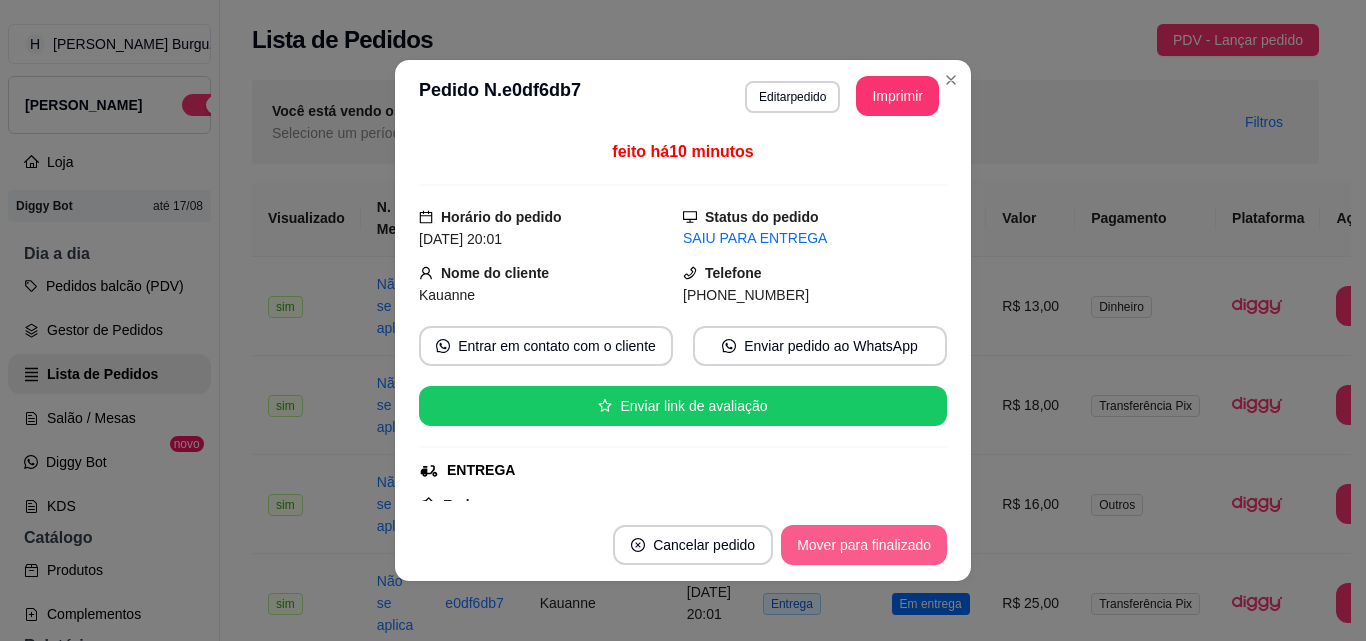 click on "Mover para finalizado" at bounding box center (864, 545) 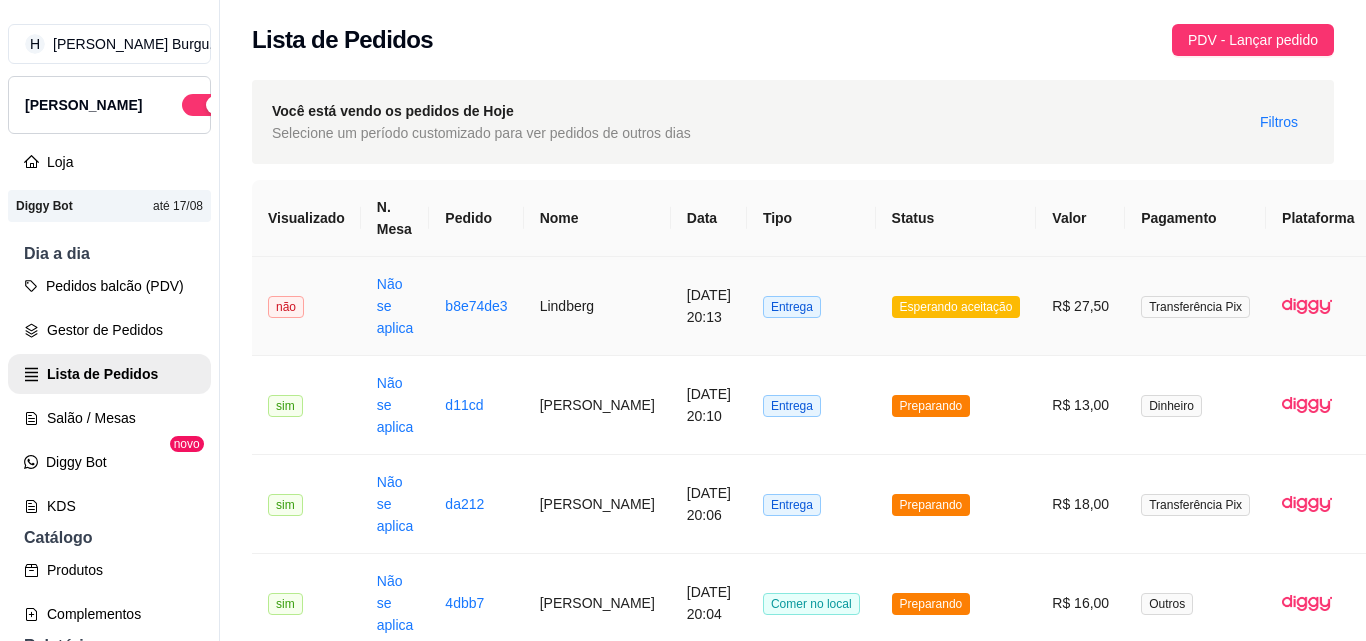click on "Entrega" at bounding box center (811, 306) 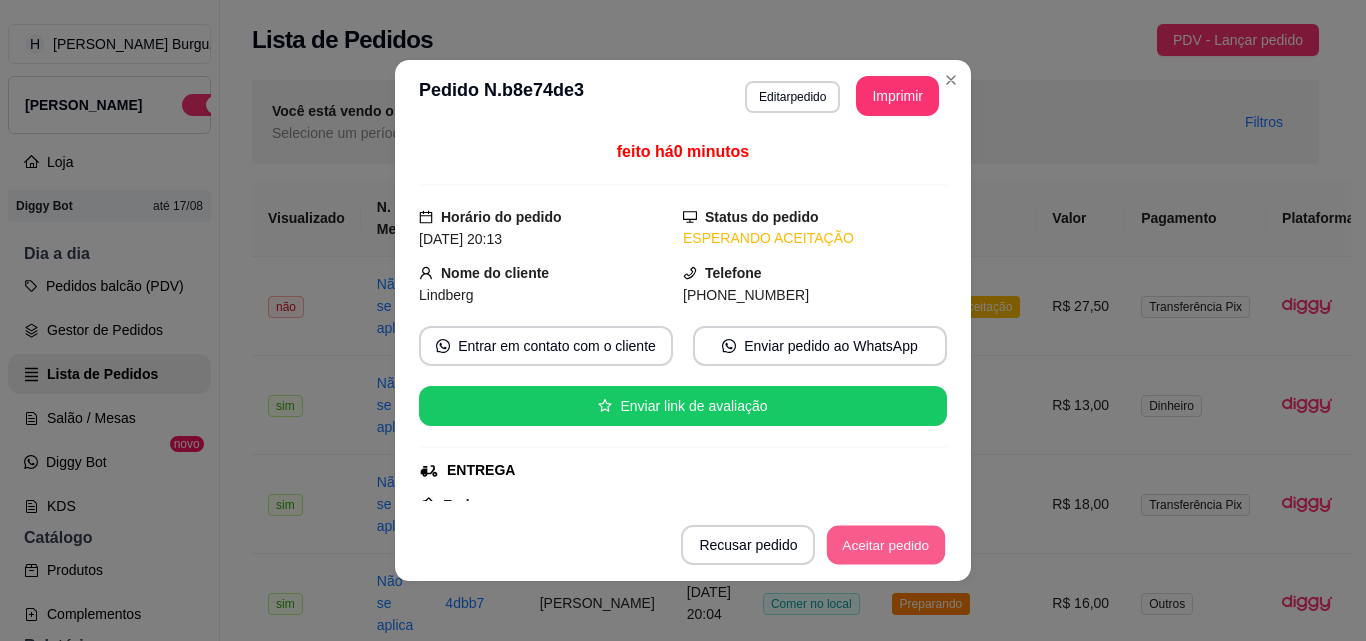 click on "Aceitar pedido" at bounding box center [886, 545] 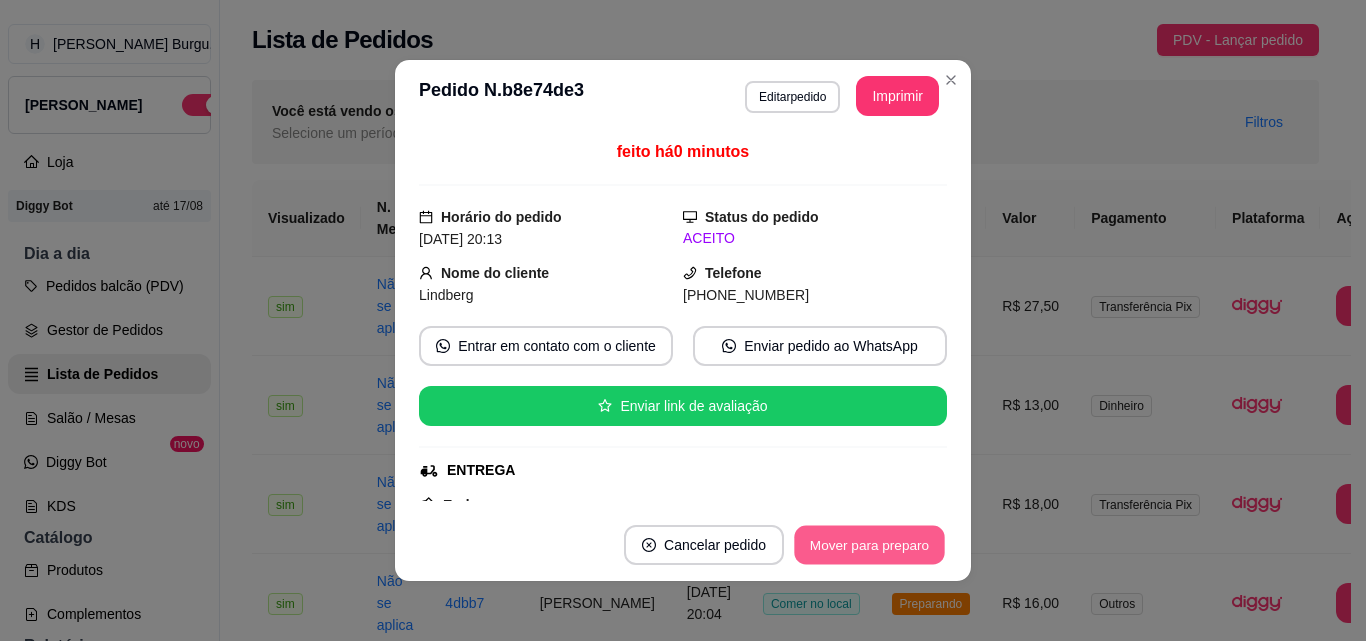 click on "Mover para preparo" at bounding box center (869, 545) 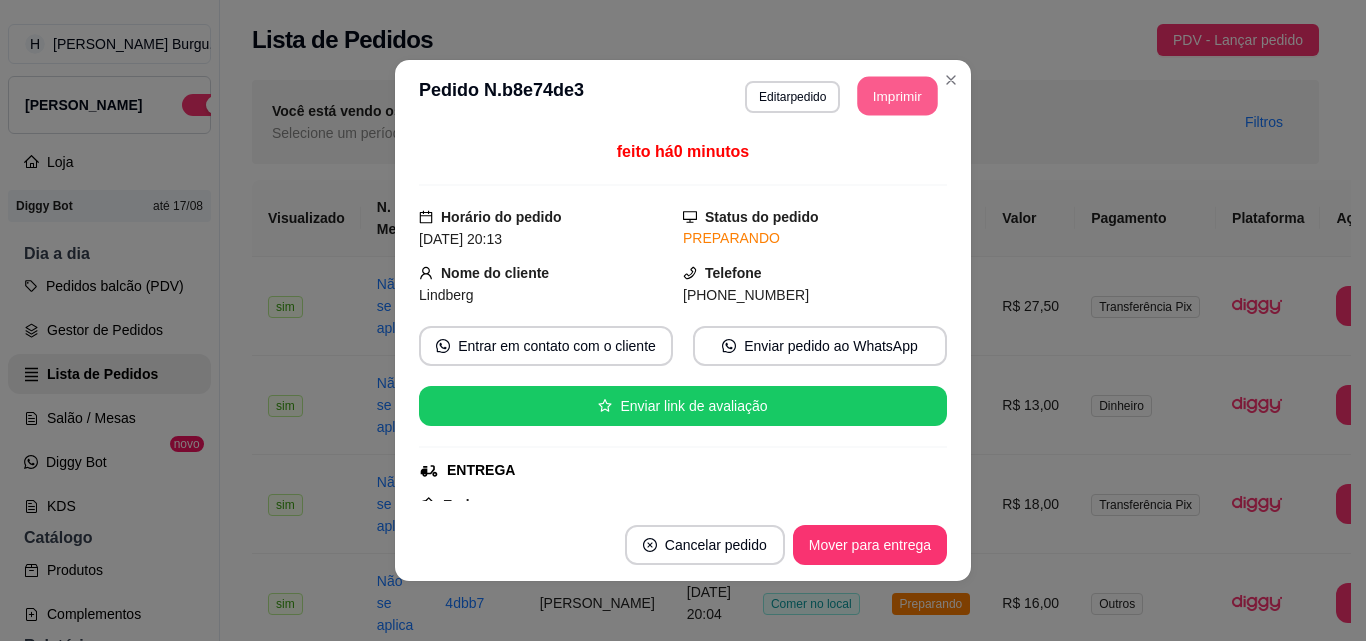 click on "Imprimir" at bounding box center [898, 96] 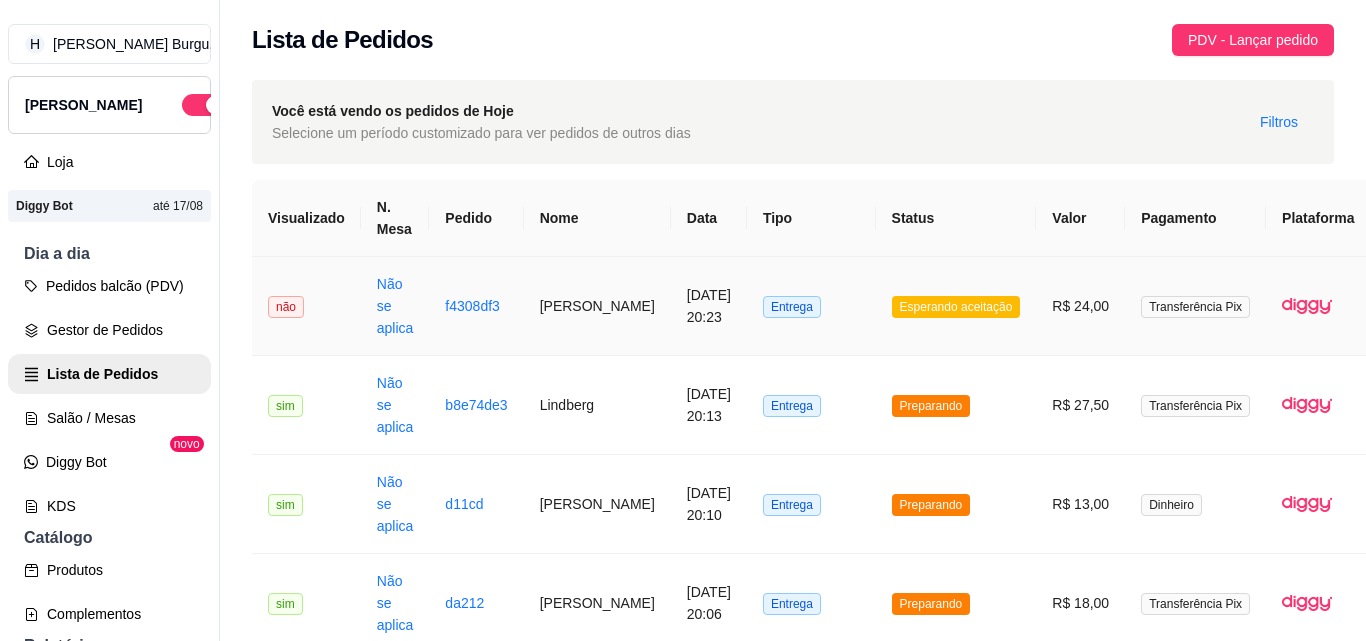 click on "Entrega" at bounding box center (811, 306) 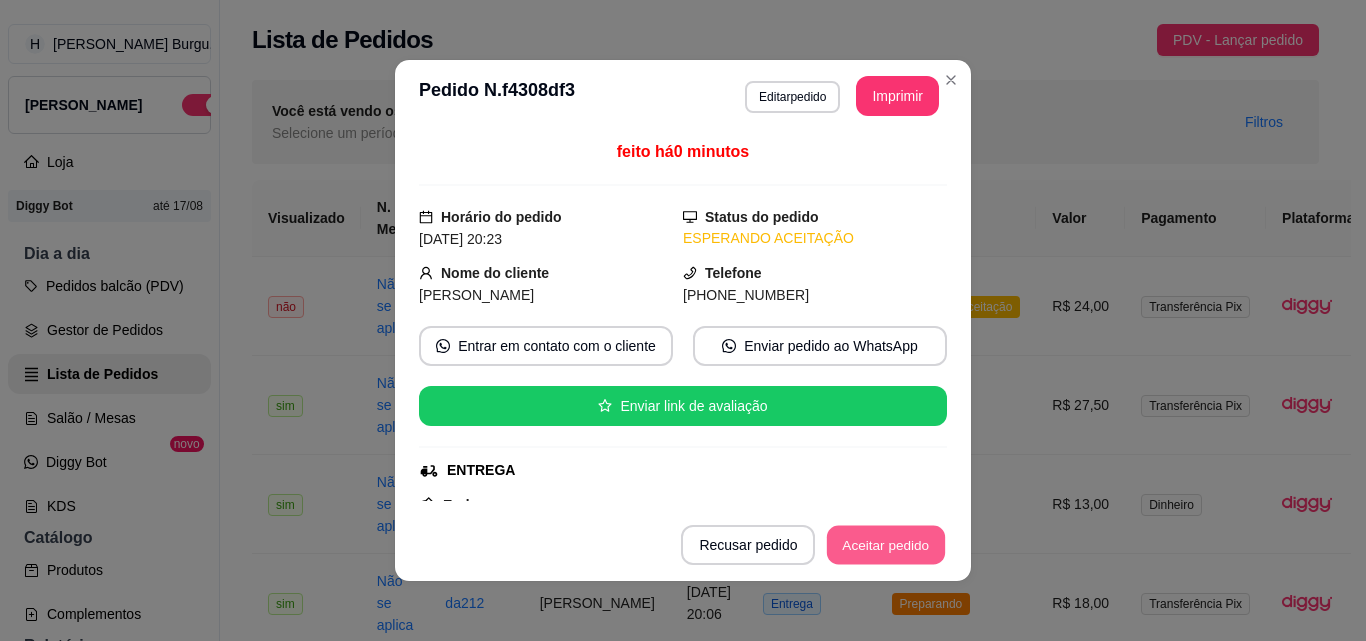 click on "Aceitar pedido" at bounding box center (886, 545) 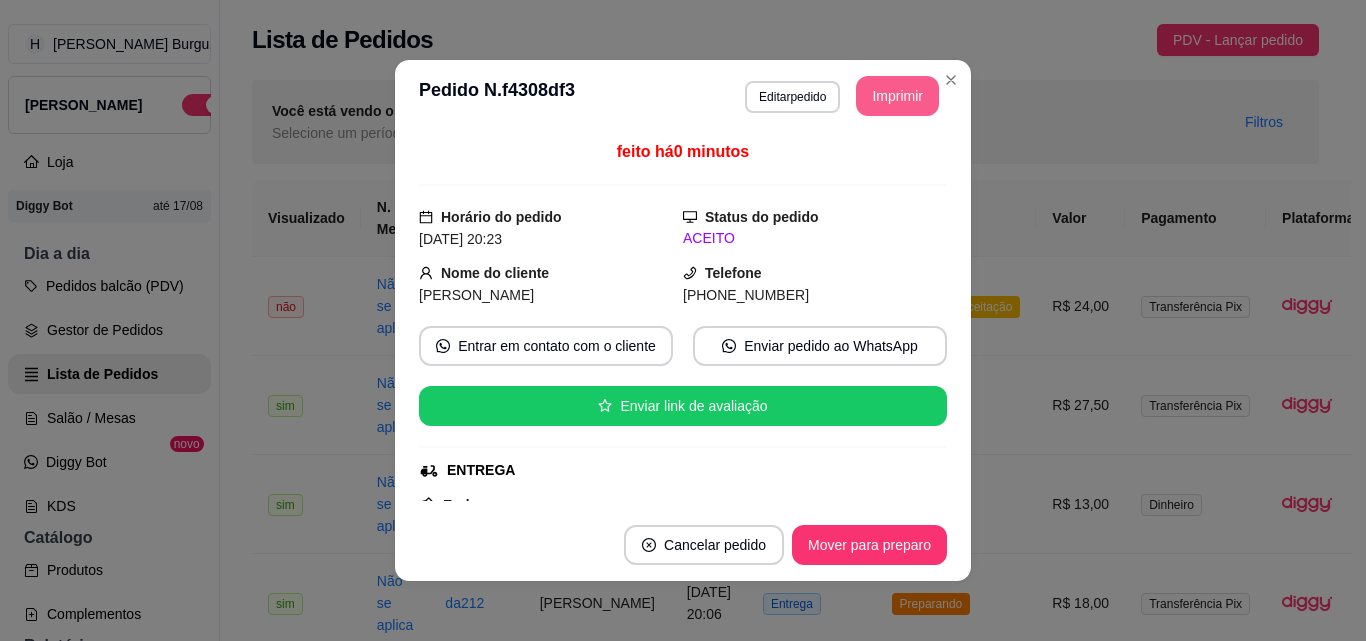 click on "Imprimir" at bounding box center [897, 96] 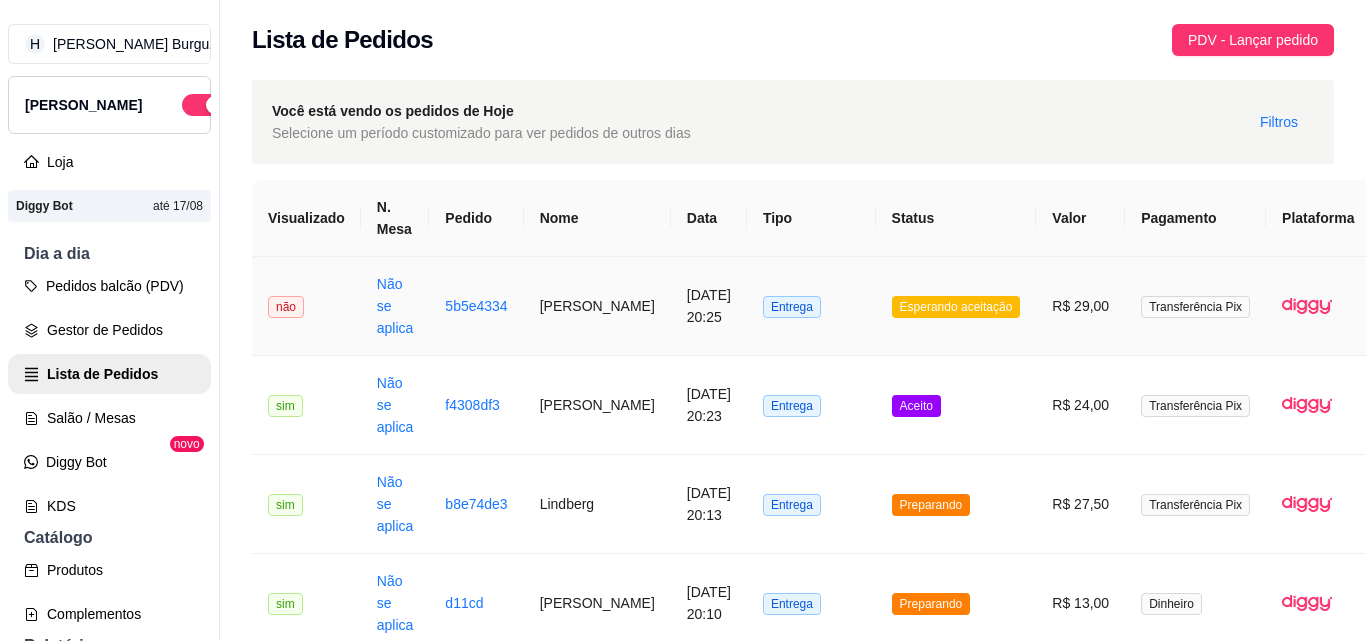 click on "Entrega" at bounding box center [811, 306] 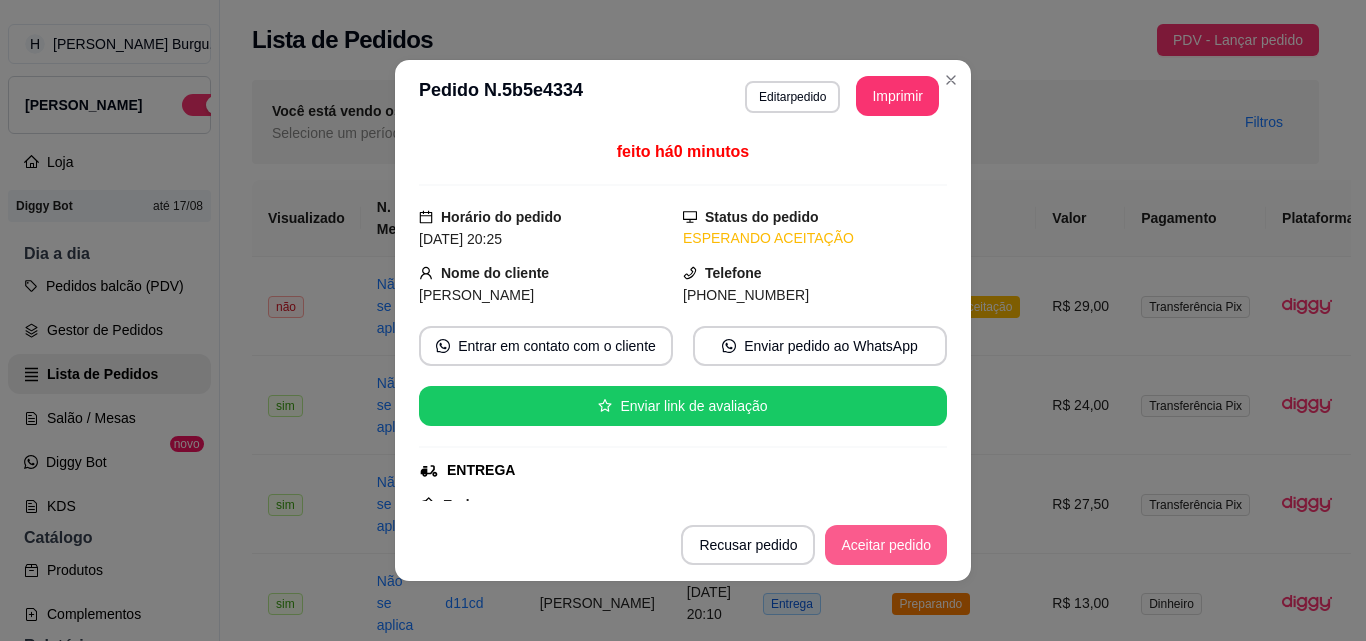 click on "Aceitar pedido" at bounding box center [886, 545] 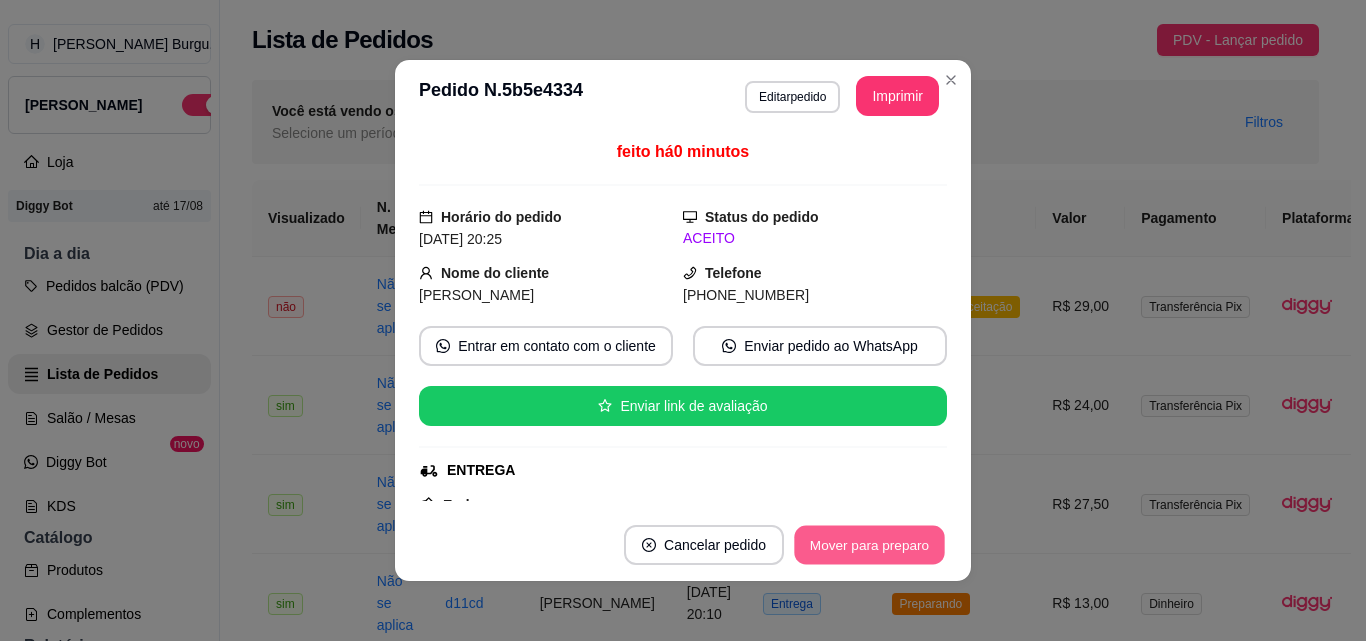 click on "Mover para preparo" at bounding box center [869, 545] 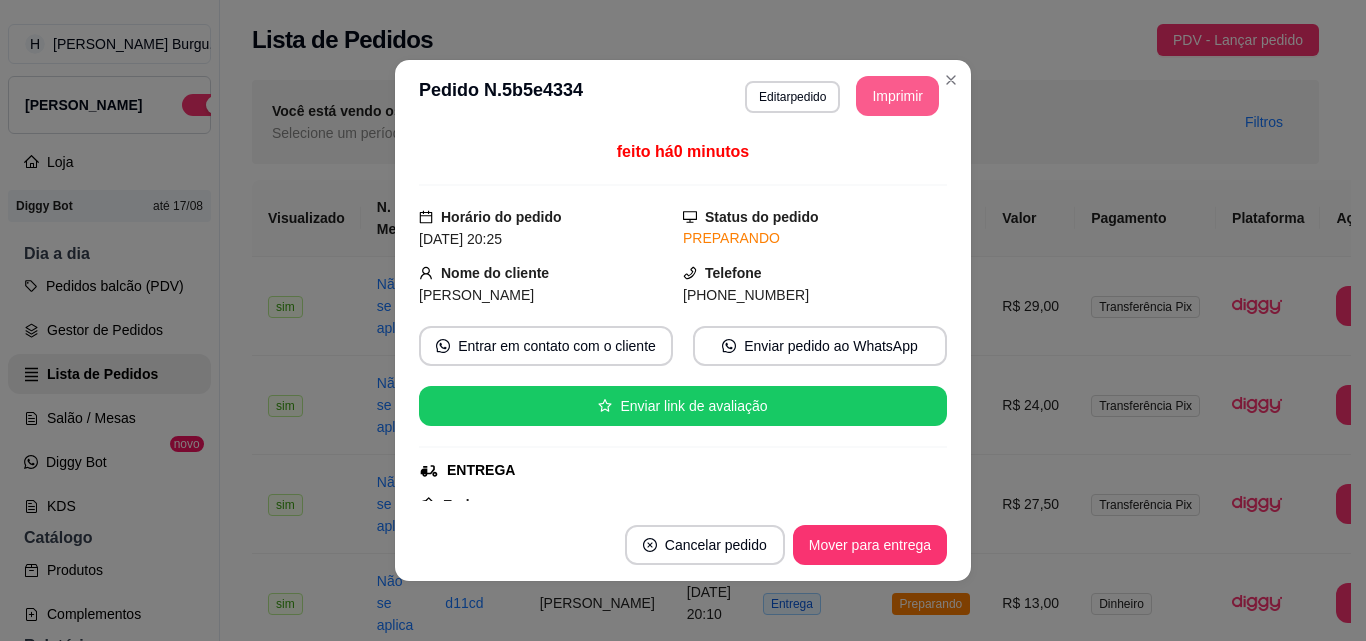 click on "Imprimir" at bounding box center (897, 96) 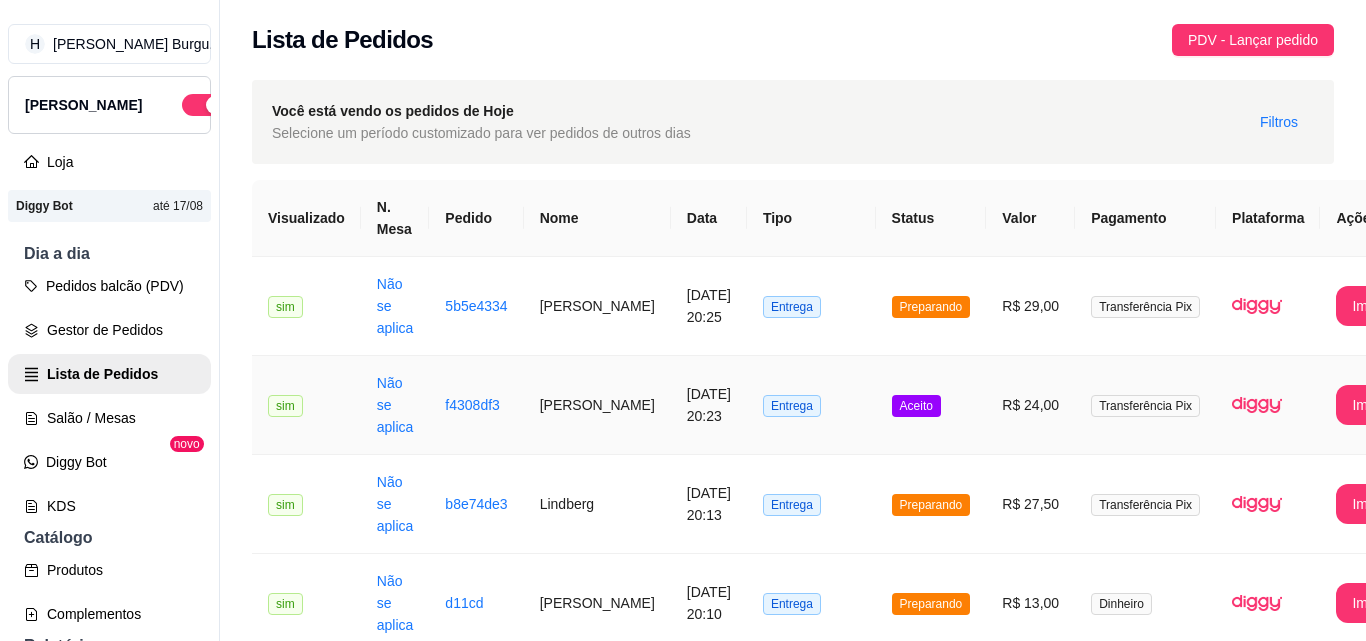 click on "Entrega" at bounding box center (811, 405) 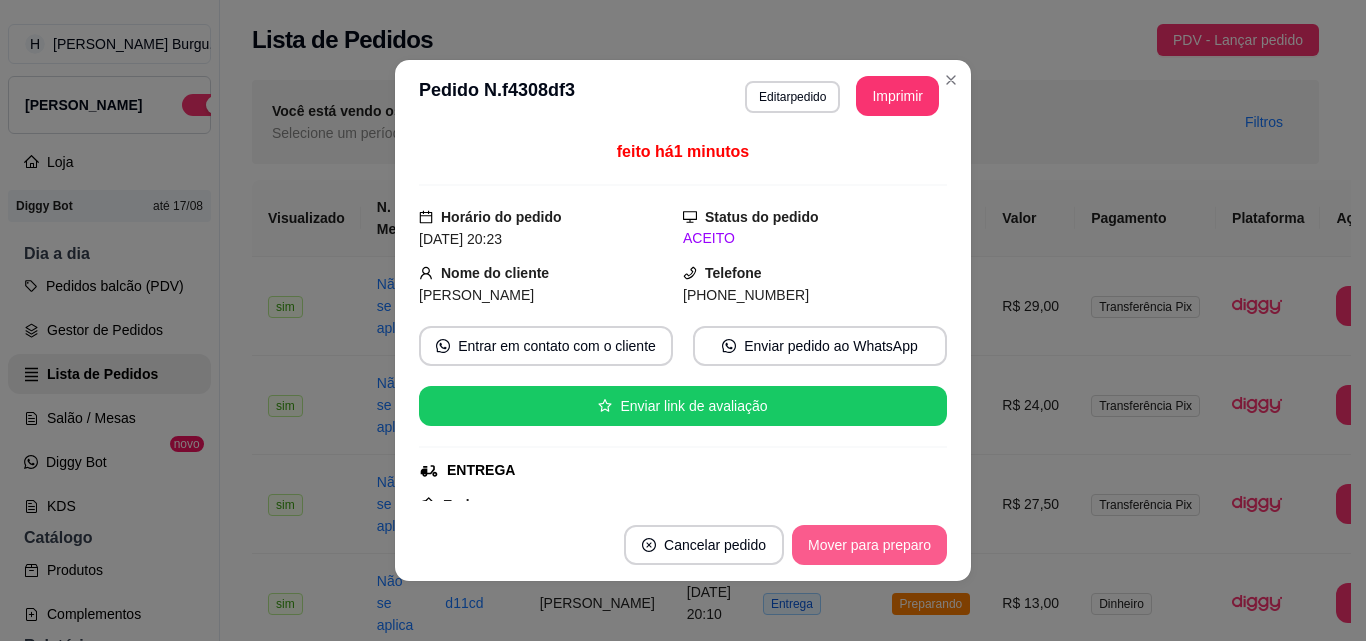 click on "Mover para preparo" at bounding box center [869, 545] 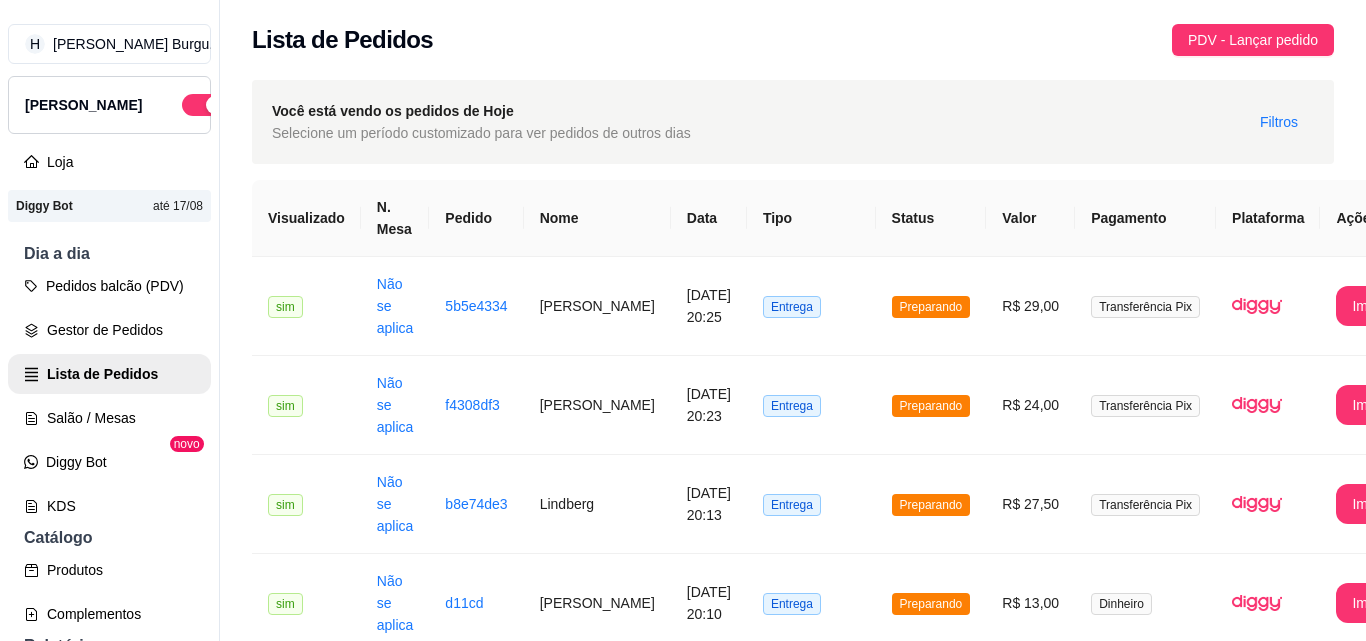 click on "Preparando" at bounding box center (931, 801) 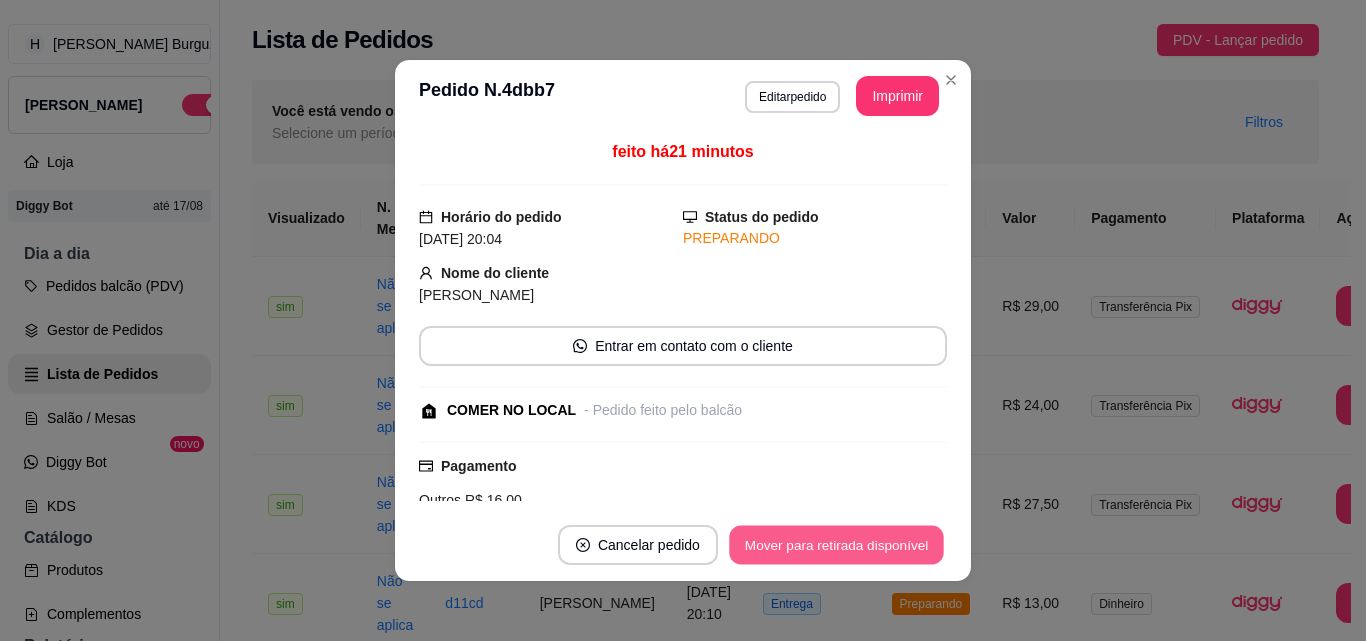click on "Mover para retirada disponível" at bounding box center (836, 545) 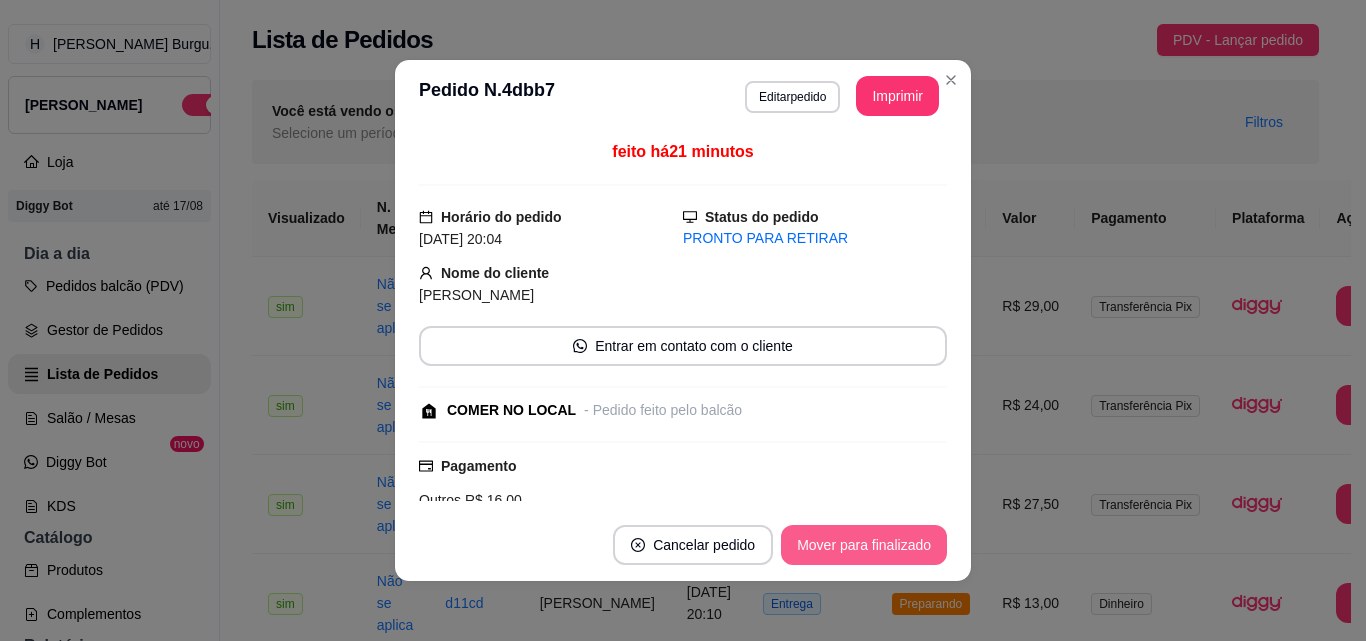 click on "Mover para finalizado" at bounding box center [864, 545] 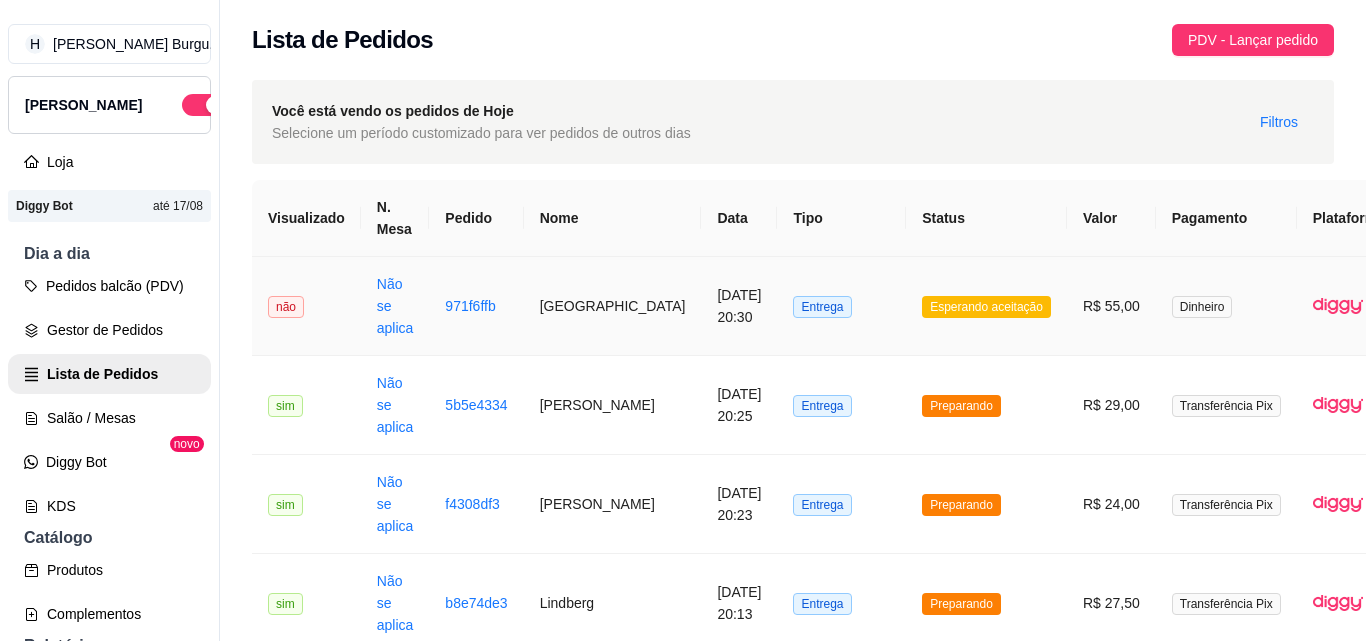 click on "Esperando aceitação" at bounding box center (986, 306) 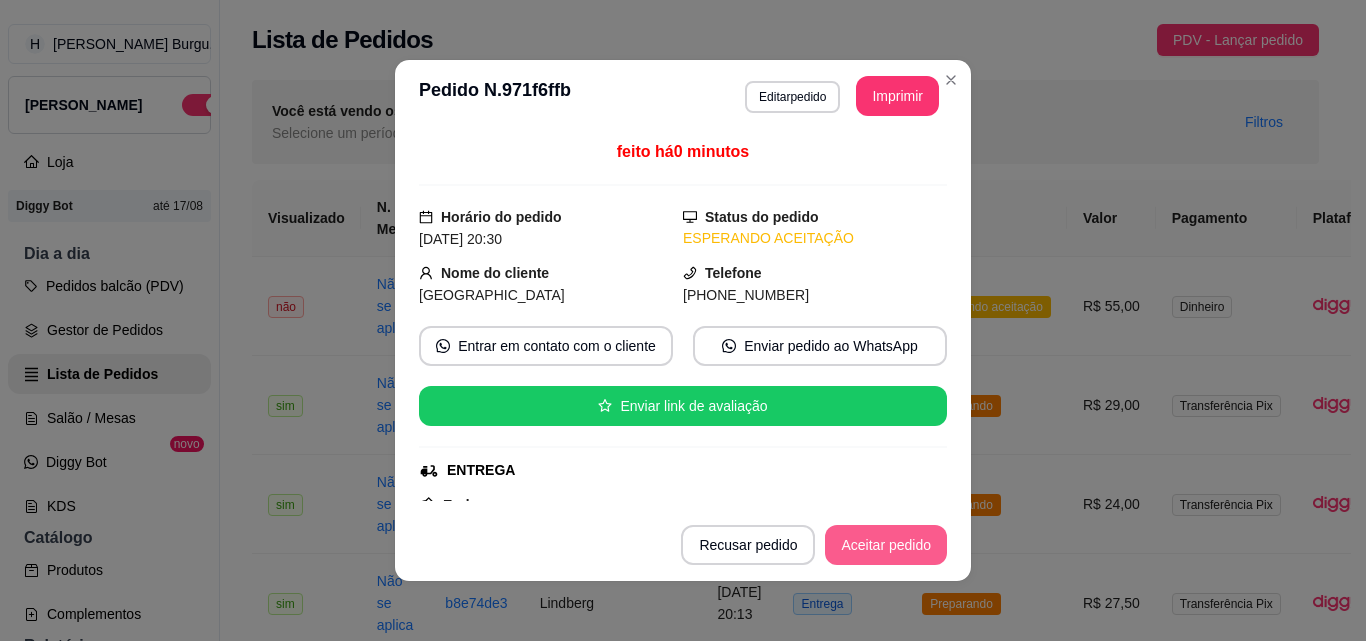 click on "Aceitar pedido" at bounding box center [886, 545] 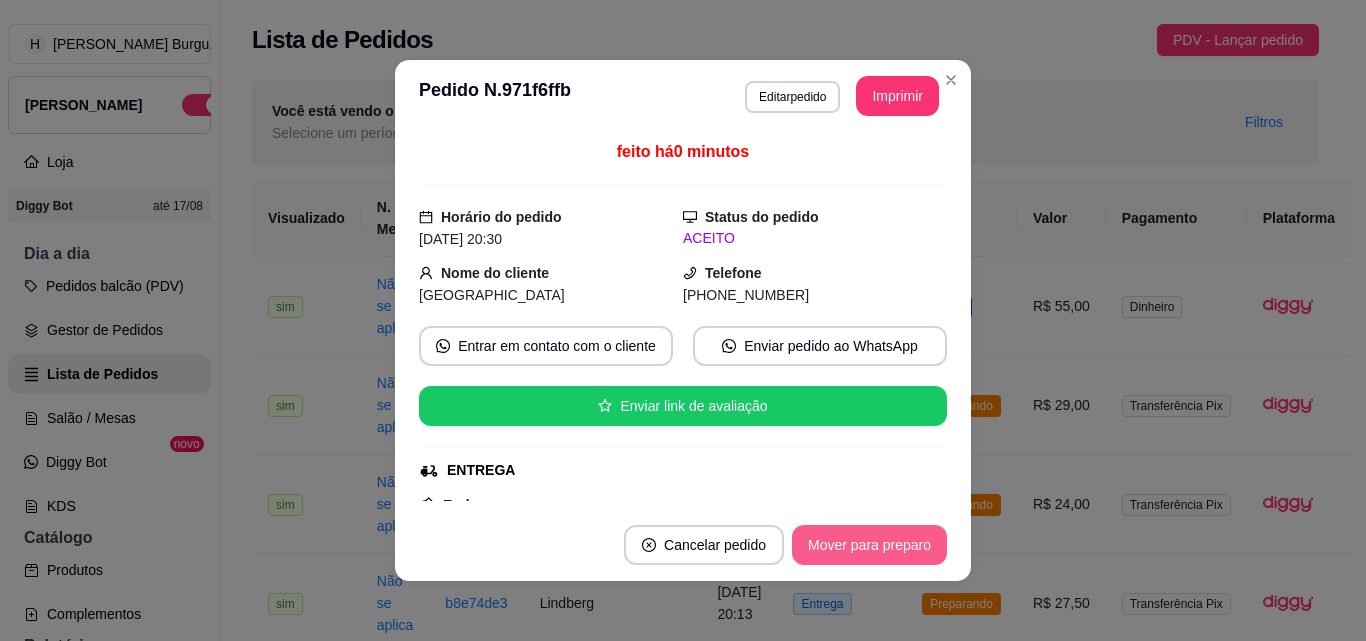click on "Mover para preparo" at bounding box center (869, 545) 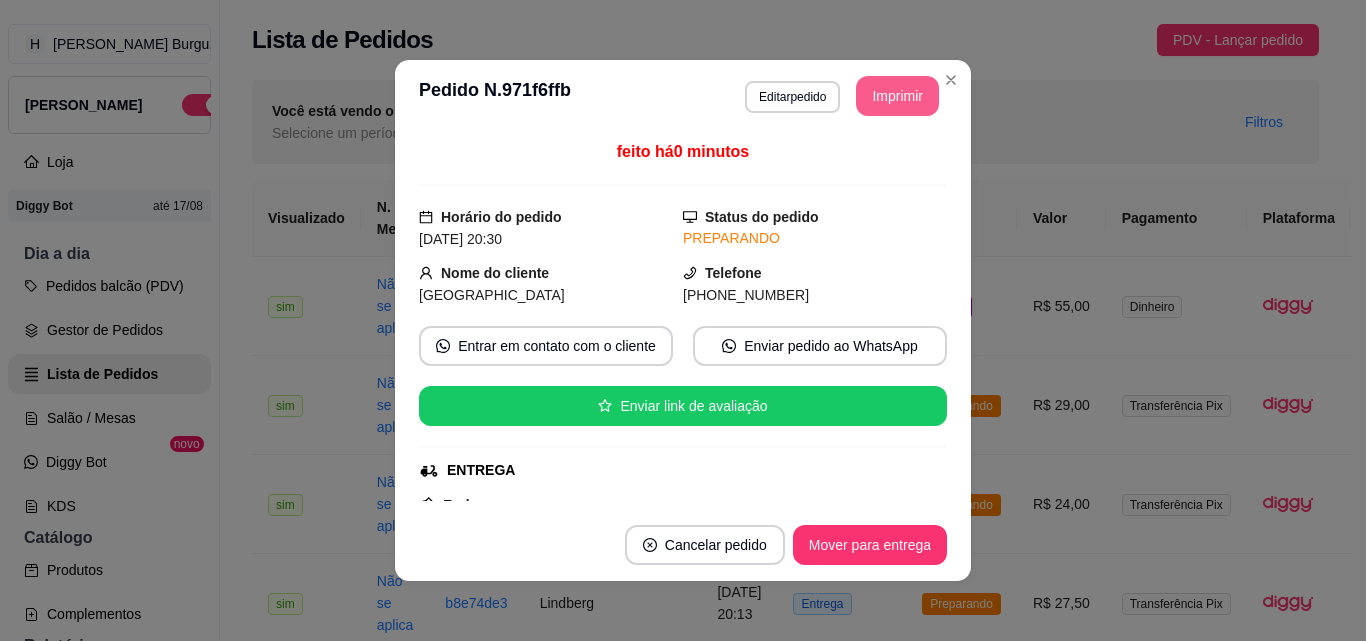 click on "Imprimir" at bounding box center [897, 96] 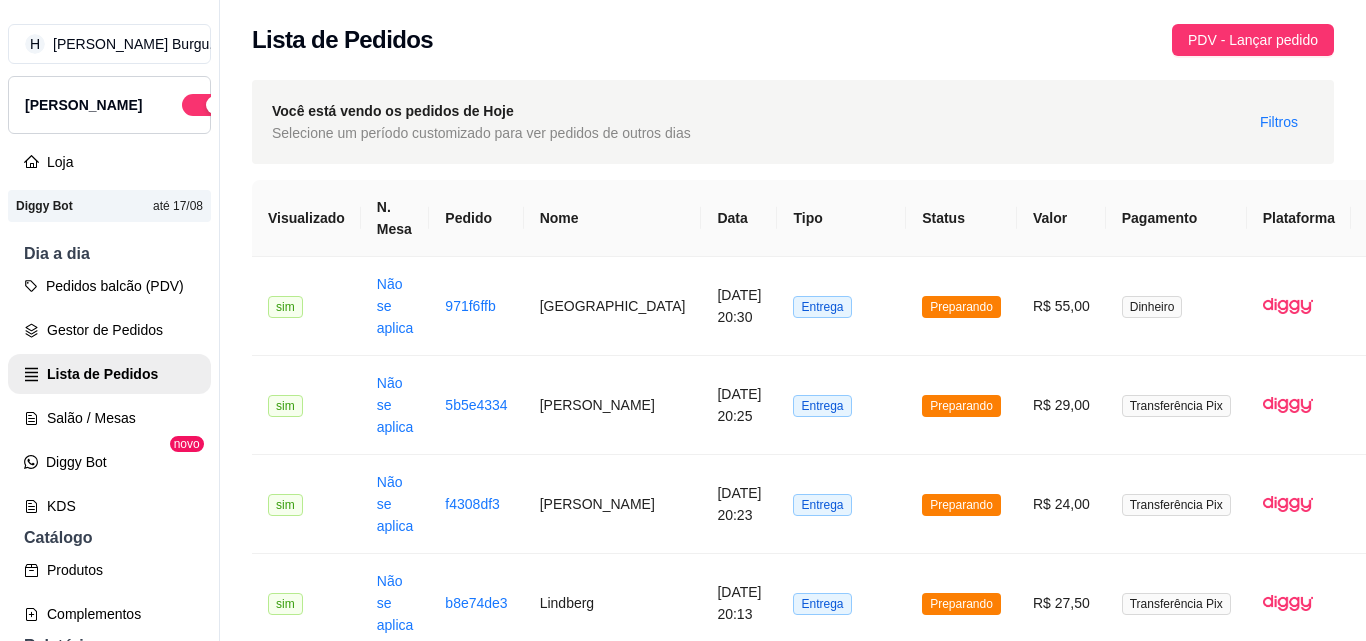 click on "Entrega" at bounding box center (841, 801) 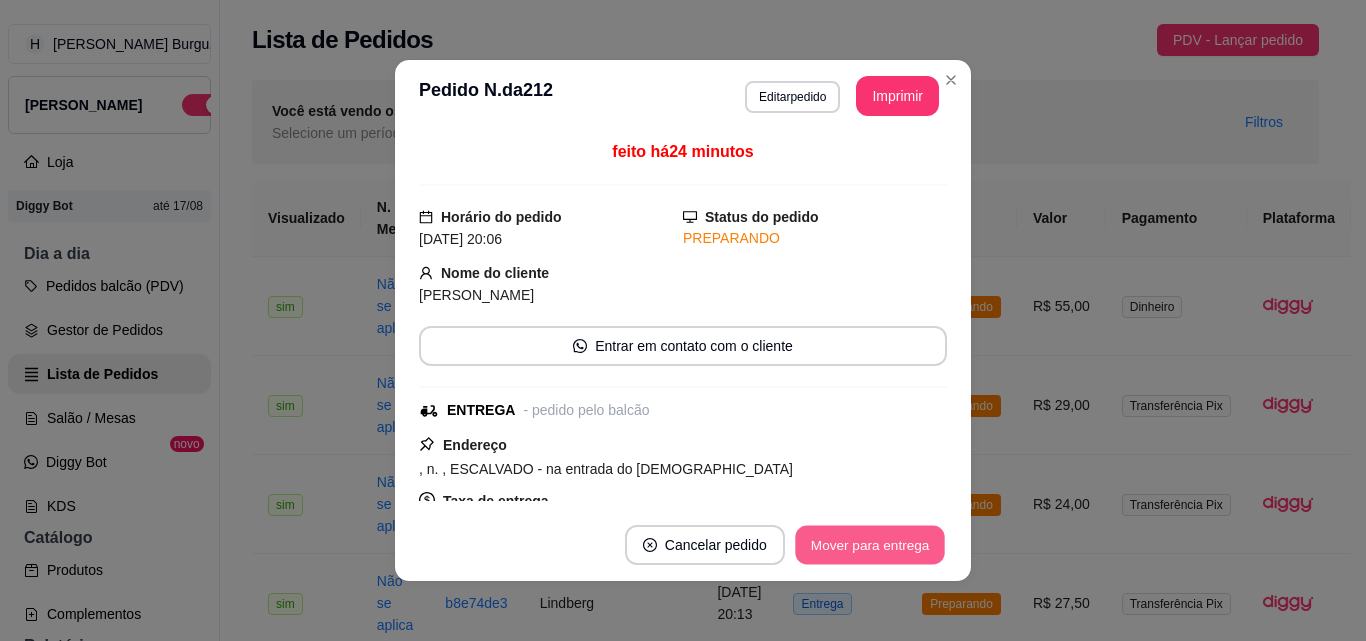 click on "Mover para entrega" at bounding box center [870, 545] 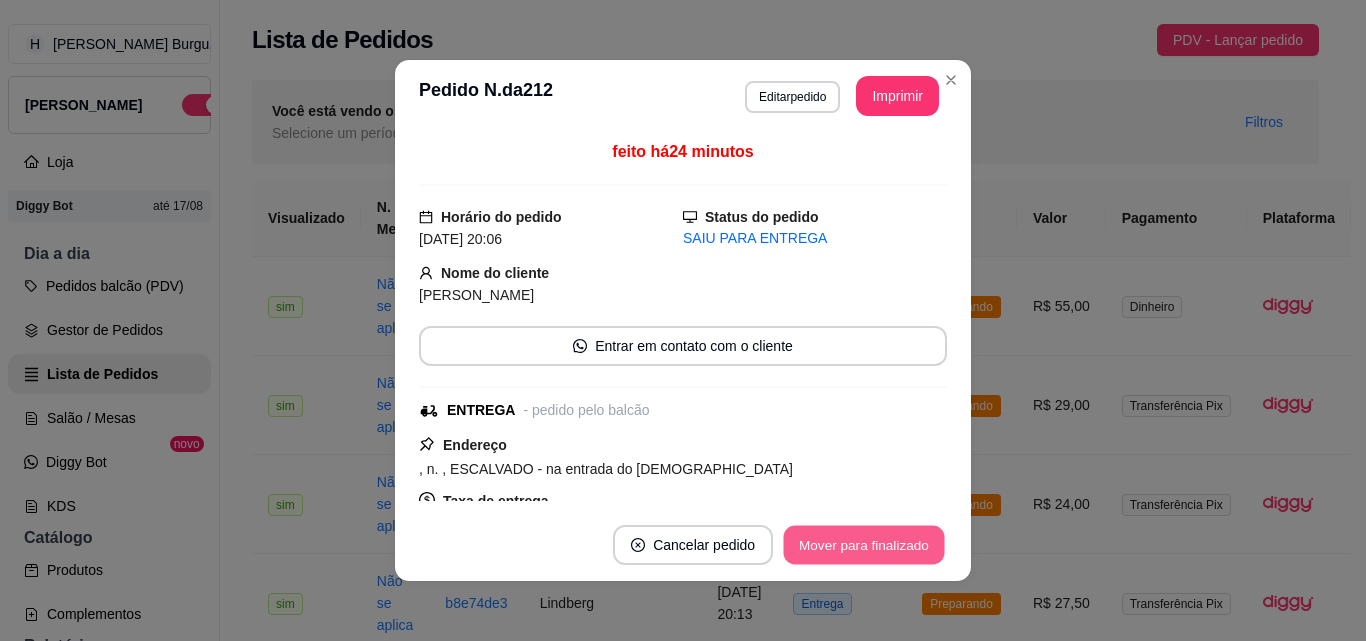 click on "Mover para finalizado" at bounding box center (864, 545) 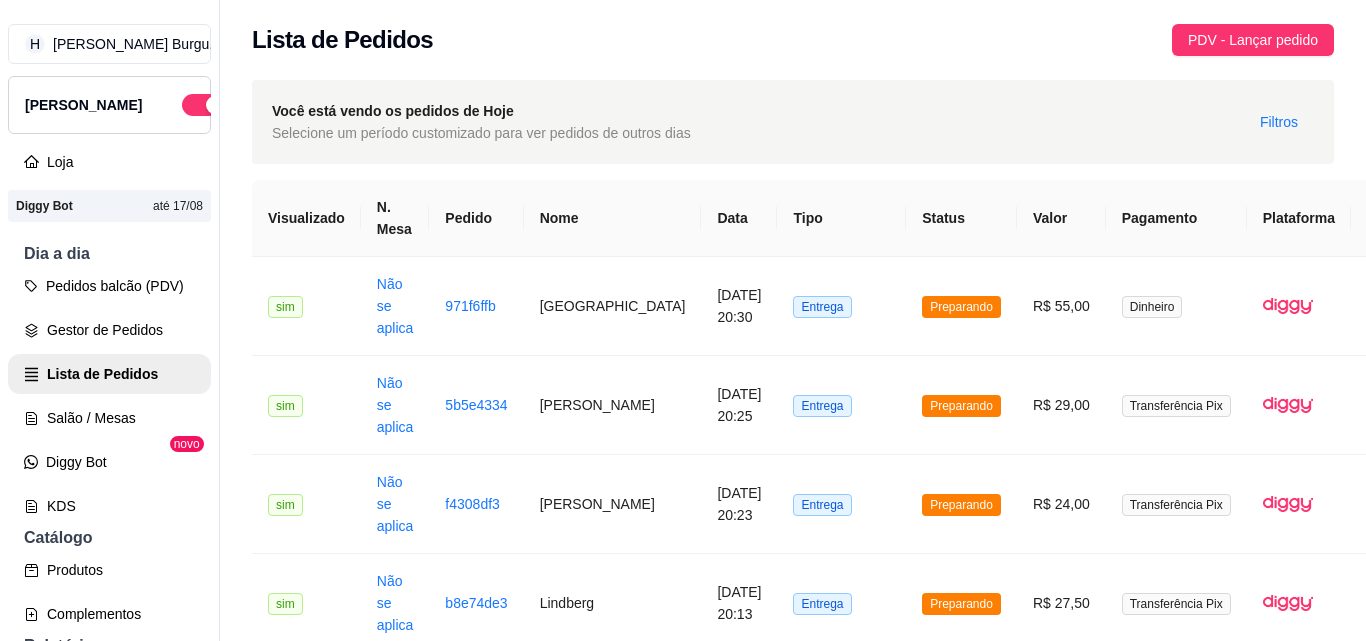 click on "Entrega" at bounding box center [841, 702] 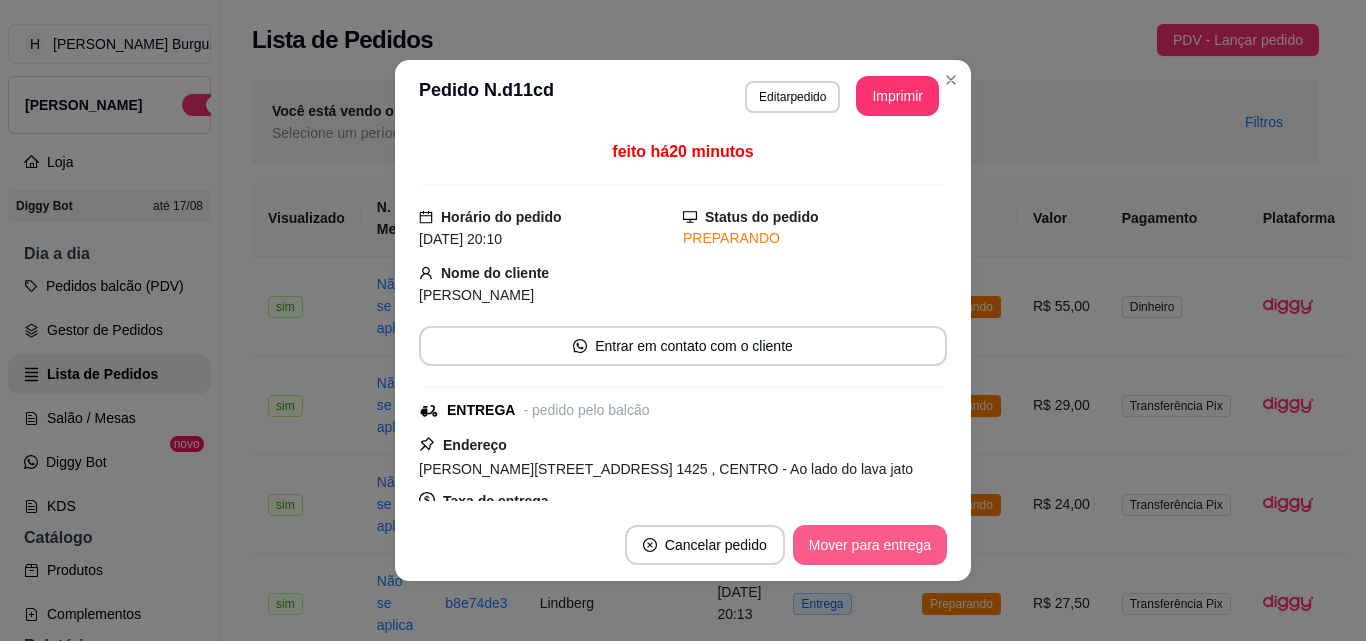 click on "Mover para entrega" at bounding box center [870, 545] 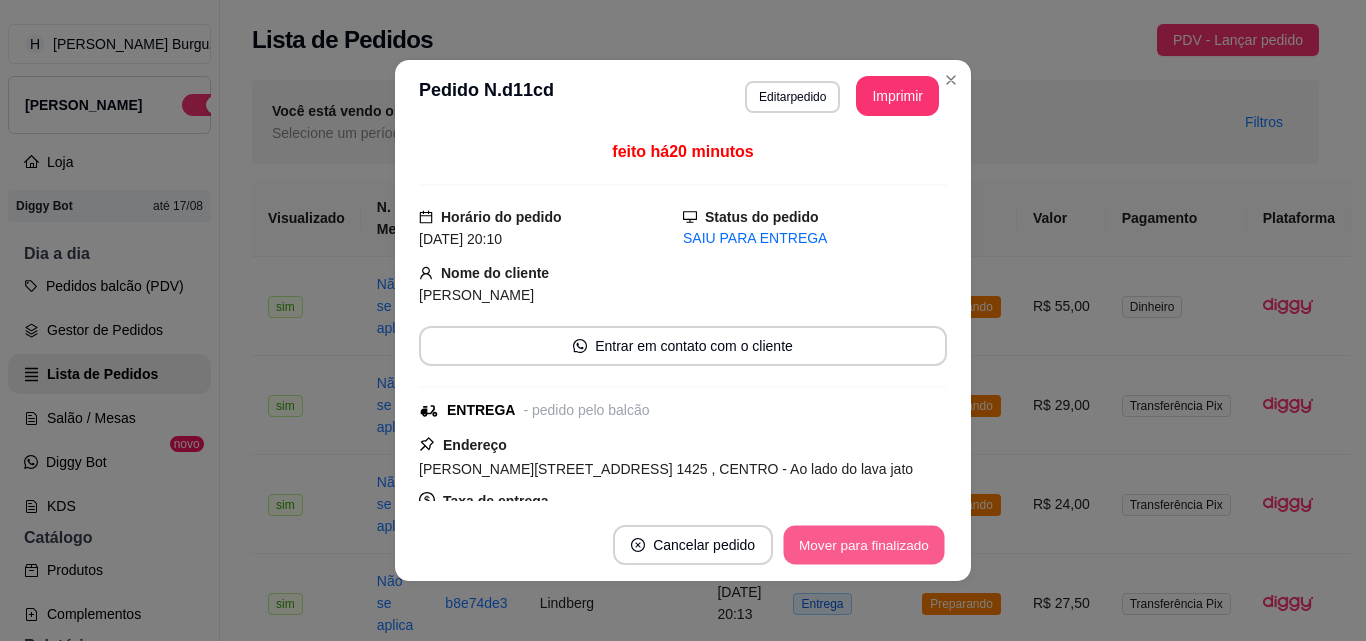 click on "Mover para finalizado" at bounding box center (864, 545) 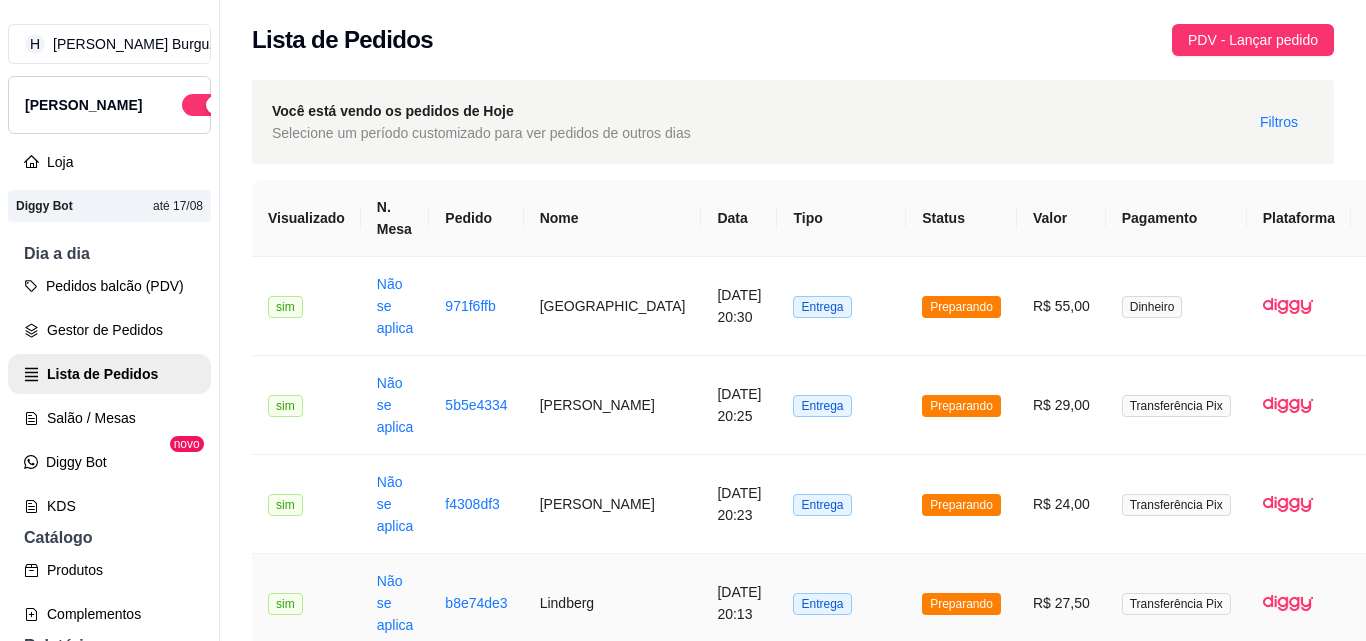 click on "Entrega" at bounding box center [841, 603] 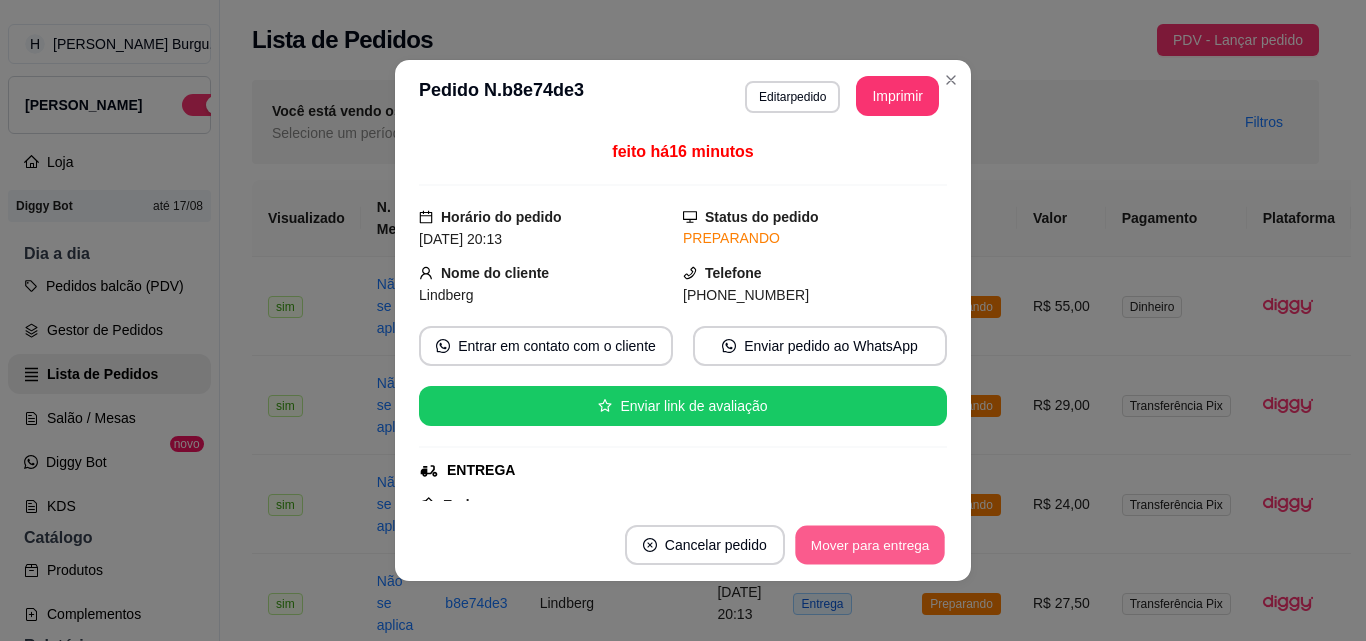 click on "Mover para entrega" at bounding box center (870, 545) 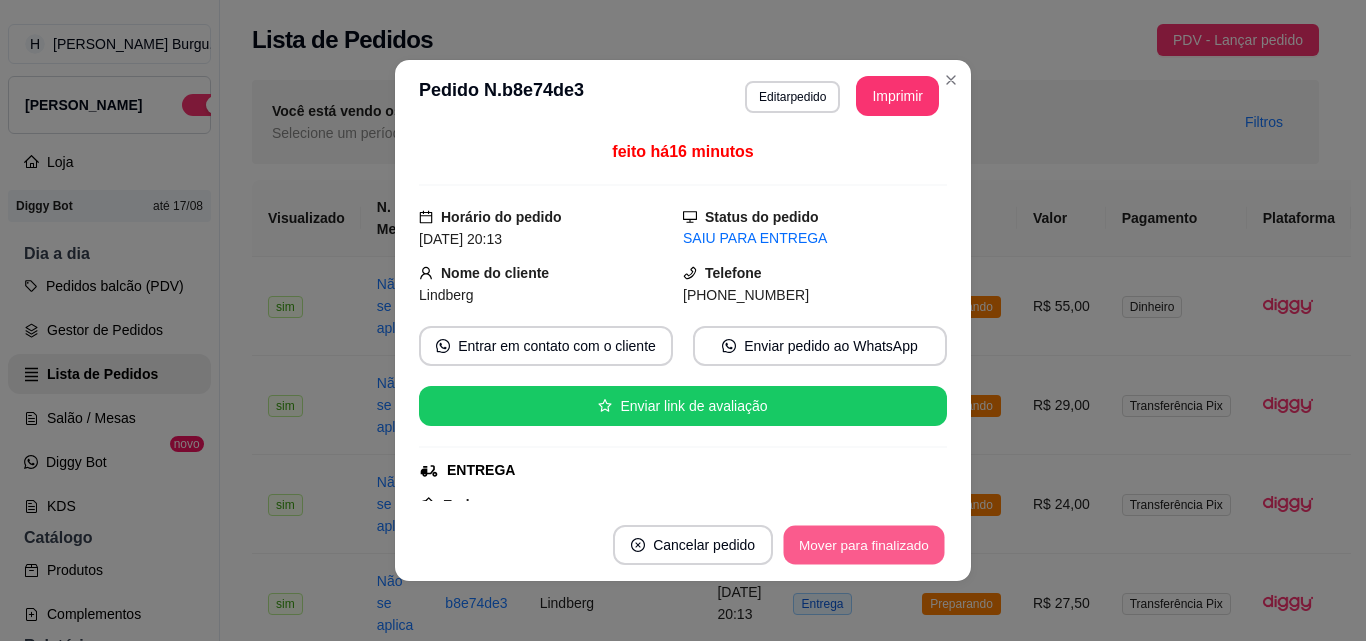 click on "Mover para finalizado" at bounding box center (864, 545) 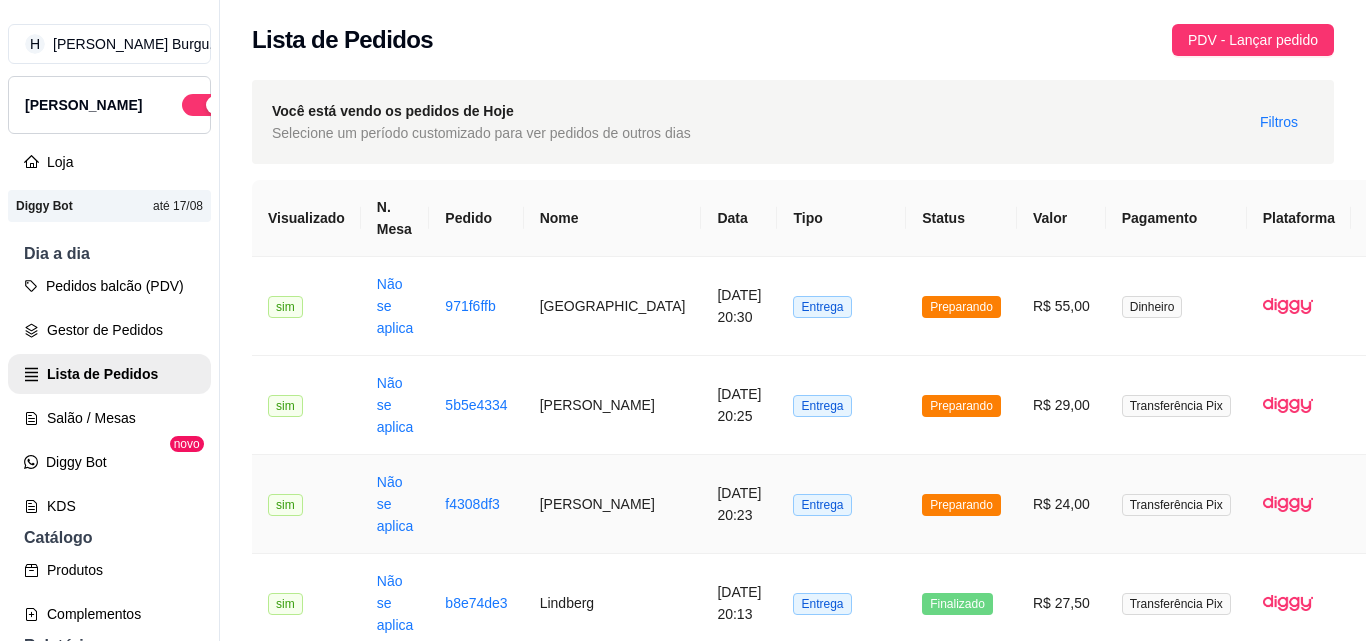 click on "Entrega" at bounding box center [841, 504] 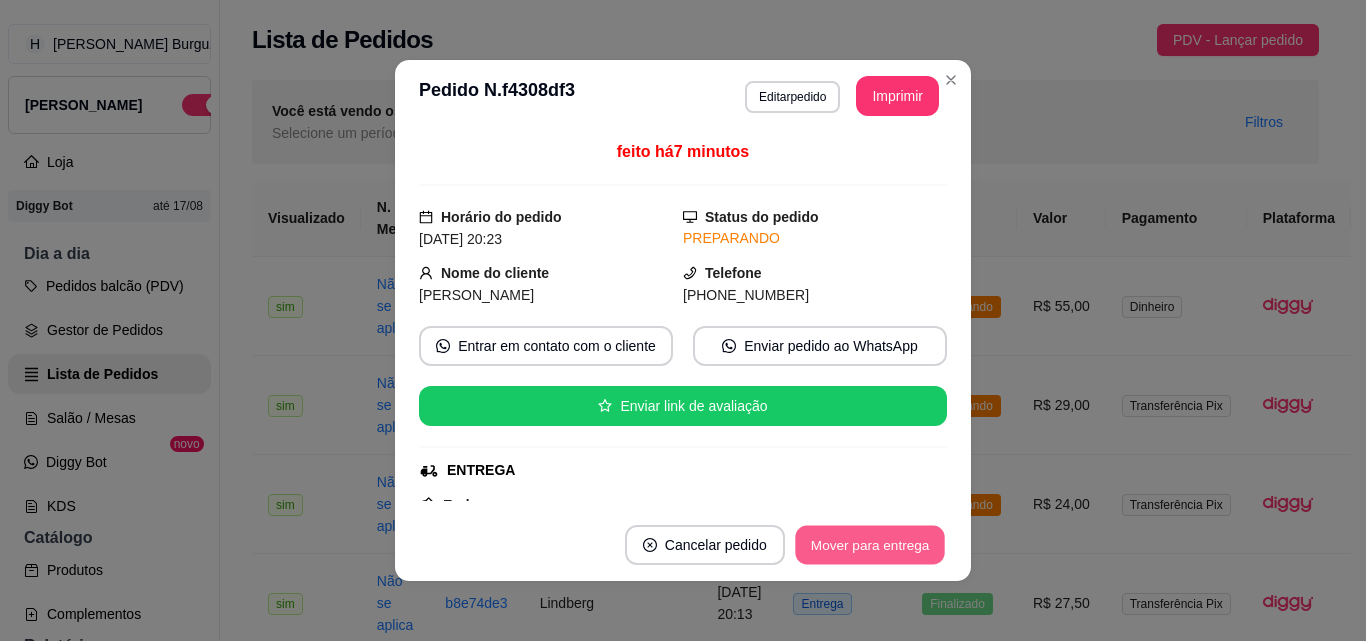 click on "Mover para entrega" at bounding box center [870, 545] 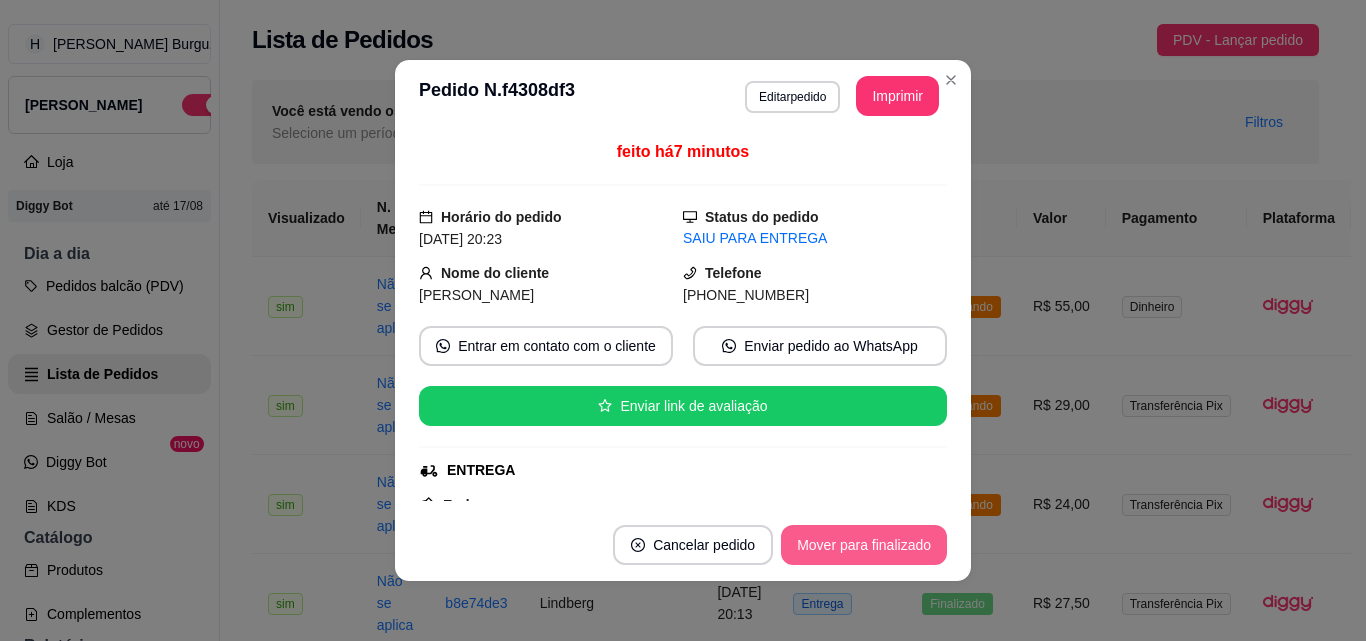 click on "Mover para finalizado" at bounding box center [864, 545] 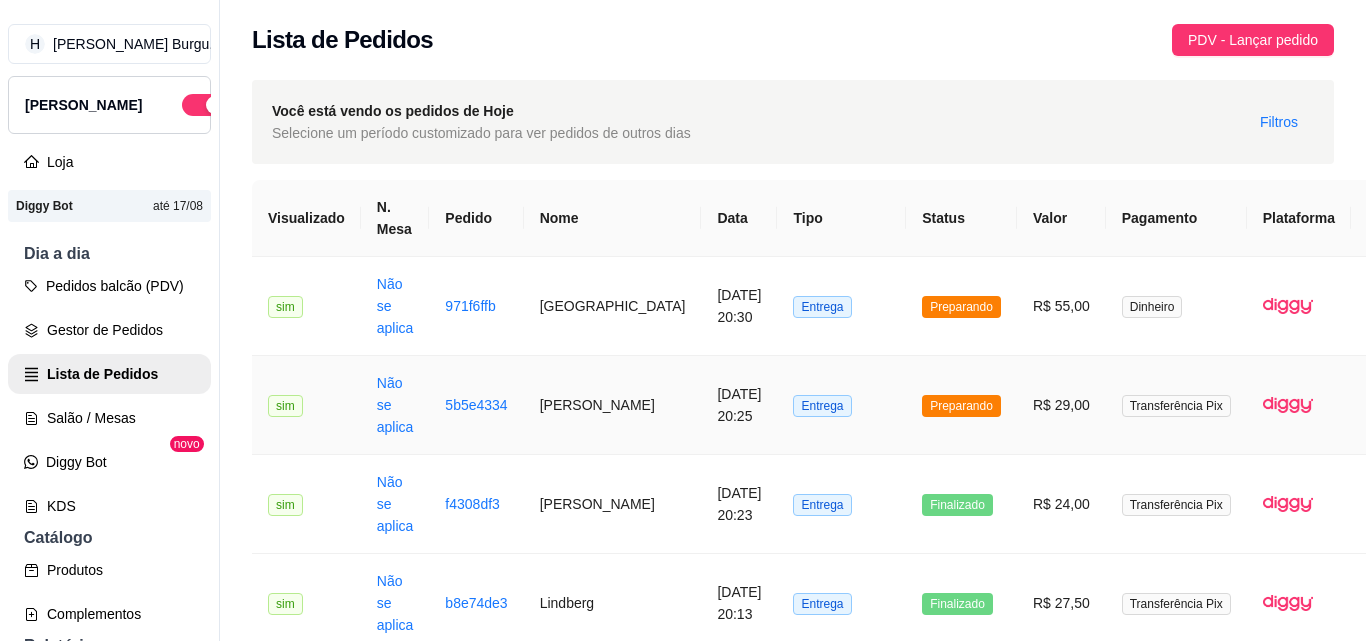 click on "Entrega" at bounding box center [841, 405] 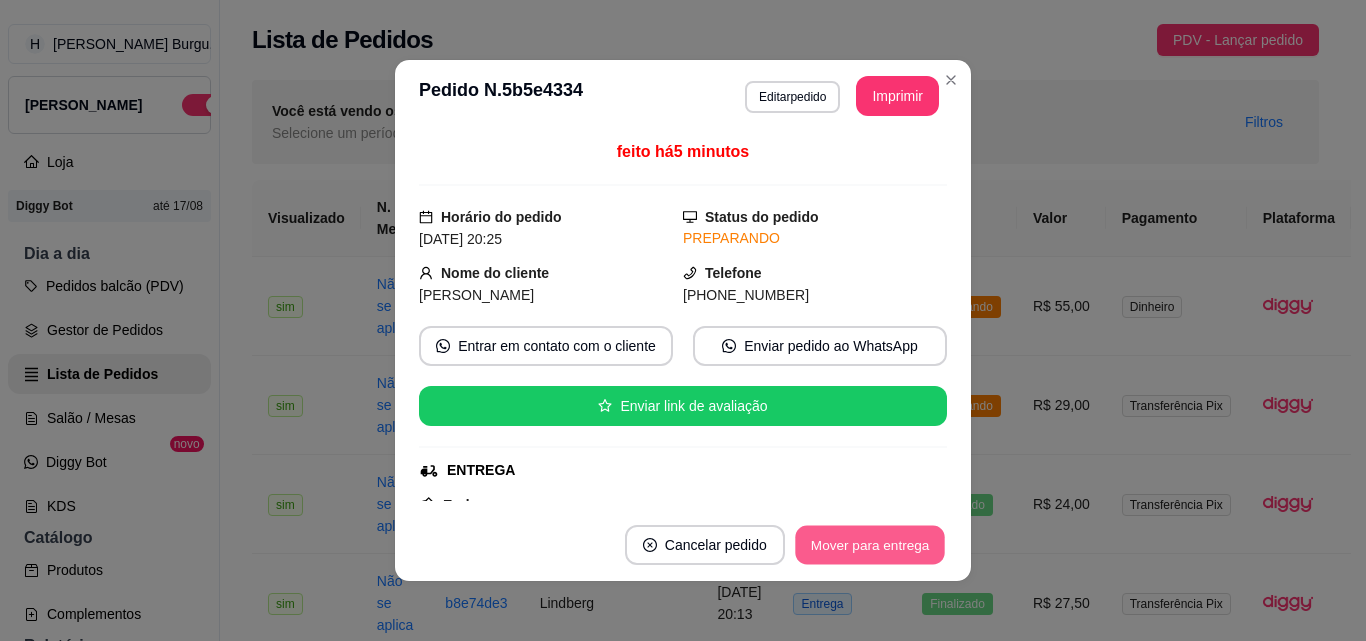 click on "Mover para entrega" at bounding box center (870, 545) 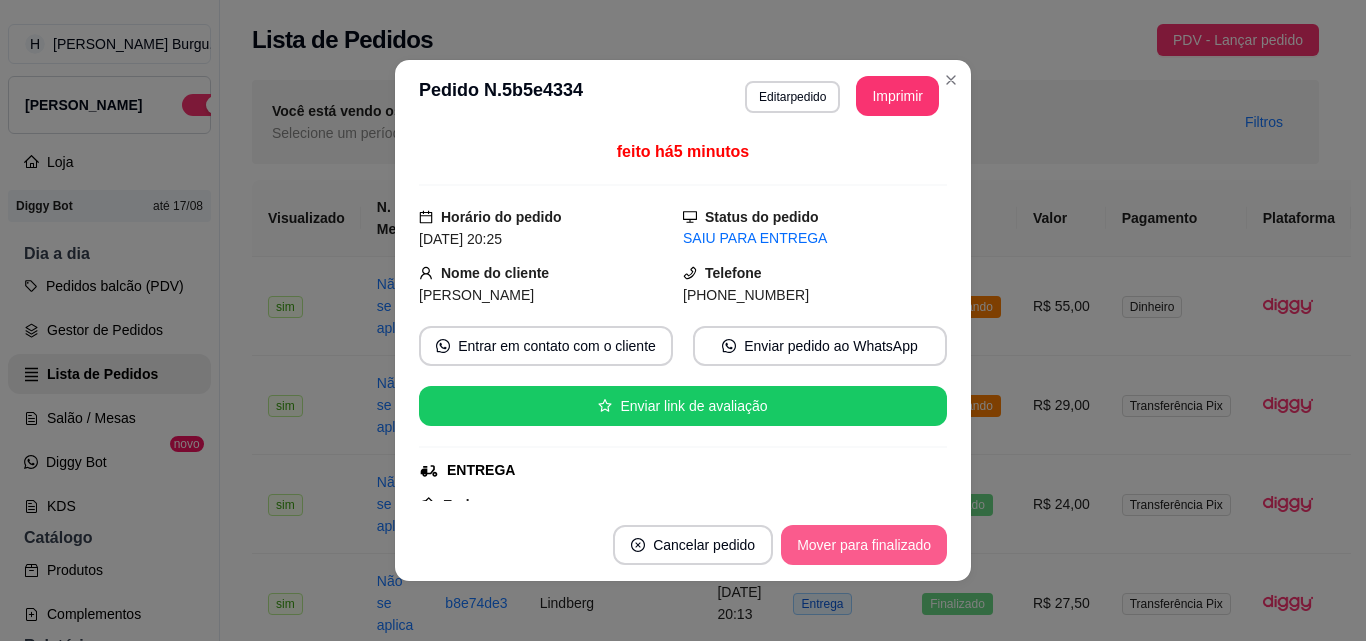 click on "Mover para finalizado" at bounding box center (864, 545) 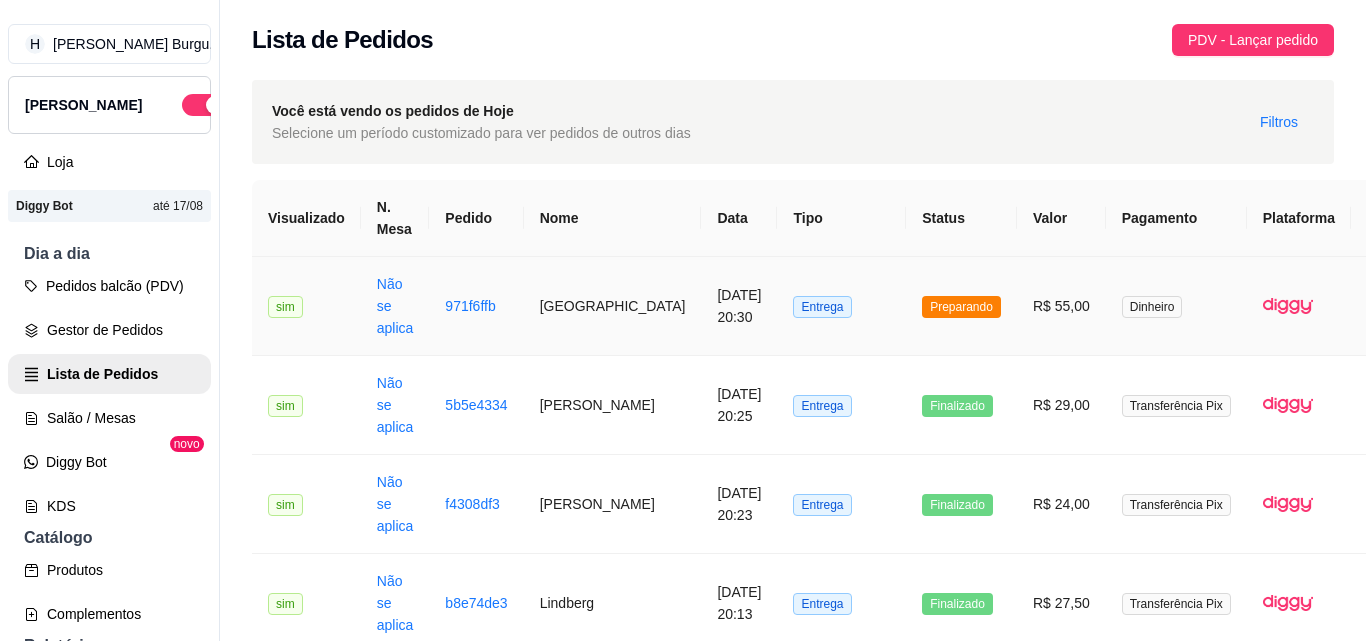 click on "Entrega" at bounding box center (841, 306) 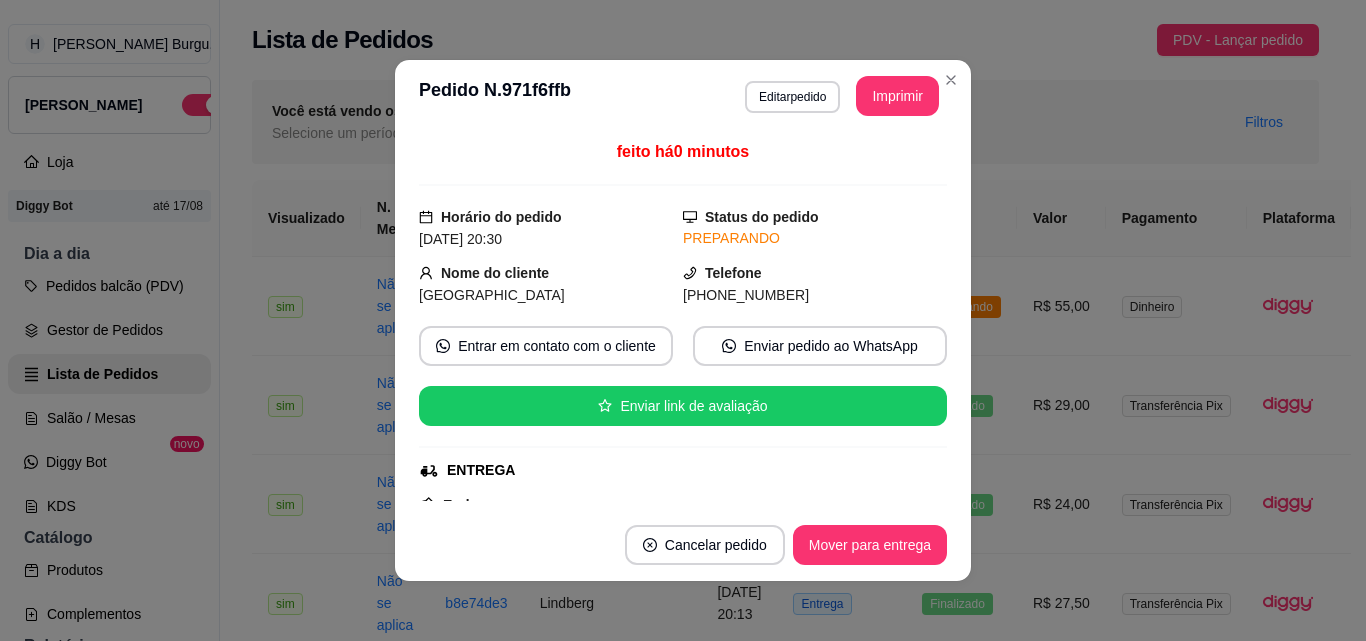 click on "Cancelar pedido Mover para entrega" at bounding box center (683, 545) 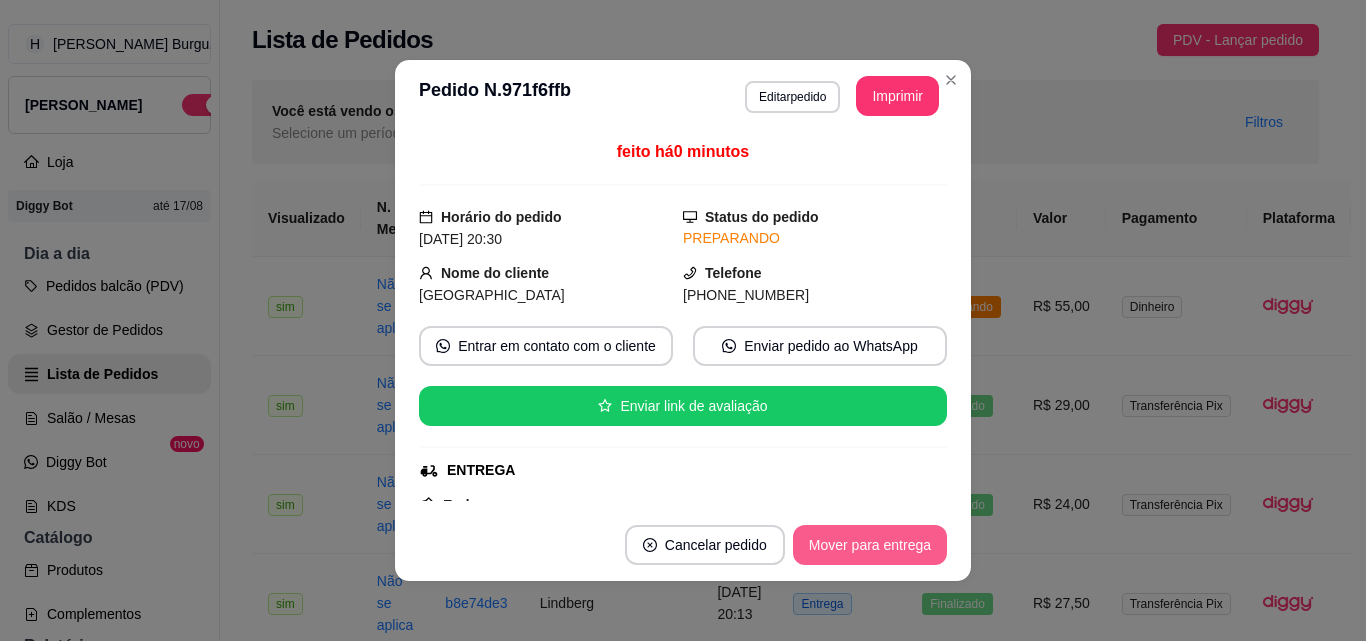 click on "Mover para entrega" at bounding box center [870, 545] 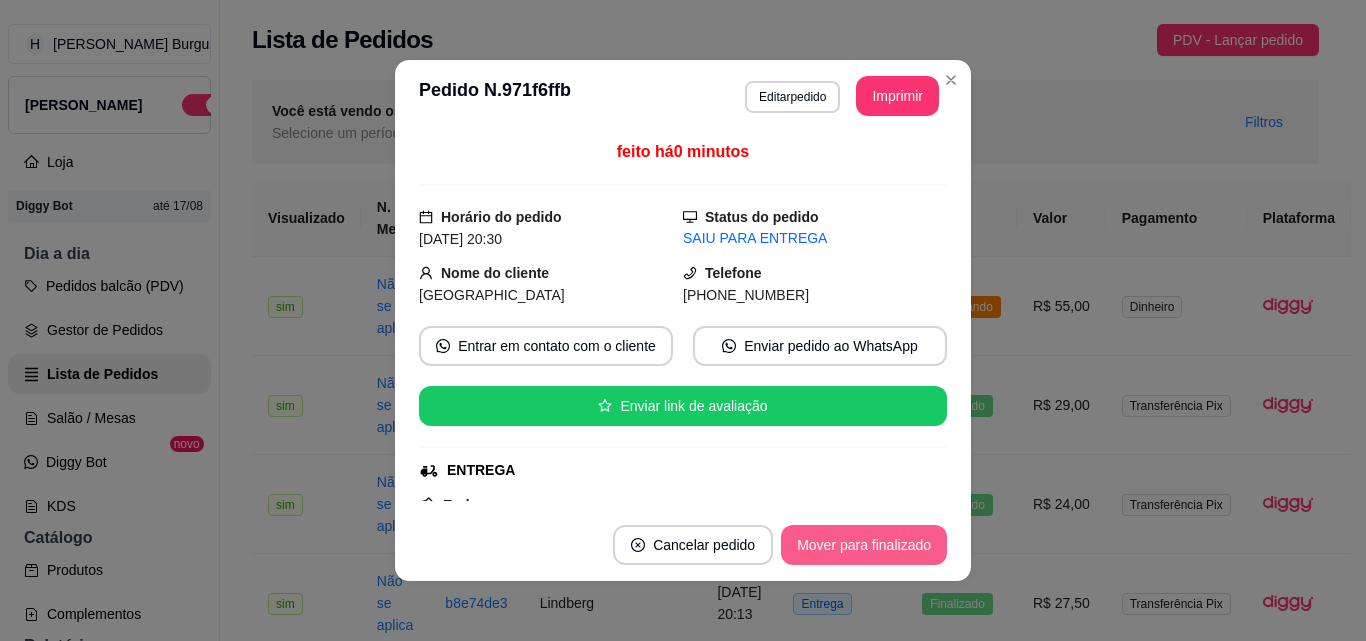 click on "Mover para finalizado" at bounding box center (864, 545) 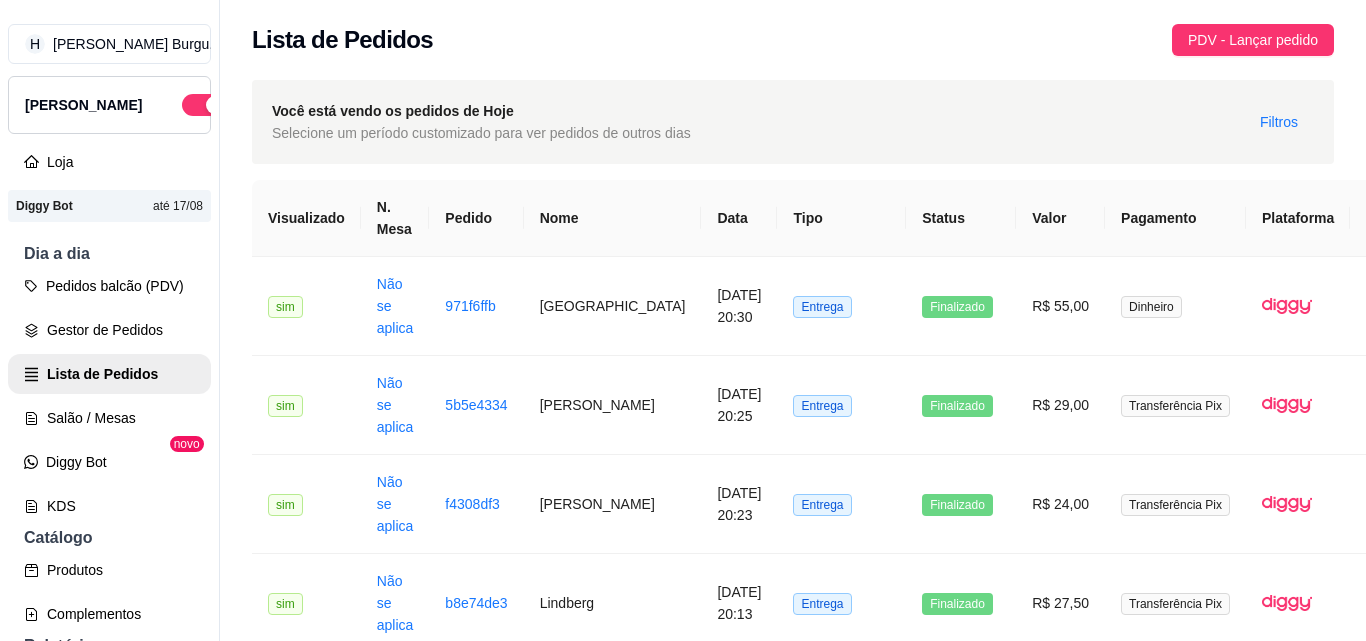 click on "Entrega" at bounding box center (841, 1989) 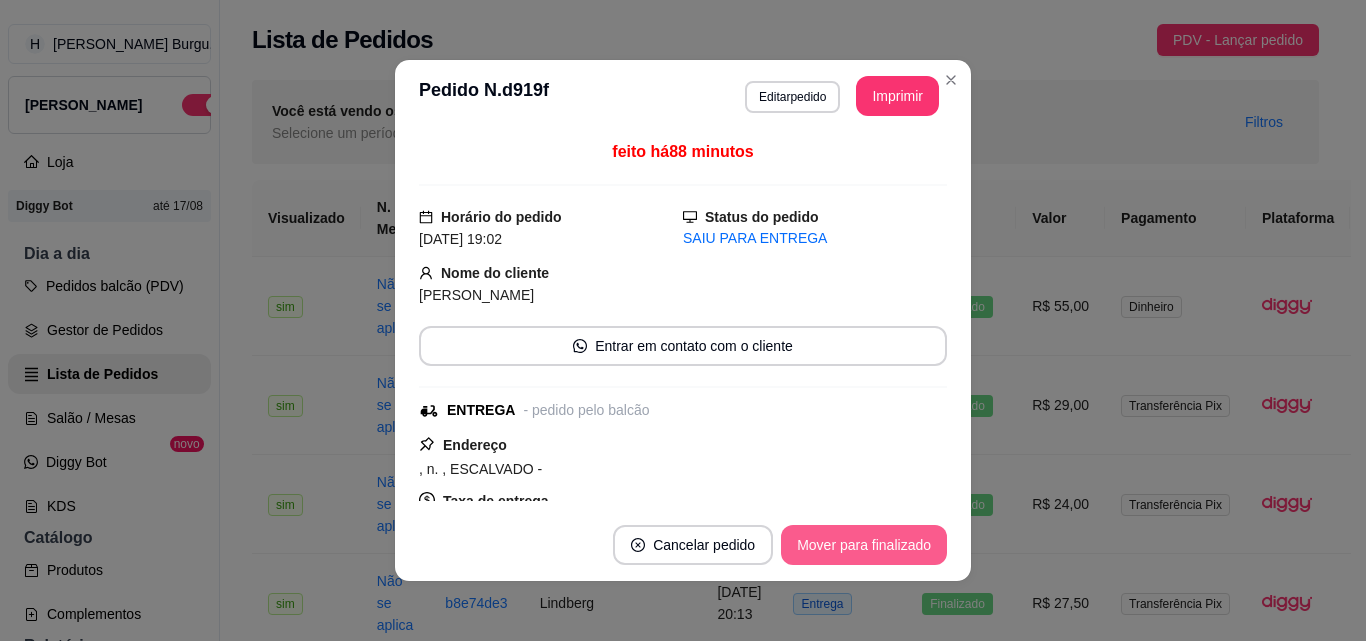 click on "Mover para finalizado" at bounding box center (864, 545) 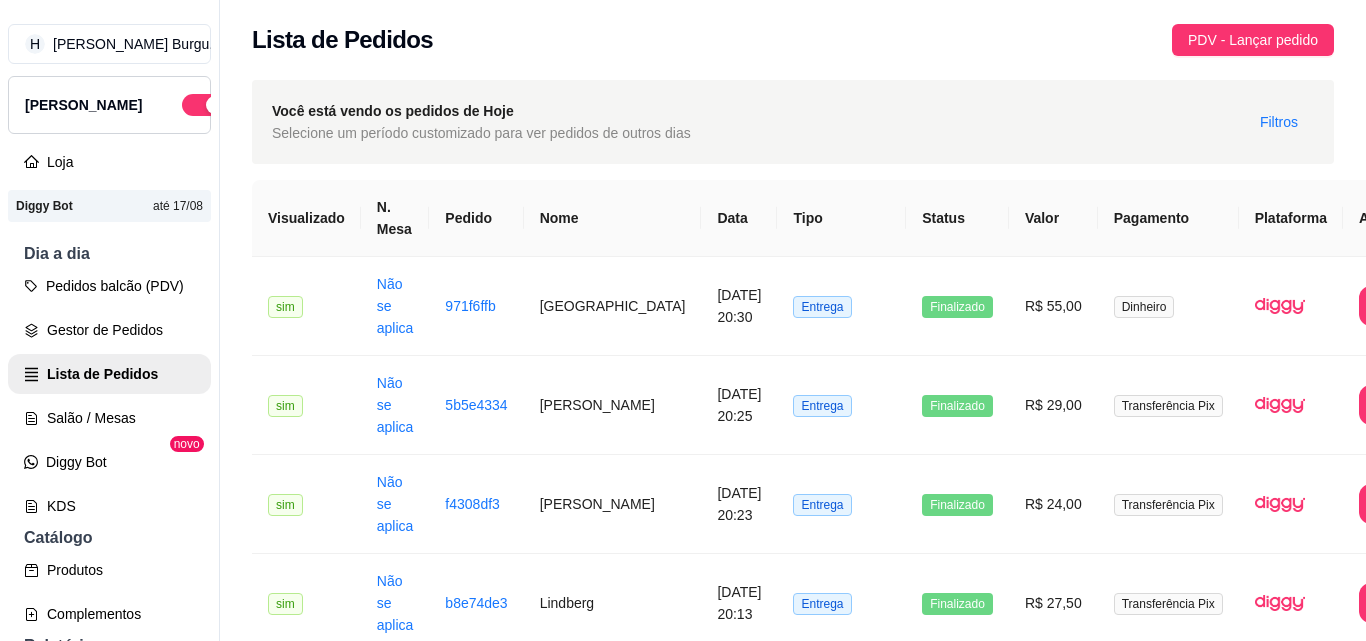 click on "Relatórios de vendas" at bounding box center [109, 678] 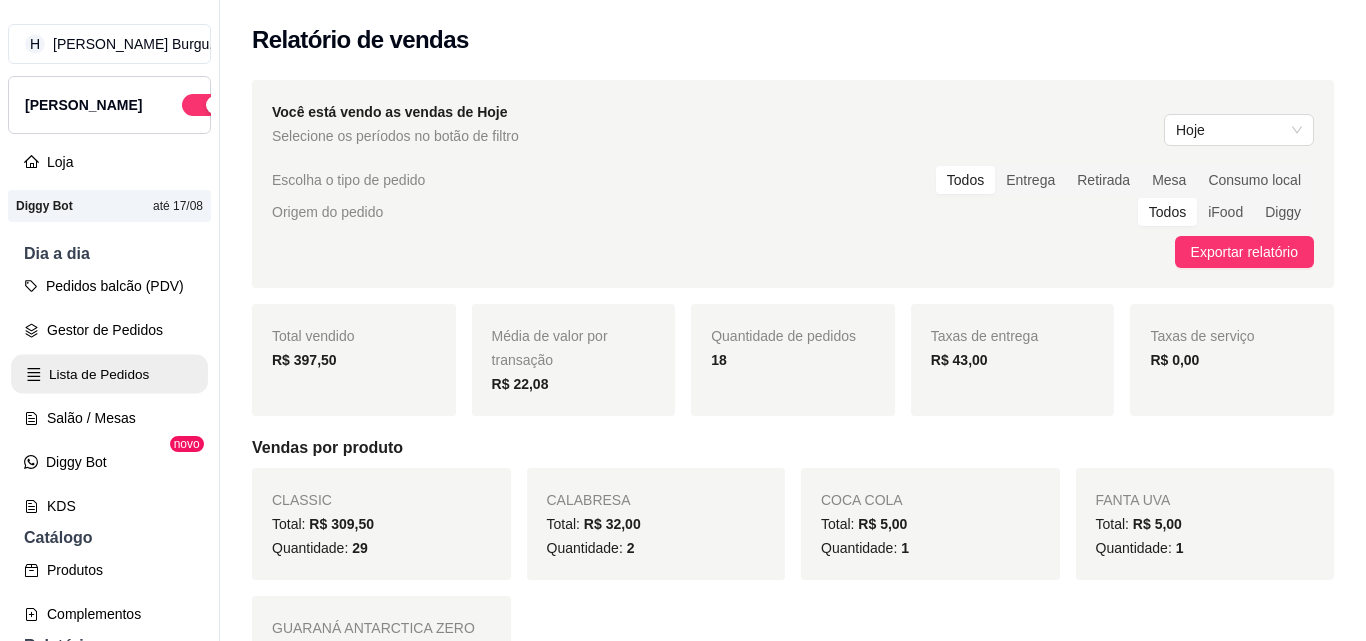 click on "Lista de Pedidos" at bounding box center [109, 374] 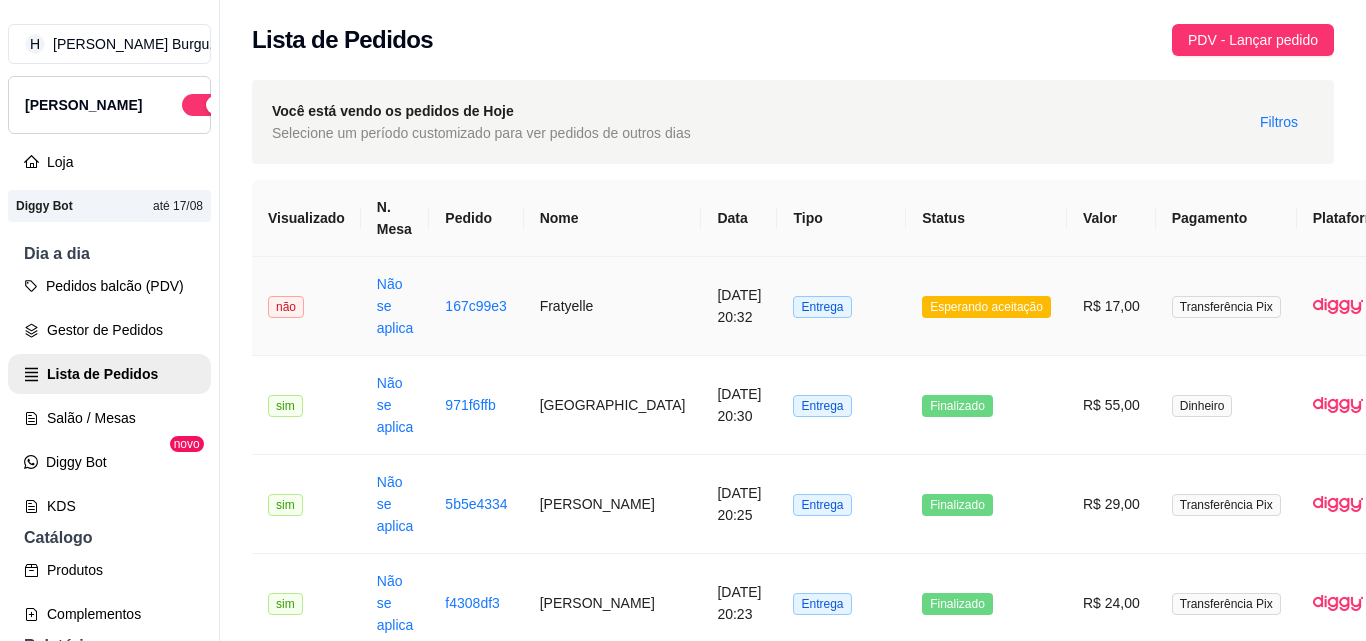 click on "Esperando aceitação" at bounding box center (986, 306) 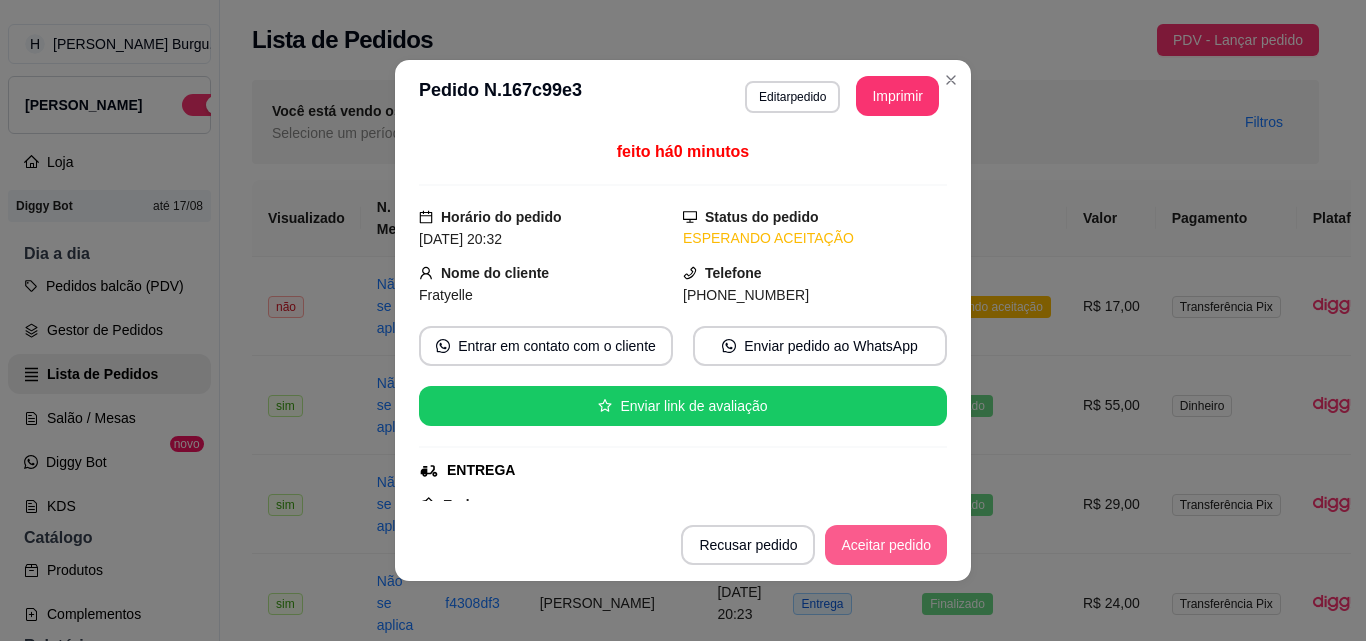 click on "Aceitar pedido" at bounding box center [886, 545] 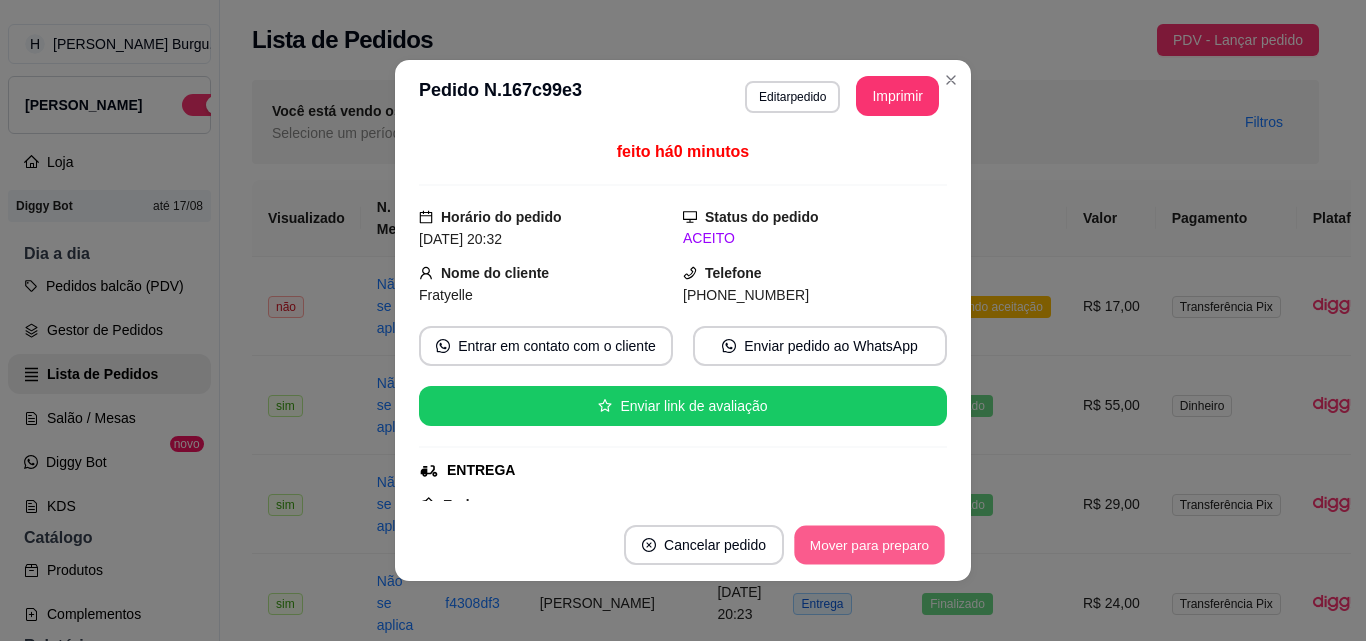 click on "Mover para preparo" at bounding box center (869, 545) 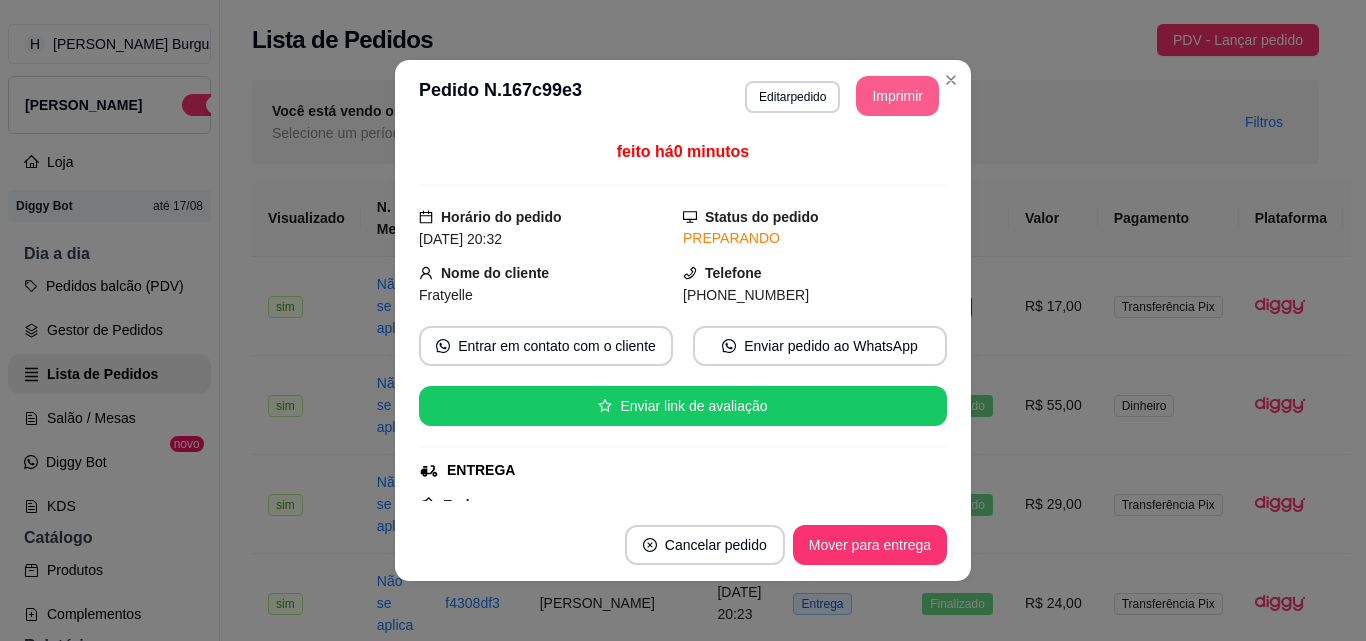 click on "Imprimir" at bounding box center [897, 96] 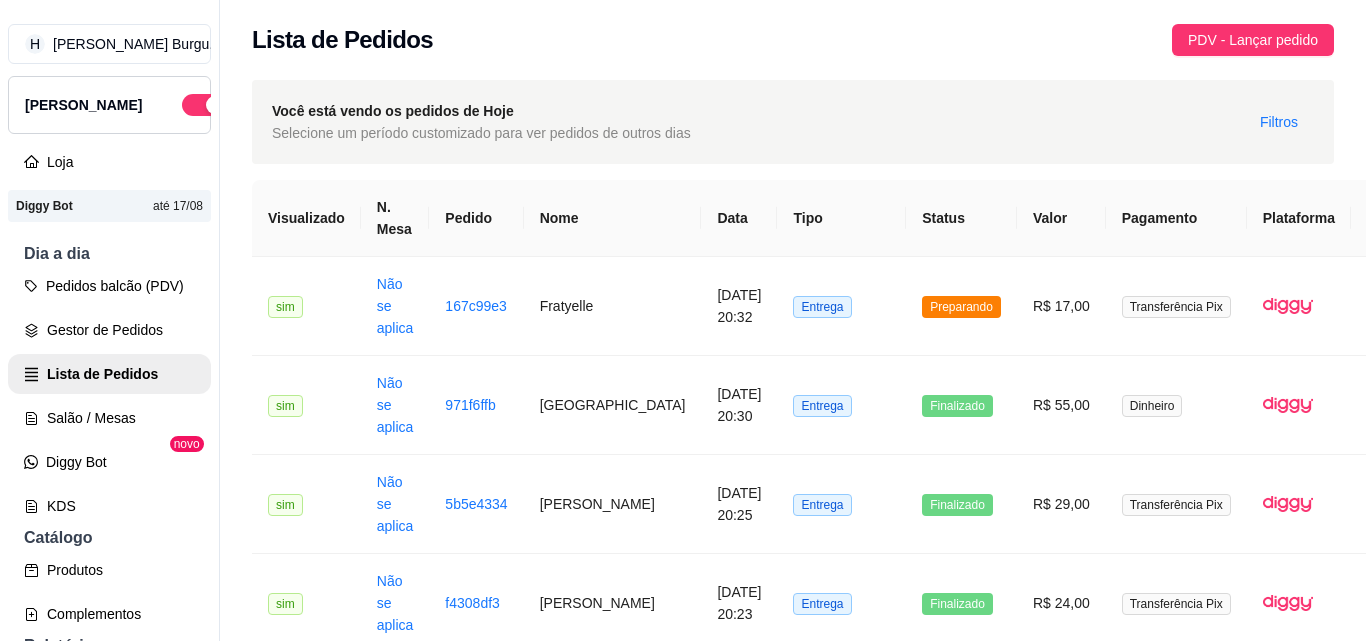 click on "Controle de caixa" at bounding box center (109, 918) 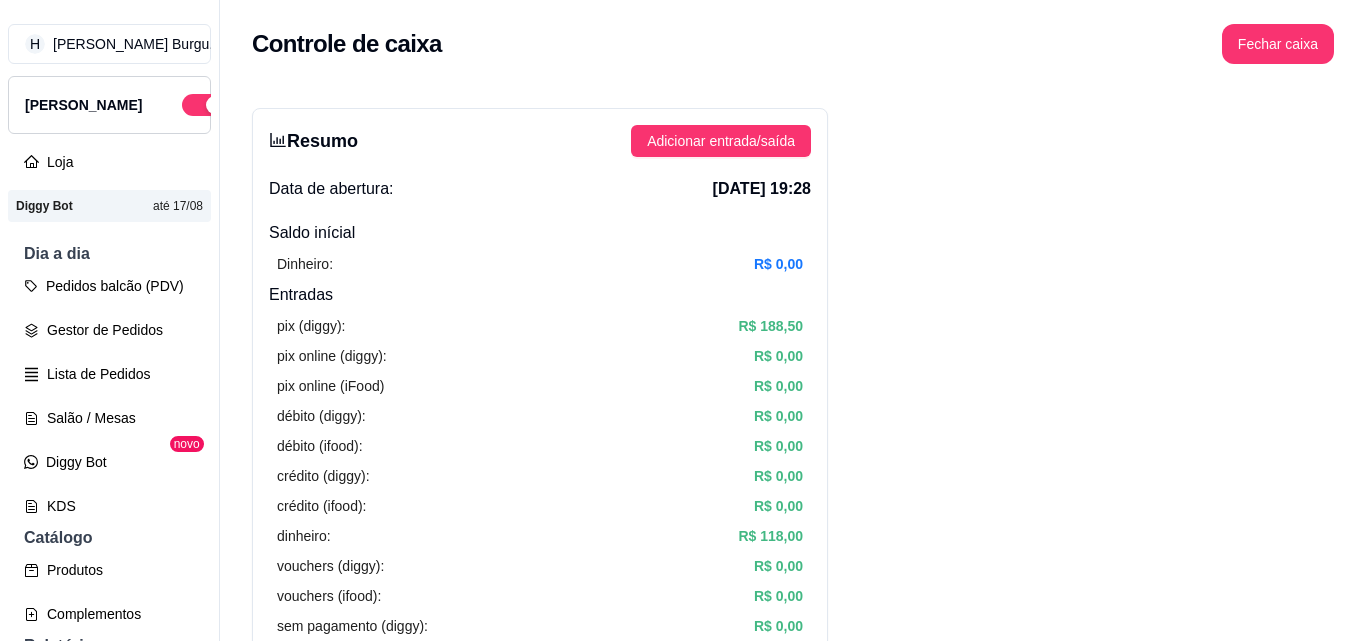 click on "Resumo Adicionar entrada/saída Data de abertura: [DATE] 19:28 Saldo inícial Dinheiro: R$ 0,00 Entradas pix (diggy): R$ 188,50 pix online (diggy): R$ 0,00 pix online (iFood) R$ 0,00 débito (diggy): R$ 0,00 débito (ifood): R$ 0,00 crédito (diggy): R$ 0,00 crédito (ifood): R$ 0,00 dinheiro: R$ 118,00 vouchers (diggy): R$ 0,00 vouchers (ifood): R$ 0,00 sem pagamento (diggy): R$ 0,00 fiado: R$ 0,00 outros: R$ 26,00 Saídas pix (diggy): R$ 0,00 dinheiro: R$ 0,00 débito (diggy): R$ 0,00 débito (ifood): R$ 0,00 crédito (diggy): R$ 0,00 crédito (ifood): R$ 0,00 vouchers (diggy): R$ 0,00 vouchers (ifood): R$ 0,00 outros: R$ 0,00 Saldo final dinheiro em caixa: R$ 118,00 total: R$ 332,50" at bounding box center [540, 636] 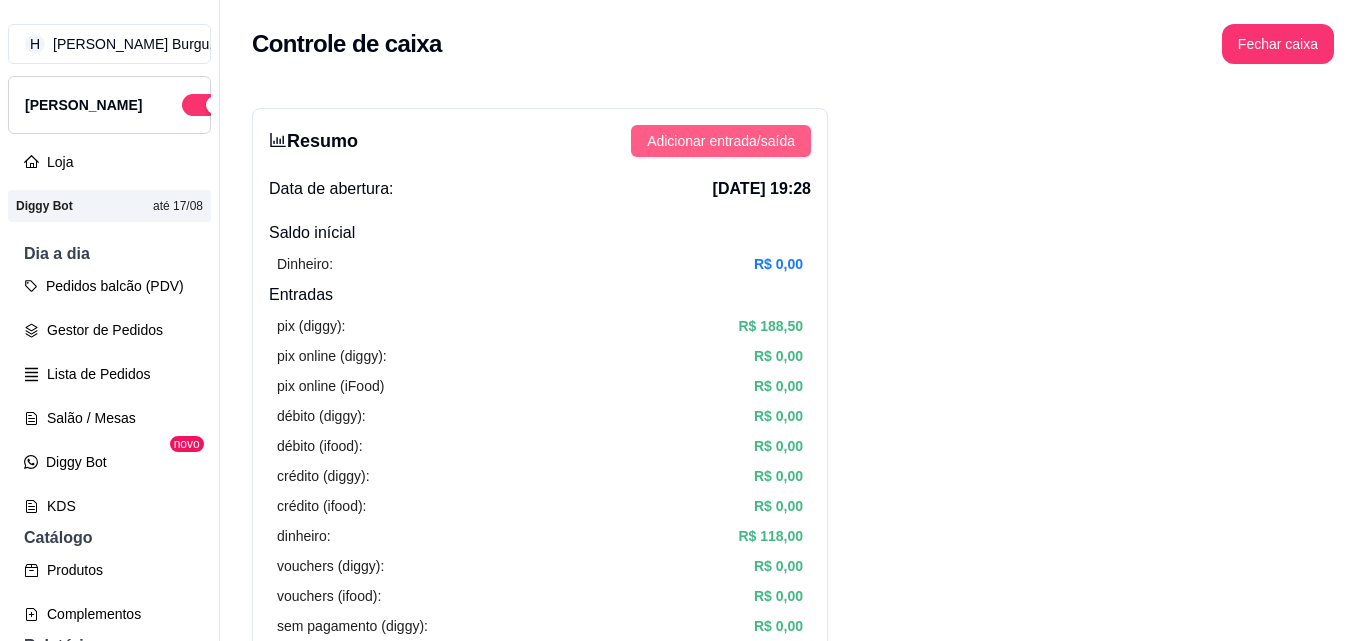 click on "Adicionar entrada/saída" at bounding box center [721, 141] 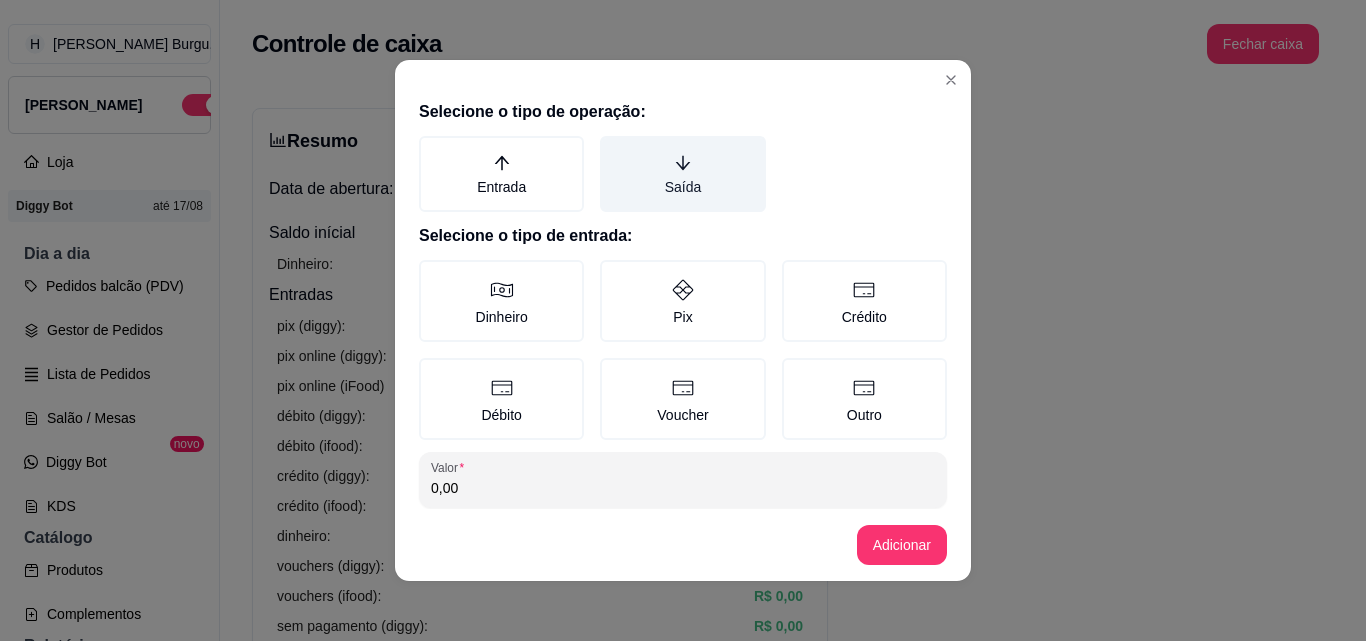 click 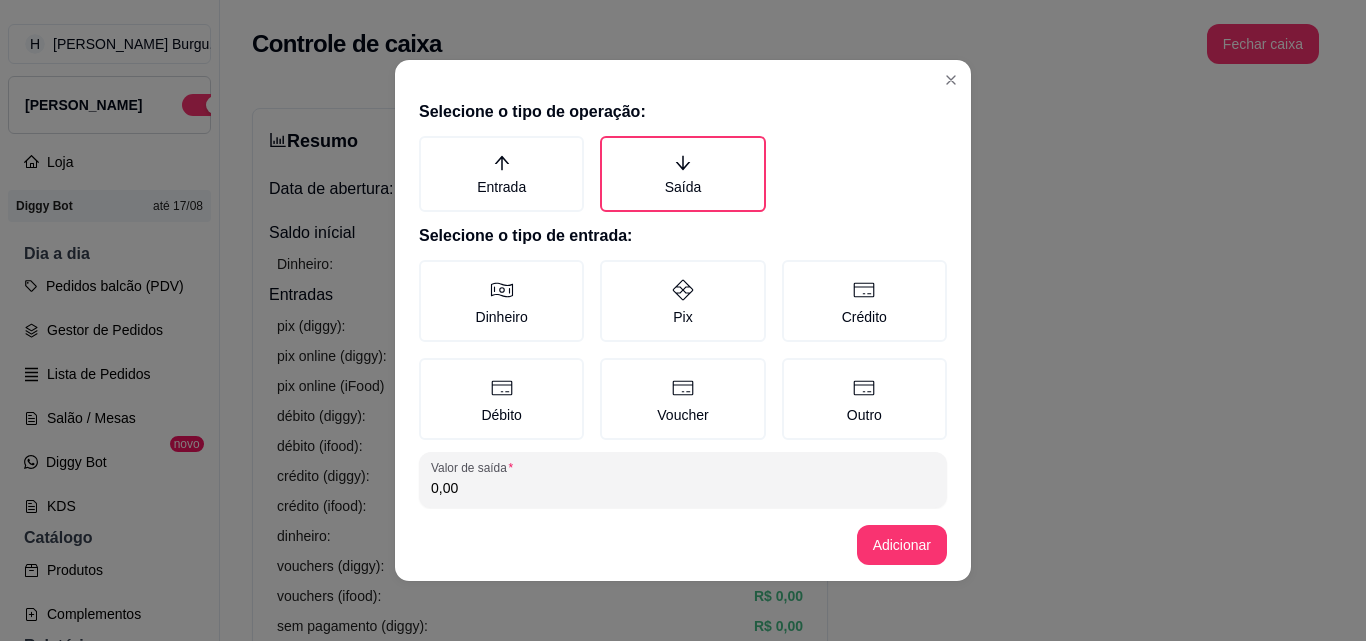 click on "0,00" at bounding box center [683, 488] 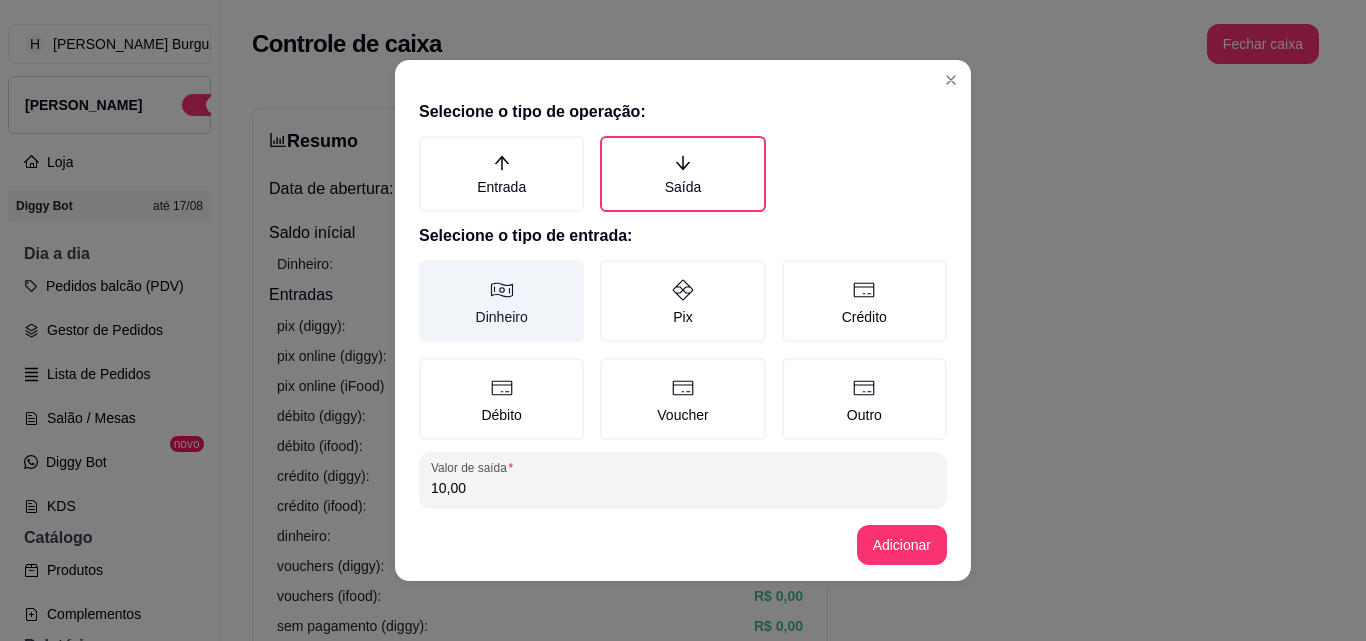 type on "10,00" 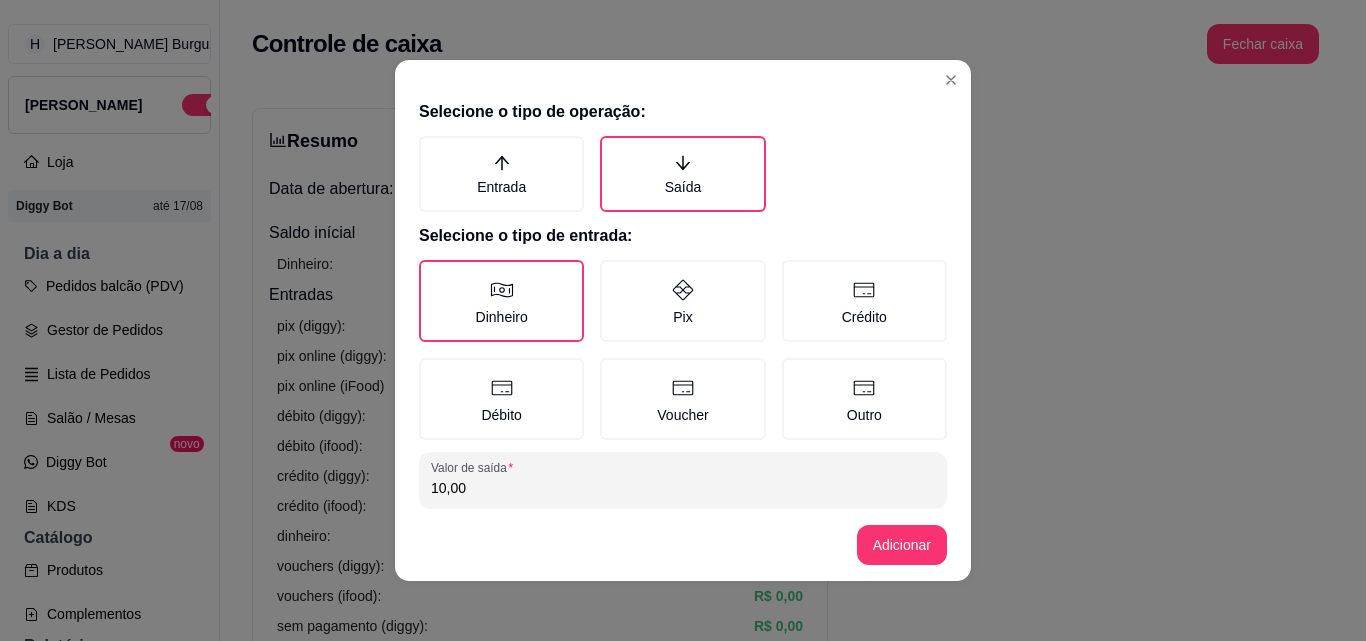 click on "Observação" at bounding box center [683, 556] 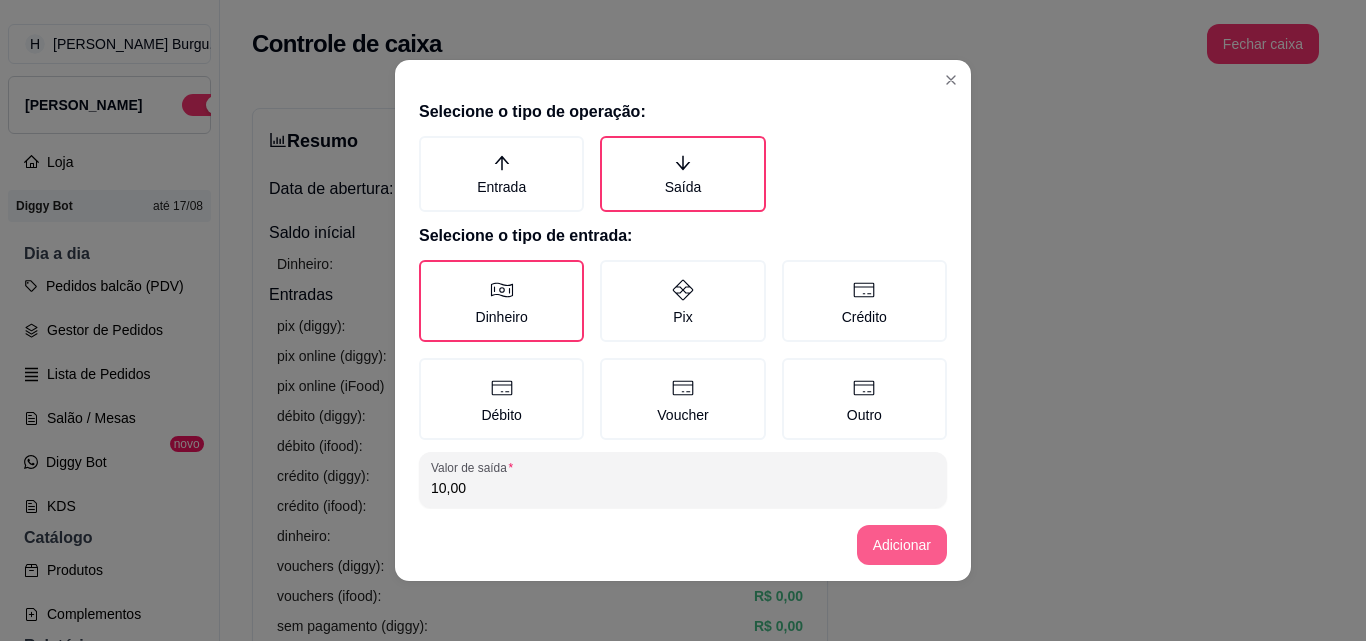 type on "xand" 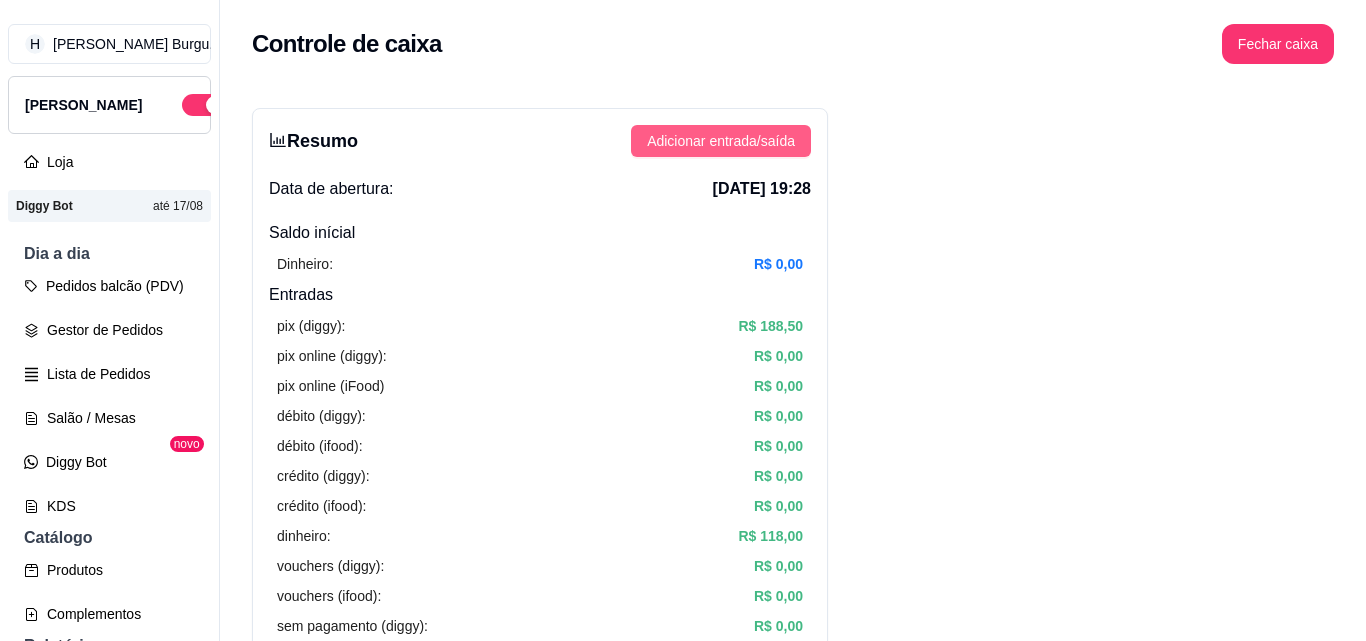 click on "Adicionar entrada/saída" at bounding box center (721, 141) 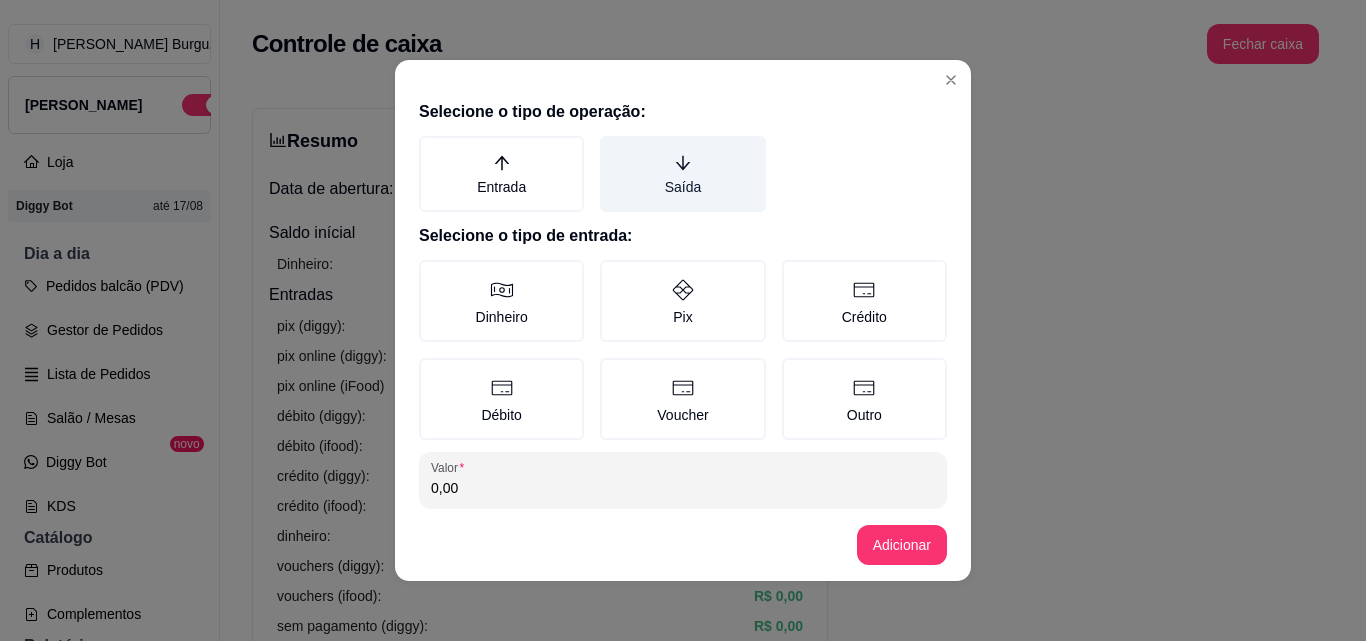 click 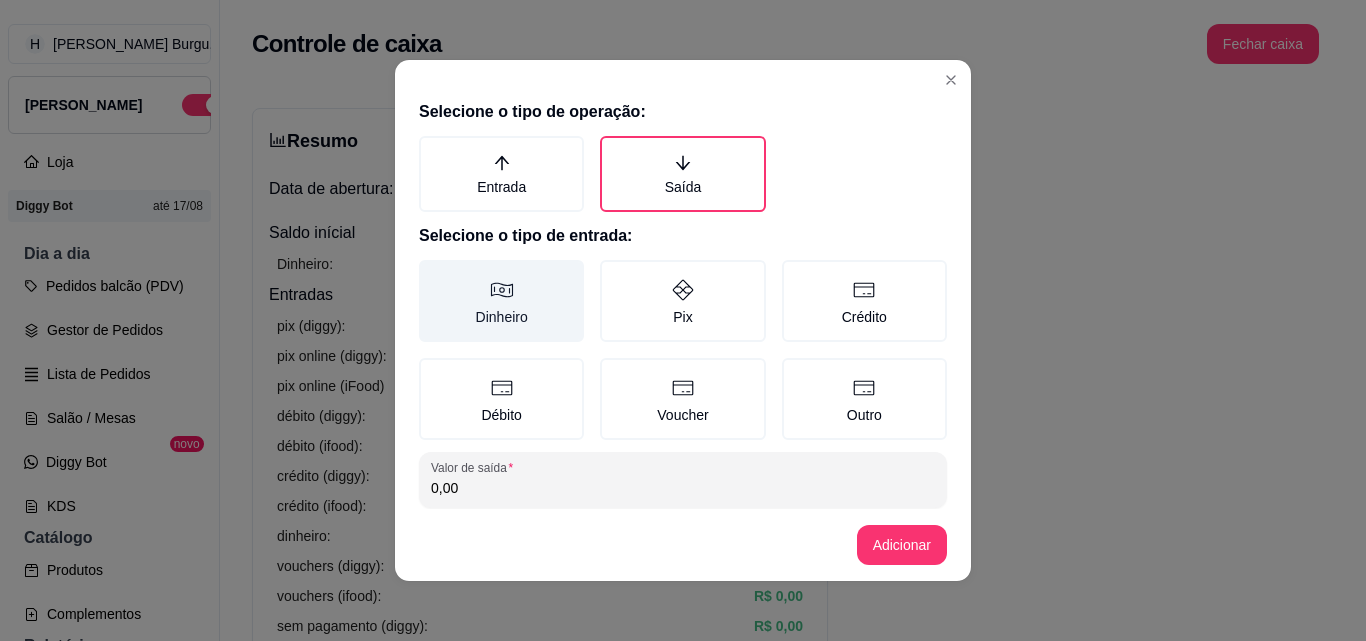 click 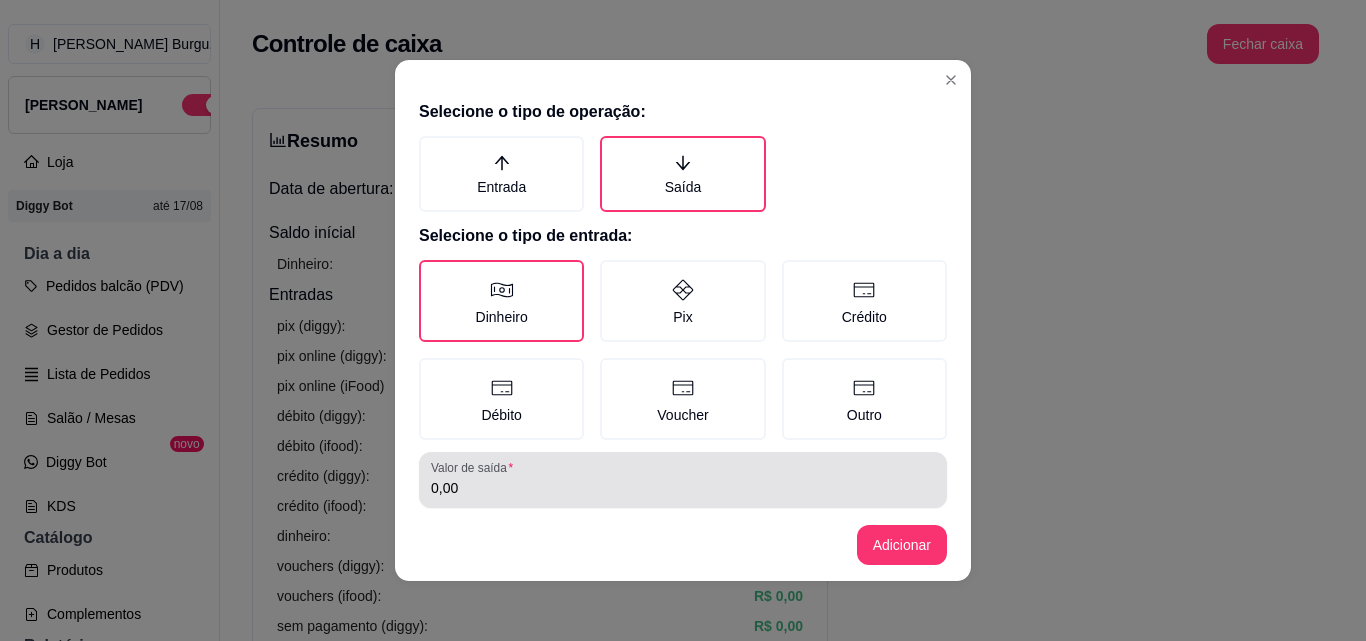 click on "0,00" at bounding box center [683, 480] 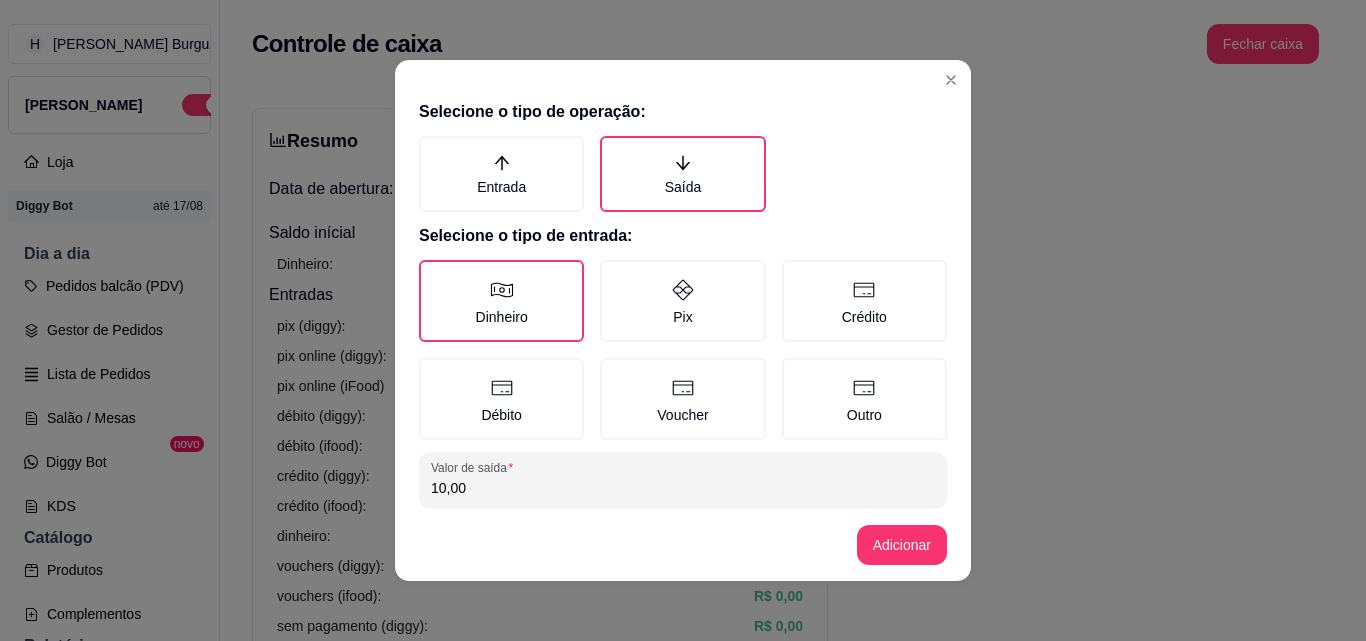 type on "10,00" 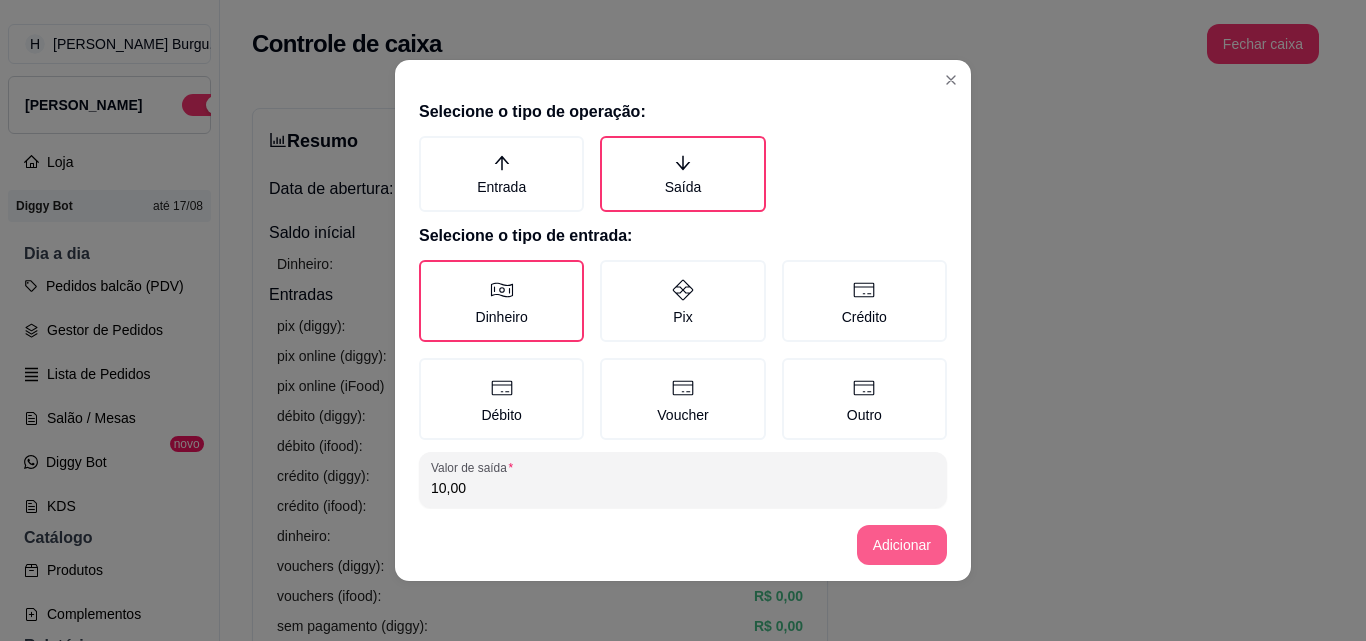type on "[PERSON_NAME]" 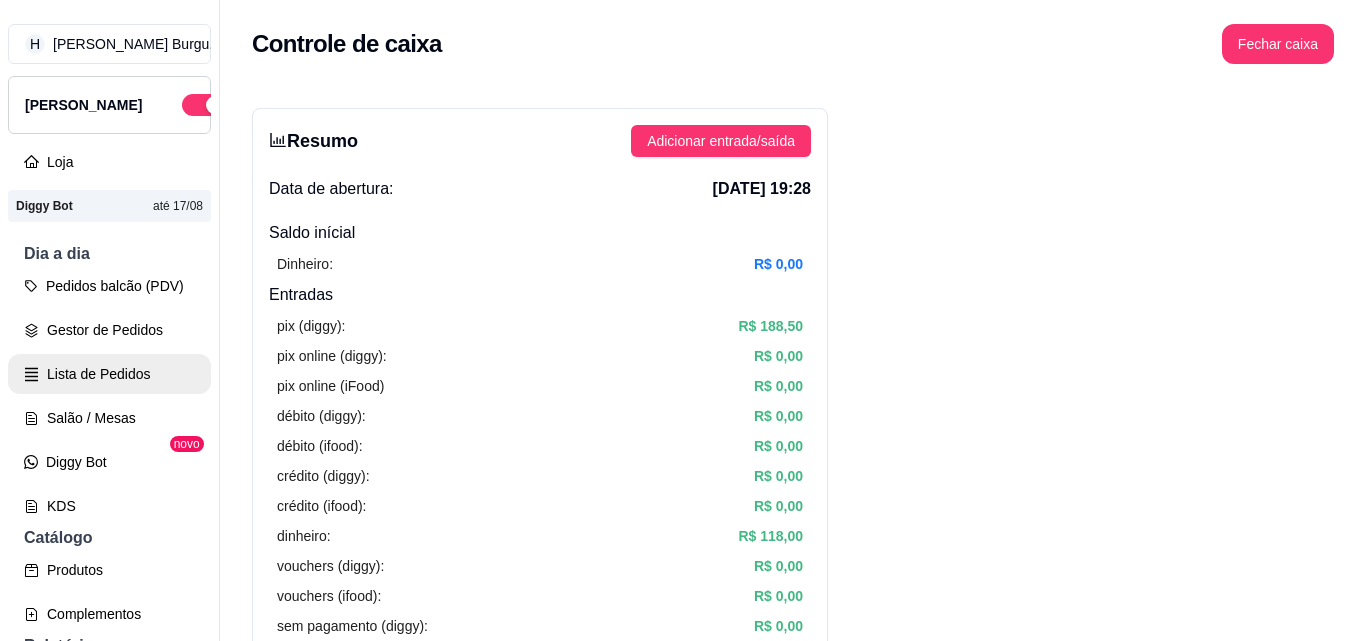 click on "Lista de Pedidos" at bounding box center (109, 374) 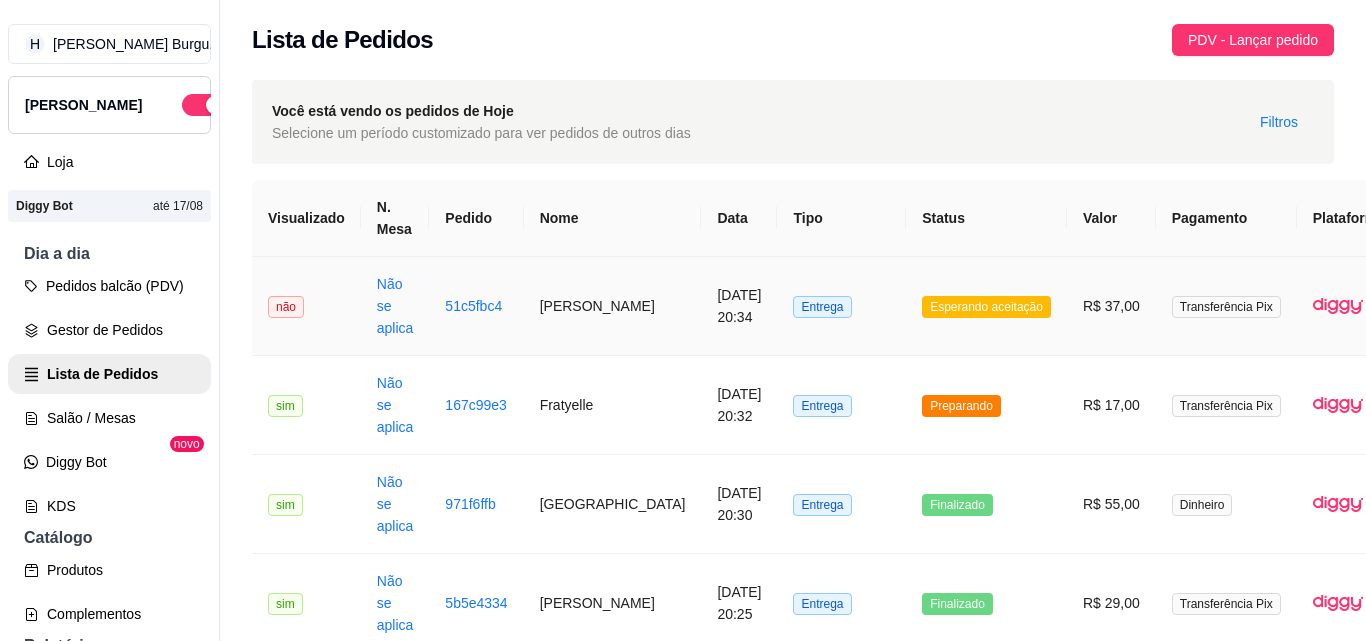 click on "Entrega" at bounding box center [841, 306] 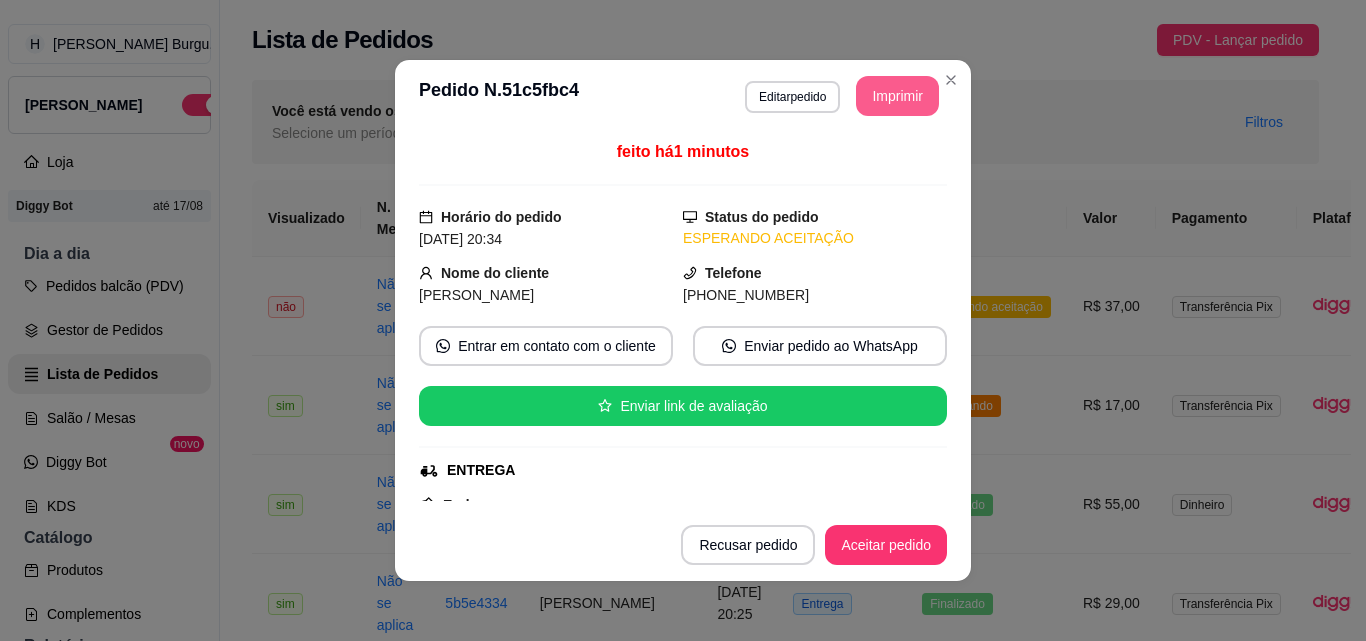 click on "Imprimir" at bounding box center [897, 96] 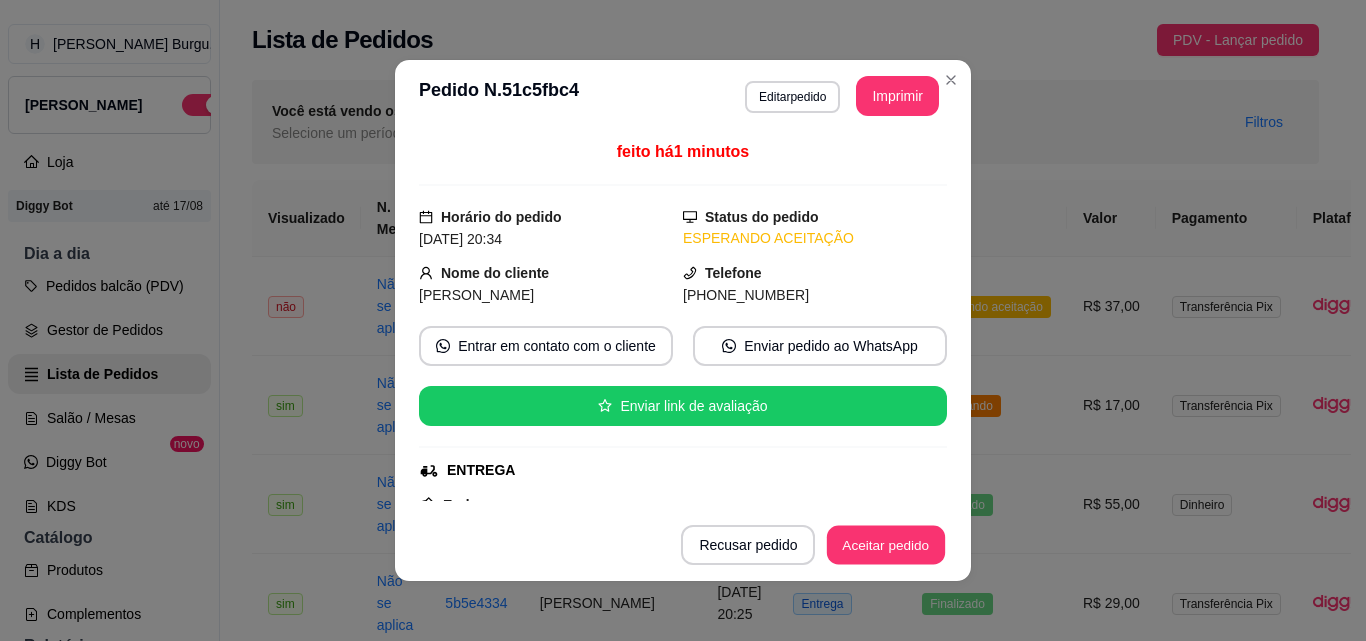 click on "Aceitar pedido" at bounding box center [886, 545] 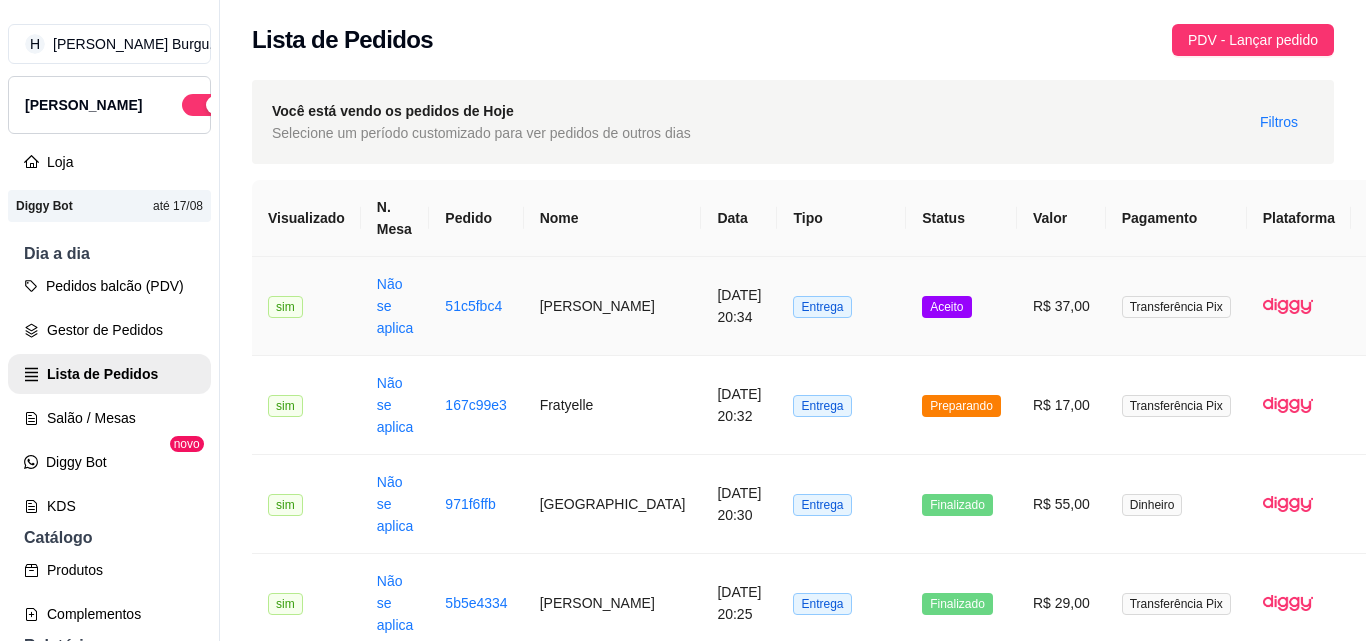 click on "Aceito" at bounding box center (961, 306) 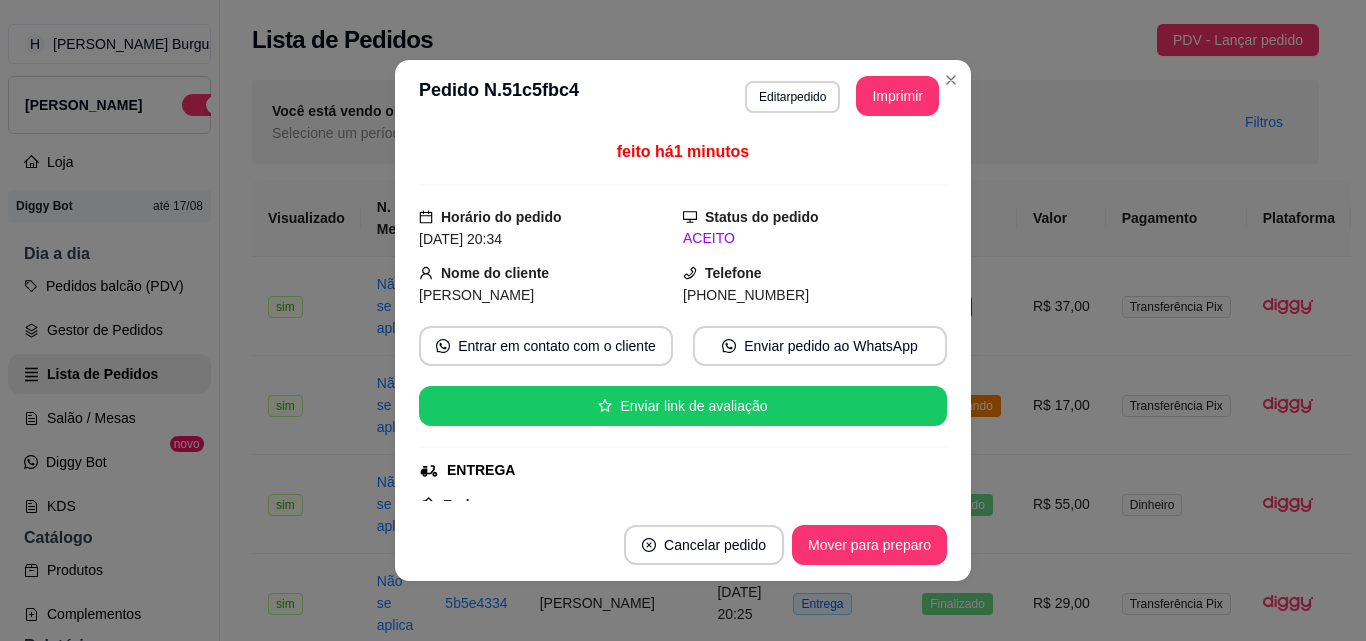 click on "Cancelar pedido Mover para preparo" at bounding box center [683, 545] 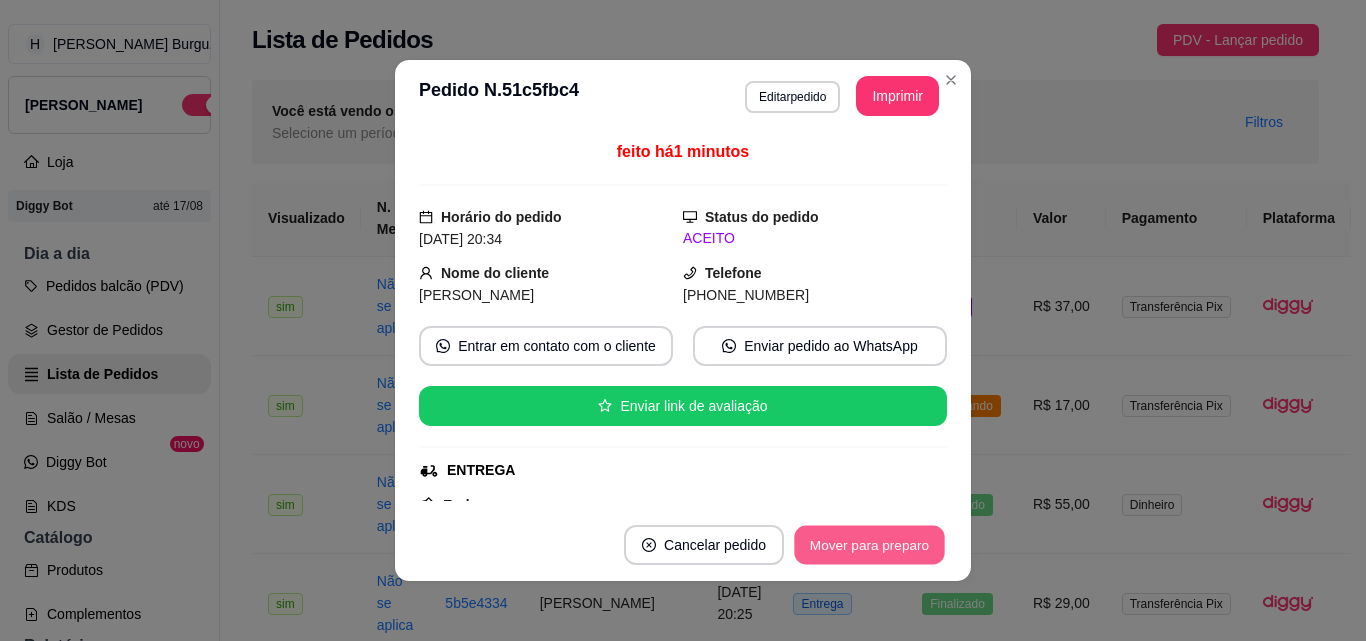 click on "Mover para preparo" at bounding box center [869, 545] 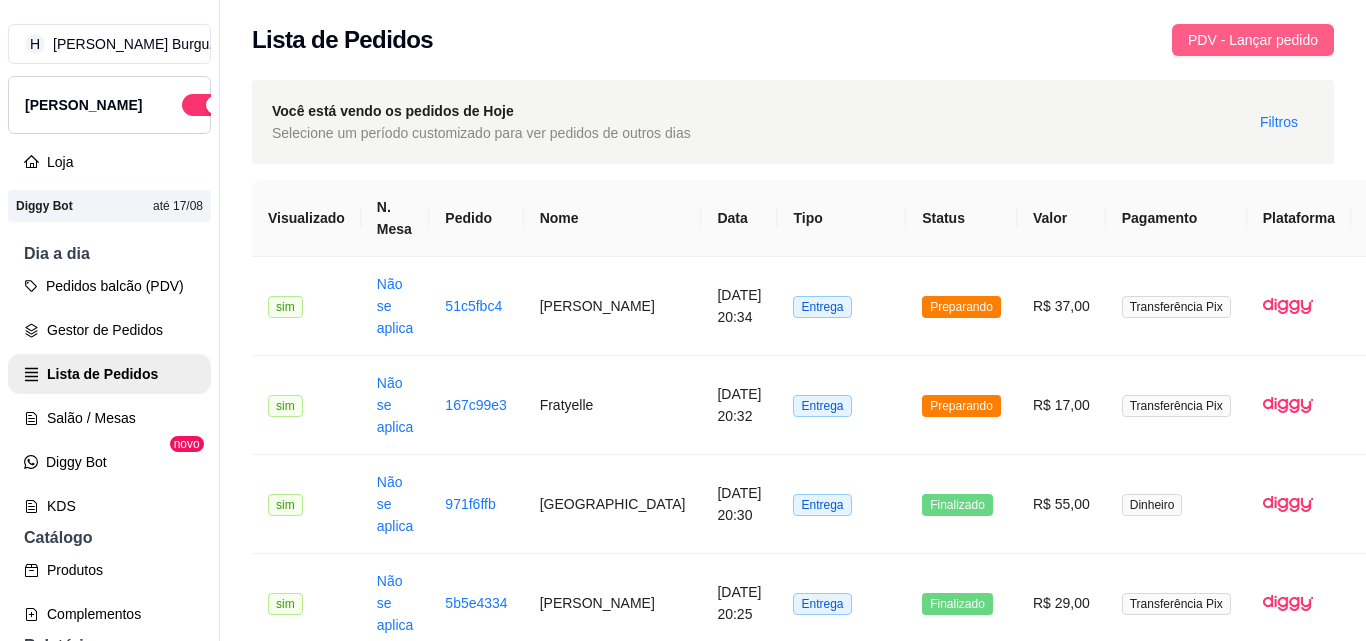 click on "PDV - Lançar pedido" at bounding box center [1253, 40] 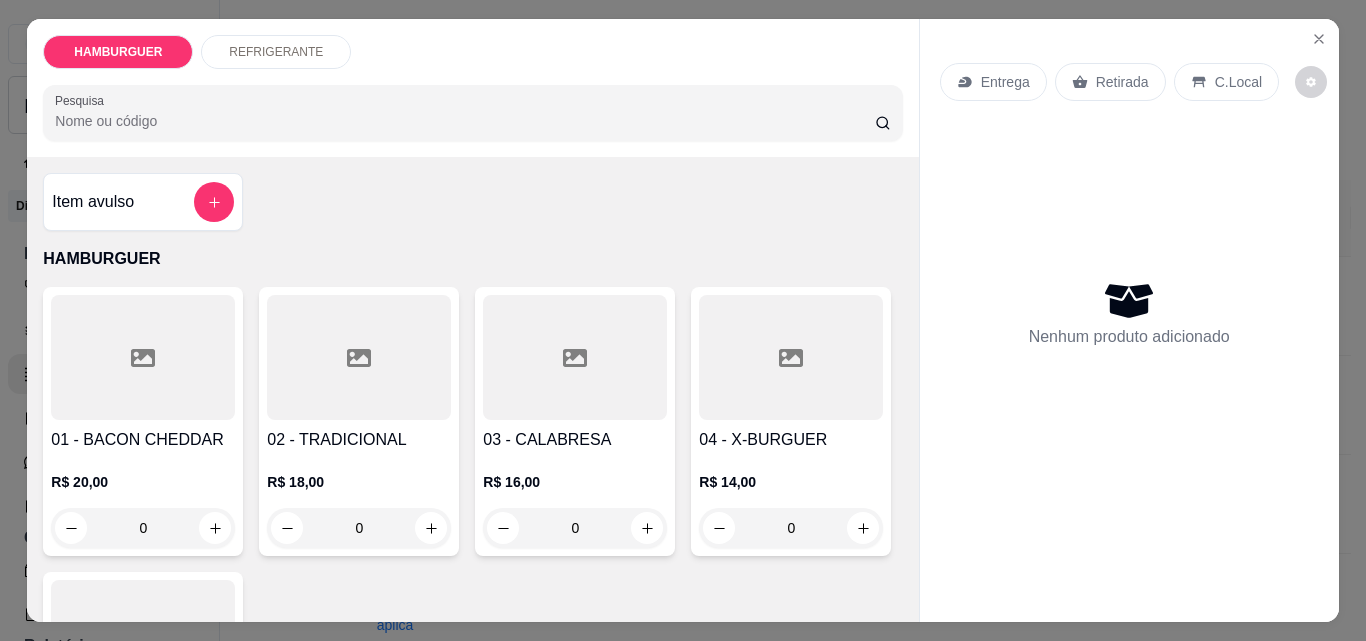 click on "0" at bounding box center [143, 813] 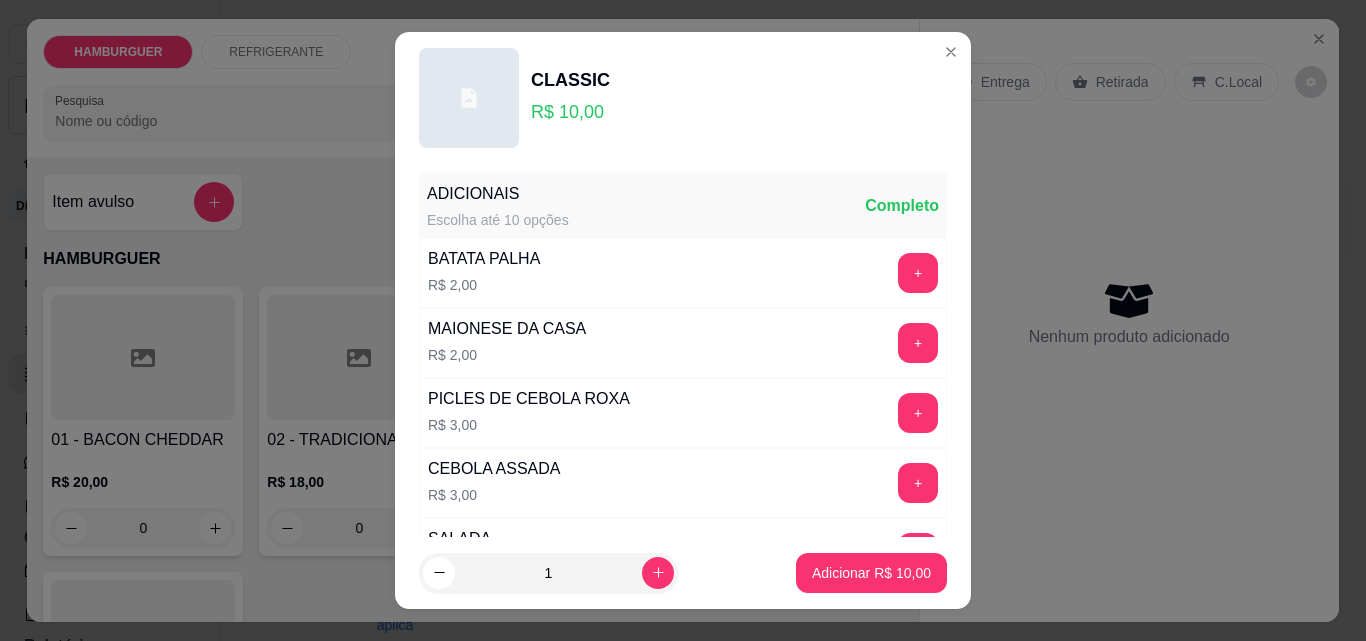 click on "+" at bounding box center [918, 763] 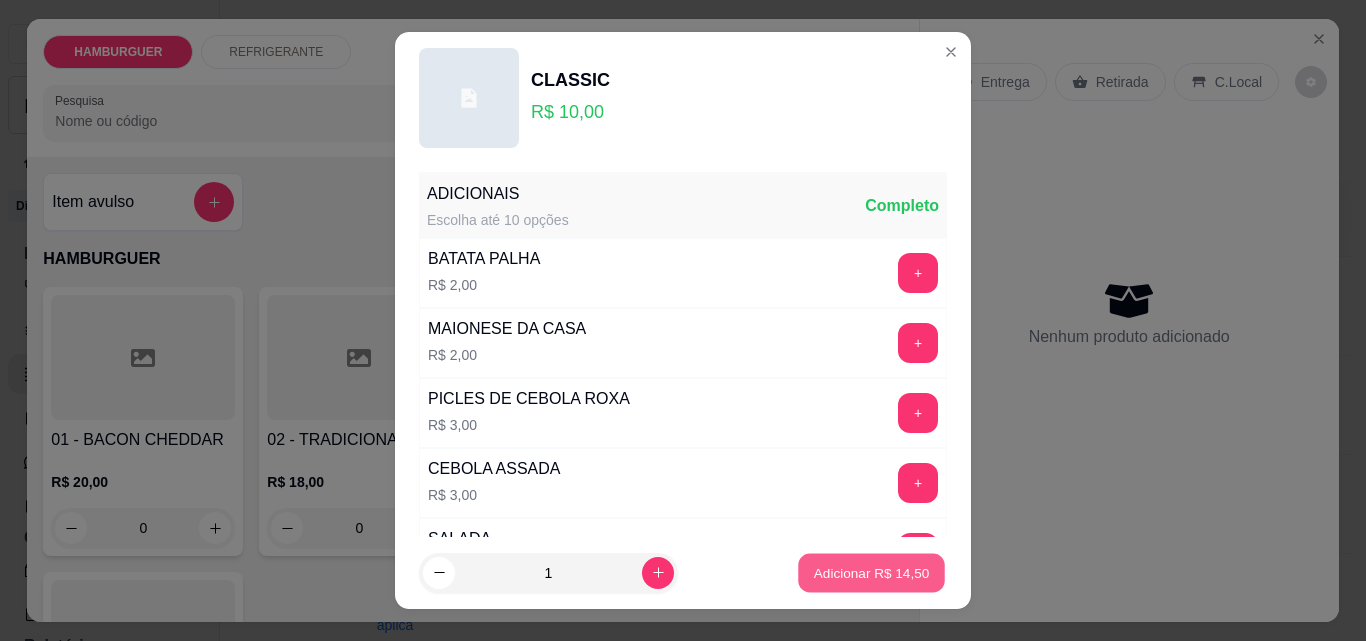 click on "Adicionar   R$ 14,50" at bounding box center [871, 573] 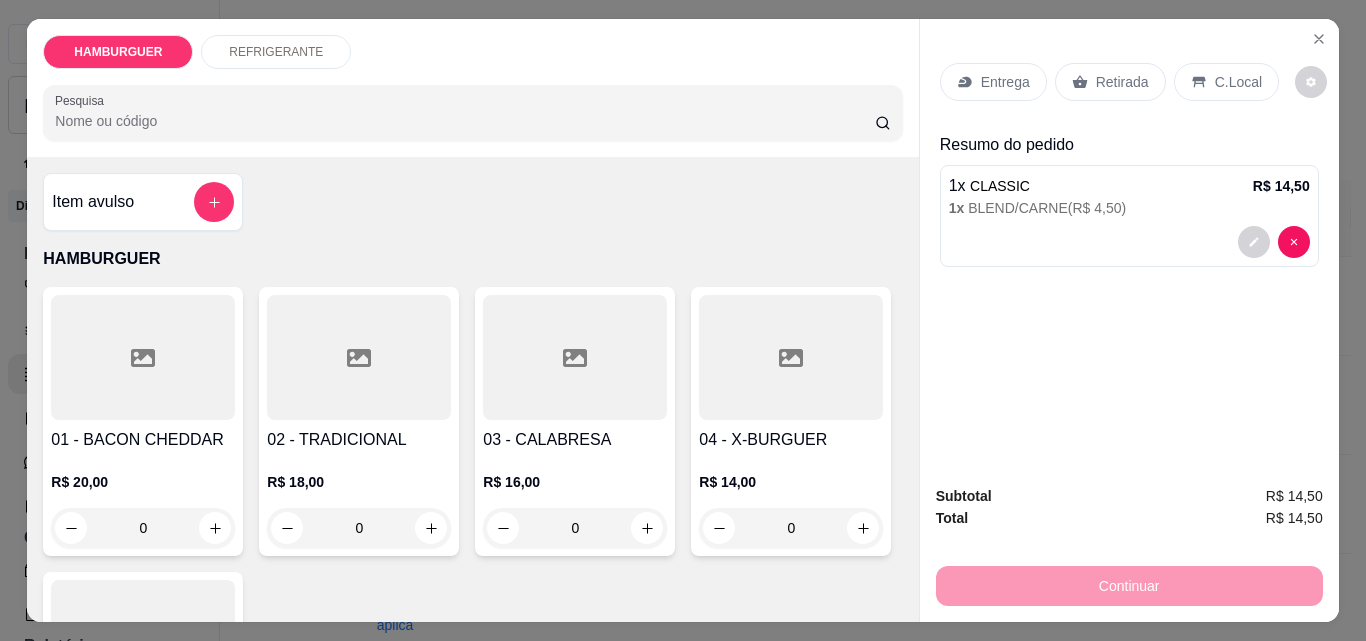 click on "C.Local" at bounding box center [1238, 82] 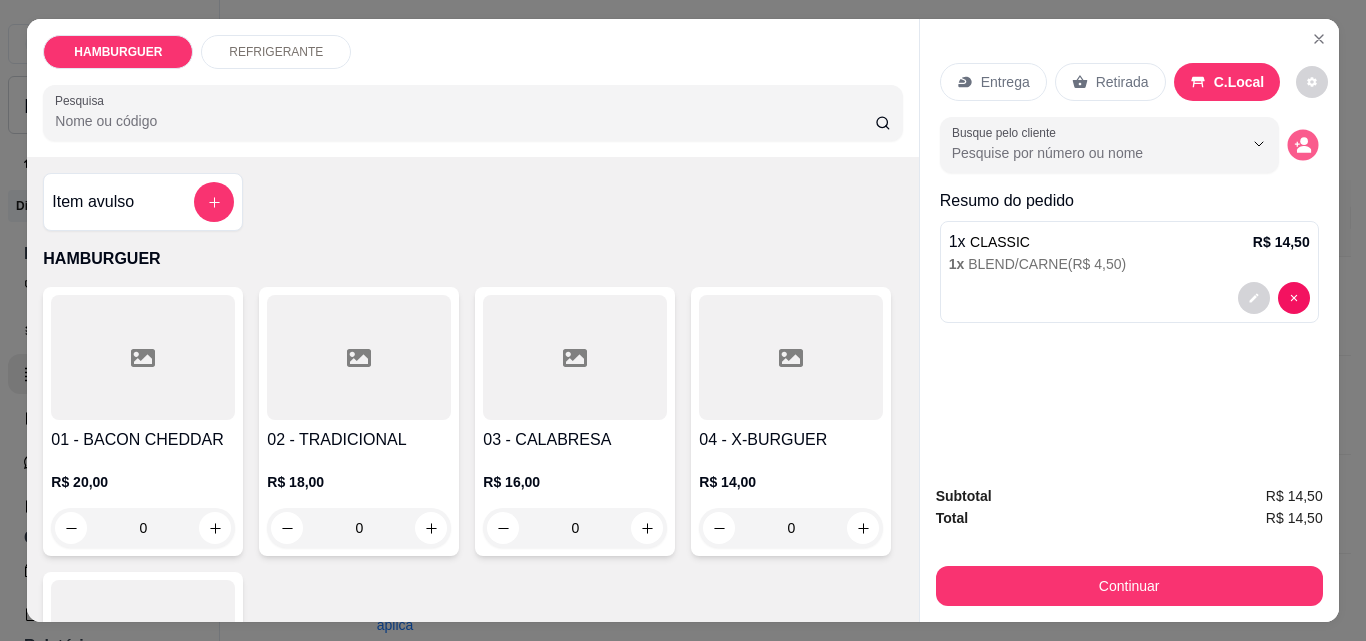 click 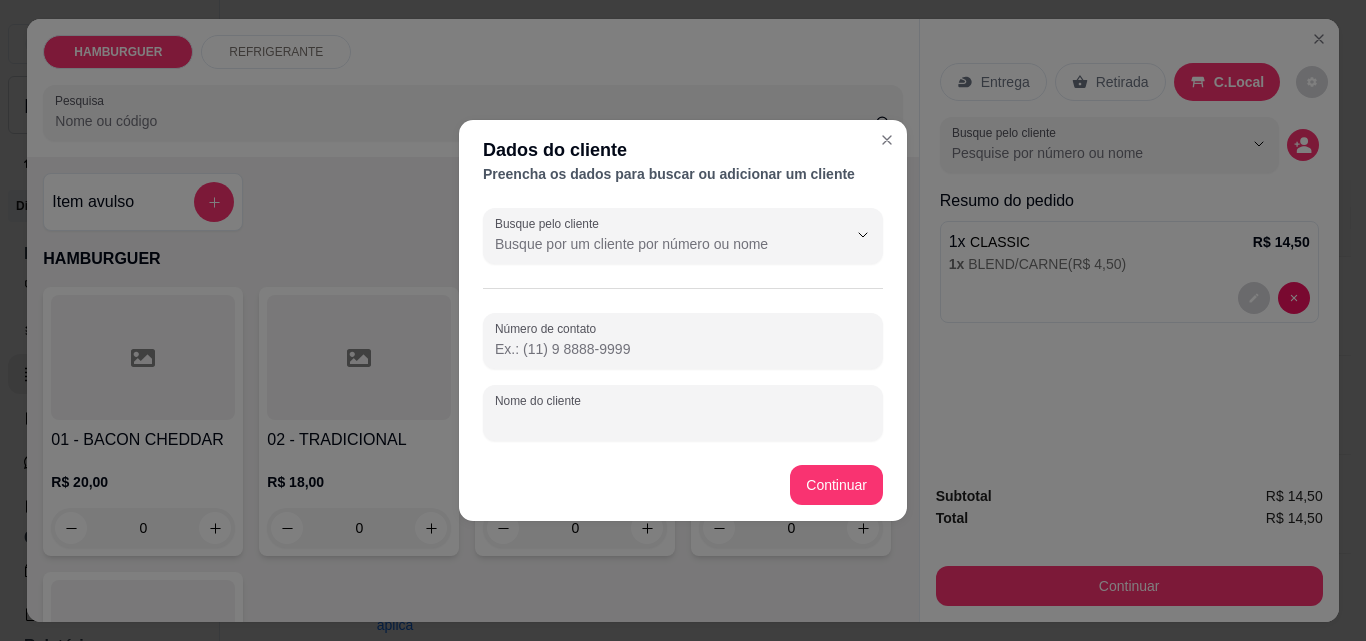 click on "Nome do cliente" at bounding box center [683, 421] 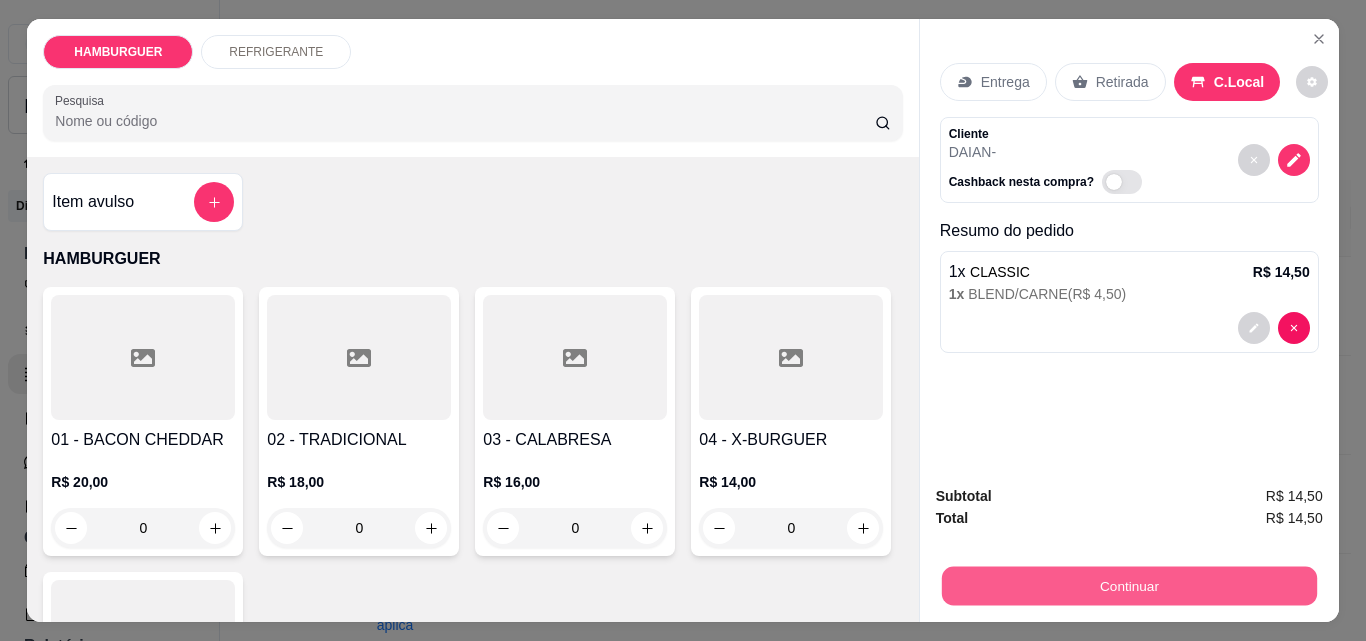 click on "Continuar" at bounding box center (1128, 585) 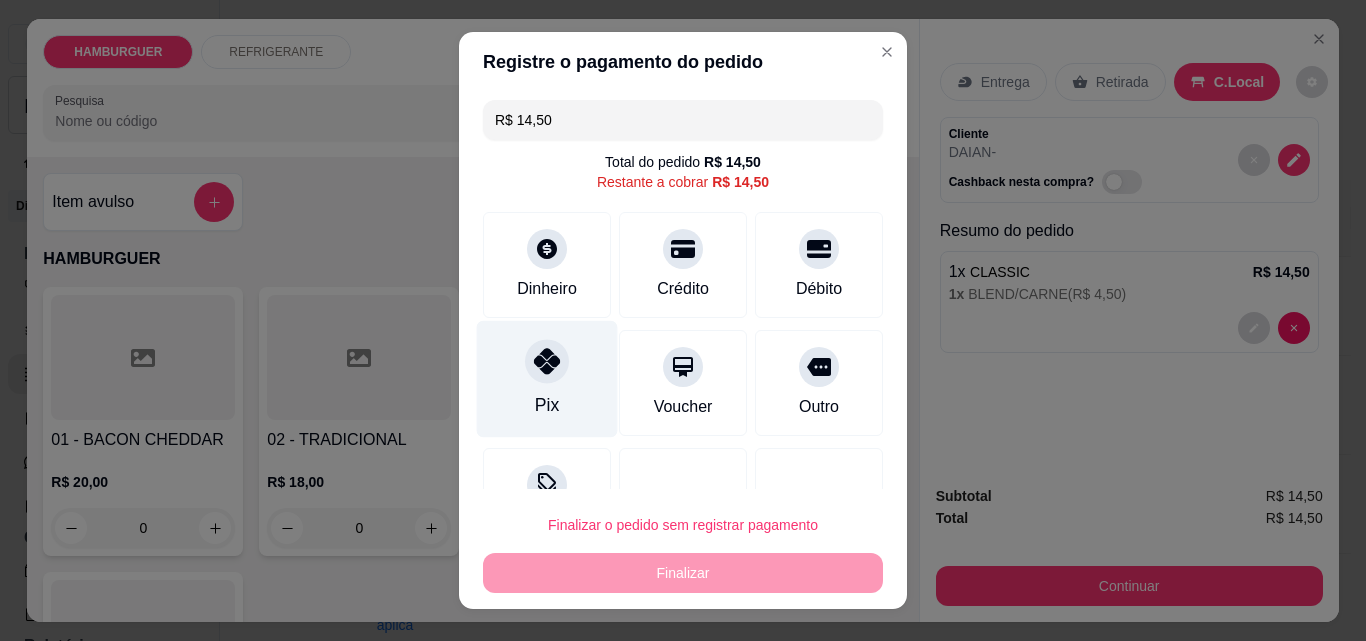 click 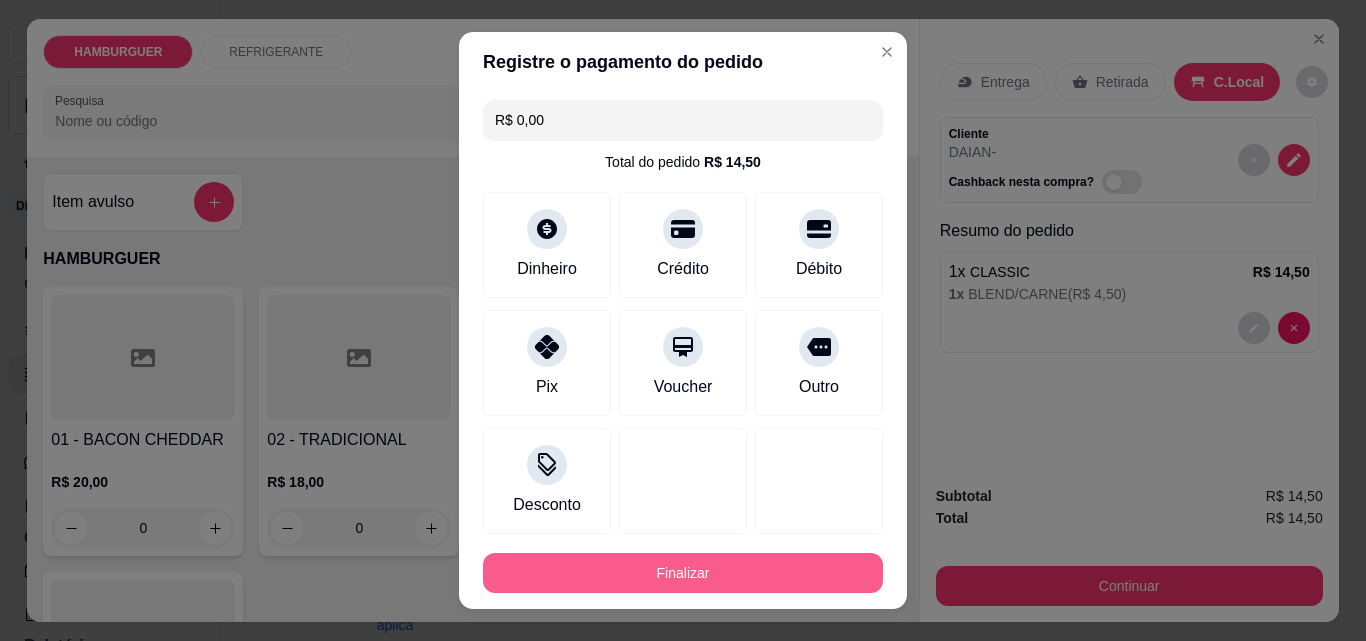 click on "Finalizar" at bounding box center (683, 573) 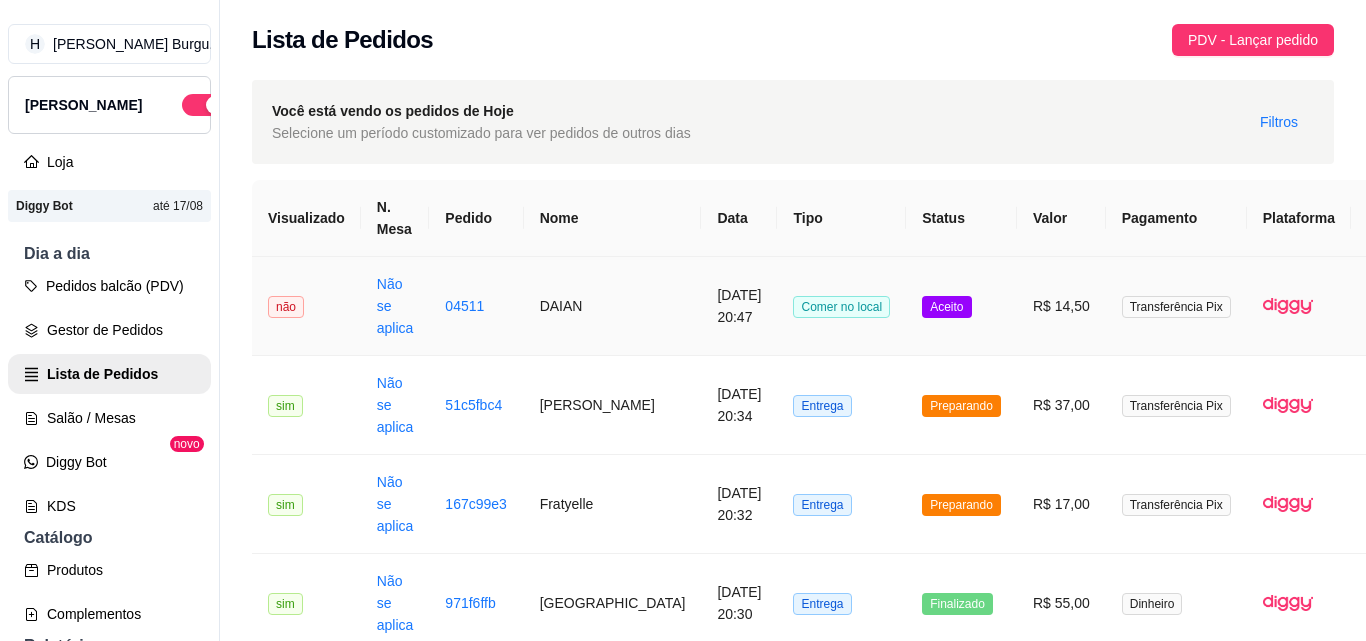 click on "R$ 14,50" at bounding box center [1061, 306] 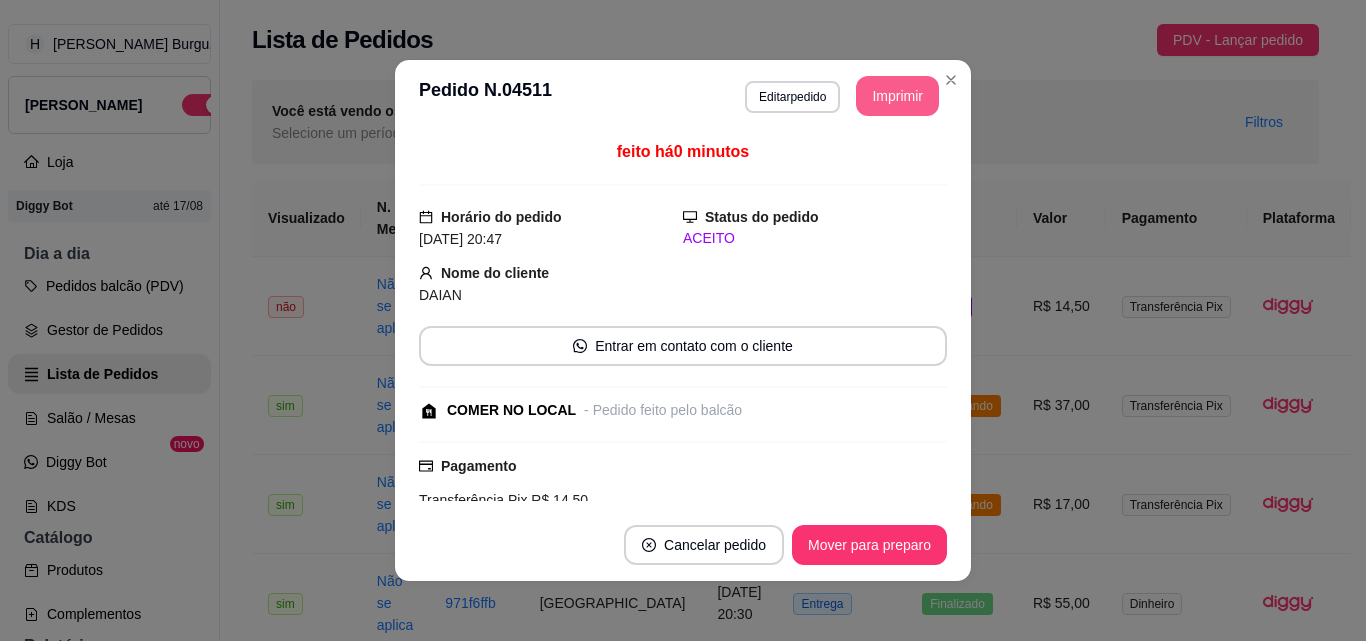 click on "Imprimir" at bounding box center [897, 96] 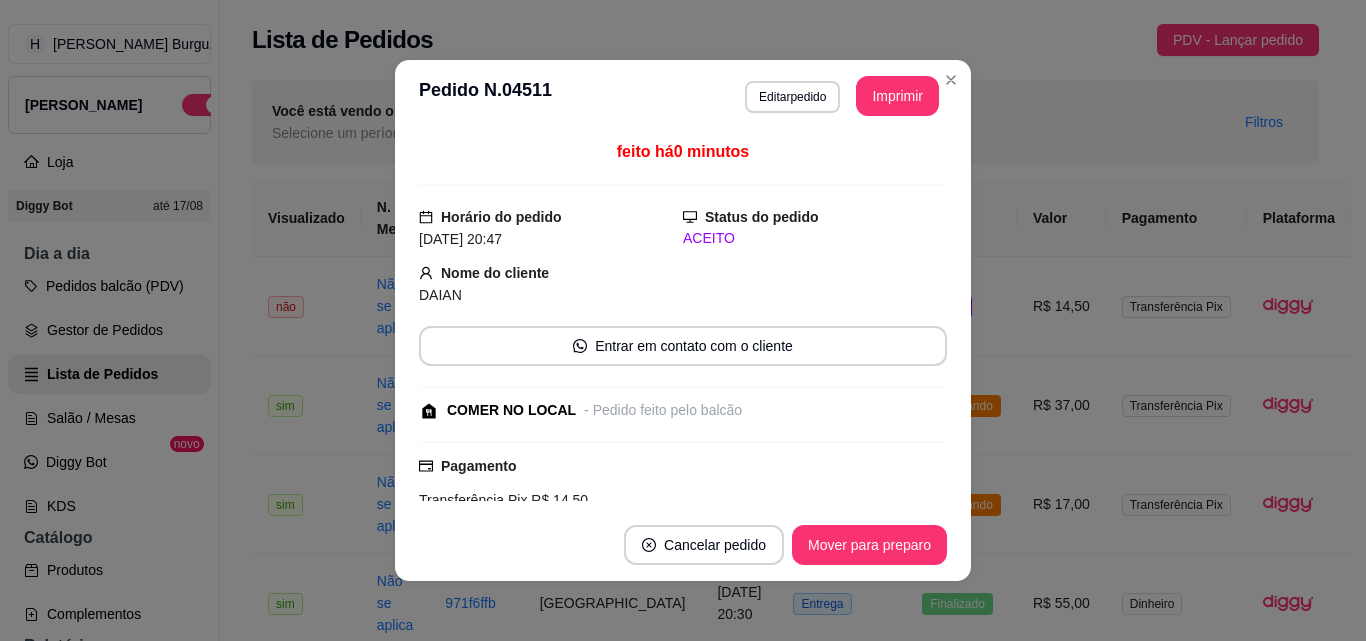 click on "Cancelar pedido Mover para preparo" at bounding box center [683, 545] 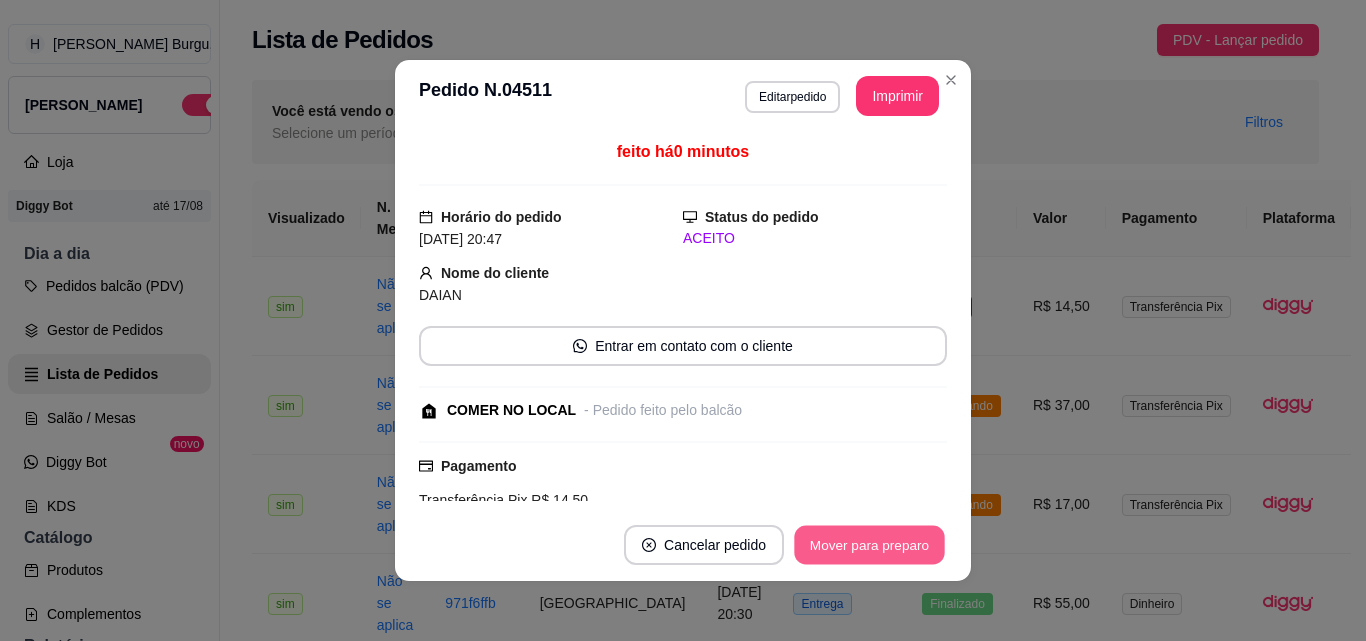 click on "Mover para preparo" at bounding box center [869, 545] 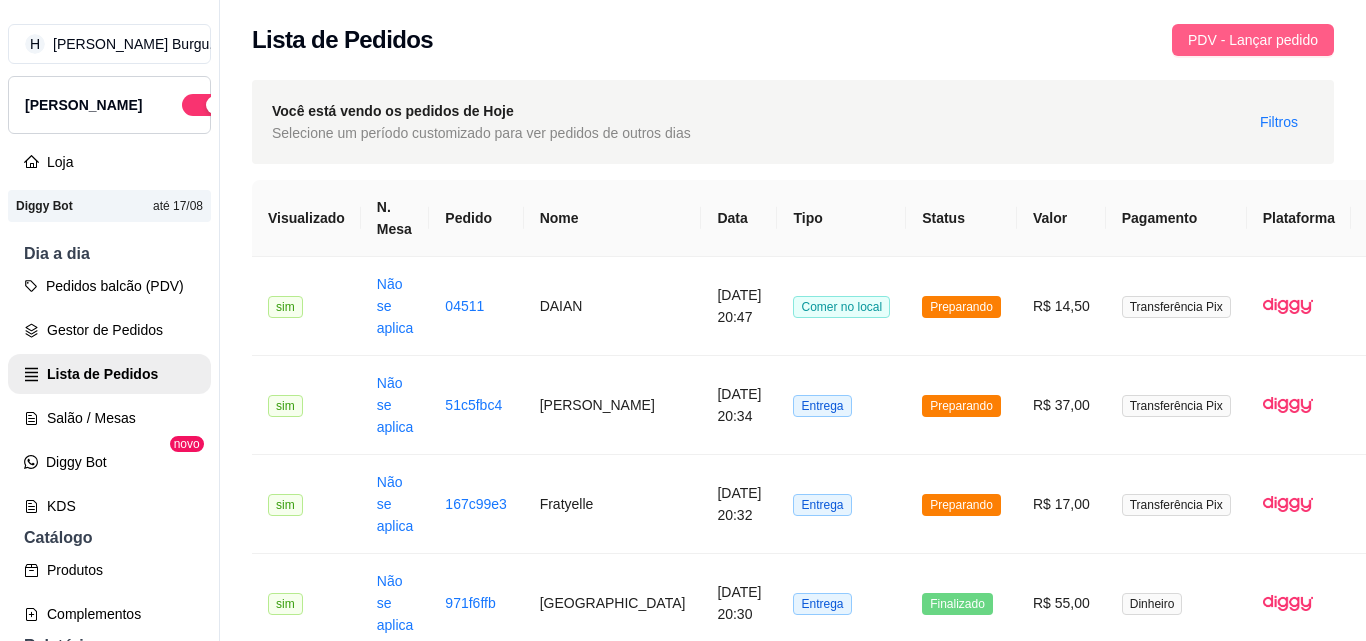 click on "PDV - Lançar pedido" at bounding box center [1253, 40] 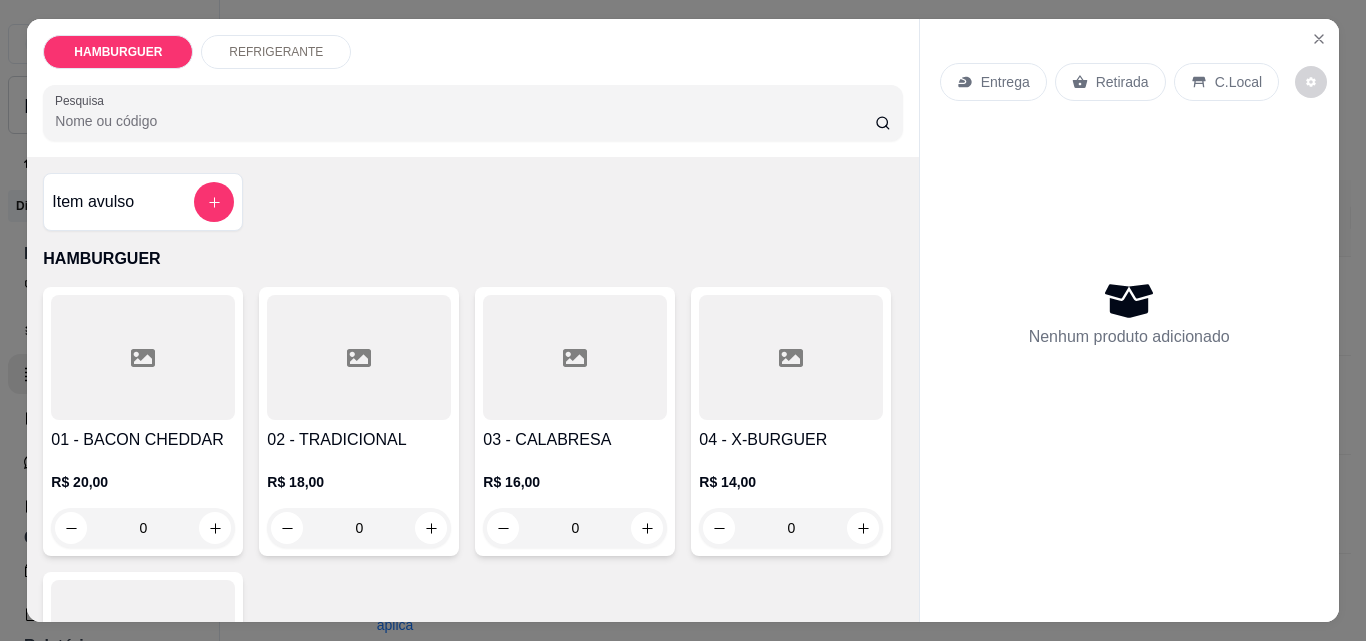 click on "0" at bounding box center [143, 528] 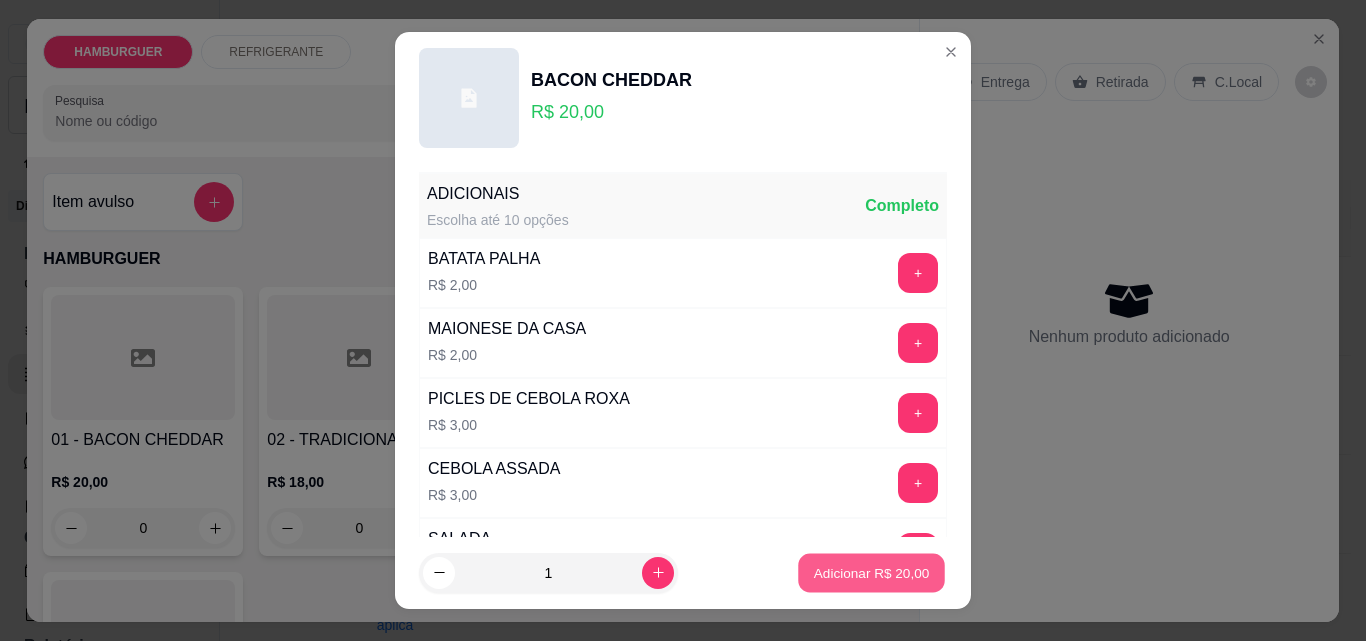 click on "Adicionar   R$ 20,00" at bounding box center [872, 572] 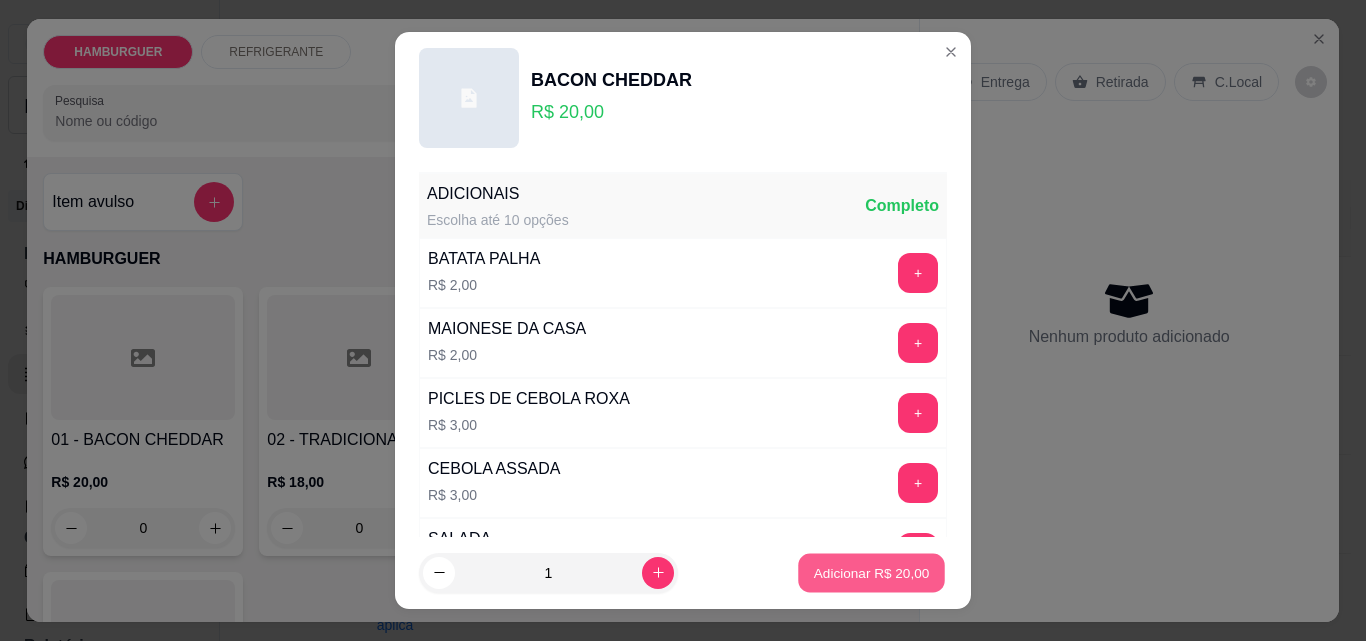 type on "1" 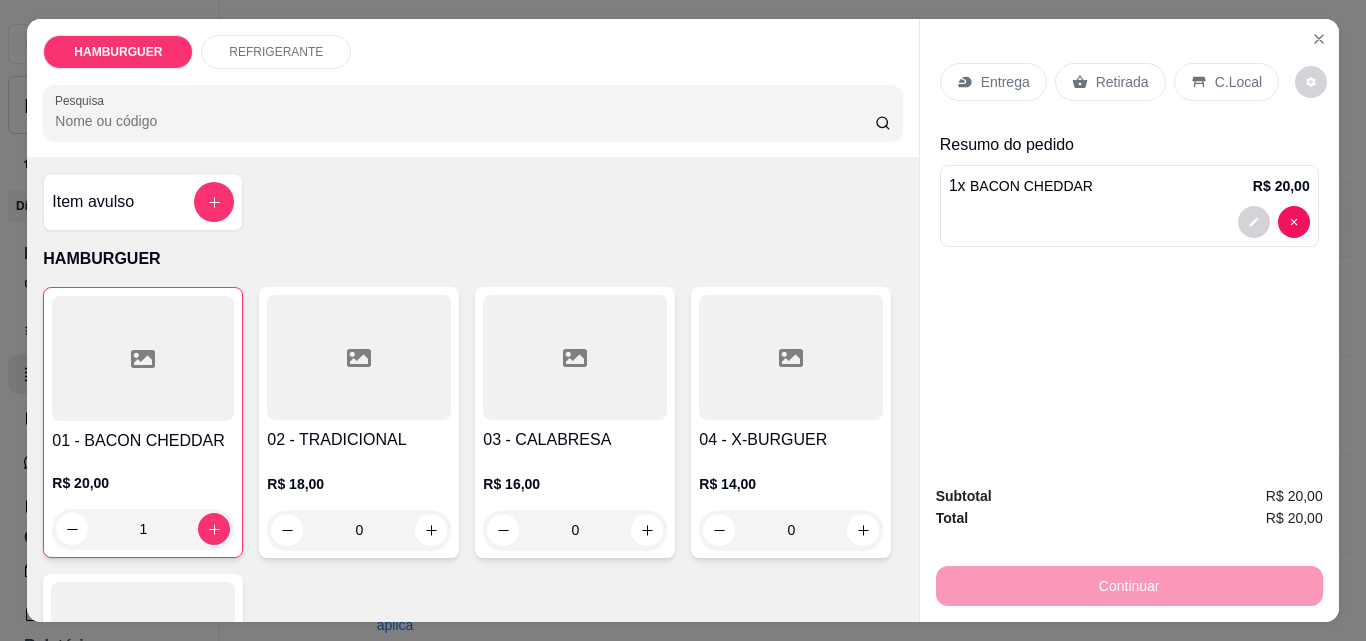 click on "C.Local" at bounding box center (1238, 82) 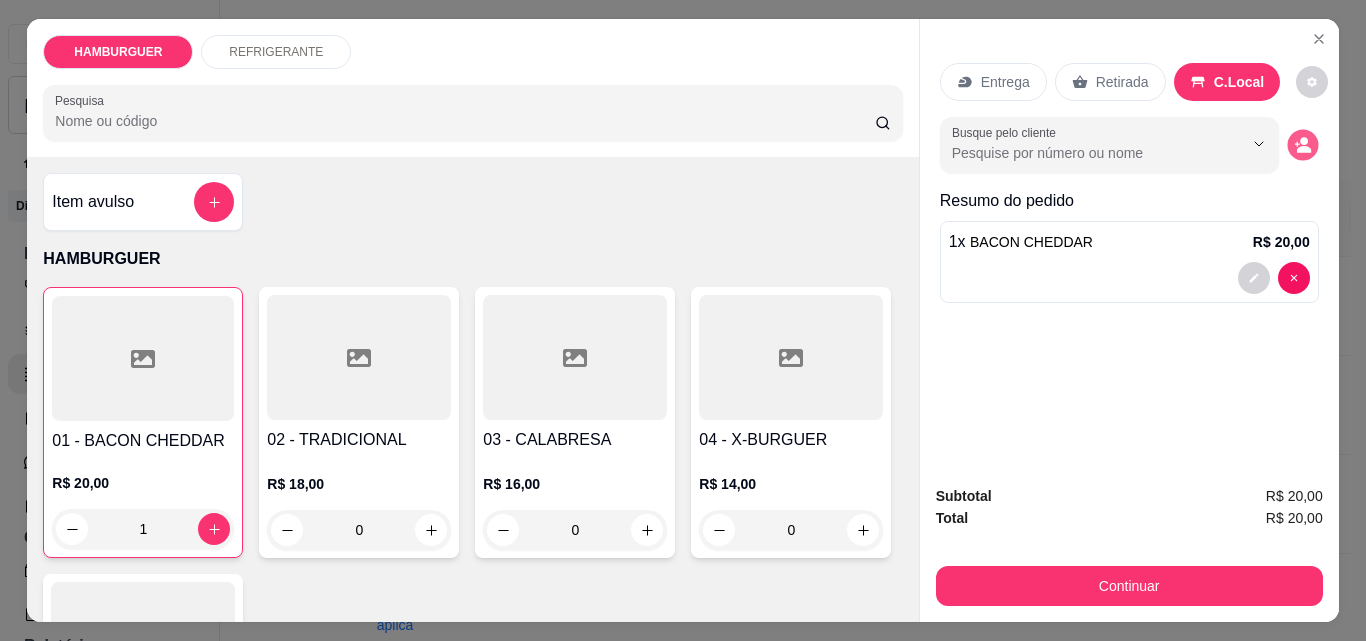 click at bounding box center [1302, 145] 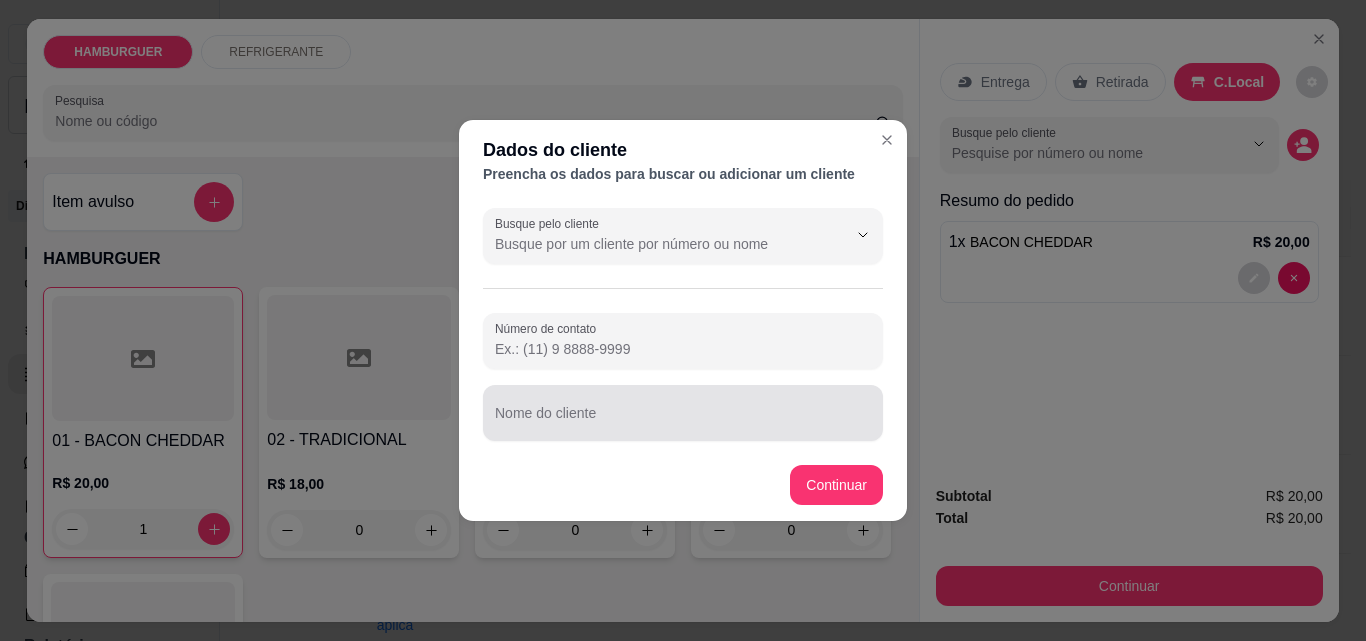 click on "Nome do cliente" at bounding box center [683, 421] 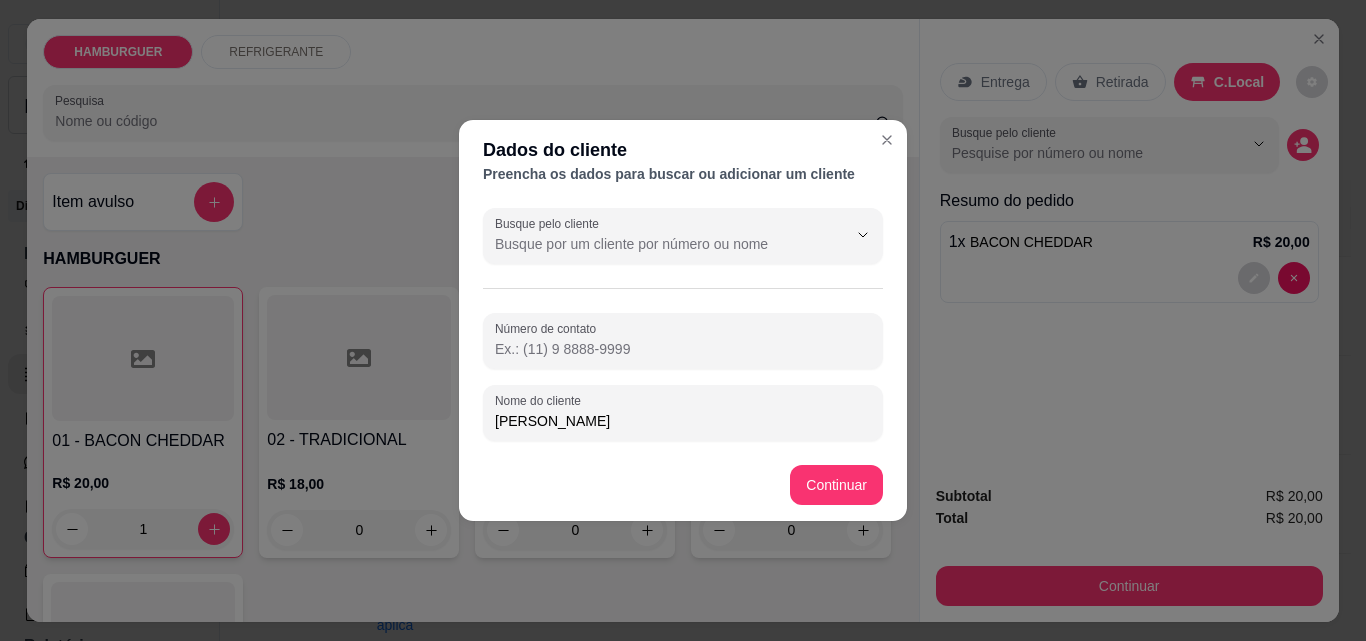 type on "[PERSON_NAME]" 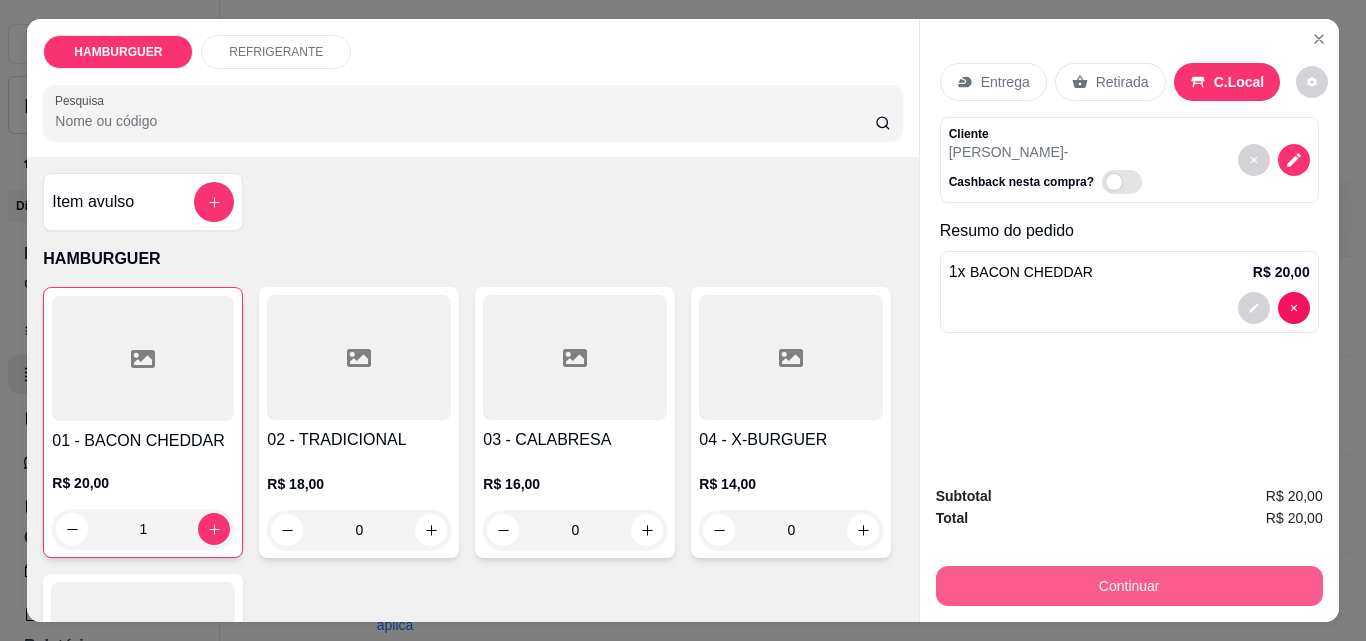 click on "Continuar" at bounding box center (1129, 586) 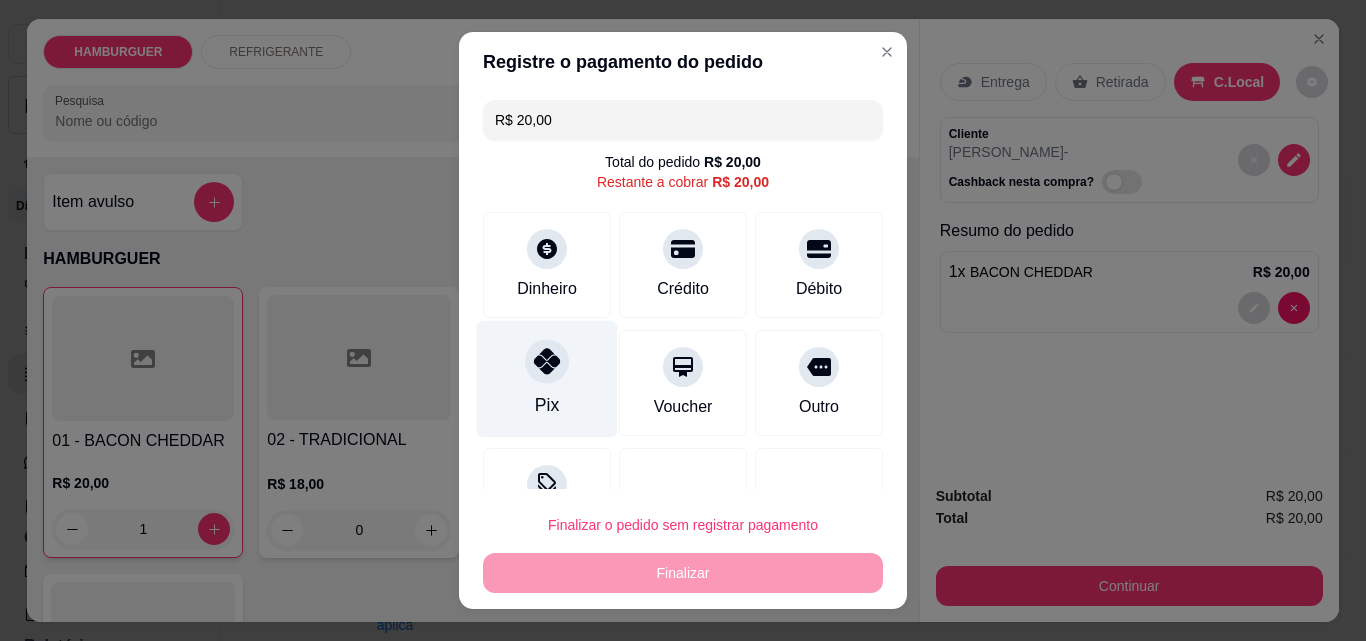 click 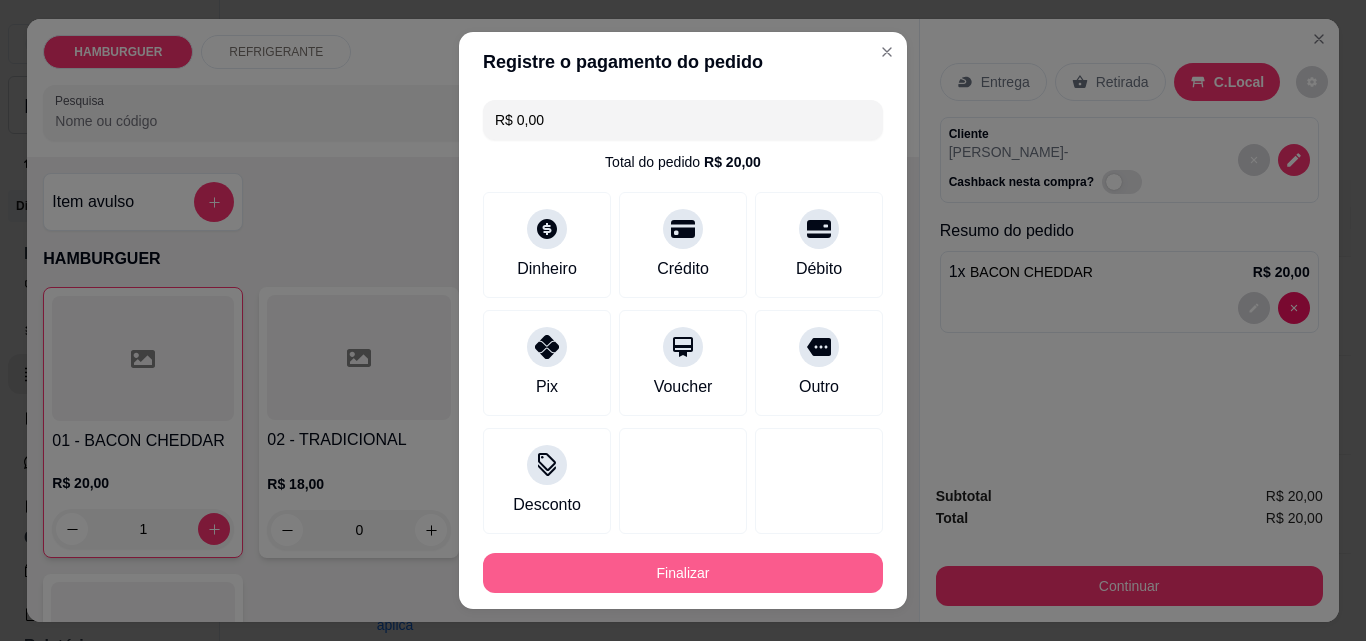 click on "Finalizar" at bounding box center [683, 573] 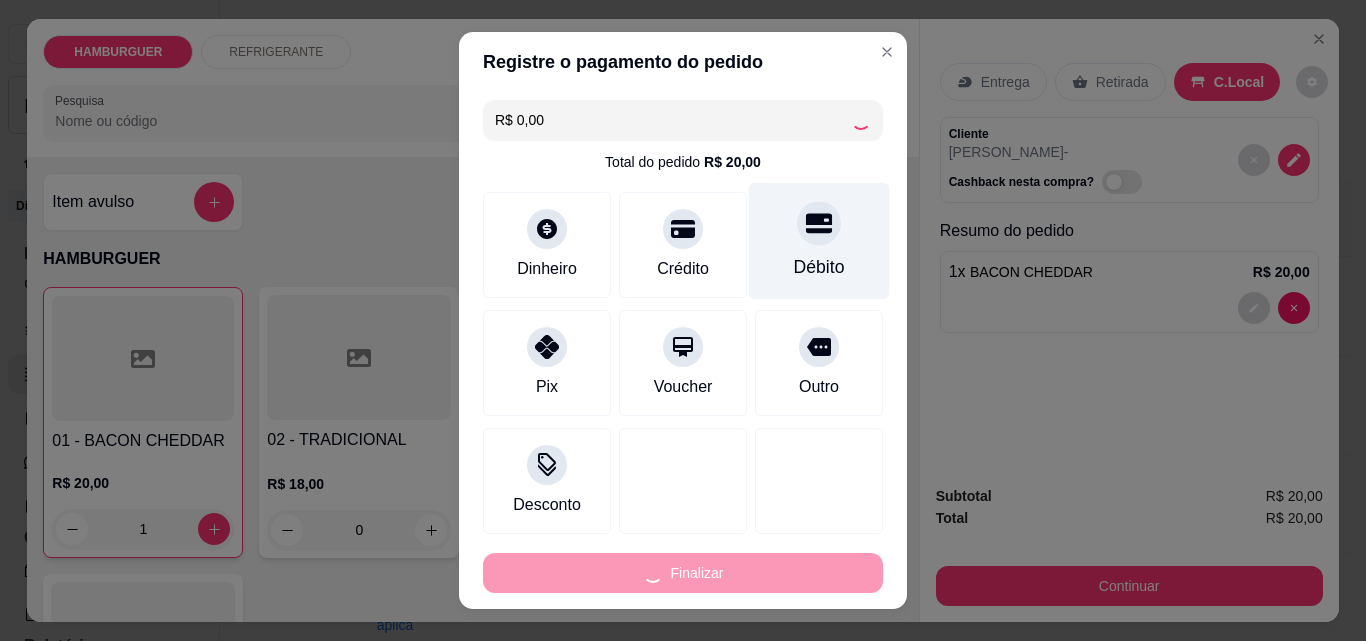 type on "0" 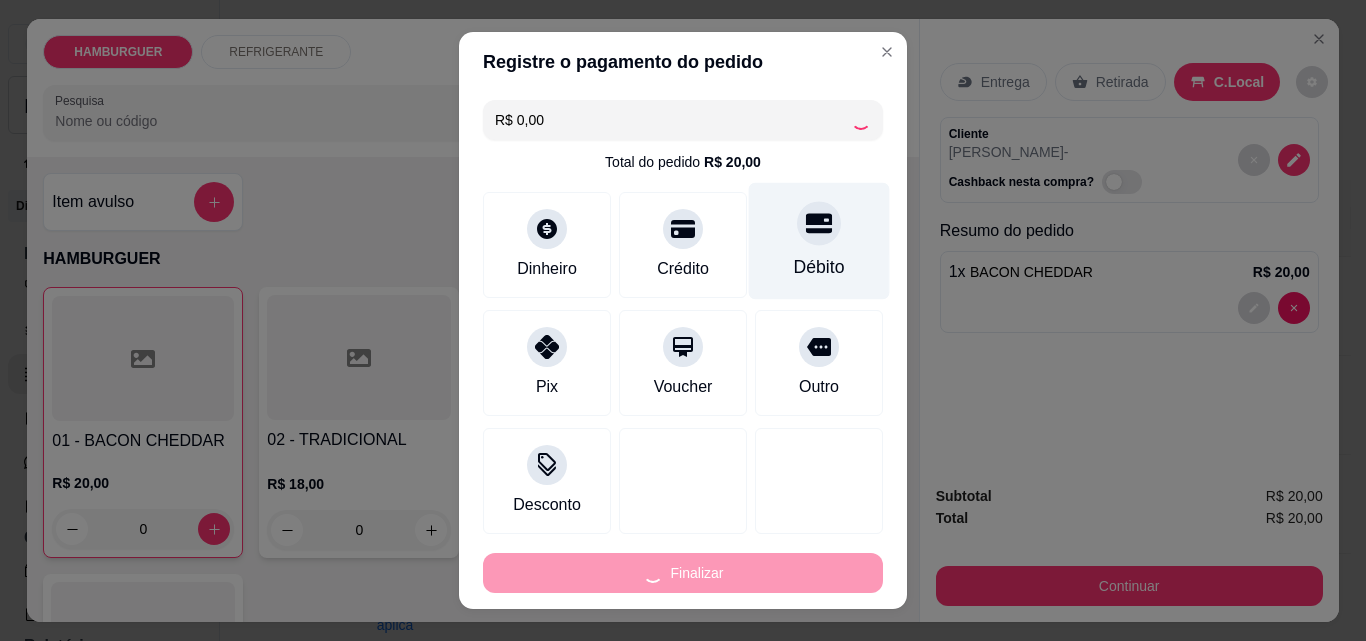 type on "-R$ 20,00" 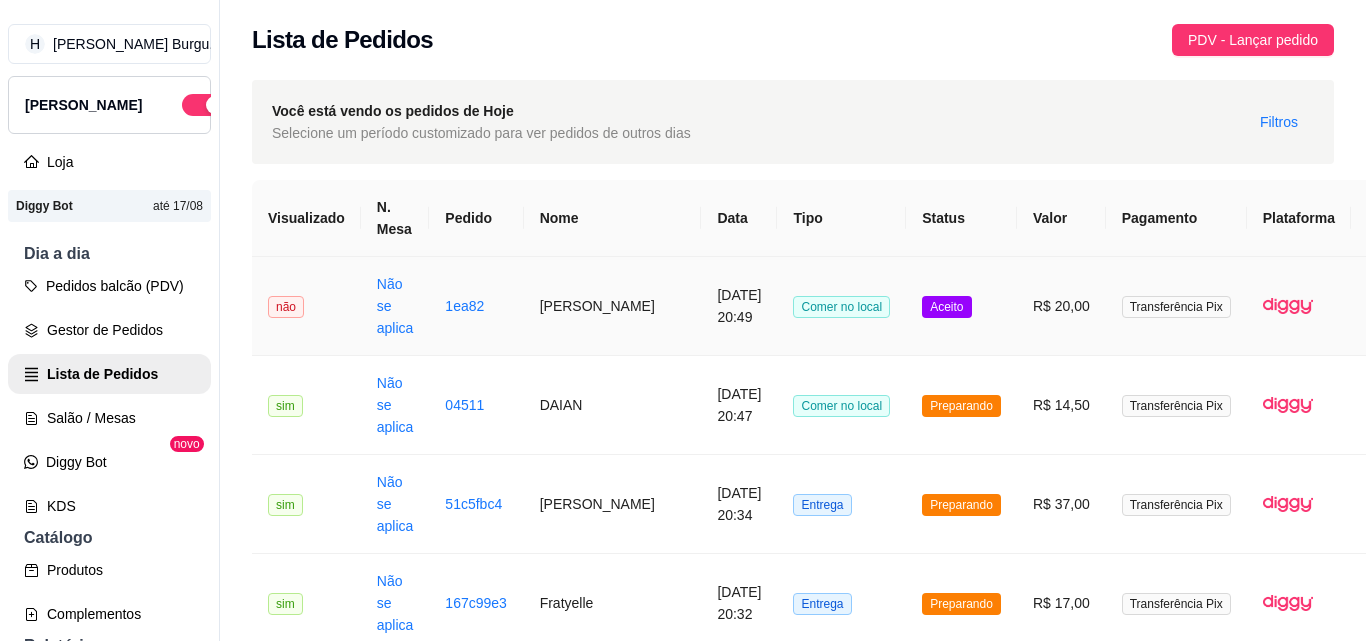 click on "Aceito" at bounding box center [961, 306] 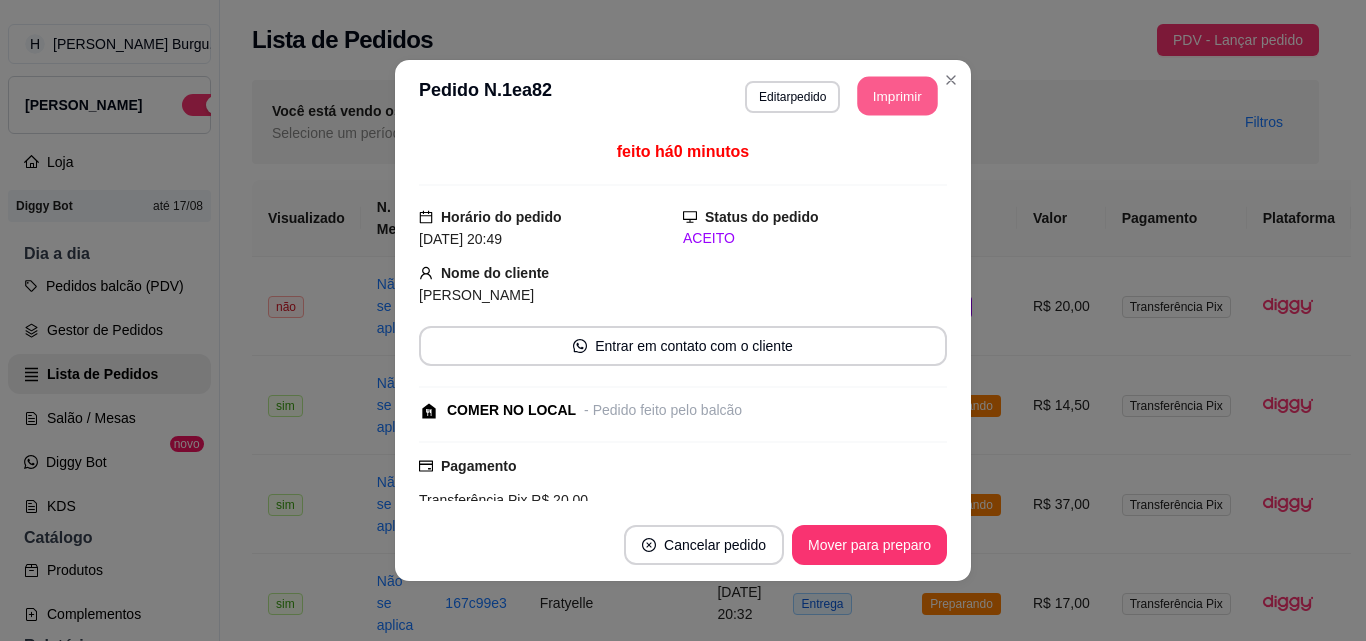 click on "Imprimir" at bounding box center (898, 96) 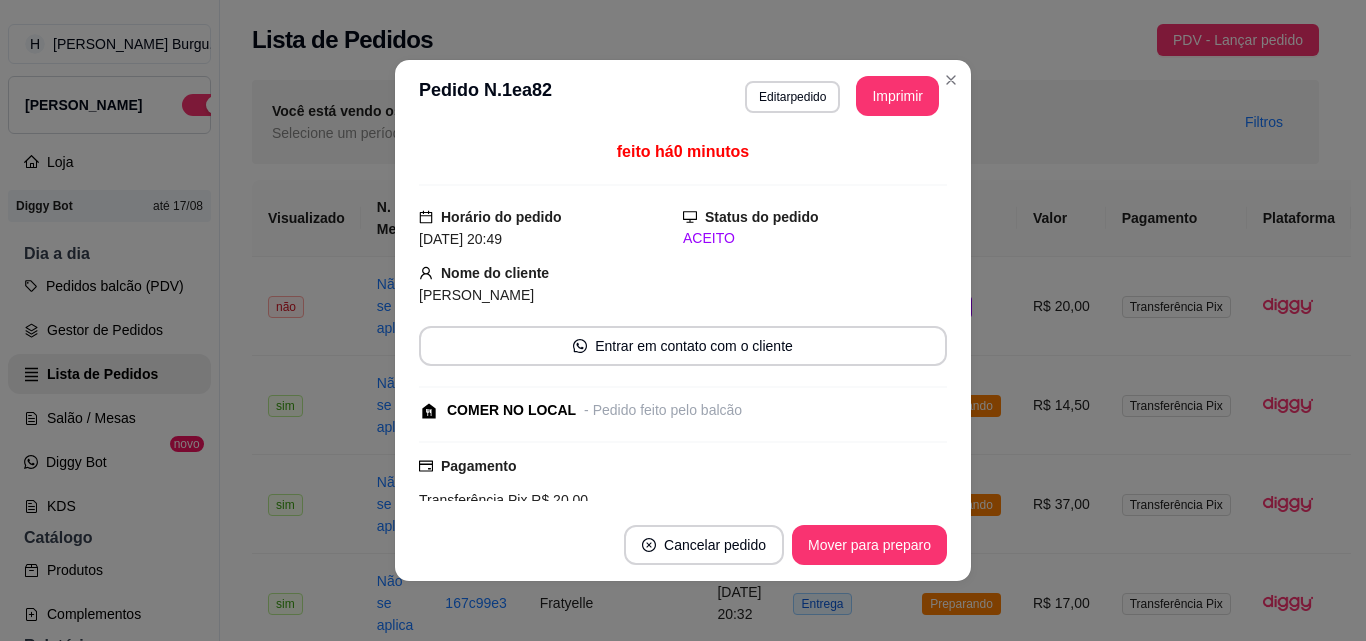 click on "Cancelar pedido Mover para preparo" at bounding box center [683, 545] 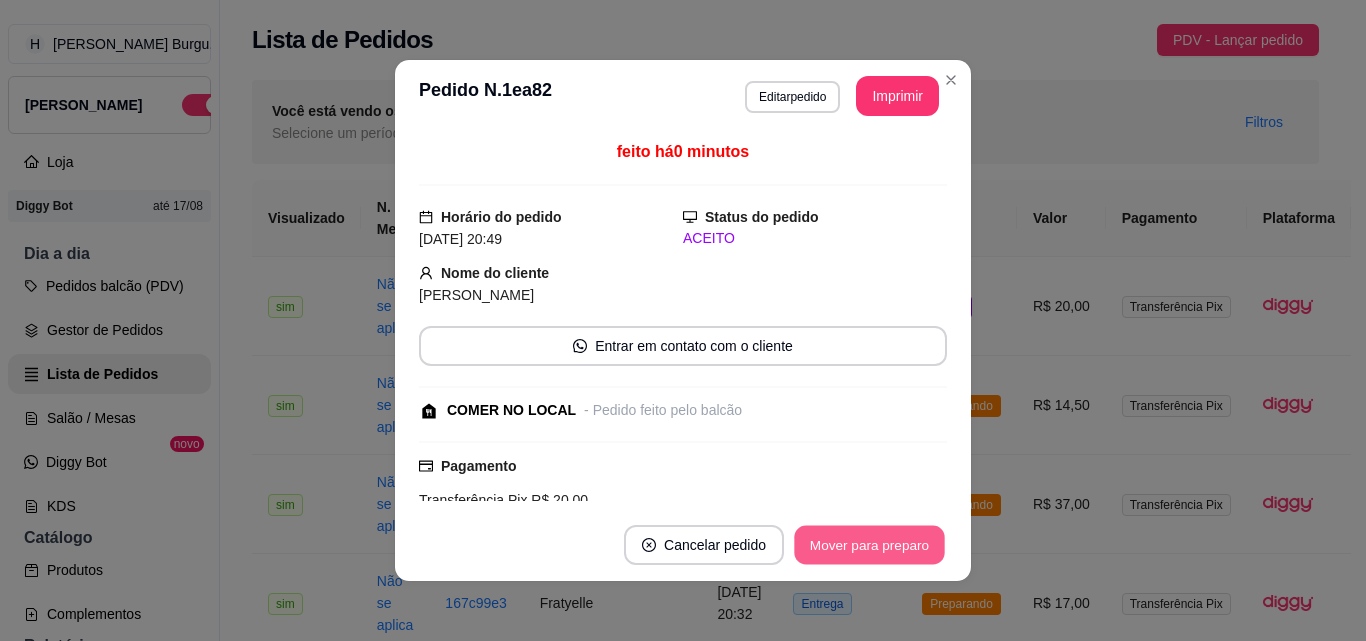 click on "Mover para preparo" at bounding box center (869, 545) 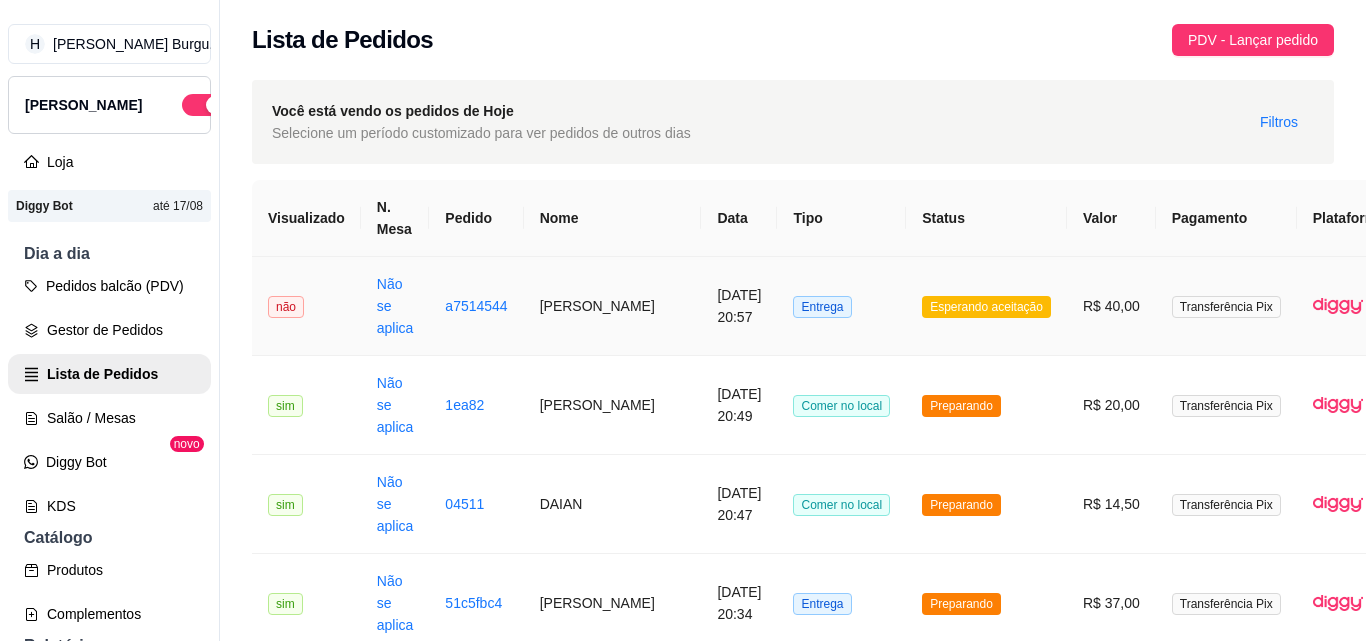 click on "Entrega" at bounding box center (841, 306) 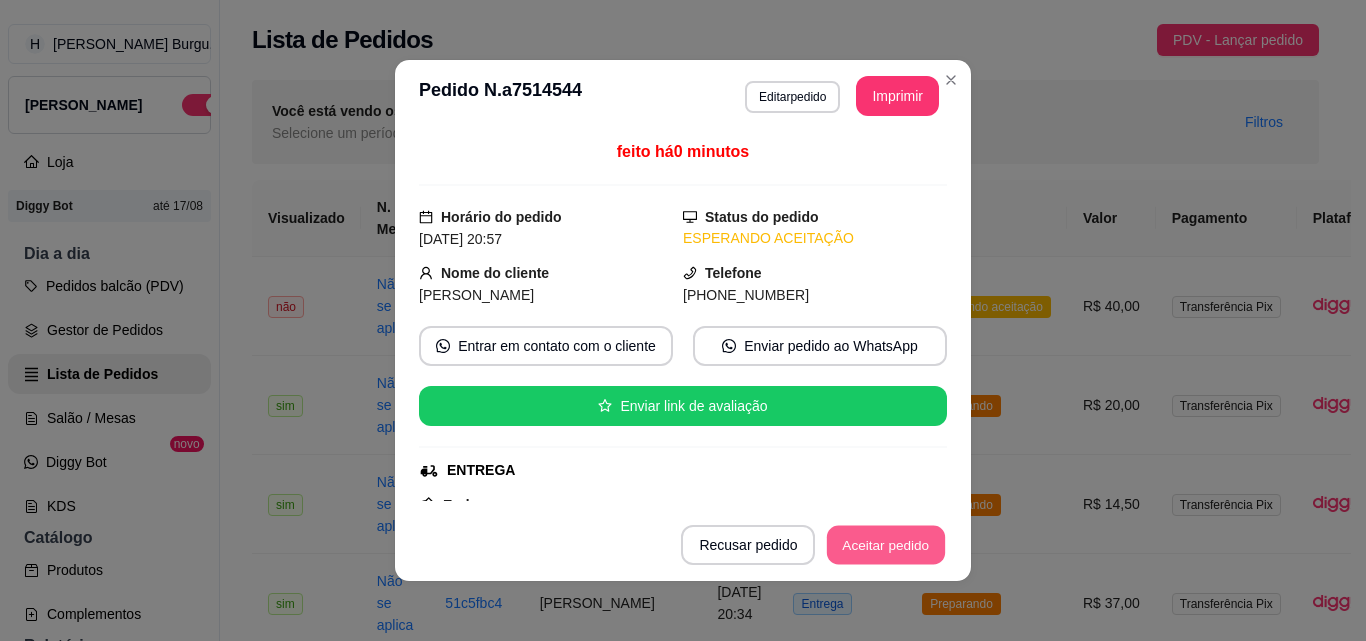 click on "Aceitar pedido" at bounding box center (886, 545) 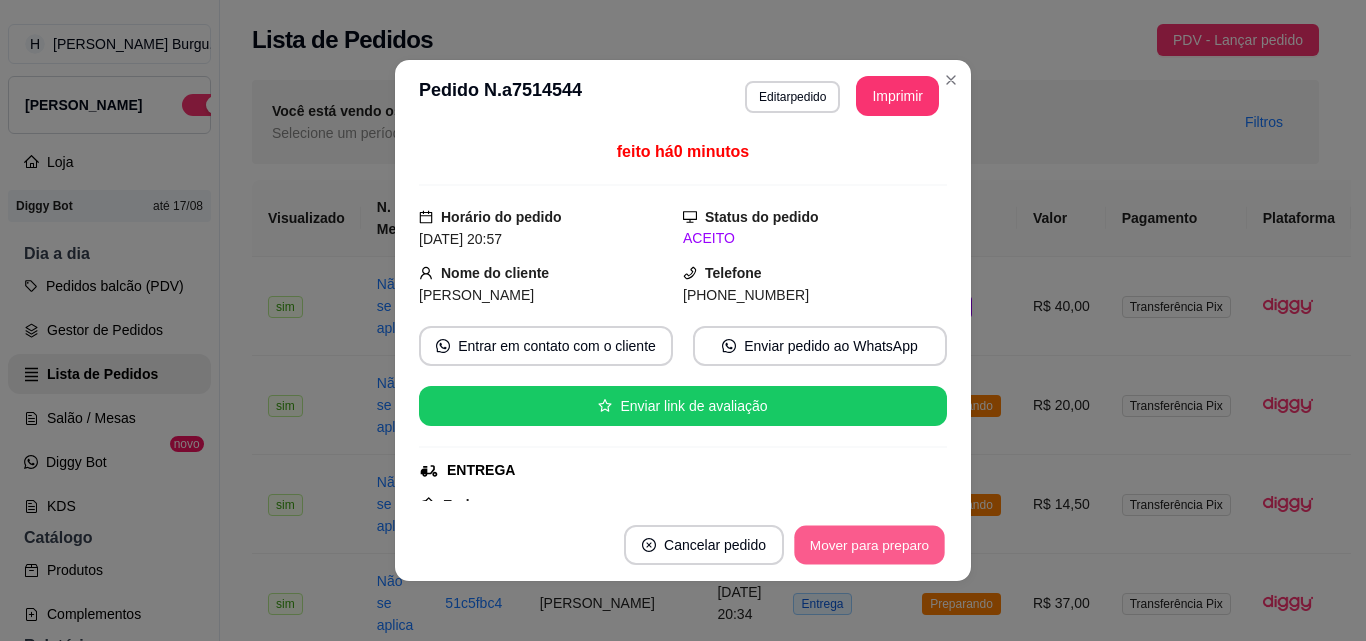 click on "Mover para preparo" at bounding box center (869, 545) 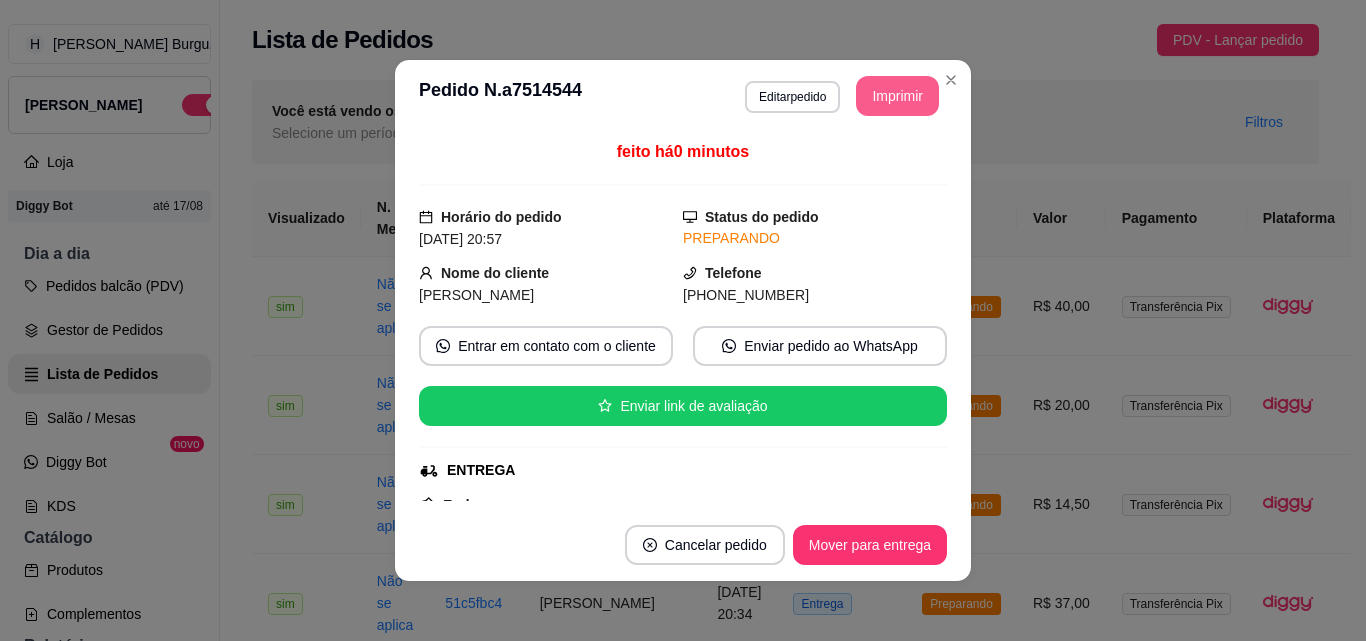 click on "Imprimir" at bounding box center (897, 96) 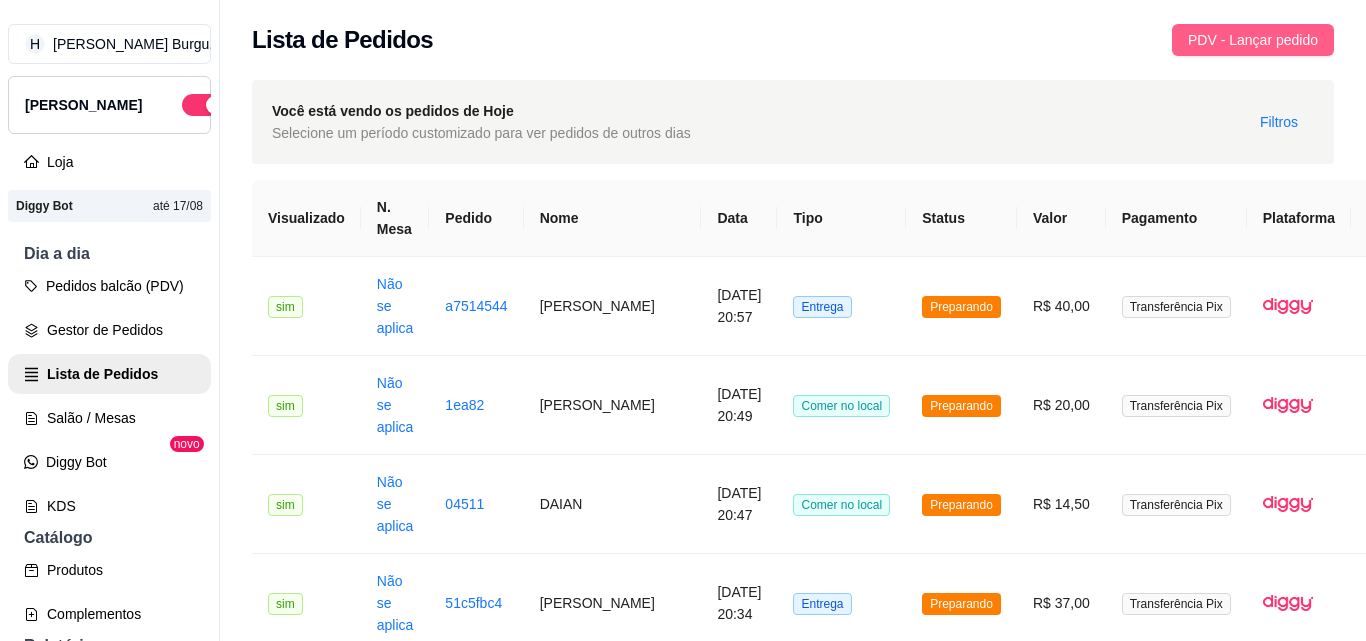 click on "PDV - Lançar pedido" at bounding box center [1253, 40] 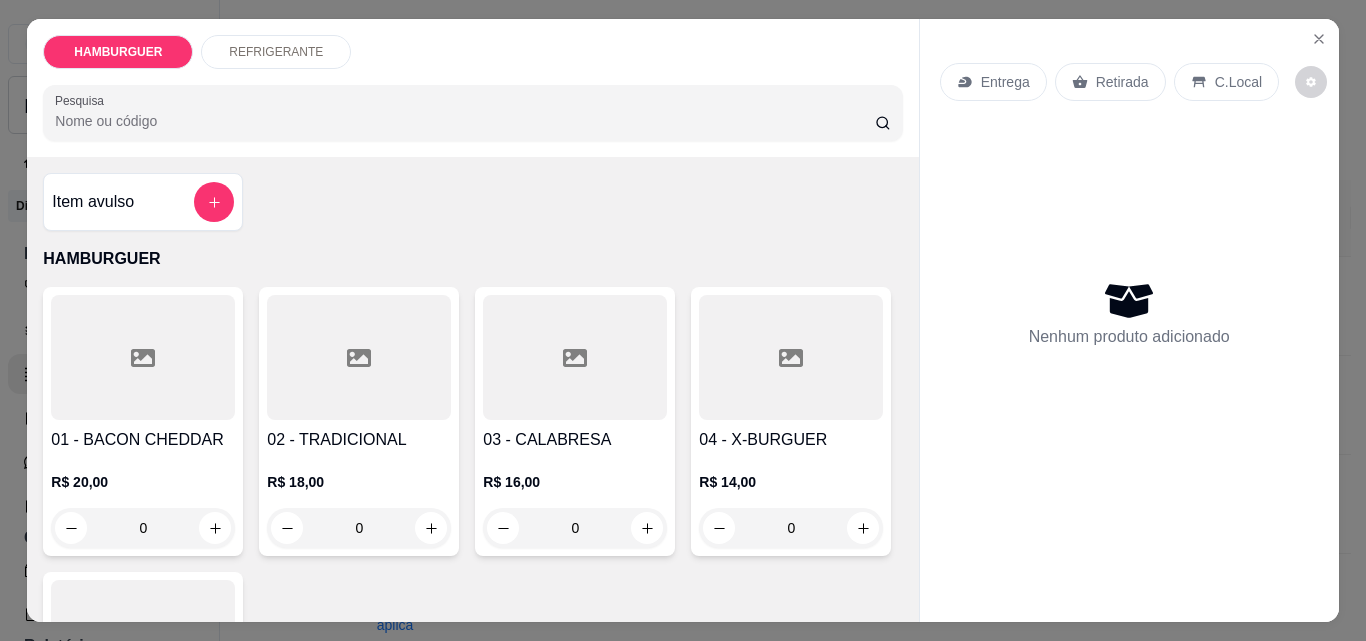 click on "0" at bounding box center (143, 813) 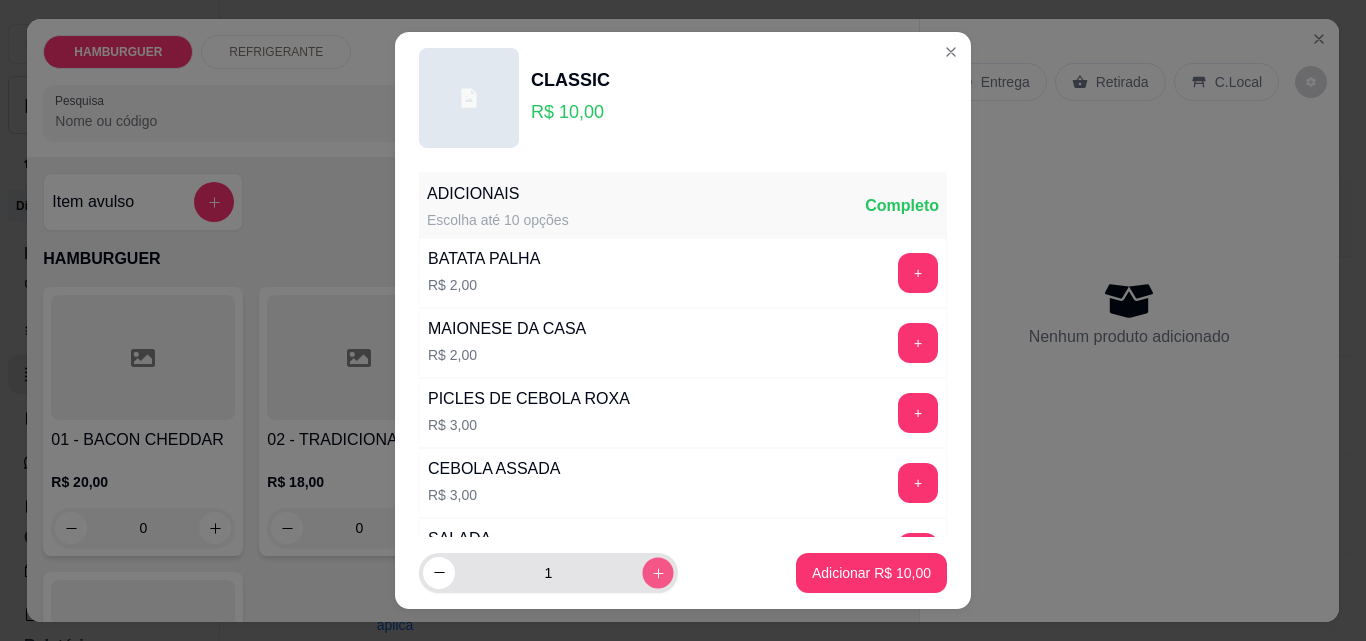 click at bounding box center [657, 572] 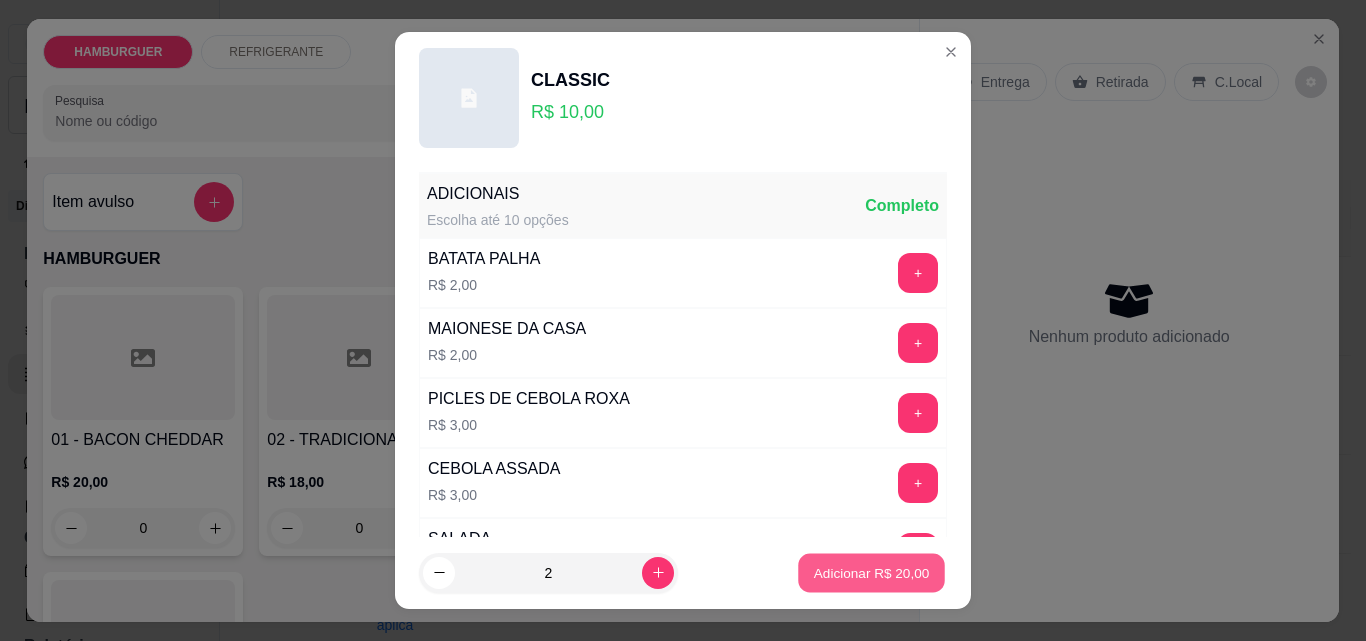 click on "Adicionar   R$ 20,00" at bounding box center (872, 572) 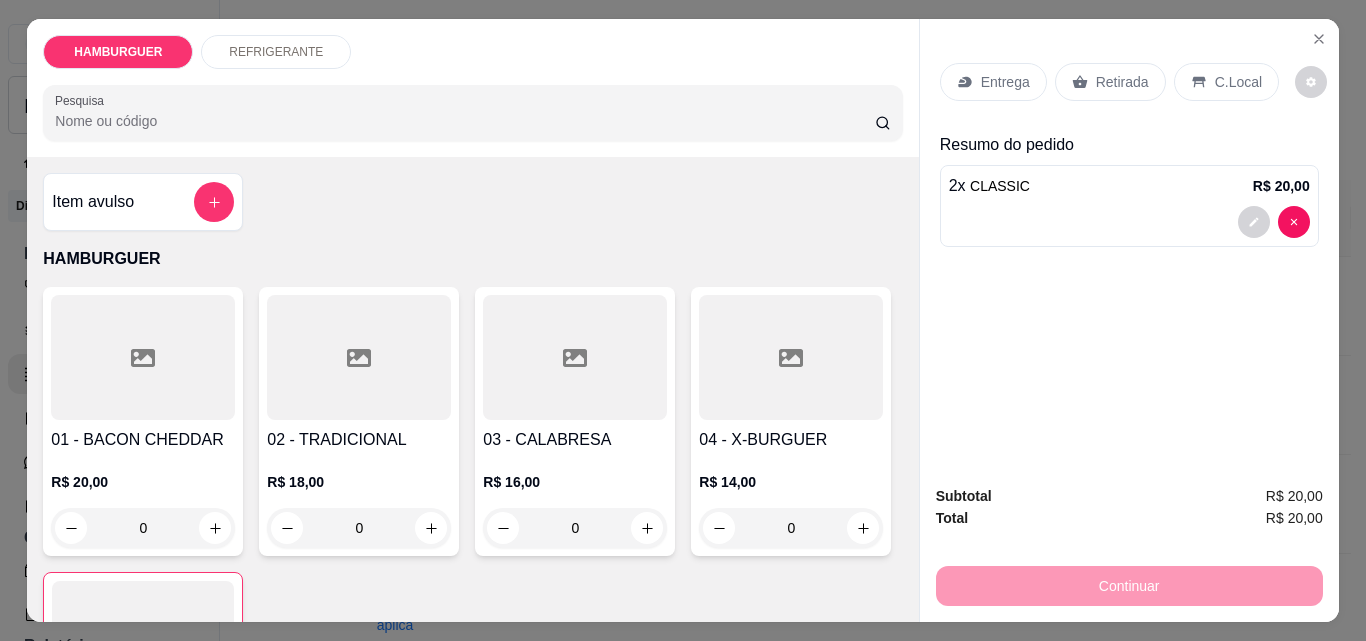 click on "Retirada" at bounding box center (1122, 82) 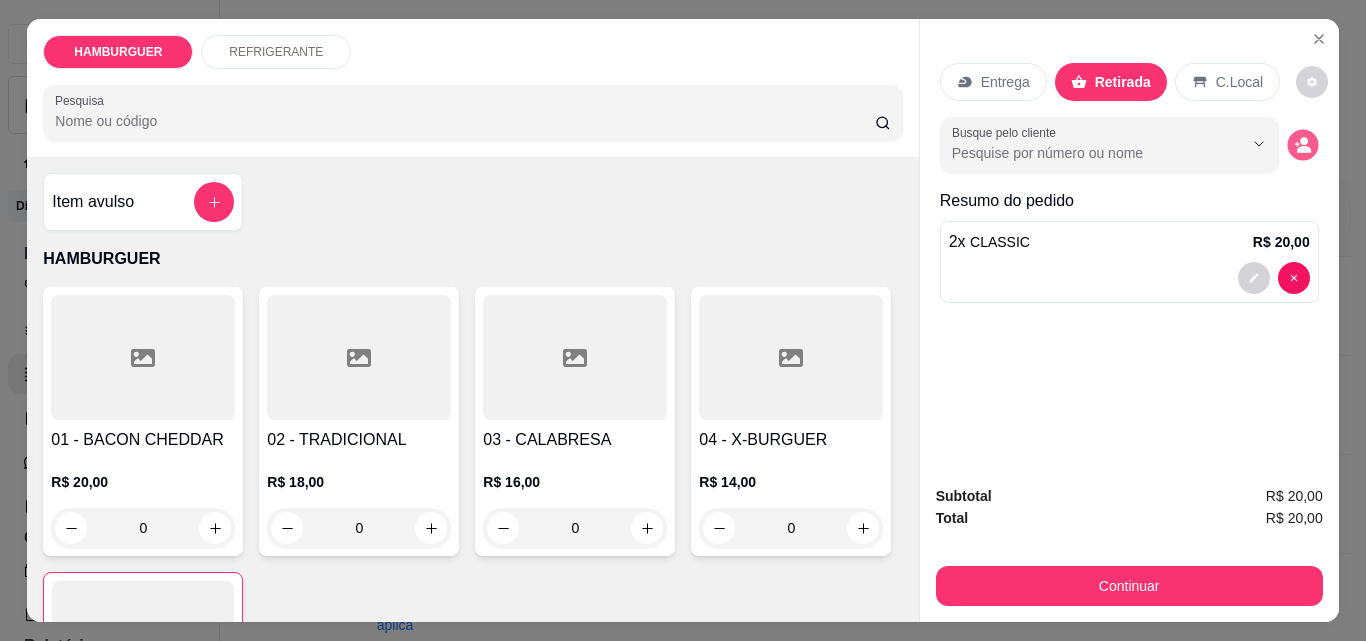 click at bounding box center [1302, 145] 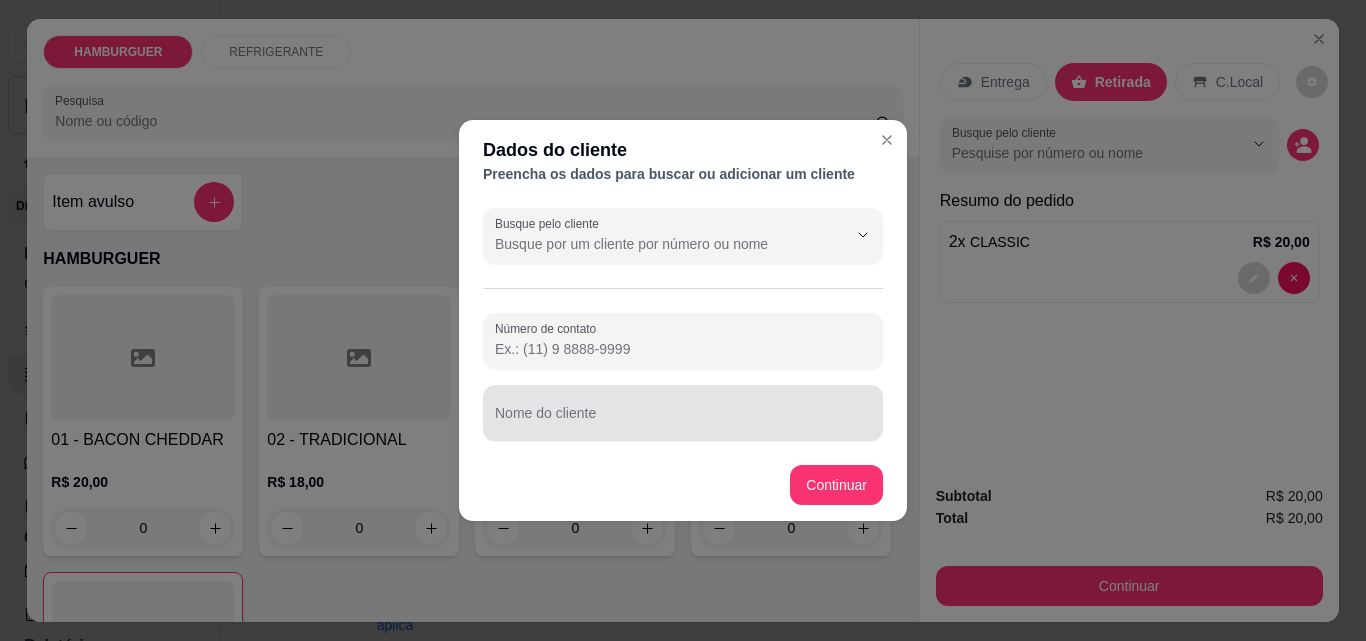 click on "Nome do cliente" at bounding box center [683, 421] 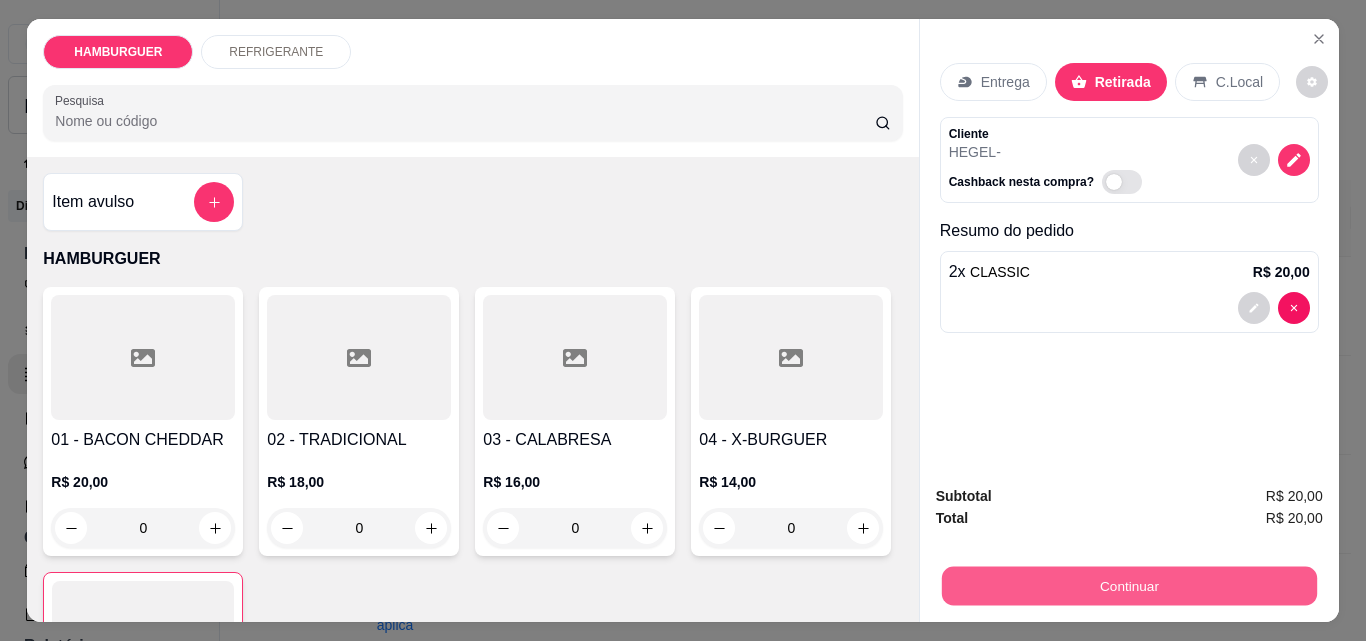 click on "Continuar" at bounding box center [1128, 585] 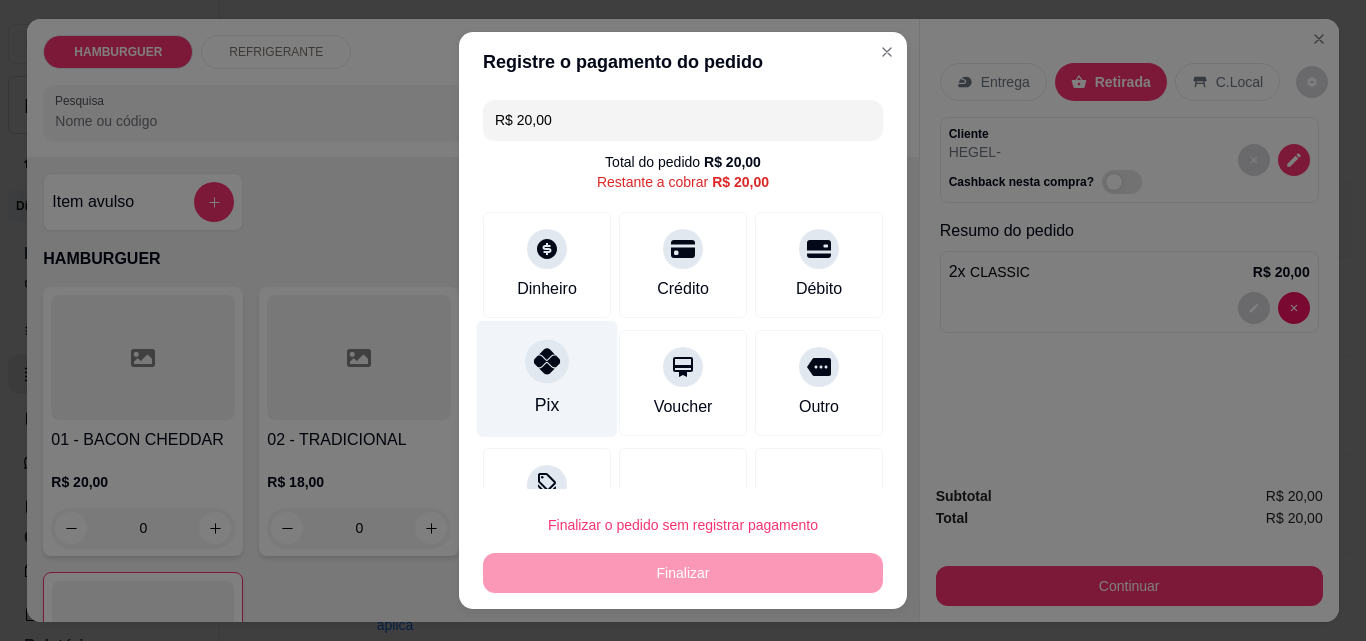 click 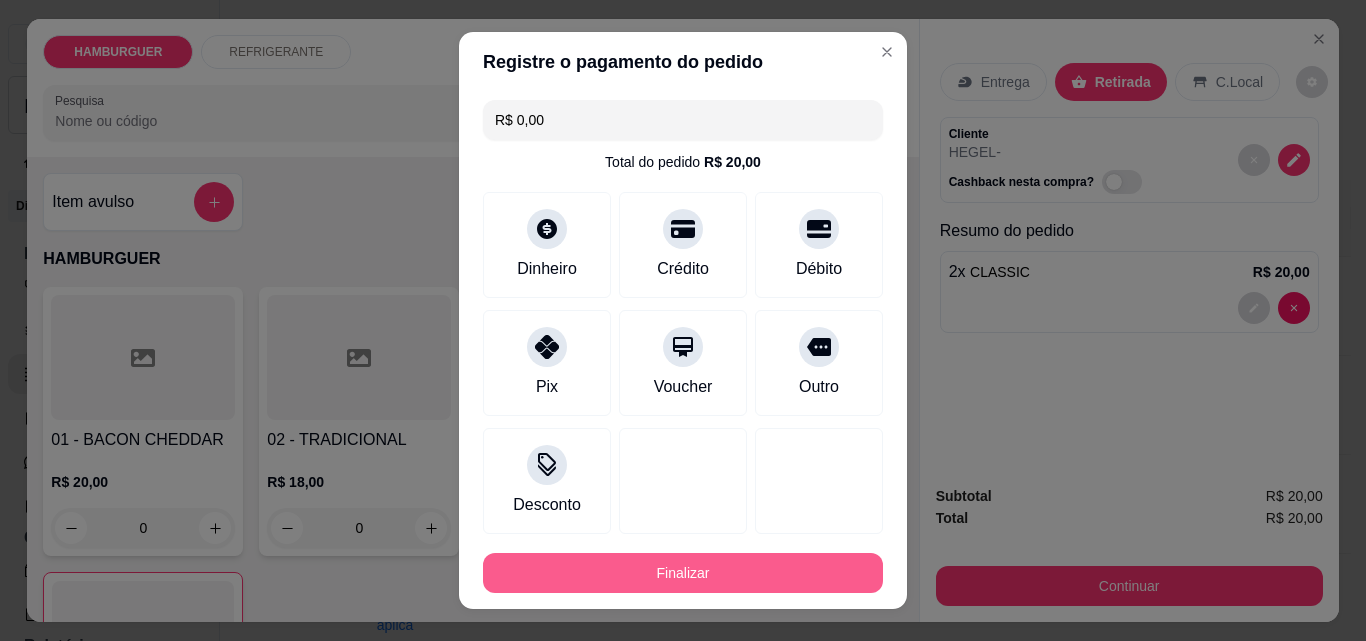 click on "Finalizar" at bounding box center (683, 573) 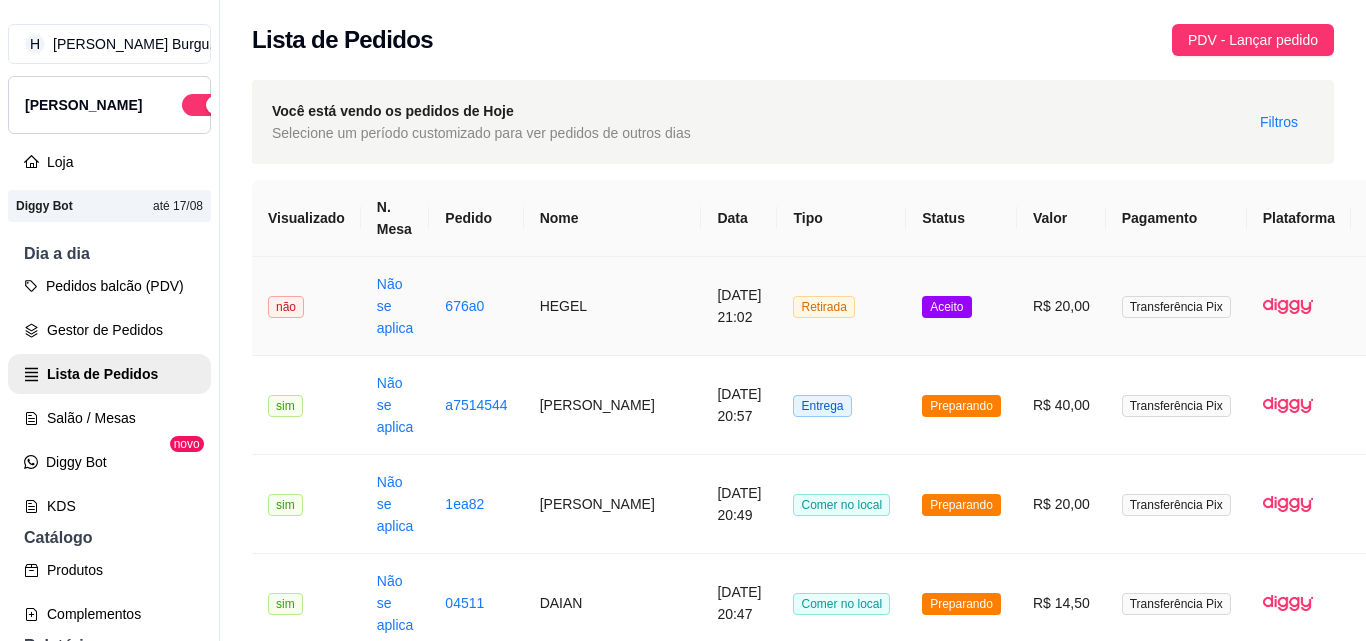 click on "Retirada" at bounding box center (841, 306) 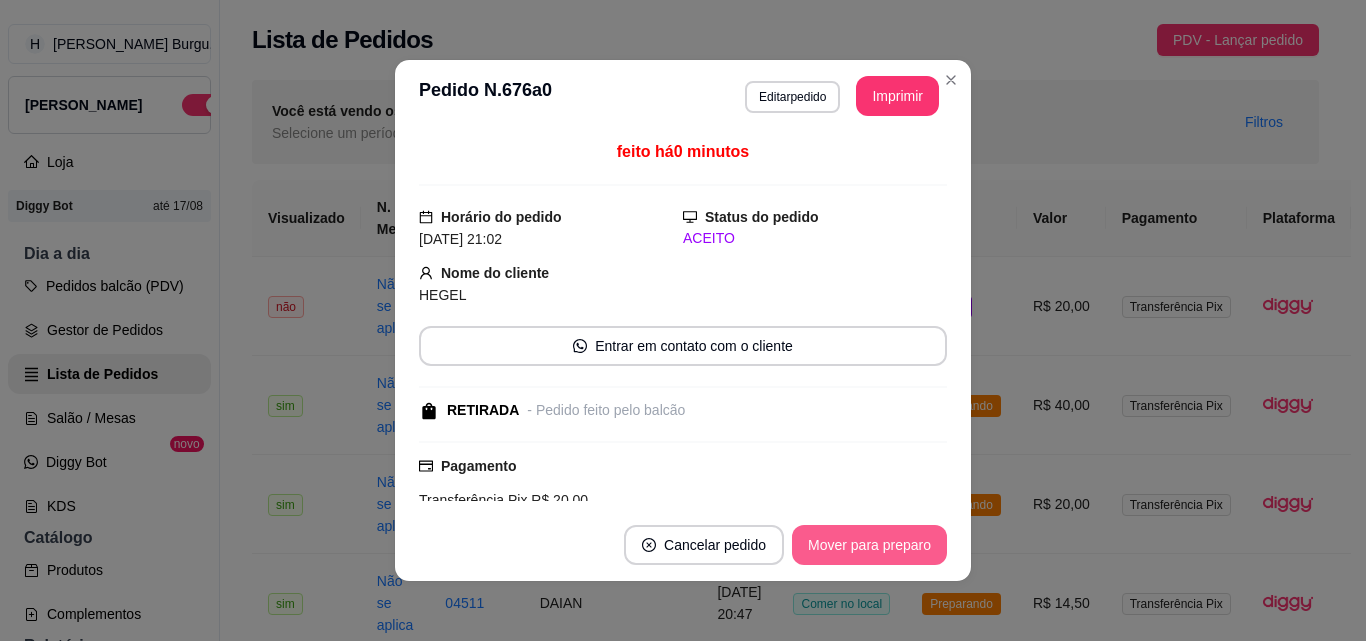 click on "Mover para preparo" at bounding box center [869, 545] 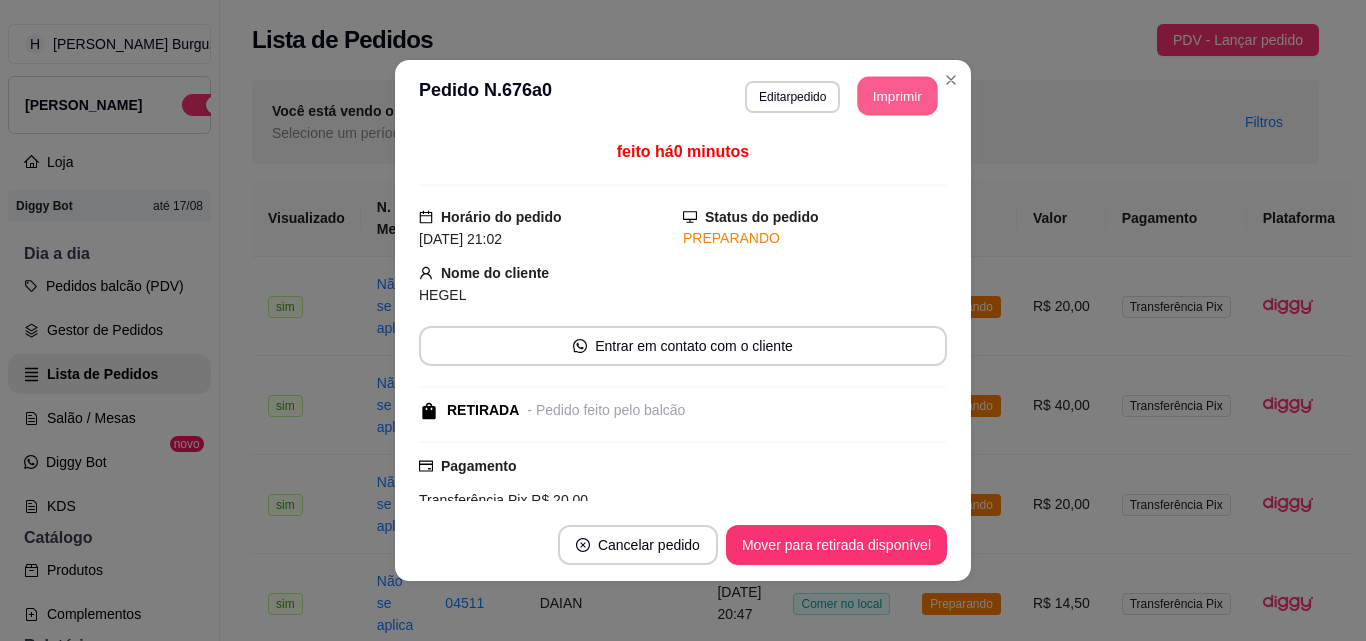 click on "Imprimir" at bounding box center (898, 96) 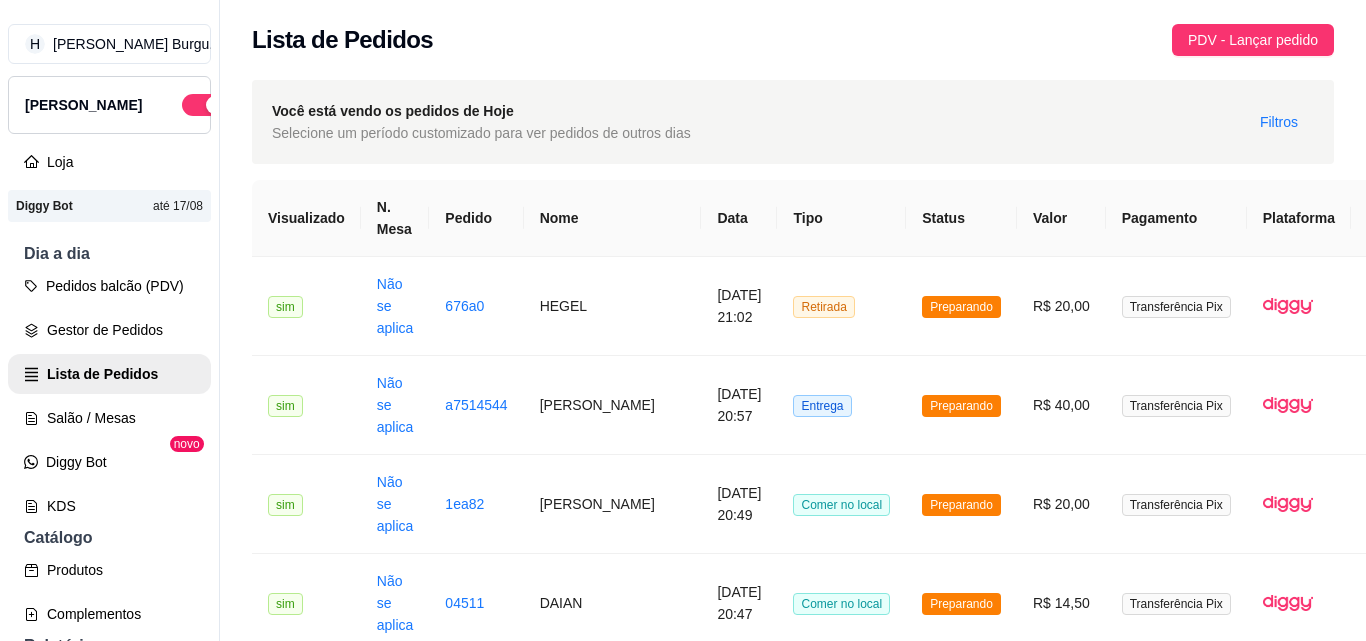 click on "Entrega" at bounding box center [841, 801] 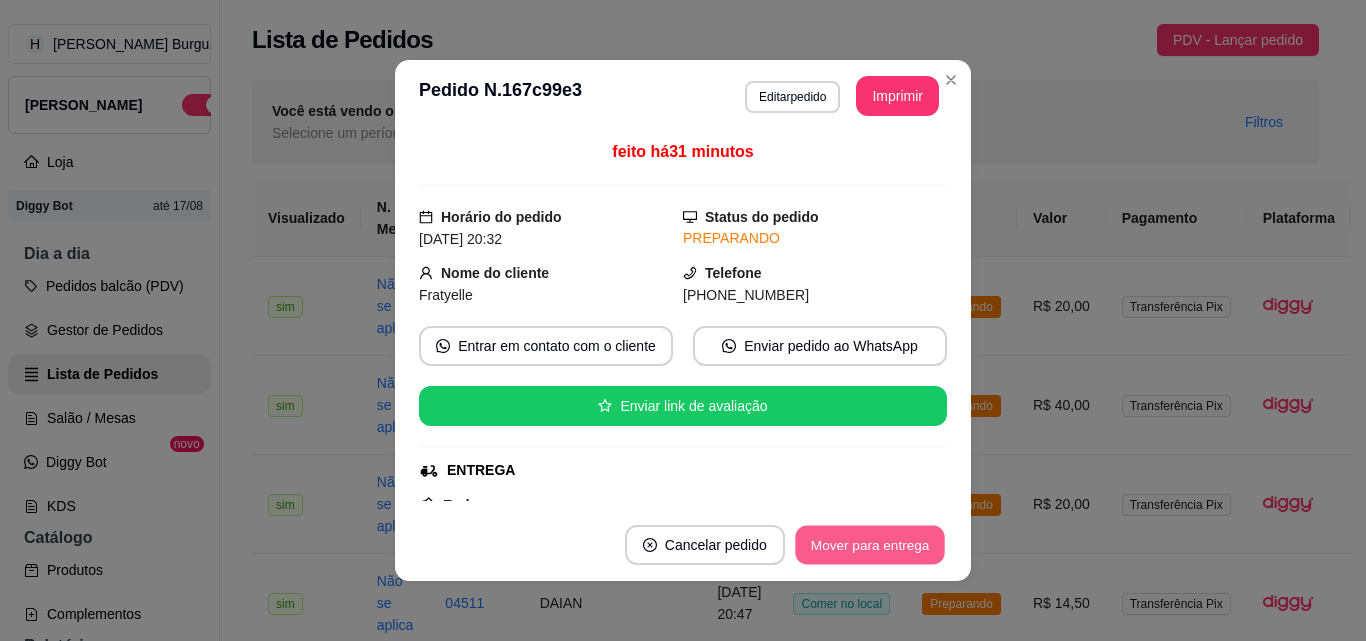 click on "Mover para entrega" at bounding box center [870, 545] 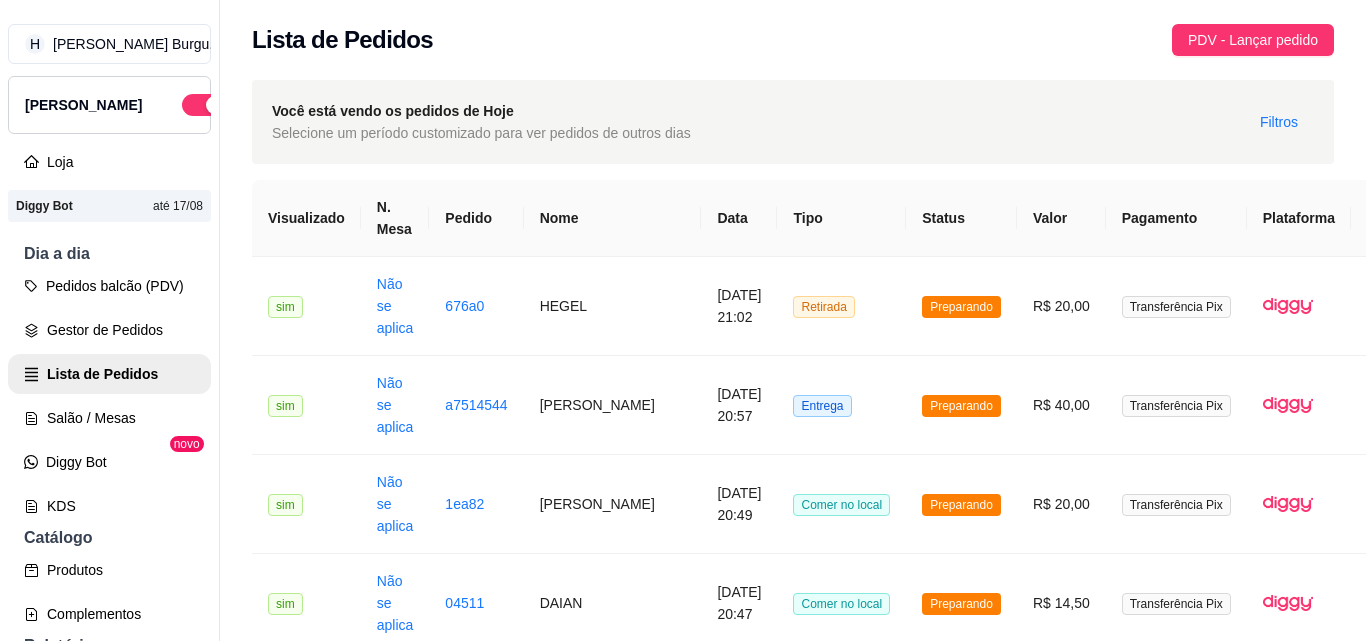 click on "Entrega" at bounding box center (841, 801) 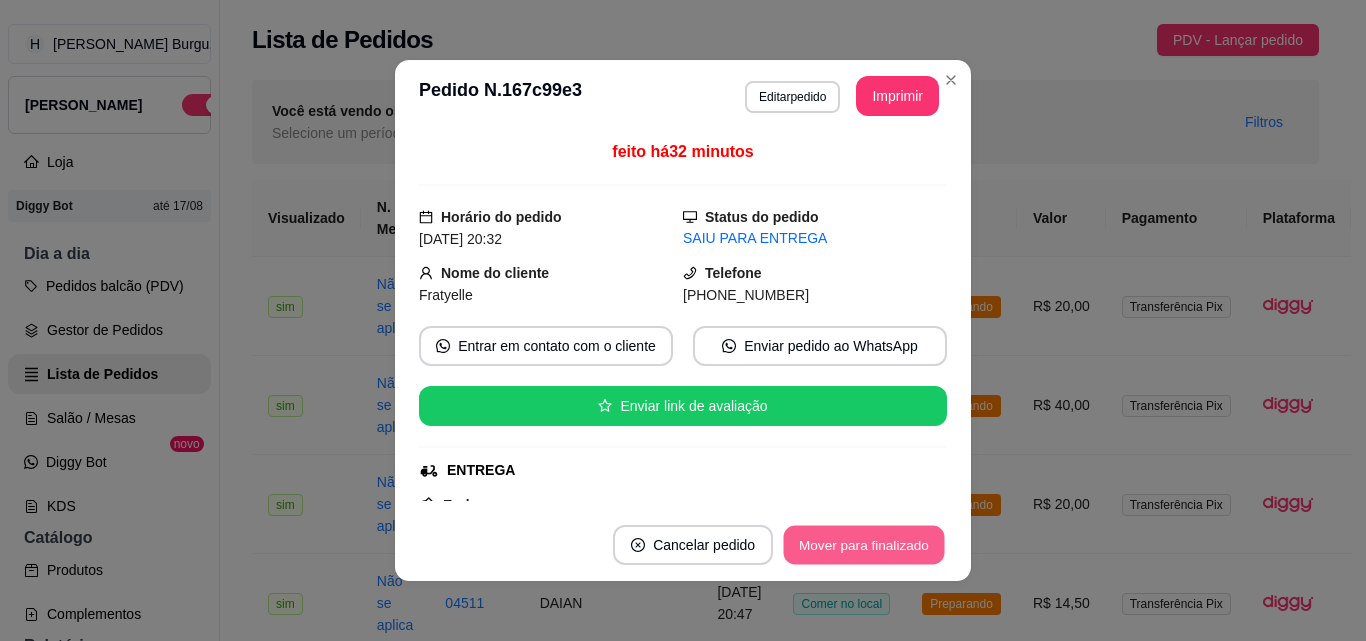 click on "Mover para finalizado" at bounding box center (864, 545) 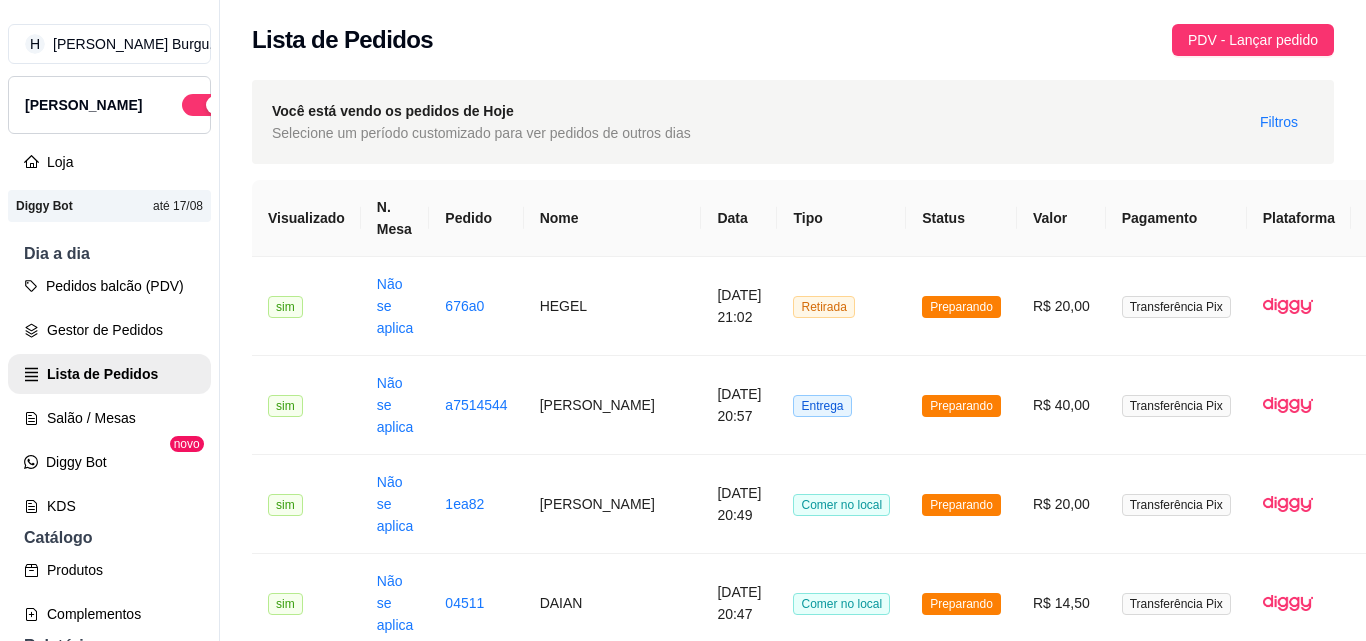 click on "Entrega" at bounding box center [841, 702] 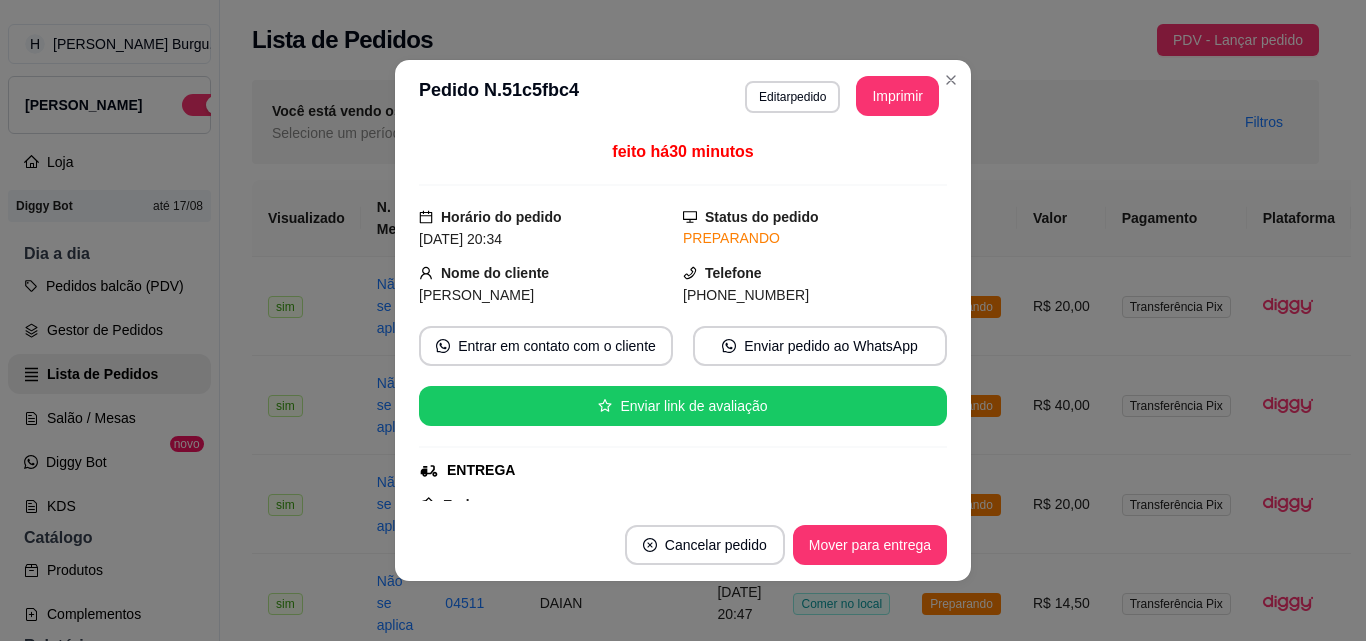 click on "Cancelar pedido Mover para entrega" at bounding box center [683, 545] 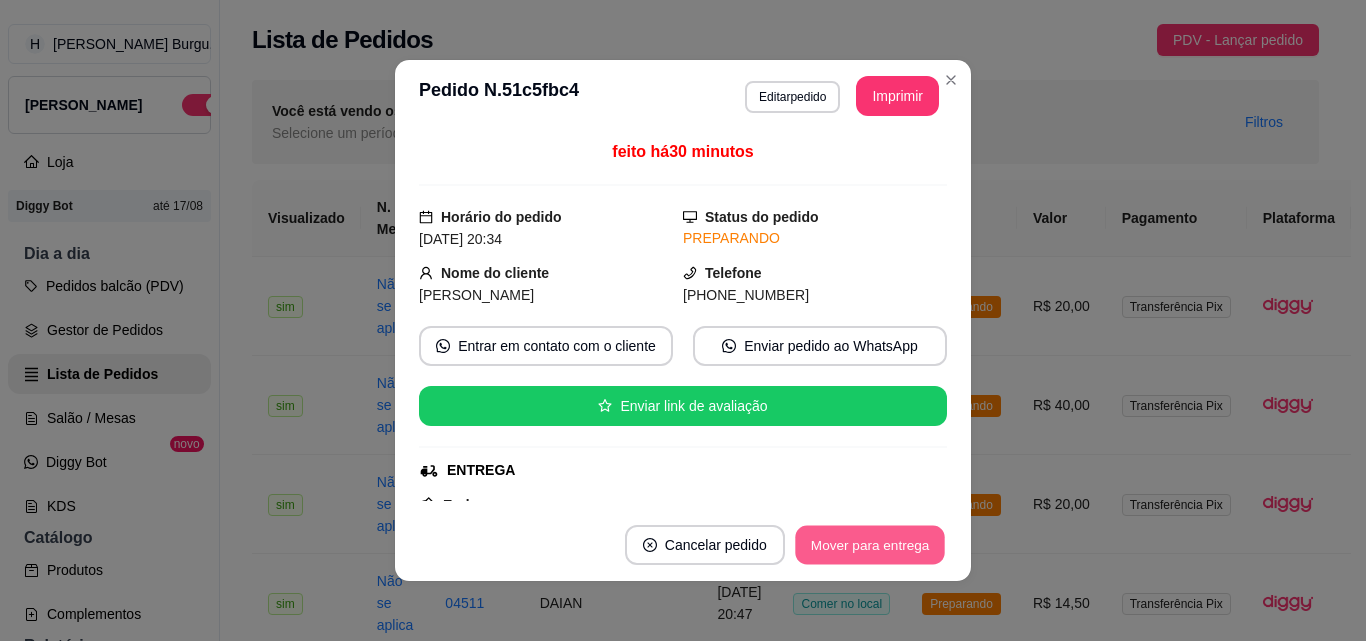 click on "Mover para entrega" at bounding box center [870, 545] 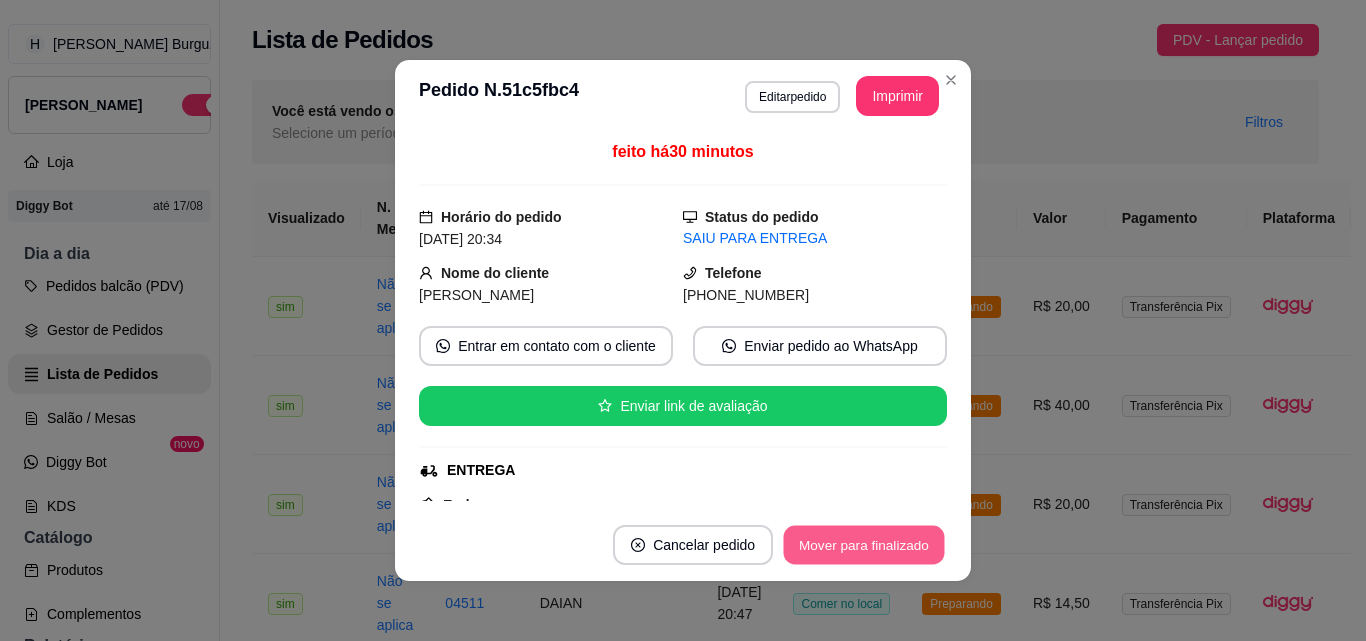 click on "Mover para finalizado" at bounding box center [864, 545] 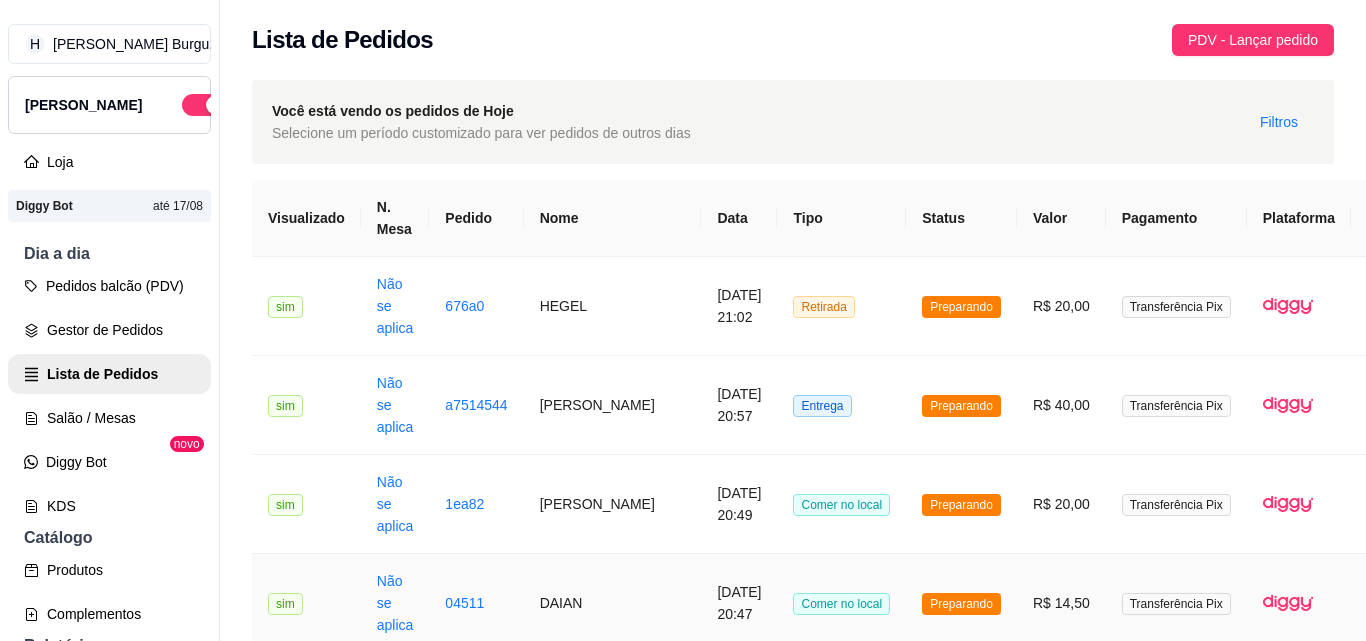click on "Preparando" at bounding box center (961, 603) 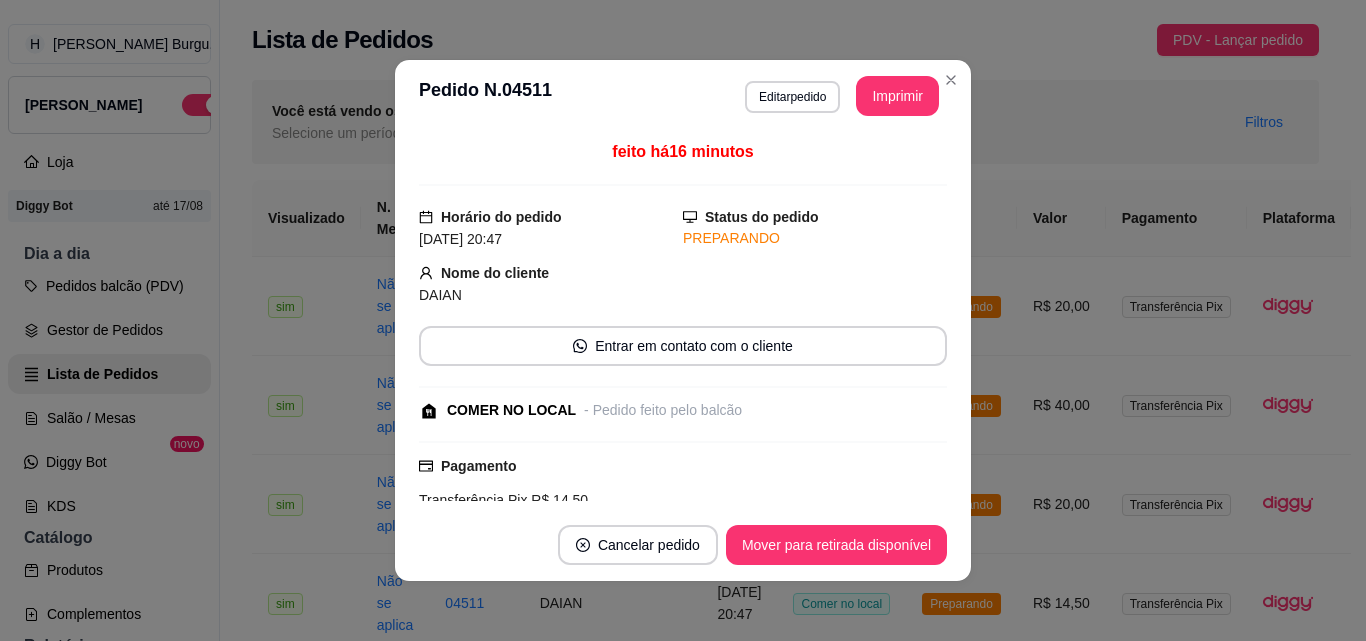 click on "Cancelar pedido Mover para retirada disponível" at bounding box center [683, 545] 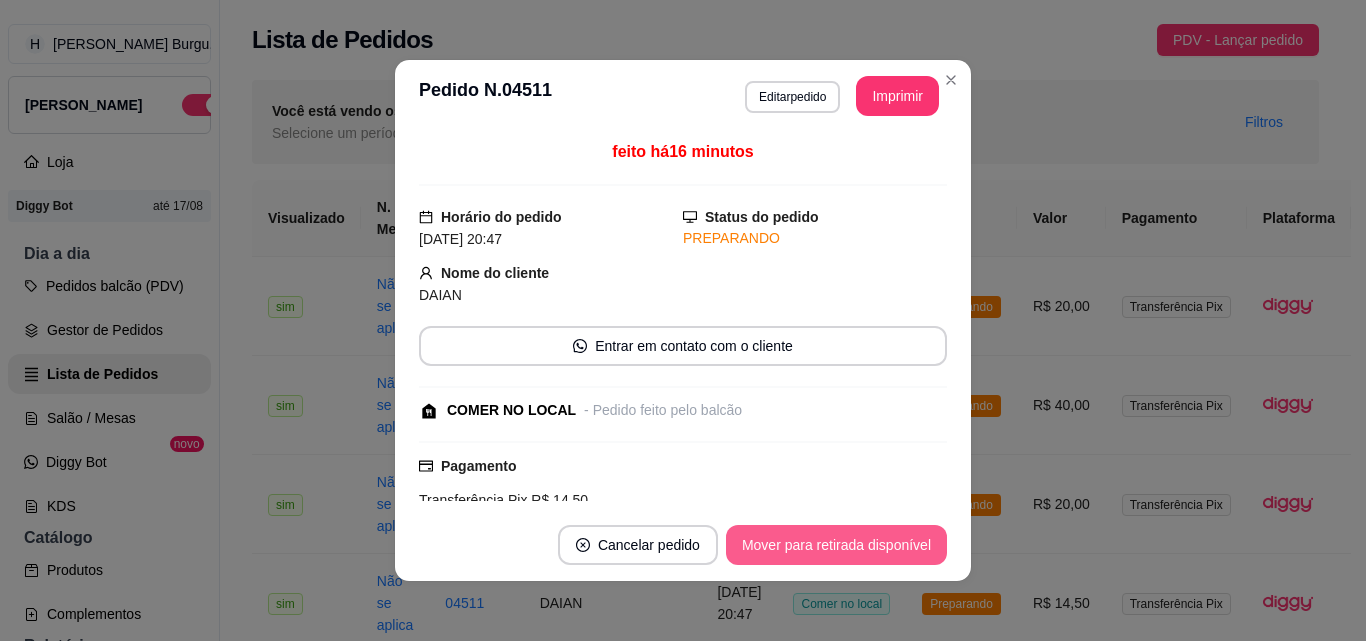 click on "Mover para retirada disponível" at bounding box center (836, 545) 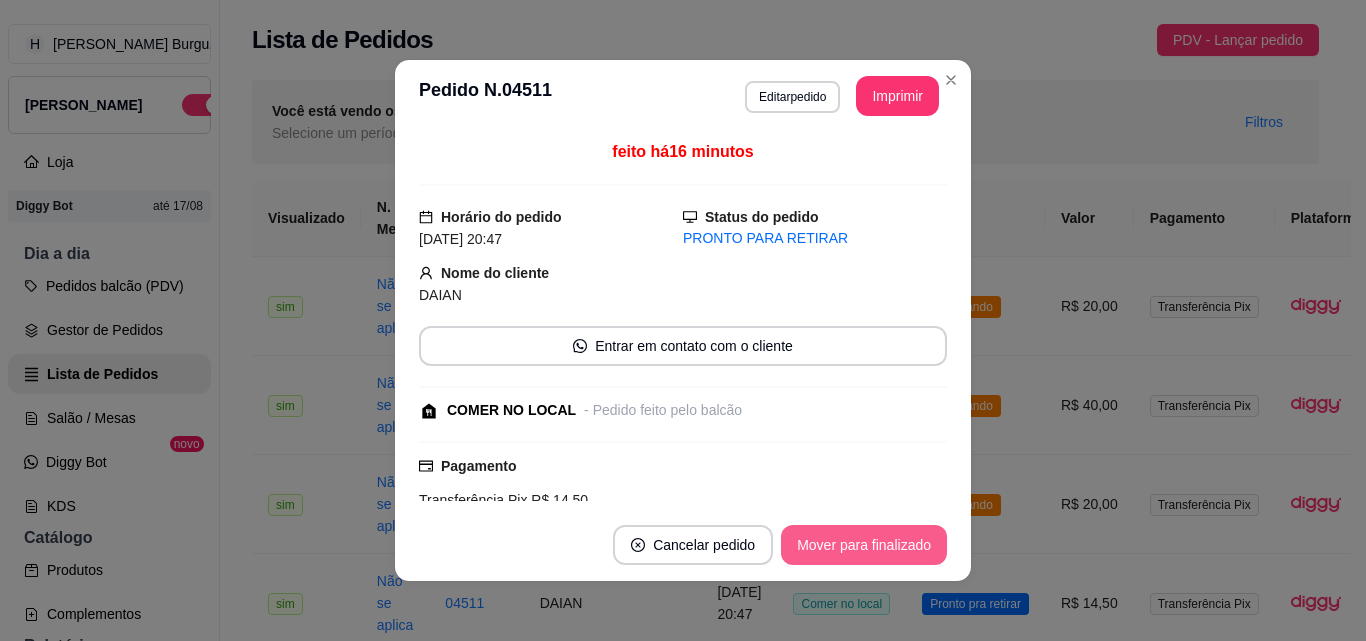 click on "Mover para finalizado" at bounding box center (864, 545) 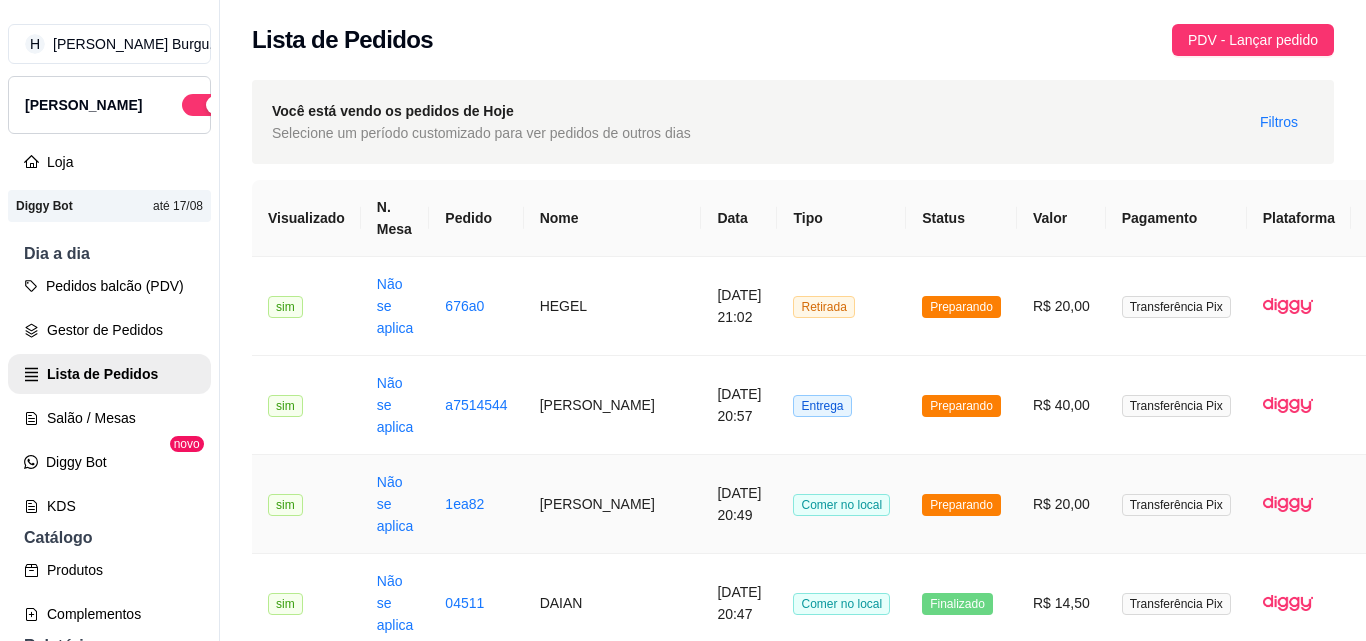 click on "Preparando" at bounding box center (961, 504) 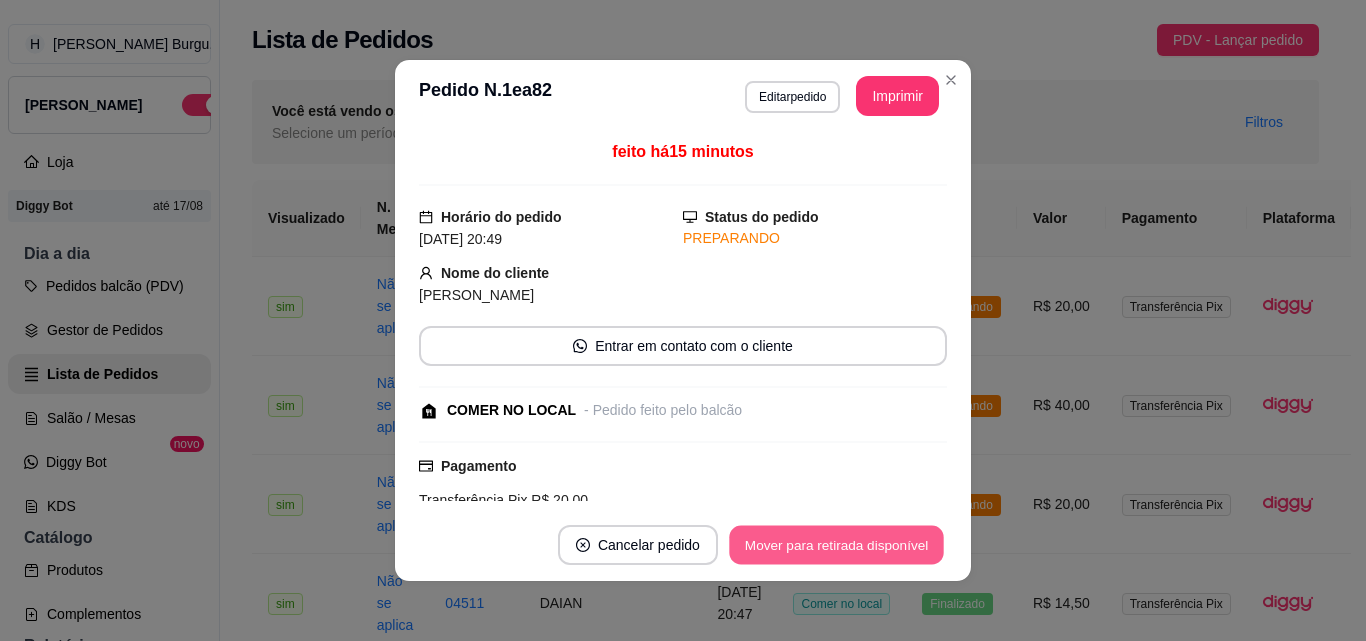 click on "Mover para retirada disponível" at bounding box center [836, 545] 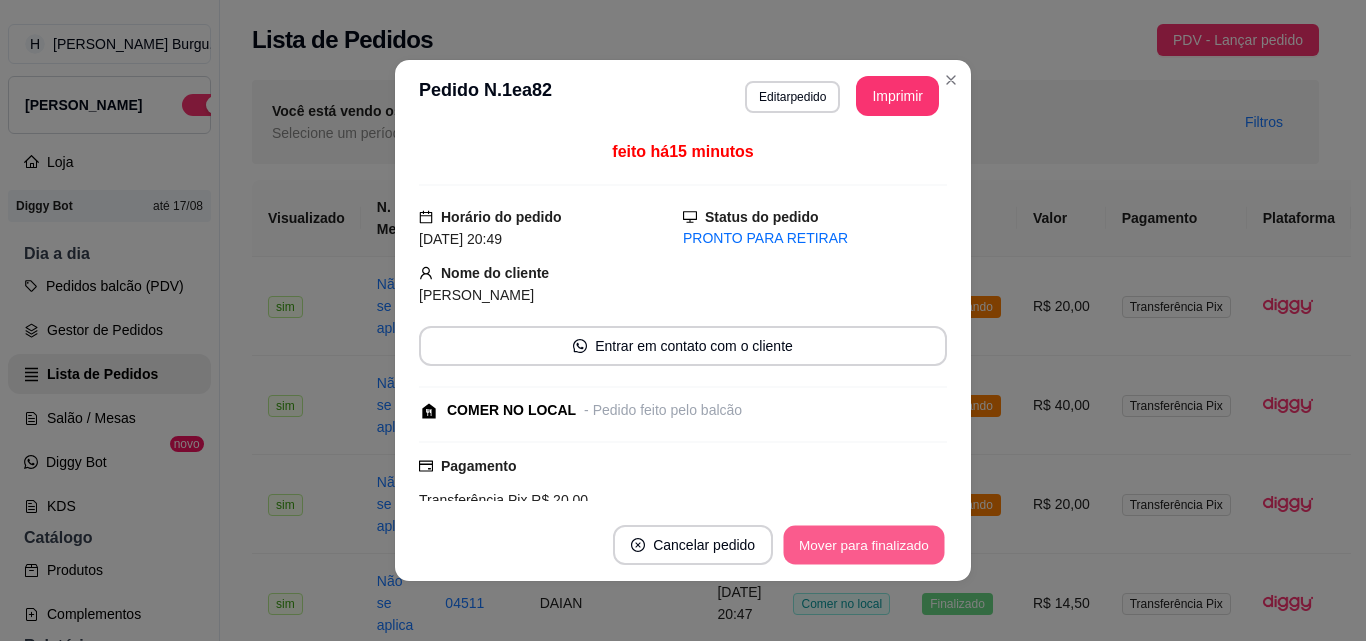 click on "Mover para finalizado" at bounding box center [864, 545] 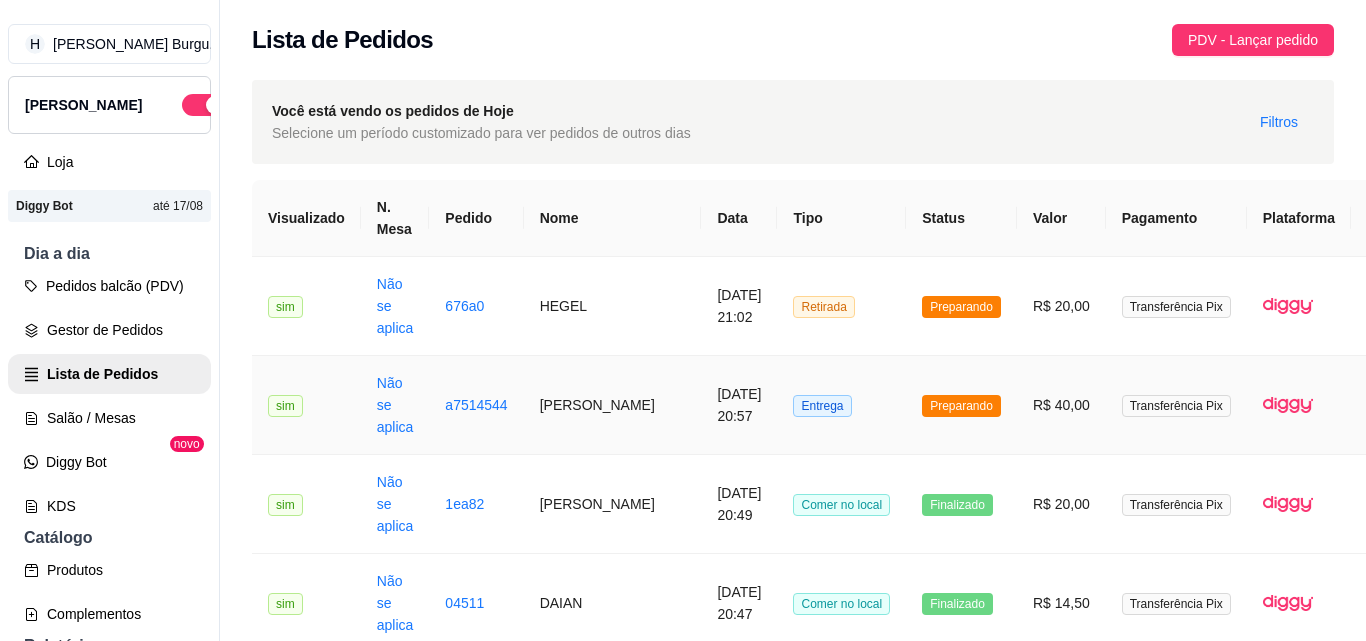 click on "Preparando" at bounding box center [961, 405] 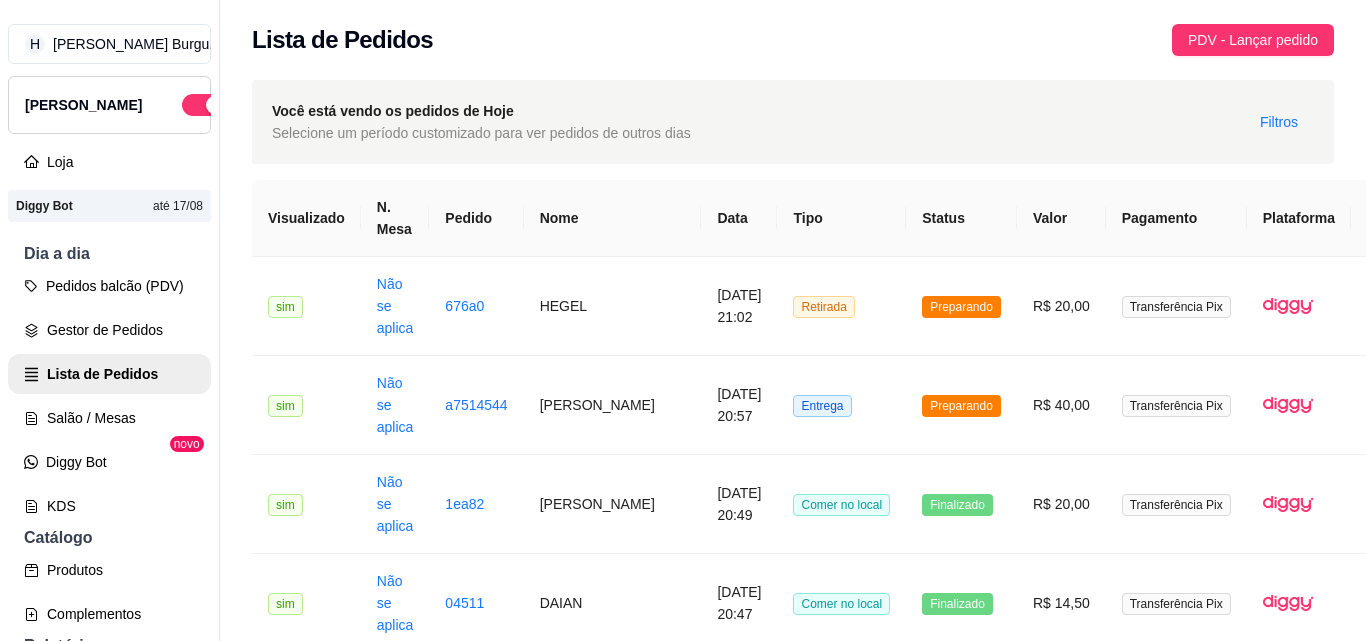 click on "Relatórios de vendas" at bounding box center [109, 678] 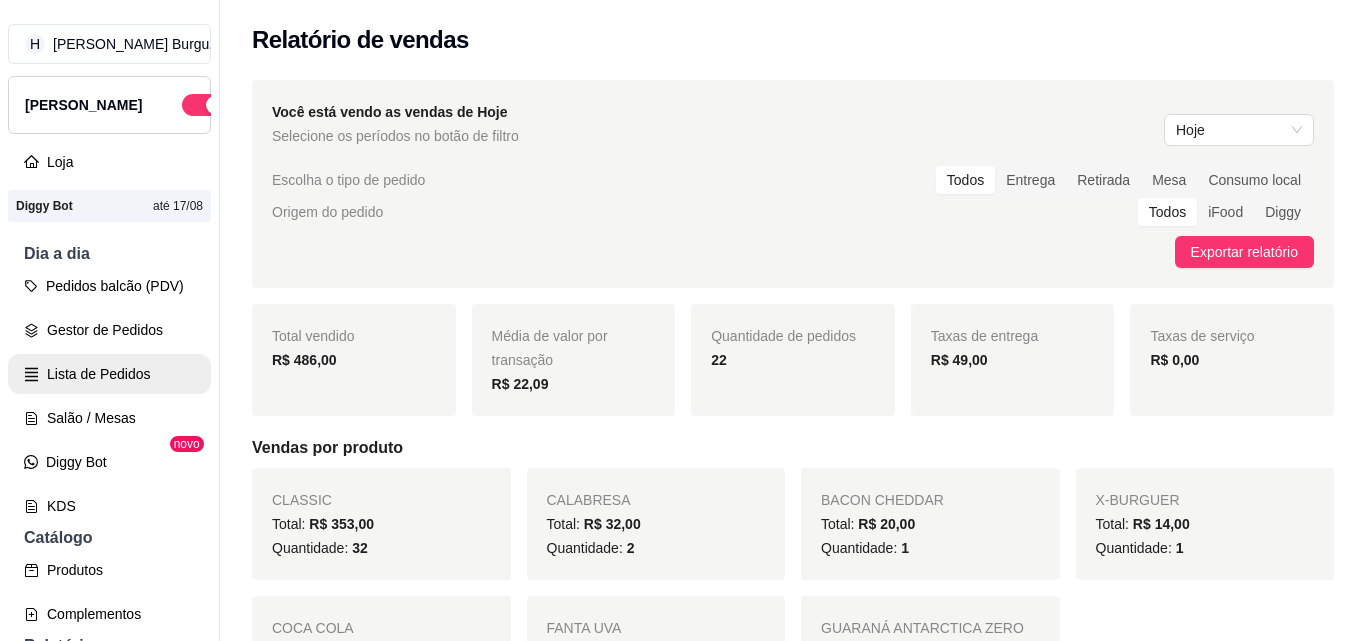click on "Lista de Pedidos" at bounding box center [109, 374] 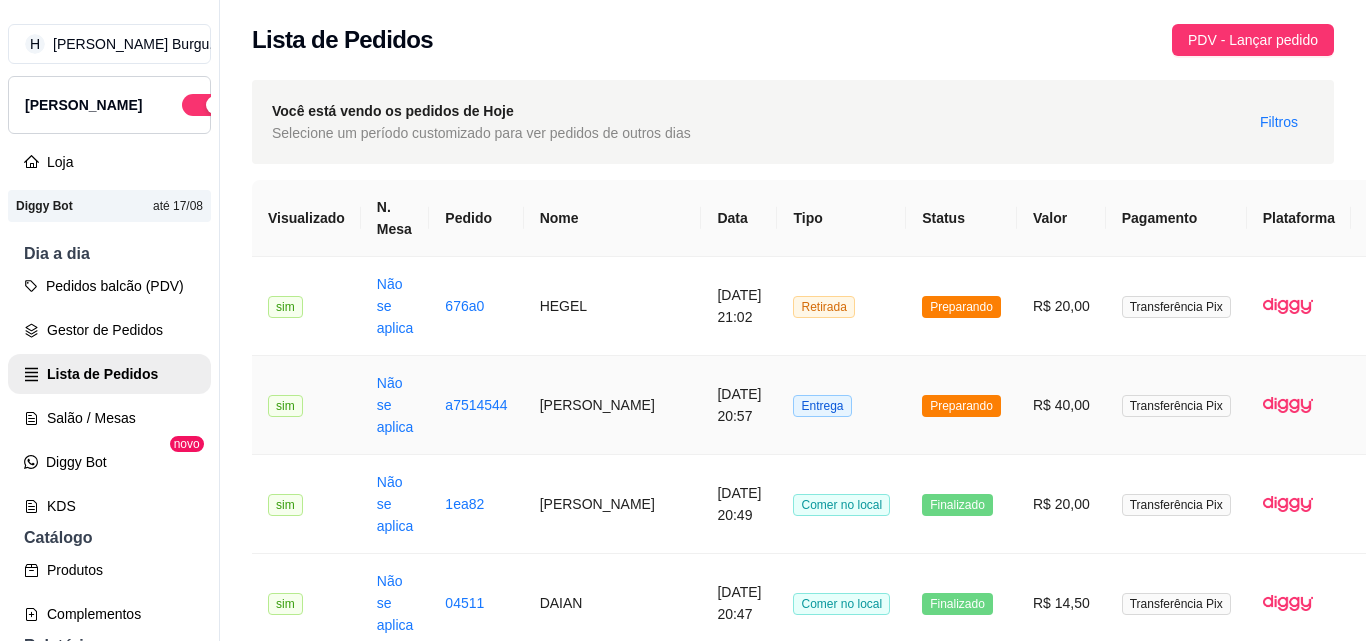 click on "Entrega" at bounding box center (841, 405) 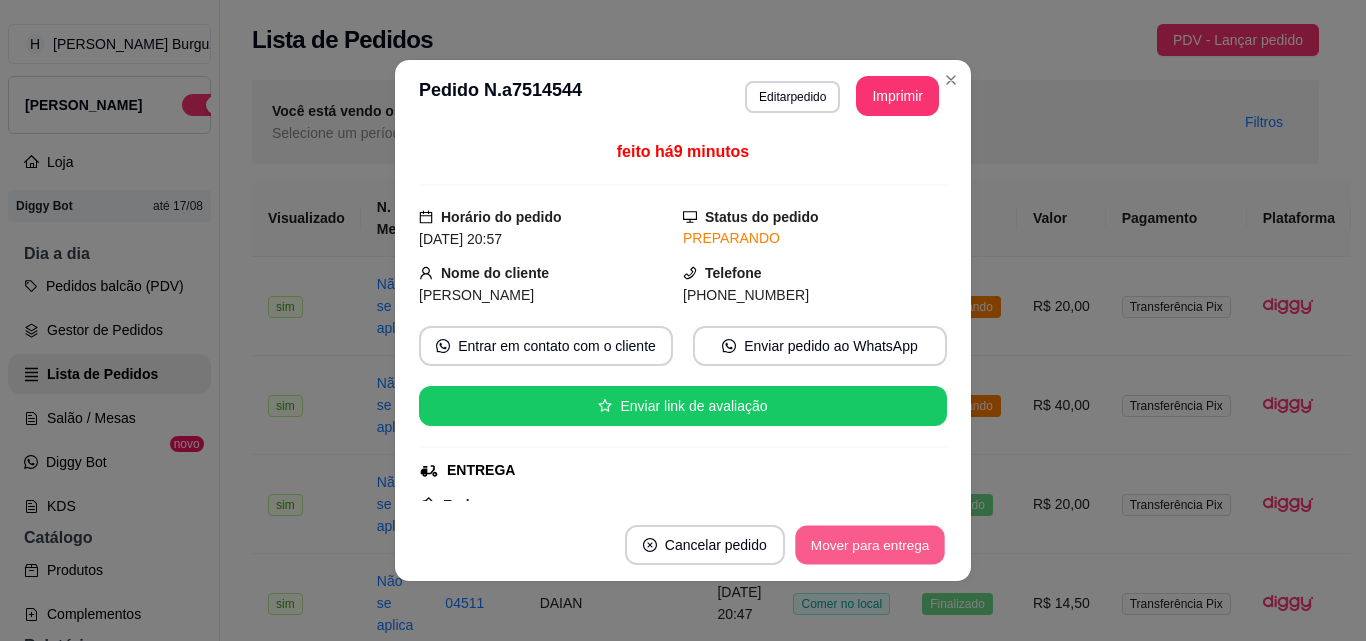 click on "Mover para entrega" at bounding box center [870, 545] 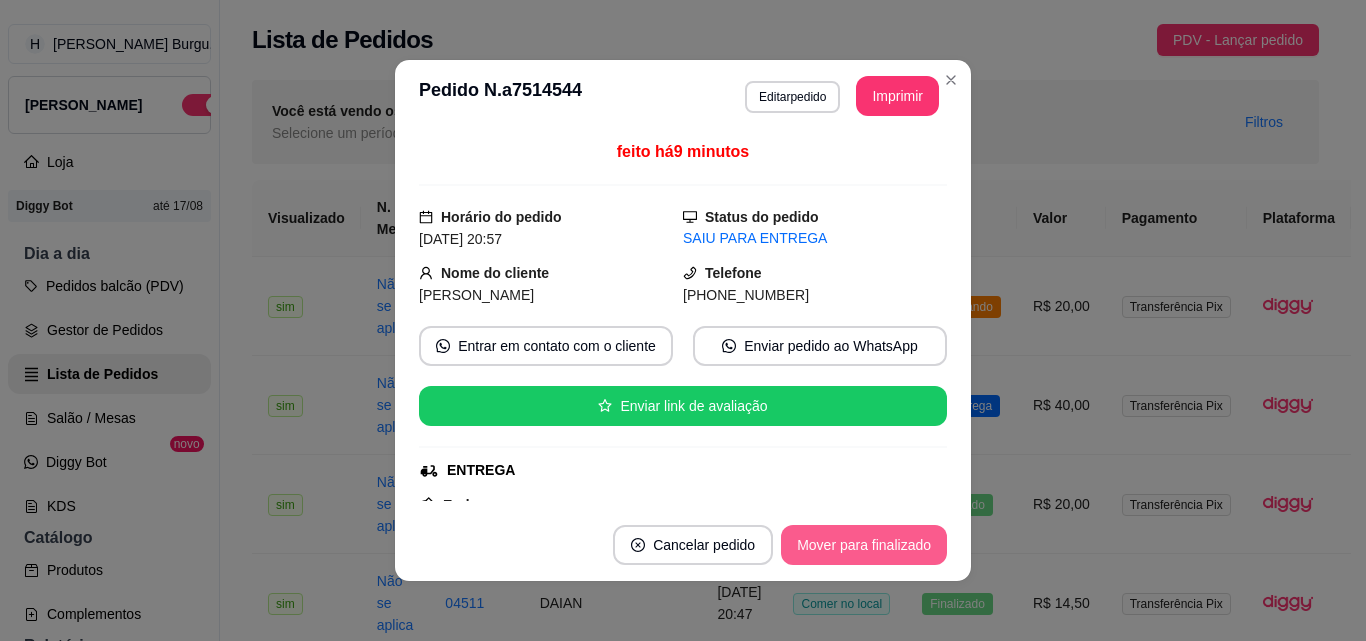 click on "Mover para finalizado" at bounding box center [864, 545] 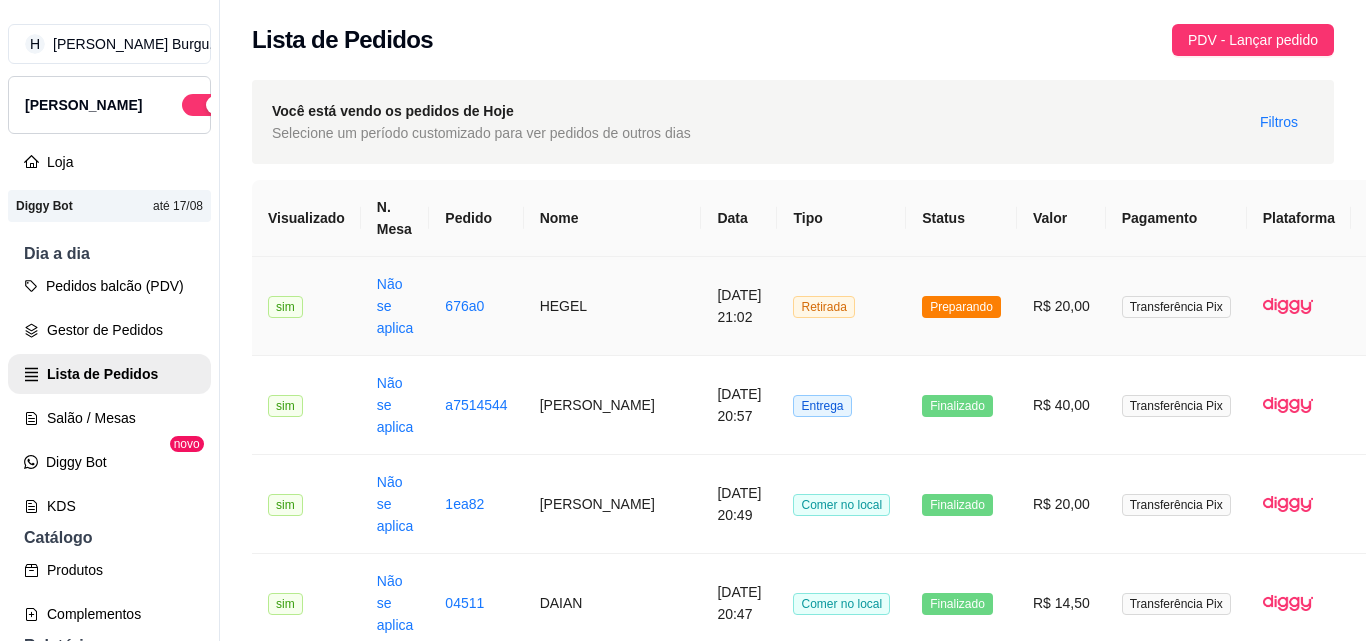 click on "Retirada" at bounding box center [841, 306] 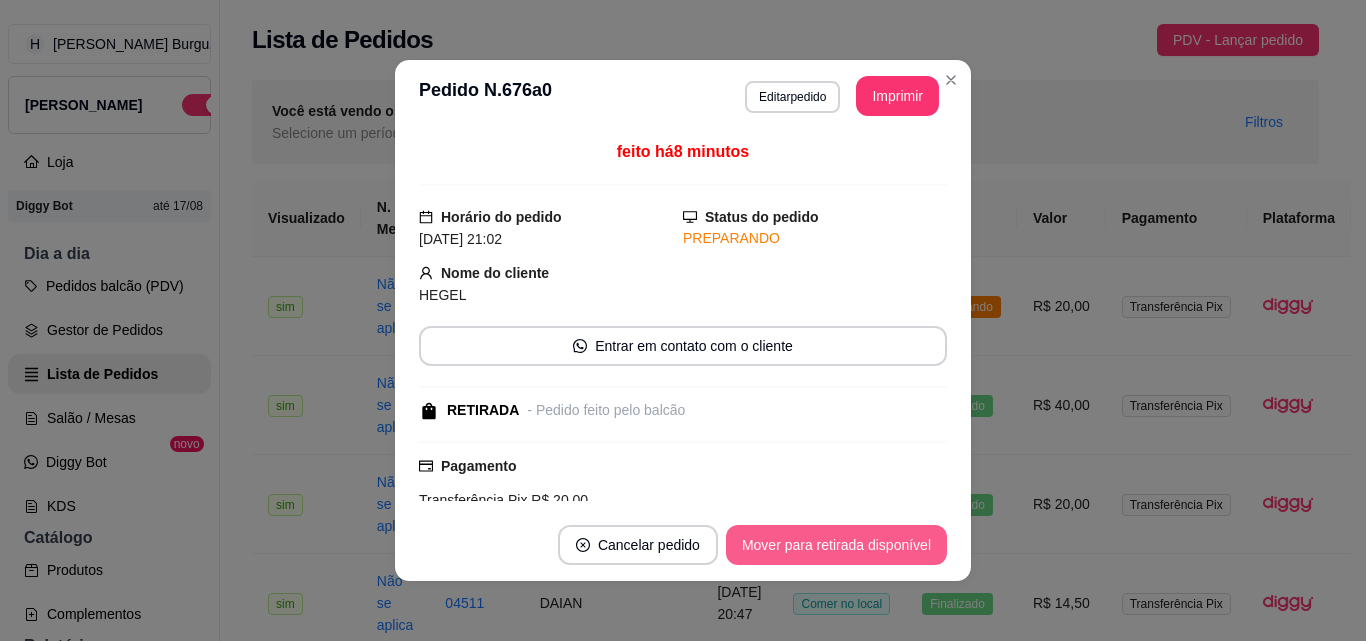 click on "Mover para retirada disponível" at bounding box center (836, 545) 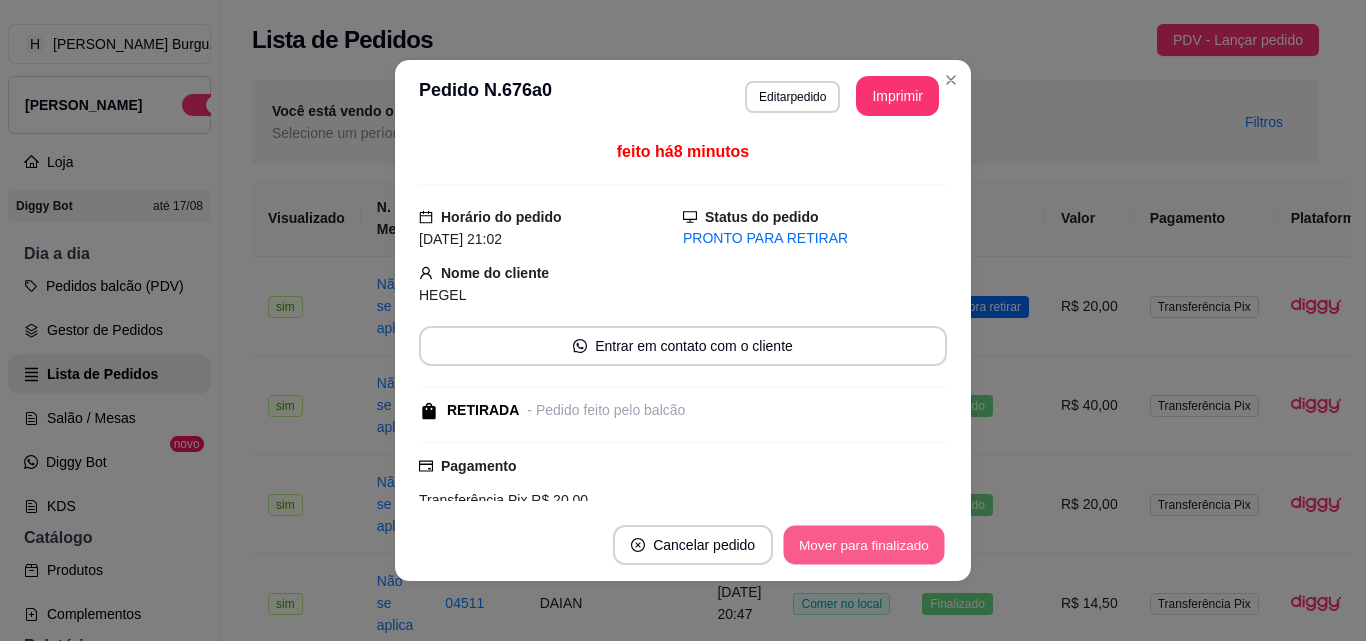 click on "Mover para finalizado" at bounding box center (864, 545) 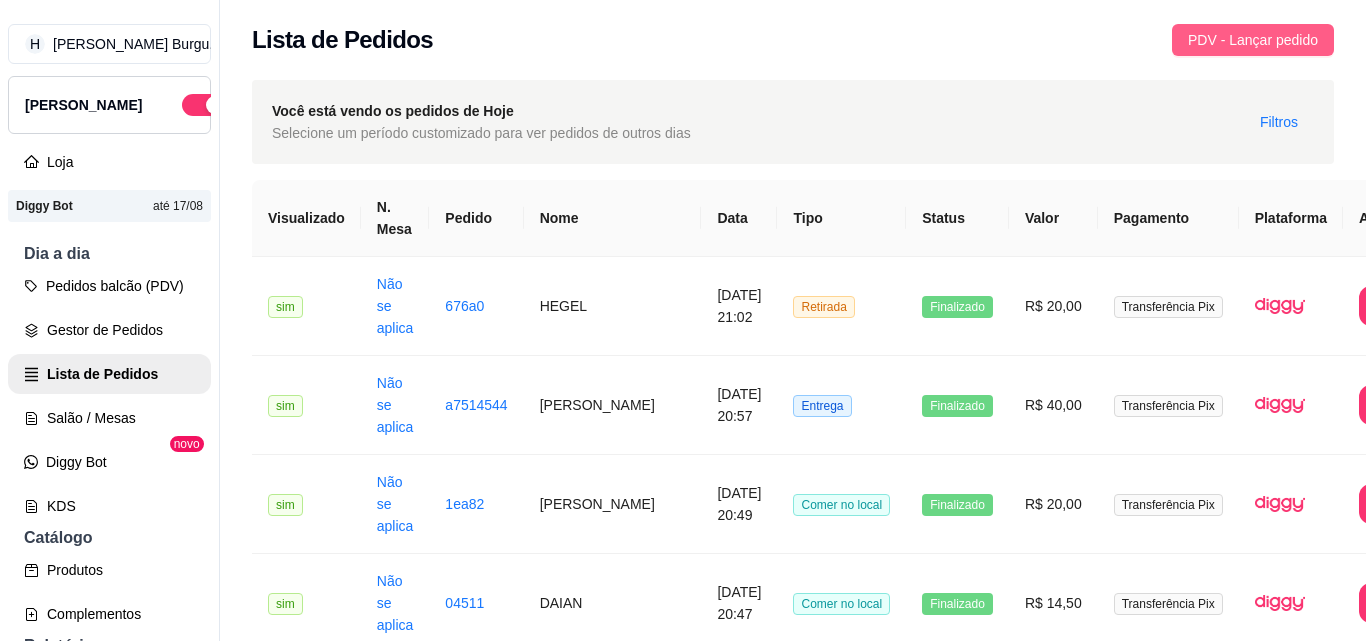 click on "PDV - Lançar pedido" at bounding box center [1253, 40] 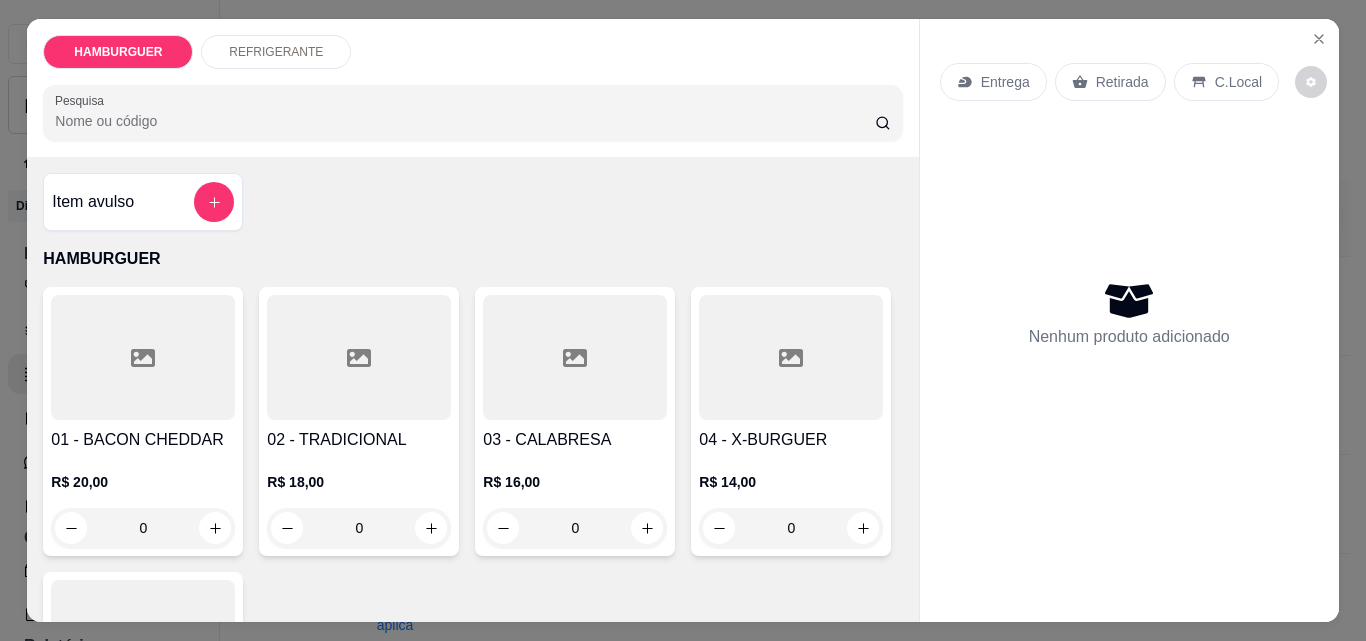 click on "0" at bounding box center (143, 528) 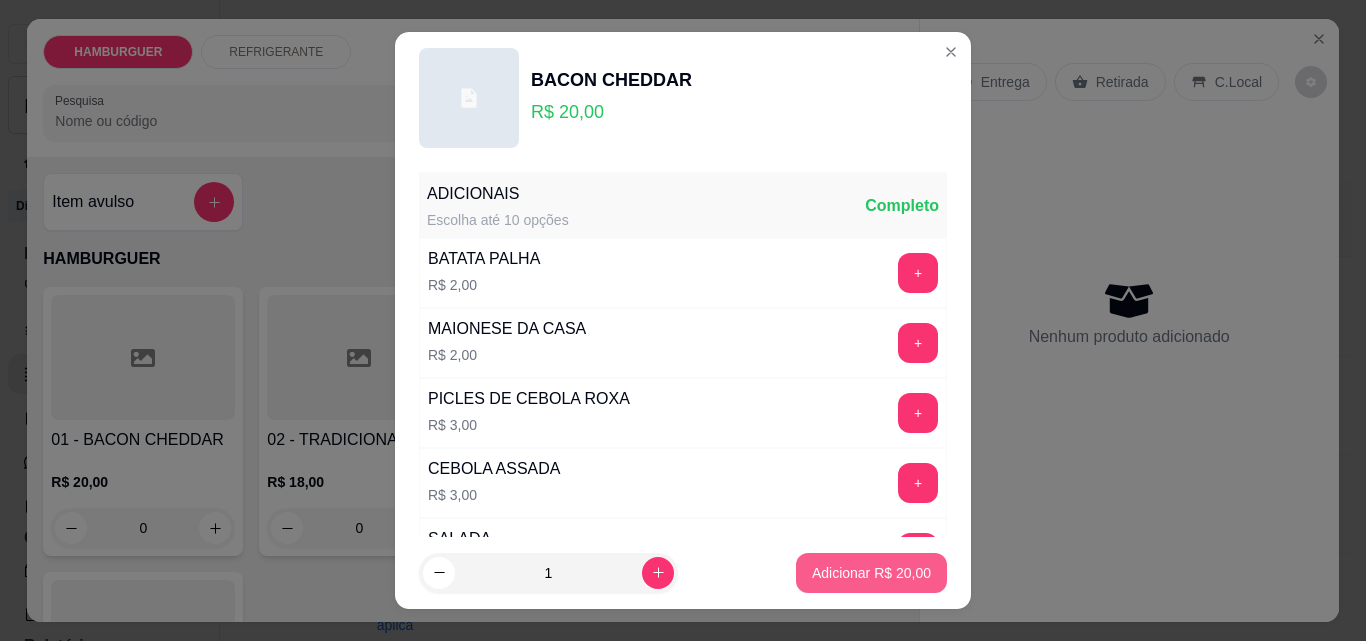 click on "Adicionar   R$ 20,00" at bounding box center (871, 573) 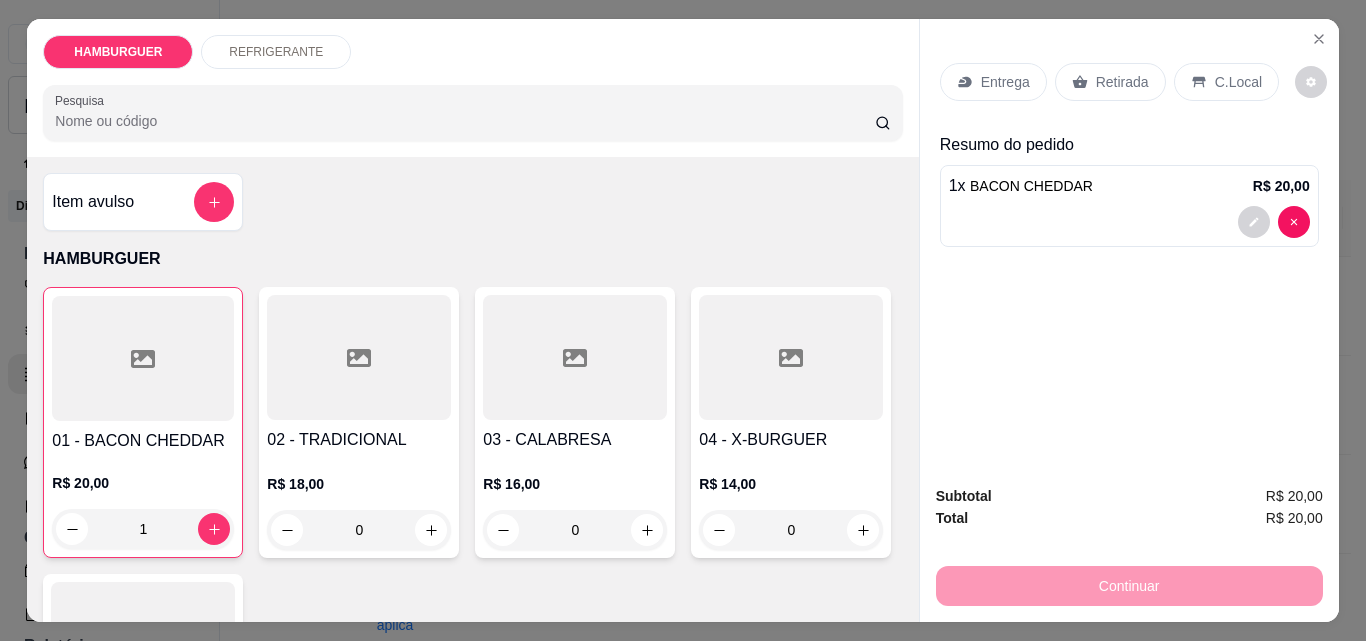 click on "Retirada" at bounding box center [1122, 82] 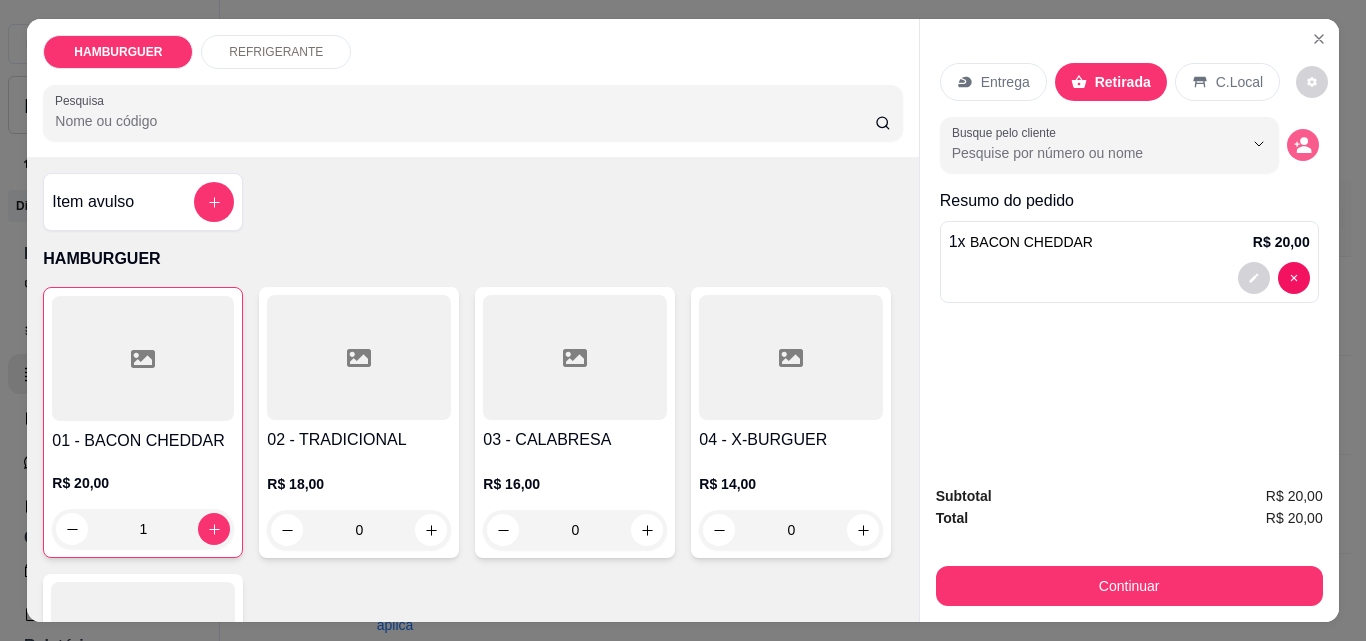 click 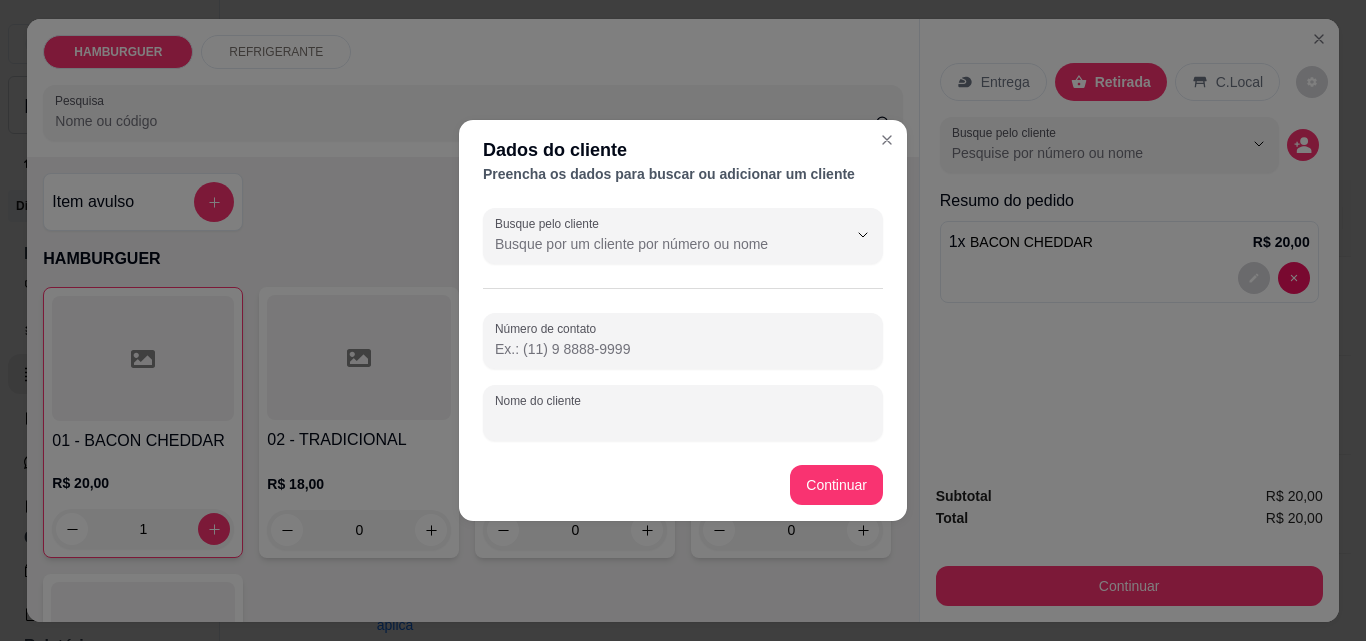 drag, startPoint x: 705, startPoint y: 412, endPoint x: 1365, endPoint y: 343, distance: 663.59705 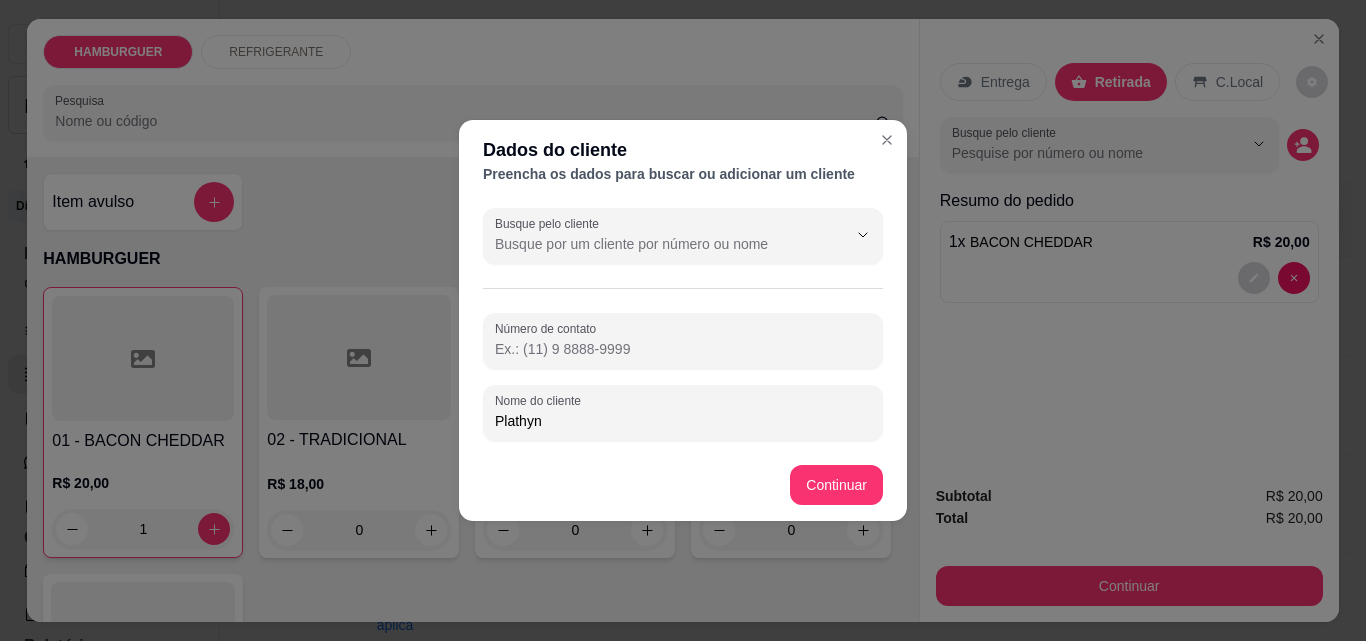type on "Plathynn" 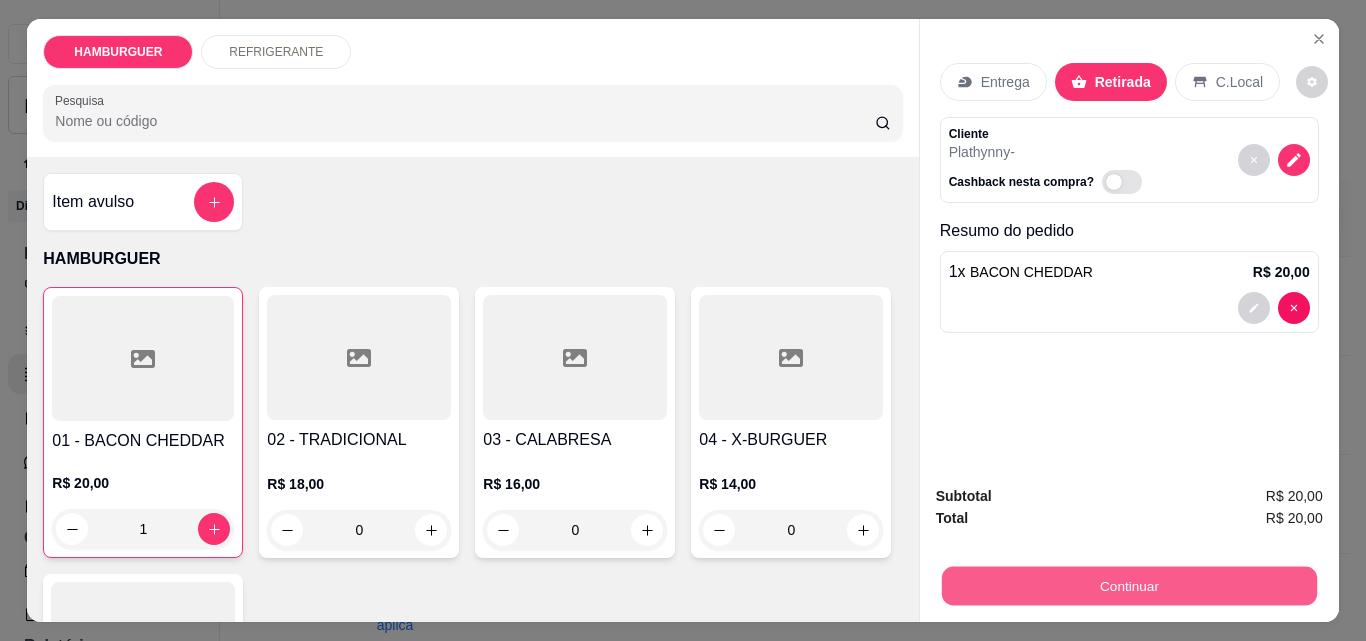 click on "Continuar" at bounding box center (1128, 585) 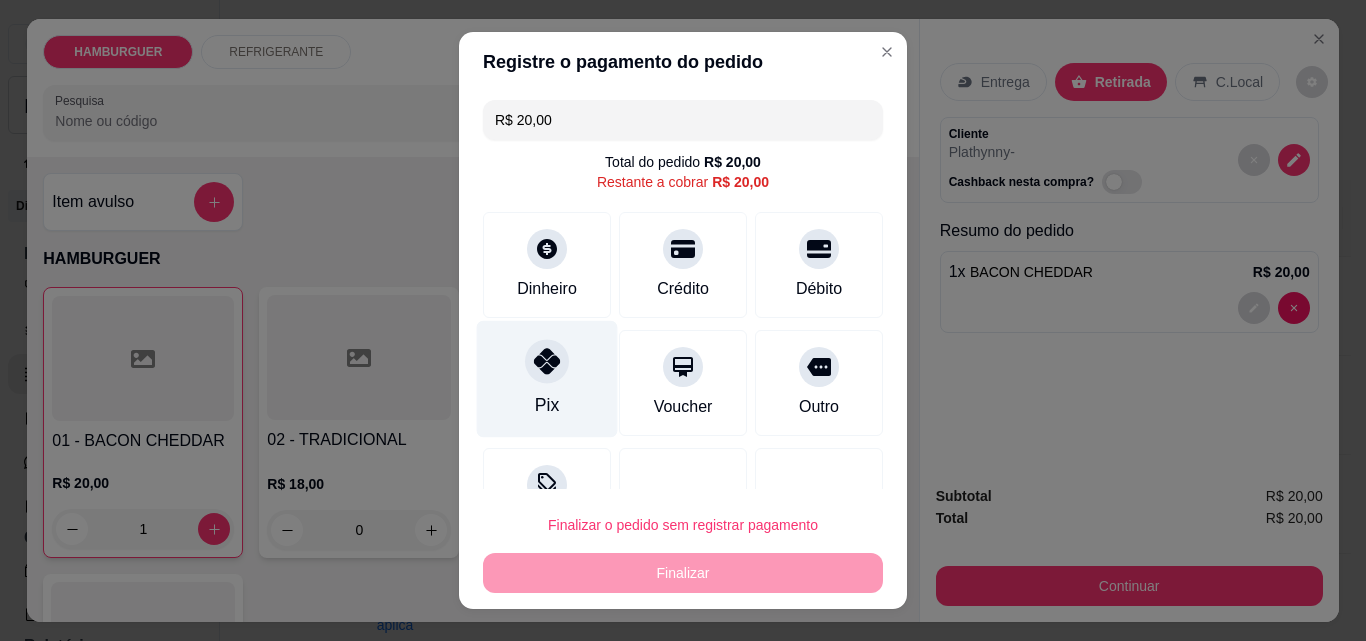 click 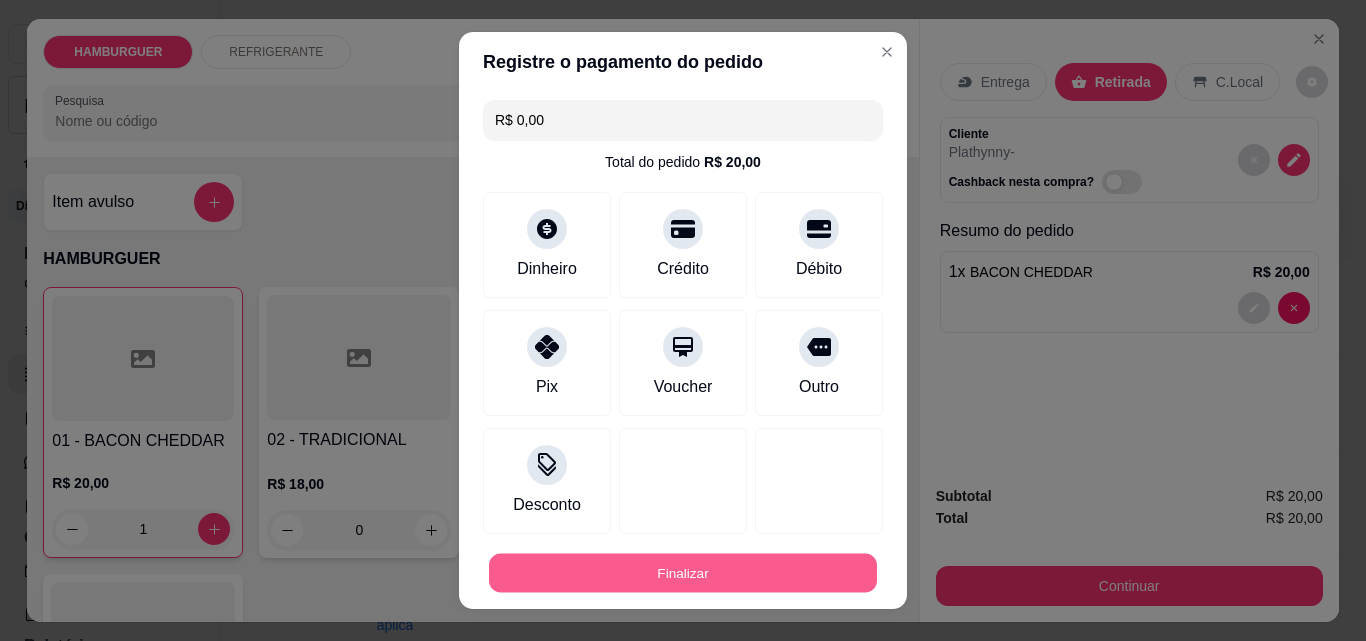 click on "Finalizar" at bounding box center (683, 573) 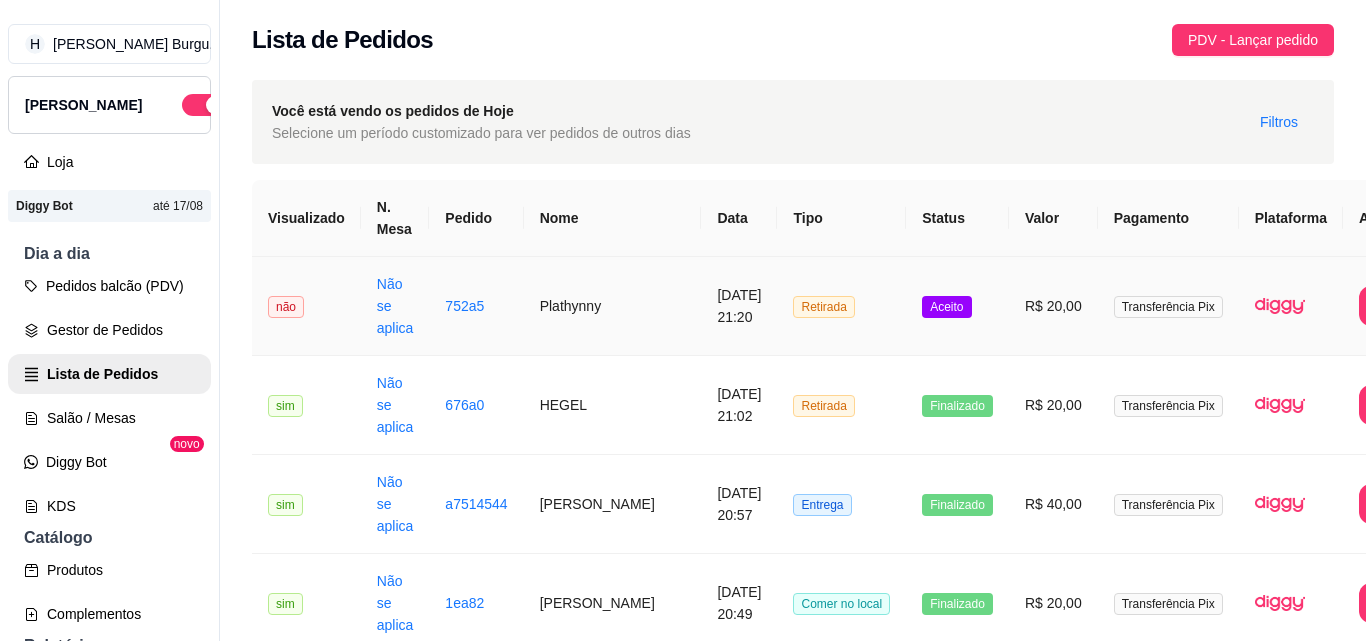 click on "Aceito" at bounding box center (957, 306) 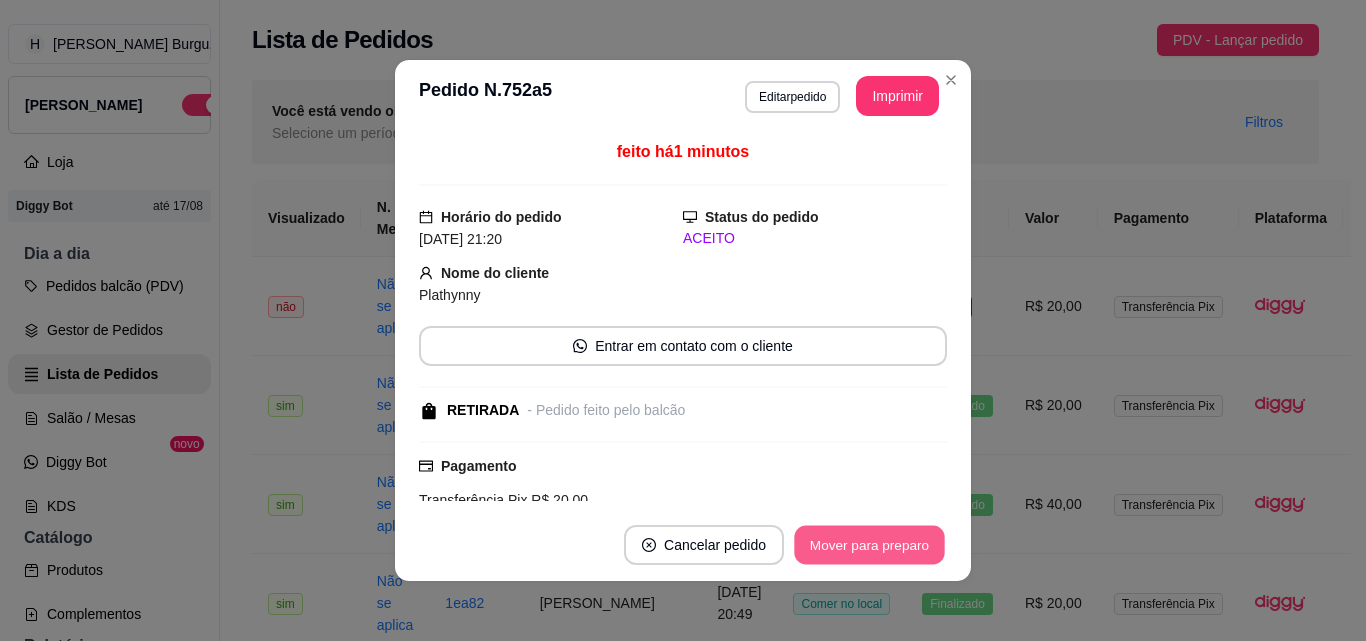 click on "**********" at bounding box center (683, 320) 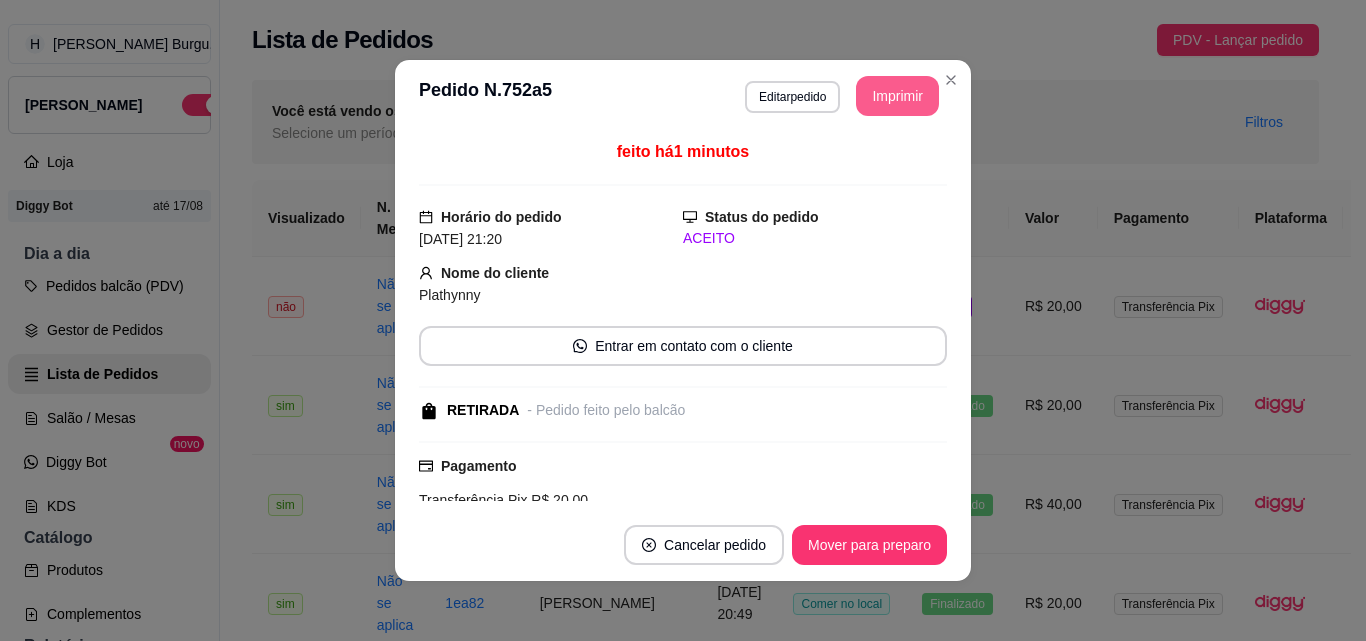 click on "Imprimir" at bounding box center [897, 96] 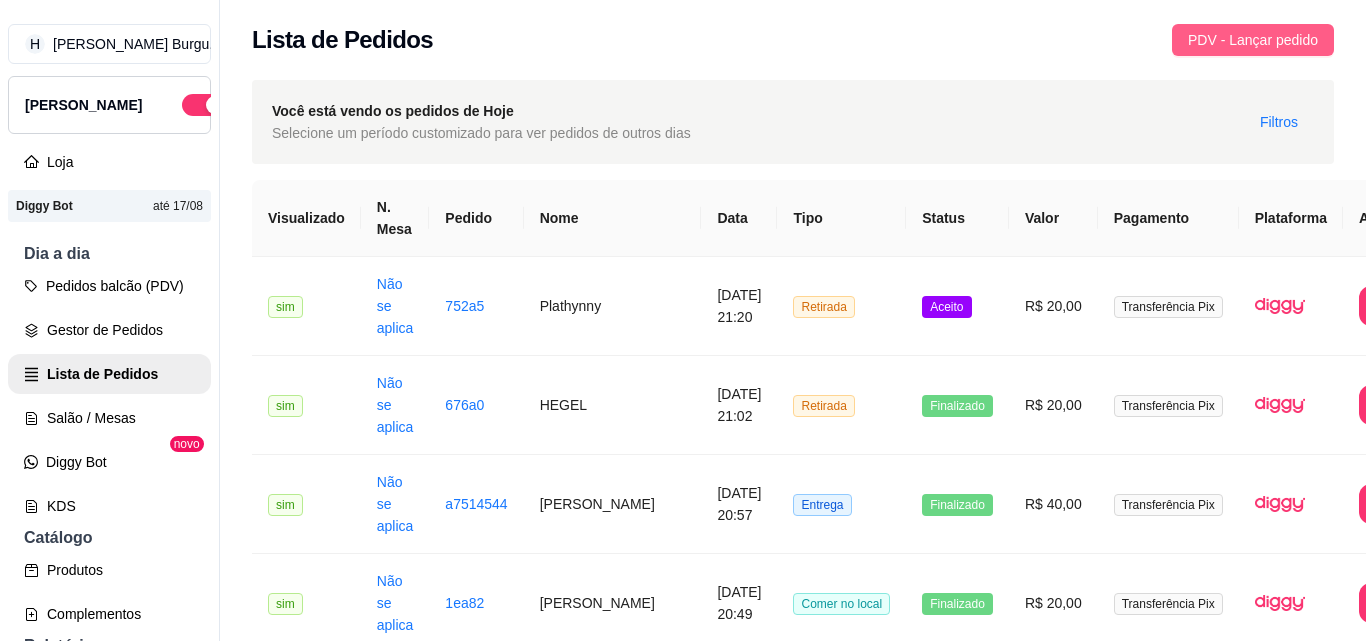 click on "PDV - Lançar pedido" at bounding box center [1253, 40] 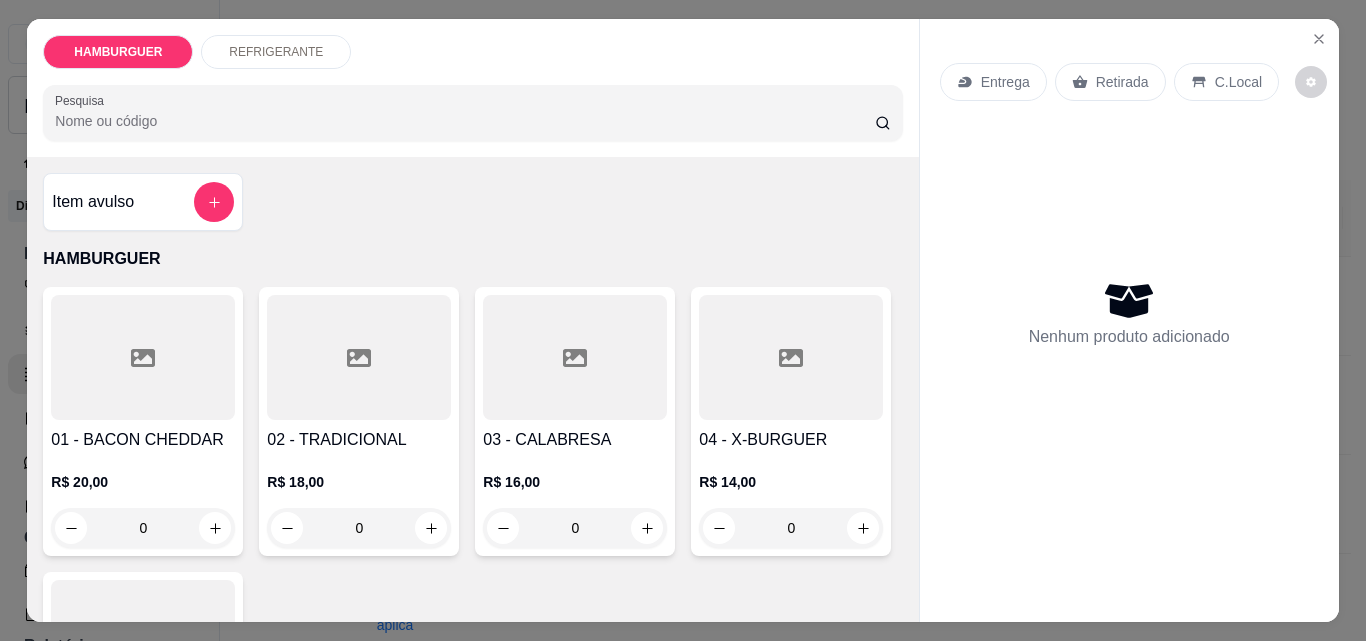 click on "0" at bounding box center [143, 528] 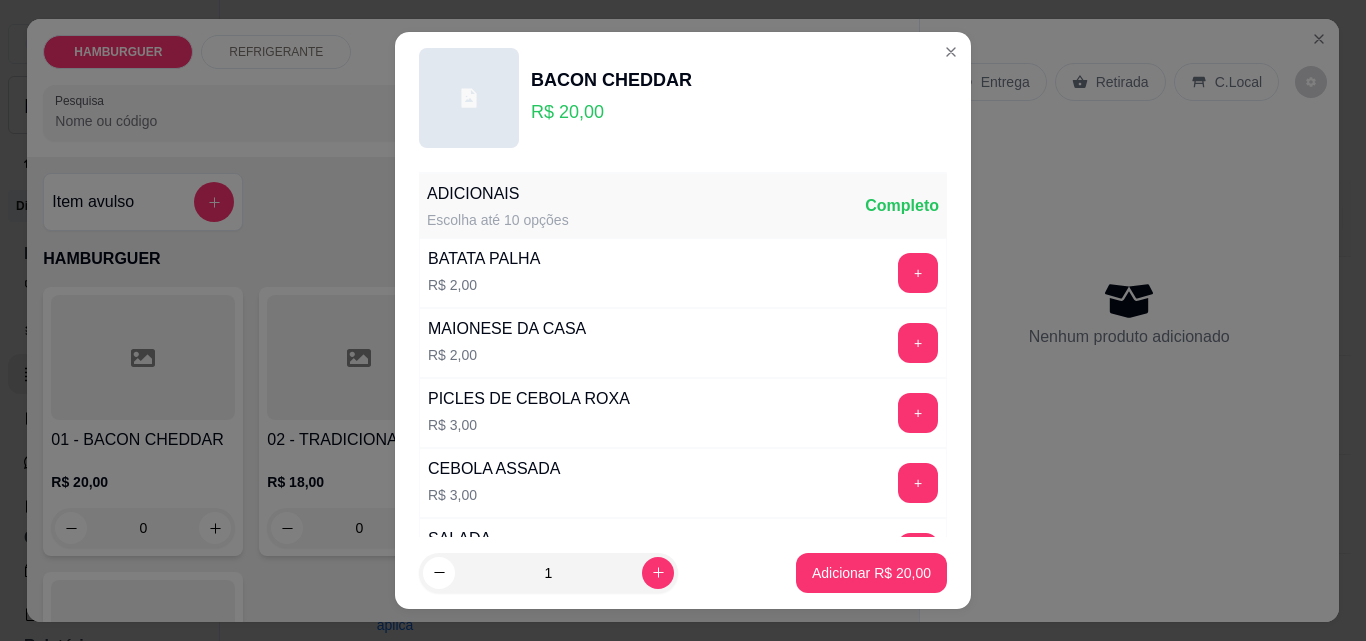 click on "+" at bounding box center [918, 763] 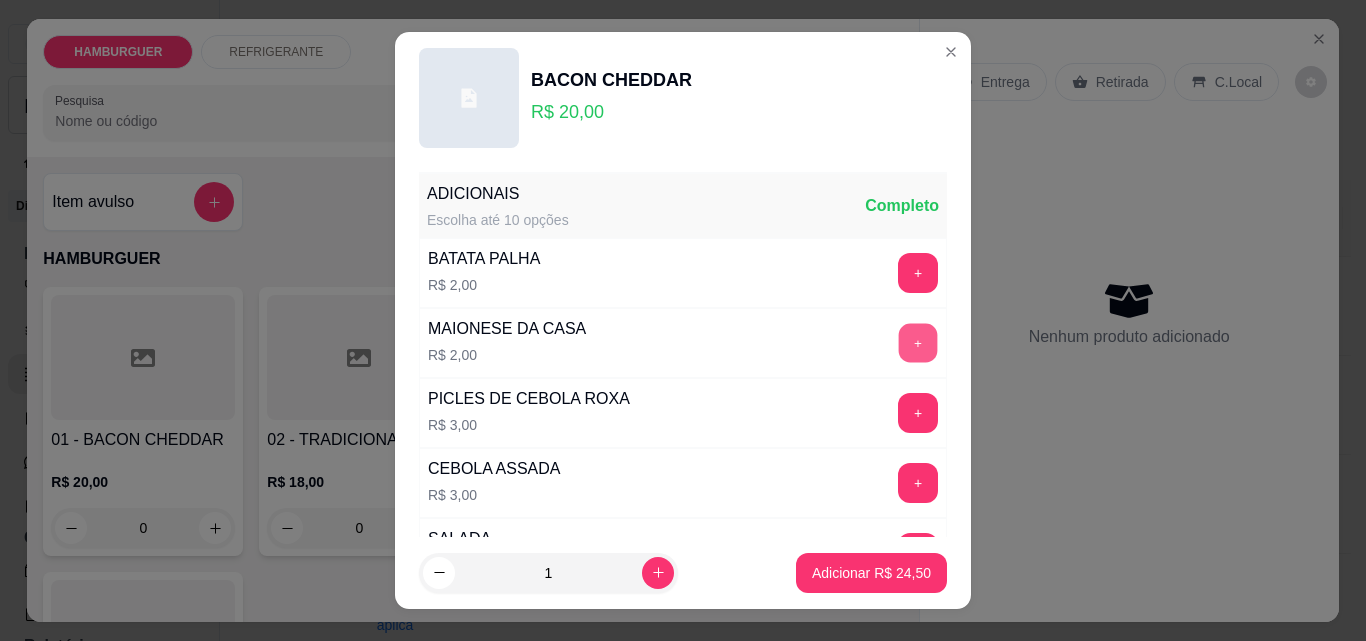 click on "+" at bounding box center [918, 343] 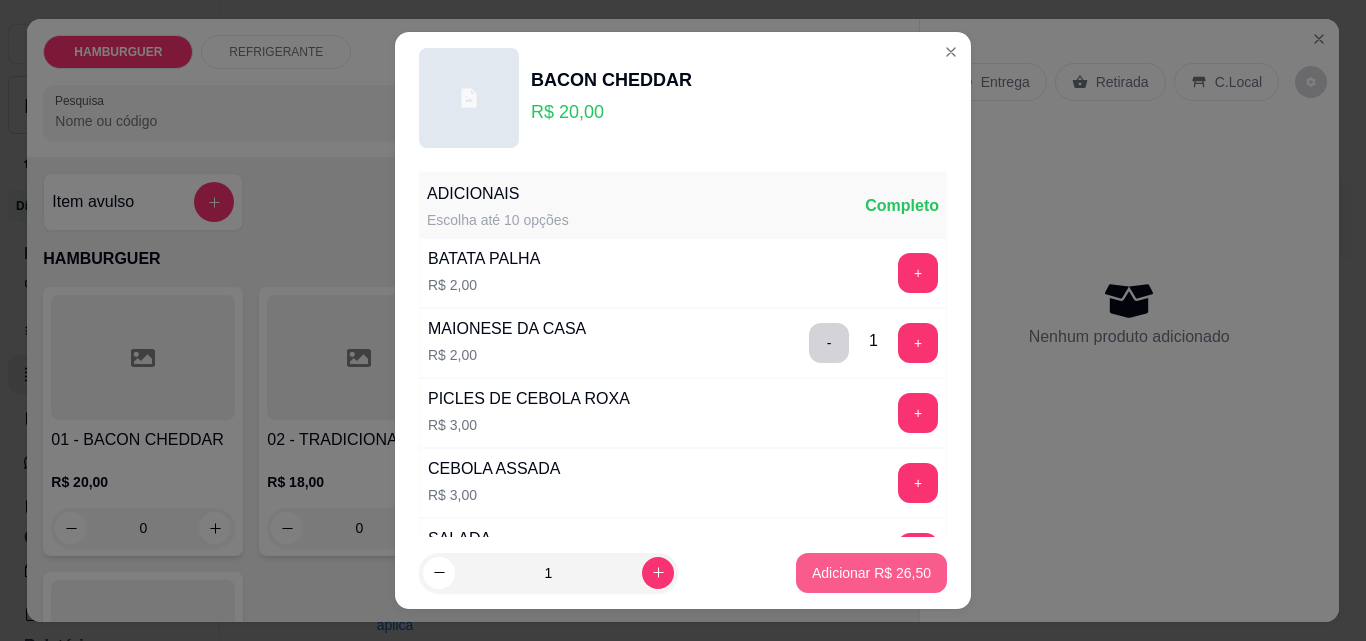 click on "Adicionar   R$ 26,50" at bounding box center (871, 573) 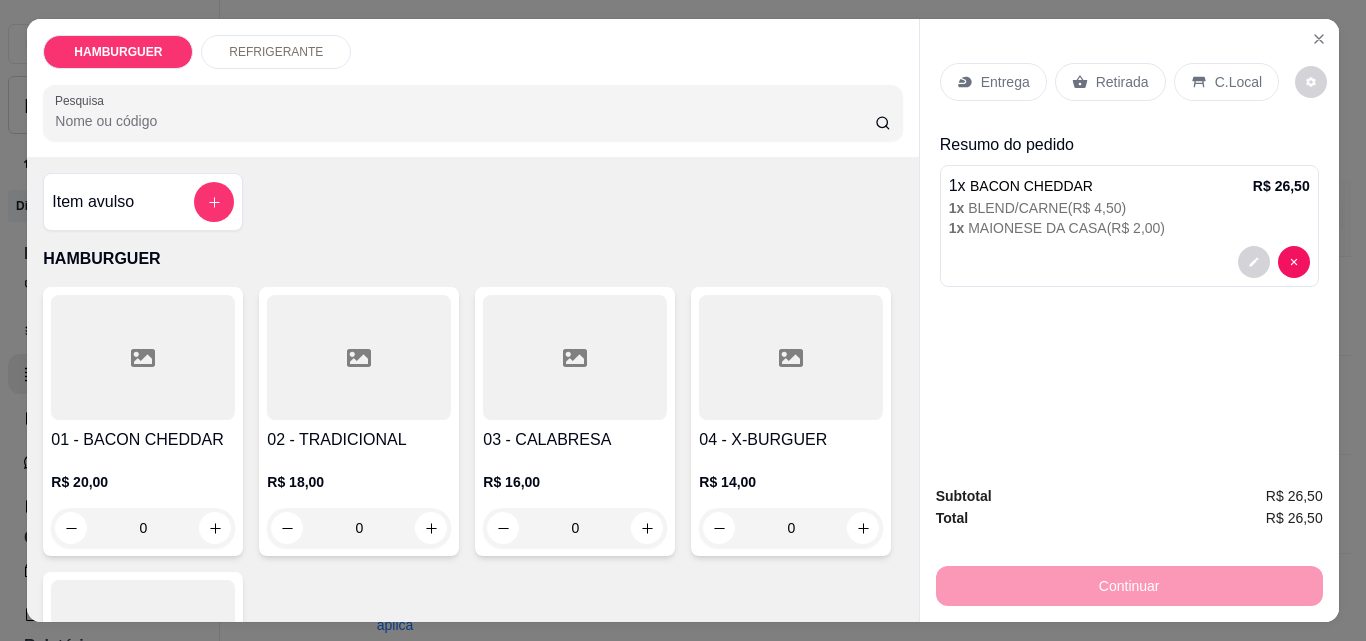 click on "Entrega" at bounding box center (1005, 82) 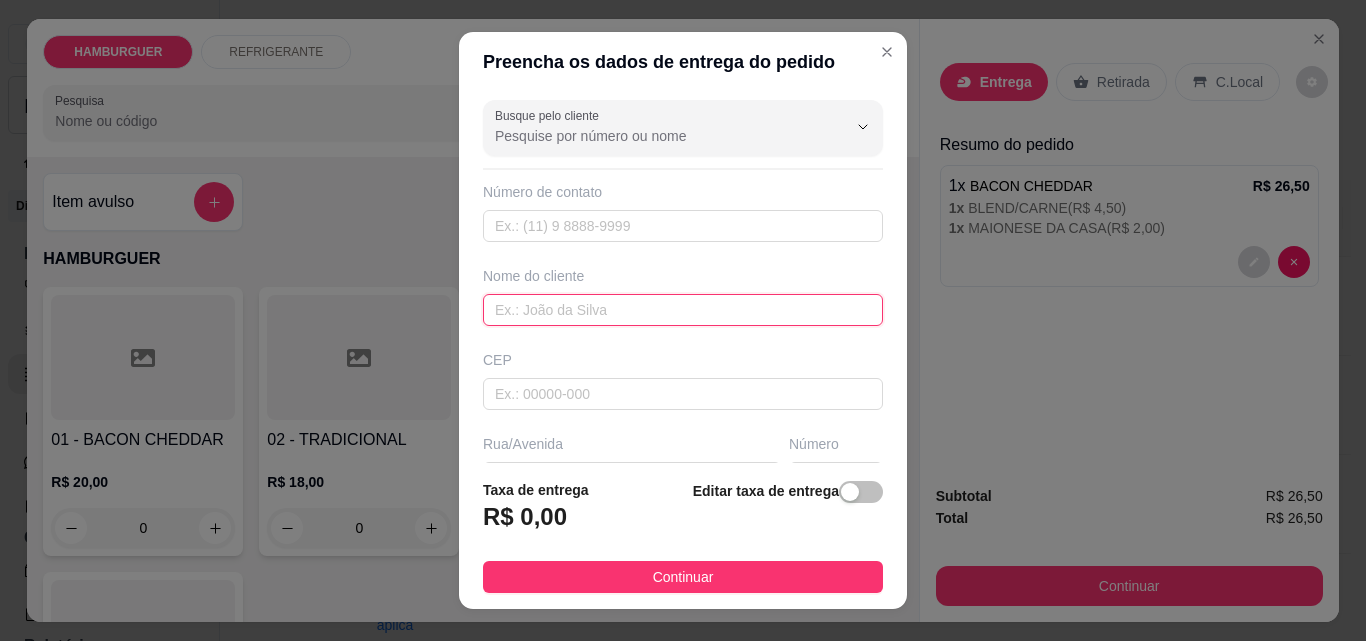 click at bounding box center (683, 310) 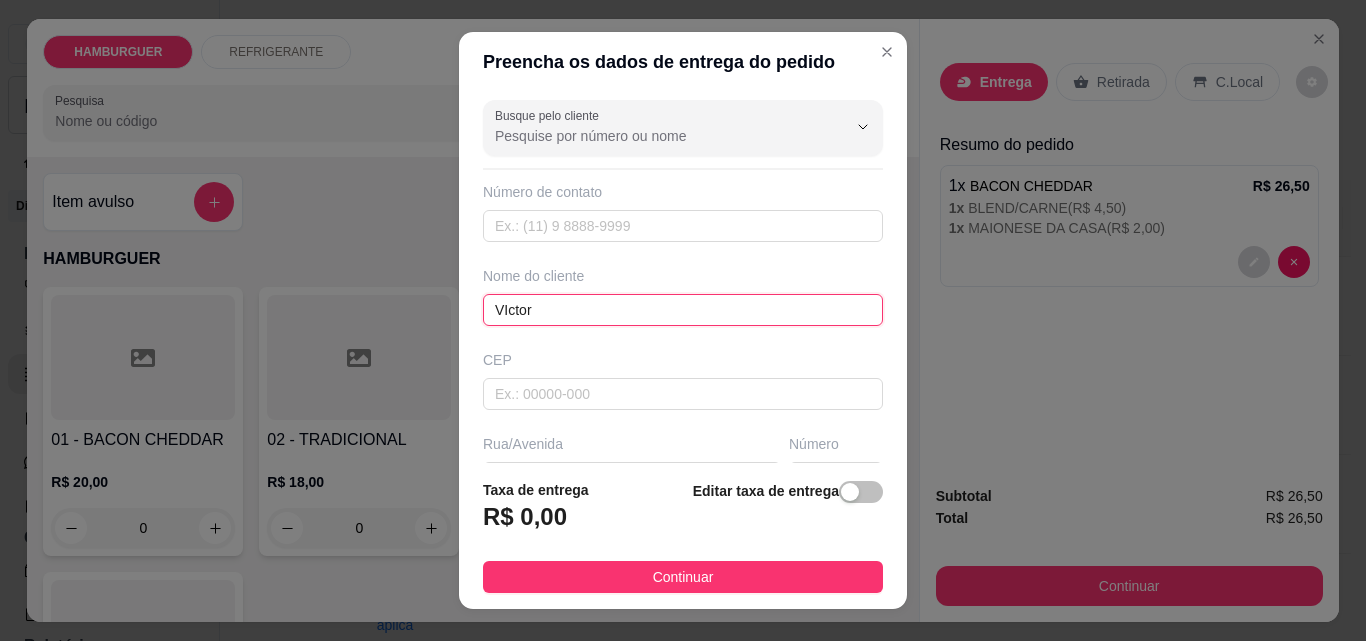 click on "VIctor" at bounding box center [683, 310] 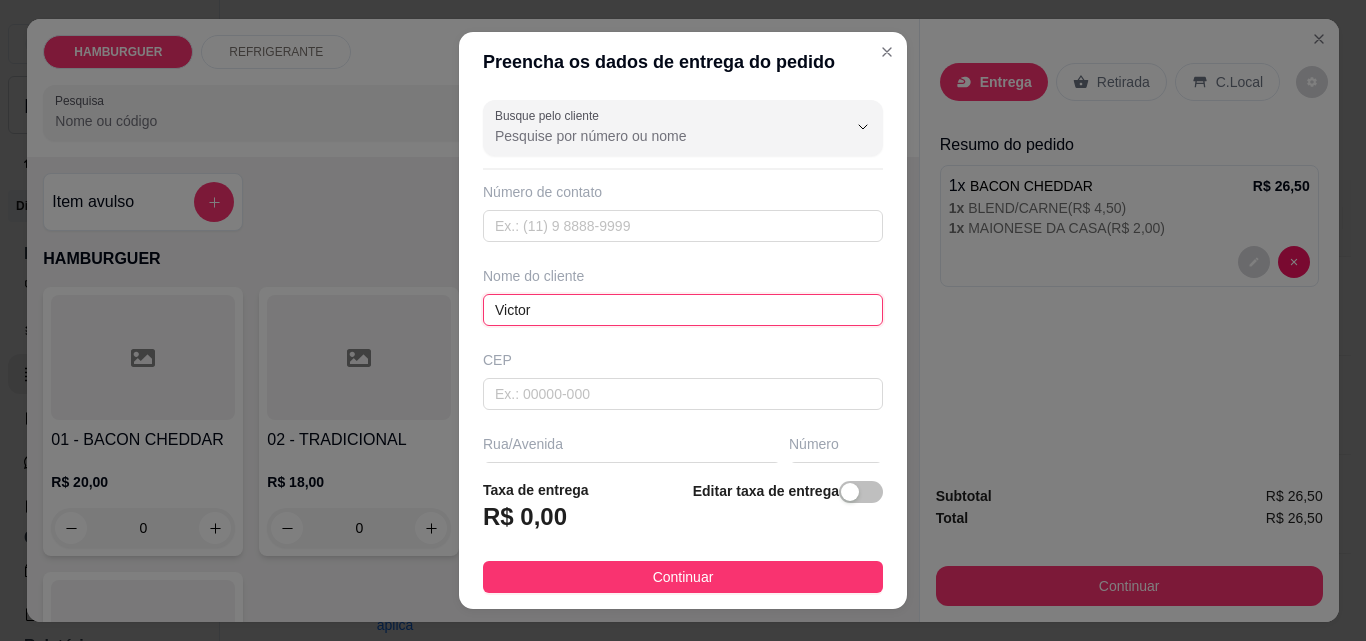 click on "Victor" at bounding box center [683, 310] 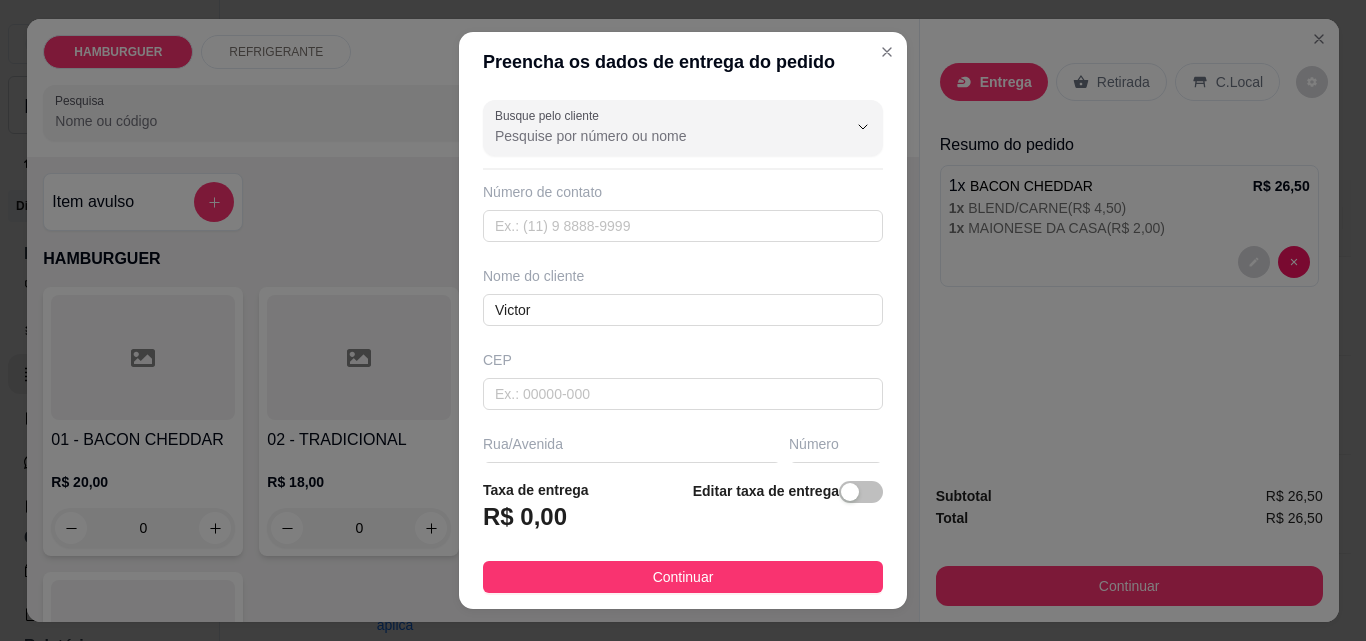 drag, startPoint x: 844, startPoint y: 487, endPoint x: 778, endPoint y: 491, distance: 66.1211 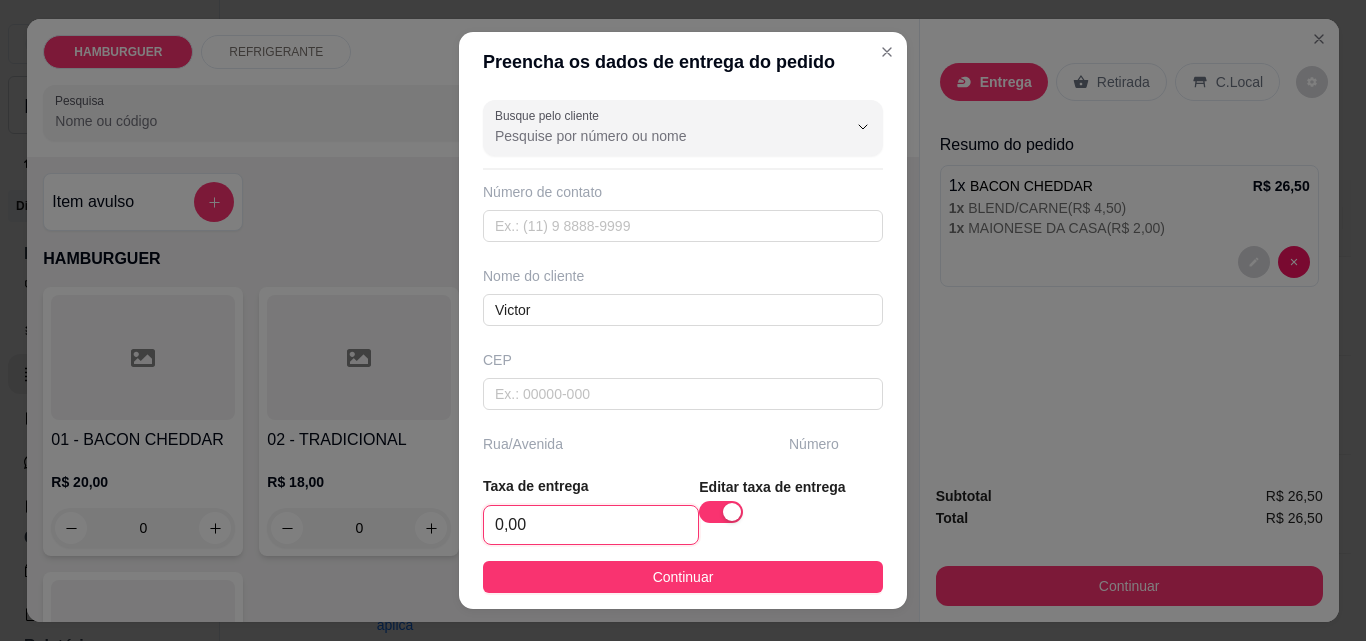 click on "0,00" at bounding box center (591, 525) 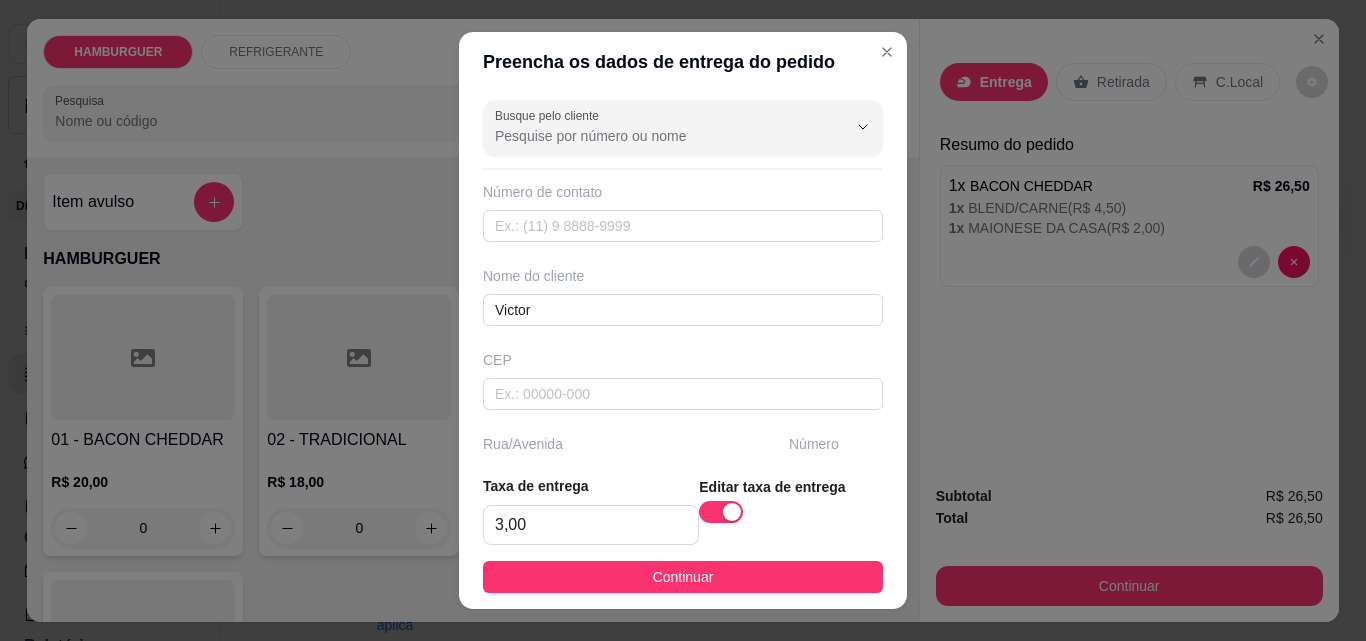 click on "Continuar" at bounding box center (683, 577) 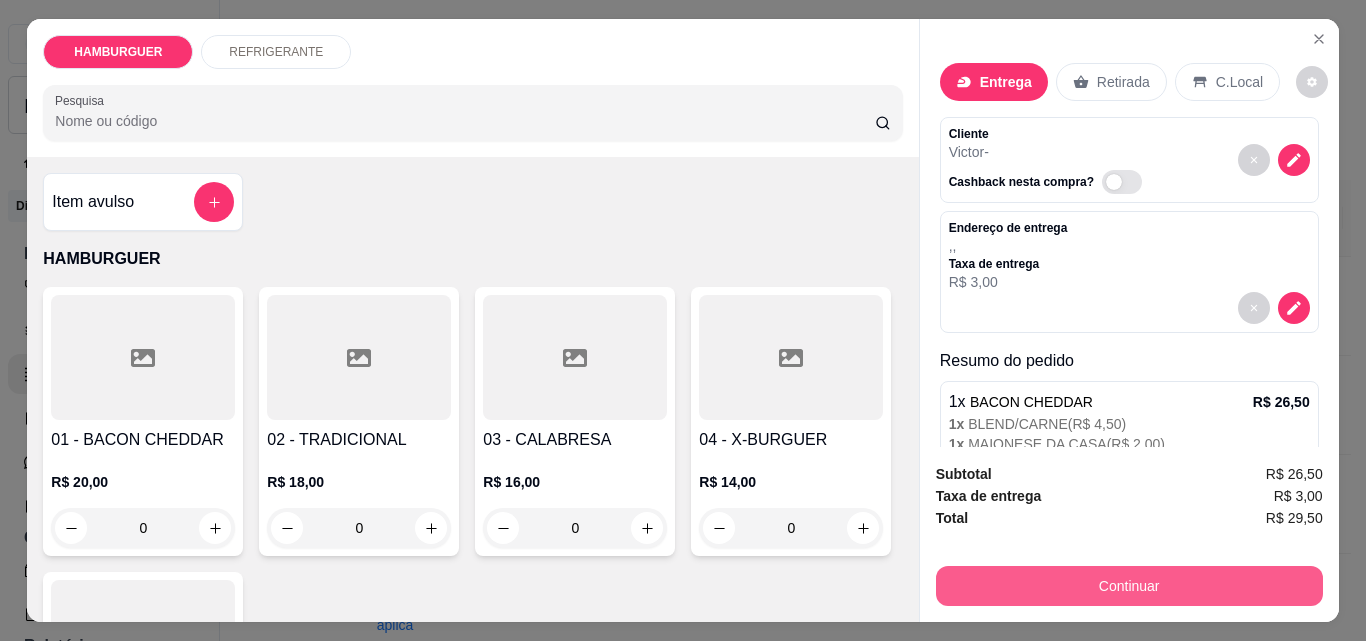 click on "Continuar" at bounding box center (1129, 586) 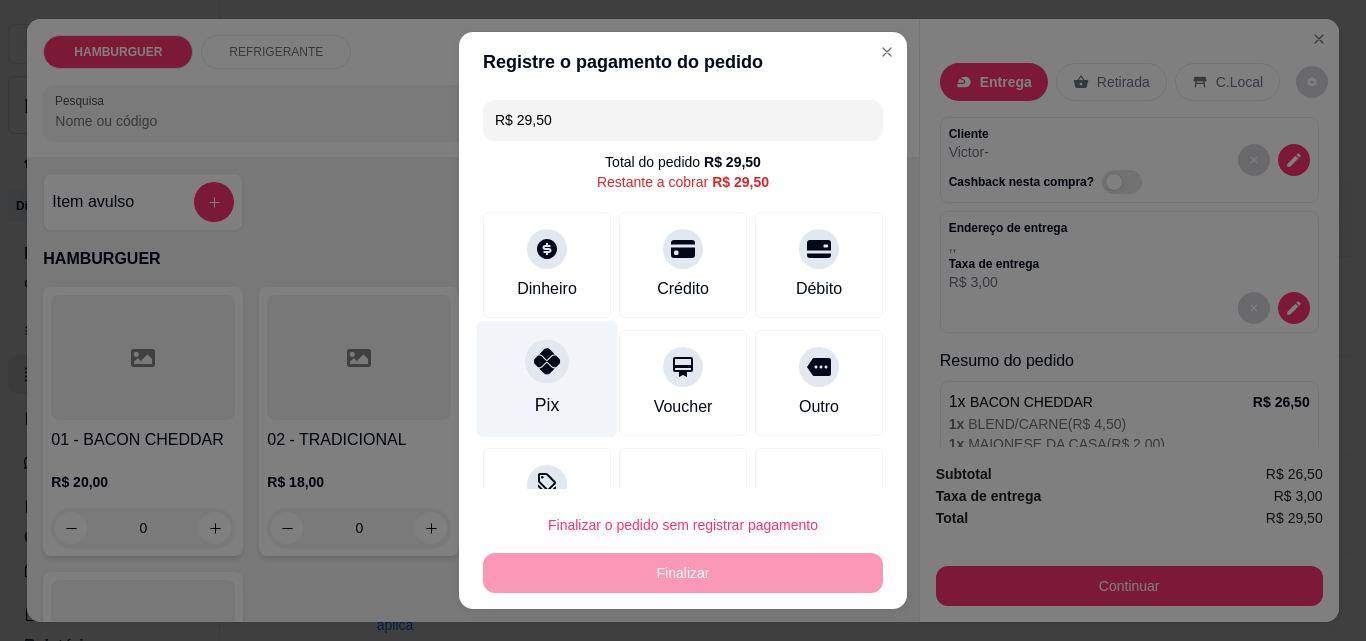 click 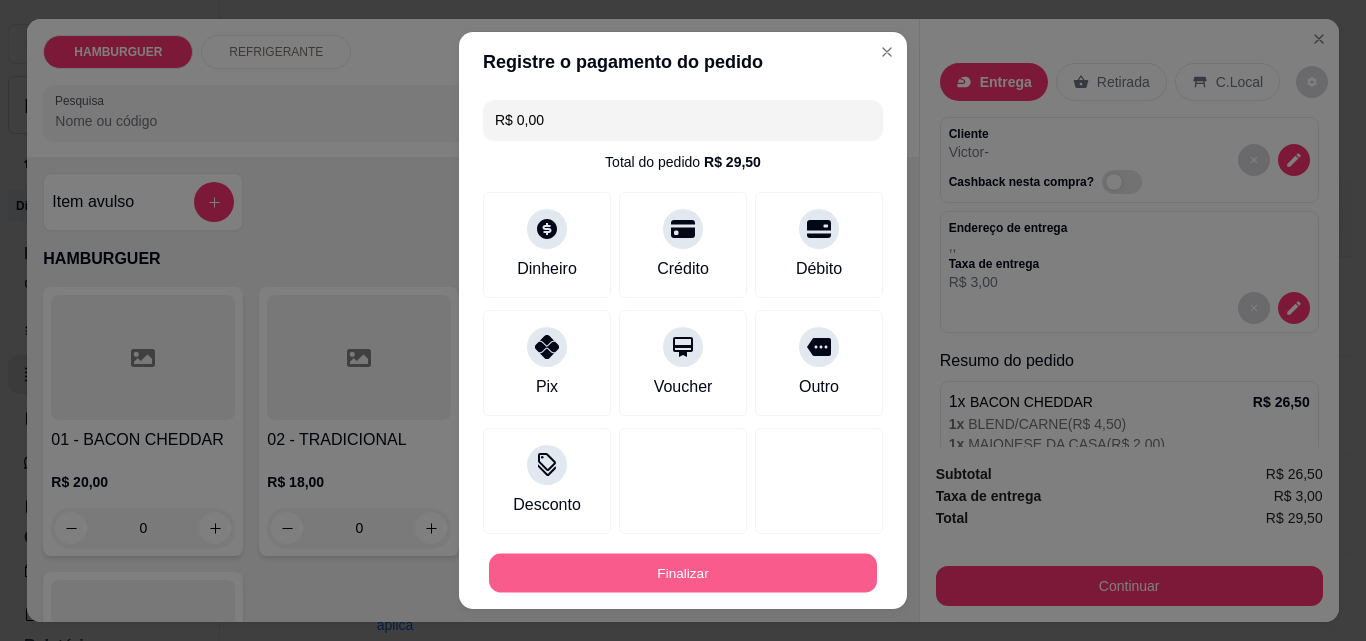 click on "Finalizar" at bounding box center [683, 573] 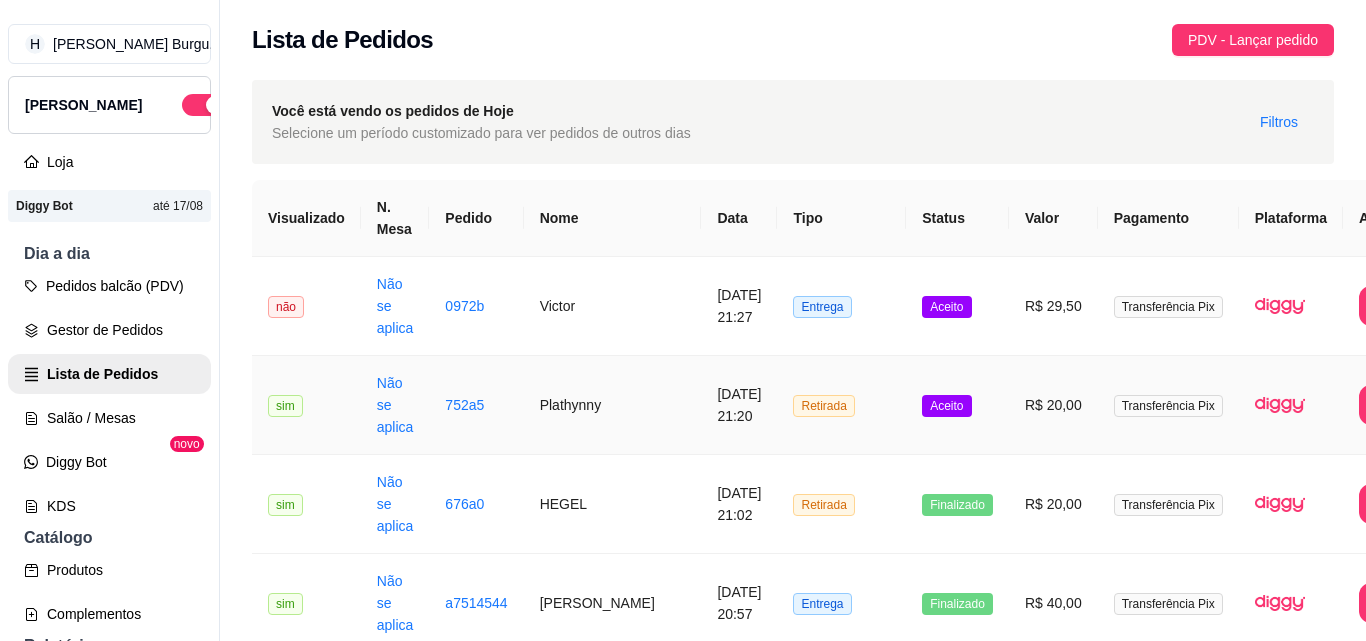 click on "Retirada" at bounding box center [841, 405] 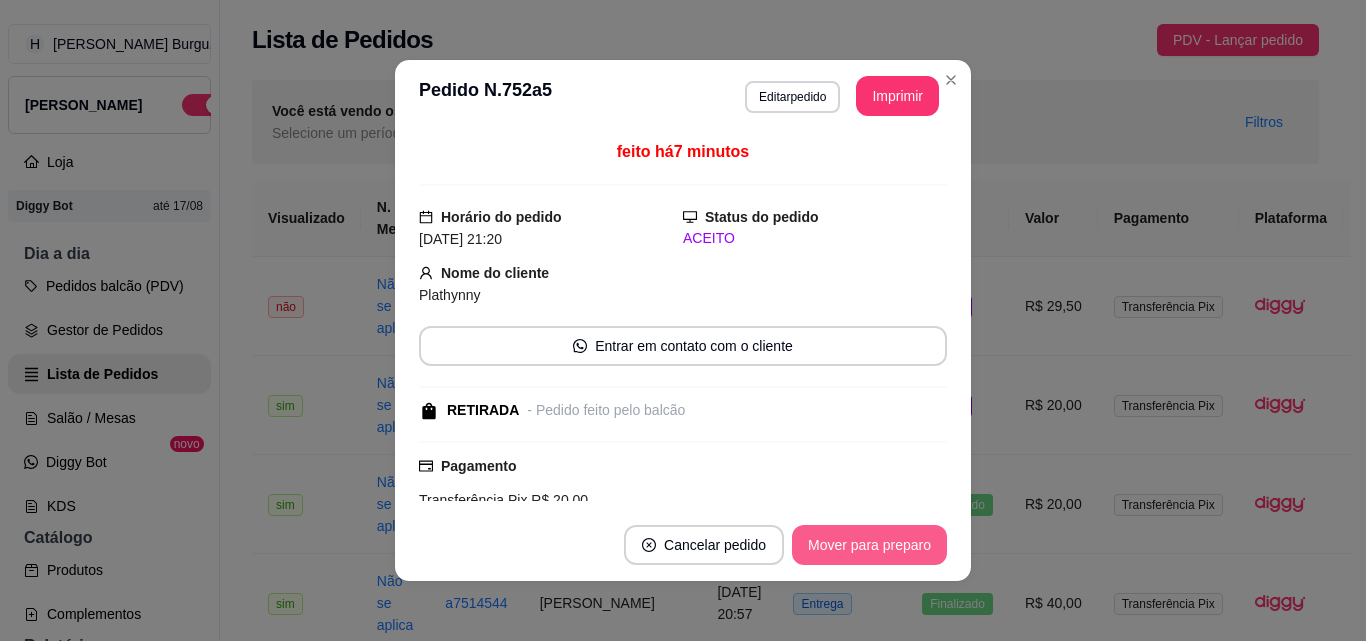 click on "Mover para preparo" at bounding box center [869, 545] 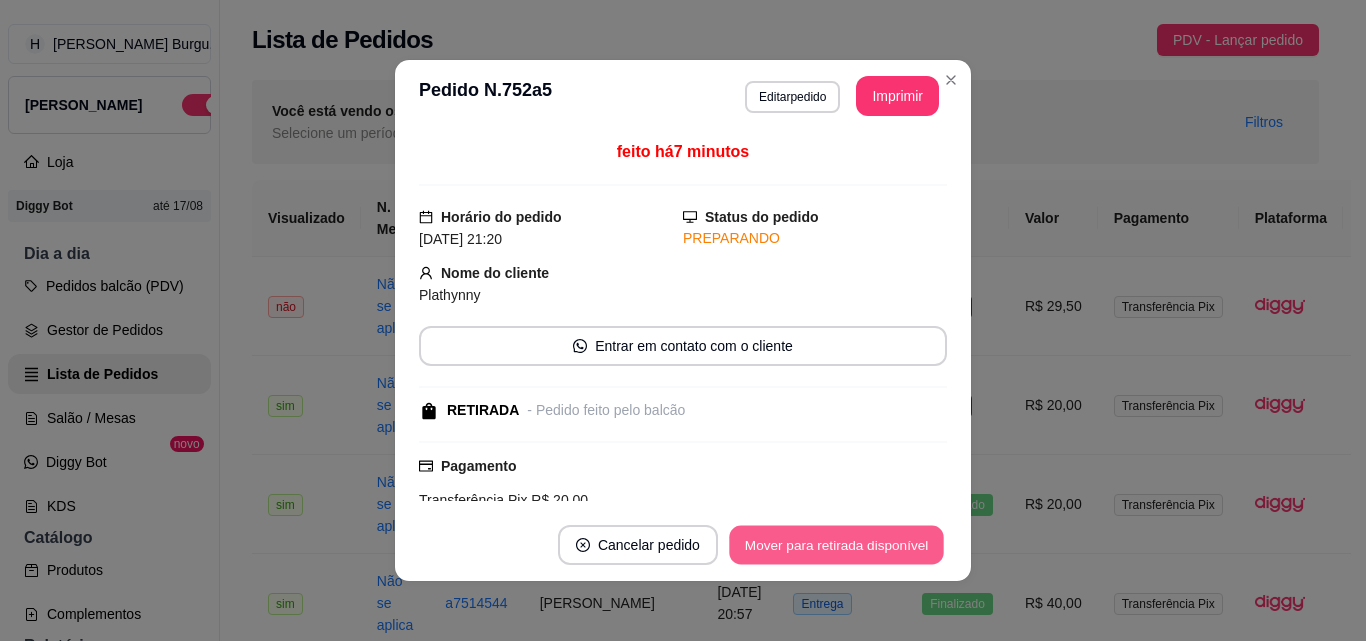 click on "Mover para retirada disponível" at bounding box center [836, 545] 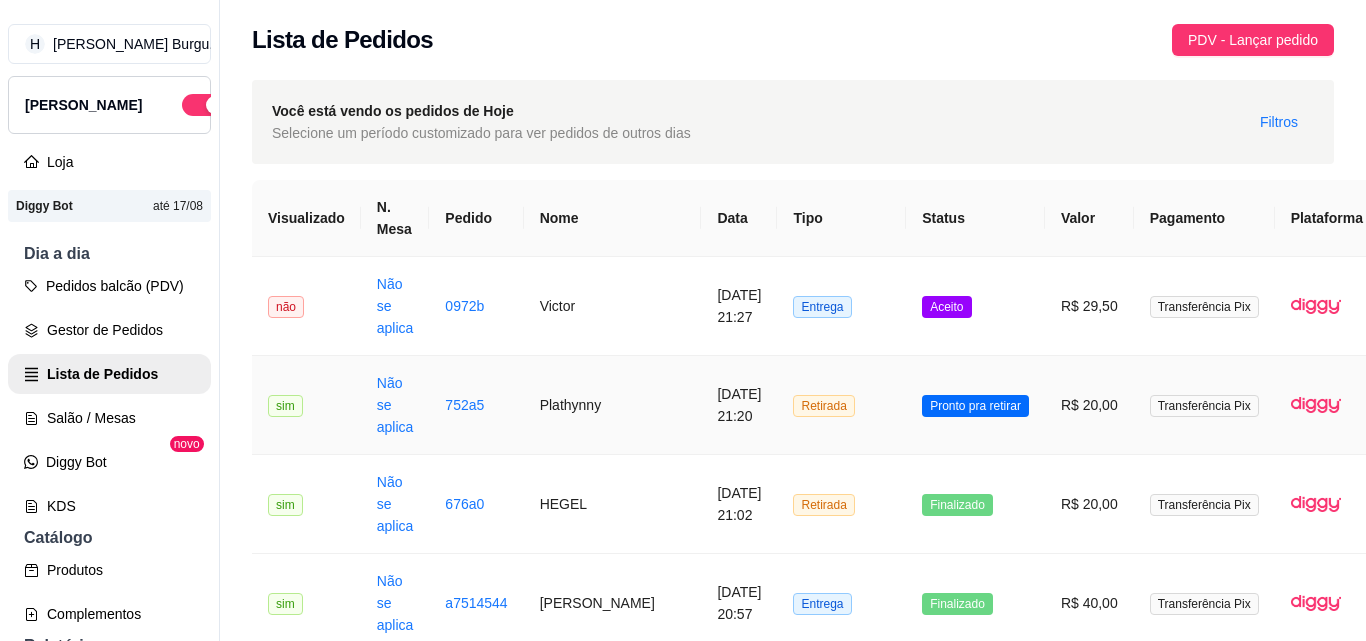 click on "Retirada" at bounding box center [841, 405] 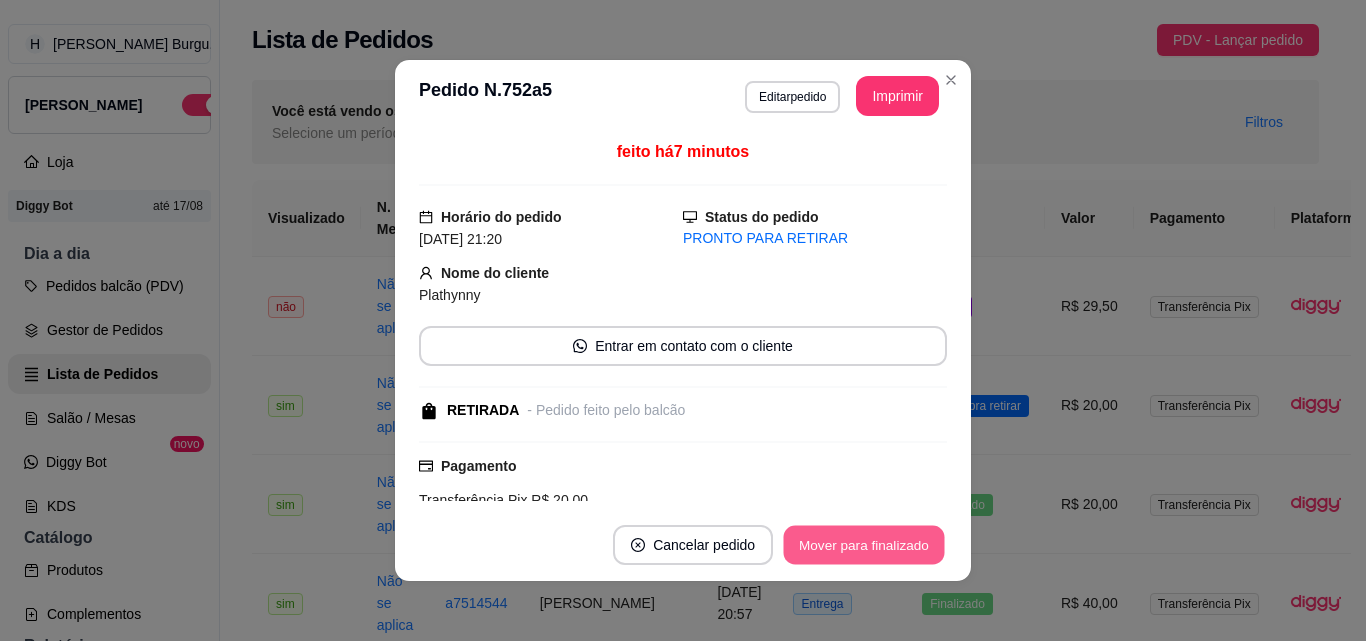 click on "Mover para finalizado" at bounding box center (864, 545) 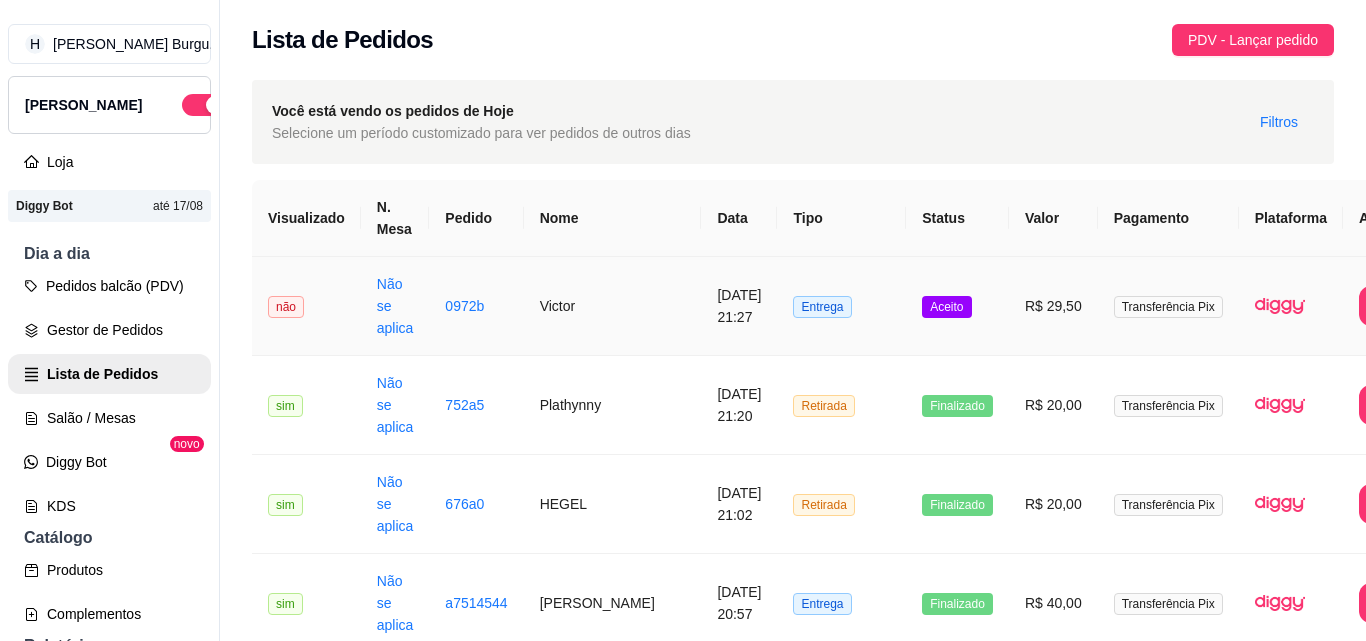 click on "Entrega" at bounding box center (841, 306) 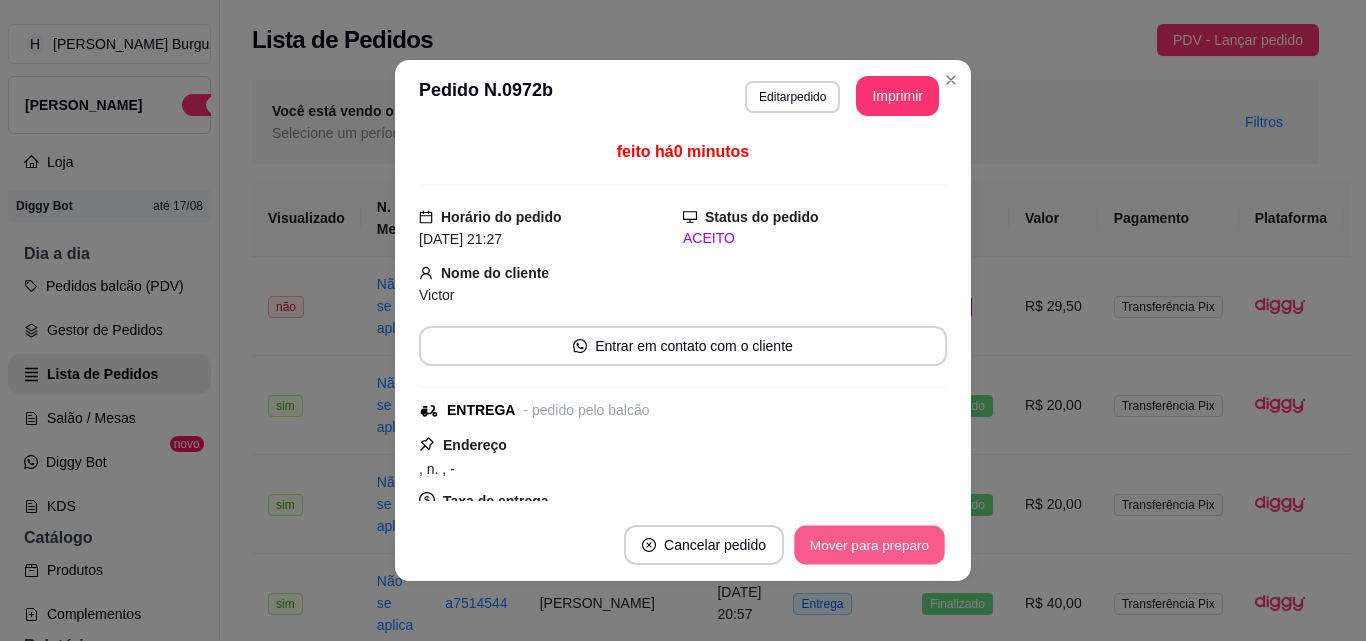 click on "Mover para preparo" at bounding box center (869, 545) 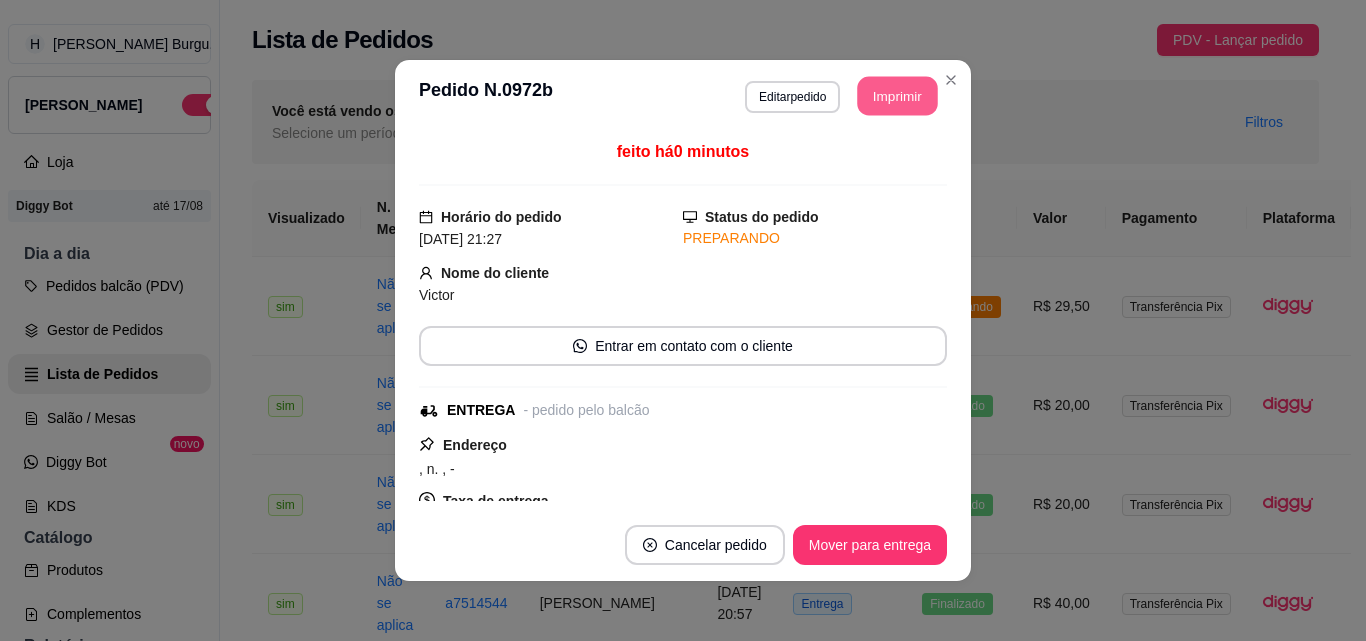 click on "Imprimir" at bounding box center [898, 96] 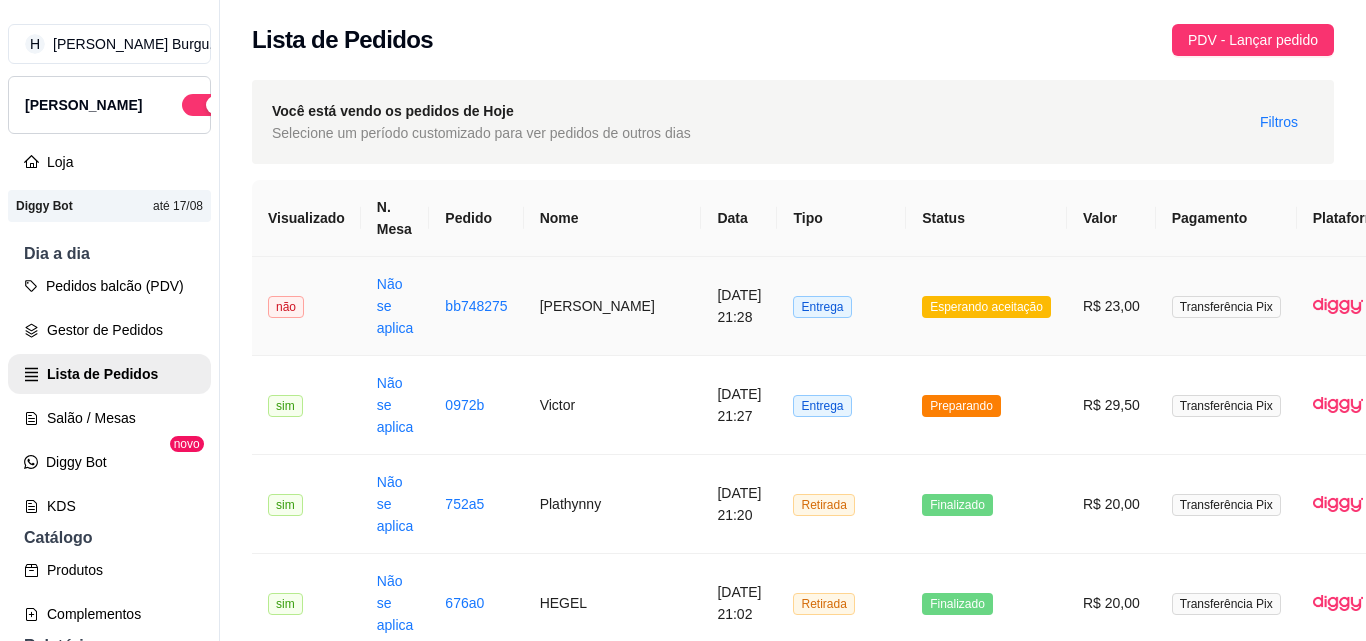 click on "Entrega" at bounding box center [841, 306] 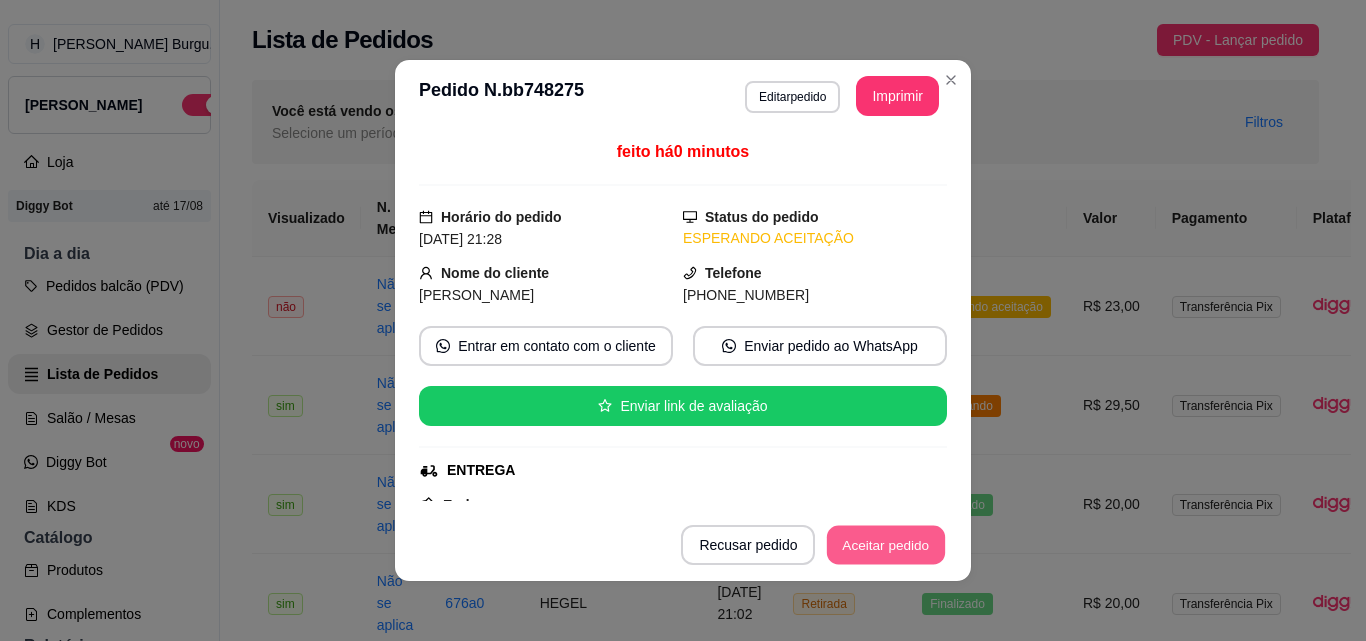 click on "Aceitar pedido" at bounding box center [886, 545] 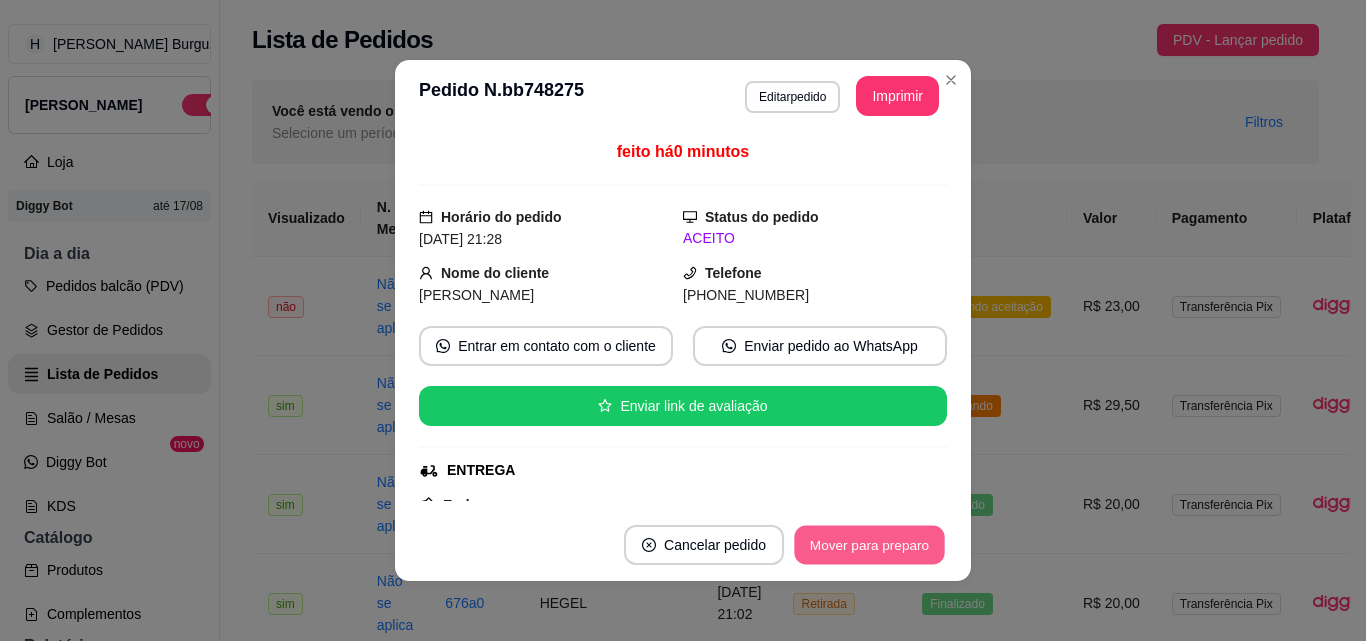 click on "Mover para preparo" at bounding box center (869, 545) 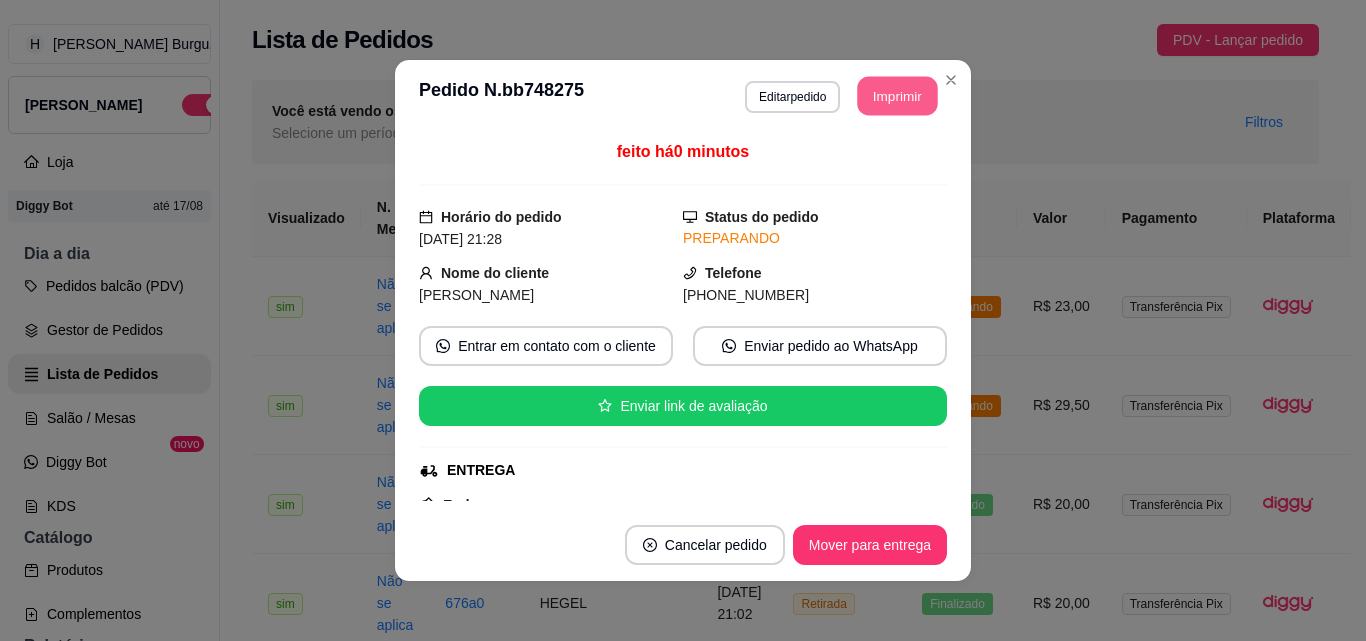 click on "Imprimir" at bounding box center (898, 96) 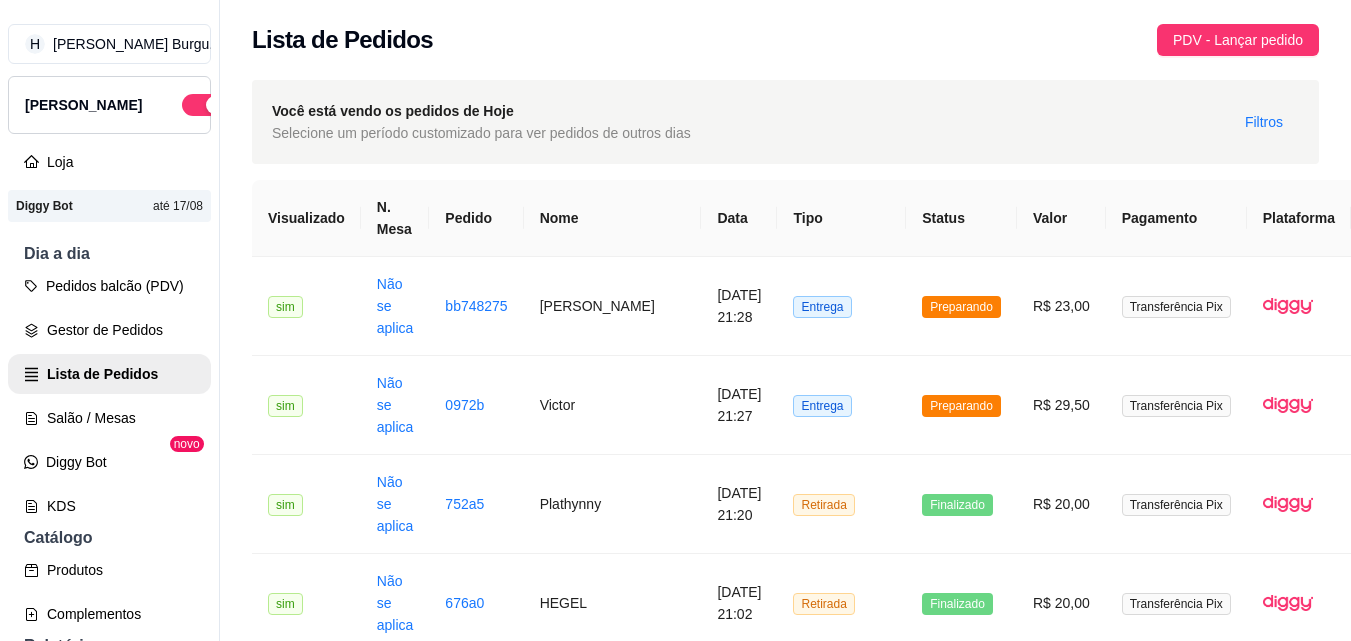 scroll, scrollTop: 0, scrollLeft: 0, axis: both 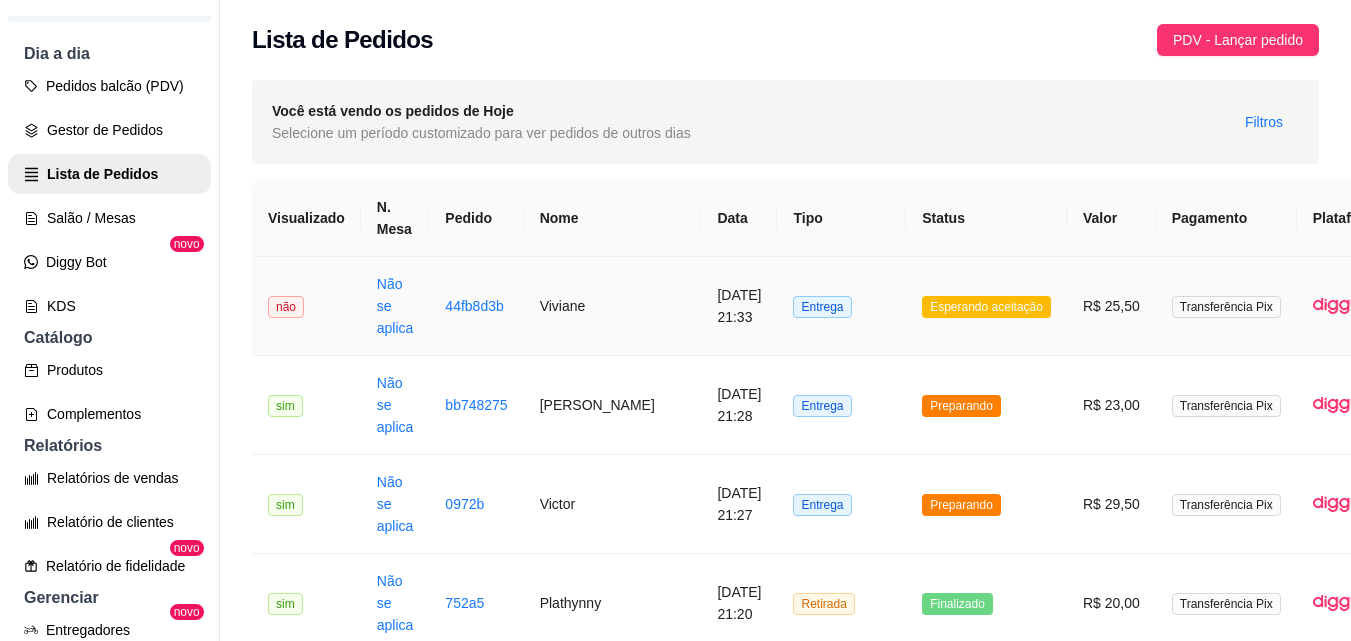 click on "Entrega" at bounding box center [841, 306] 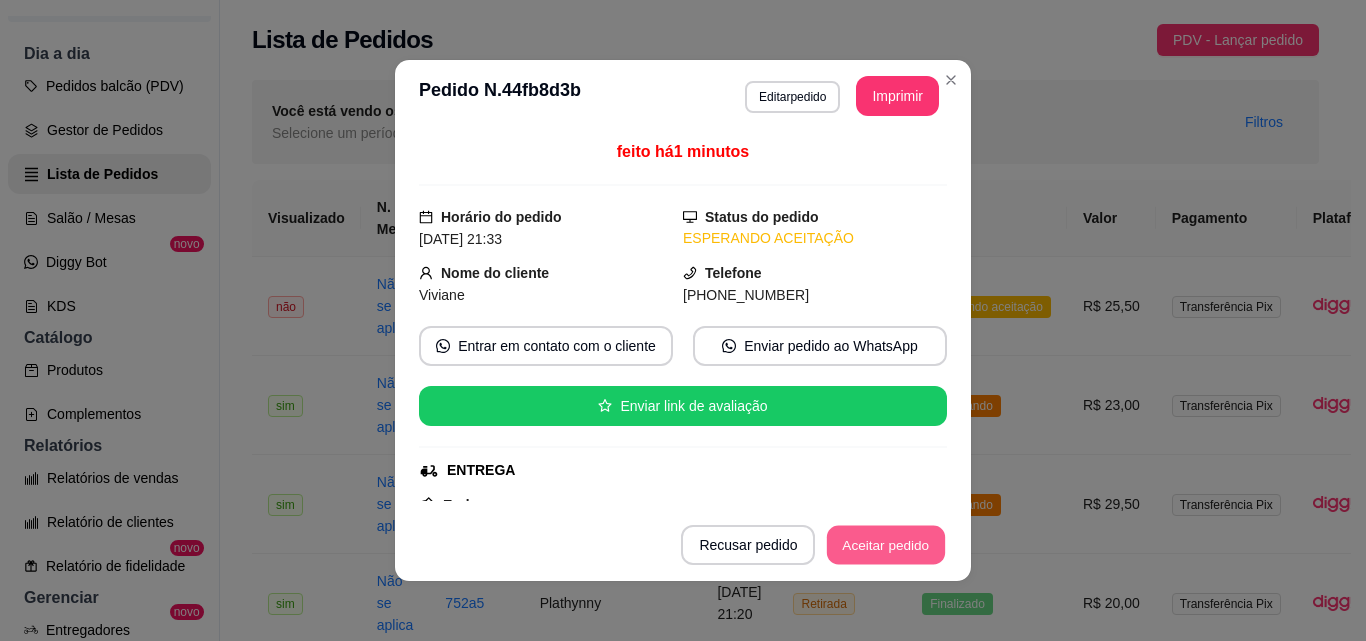 click on "Aceitar pedido" at bounding box center [886, 545] 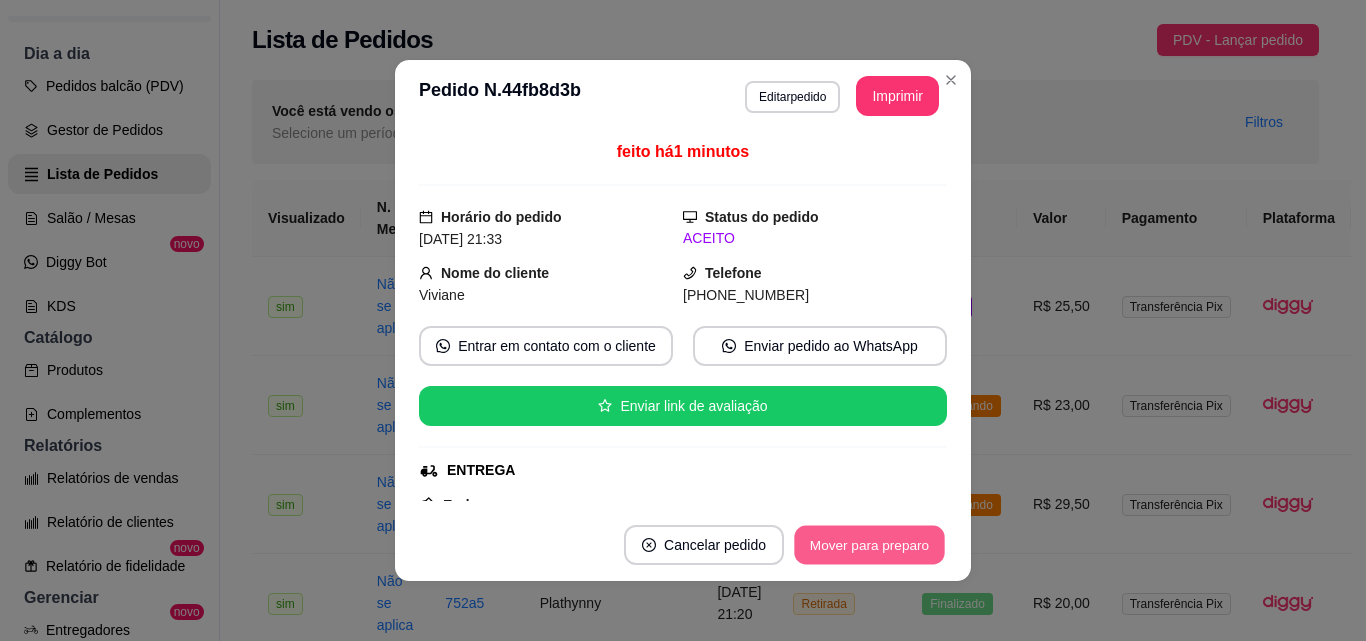 click on "Mover para preparo" at bounding box center [869, 545] 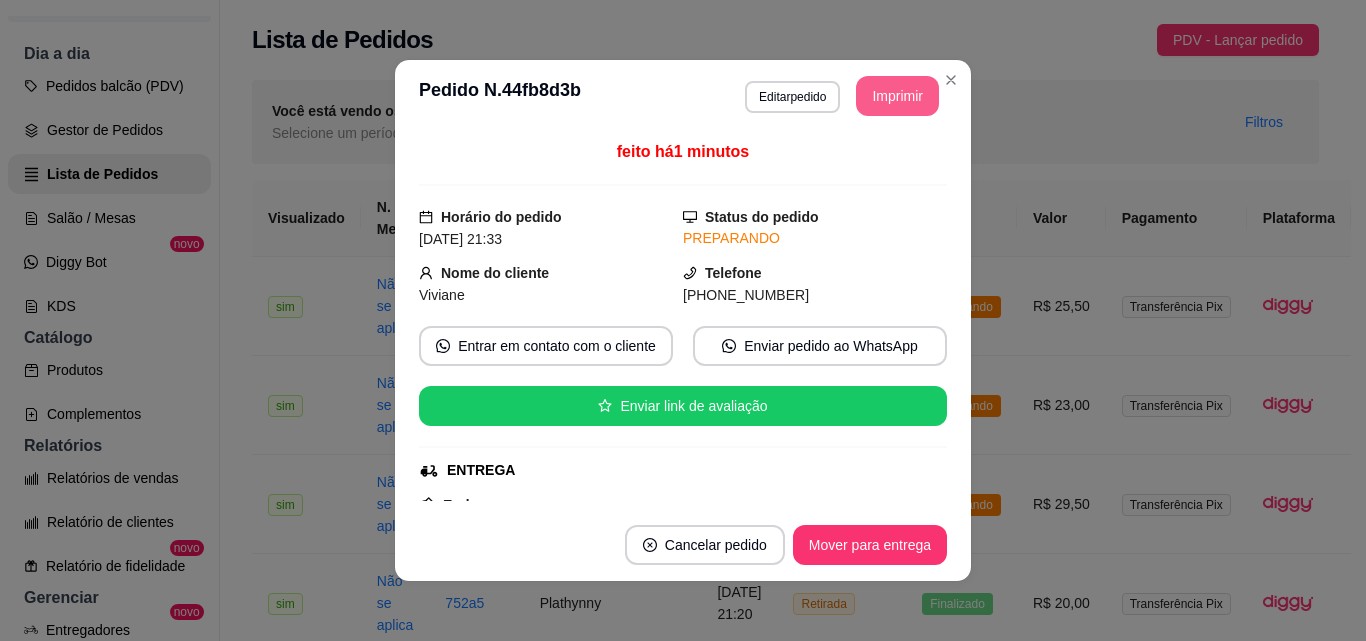 click on "Imprimir" at bounding box center [897, 96] 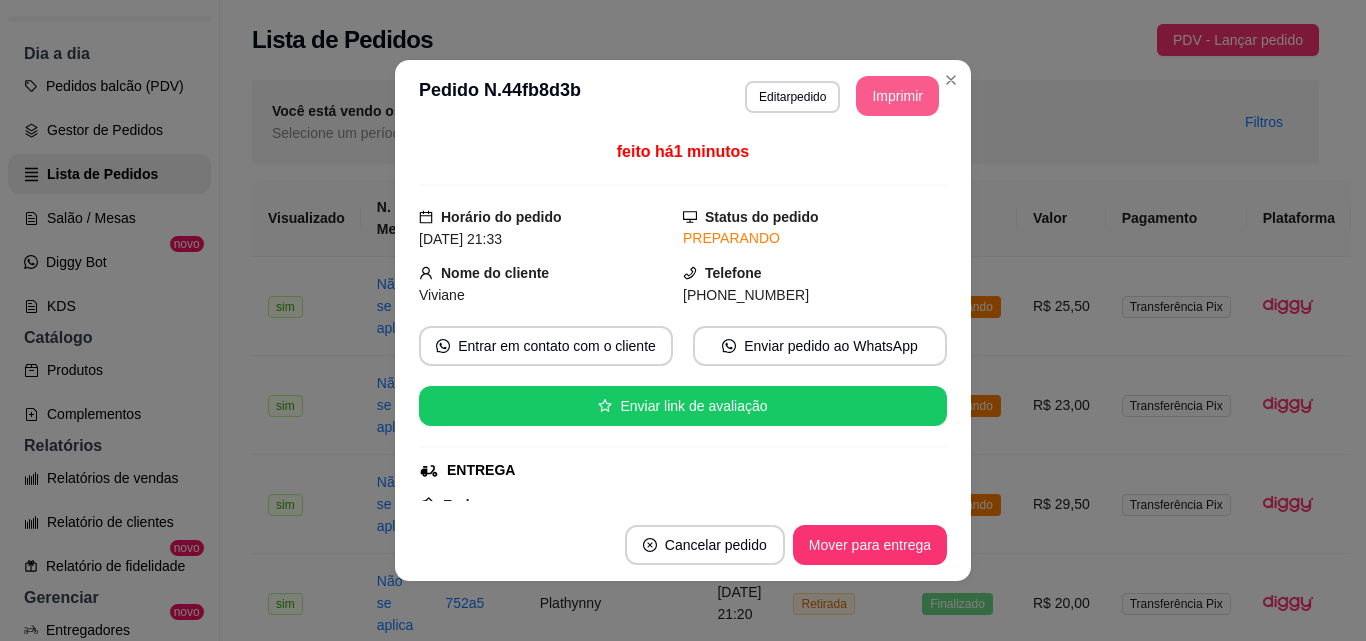 scroll, scrollTop: 0, scrollLeft: 0, axis: both 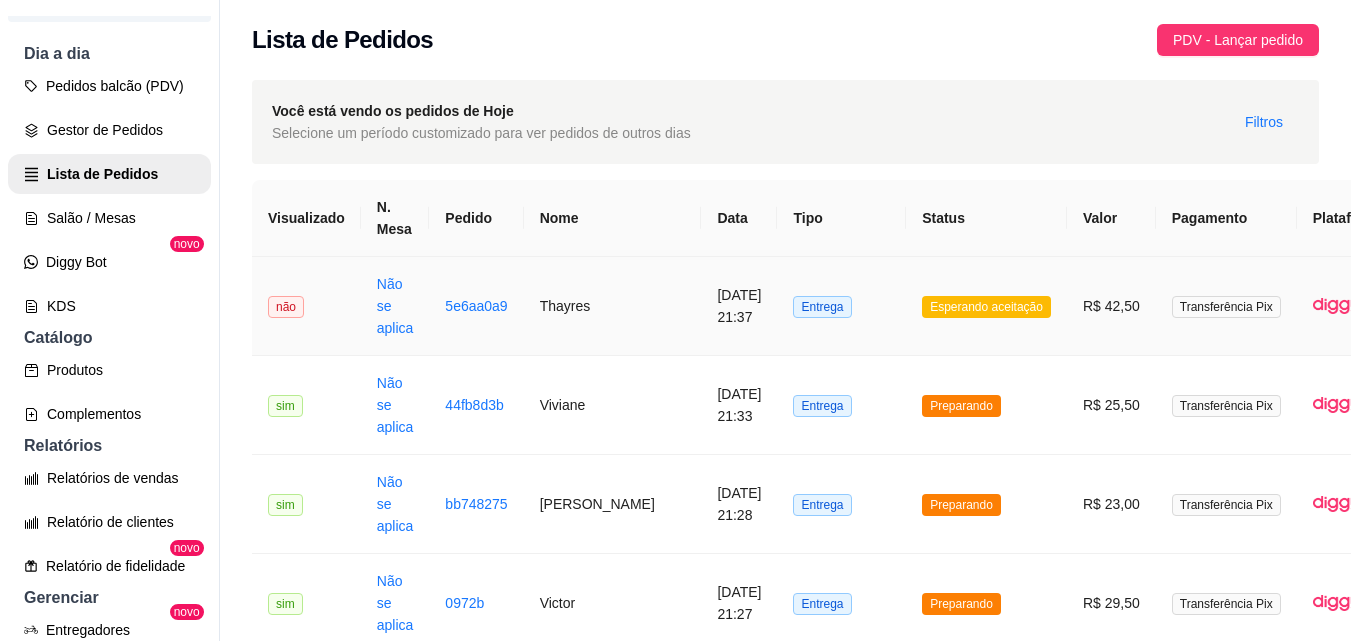 click on "Entrega" at bounding box center [841, 306] 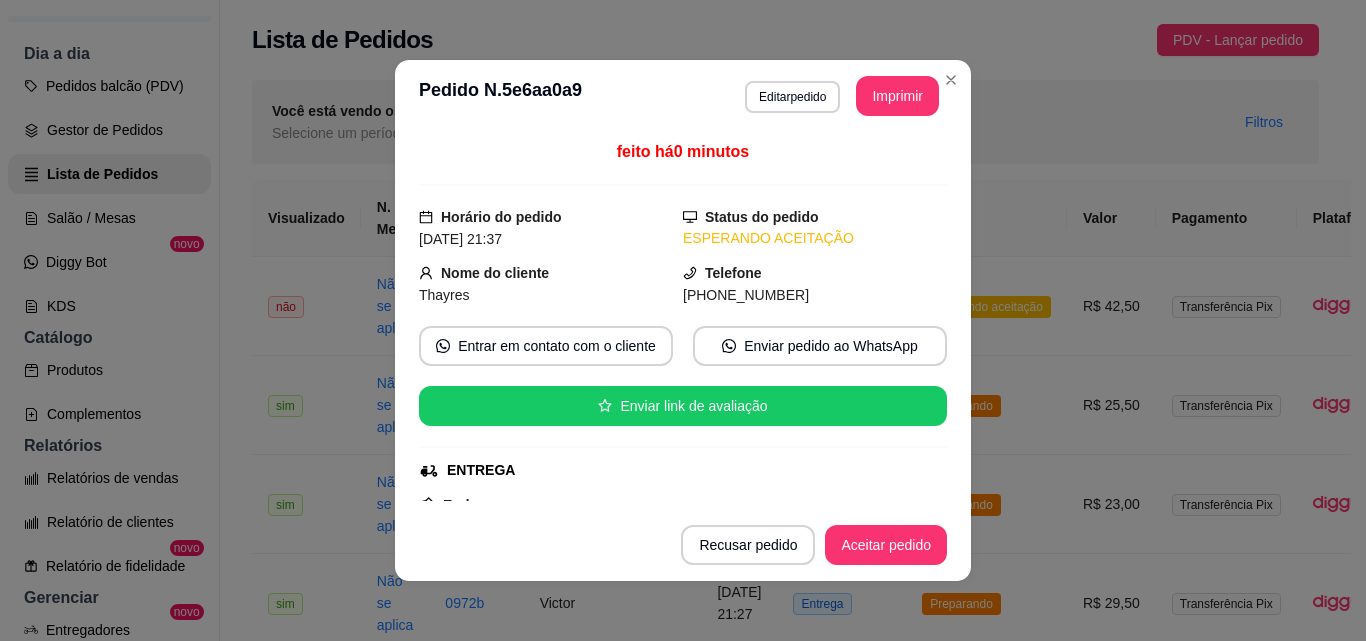 drag, startPoint x: 871, startPoint y: 579, endPoint x: 868, endPoint y: 562, distance: 17.262676 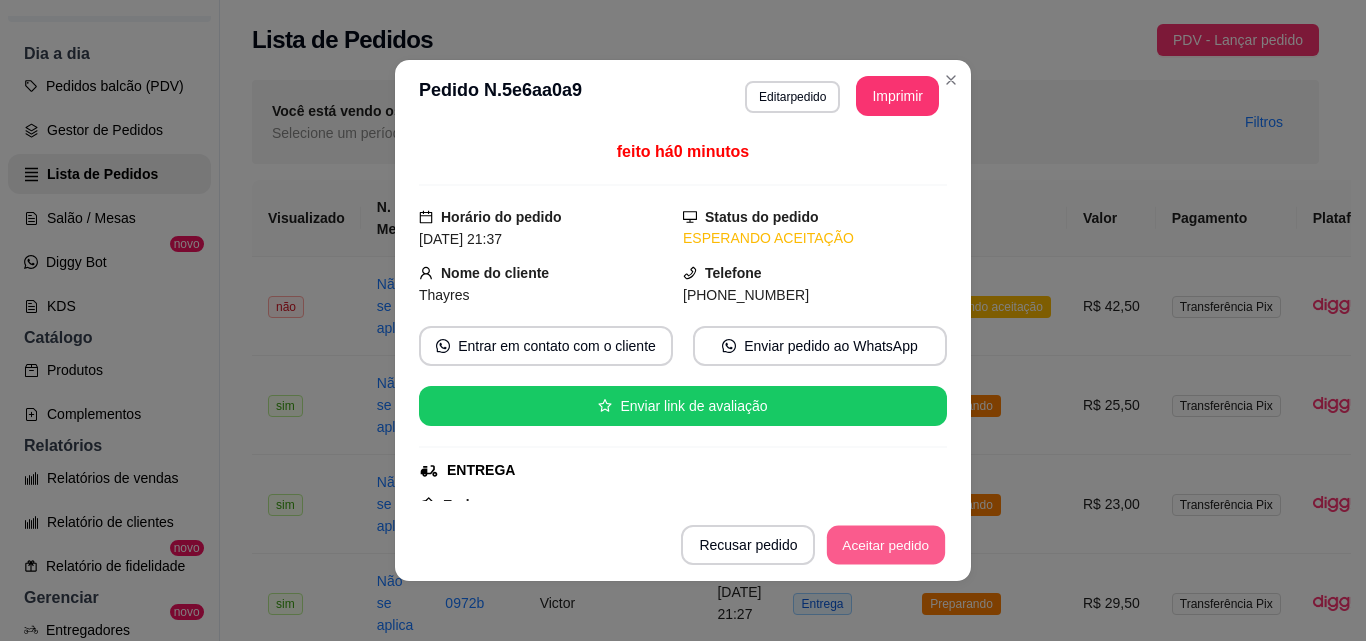 click on "Aceitar pedido" at bounding box center [886, 545] 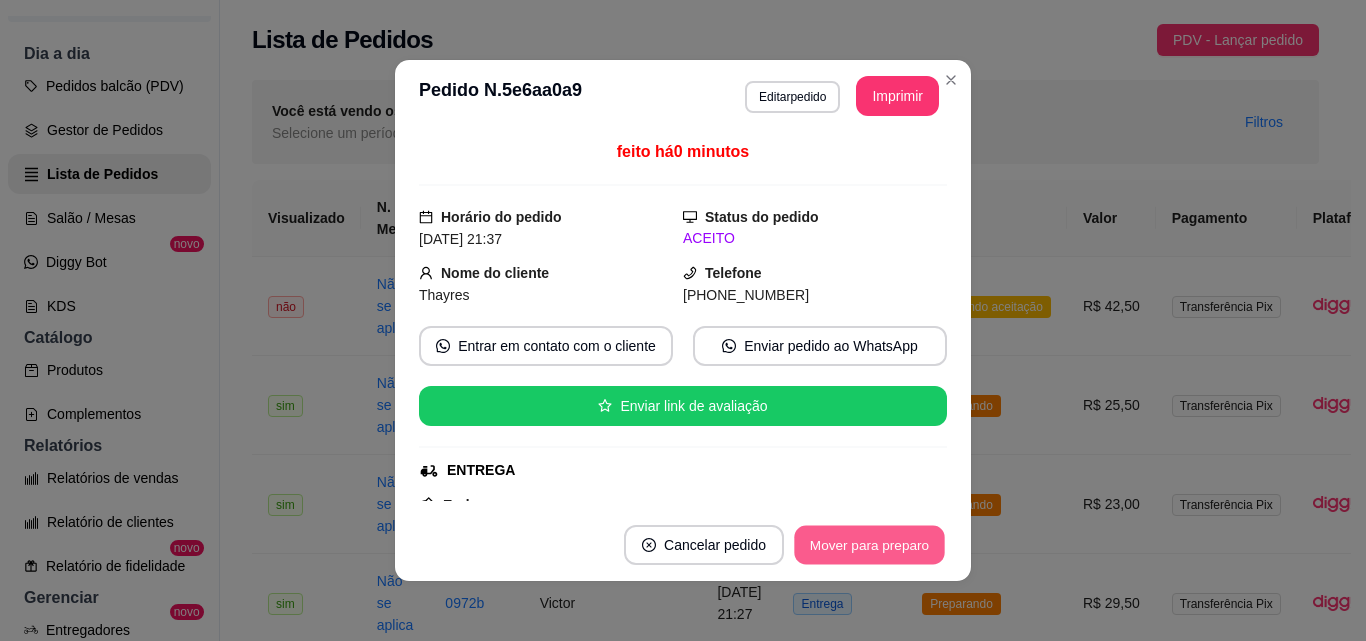 click on "Mover para preparo" at bounding box center (869, 545) 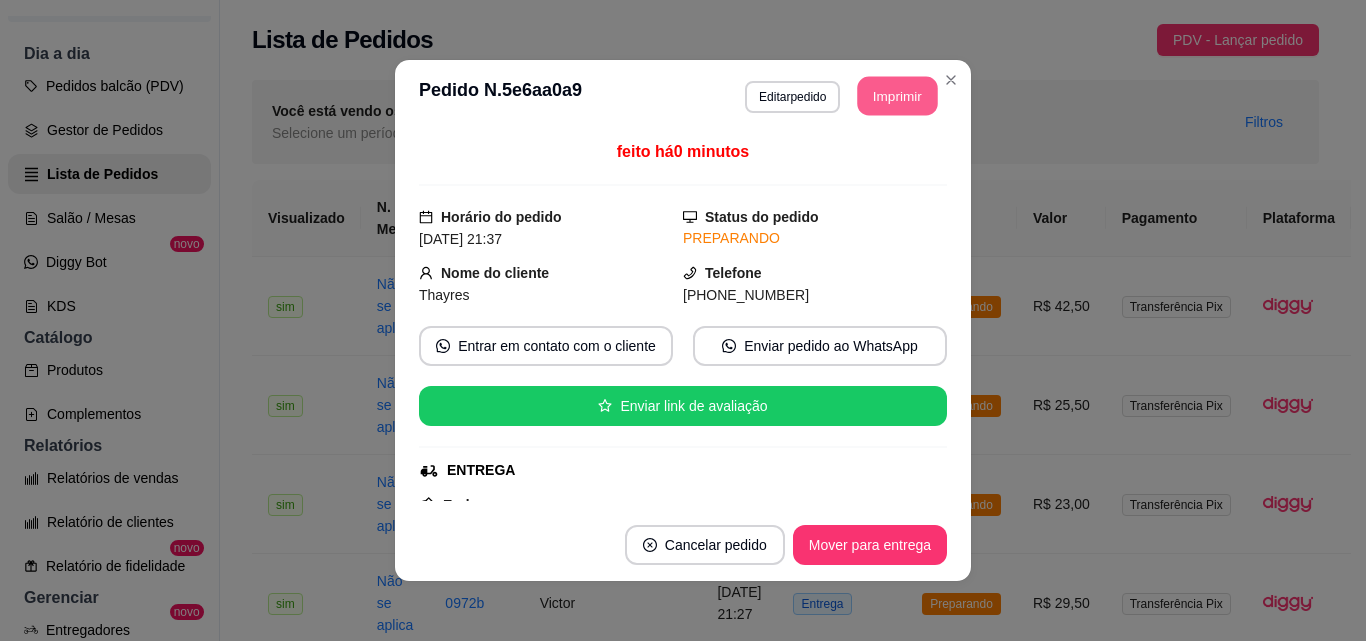 click on "Imprimir" at bounding box center [898, 96] 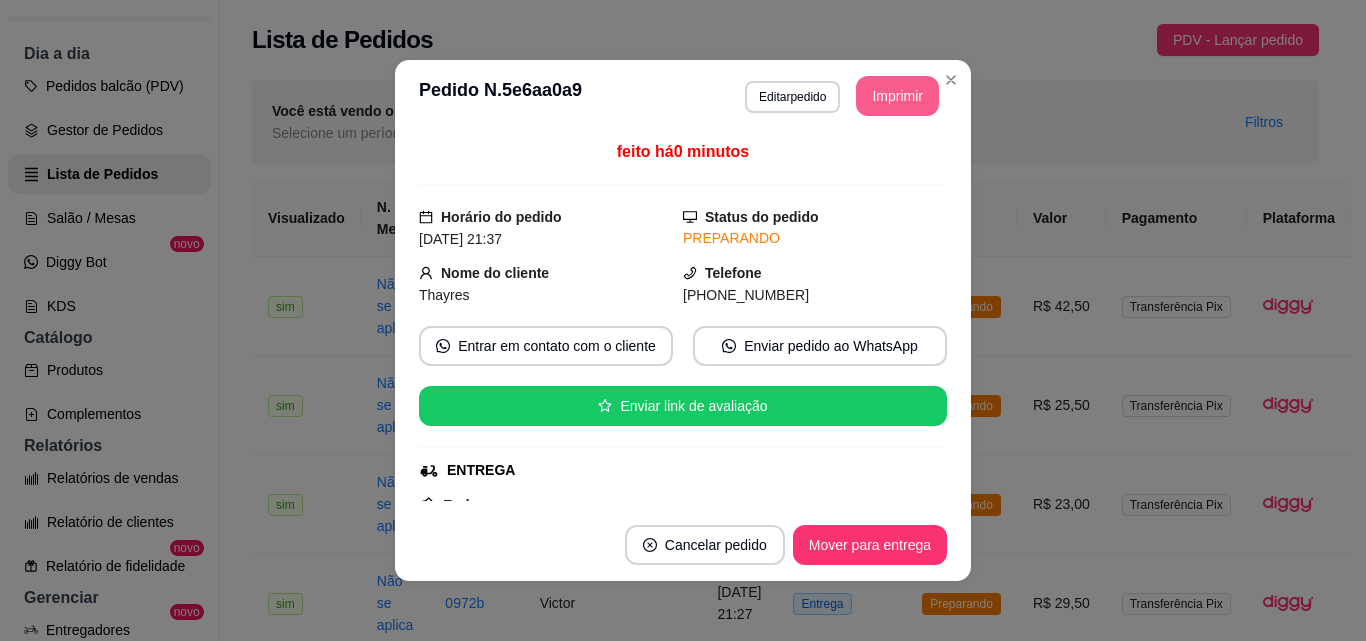 scroll, scrollTop: 0, scrollLeft: 0, axis: both 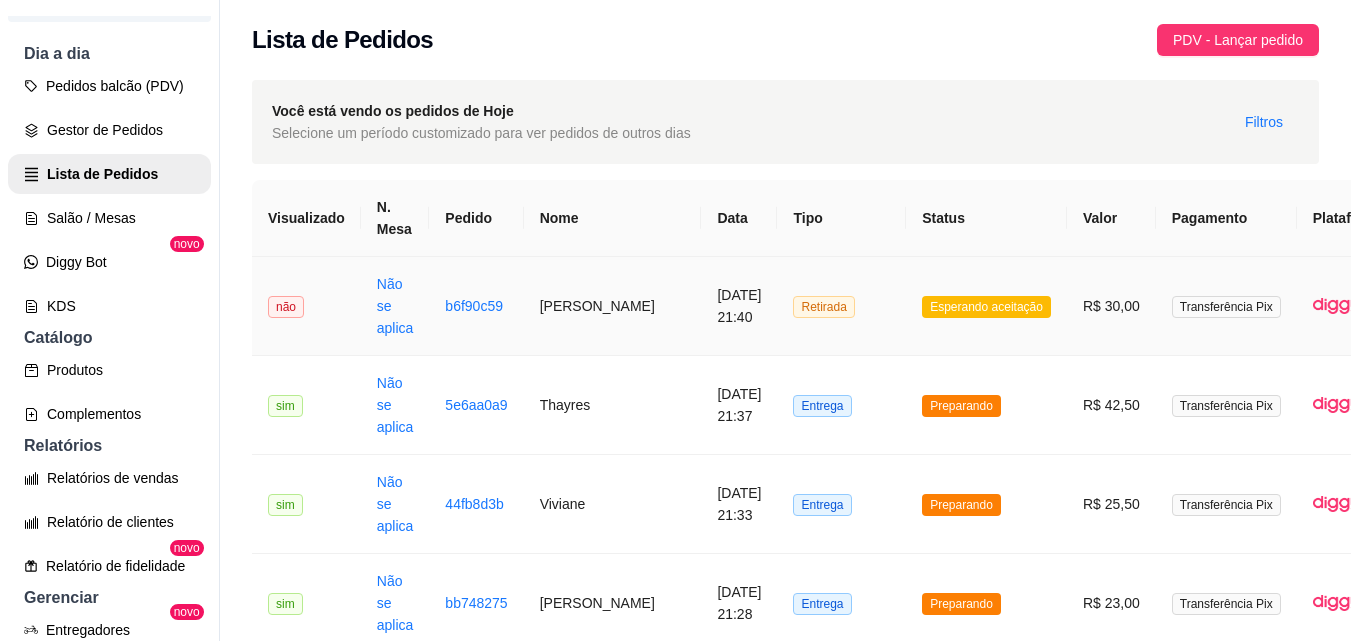 click on "Esperando aceitação" at bounding box center (986, 306) 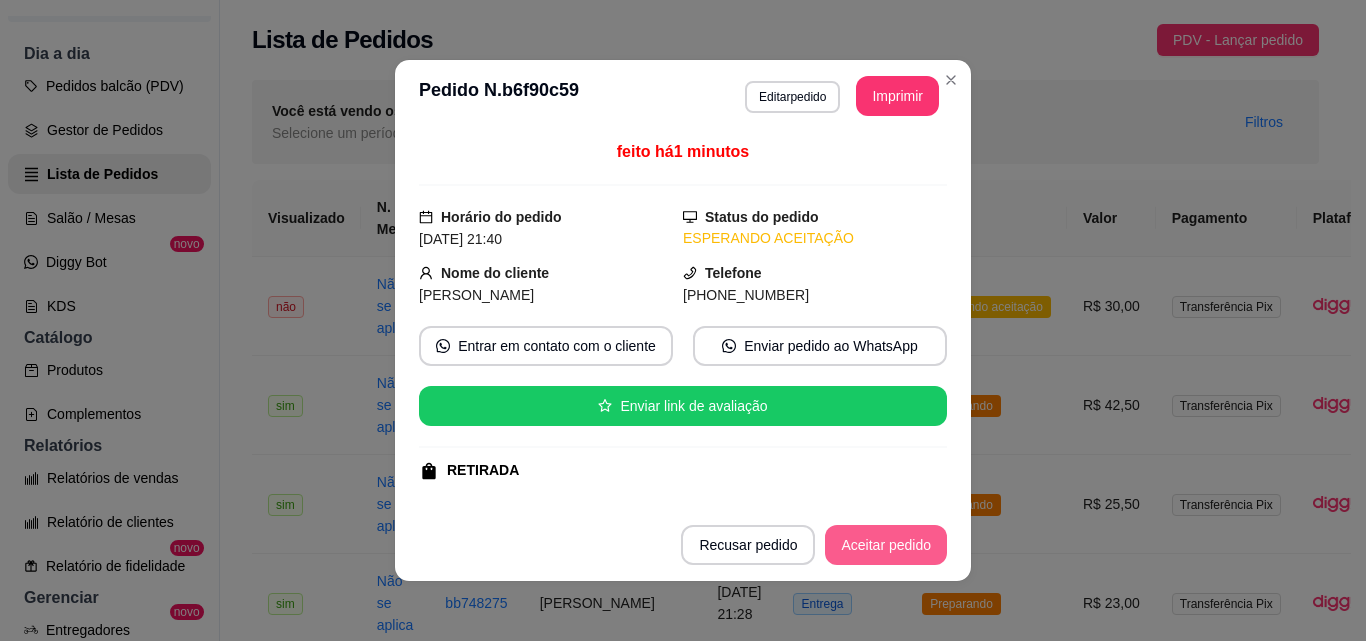 click on "Aceitar pedido" at bounding box center [886, 545] 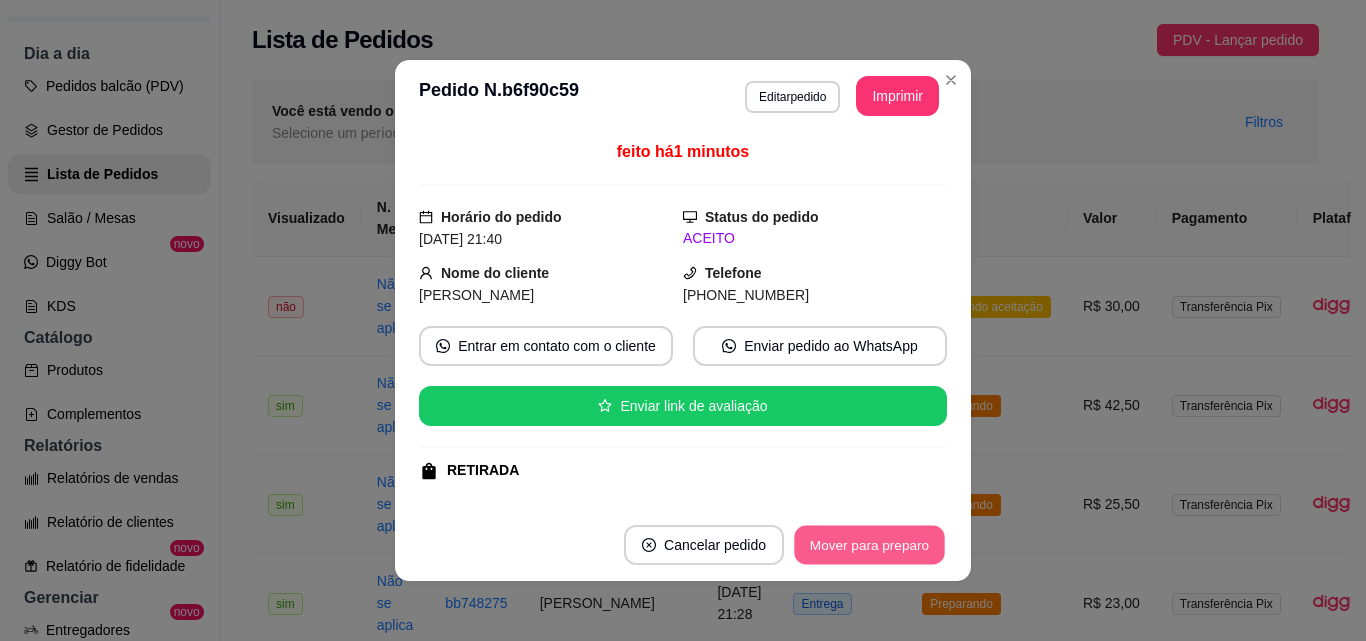click on "Mover para preparo" at bounding box center (869, 545) 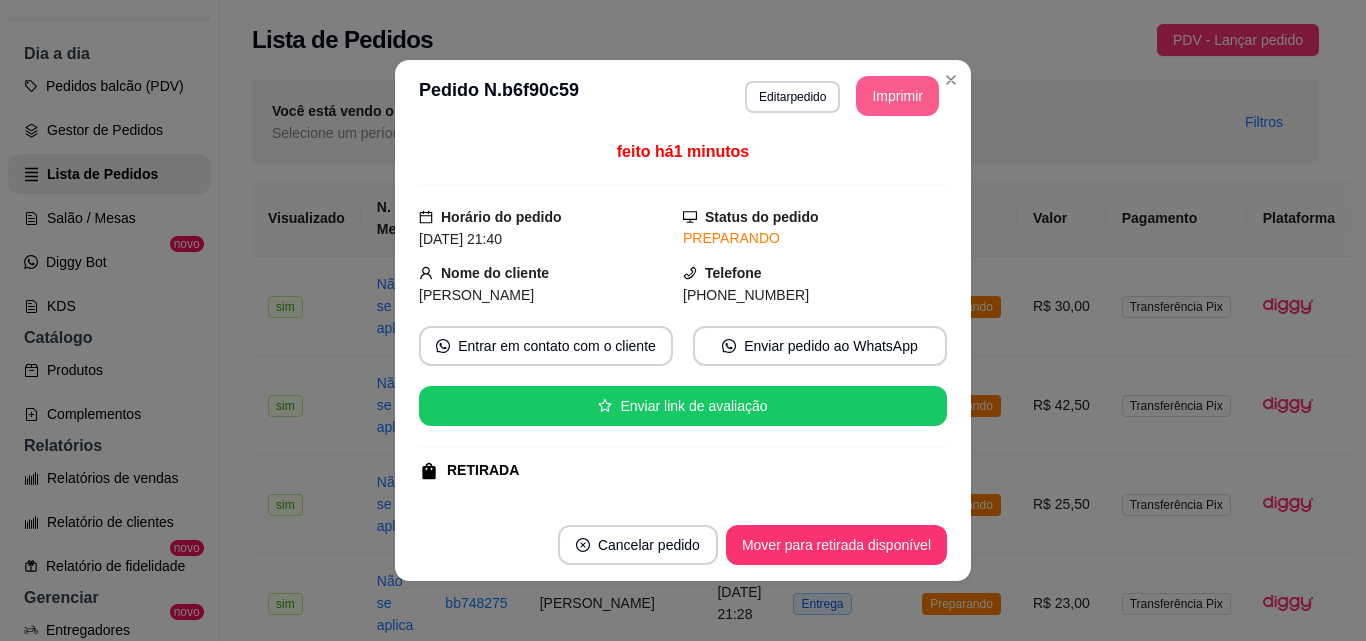click on "Imprimir" at bounding box center [897, 96] 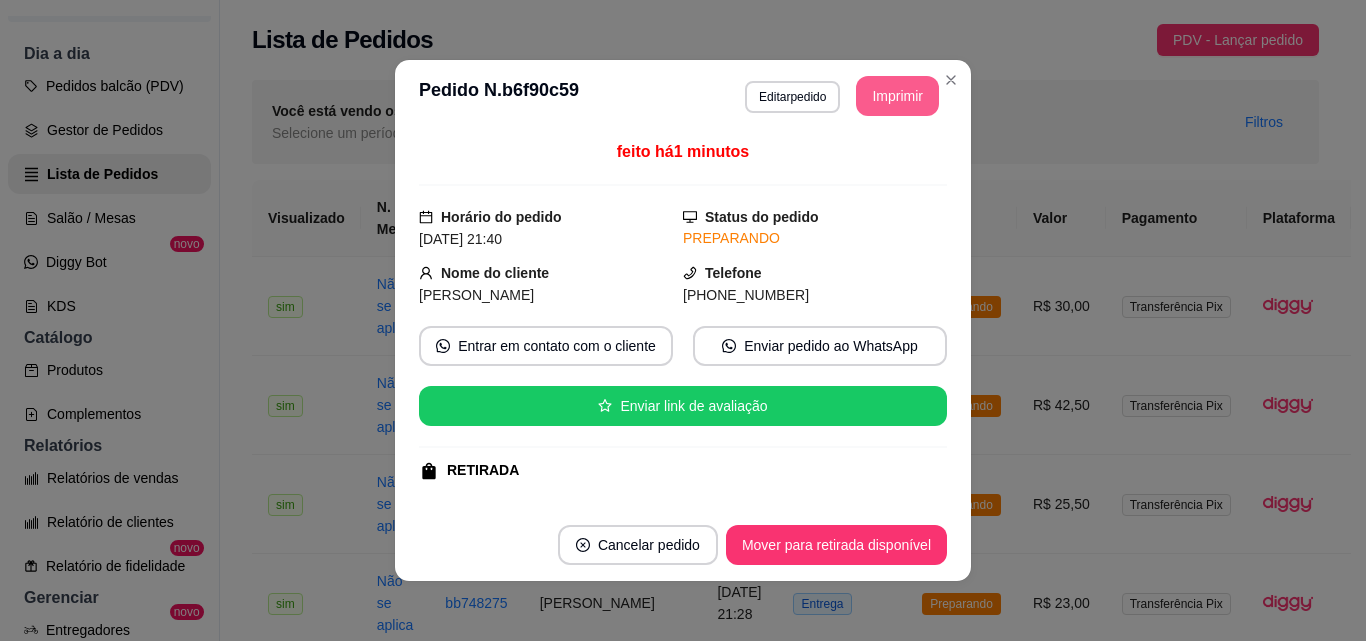 scroll, scrollTop: 0, scrollLeft: 0, axis: both 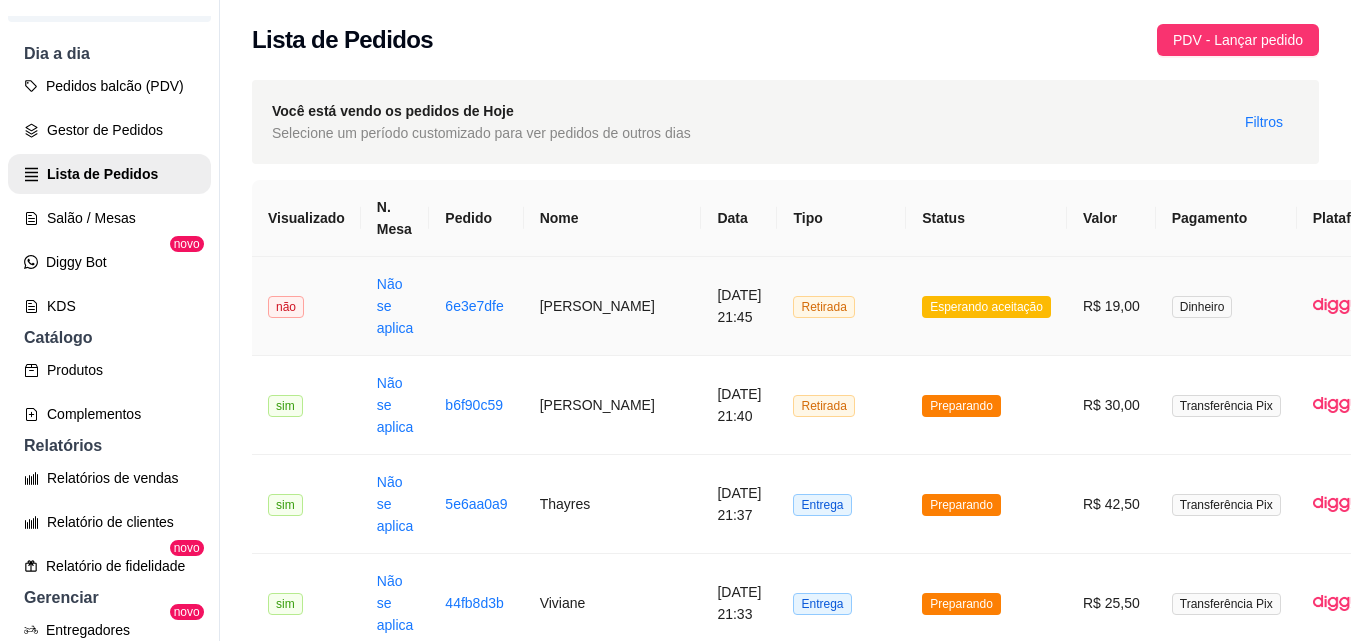click on "Retirada" at bounding box center [841, 306] 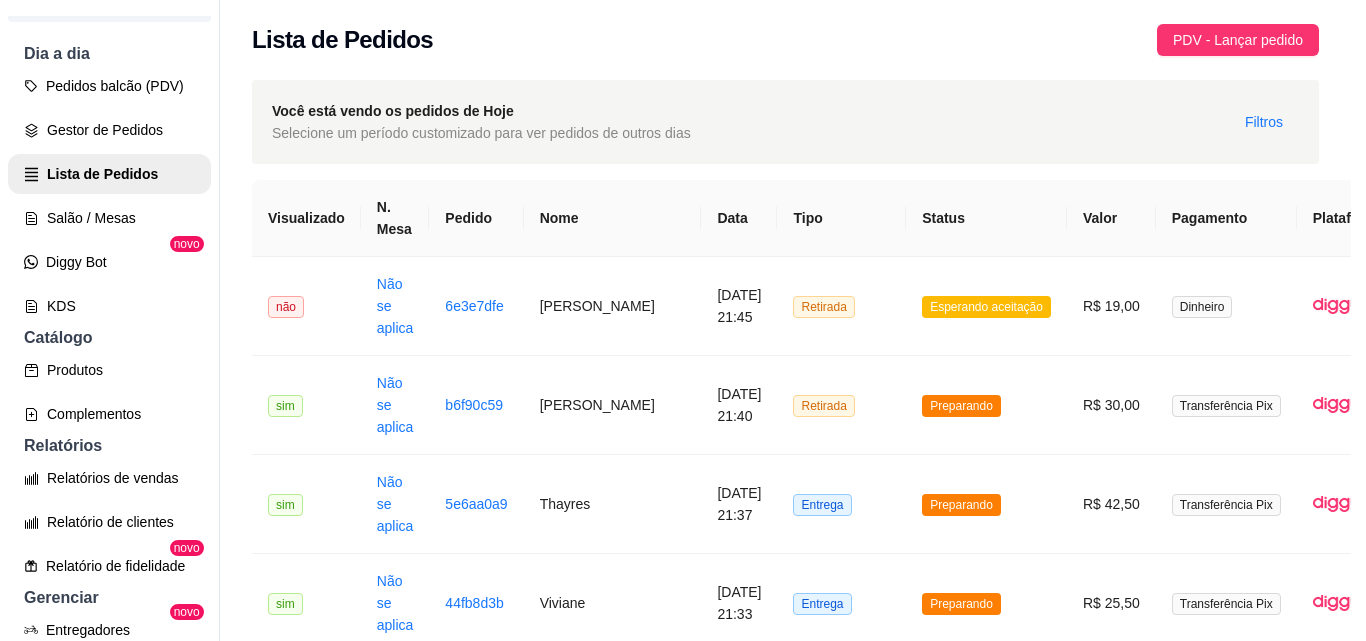 click on "Aceitar pedido" at bounding box center [886, 545] 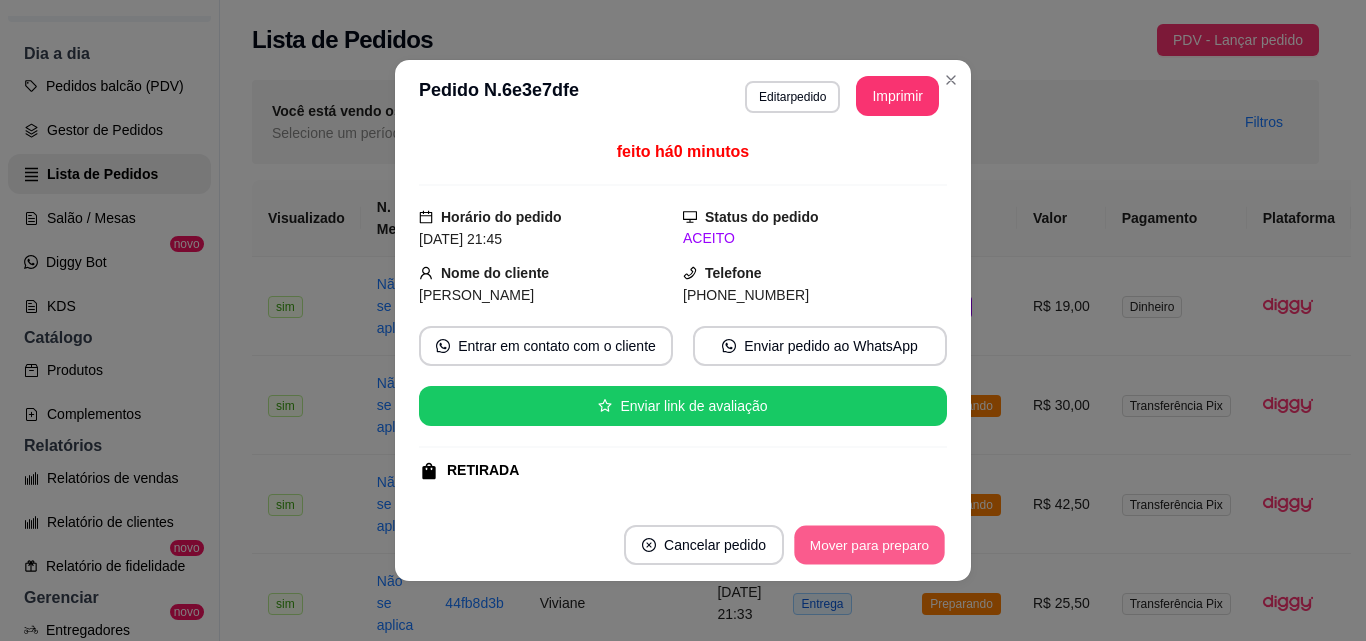 click on "Mover para preparo" at bounding box center [869, 545] 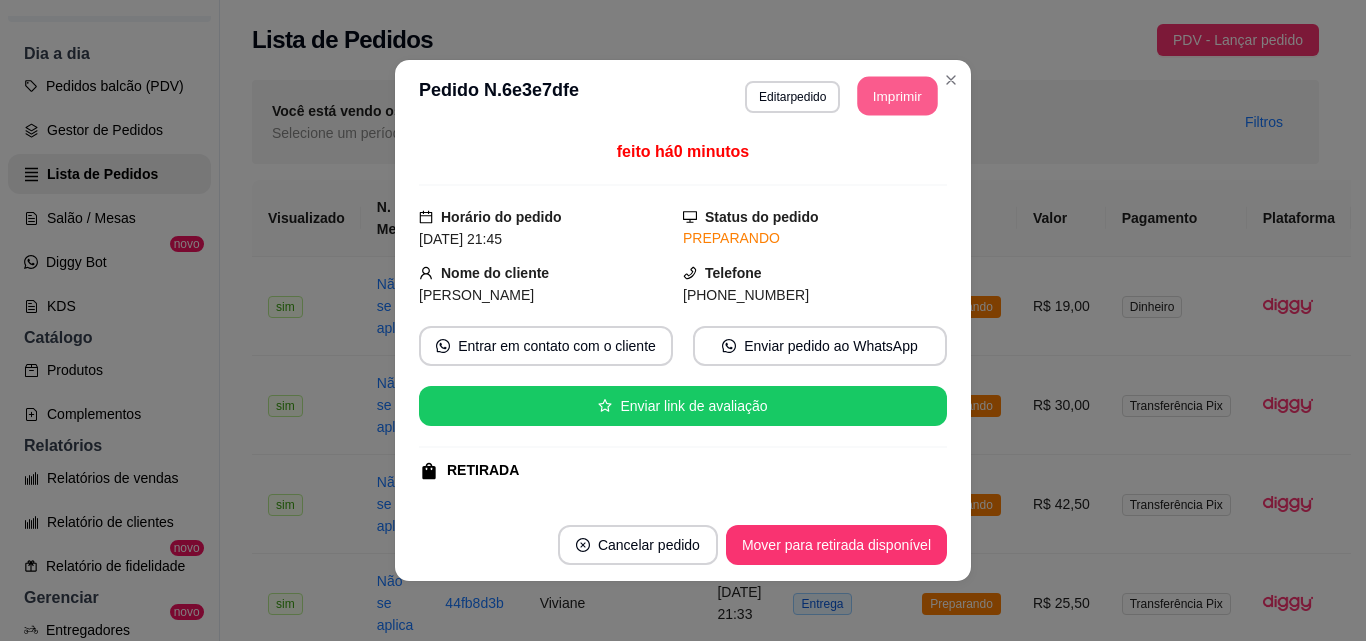 click on "Imprimir" at bounding box center (898, 96) 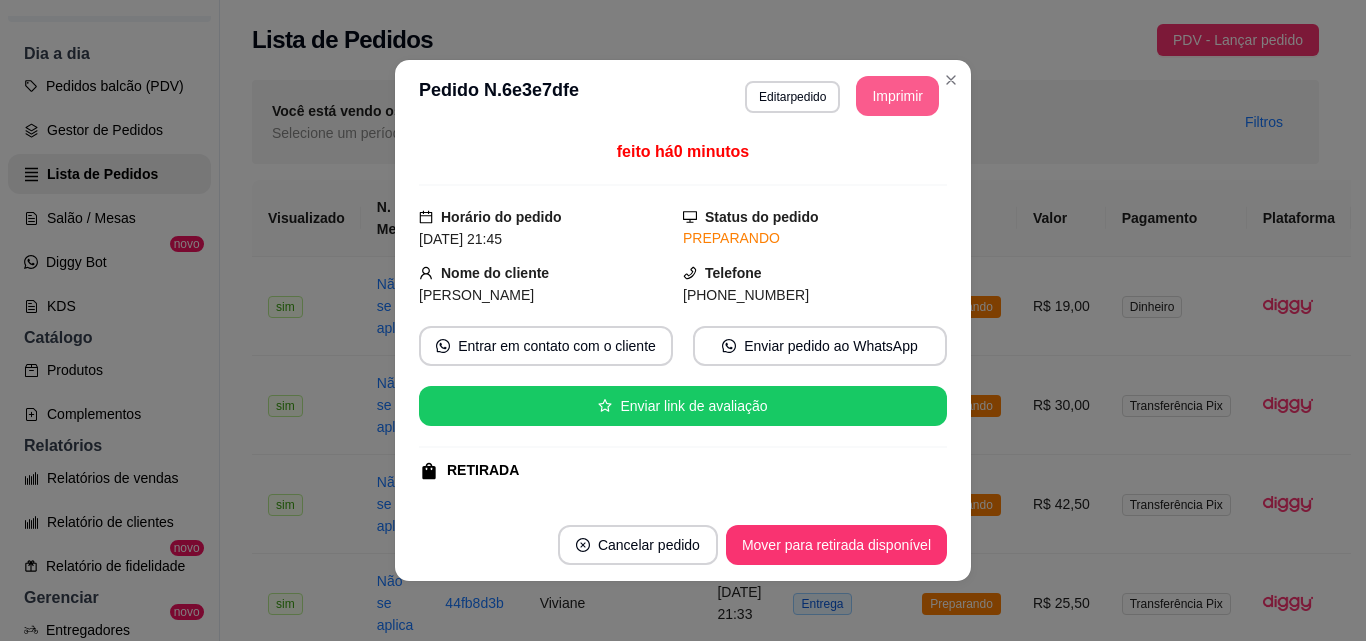 scroll, scrollTop: 0, scrollLeft: 0, axis: both 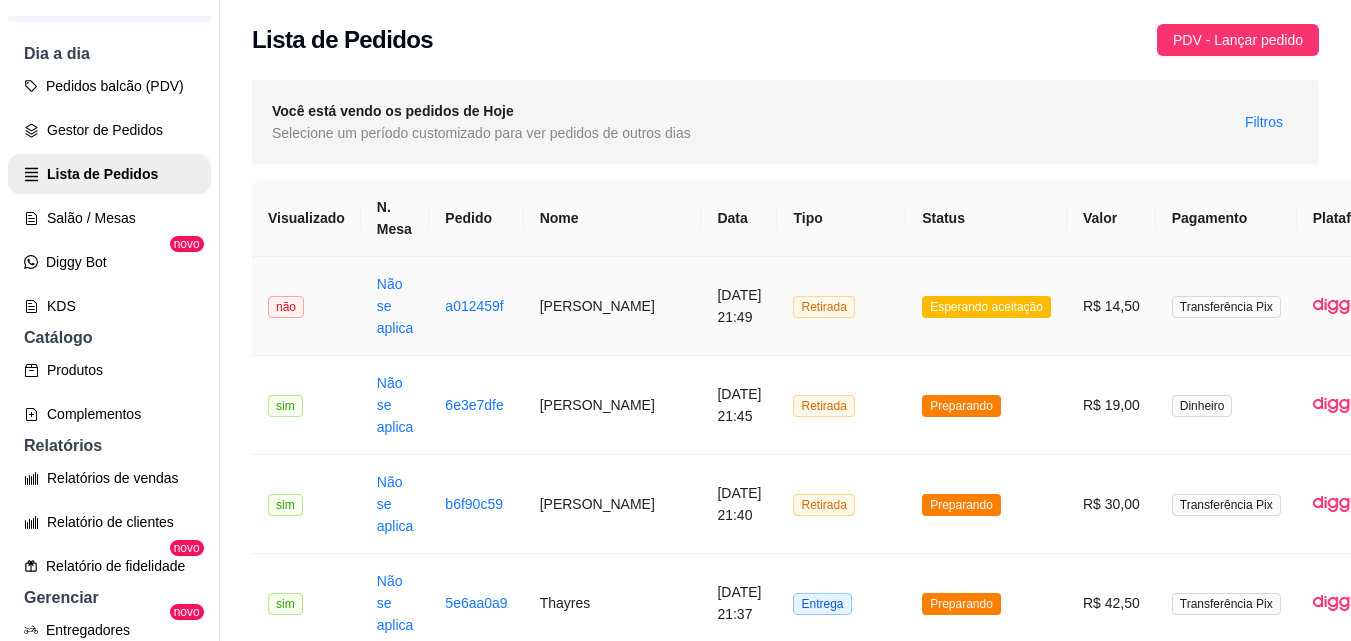 click on "Retirada" at bounding box center (841, 306) 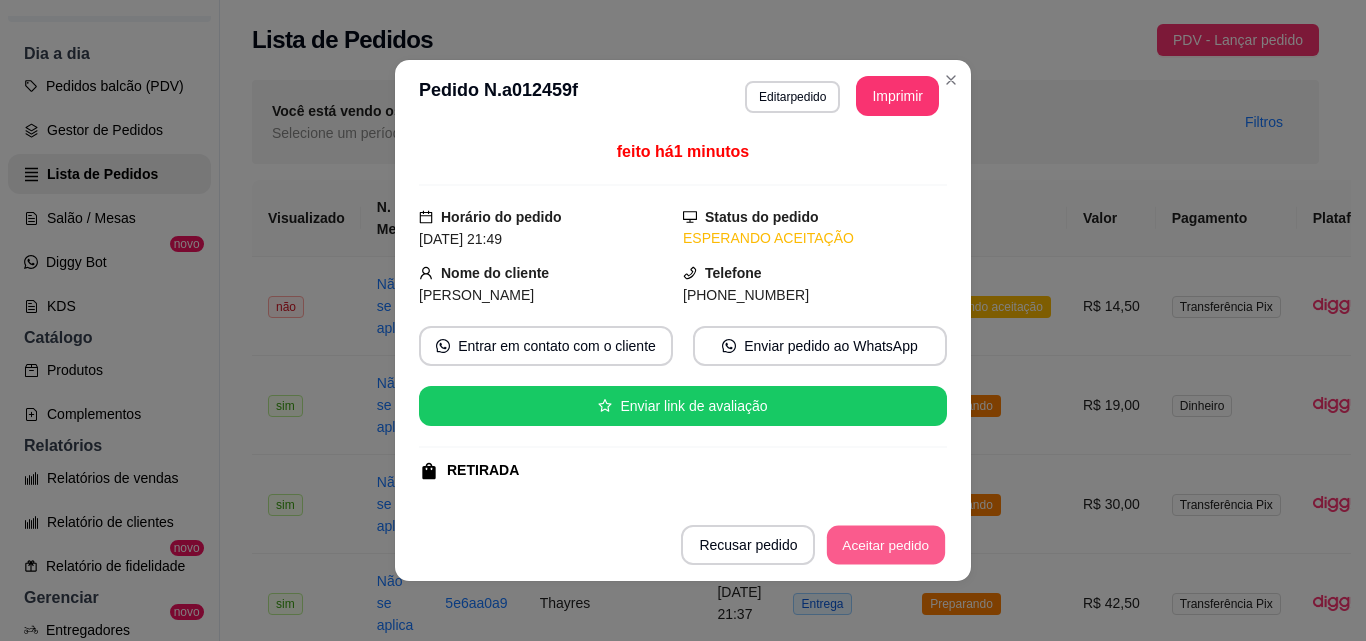 click on "Aceitar pedido" at bounding box center [886, 545] 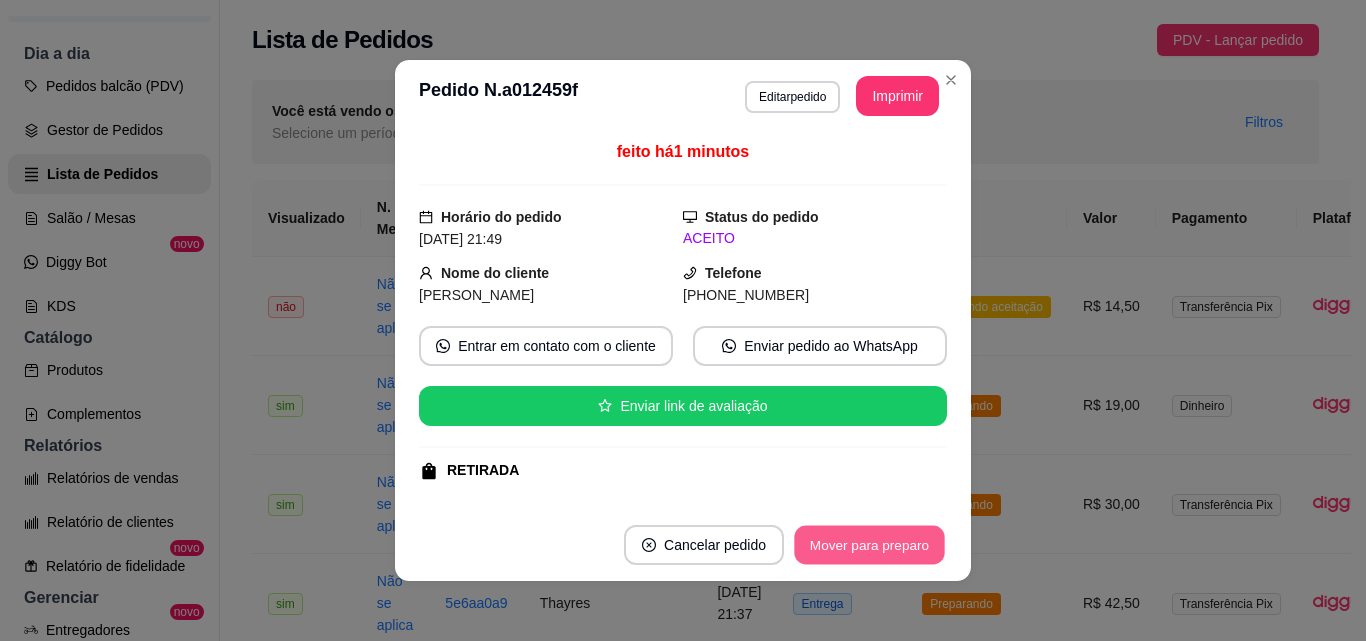 click on "Mover para preparo" at bounding box center [869, 545] 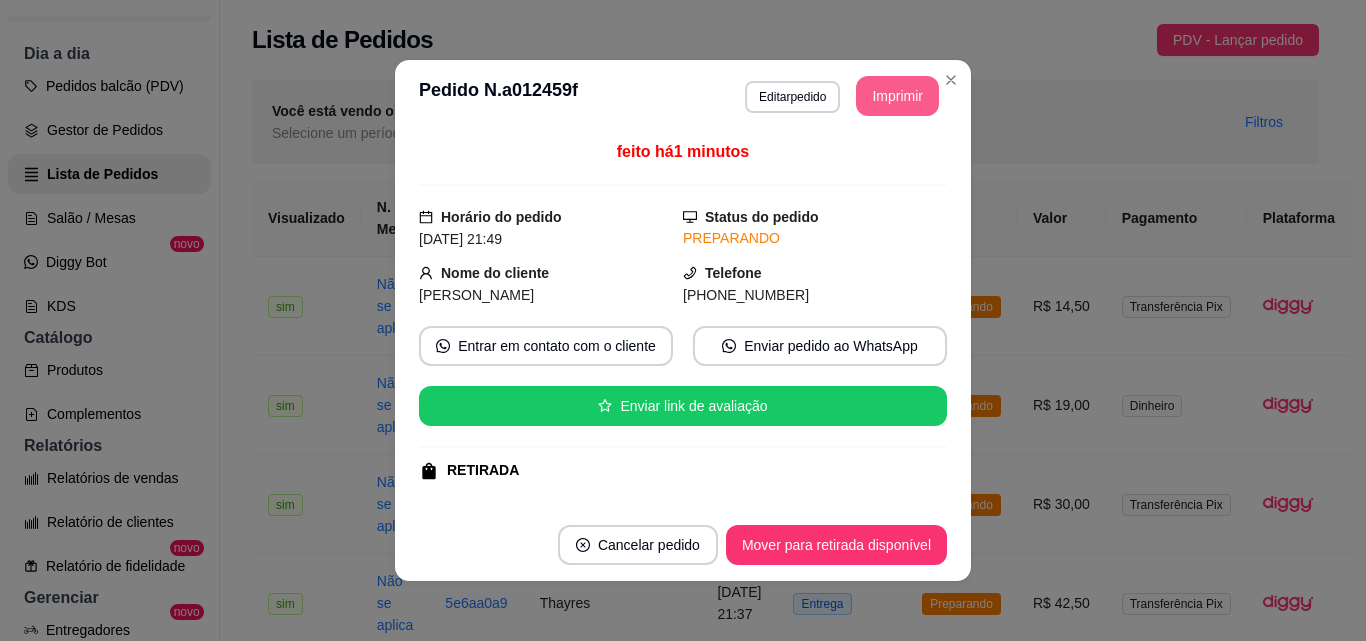 click on "Imprimir" at bounding box center [897, 96] 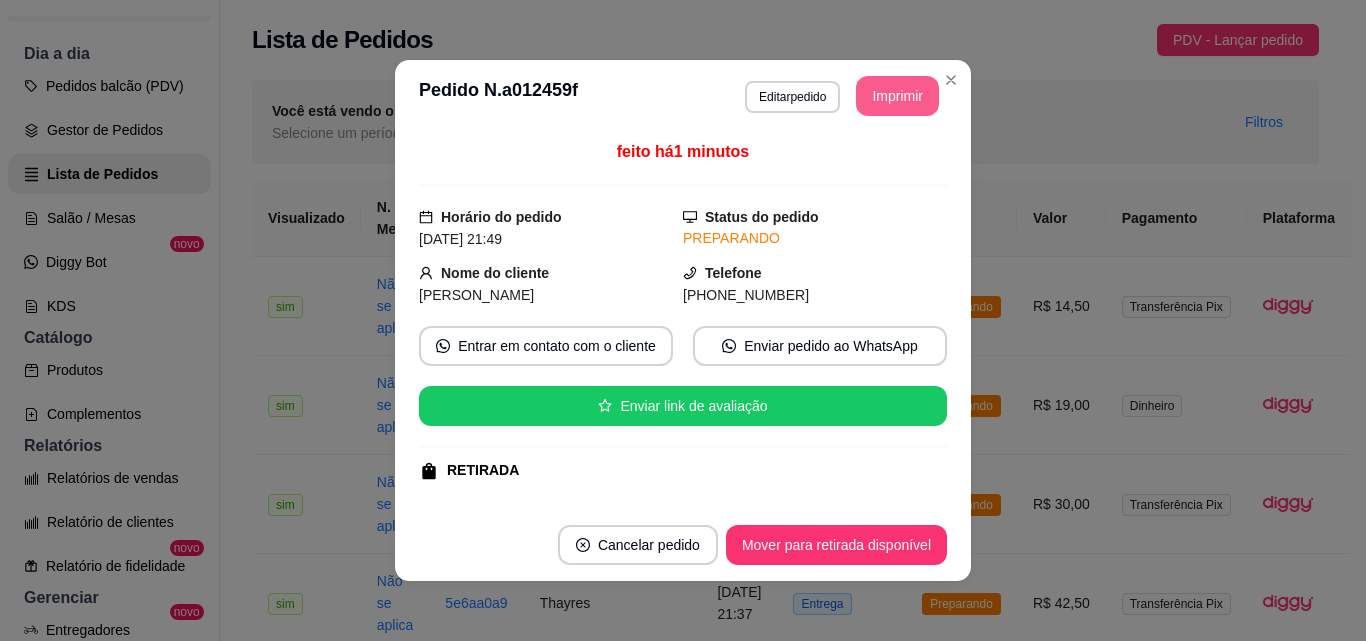 scroll, scrollTop: 0, scrollLeft: 0, axis: both 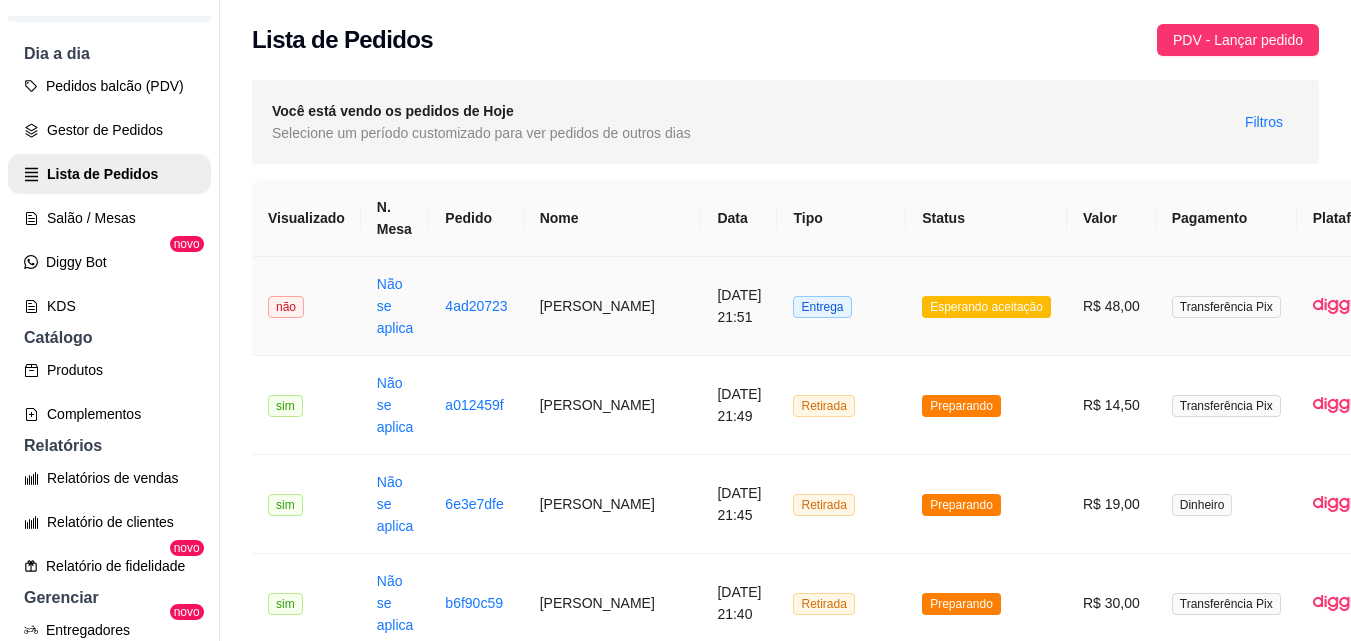 click on "Entrega" at bounding box center (841, 306) 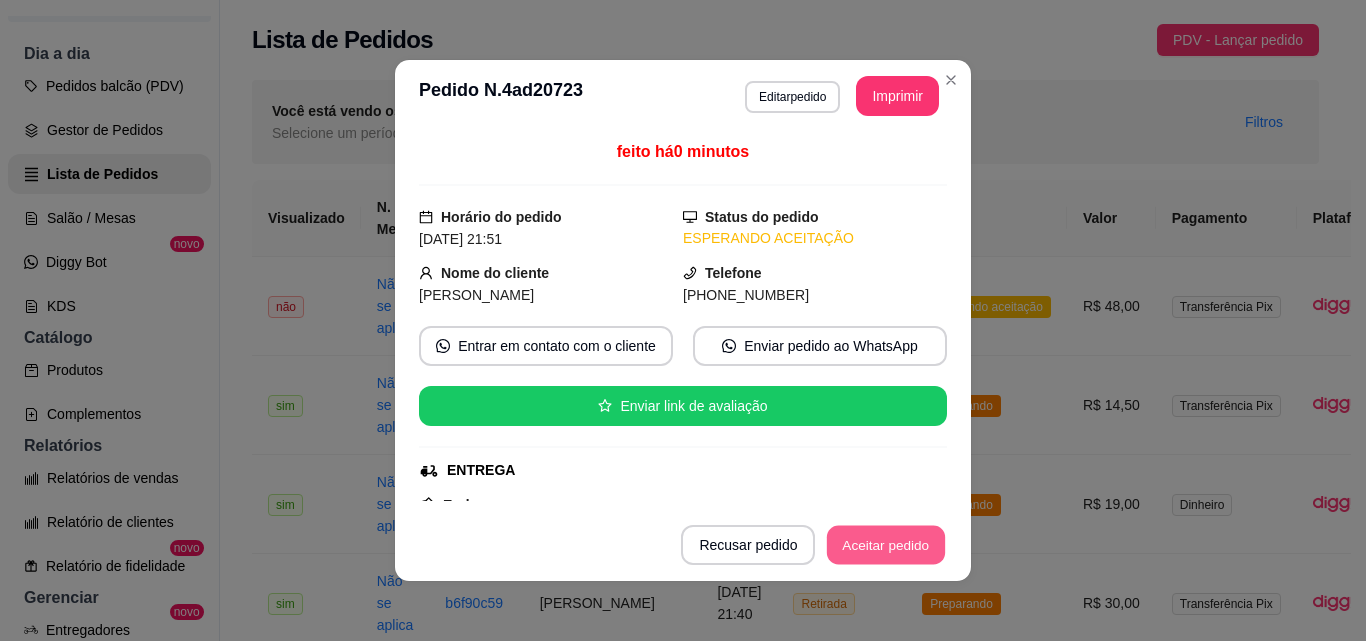 click on "Aceitar pedido" at bounding box center (886, 545) 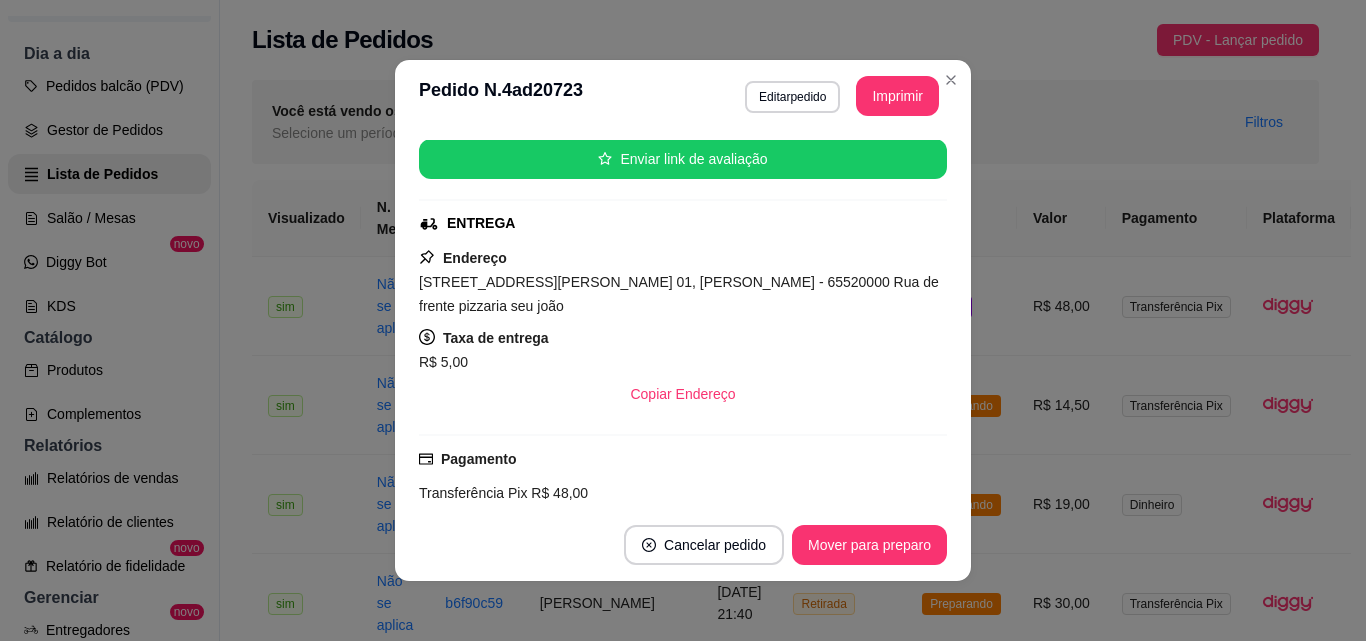 scroll, scrollTop: 200, scrollLeft: 0, axis: vertical 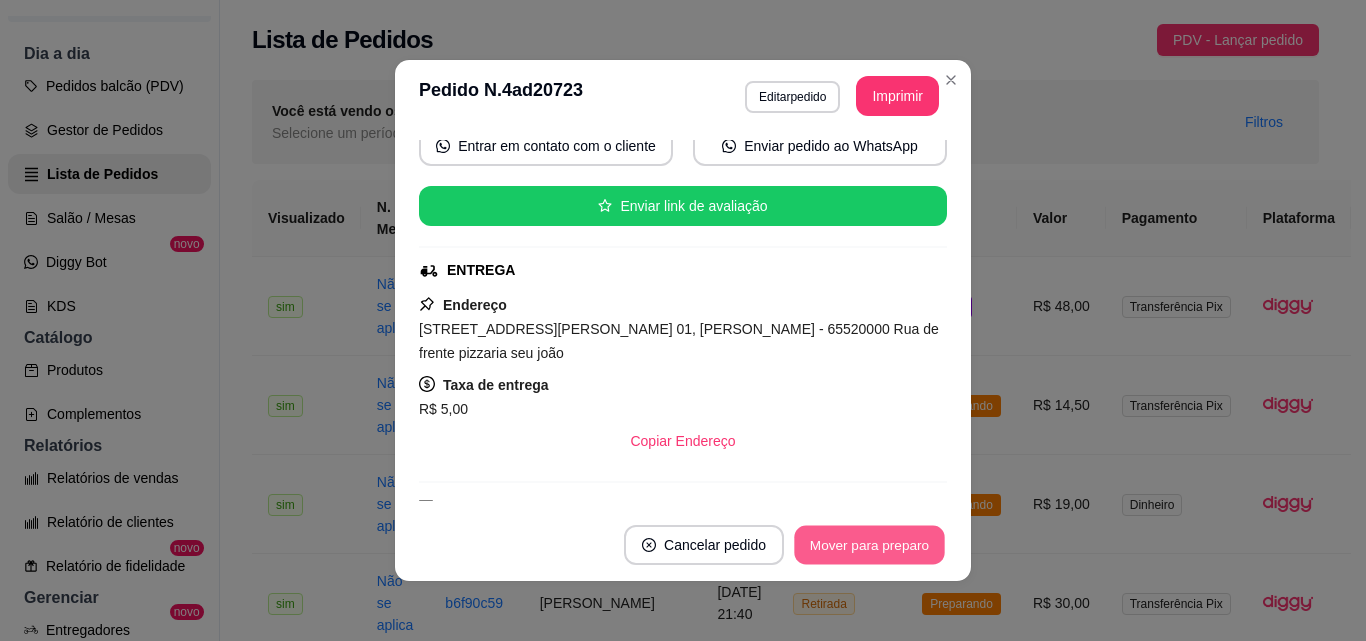 click on "Mover para preparo" at bounding box center (869, 545) 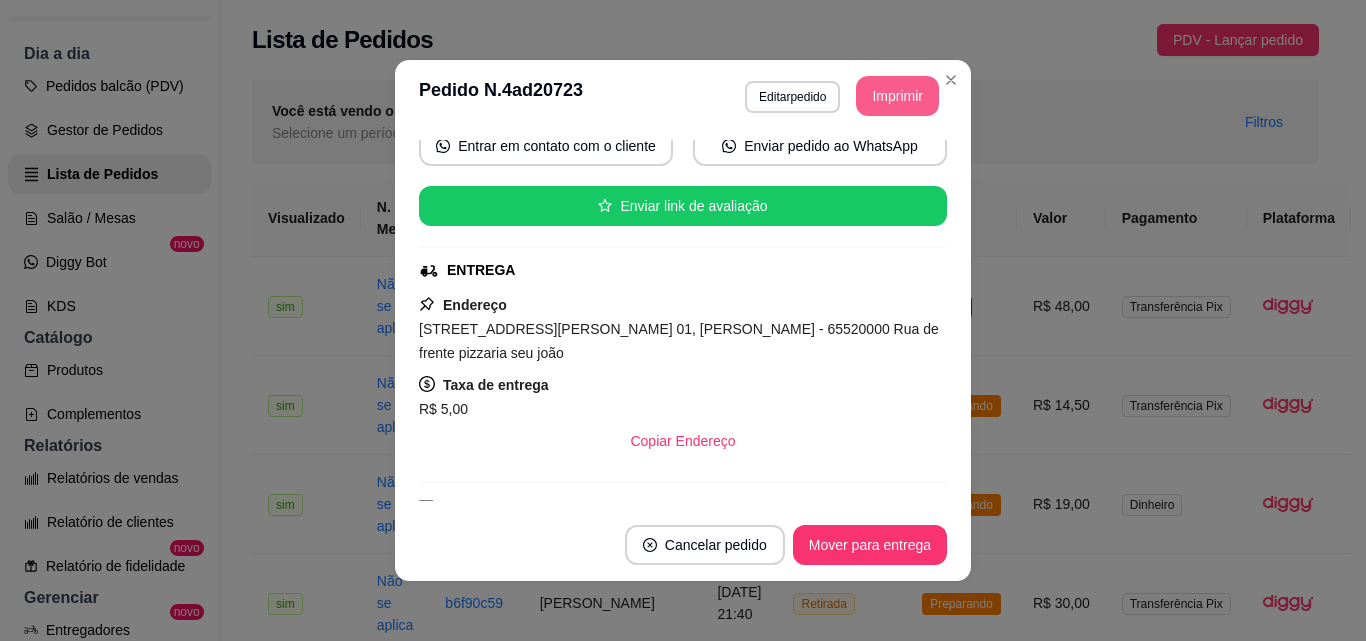 click on "Imprimir" at bounding box center [897, 96] 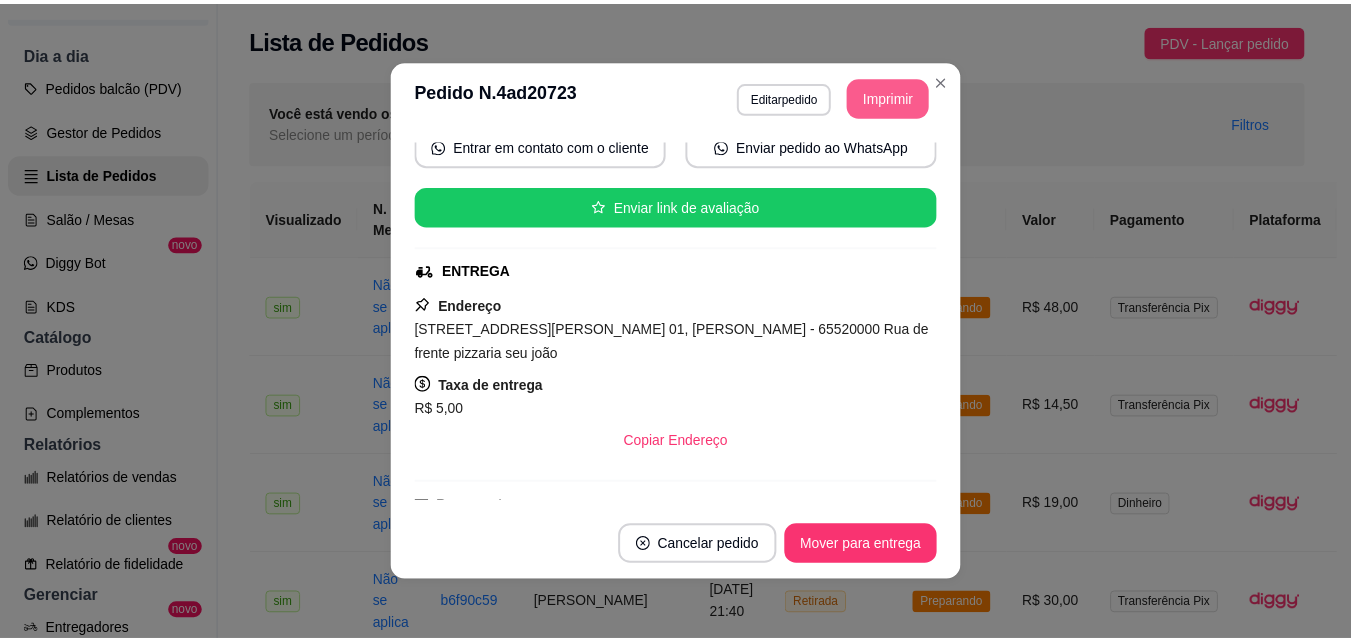 scroll, scrollTop: 0, scrollLeft: 0, axis: both 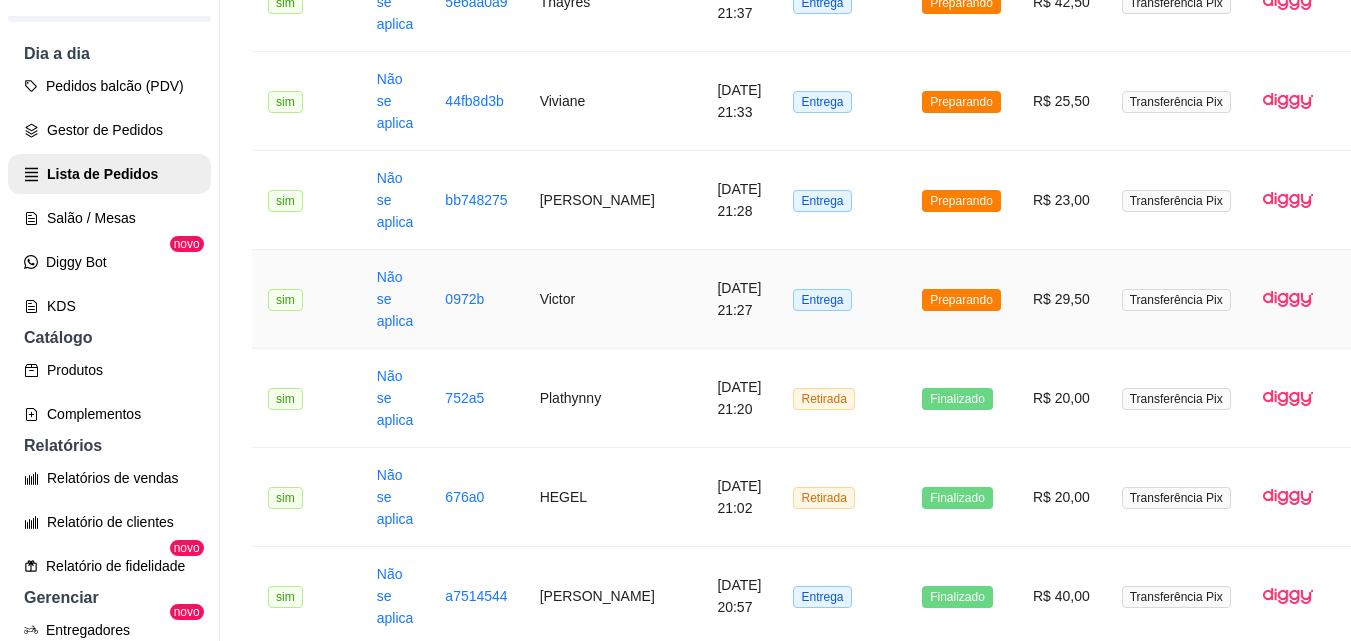 click on "Entrega" at bounding box center [841, 299] 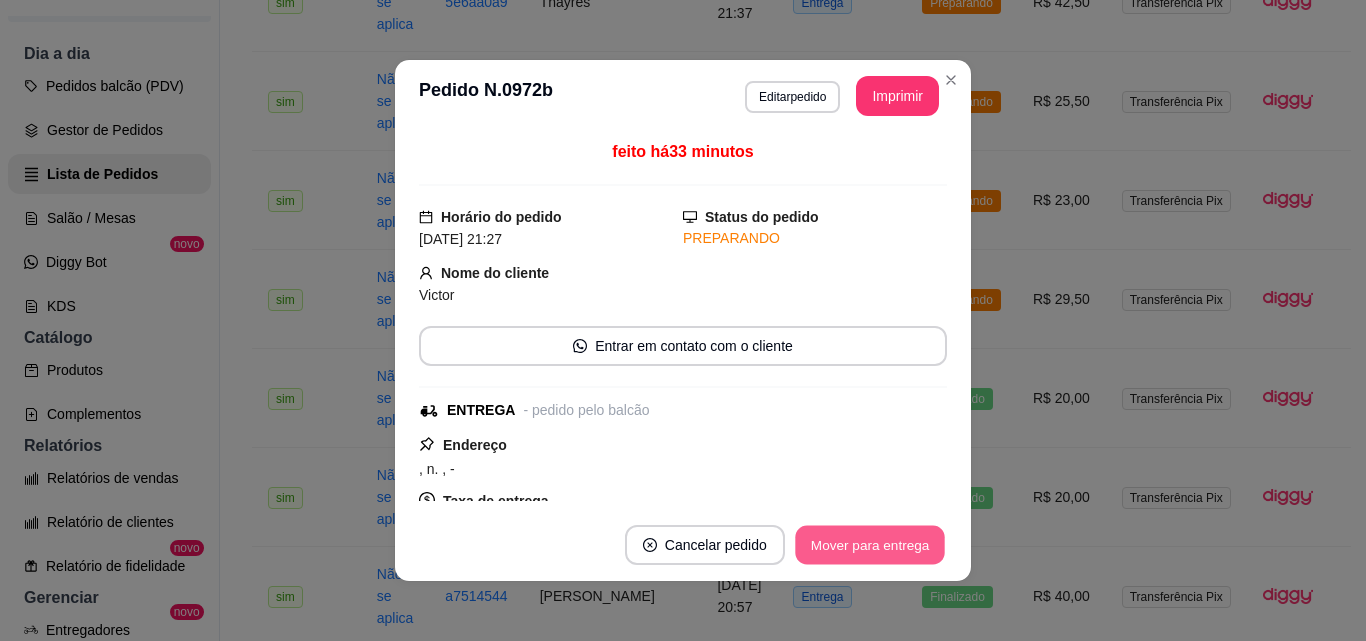 click on "Mover para entrega" at bounding box center [870, 545] 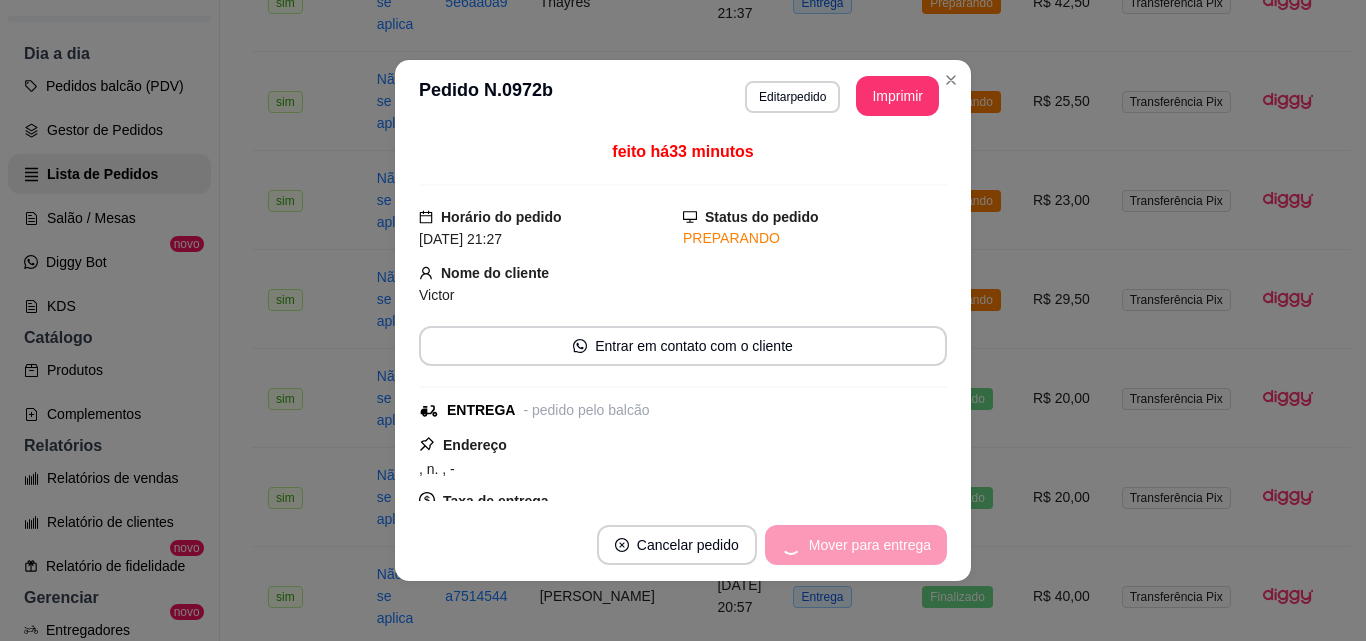 click on "Mover para entrega" at bounding box center (856, 545) 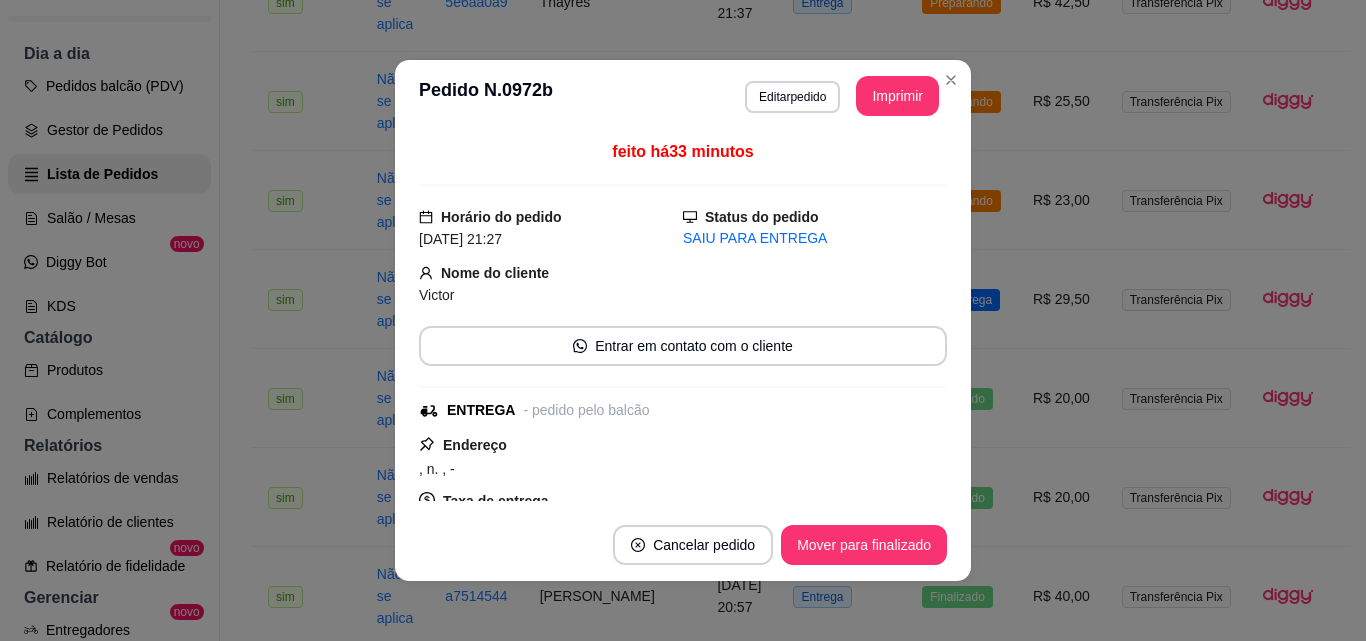 drag, startPoint x: 846, startPoint y: 520, endPoint x: 848, endPoint y: 534, distance: 14.142136 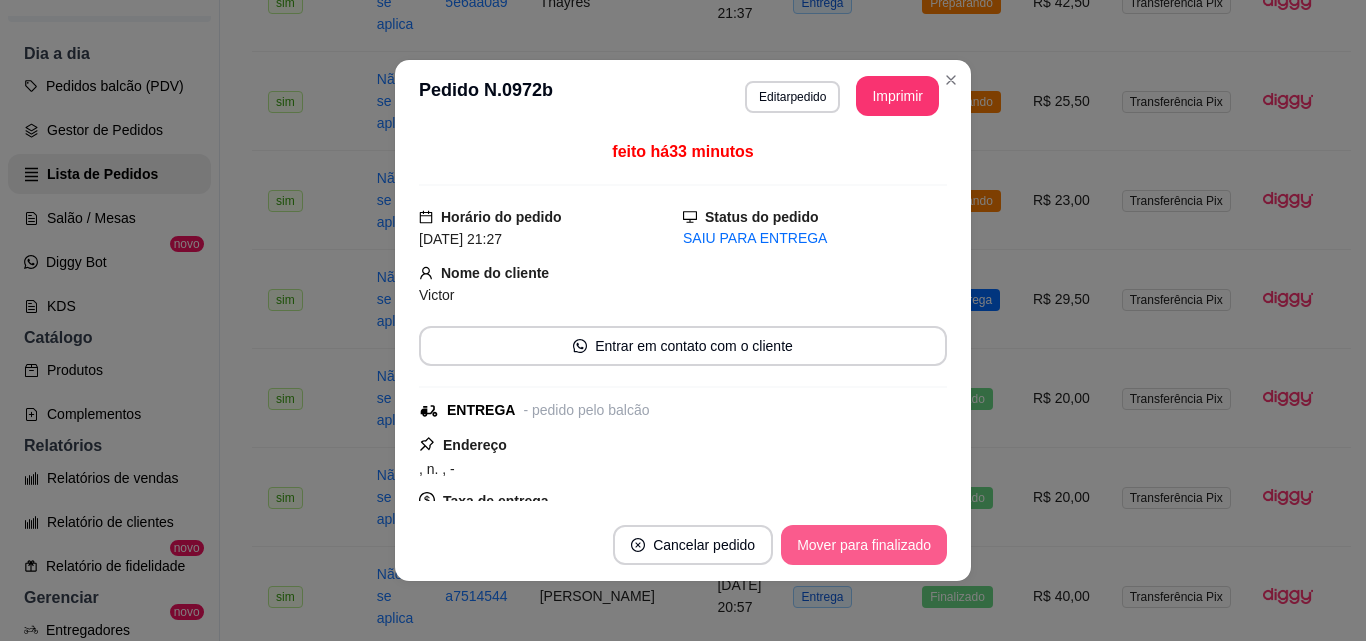 click on "Mover para finalizado" at bounding box center [864, 545] 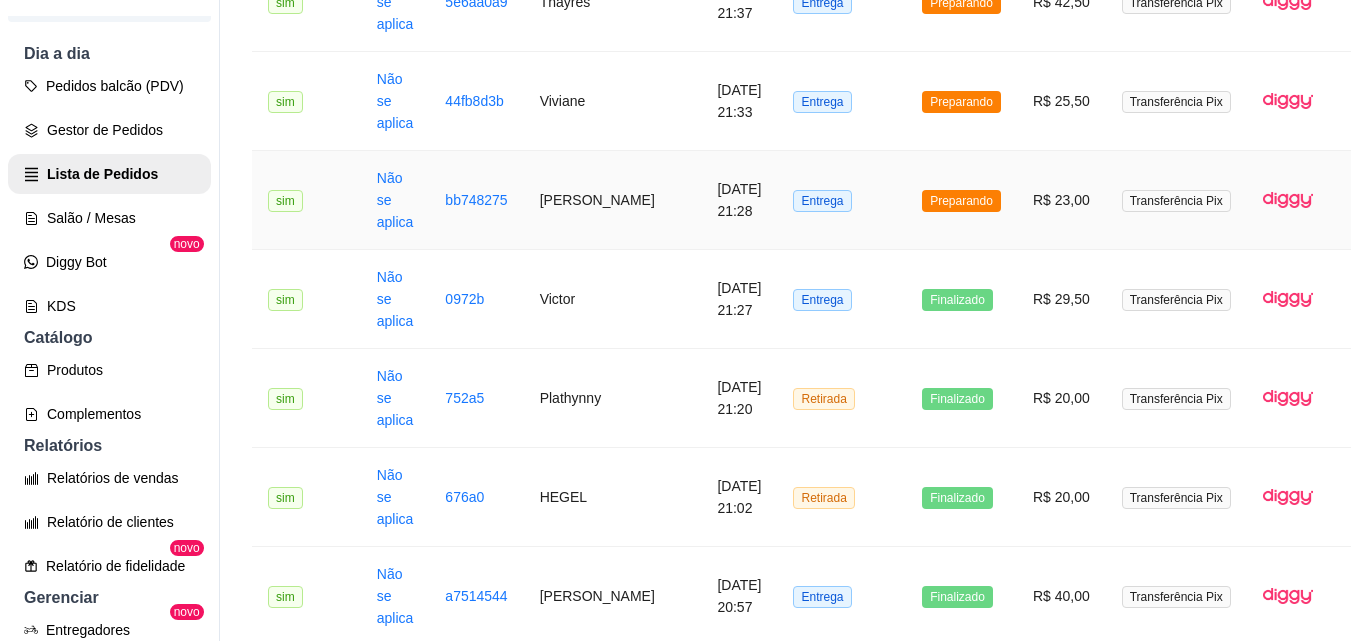 click on "Entrega" at bounding box center [841, 200] 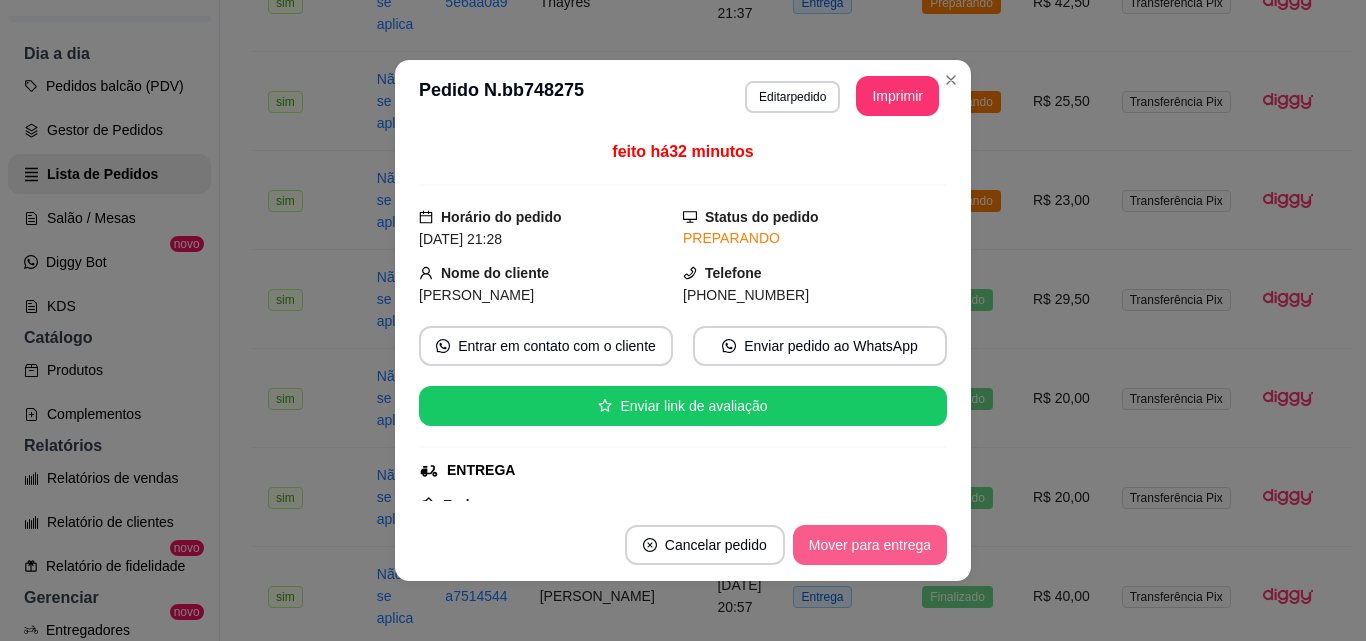 click on "Mover para entrega" at bounding box center (870, 545) 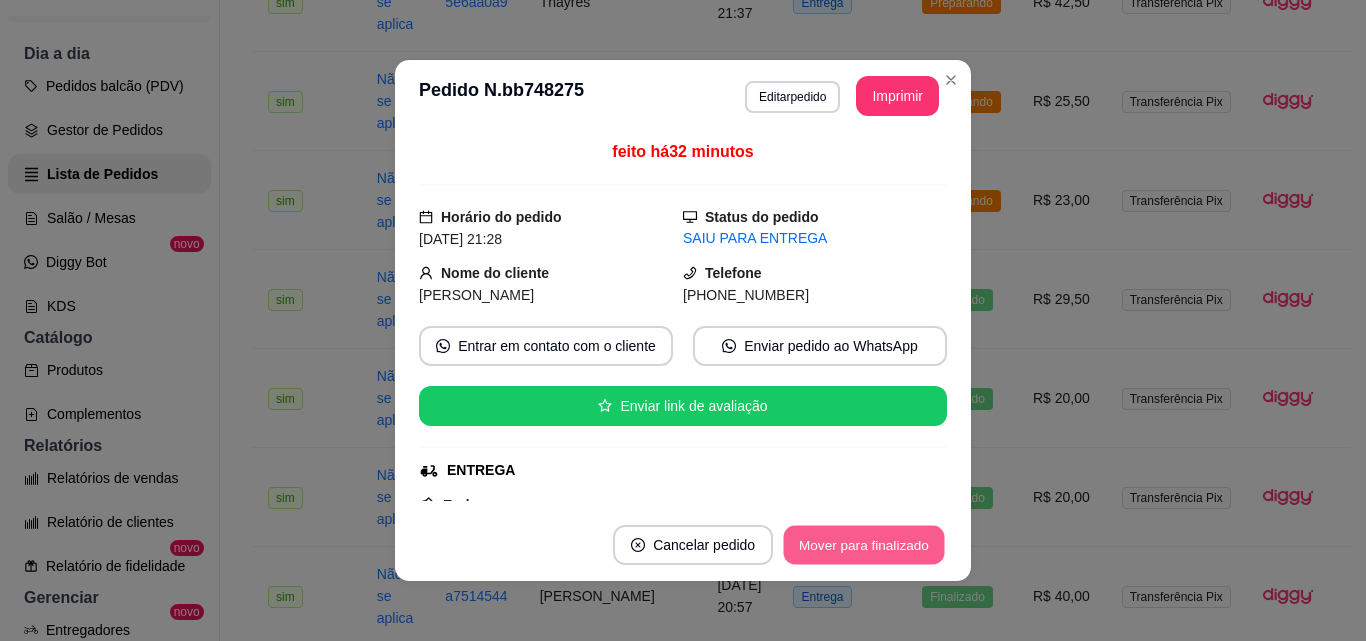 click on "Mover para finalizado" at bounding box center (864, 545) 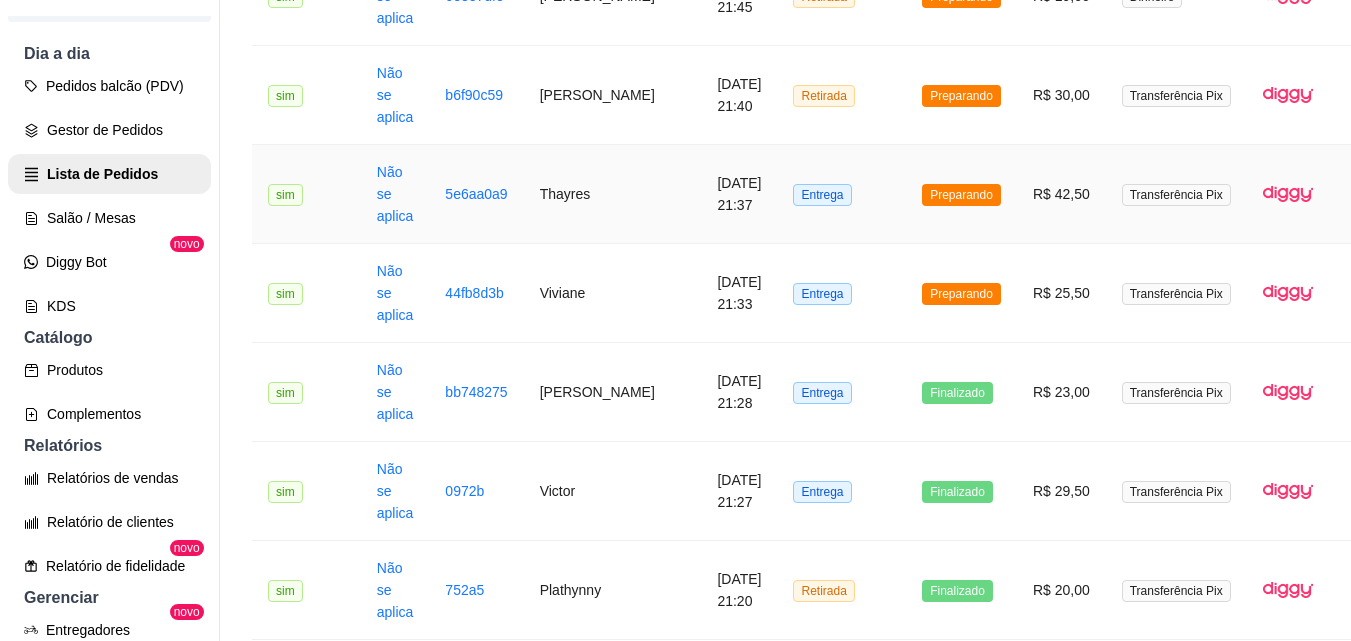 scroll, scrollTop: 500, scrollLeft: 0, axis: vertical 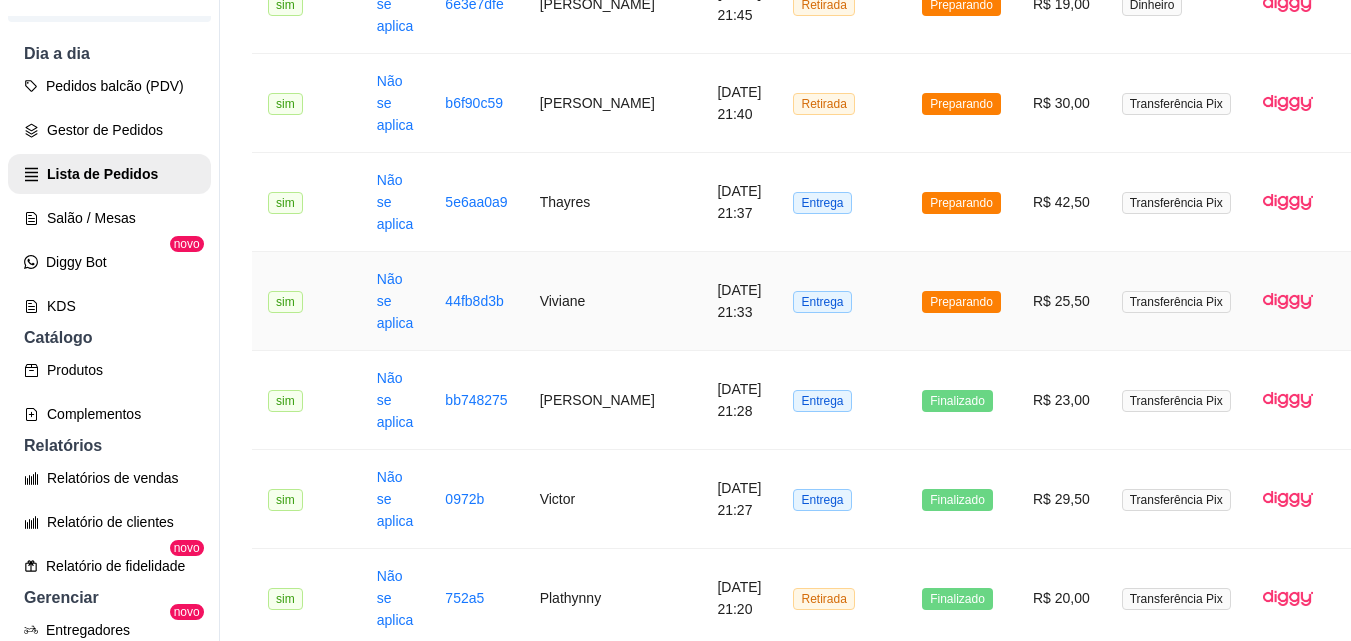 click on "Entrega" at bounding box center [841, 301] 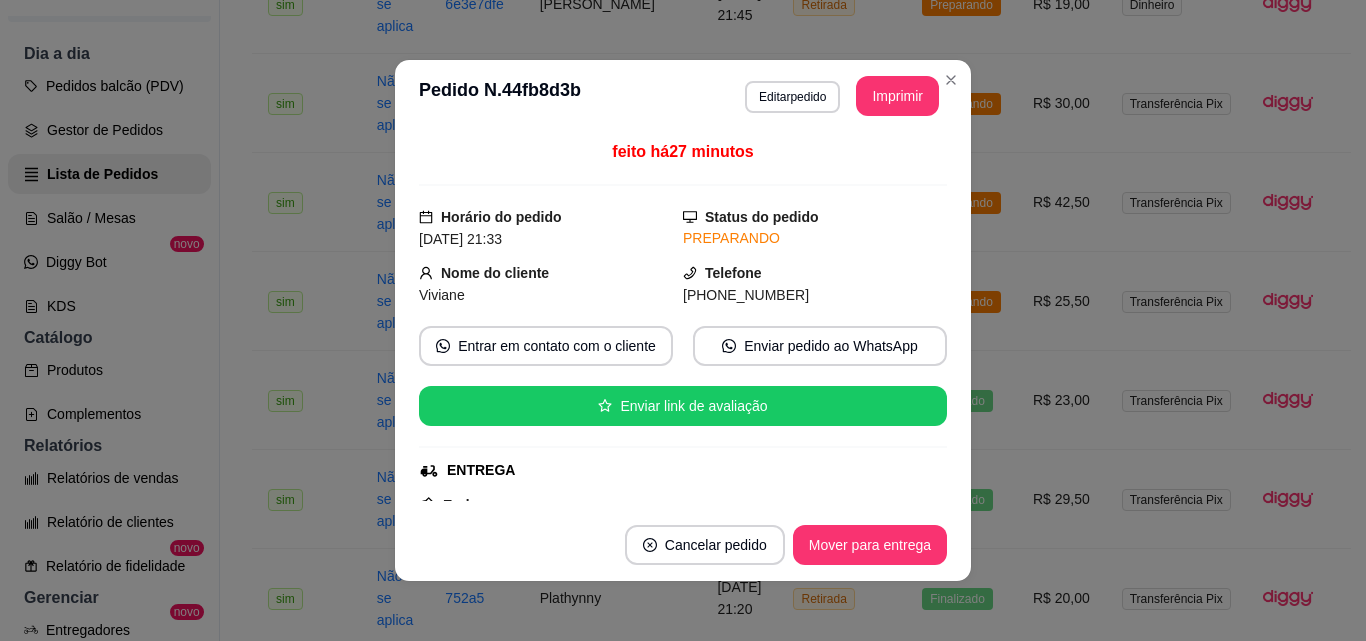 drag, startPoint x: 877, startPoint y: 570, endPoint x: 874, endPoint y: 540, distance: 30.149628 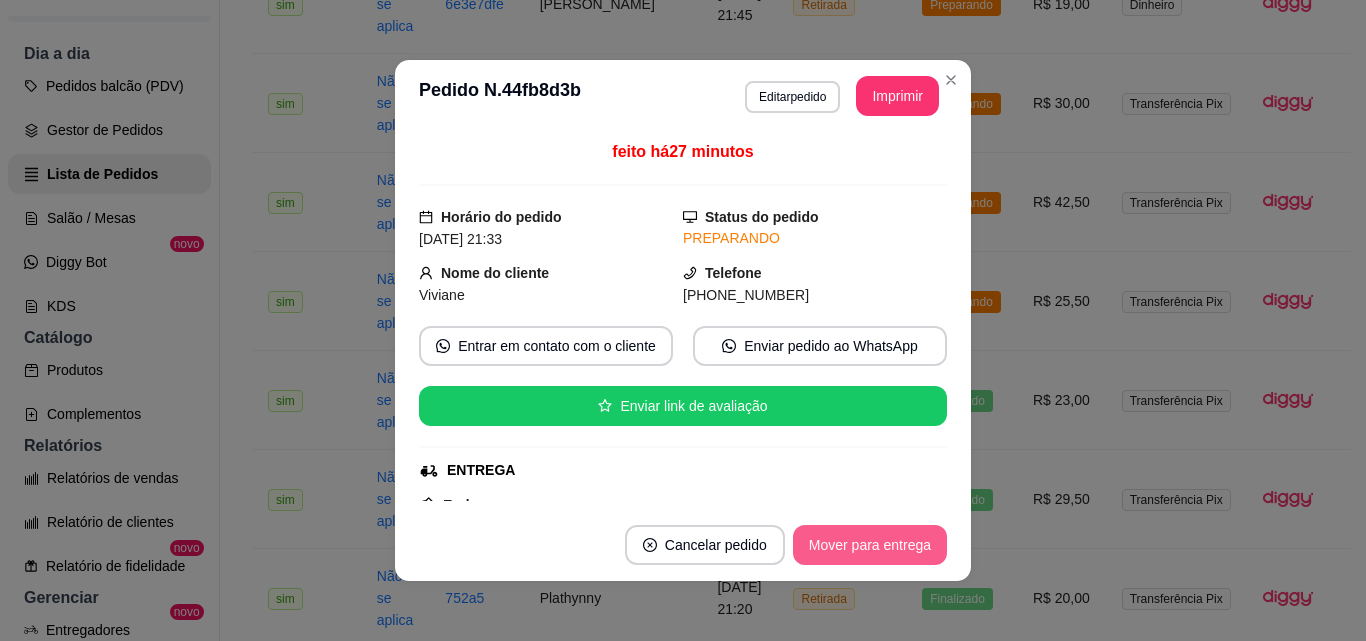 click on "Mover para entrega" at bounding box center [870, 545] 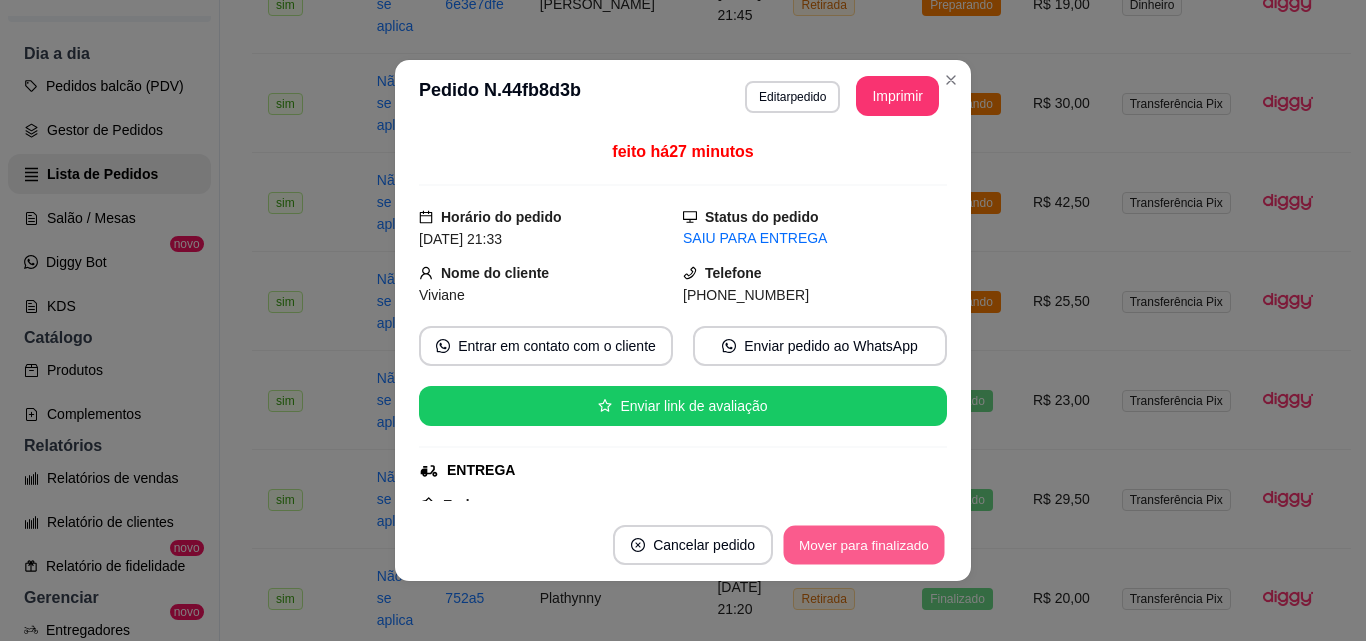 click on "Mover para finalizado" at bounding box center (864, 545) 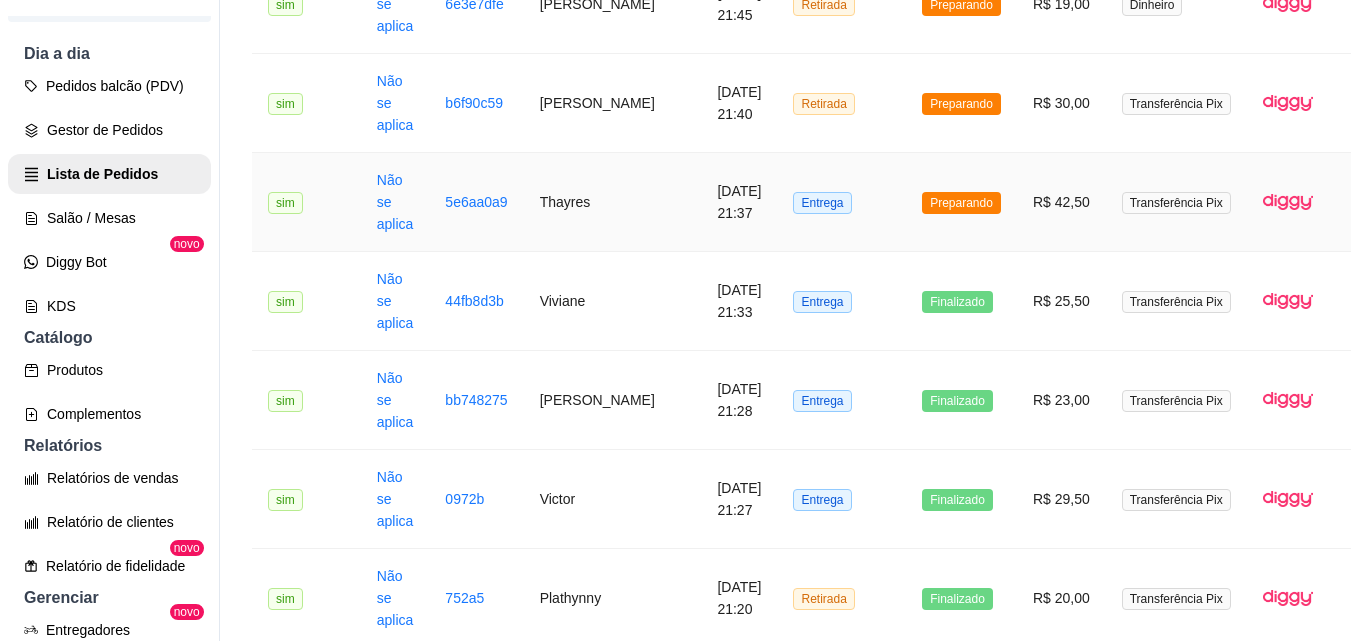 click on "Entrega" at bounding box center (841, 202) 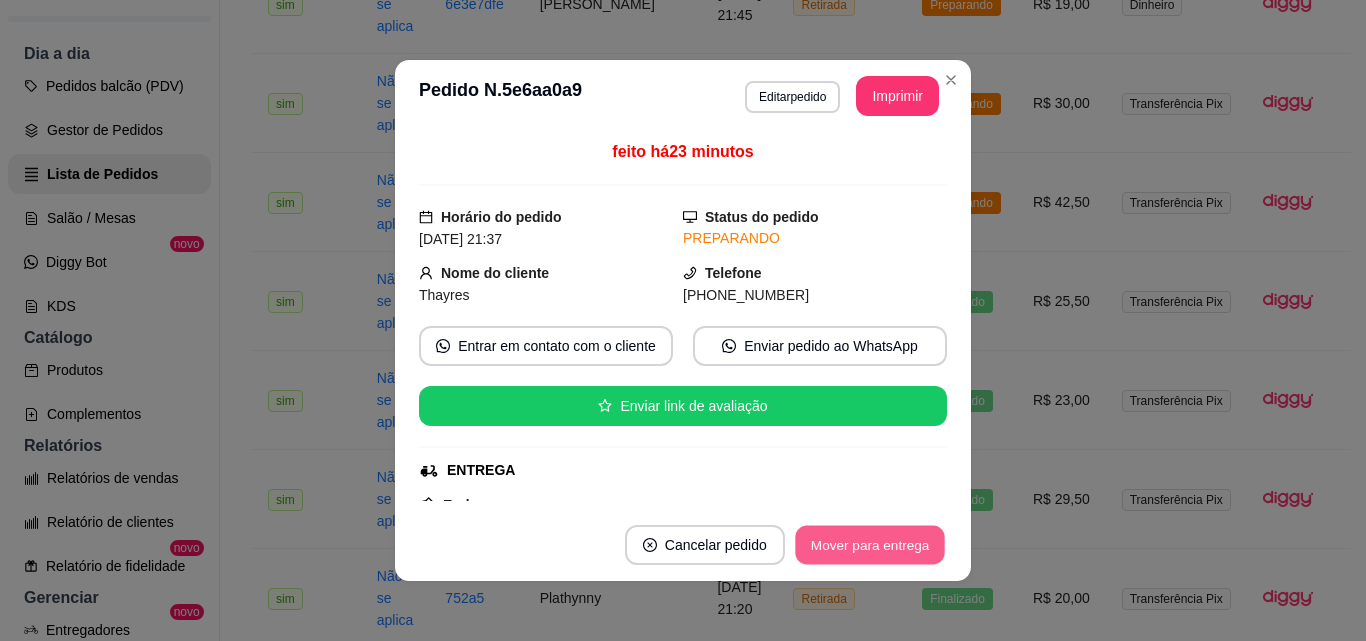 click on "Mover para entrega" at bounding box center [870, 545] 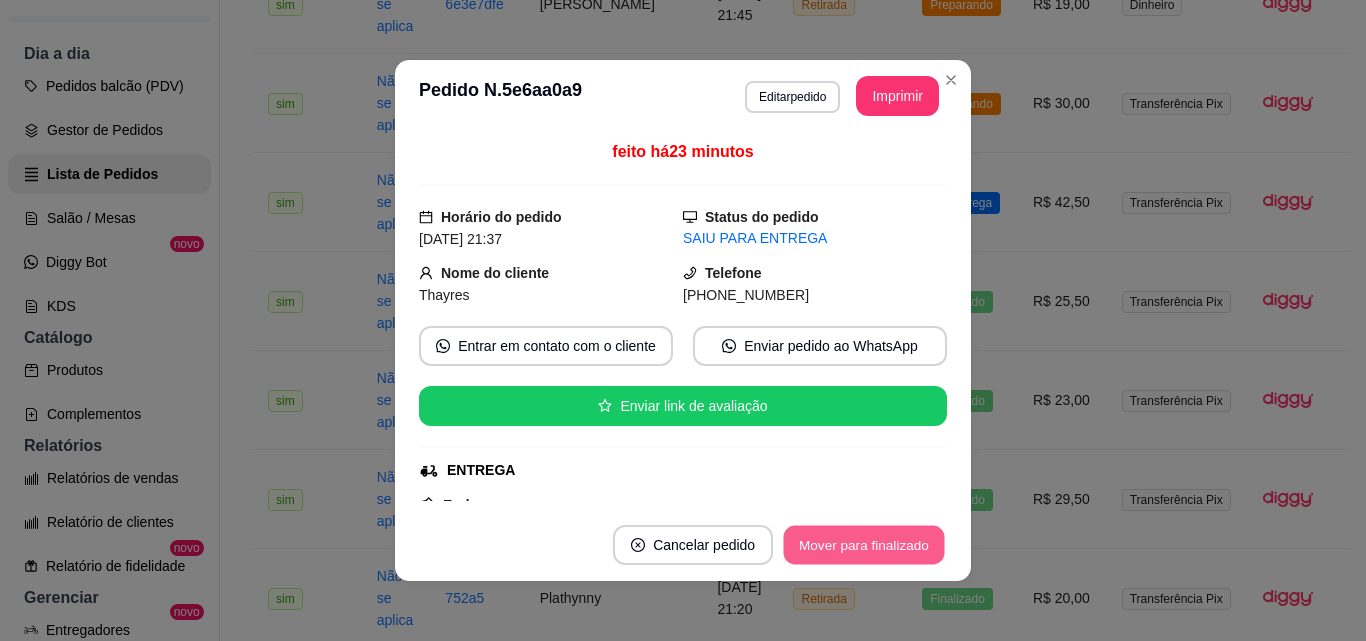 click on "Mover para finalizado" at bounding box center [864, 545] 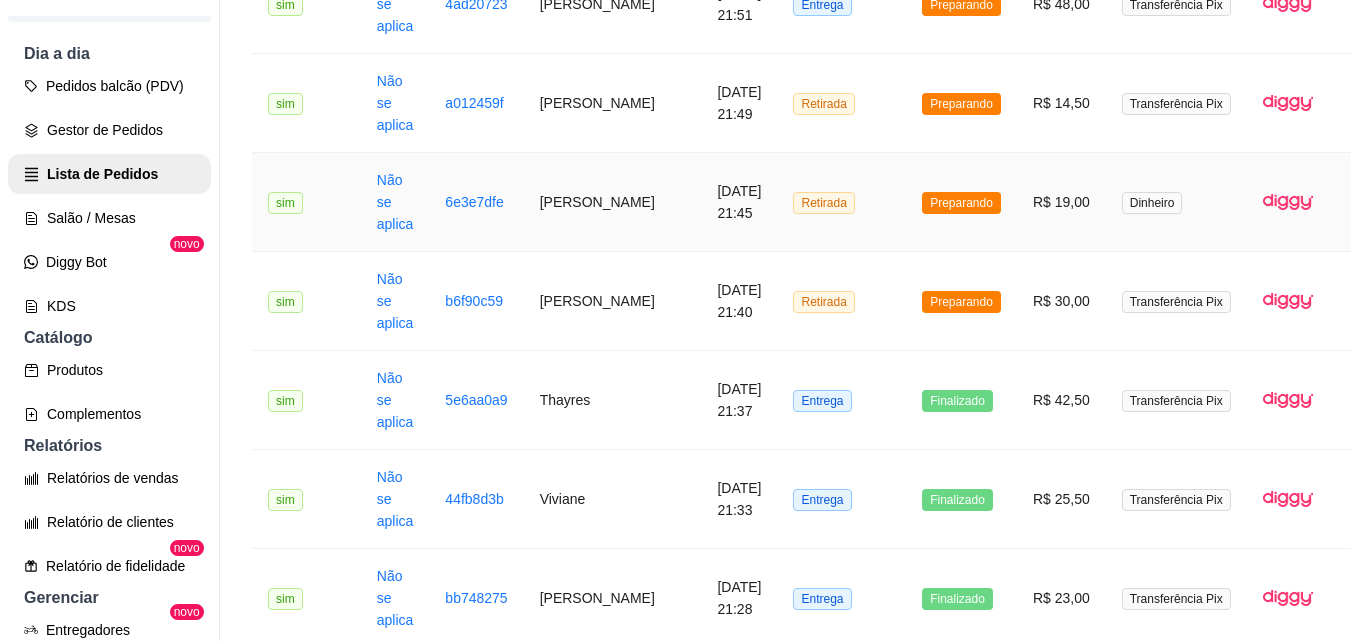scroll, scrollTop: 300, scrollLeft: 0, axis: vertical 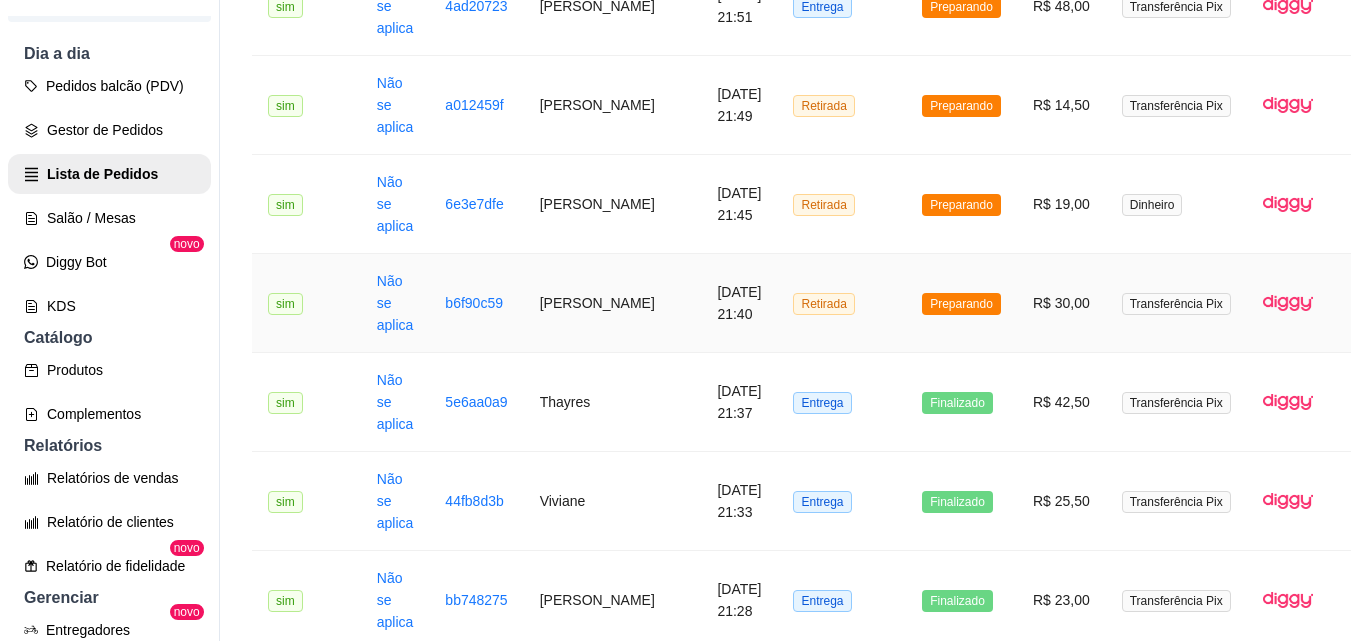 click on "Retirada" at bounding box center (841, 303) 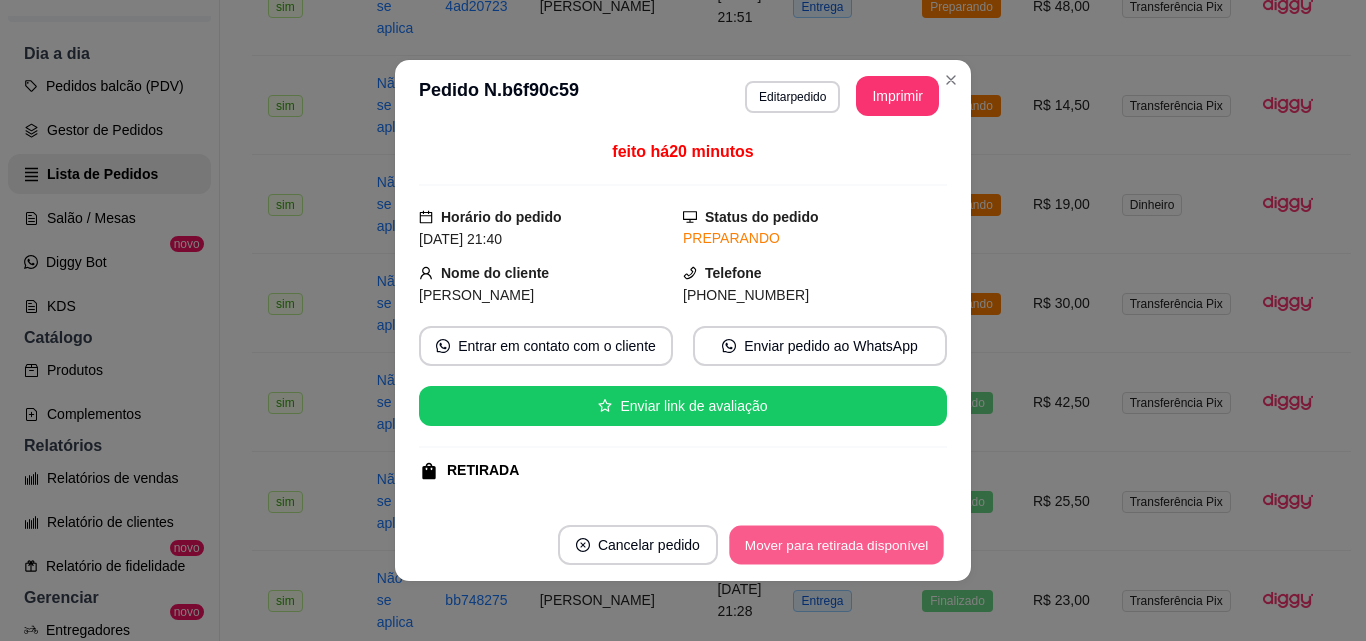 click on "Mover para retirada disponível" at bounding box center (836, 545) 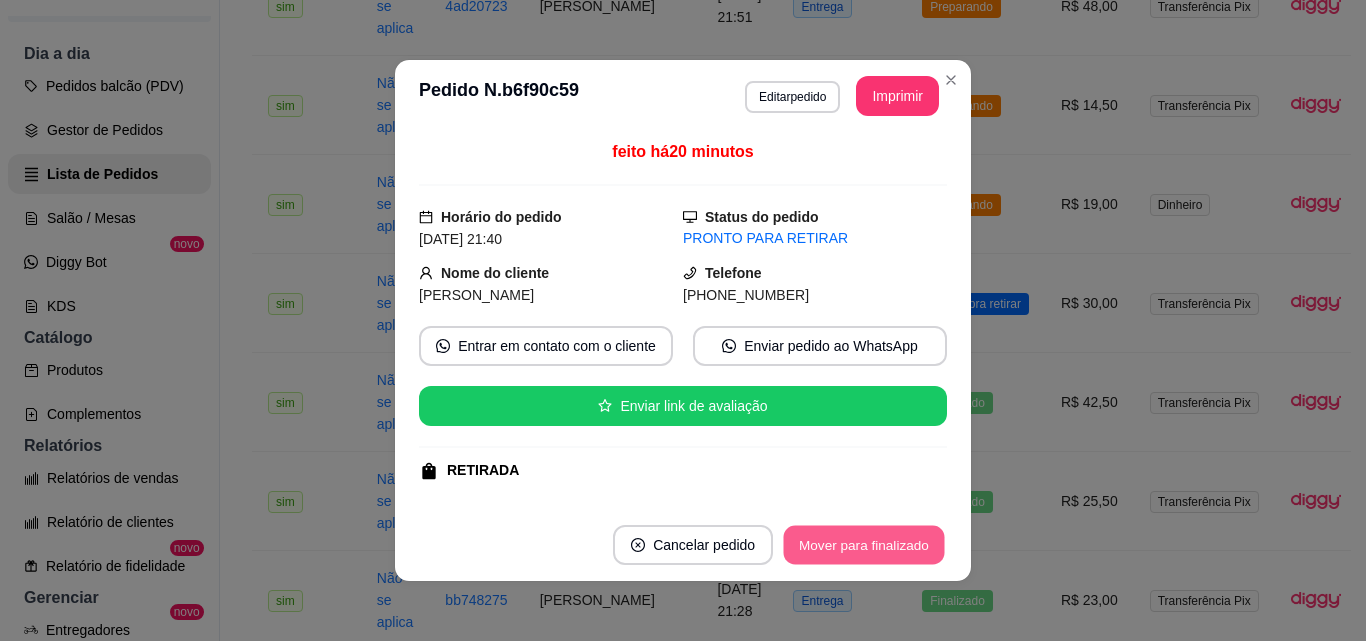 click on "Mover para finalizado" at bounding box center (864, 545) 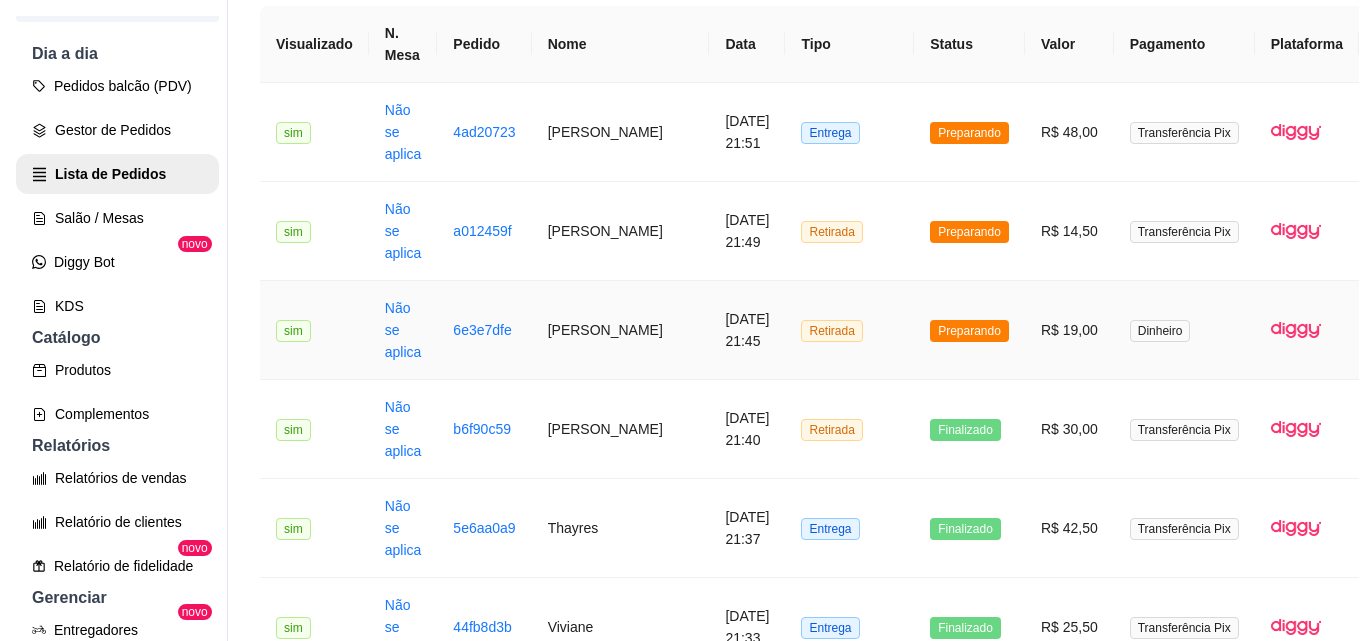 scroll, scrollTop: 0, scrollLeft: 0, axis: both 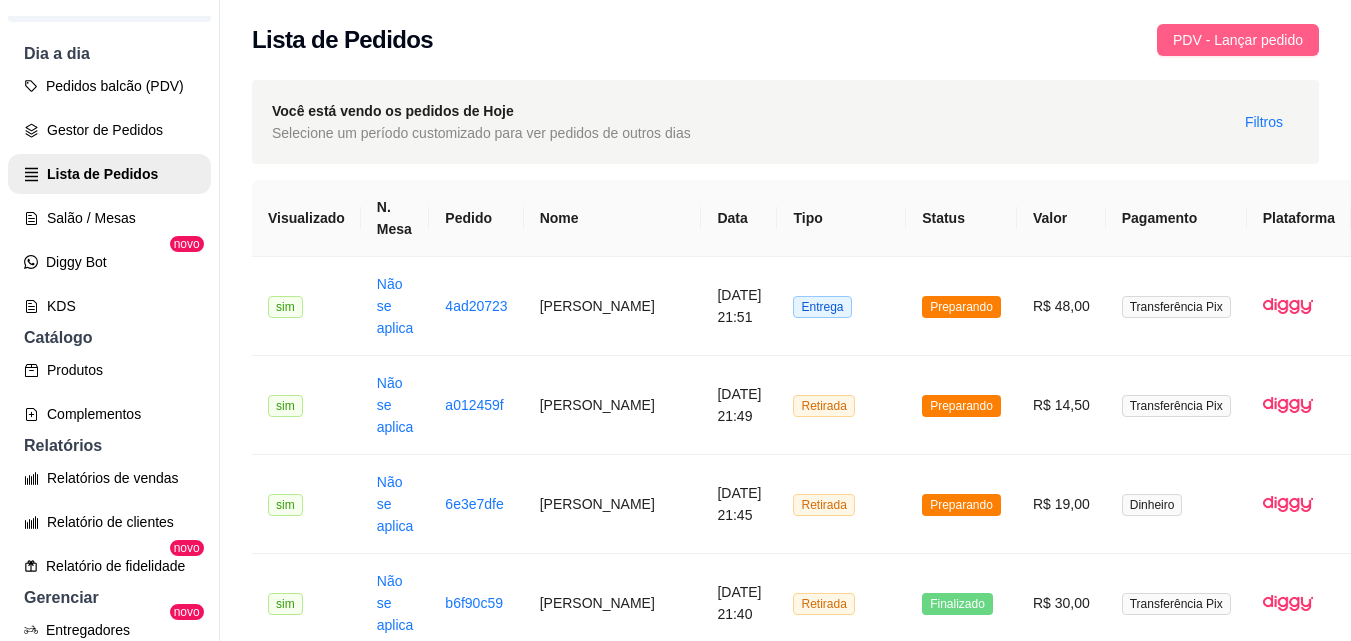 click on "PDV - Lançar pedido" at bounding box center [1238, 40] 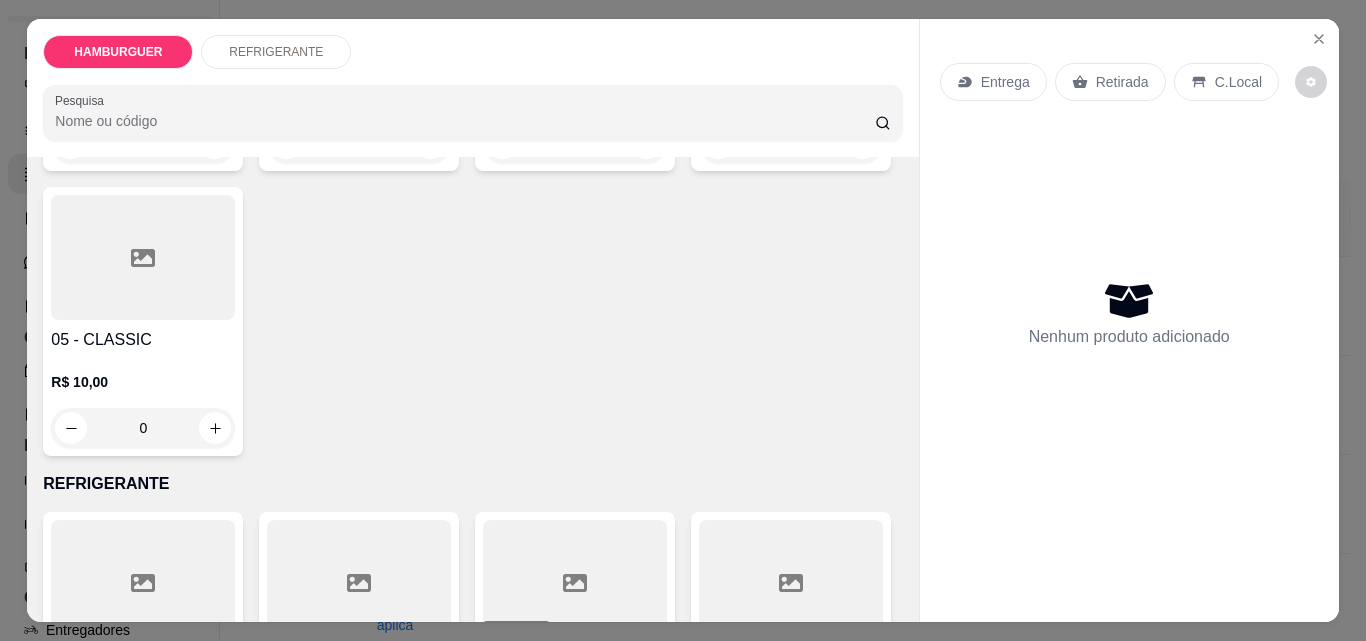 scroll, scrollTop: 400, scrollLeft: 0, axis: vertical 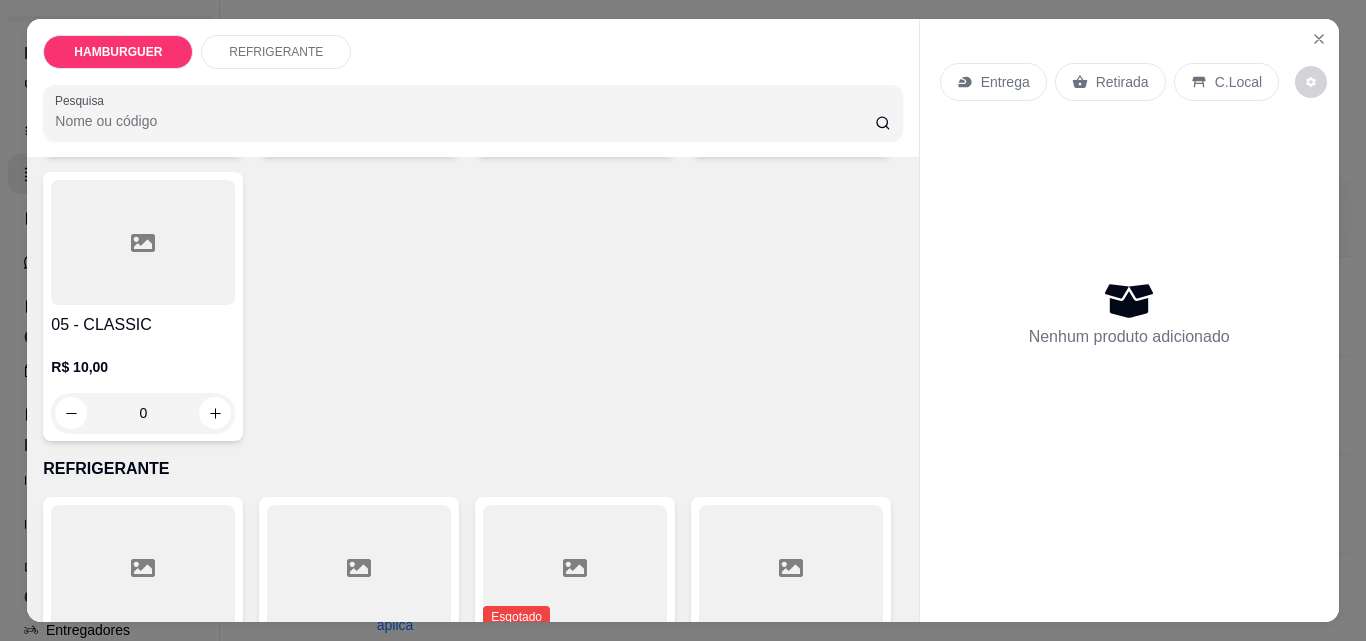 click on "0" at bounding box center (791, 128) 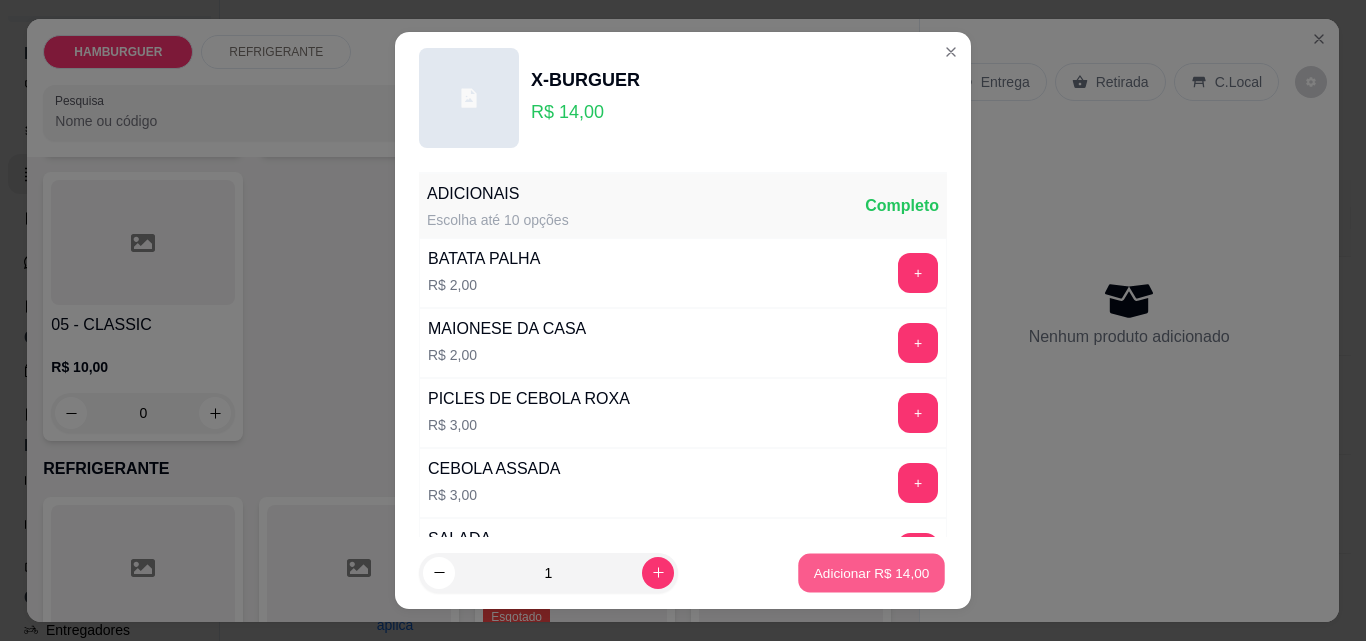 click on "Adicionar   R$ 14,00" at bounding box center [872, 572] 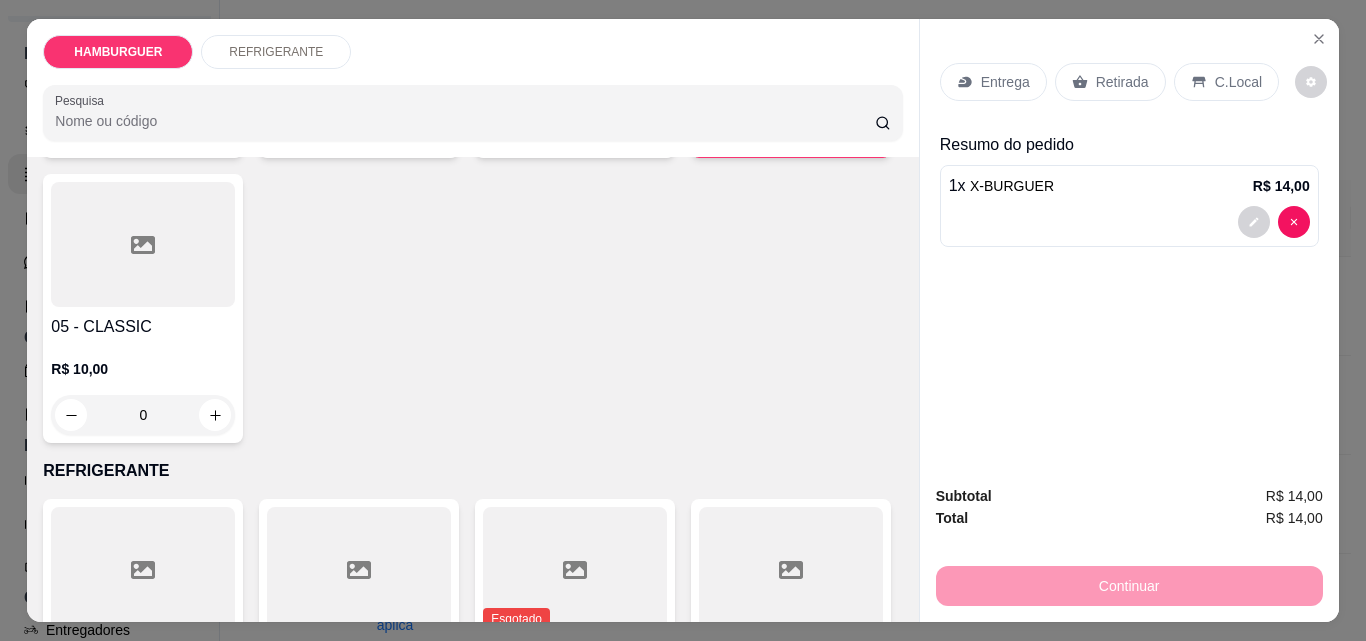 click on "Entrega Retirada C.Local" at bounding box center (1129, 82) 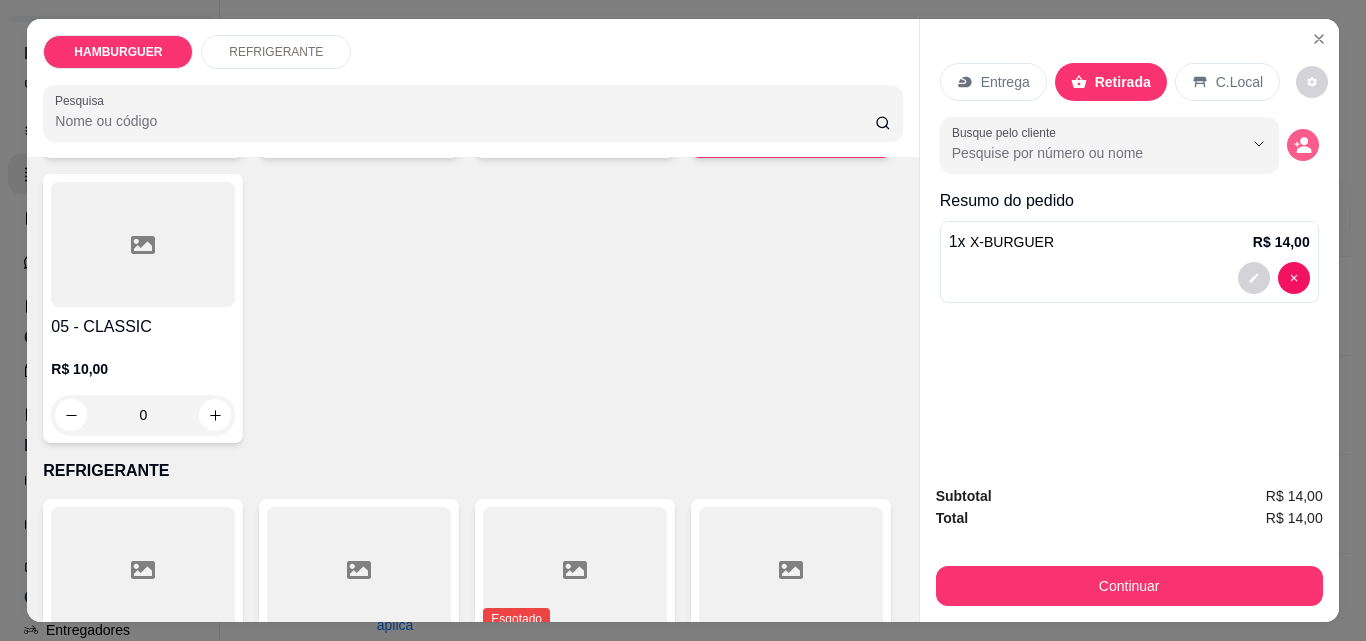 click at bounding box center (1303, 145) 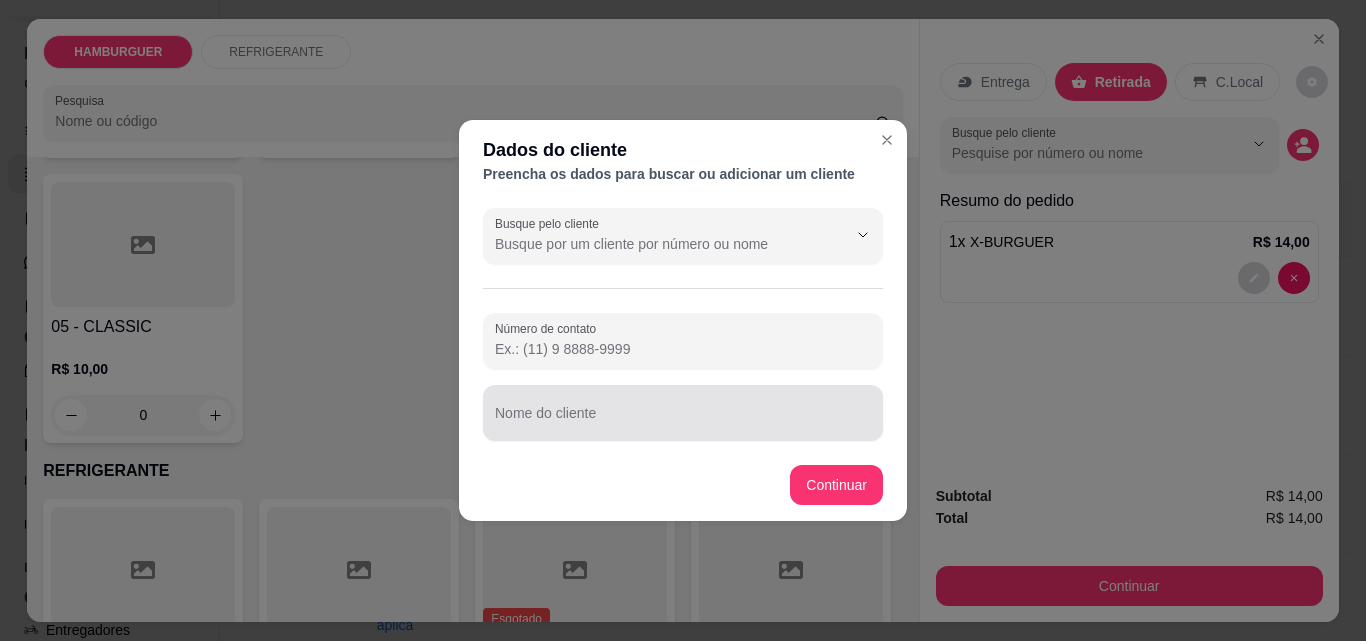 click on "Nome do cliente" at bounding box center (683, 421) 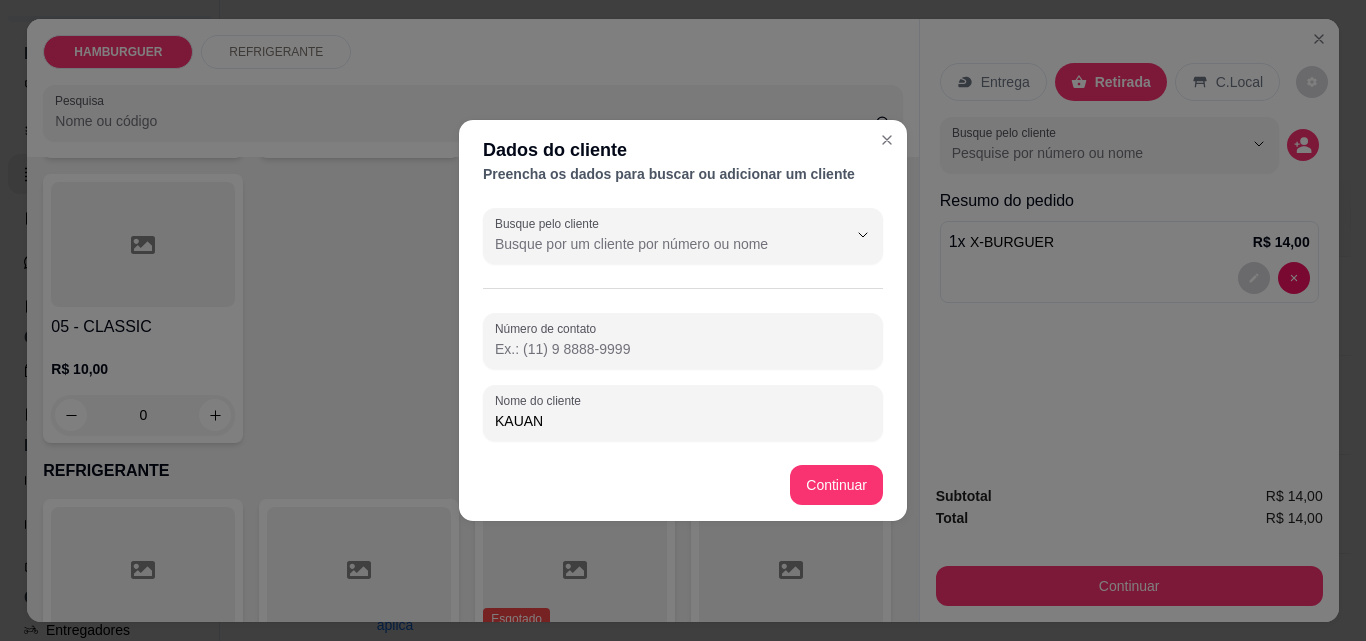 type on "KAUAN" 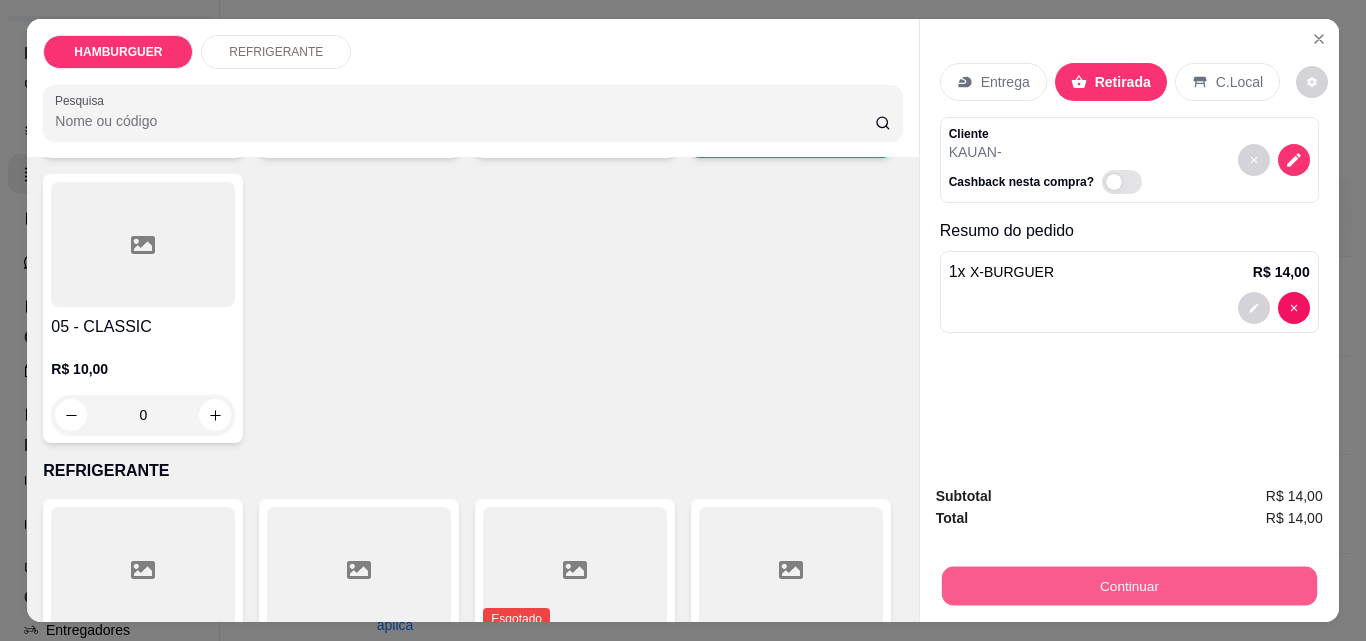 click on "Subtotal R$ 14,00 Total R$ 14,00 Continuar" at bounding box center (1129, 545) 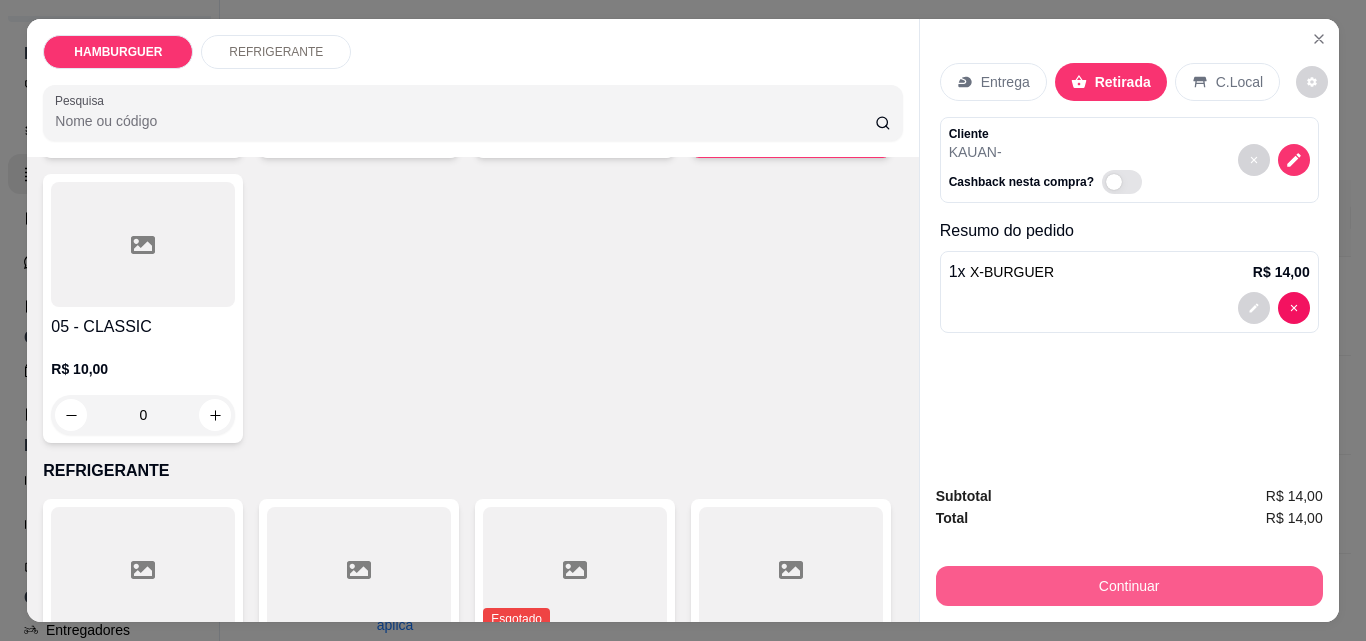 click on "Continuar" at bounding box center [1129, 586] 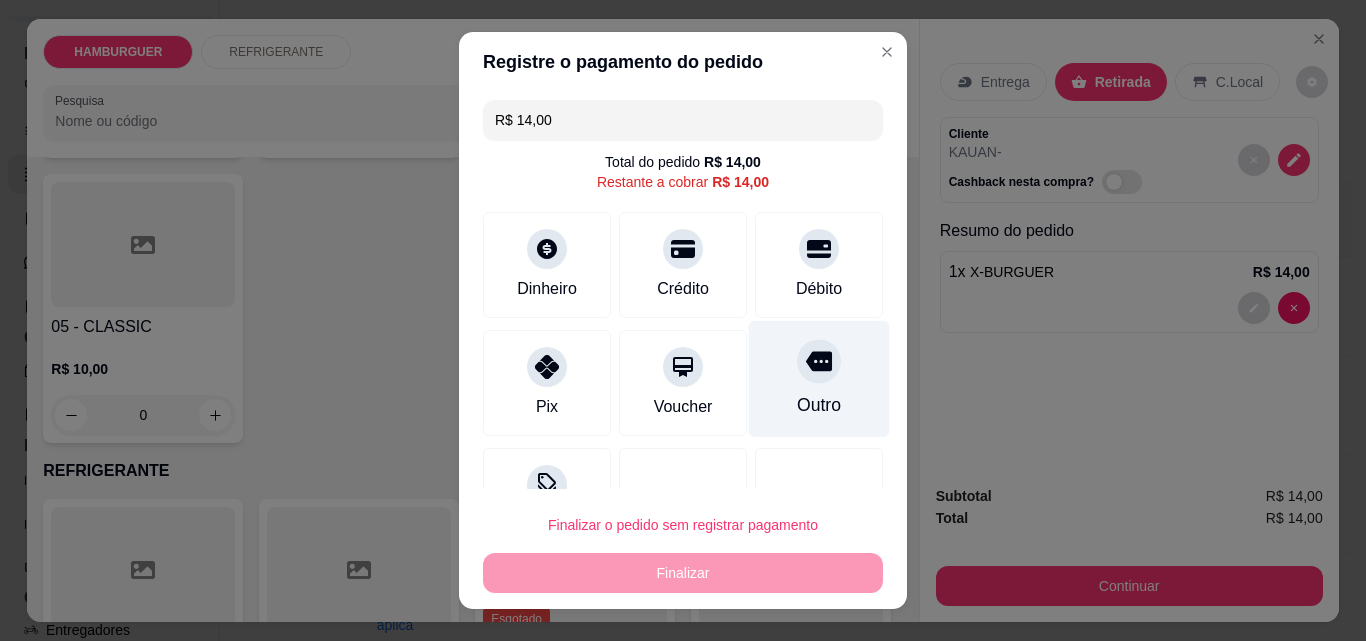 click 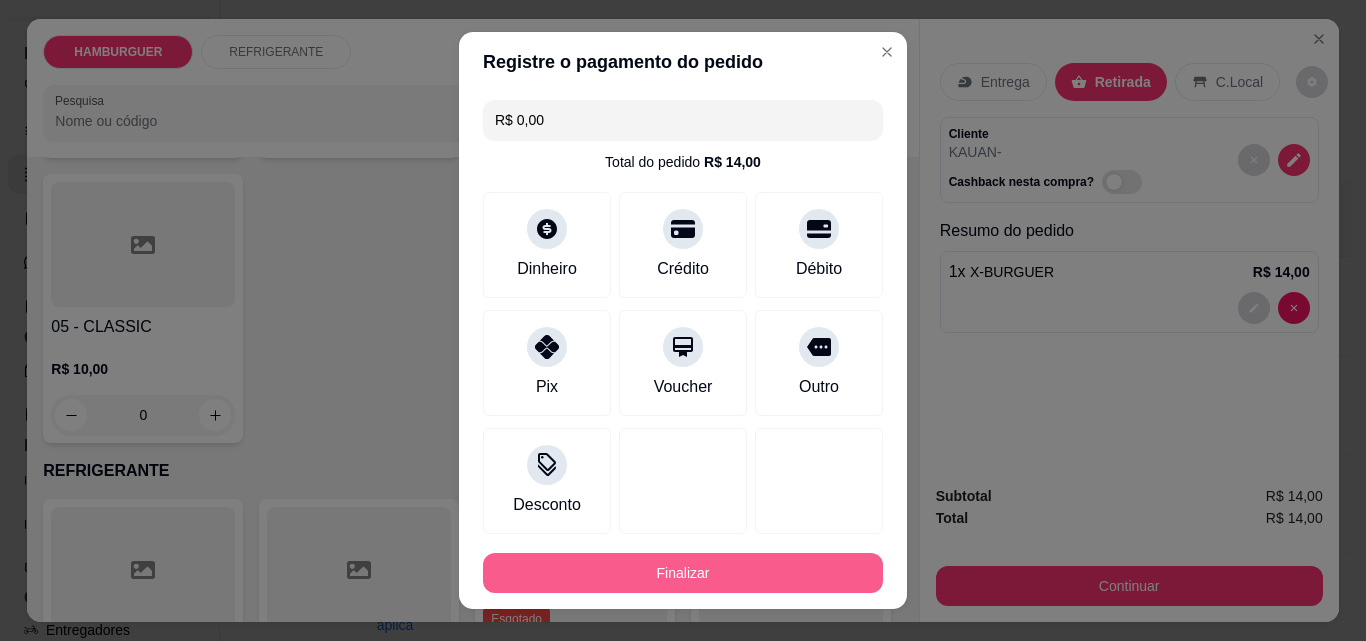 click on "Finalizar" at bounding box center [683, 573] 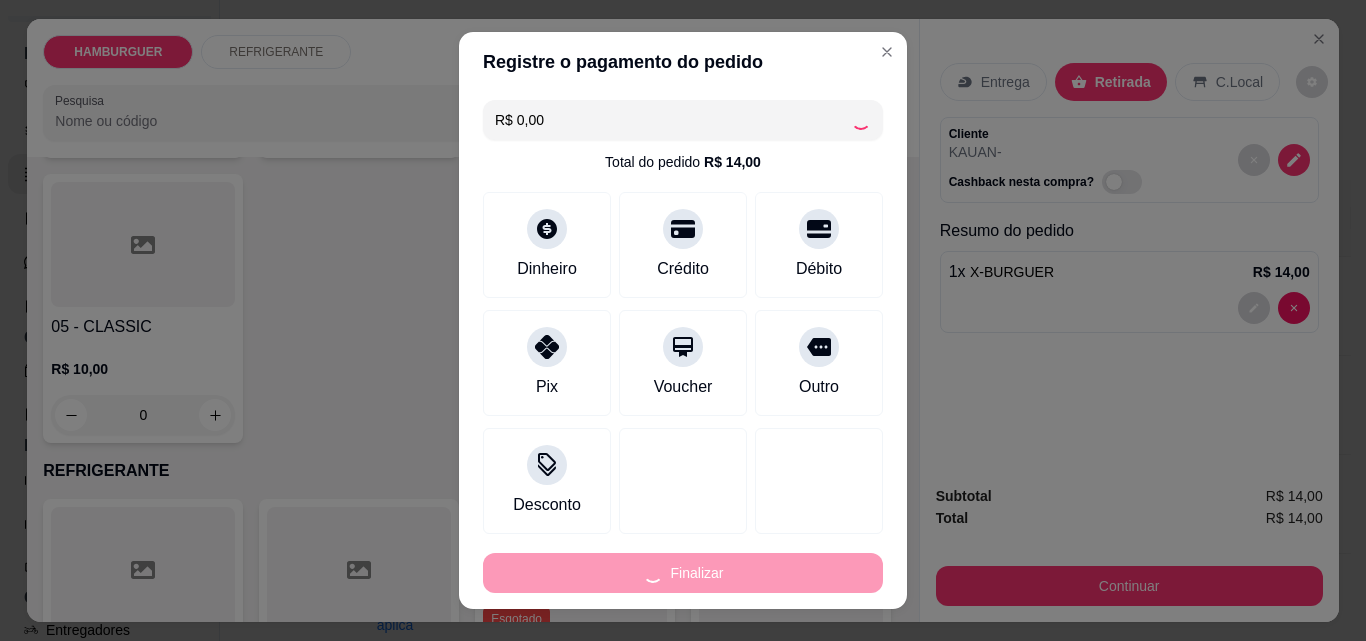 type on "0" 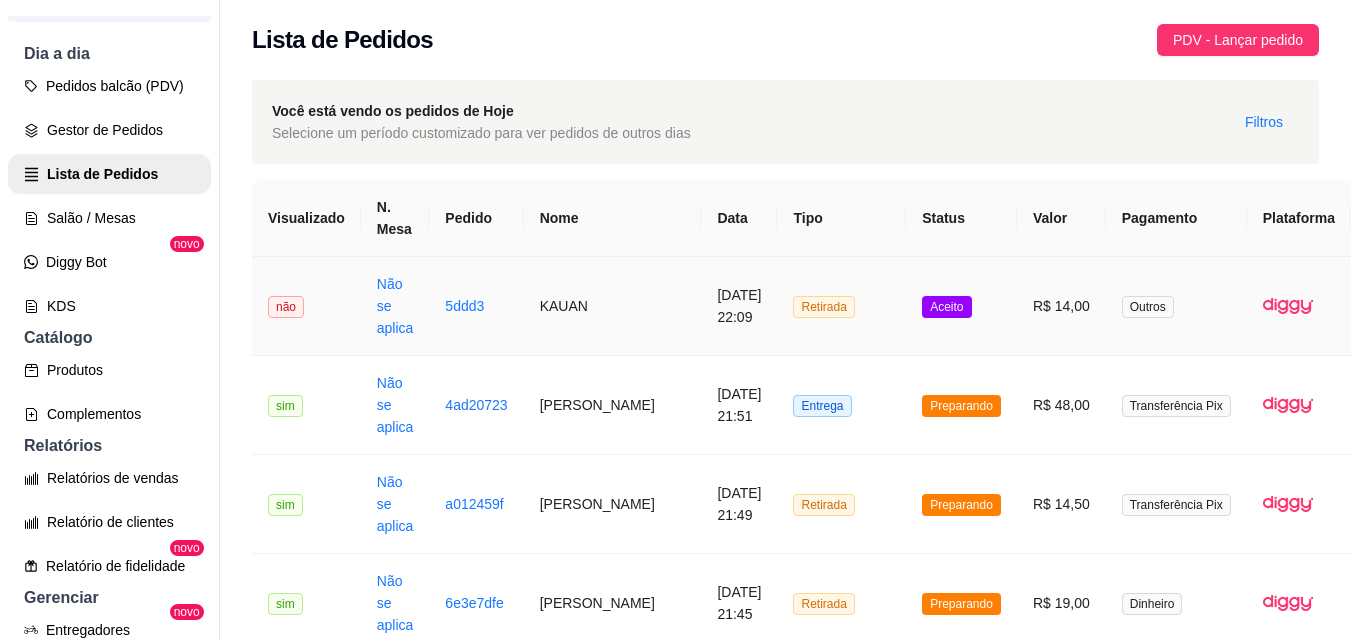 drag, startPoint x: 1149, startPoint y: 314, endPoint x: 1140, endPoint y: 307, distance: 11.401754 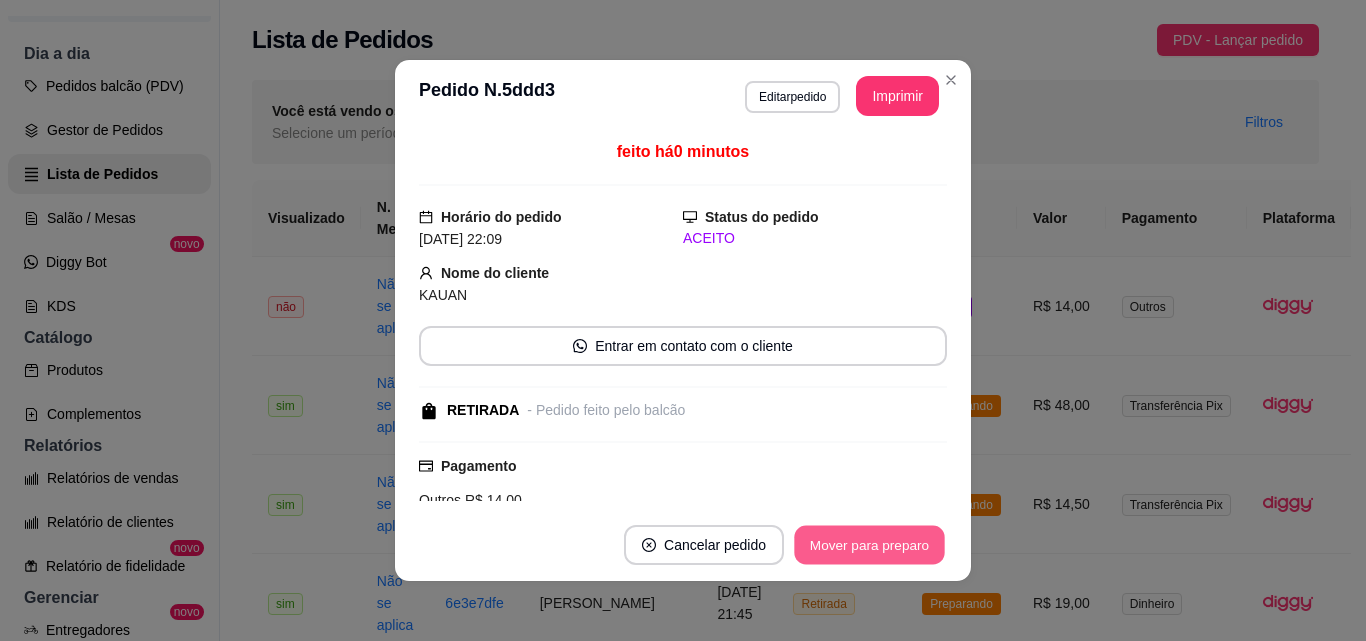 click on "Mover para preparo" at bounding box center [869, 545] 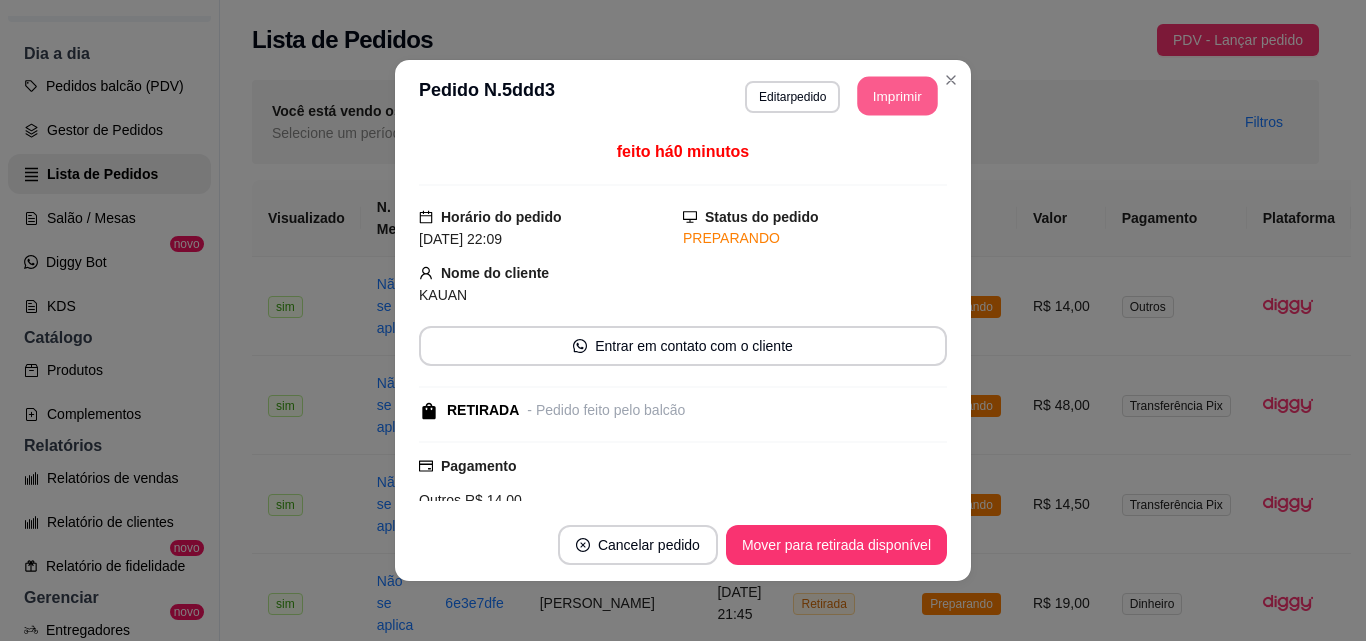 click on "Imprimir" at bounding box center [898, 96] 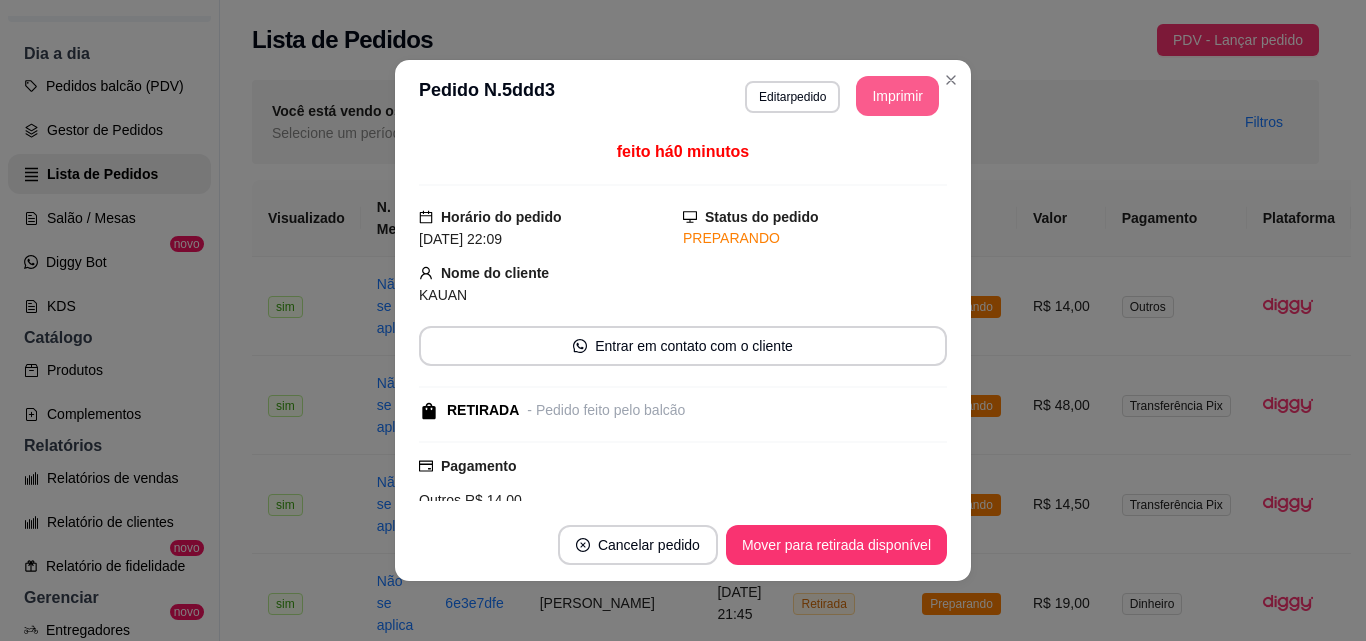 scroll, scrollTop: 0, scrollLeft: 0, axis: both 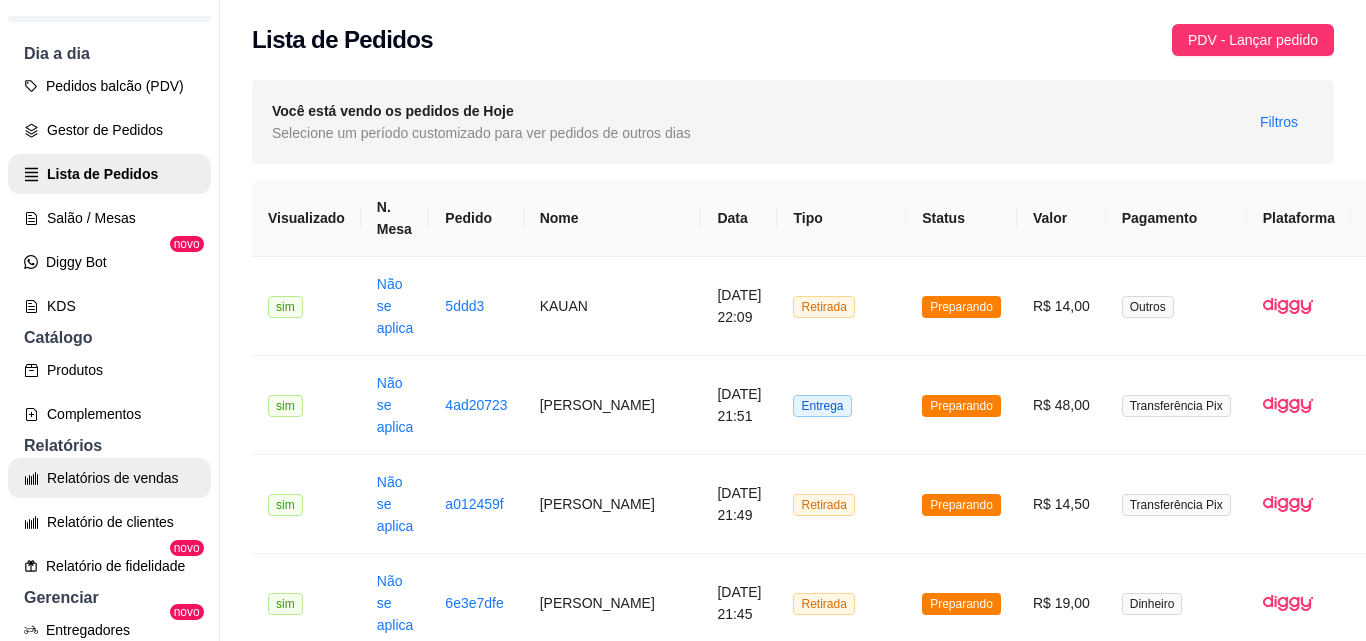 click on "Relatórios de vendas" at bounding box center [109, 478] 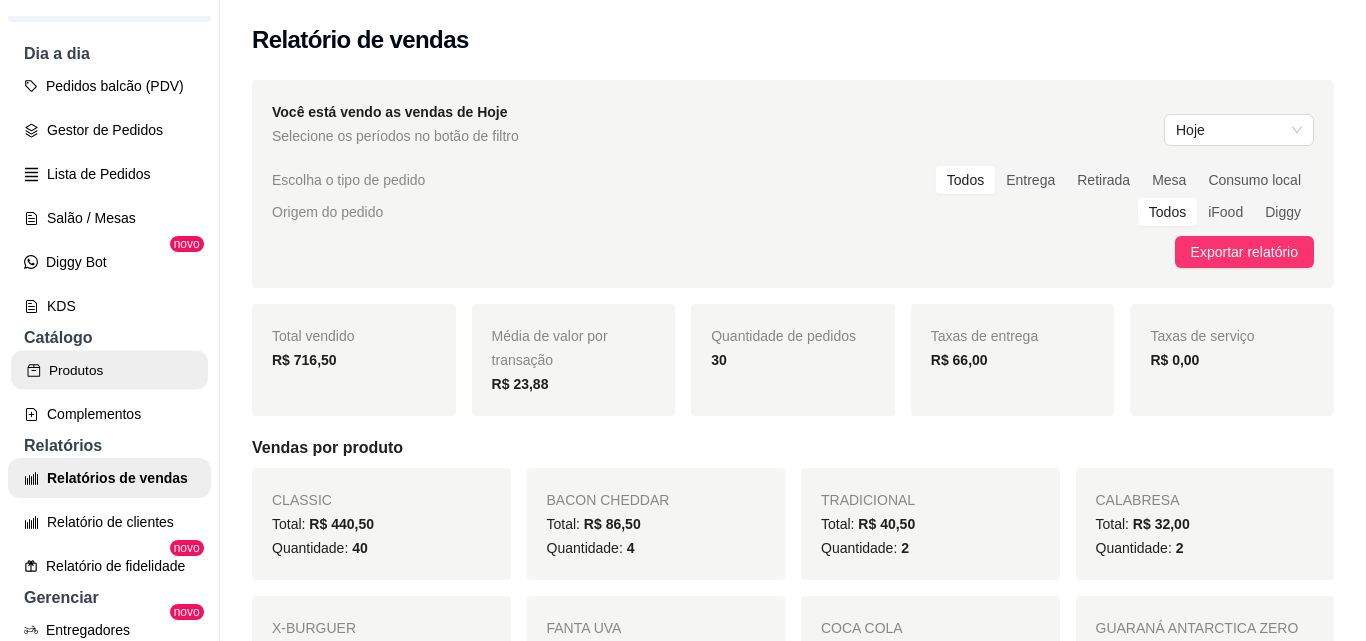 click on "Produtos" at bounding box center (109, 370) 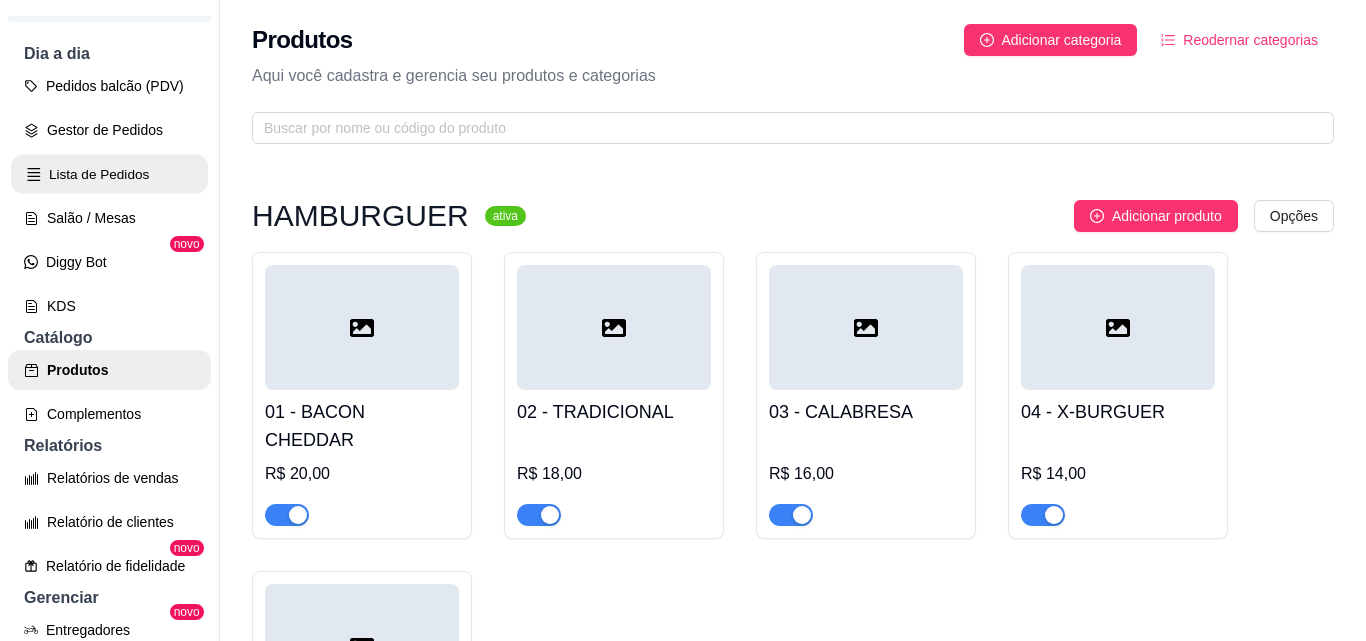 click on "Lista de Pedidos" at bounding box center [109, 174] 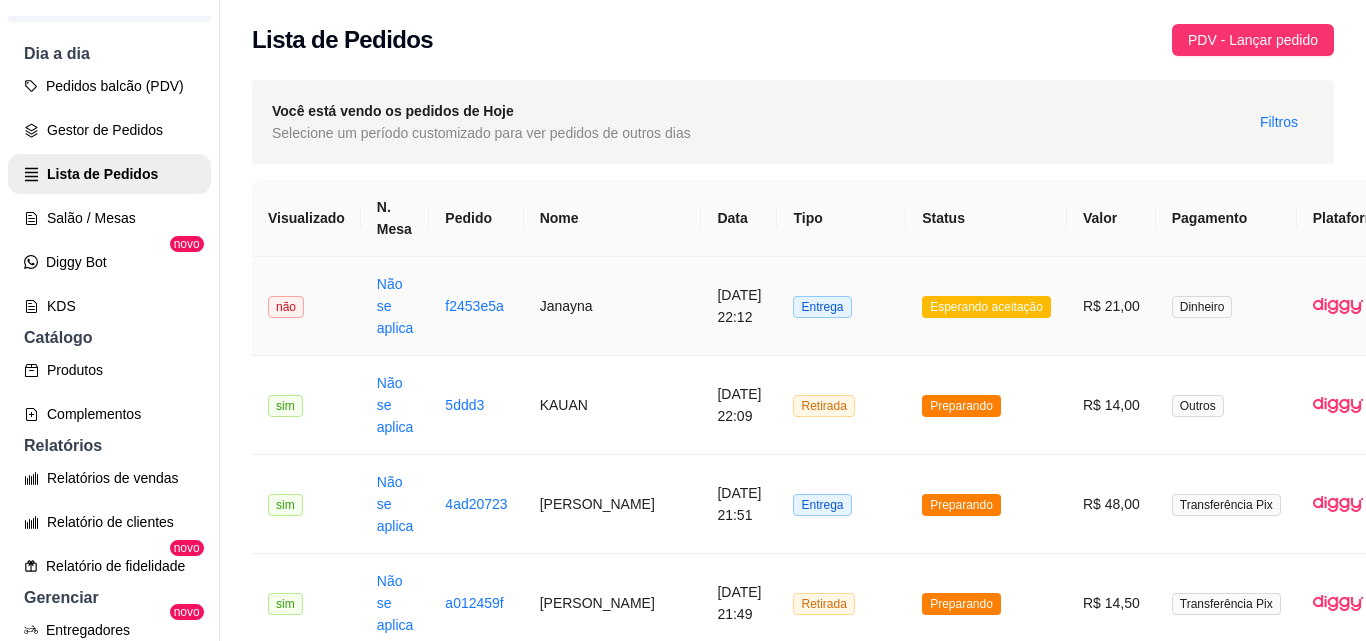 click on "Janayna" at bounding box center (613, 306) 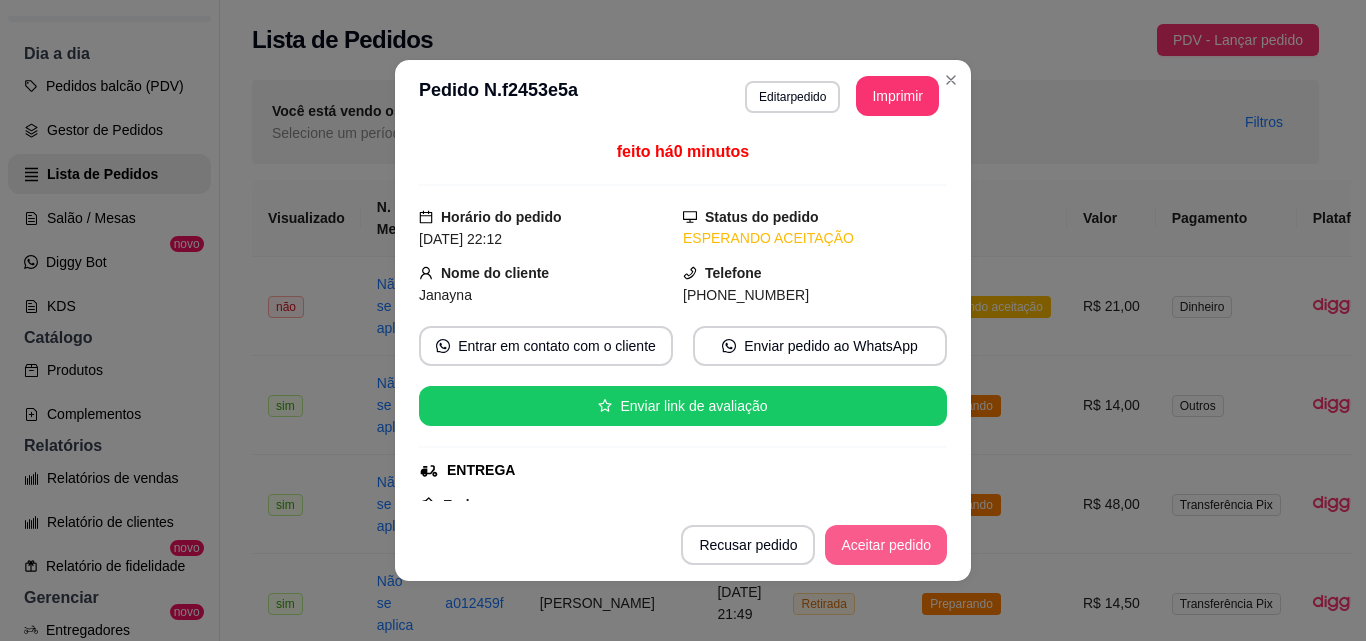 click on "Aceitar pedido" at bounding box center (886, 545) 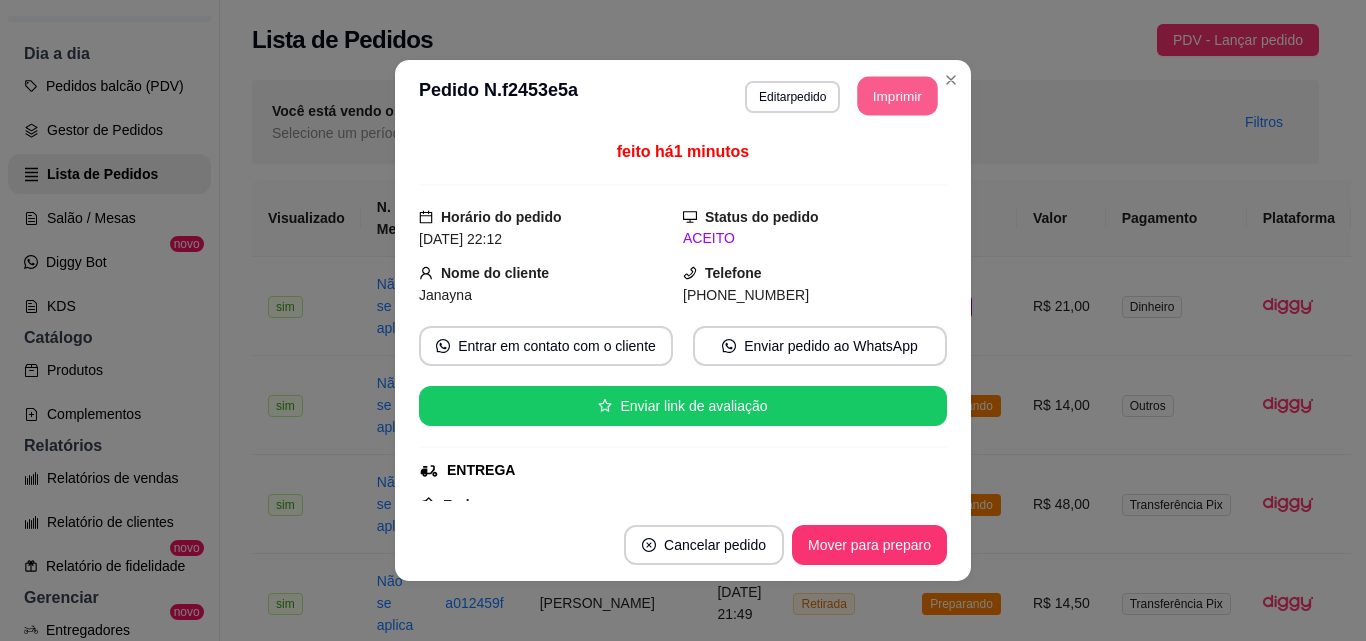 click on "Imprimir" at bounding box center (898, 96) 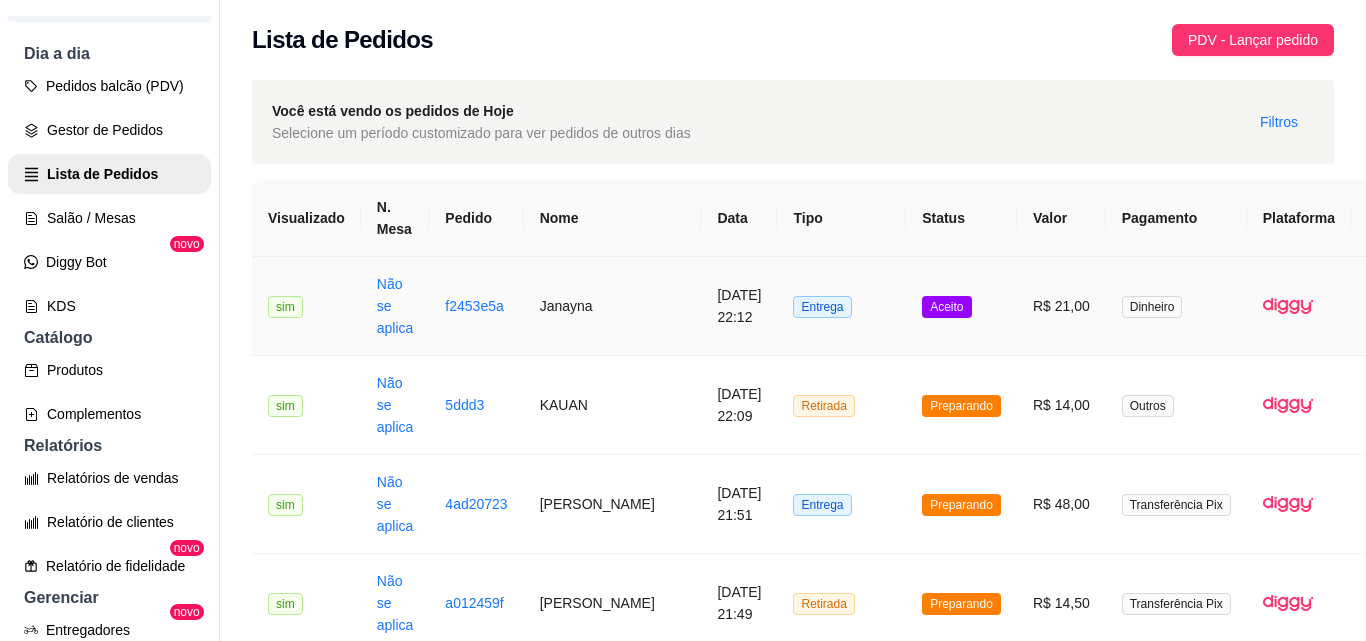 click on "Janayna" at bounding box center (613, 306) 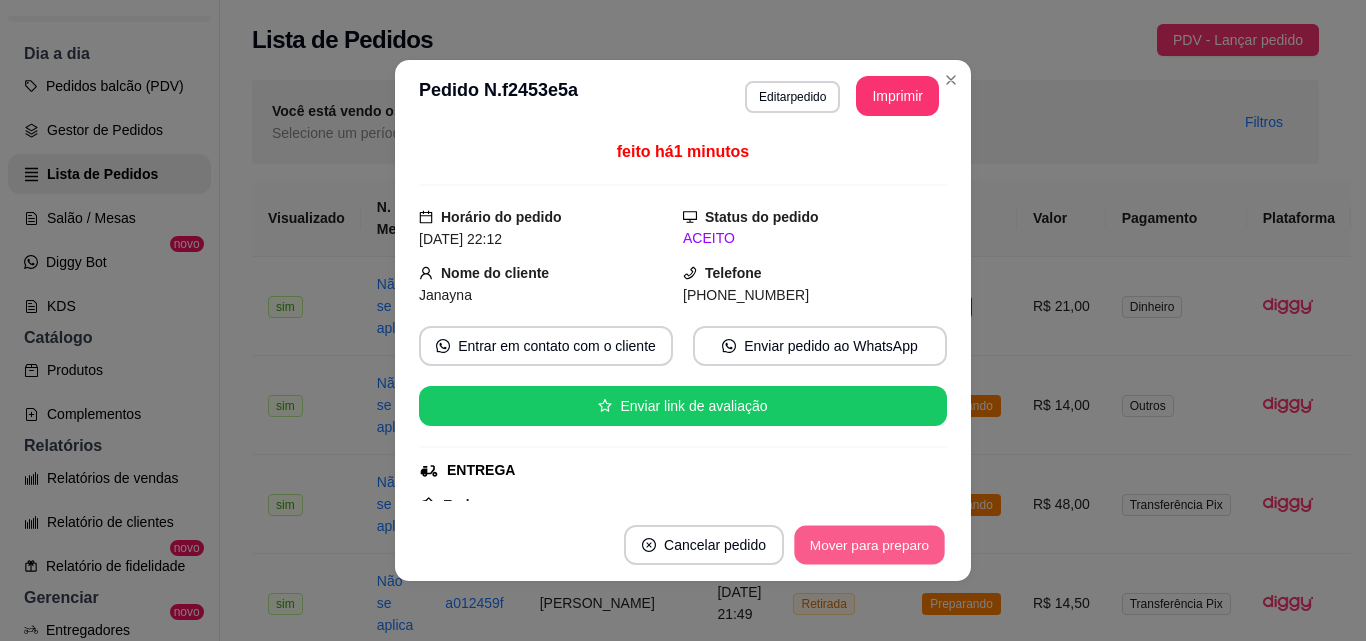 click on "Mover para preparo" at bounding box center [869, 545] 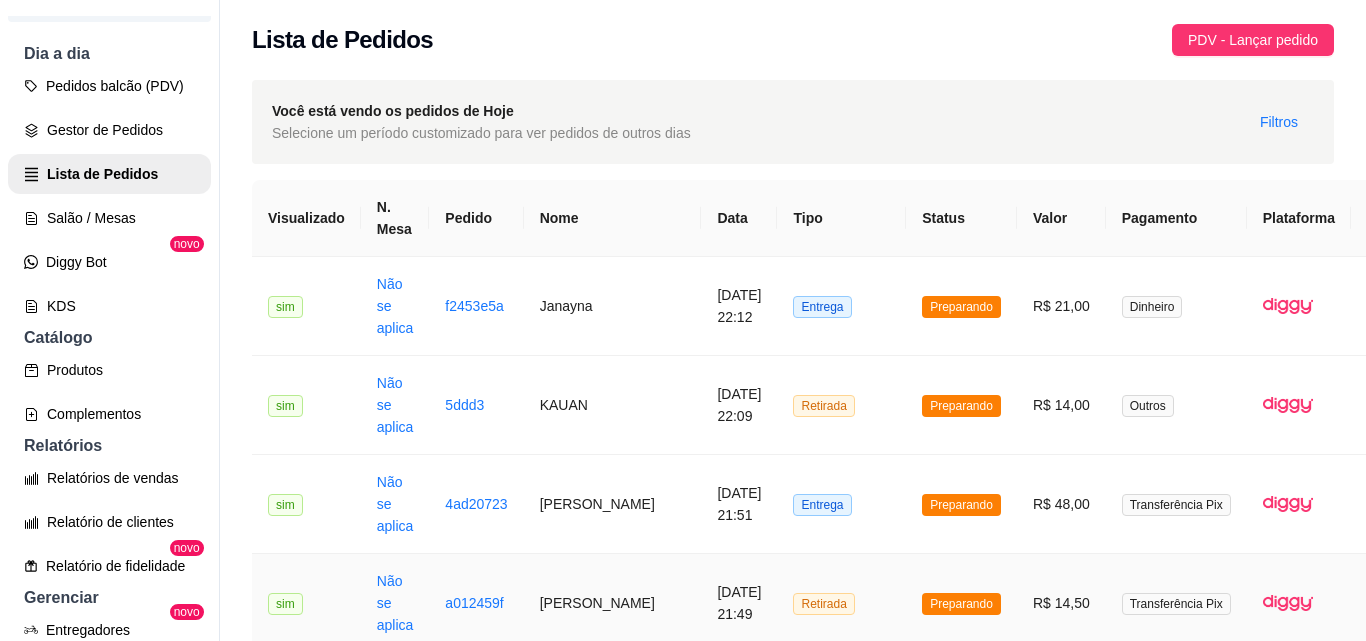 click on "Gustavo Moraes" at bounding box center [613, 603] 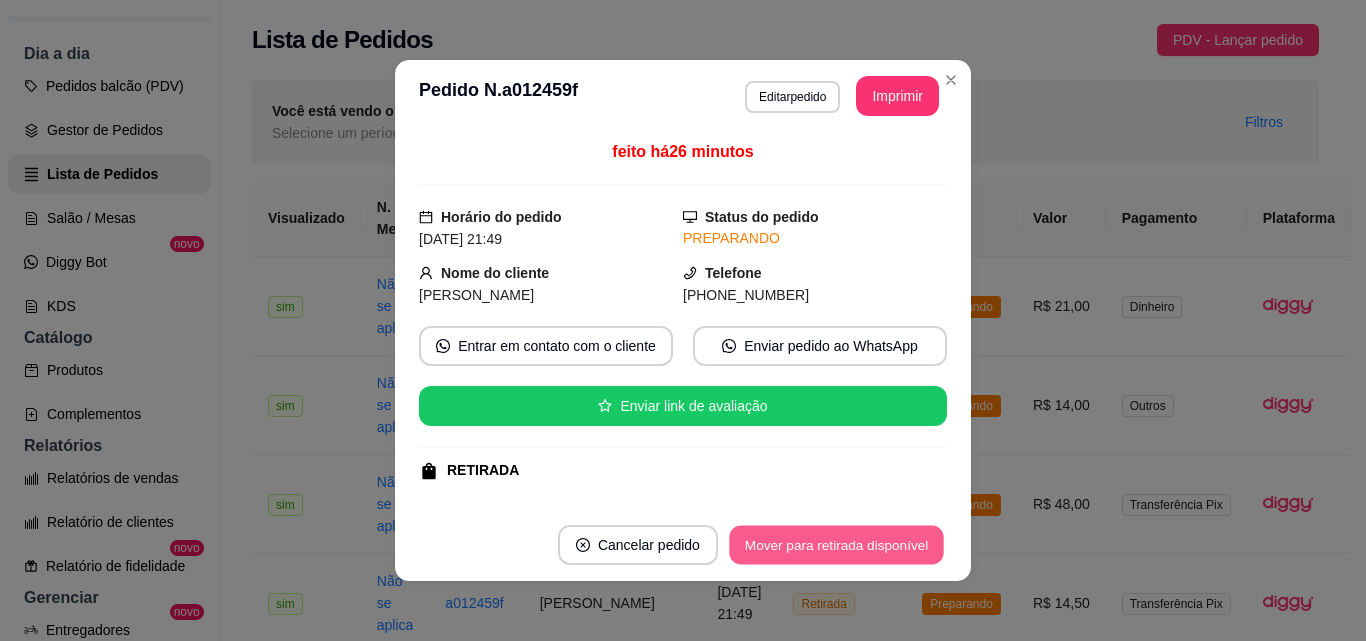 click on "Mover para retirada disponível" at bounding box center (836, 545) 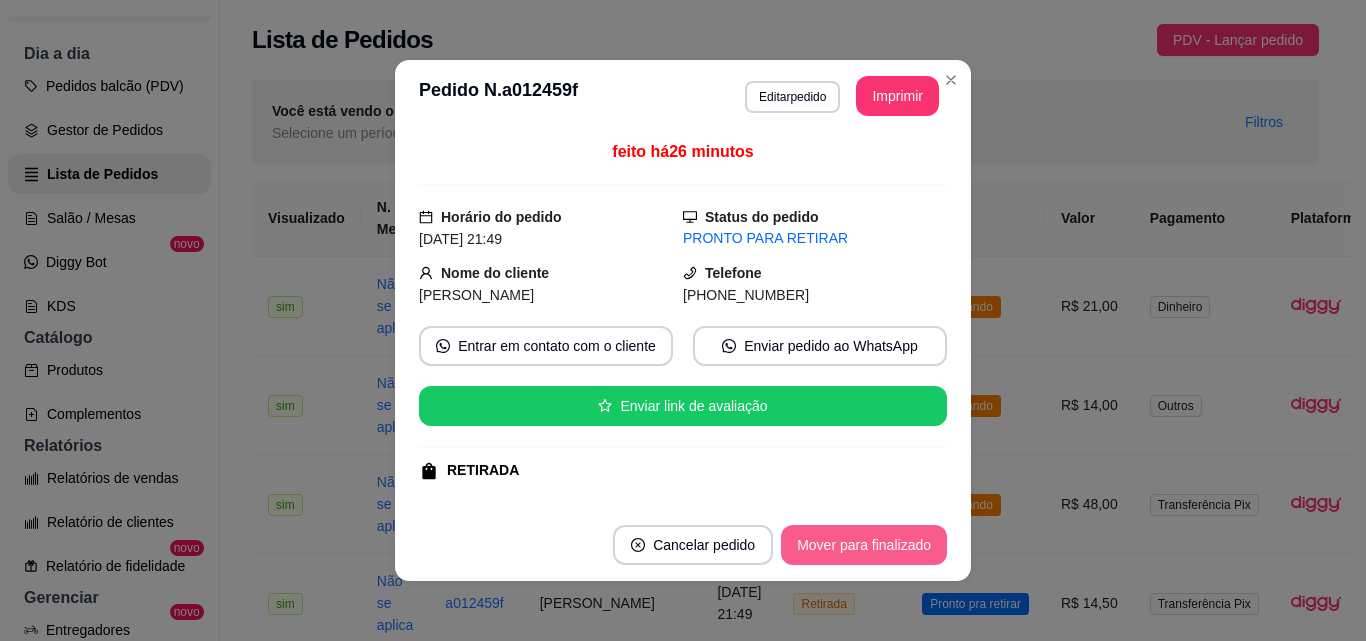 click on "Mover para finalizado" at bounding box center (864, 545) 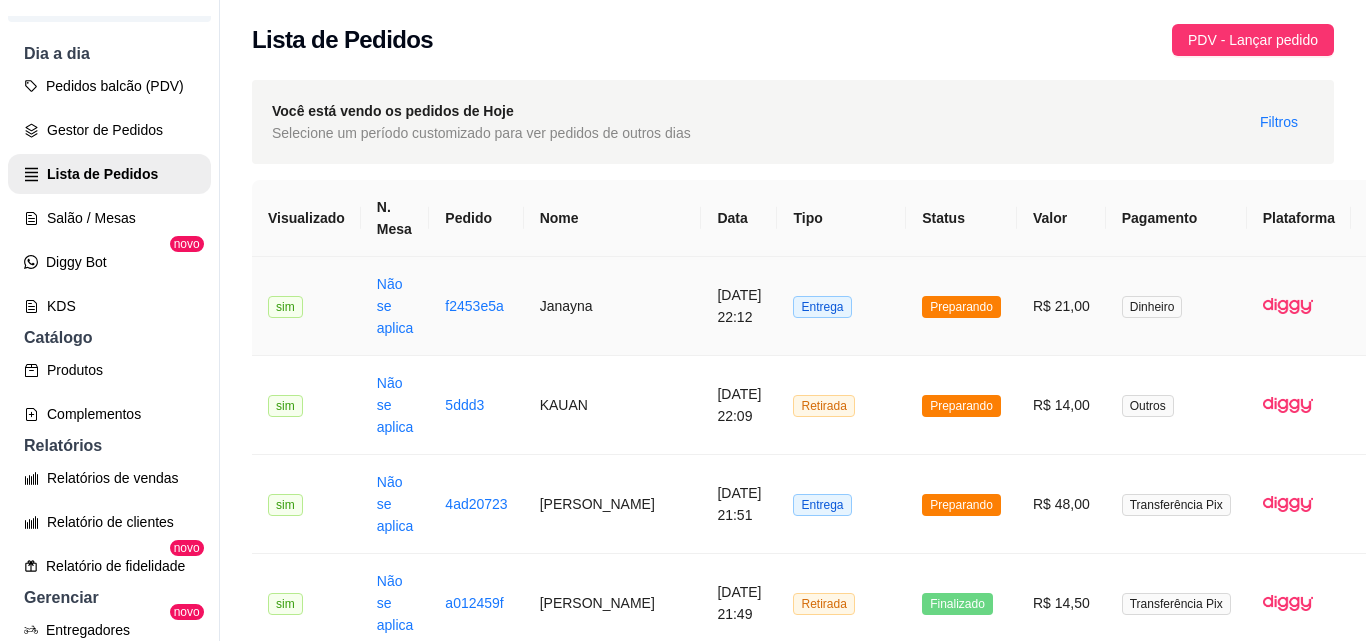 click on "Janayna" at bounding box center [613, 306] 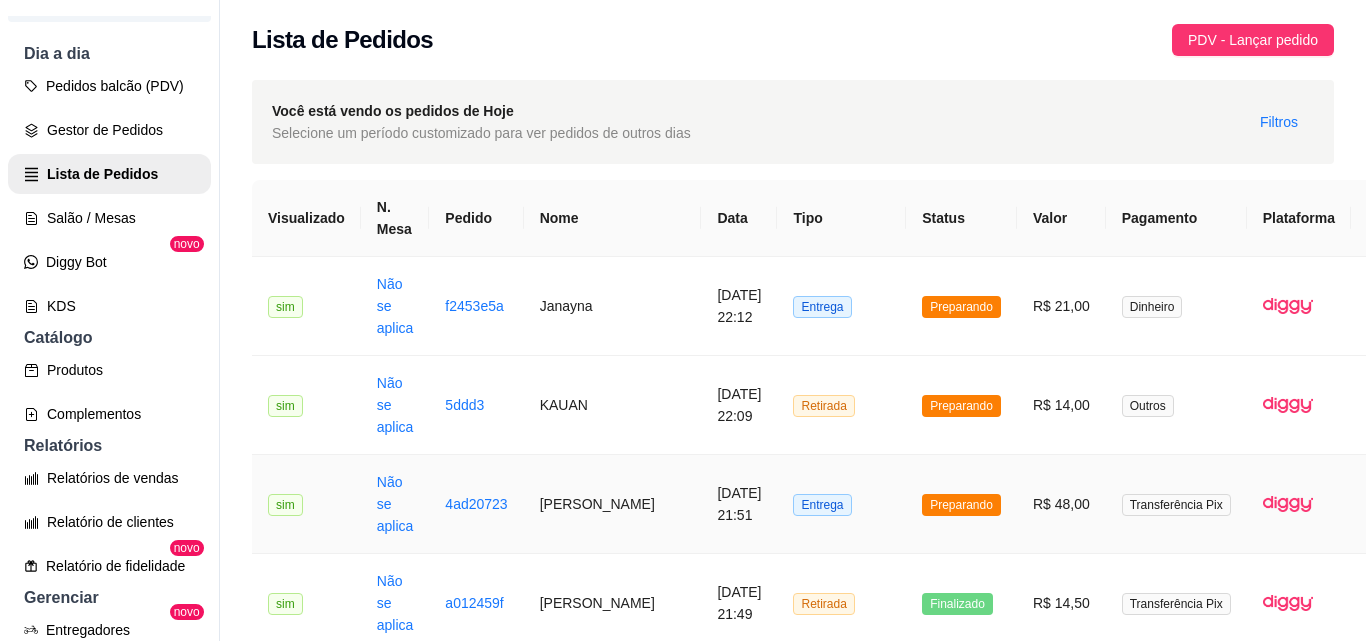 click on "Thomas" at bounding box center (613, 504) 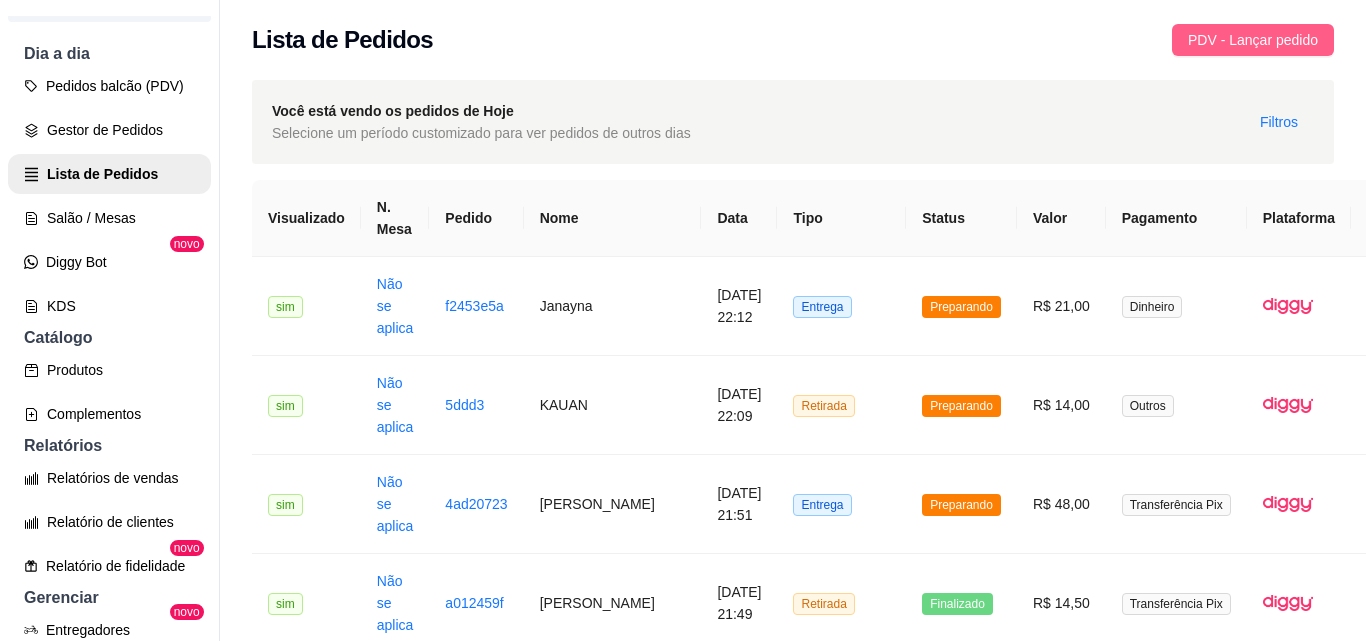 click on "PDV - Lançar pedido" at bounding box center [1253, 40] 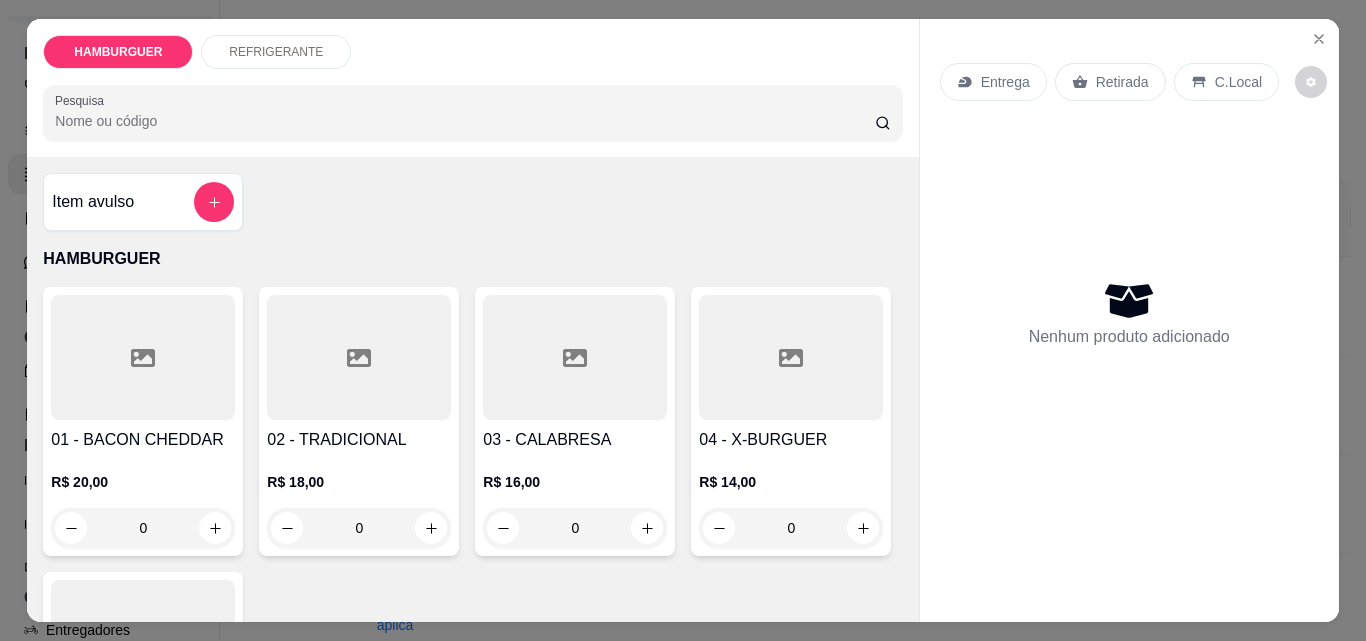 click on "Entrega" at bounding box center (1005, 82) 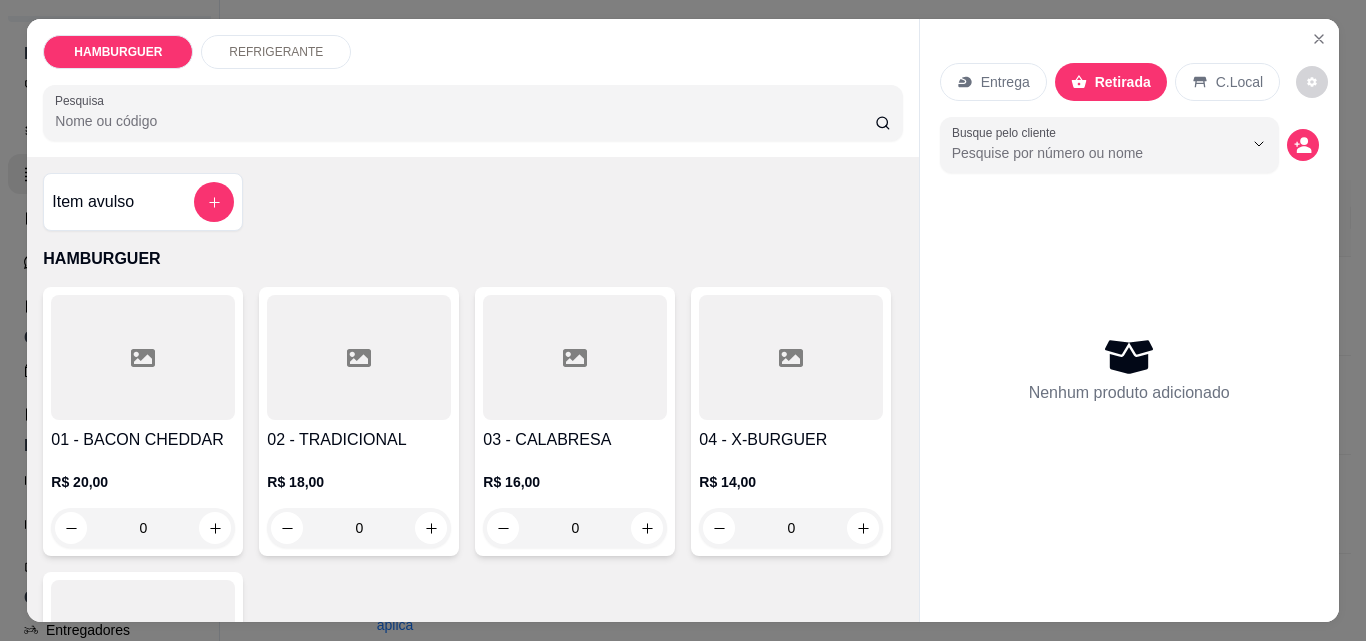 click on "0" at bounding box center (575, 528) 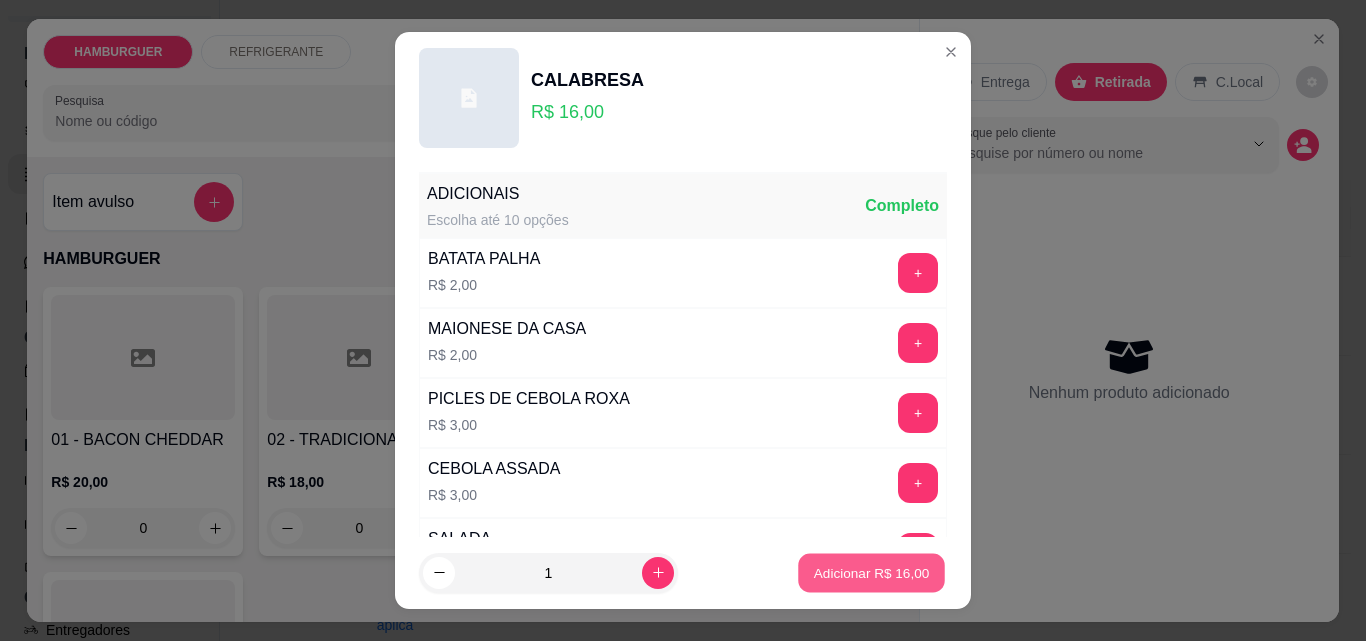 click on "Adicionar   R$ 16,00" at bounding box center [872, 572] 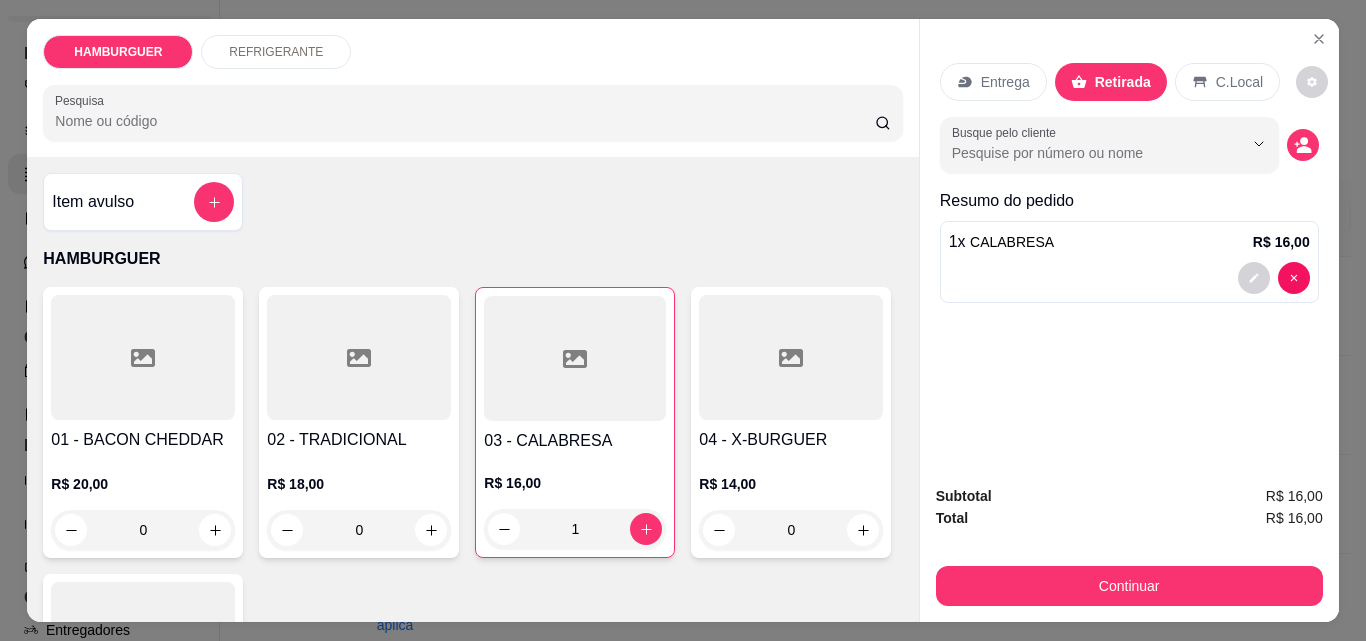 drag, startPoint x: 424, startPoint y: 393, endPoint x: 418, endPoint y: 408, distance: 16.155495 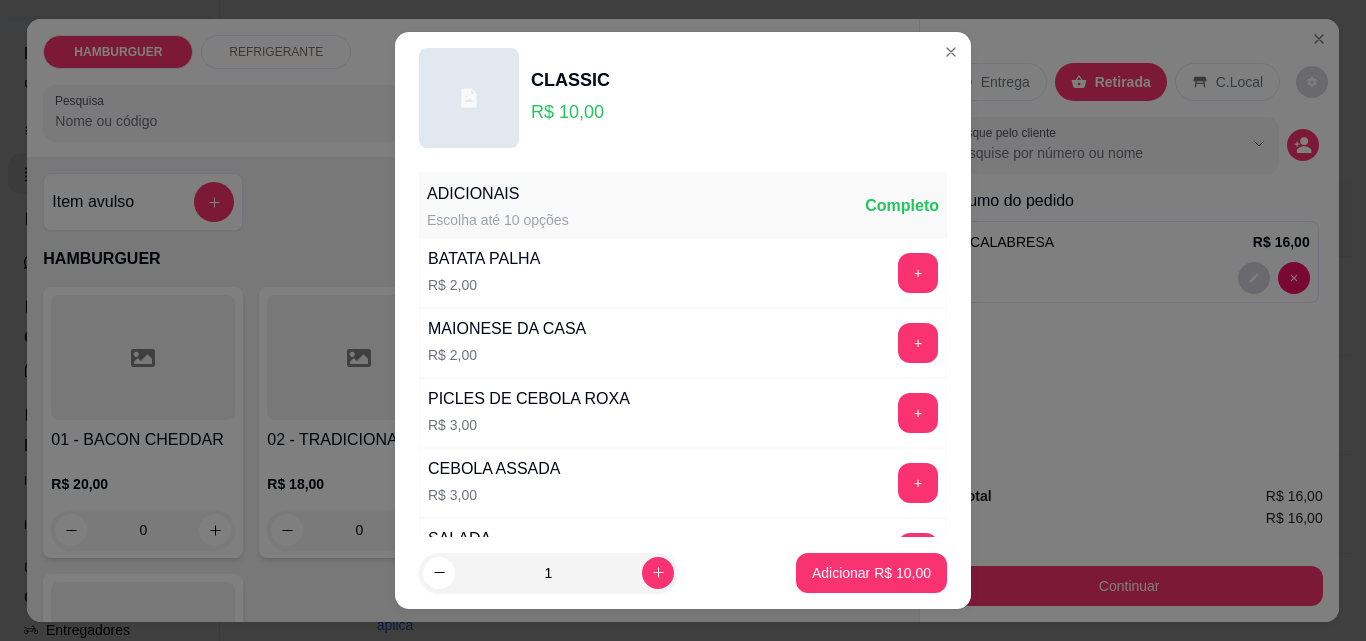 click on "Observações do cliente" at bounding box center (683, 970) 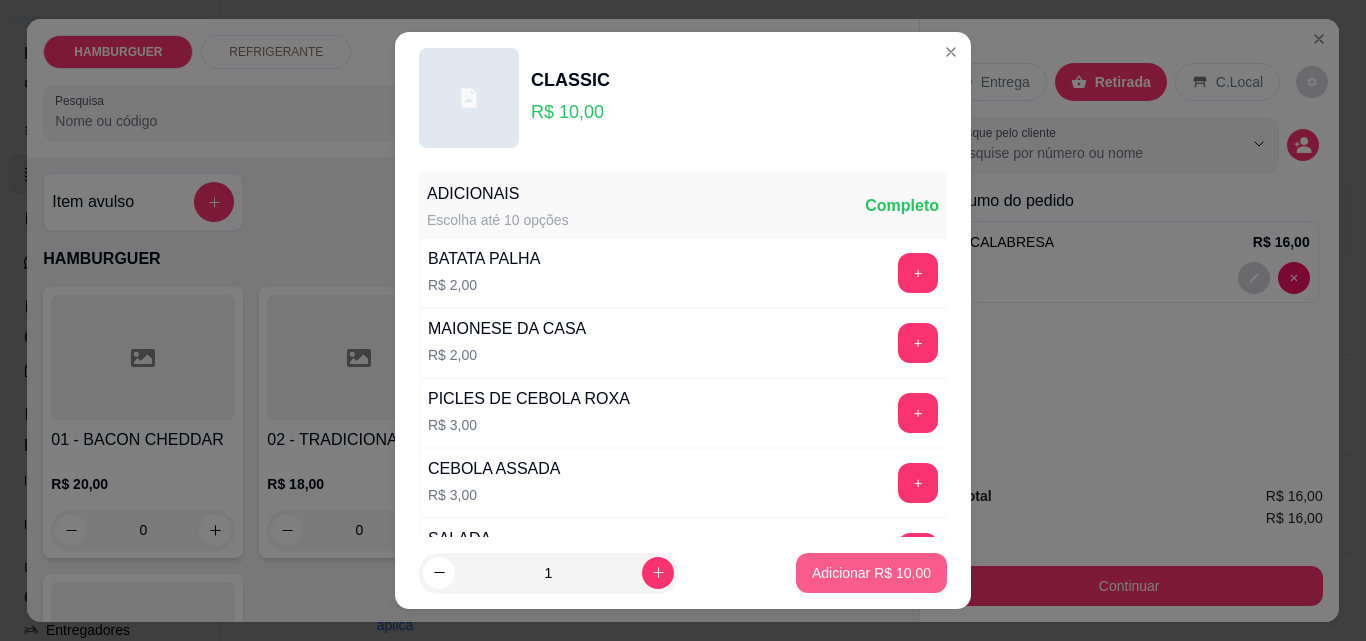 click on "Adicionar   R$ 10,00" at bounding box center (871, 573) 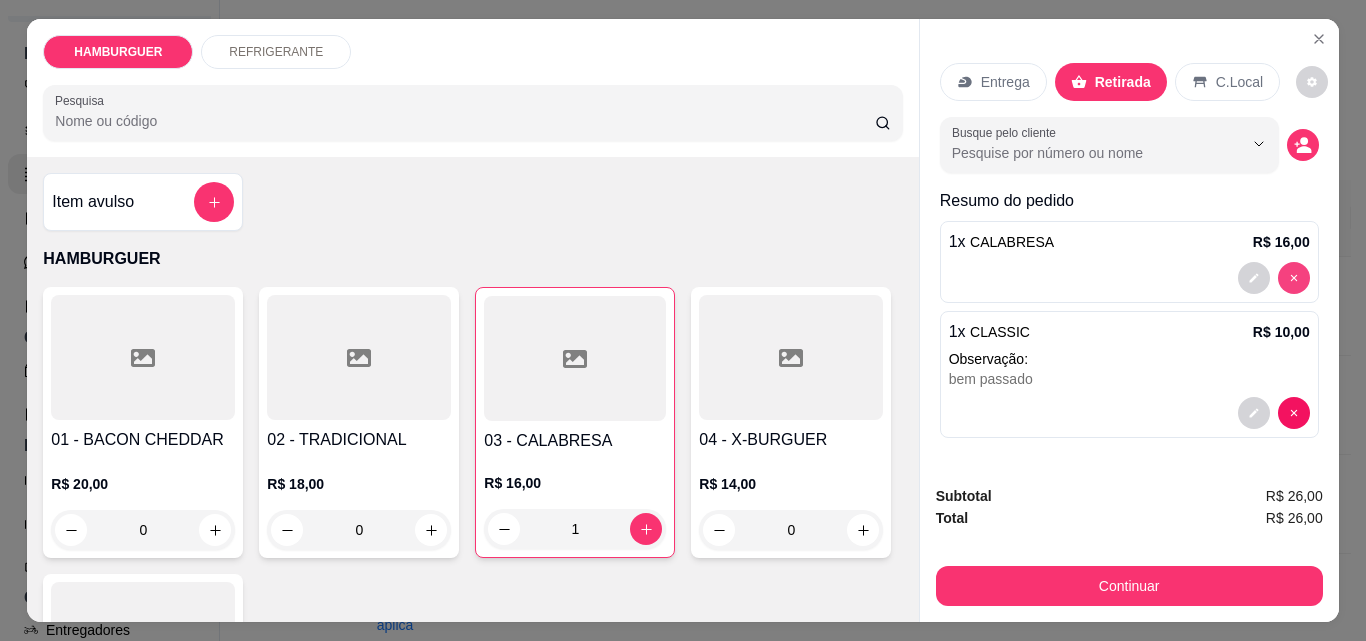 type on "0" 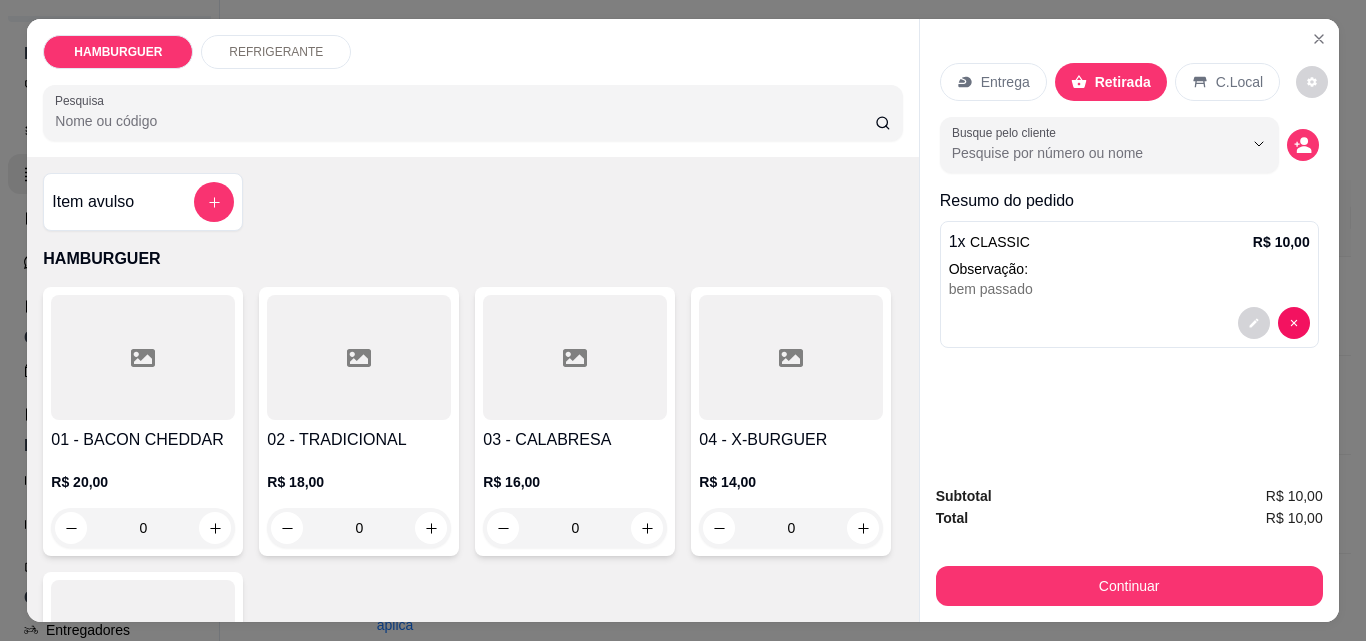 click on "0" at bounding box center [575, 528] 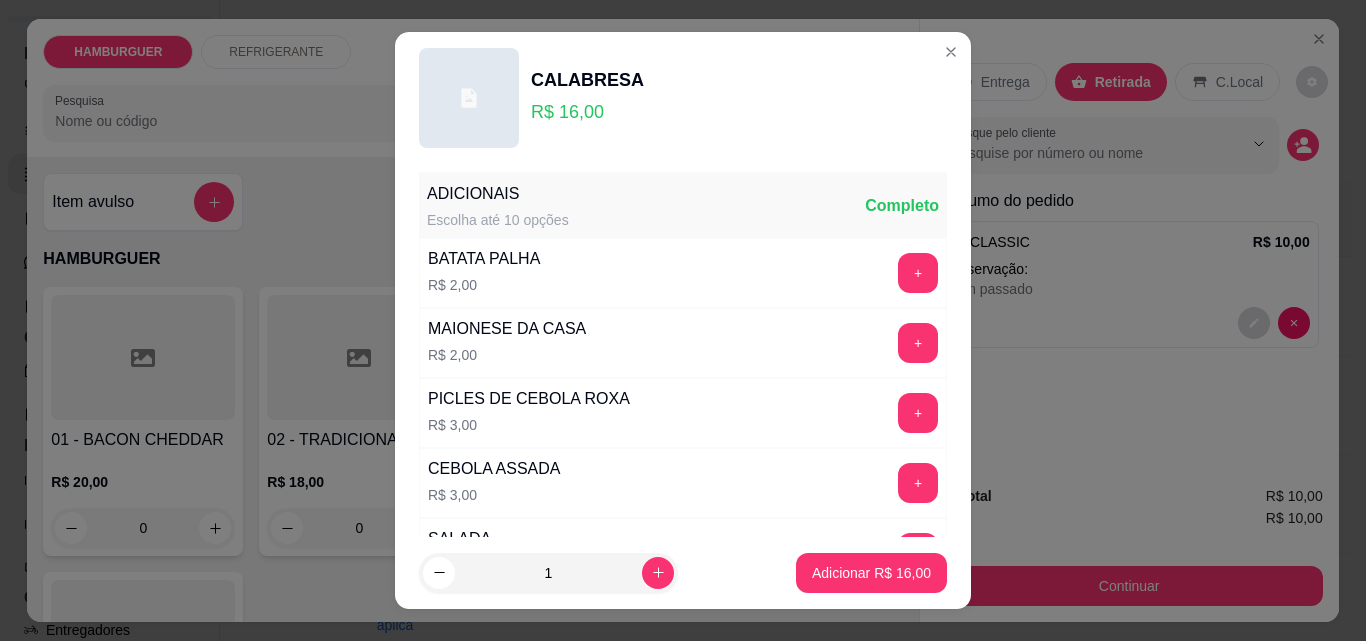 click at bounding box center (683, 962) 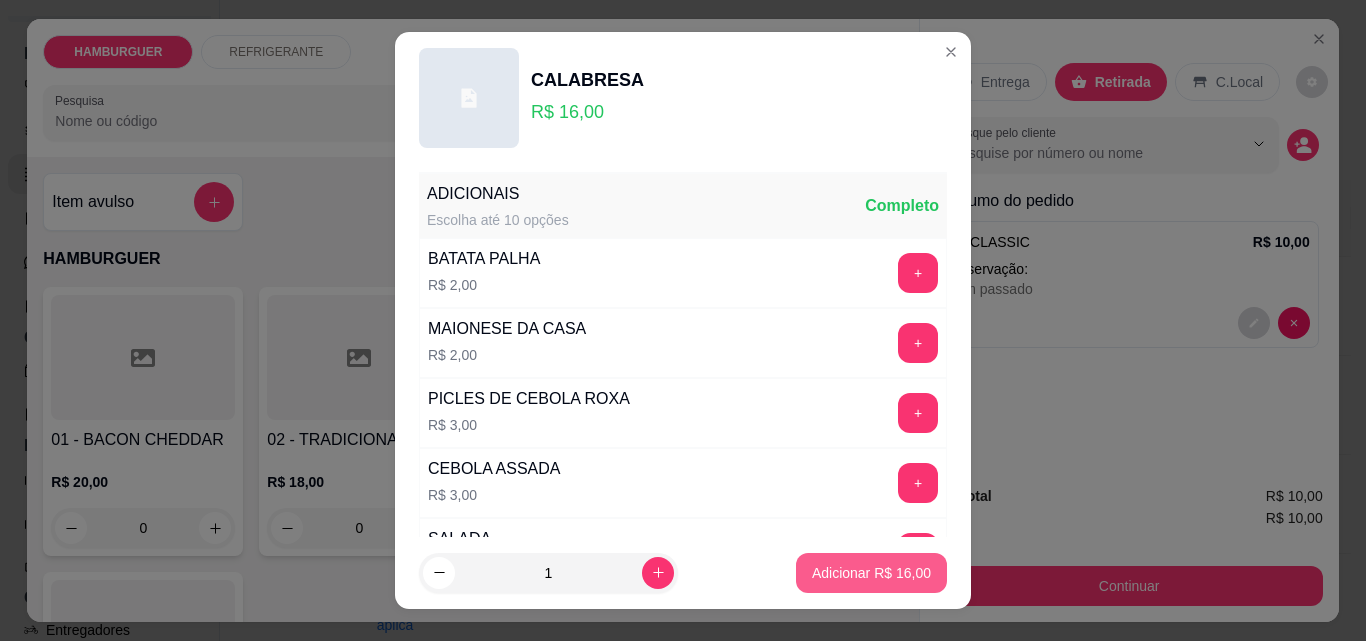 click on "Adicionar   R$ 16,00" at bounding box center (871, 573) 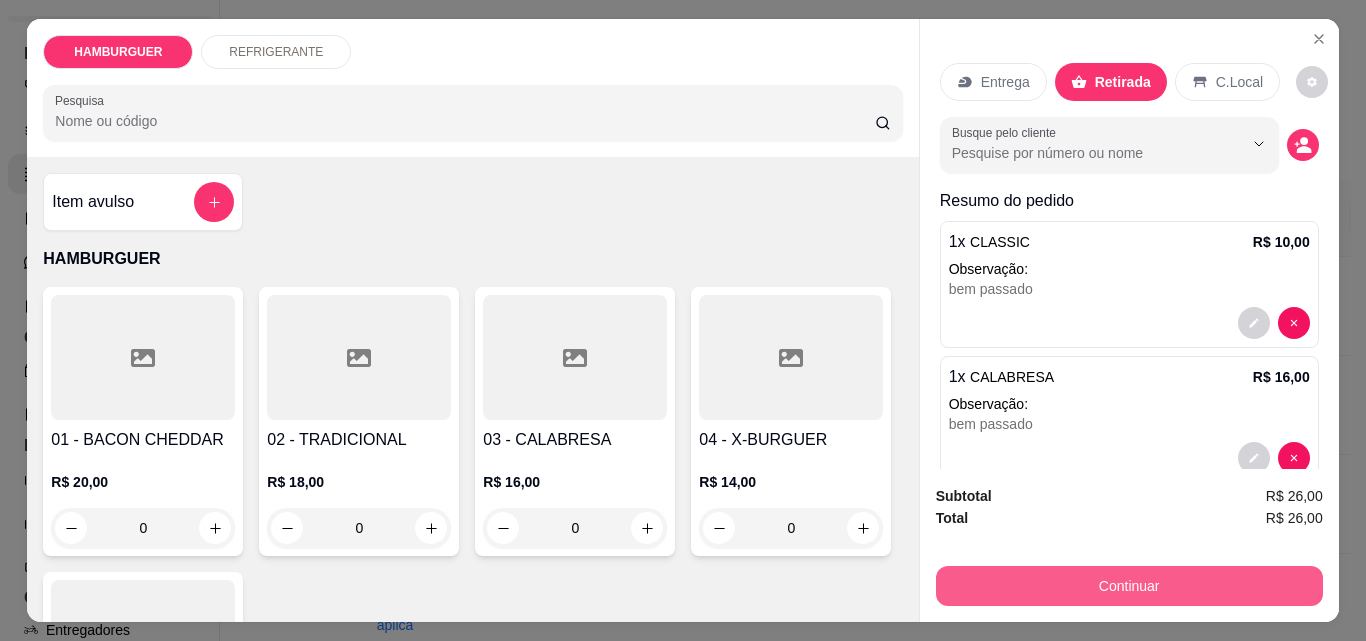 click on "Continuar" at bounding box center [1129, 586] 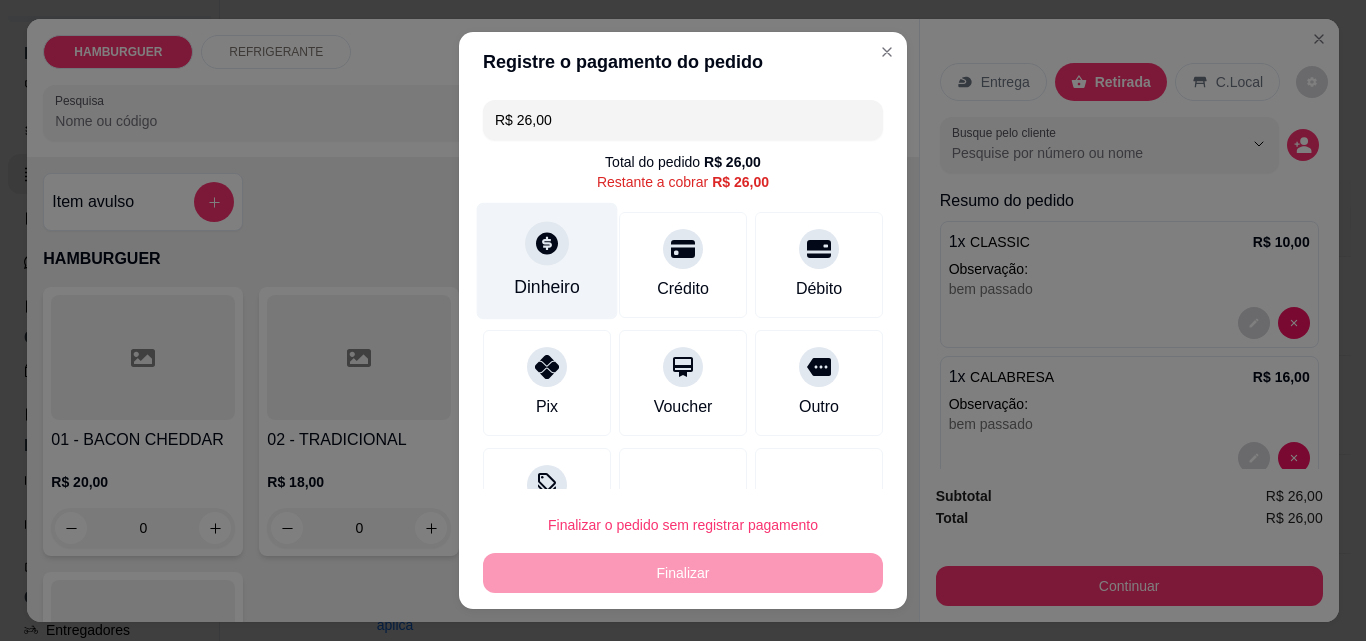 click at bounding box center (547, 243) 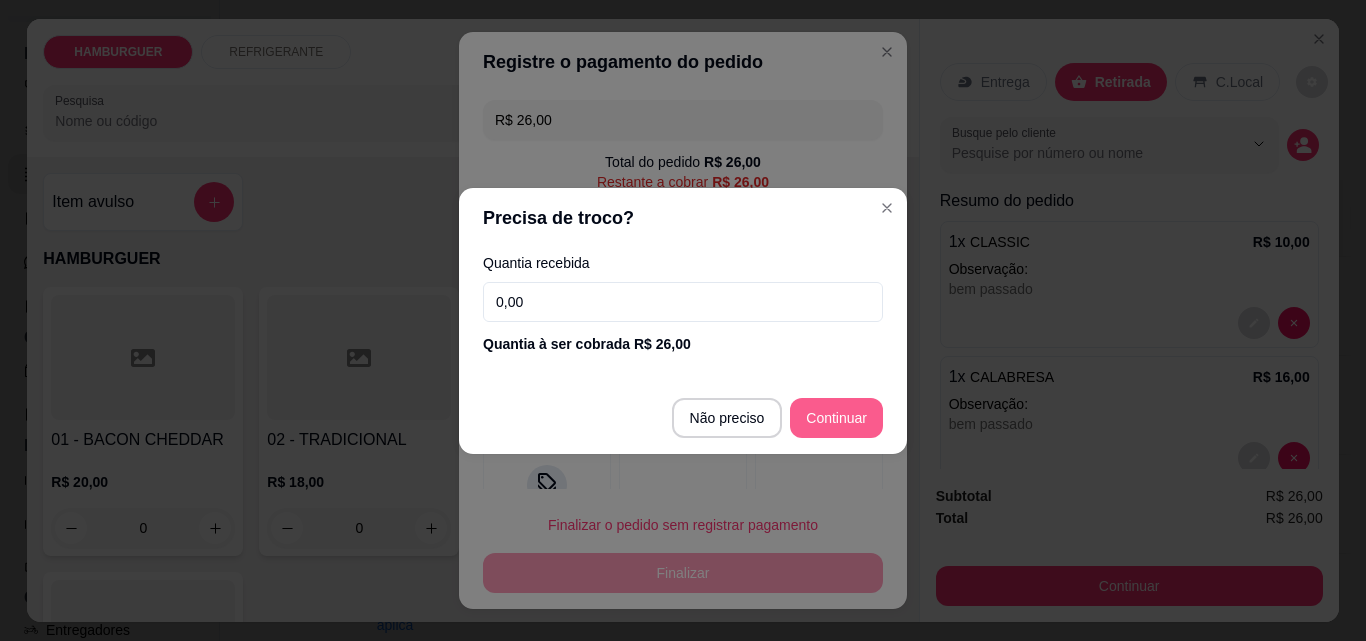 type on "R$ 0,00" 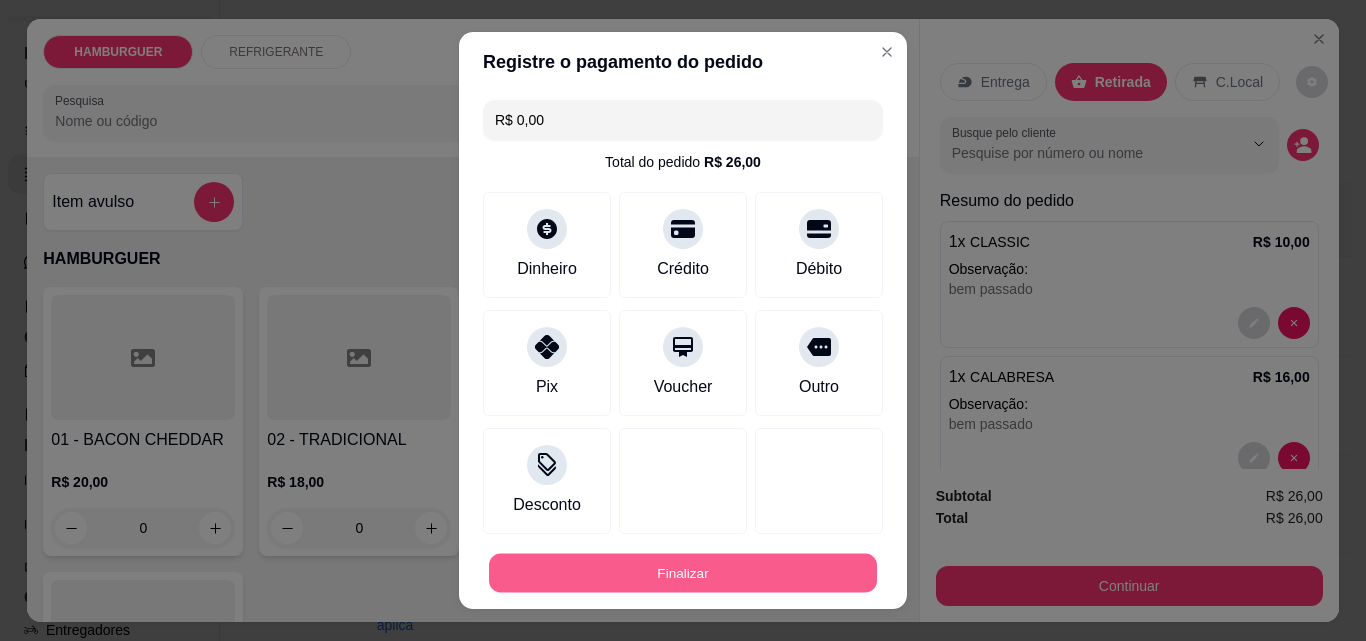 click on "Finalizar" at bounding box center (683, 573) 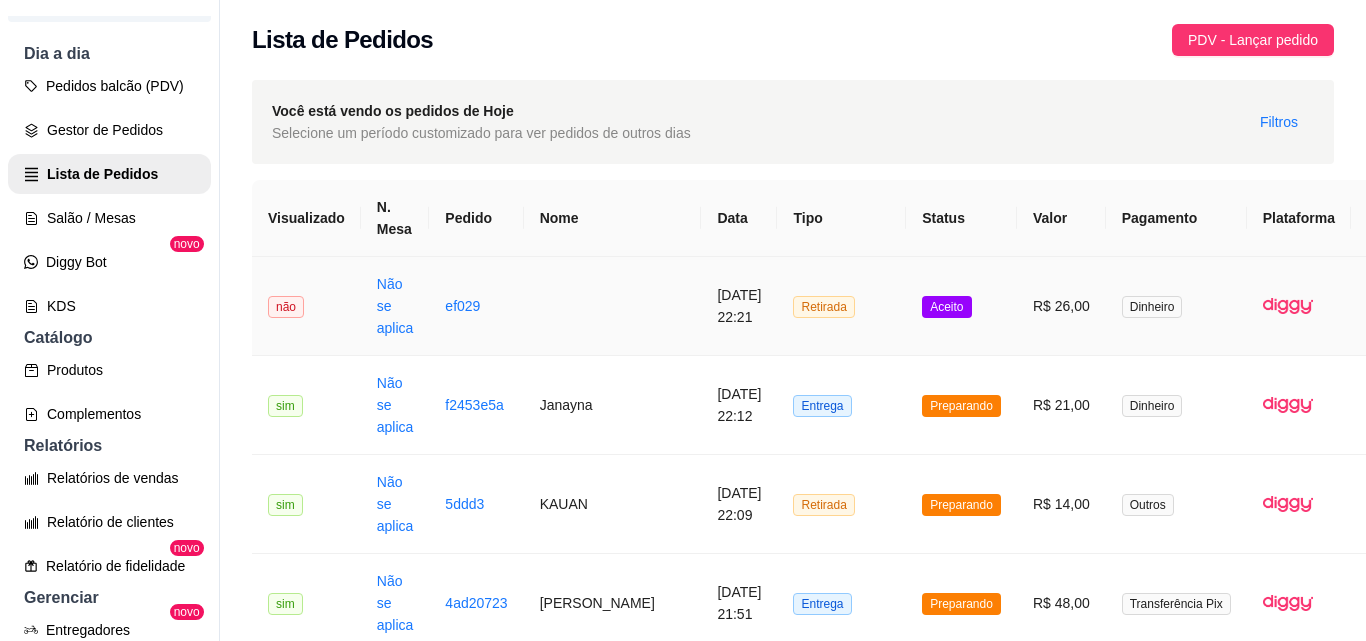 click on "21/07/2025 às 22:21" at bounding box center (739, 306) 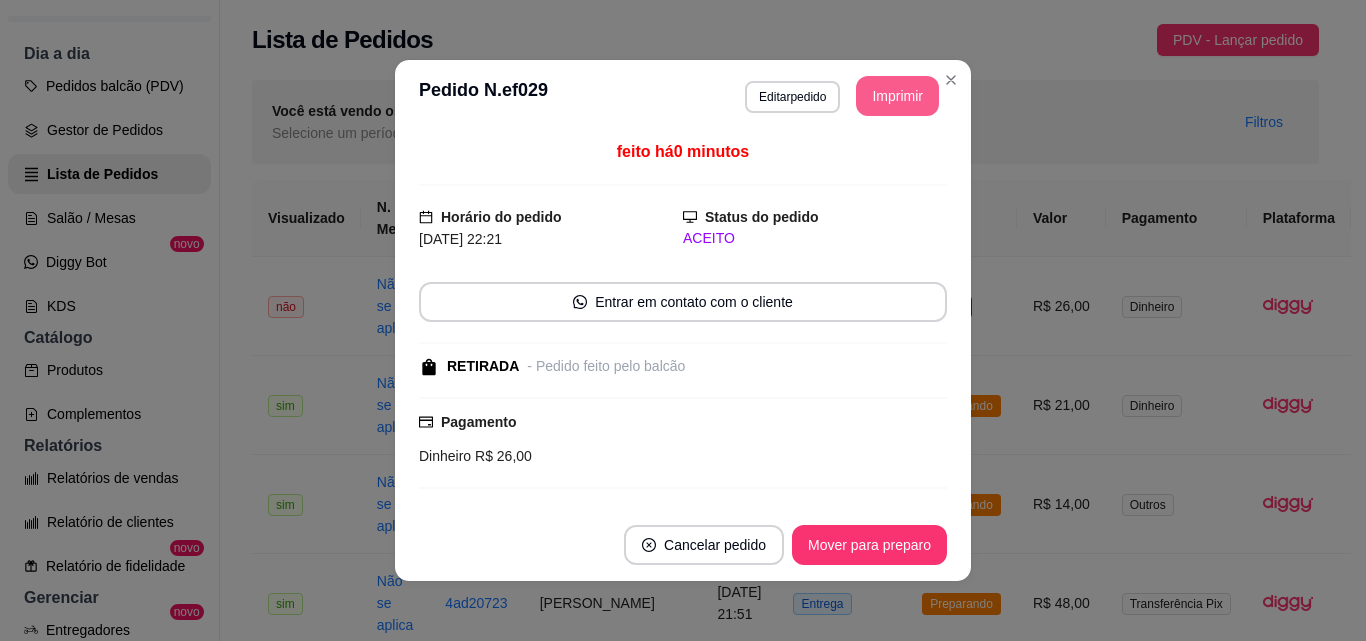 click on "Imprimir" at bounding box center (897, 96) 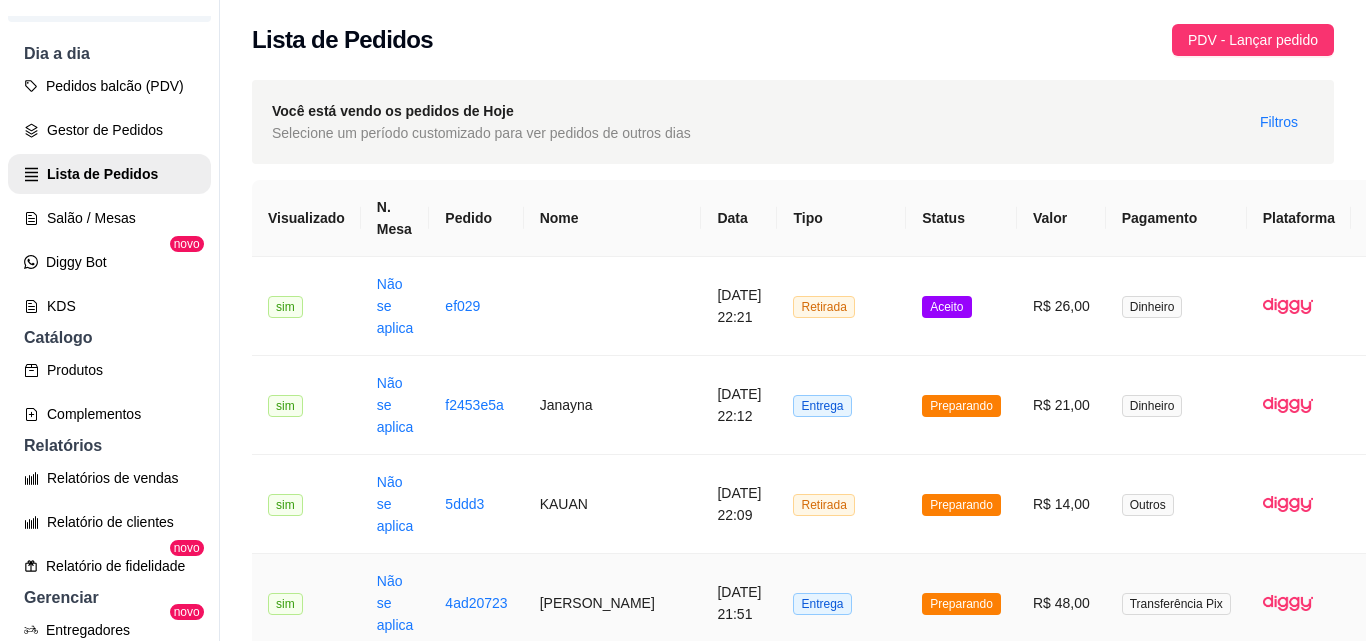 click on "21/07/2025 às 21:51" at bounding box center (739, 603) 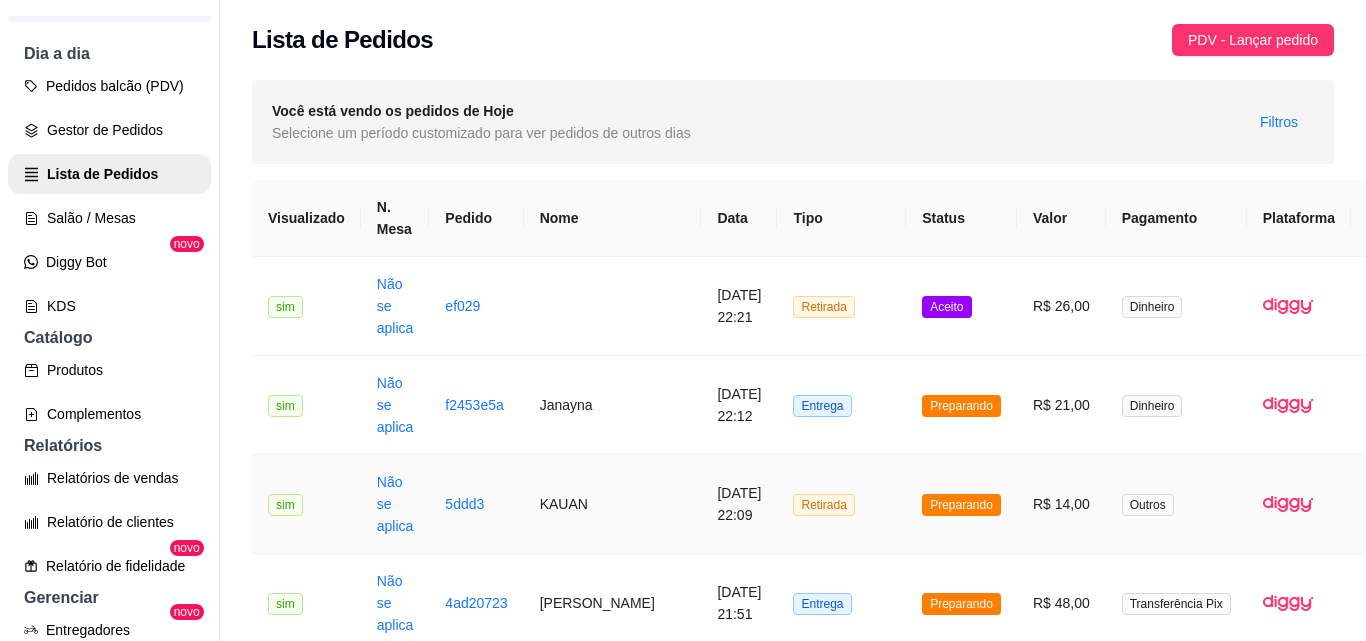 click on "21/07/2025 às 22:09" at bounding box center (739, 504) 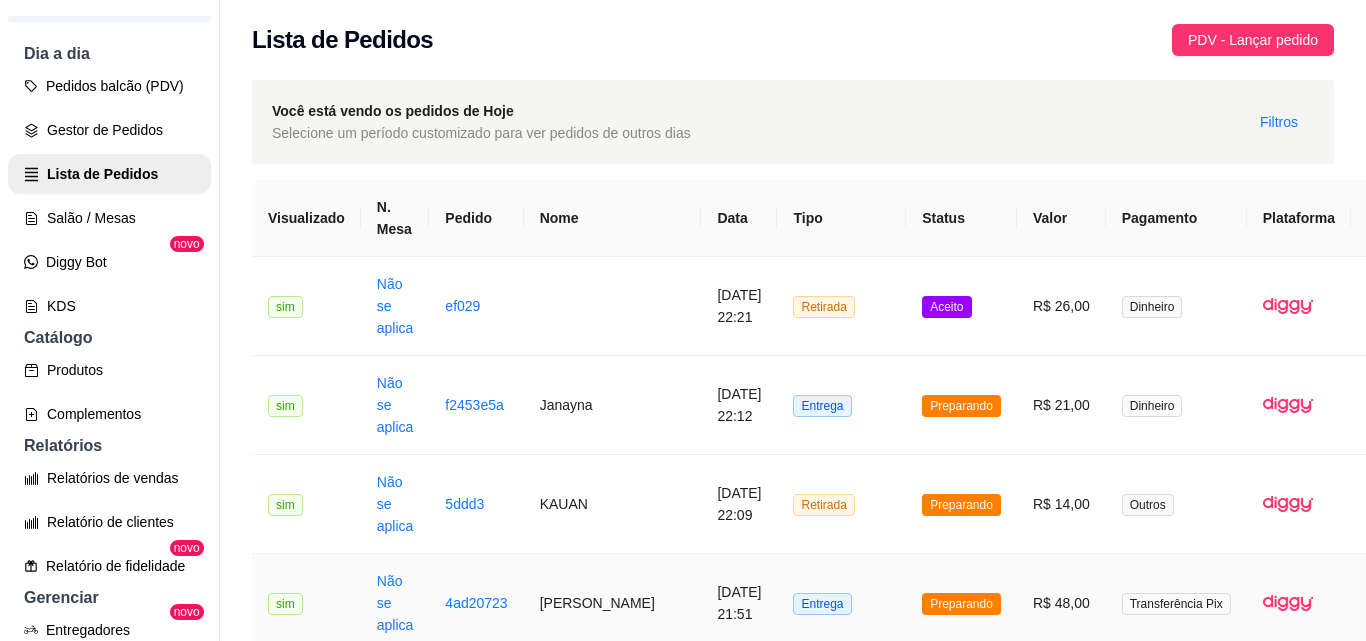 click on "Thomas" at bounding box center [613, 603] 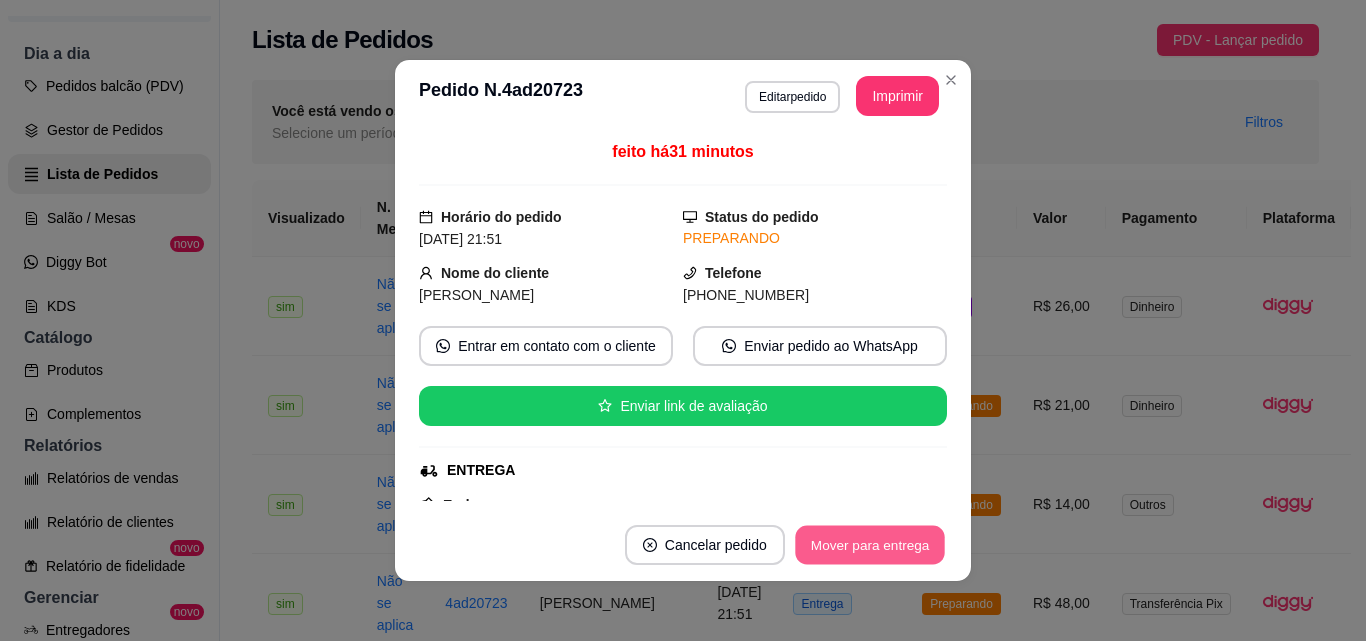 click on "Mover para entrega" at bounding box center [870, 545] 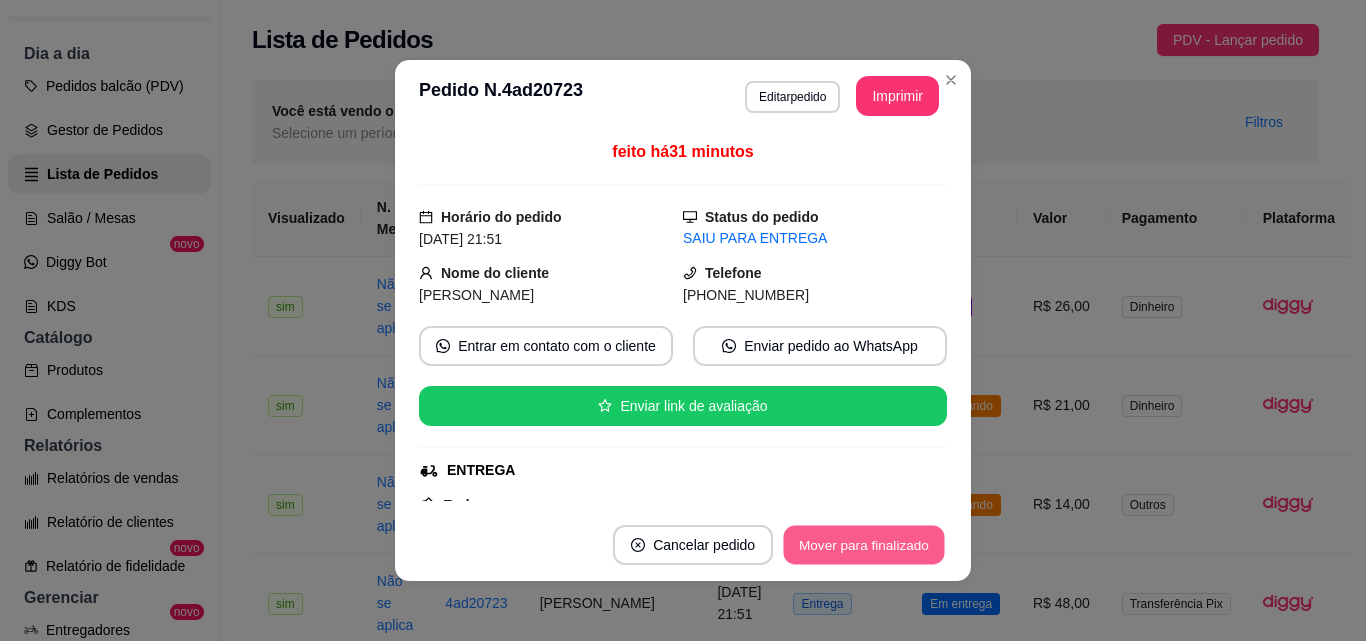 click on "Mover para finalizado" at bounding box center (864, 545) 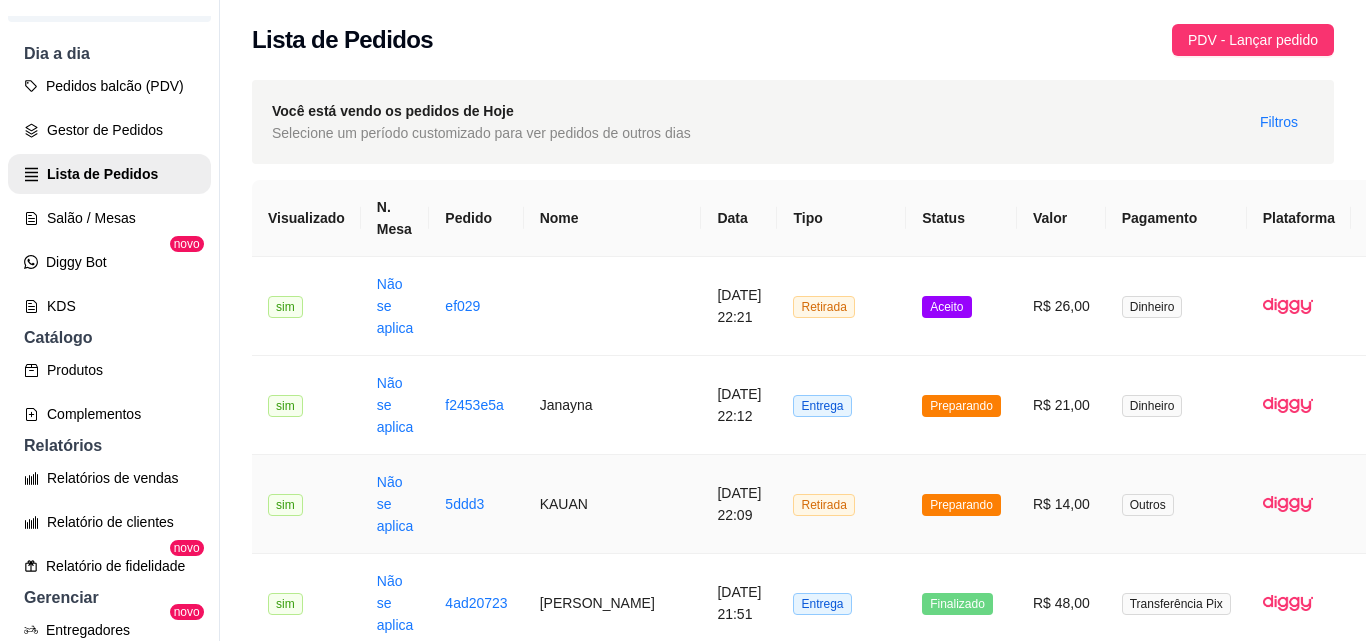 click on "5ddd3" at bounding box center (476, 504) 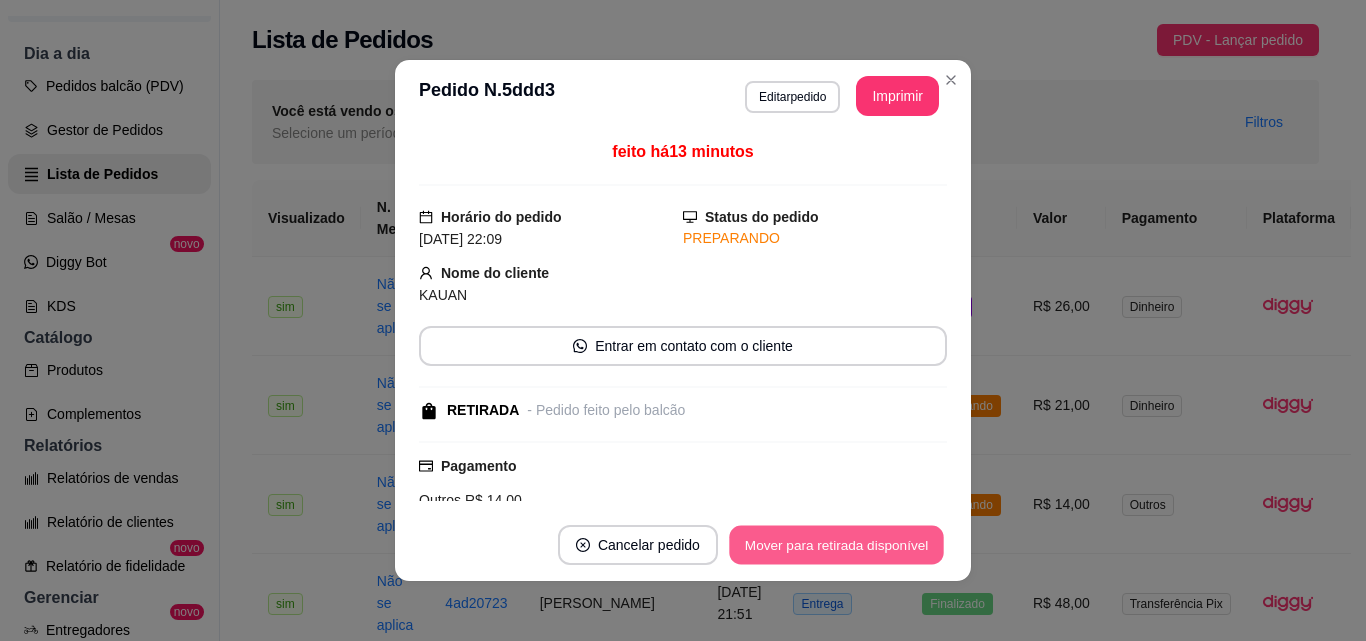click on "Mover para retirada disponível" at bounding box center (836, 545) 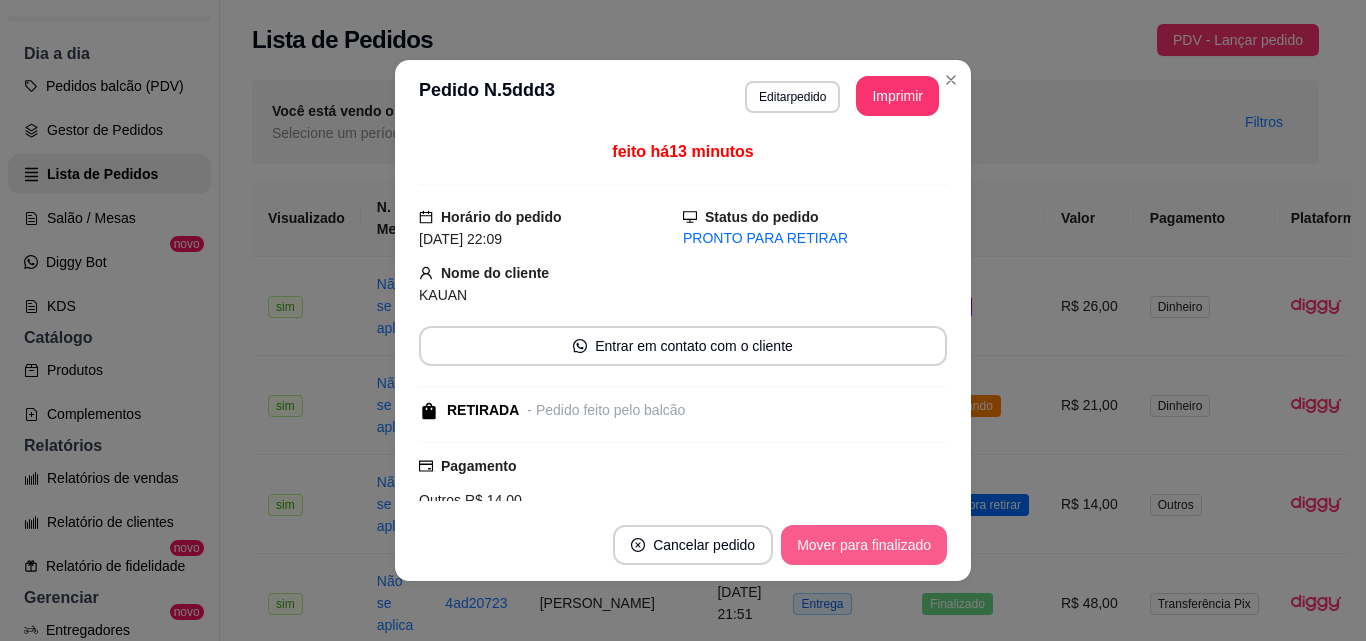 click on "Mover para finalizado" at bounding box center (864, 545) 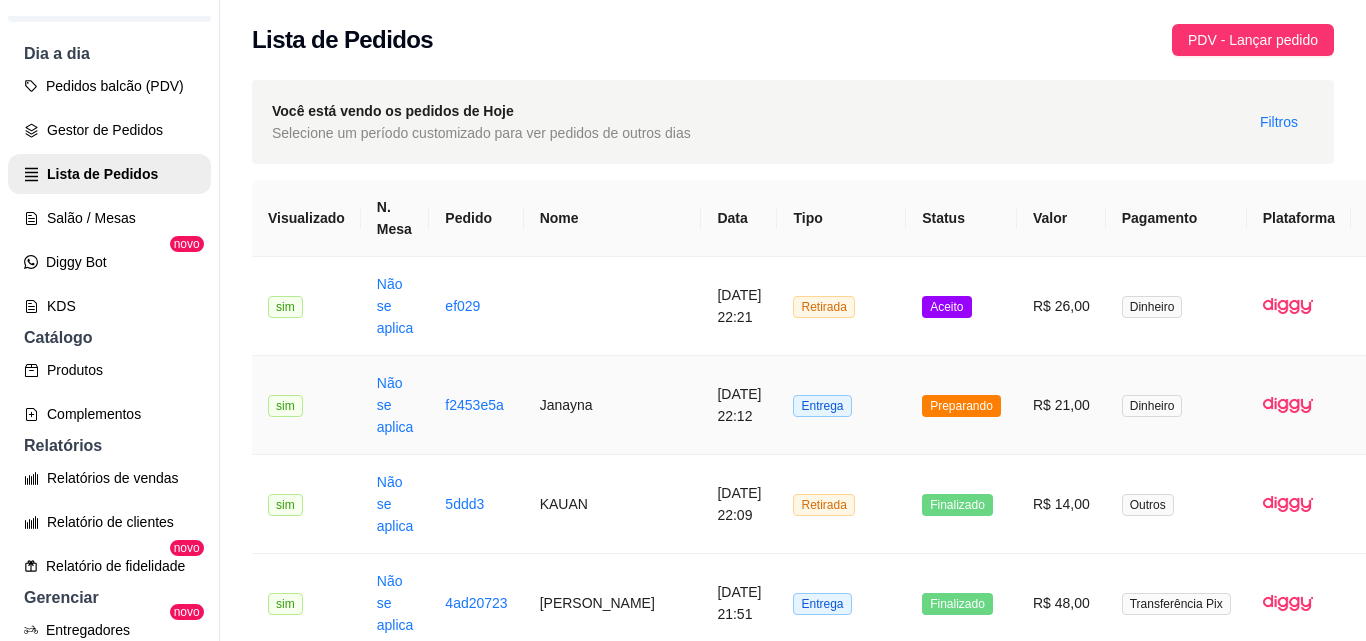 click on "Janayna" at bounding box center (613, 405) 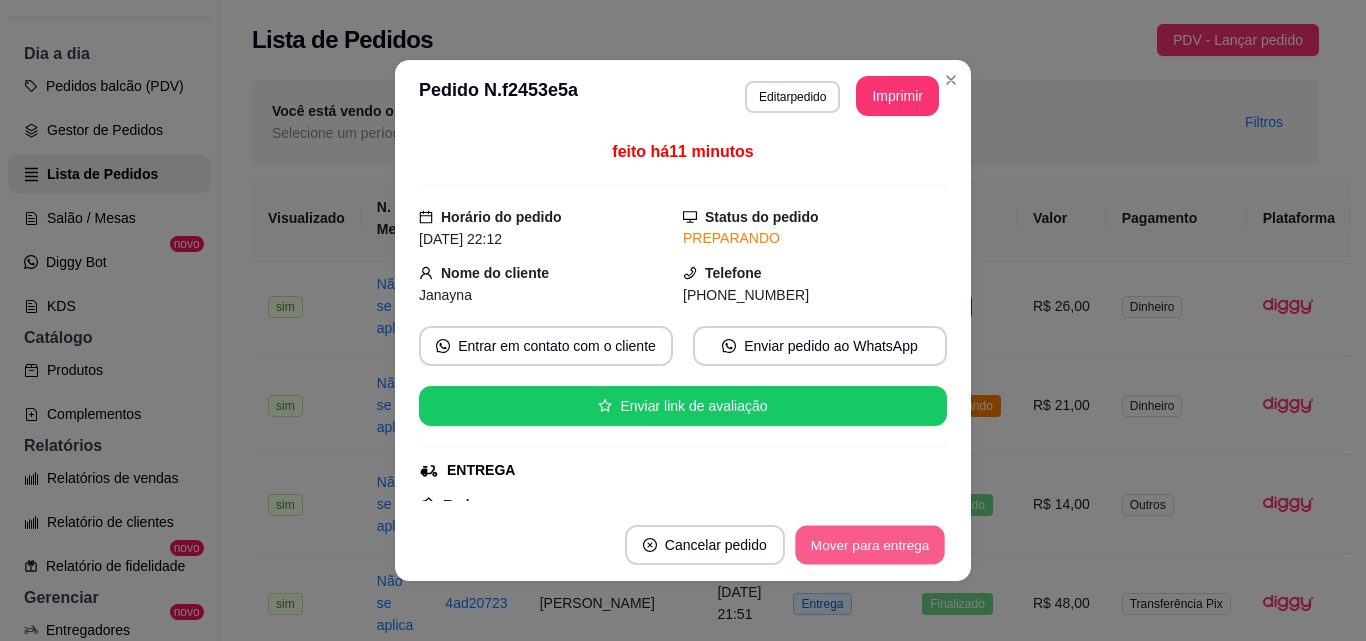 click on "Mover para entrega" at bounding box center [870, 545] 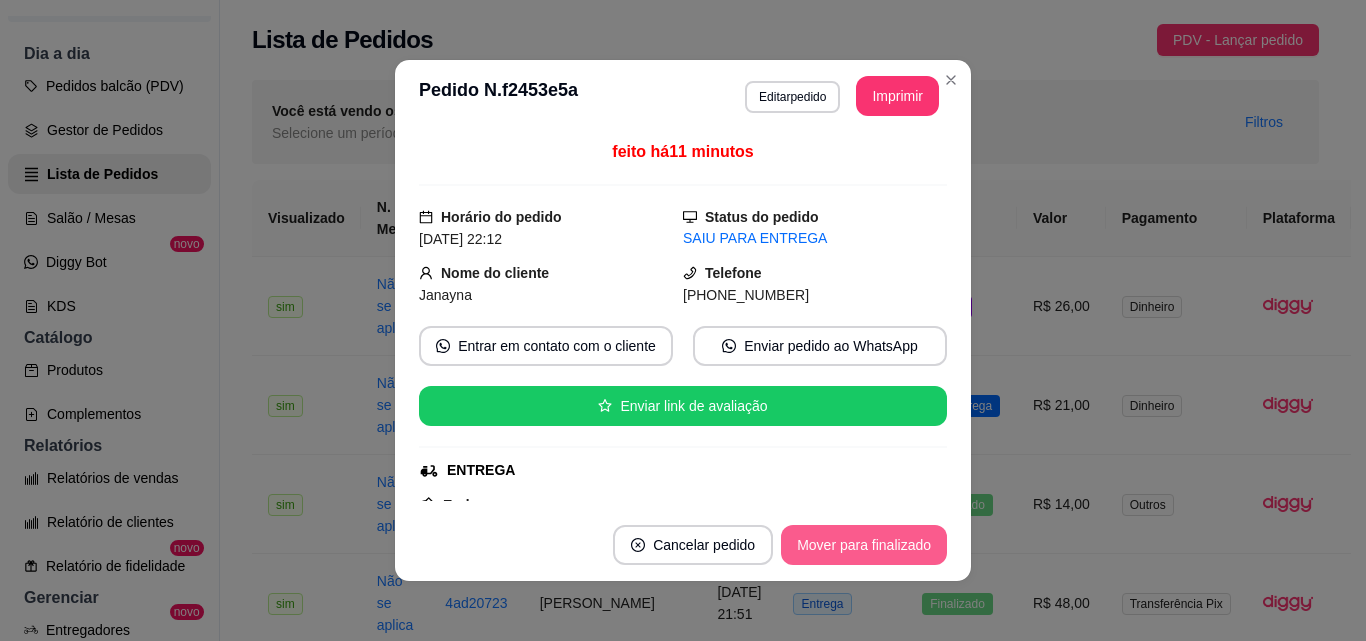 click on "Mover para finalizado" at bounding box center [864, 545] 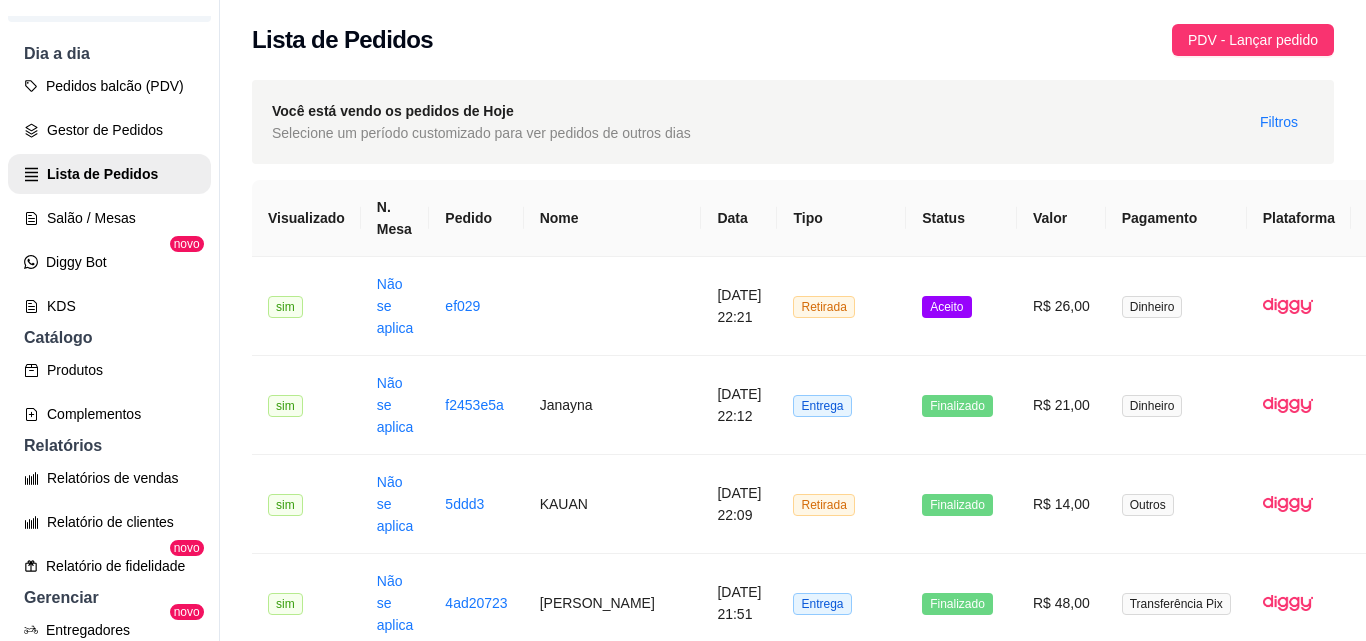 click on "21/07/2025 às 21:45" at bounding box center [739, 801] 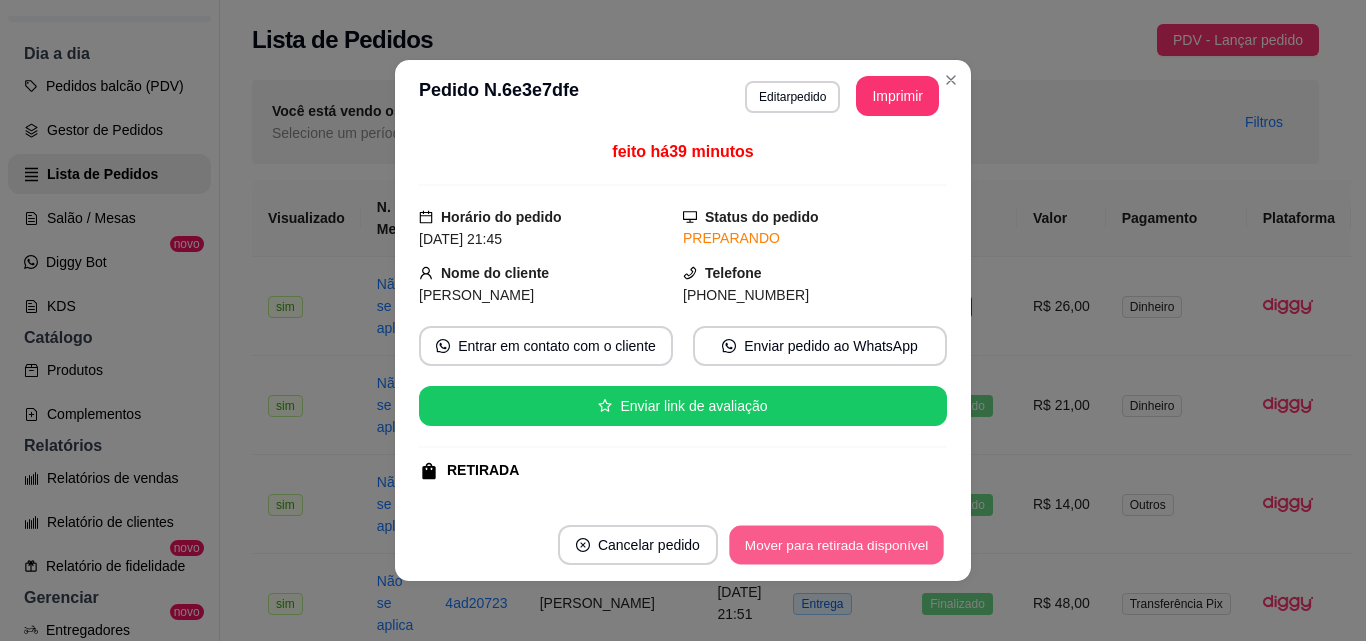 click on "Mover para retirada disponível" at bounding box center (836, 545) 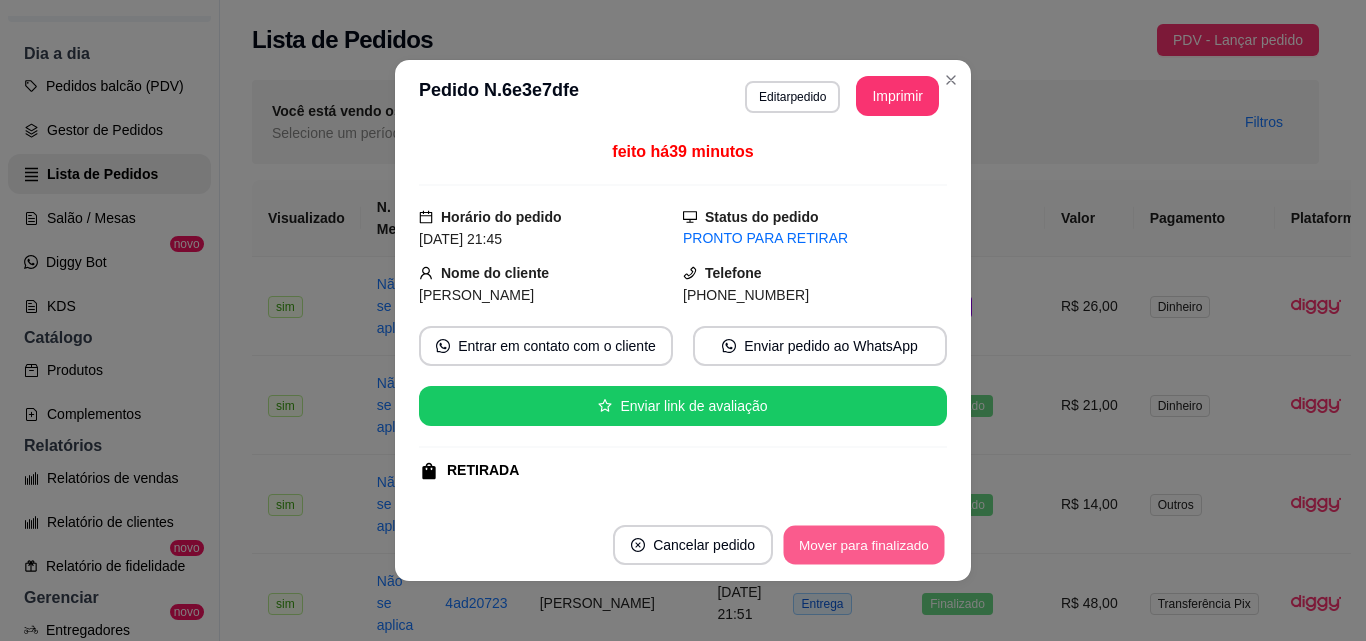 click on "Mover para finalizado" at bounding box center [864, 545] 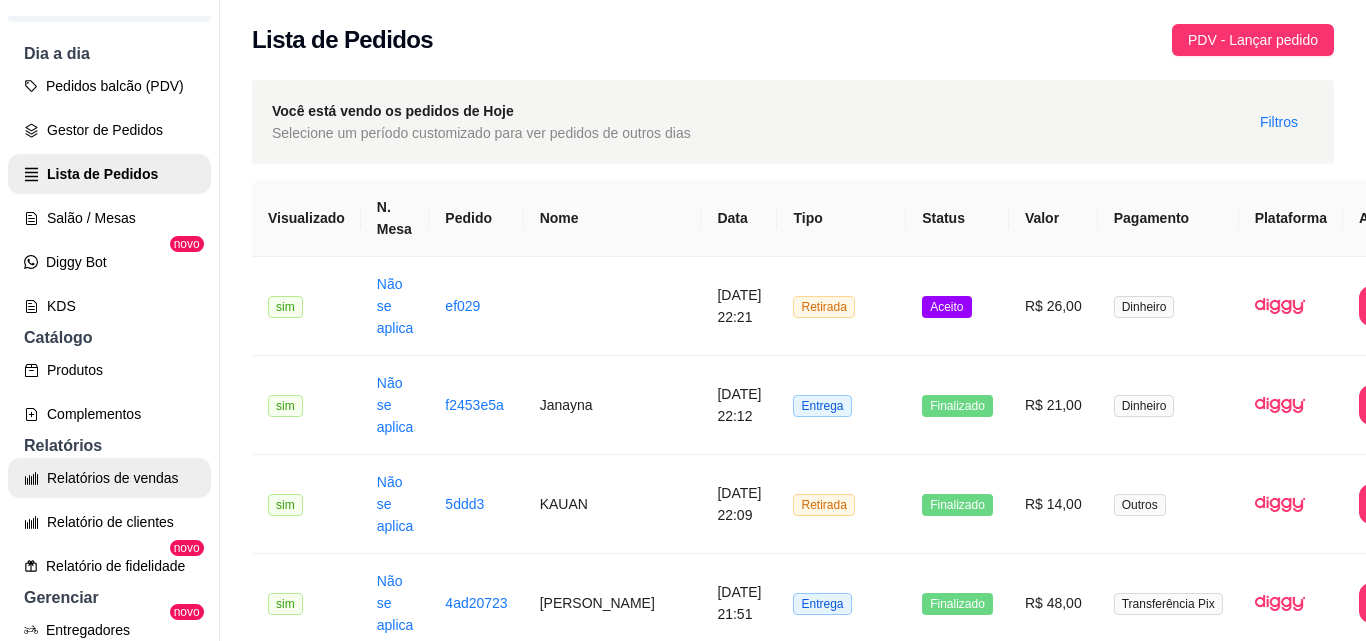 click on "Relatórios de vendas" at bounding box center (109, 478) 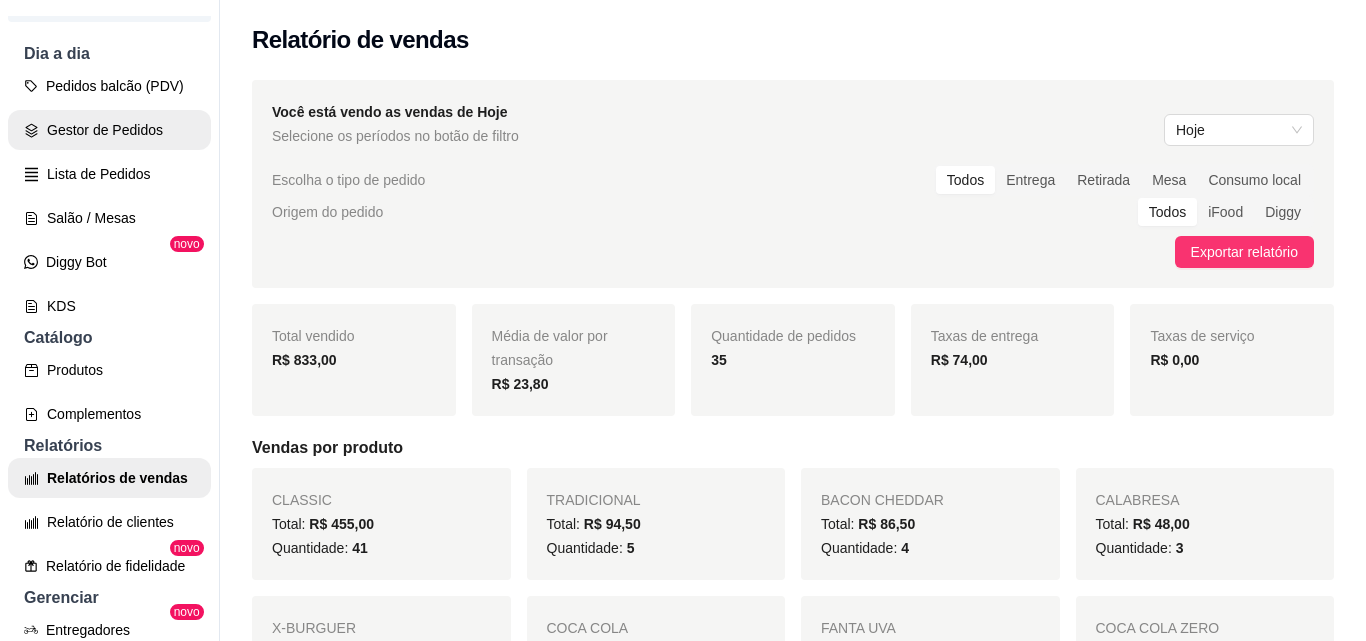 click on "Gestor de Pedidos" at bounding box center (109, 130) 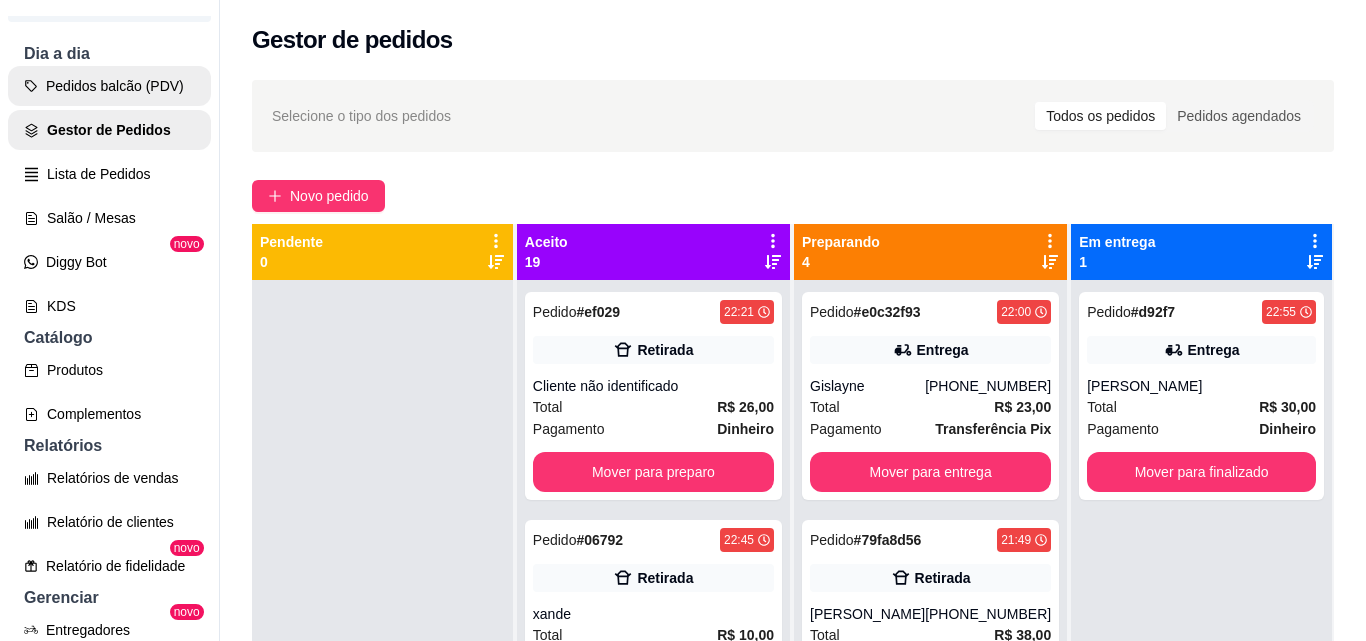 click on "Pedidos balcão (PDV)" at bounding box center (109, 86) 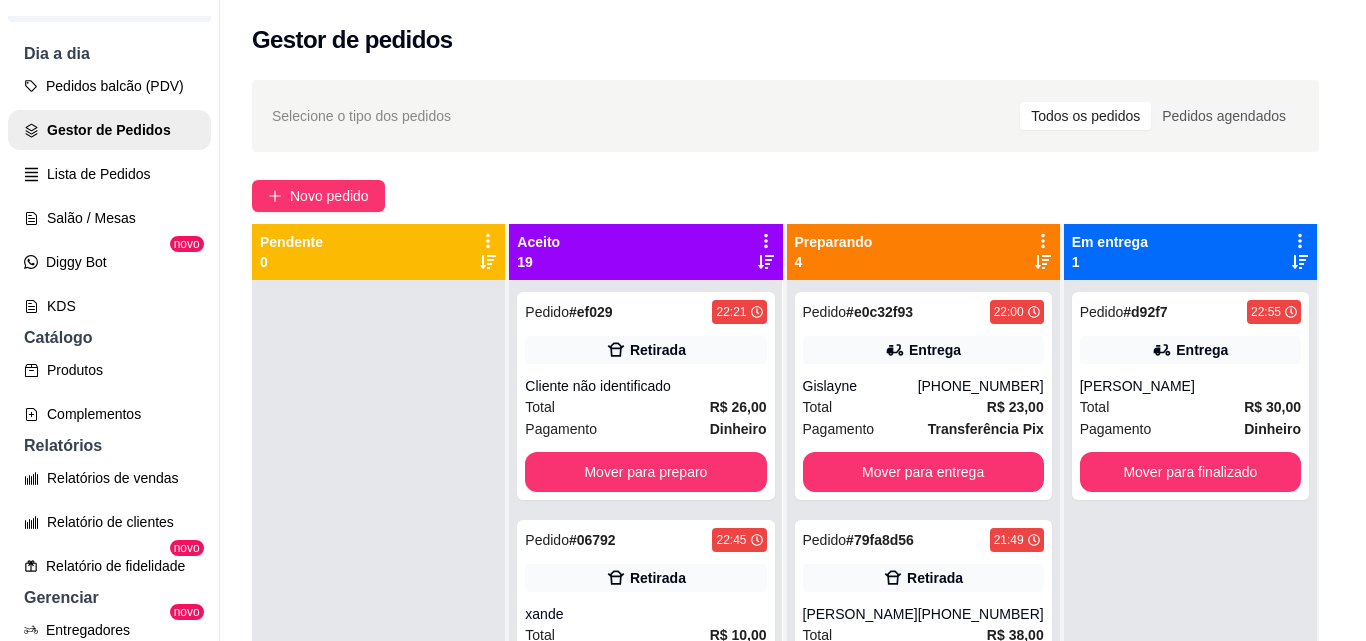 click at bounding box center (142, 357) 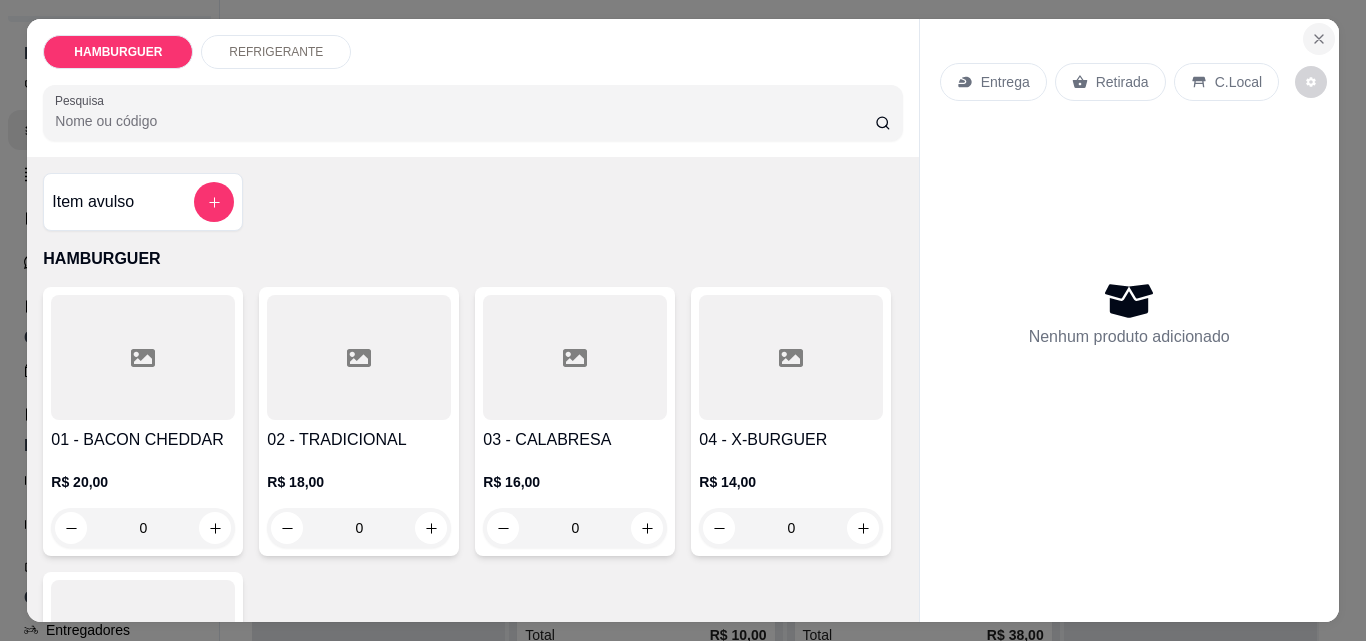 click 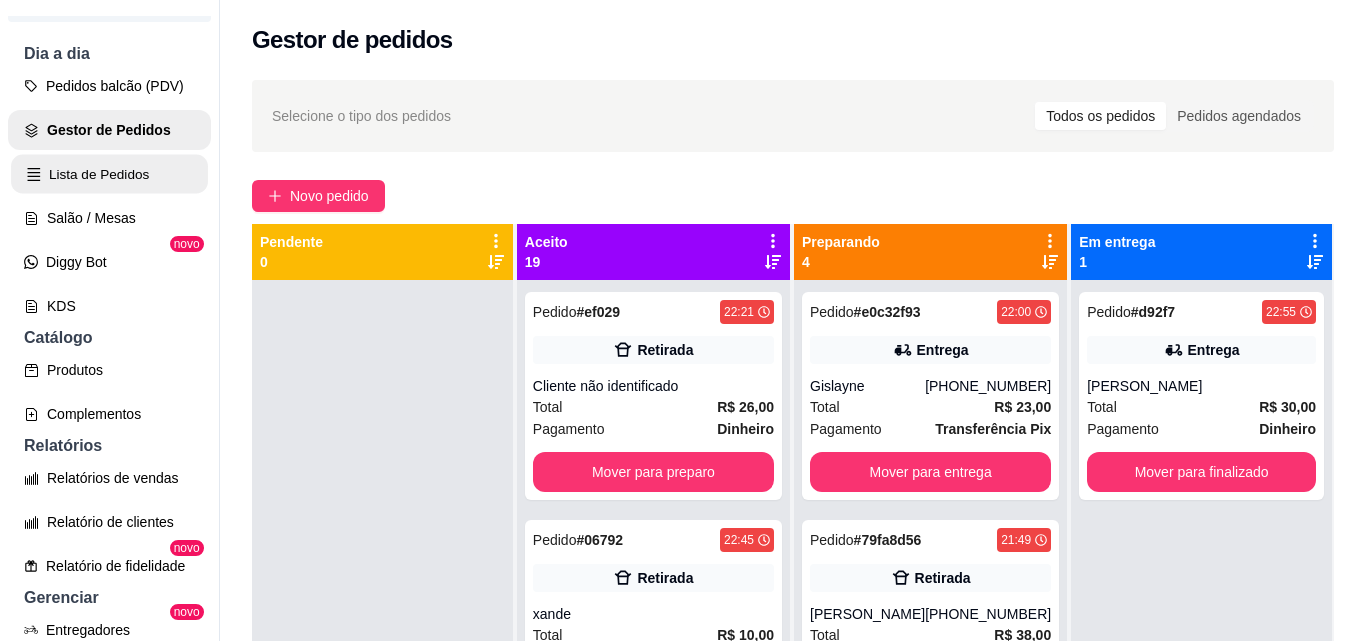 click on "Lista de Pedidos" at bounding box center [109, 174] 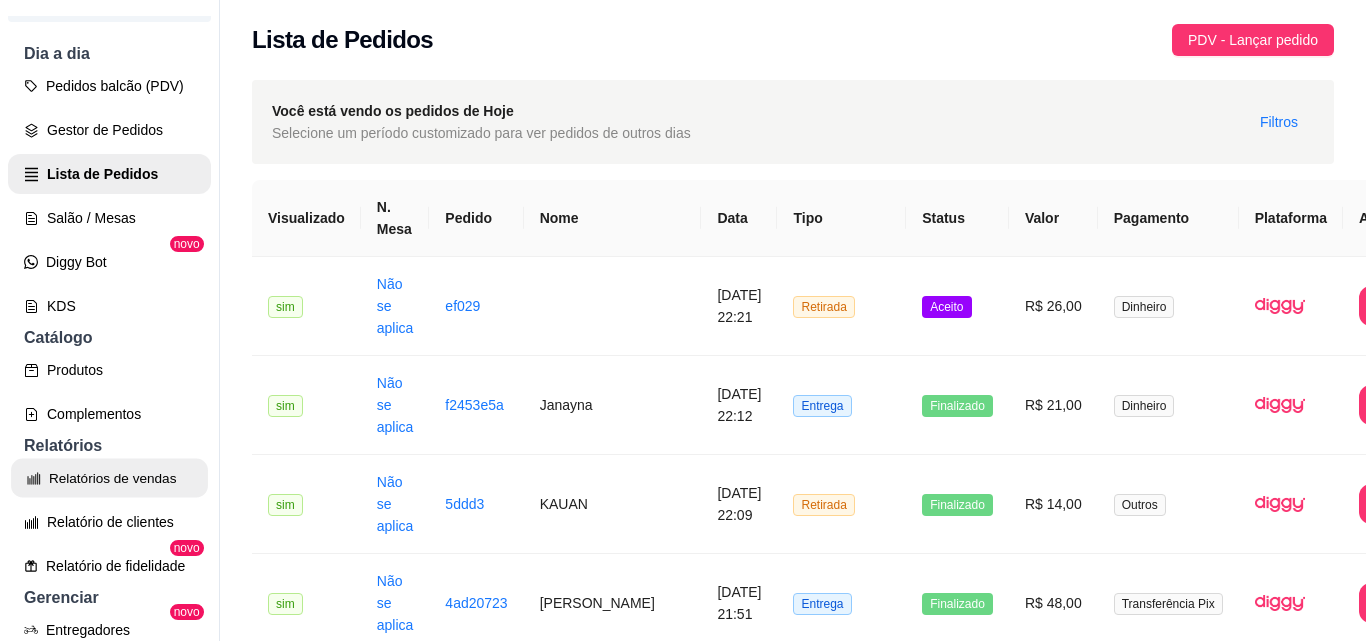 click on "Relatórios de vendas" at bounding box center [109, 478] 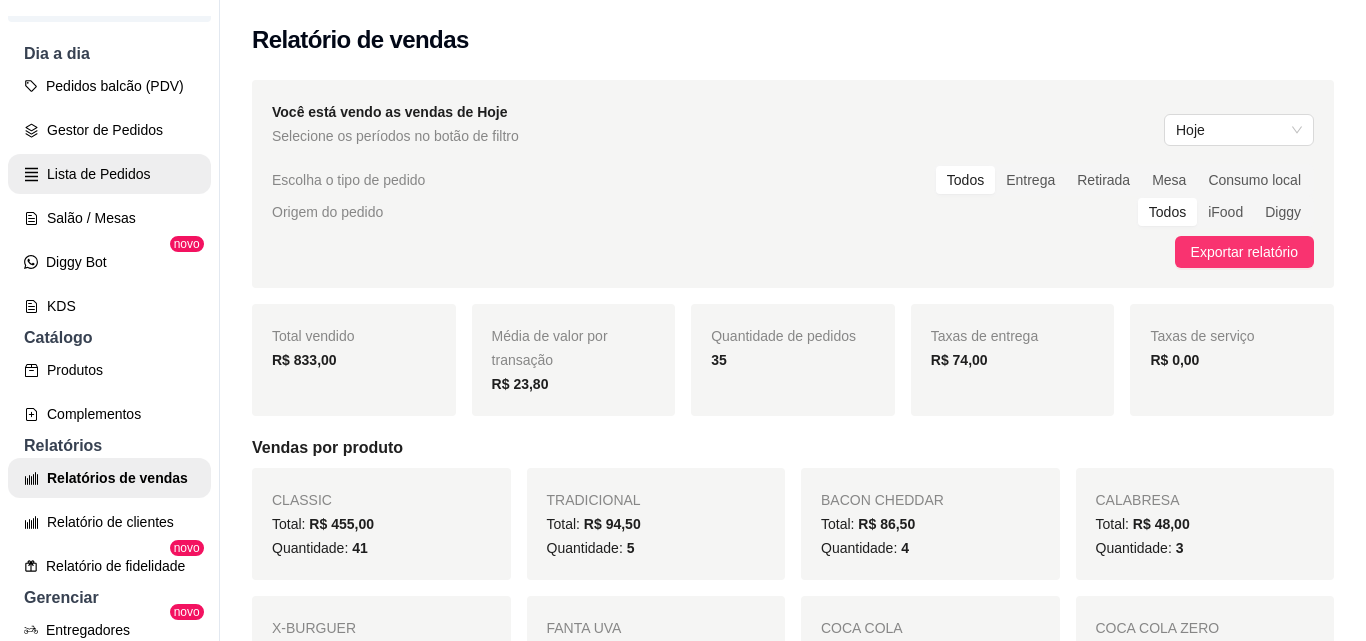 click on "Lista de Pedidos" at bounding box center [109, 174] 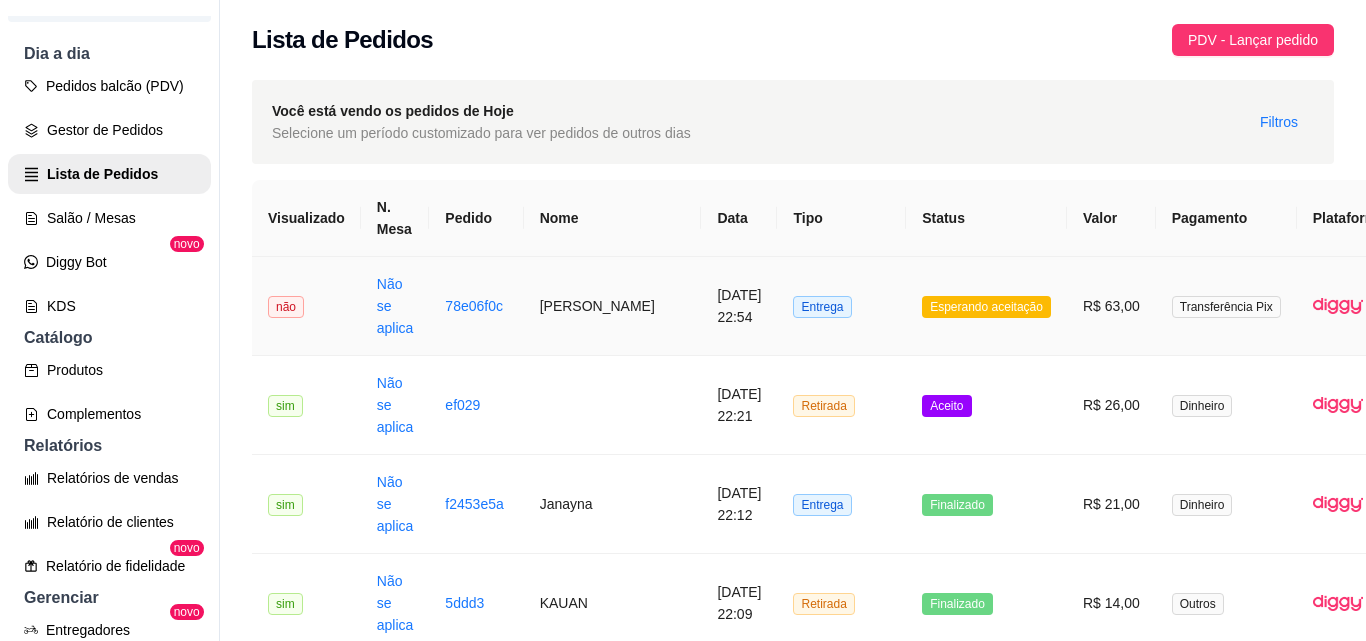 click on "Esperando aceitação" at bounding box center [986, 306] 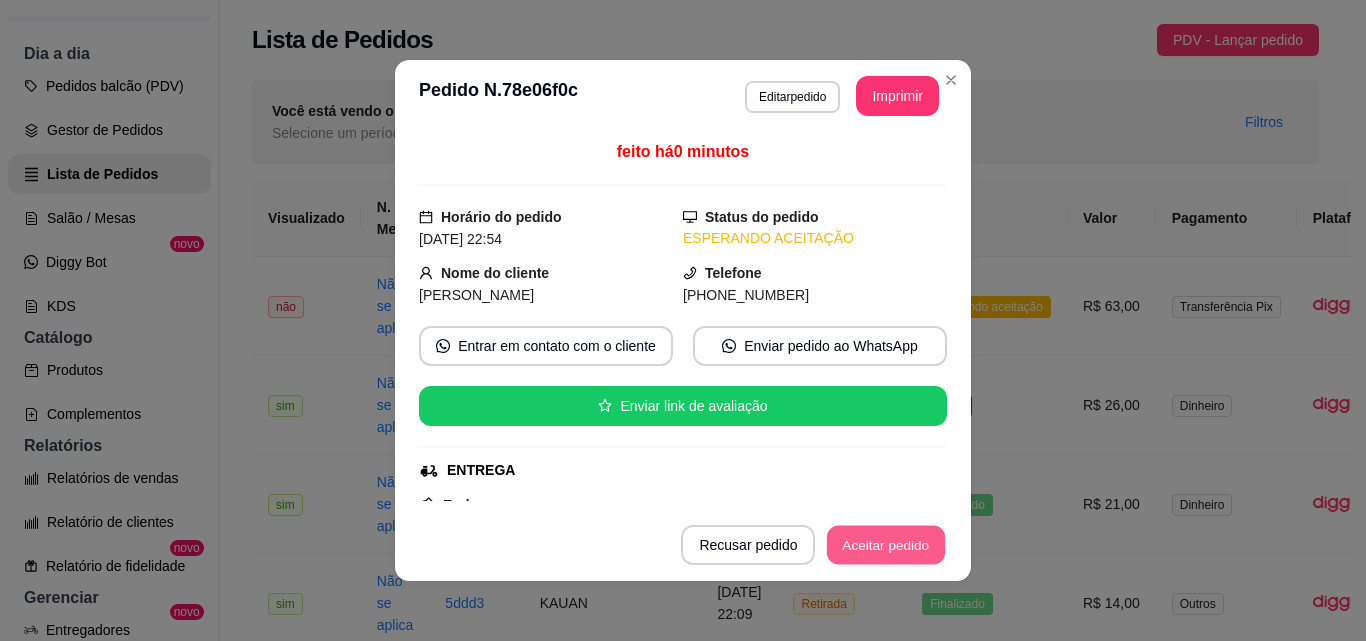 click on "Aceitar pedido" at bounding box center [886, 545] 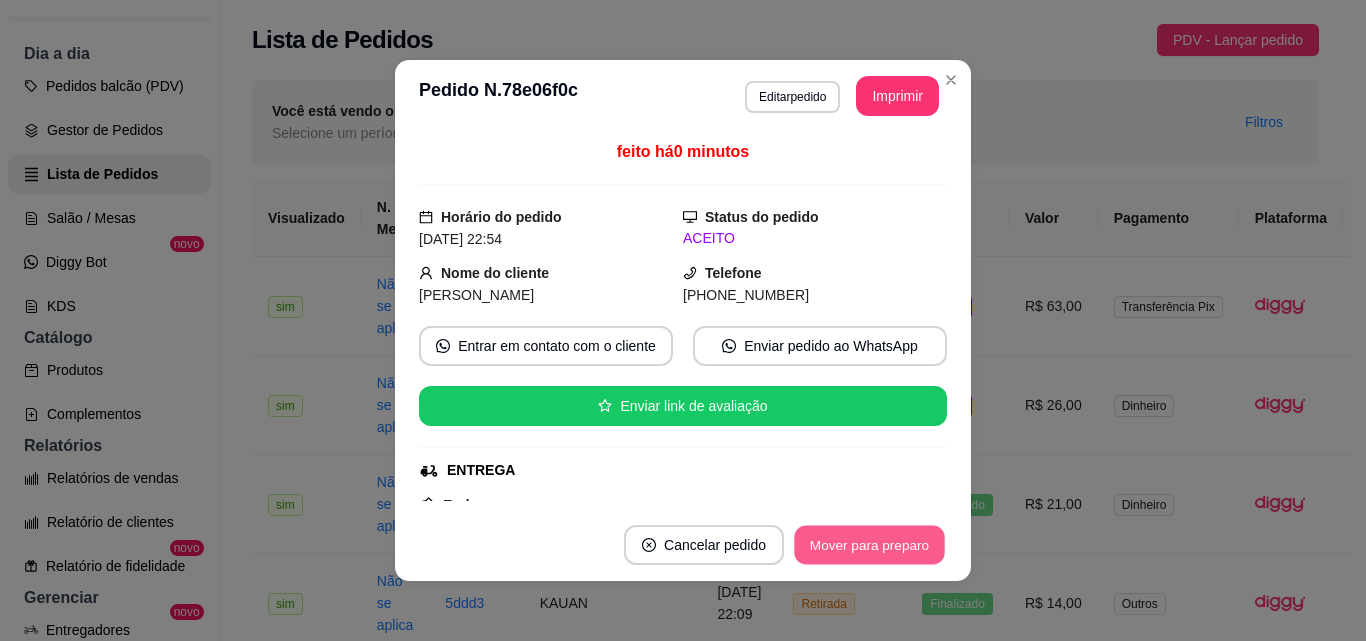 click on "Mover para preparo" at bounding box center (869, 545) 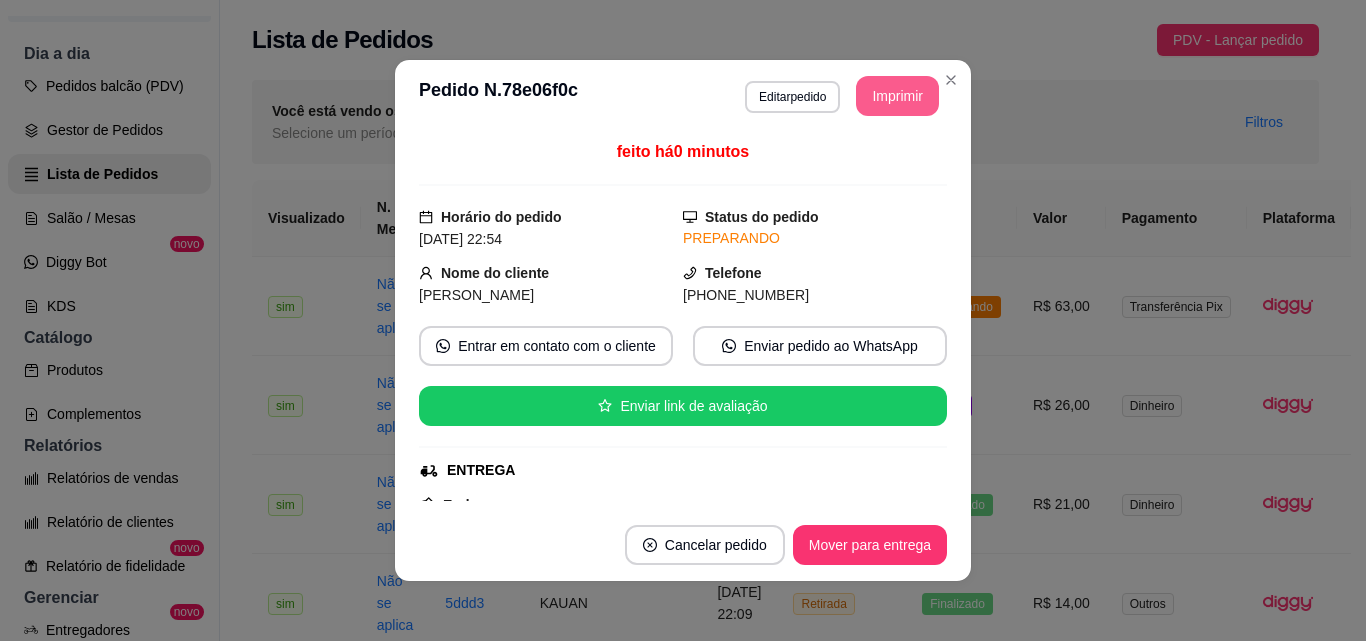 click on "Imprimir" at bounding box center [897, 96] 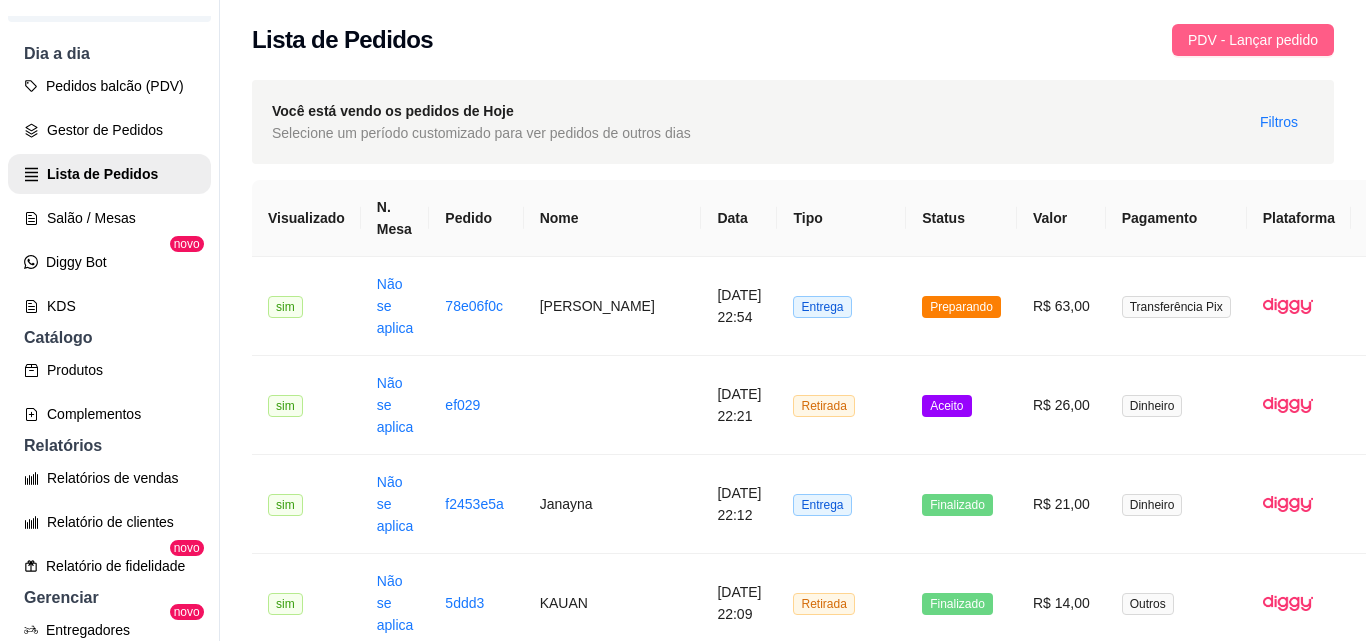 click on "PDV - Lançar pedido" at bounding box center (1253, 40) 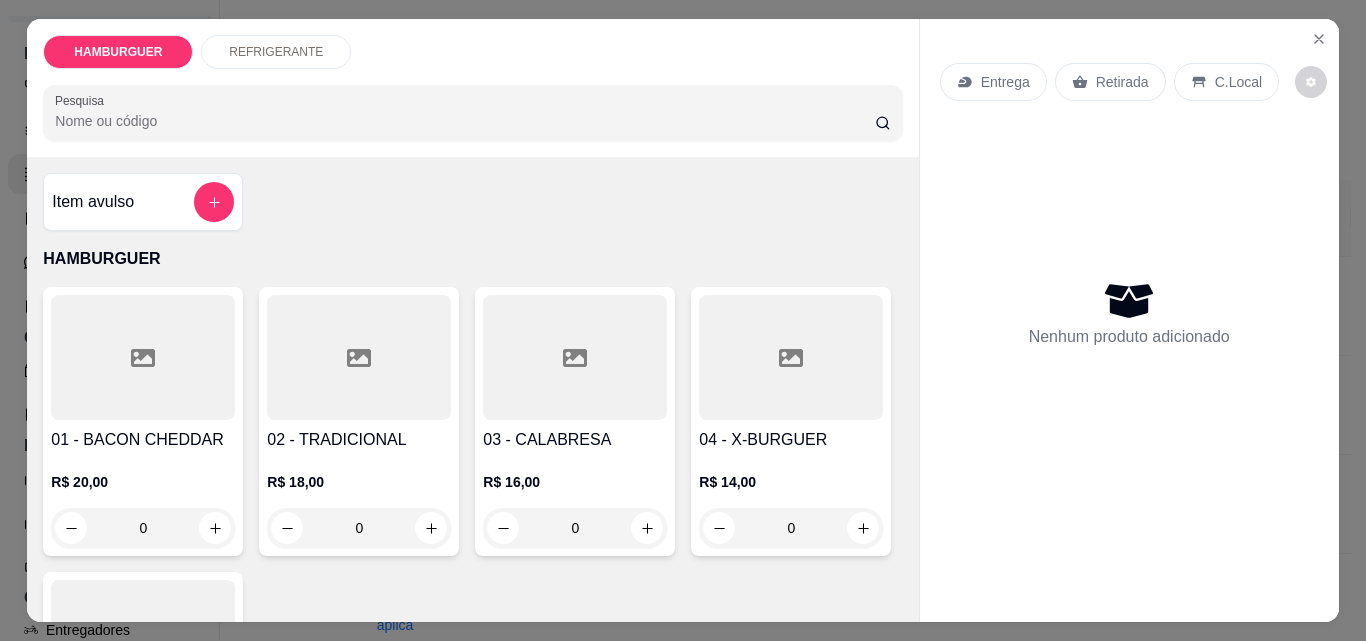 click on "Entrega" at bounding box center (1005, 82) 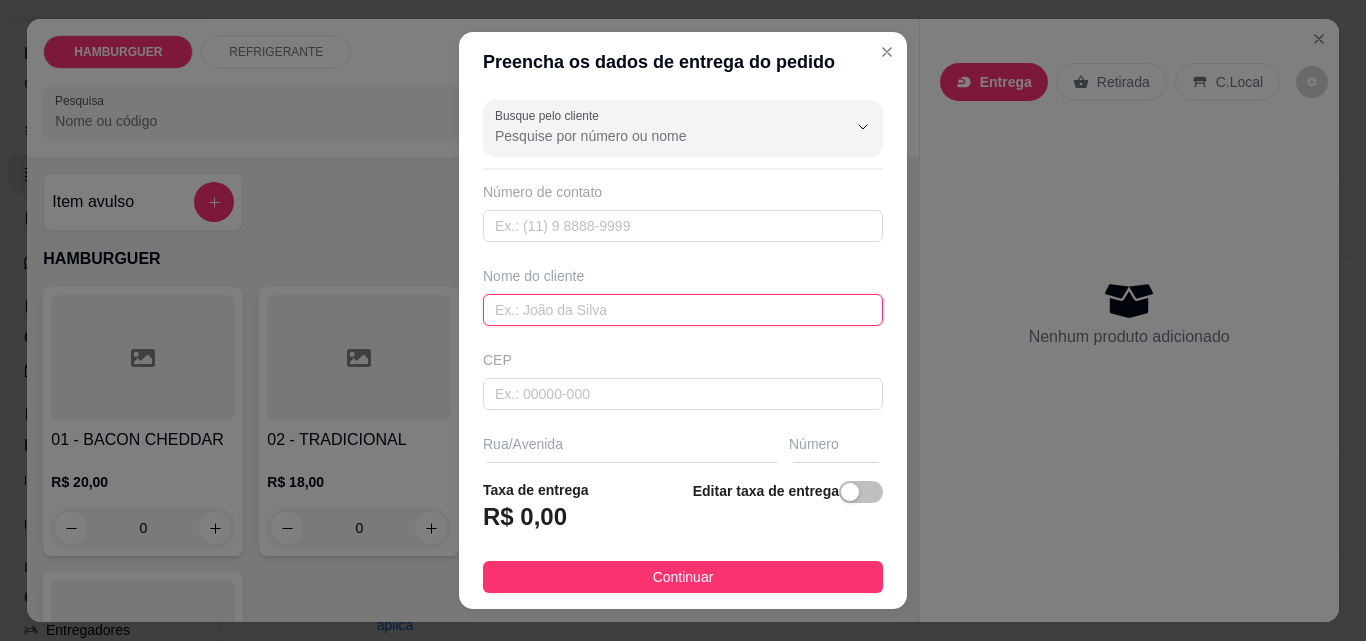 click at bounding box center (683, 310) 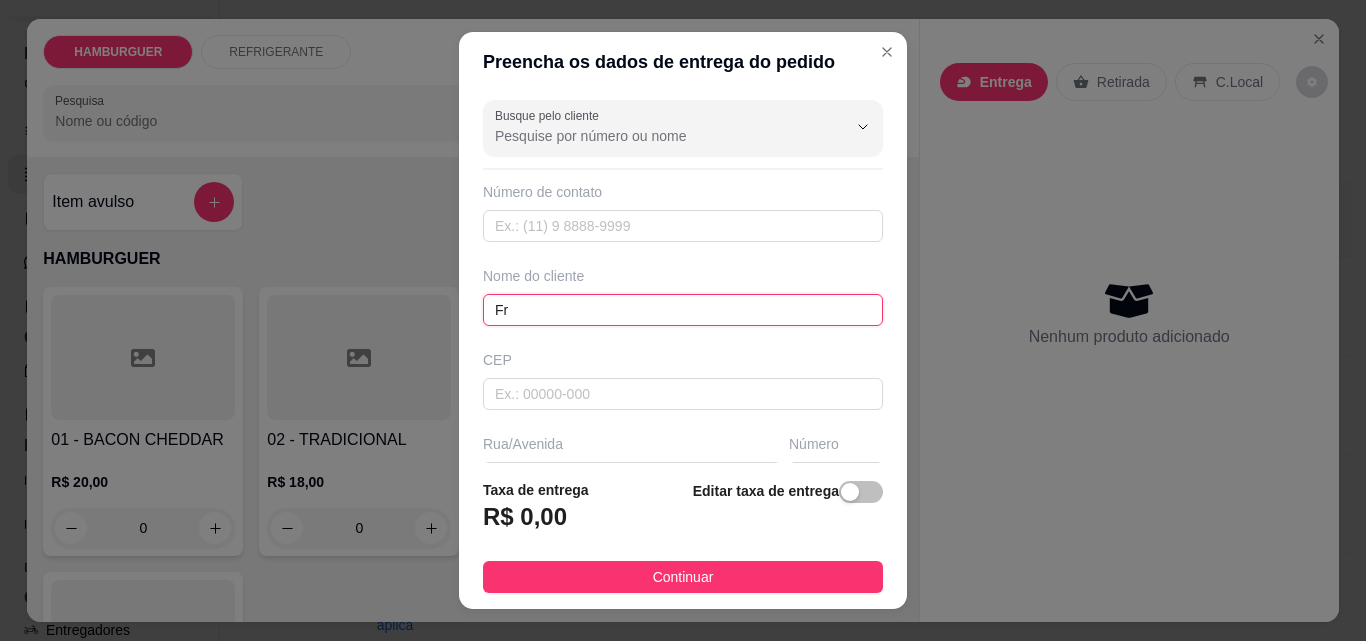 type on "F" 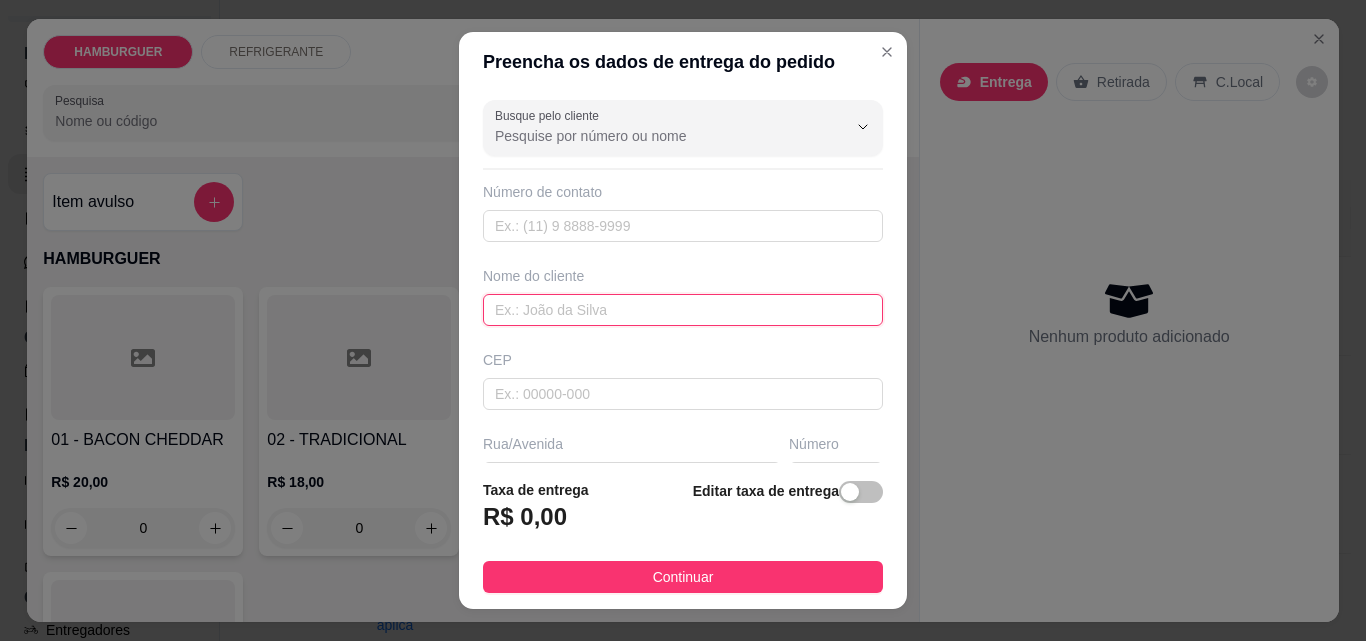 type on "r" 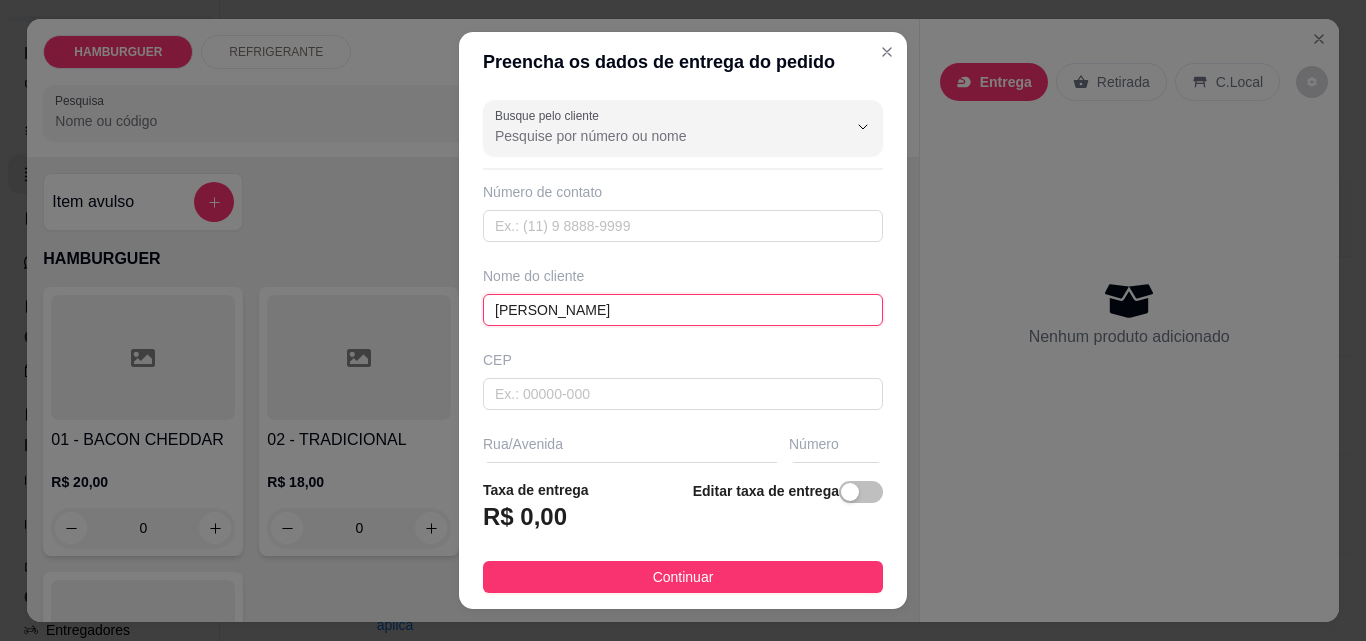 type on "roberto" 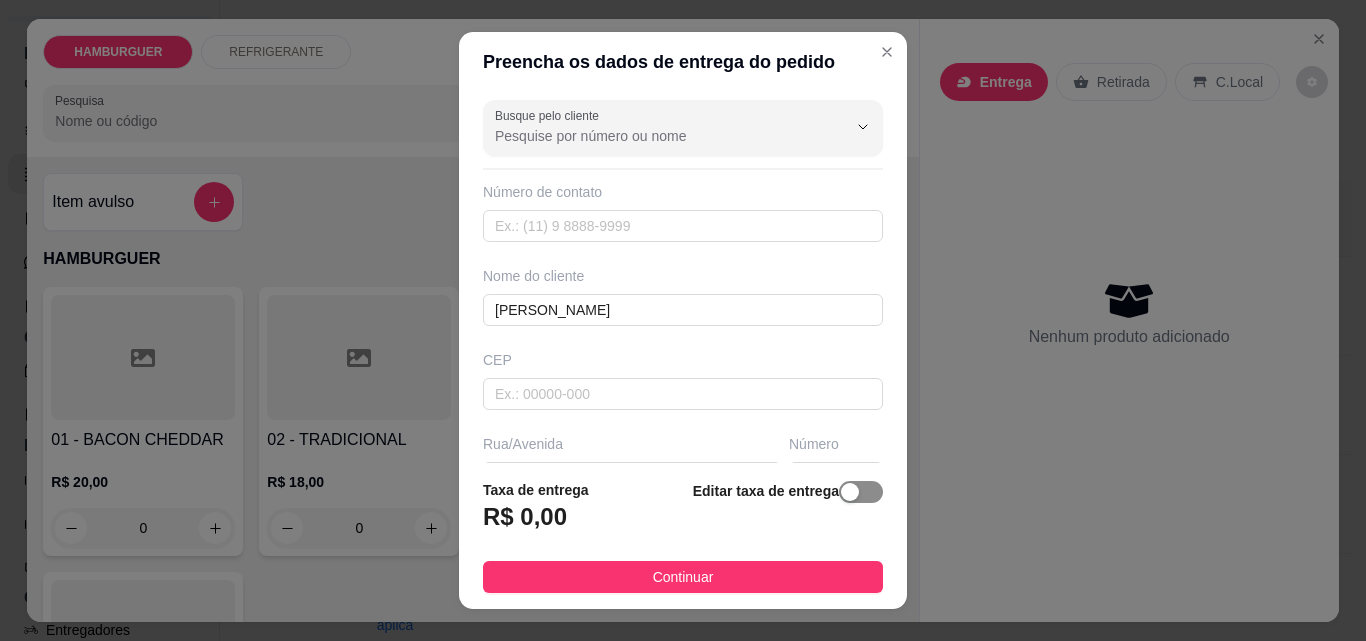 click at bounding box center (850, 492) 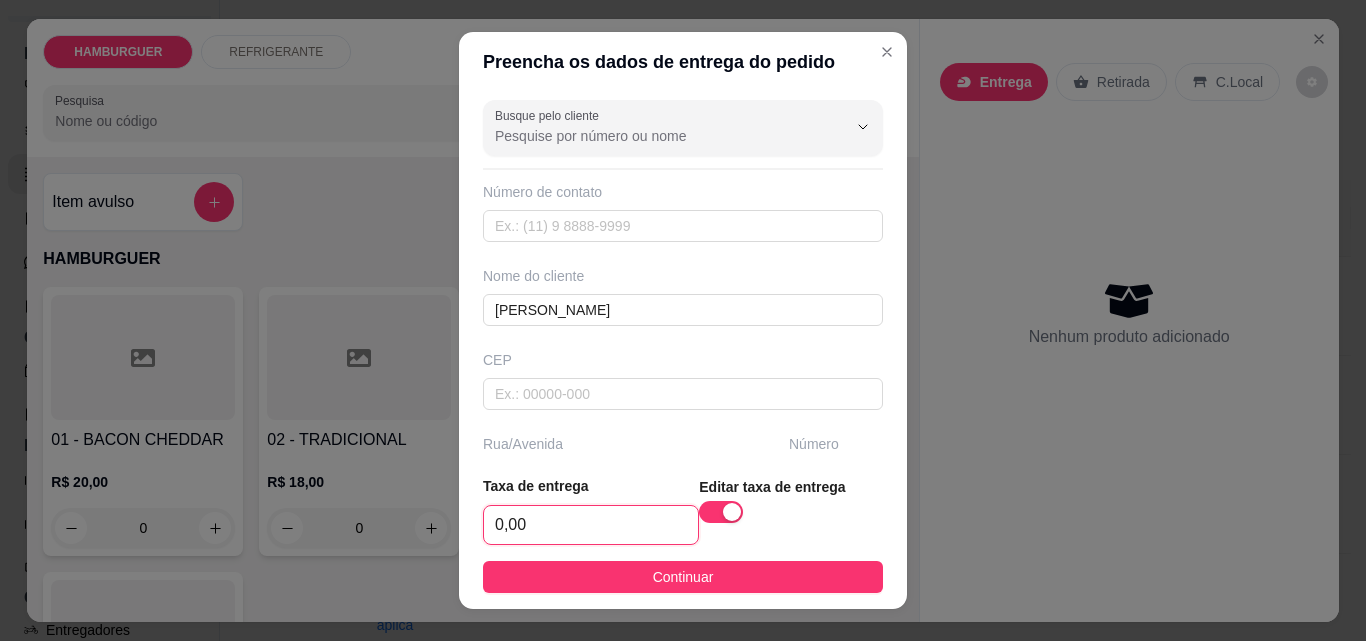 click on "0,00" at bounding box center [591, 525] 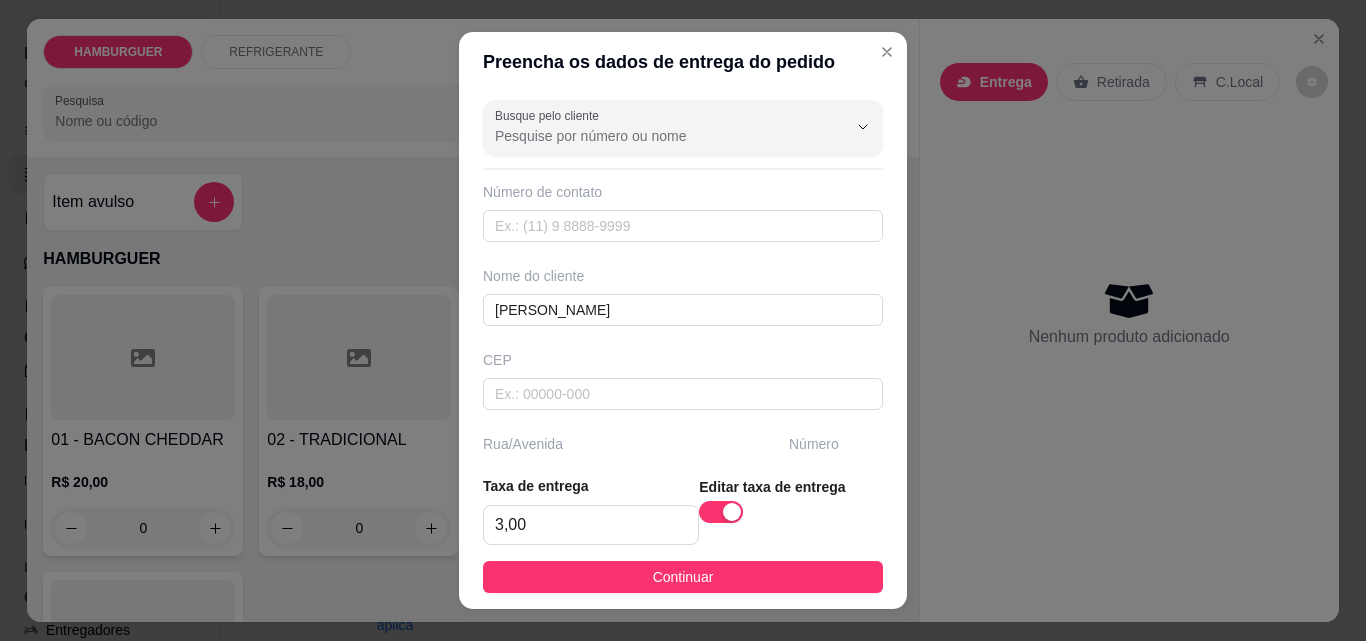 click on "Continuar" at bounding box center (683, 577) 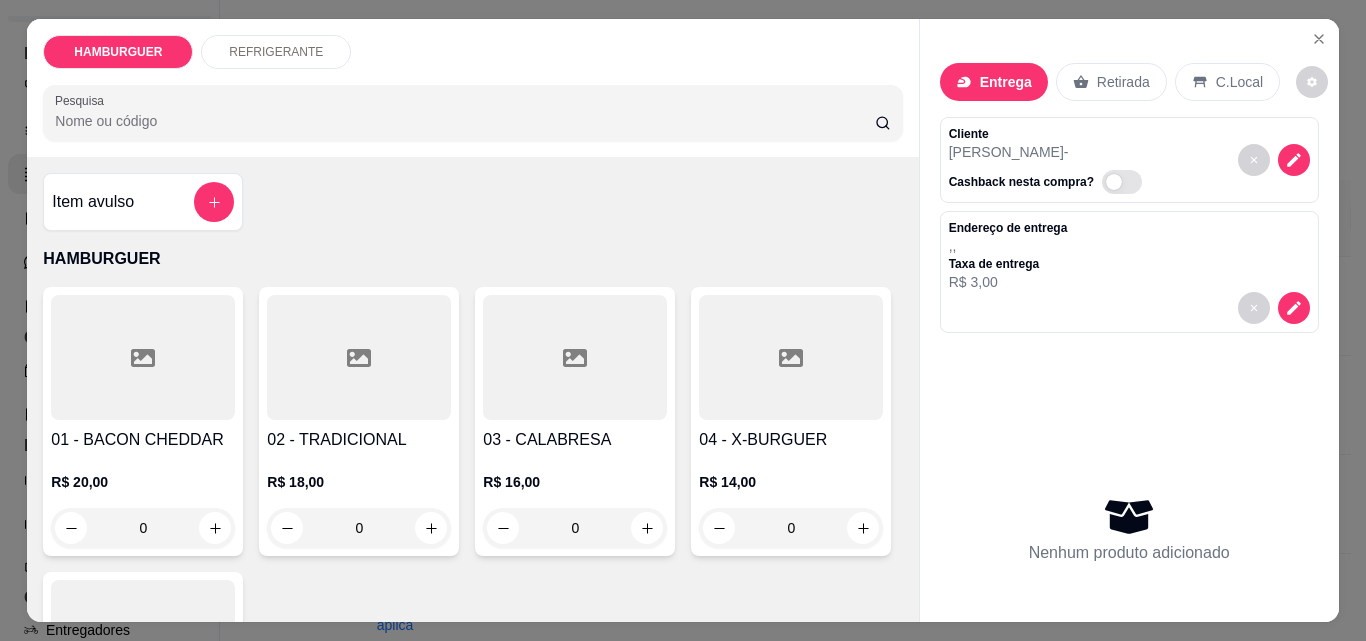 click on "0" at bounding box center (143, 813) 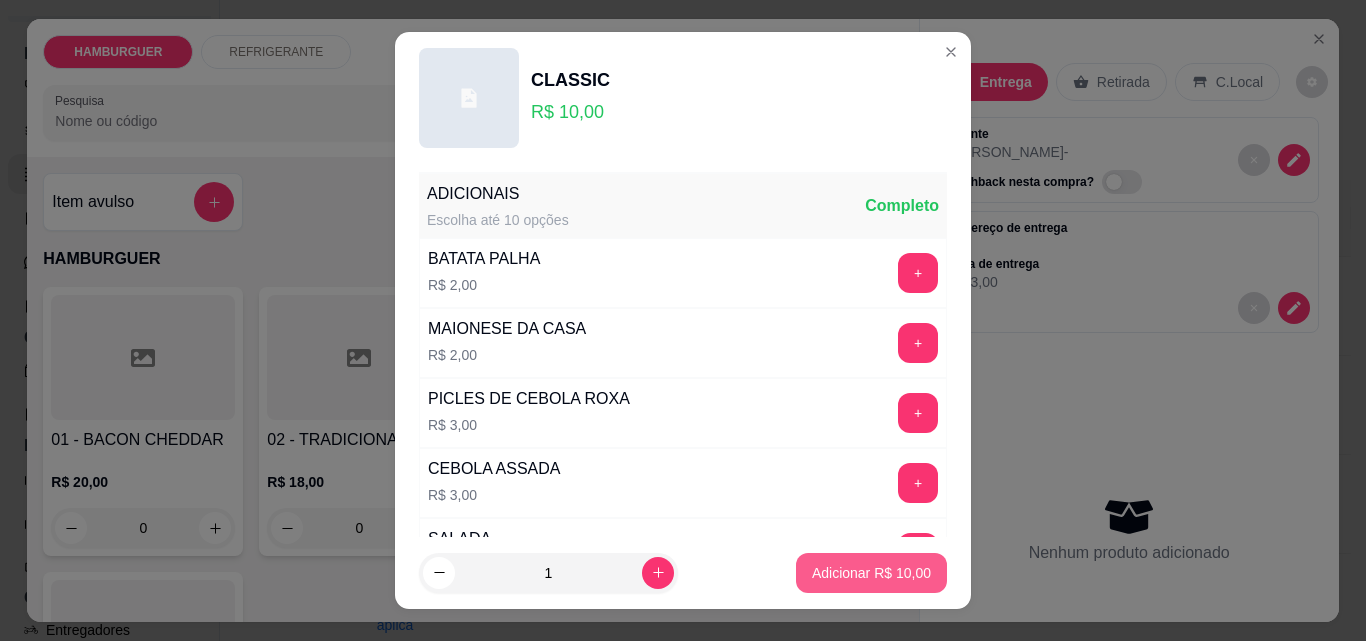 click on "Adicionar   R$ 10,00" at bounding box center [871, 573] 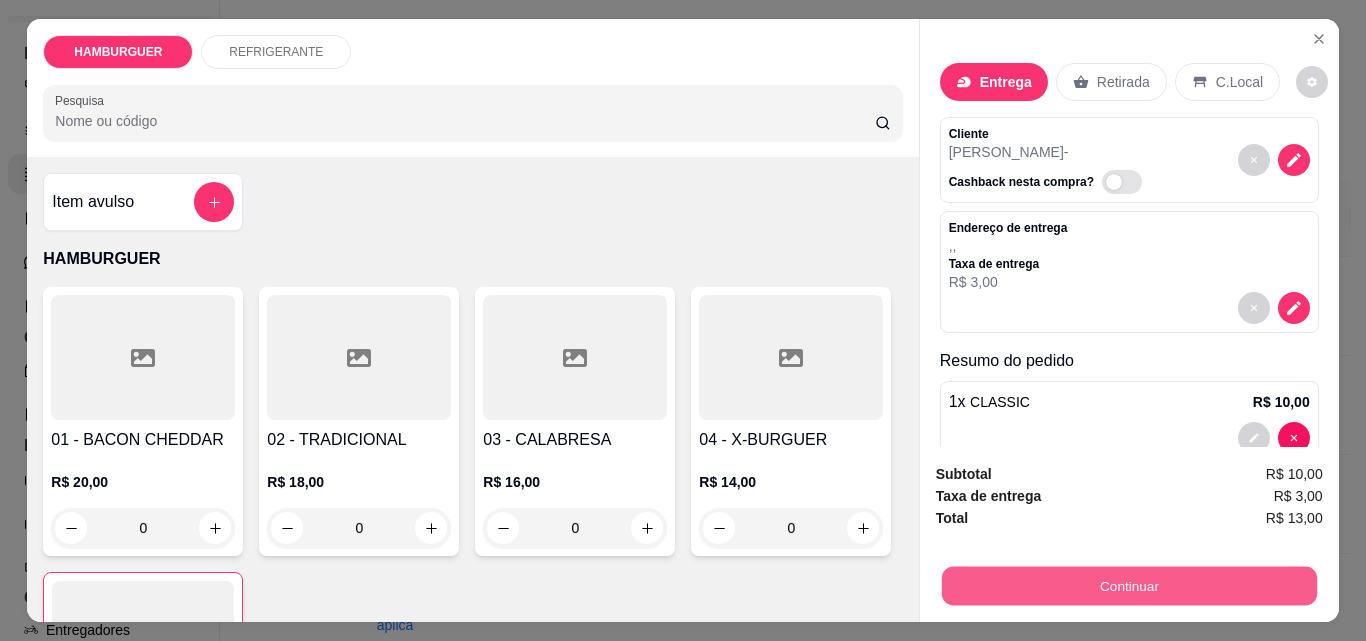 click on "Continuar" at bounding box center [1128, 585] 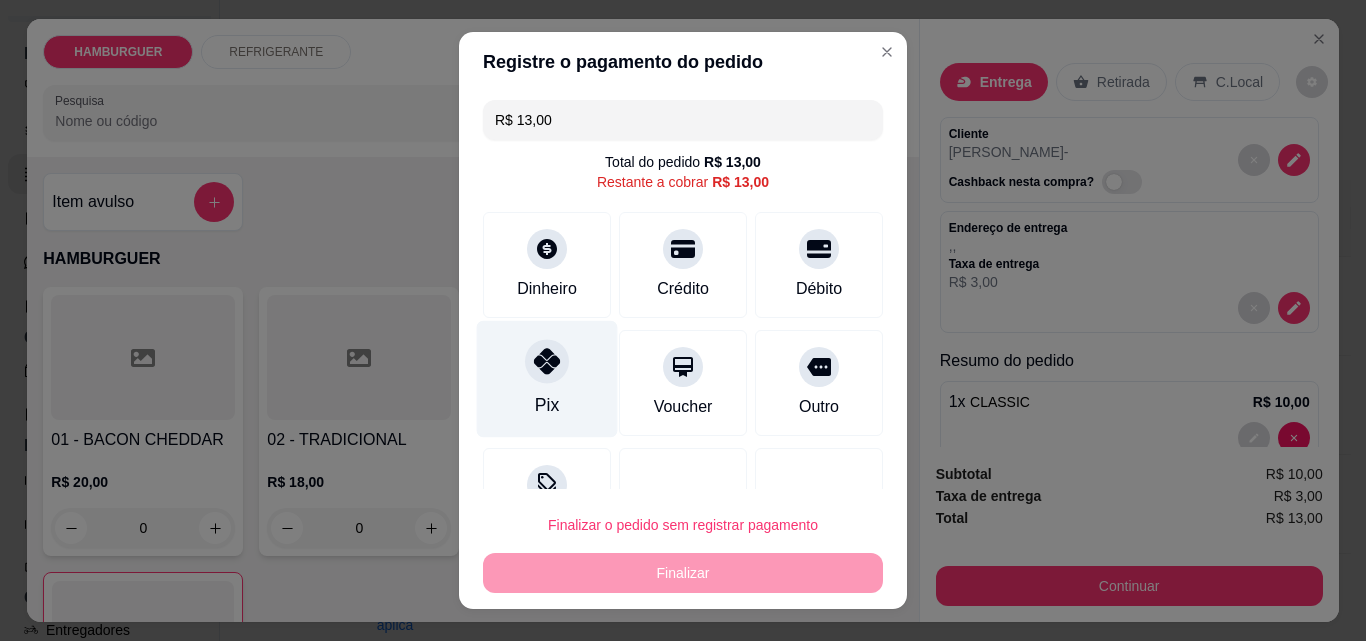 click 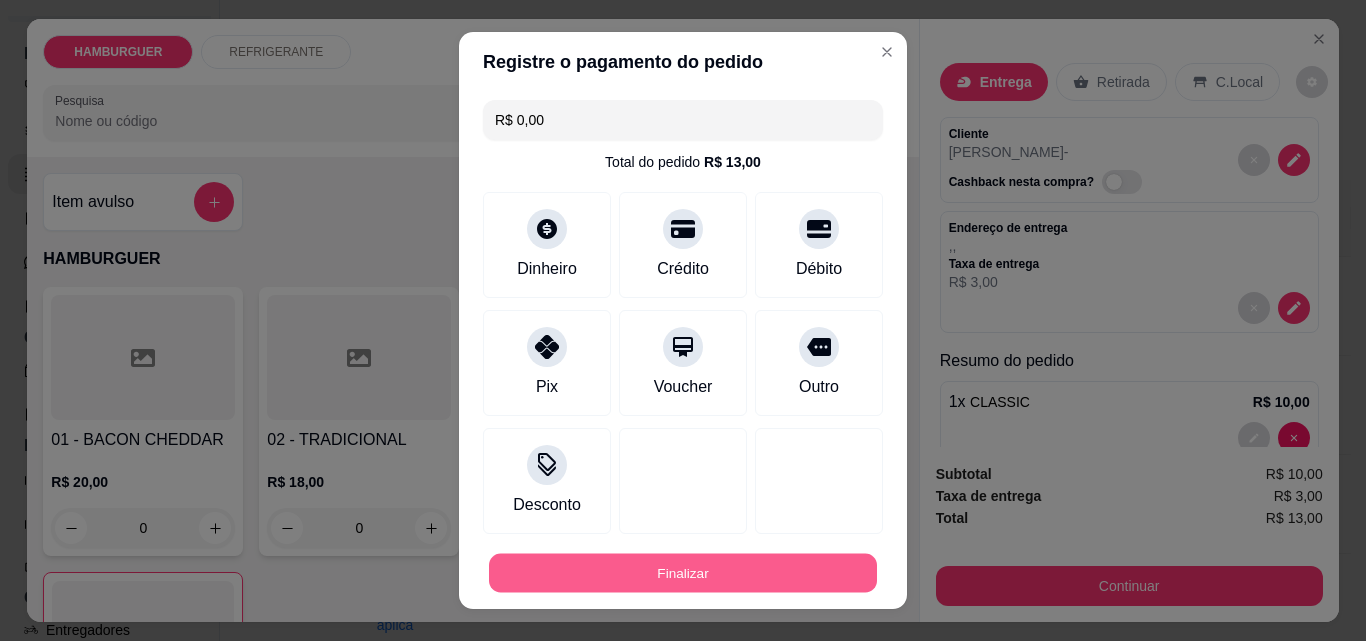 click on "Finalizar" at bounding box center [683, 573] 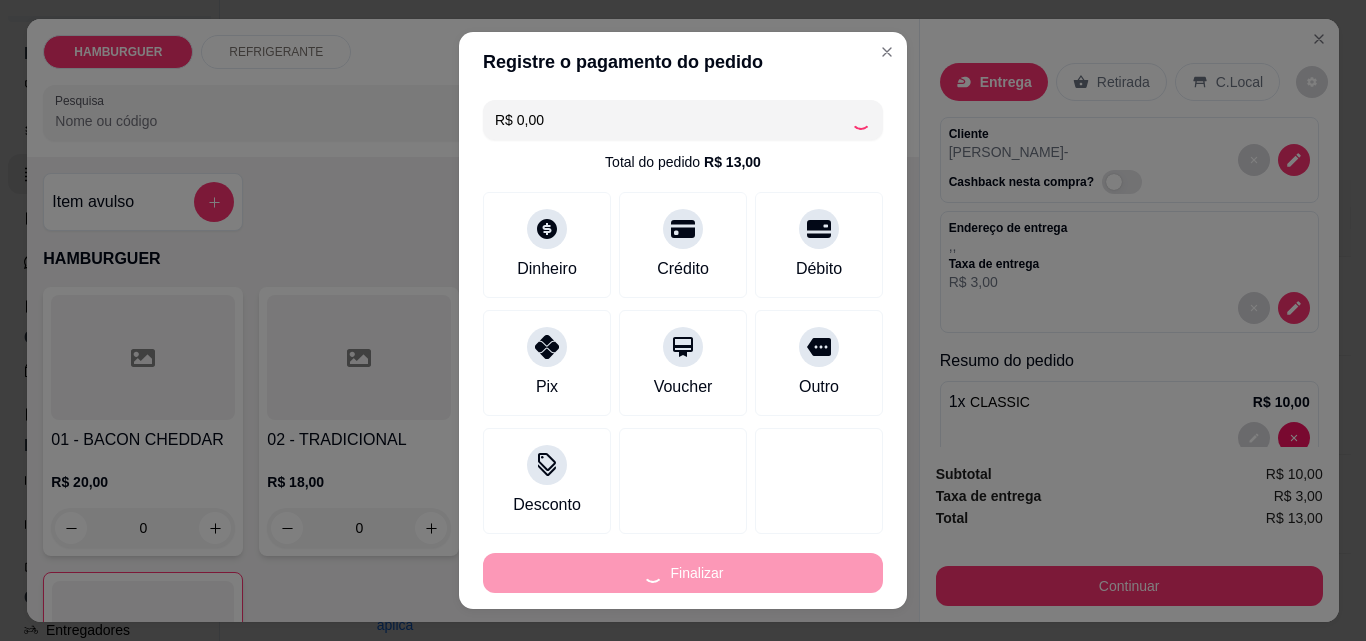 type on "0" 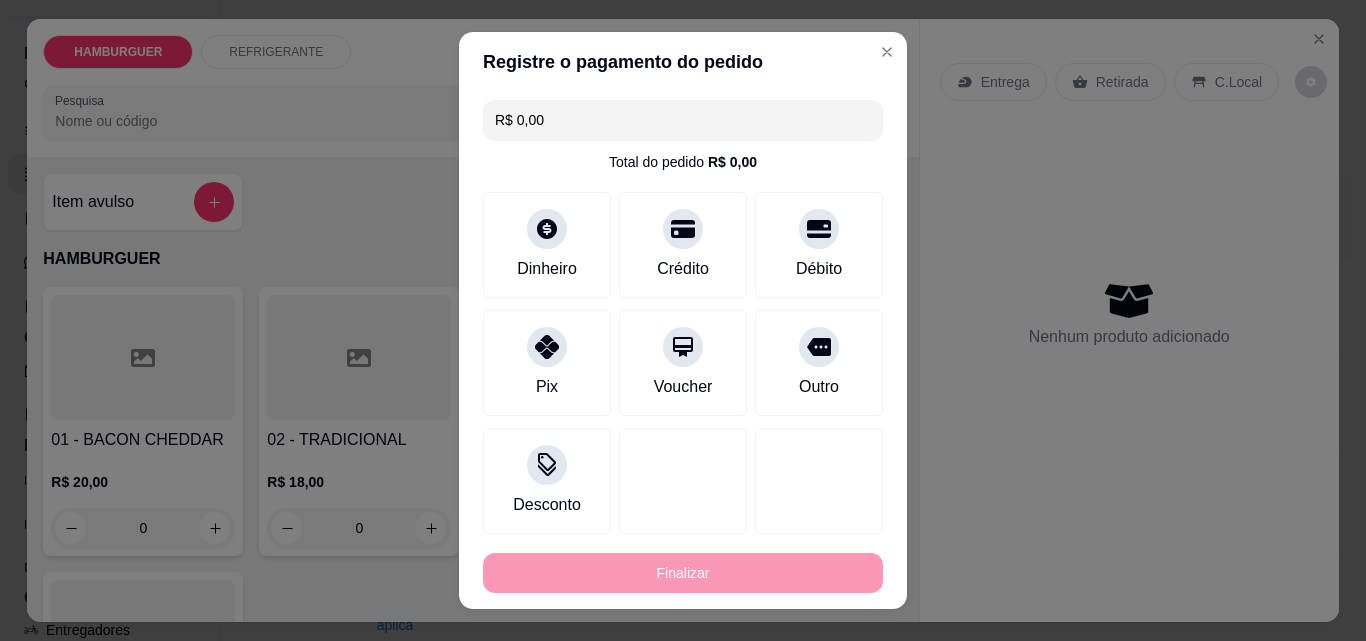 type on "-R$ 13,00" 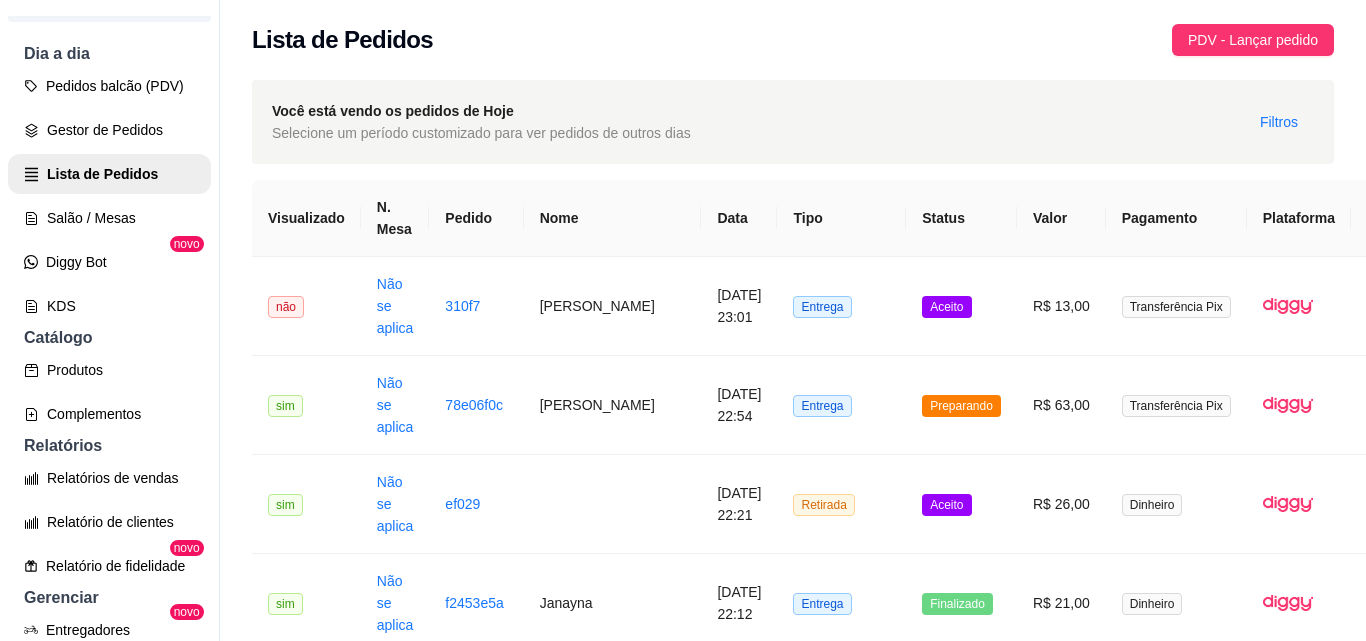 click at bounding box center (215, -95) 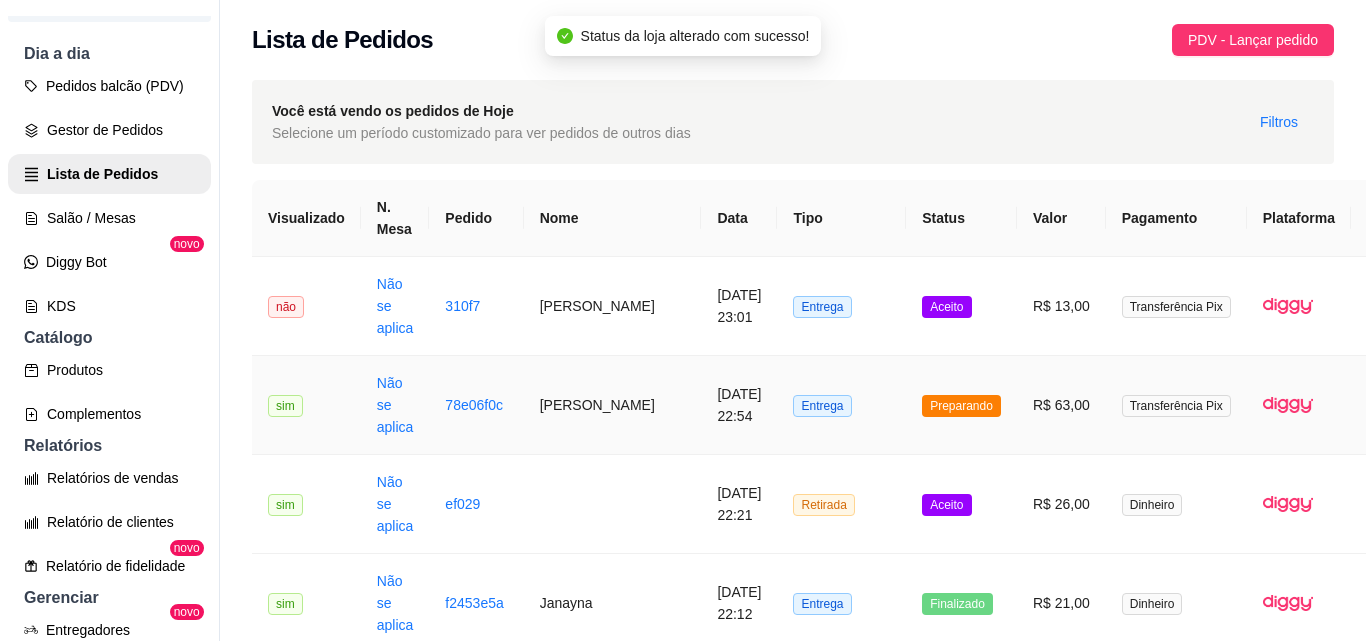 click on "Entrega" at bounding box center [841, 405] 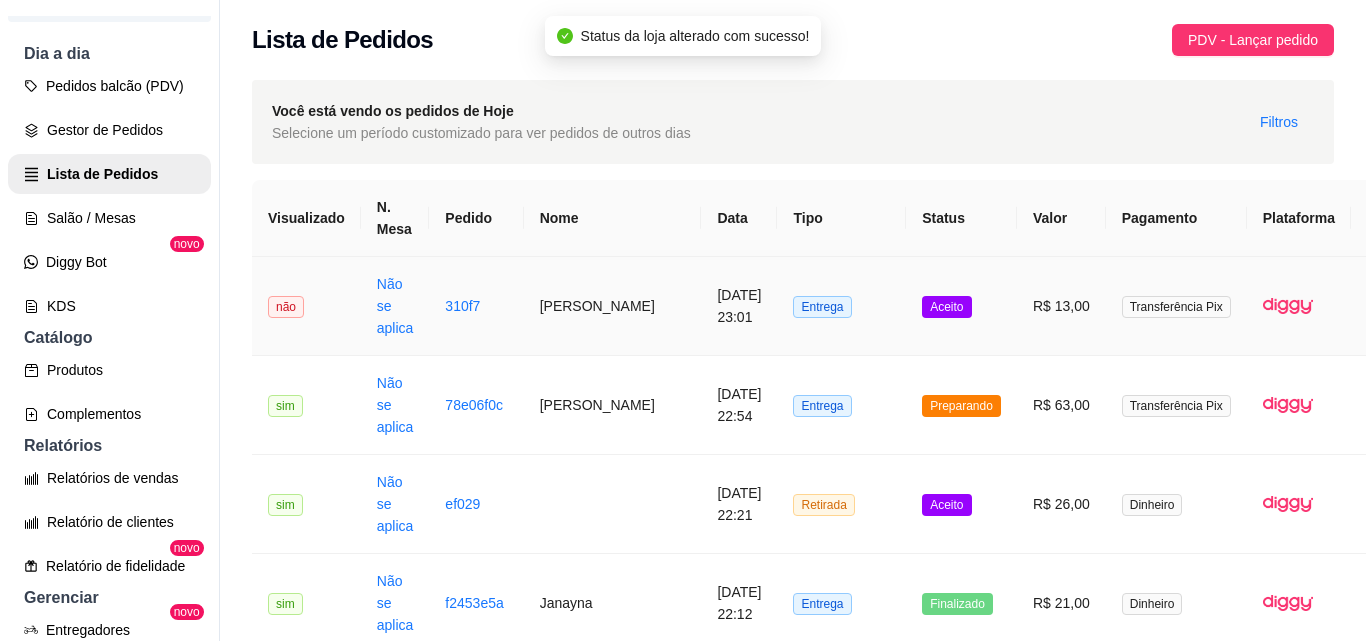 click on "Entrega" at bounding box center [841, 306] 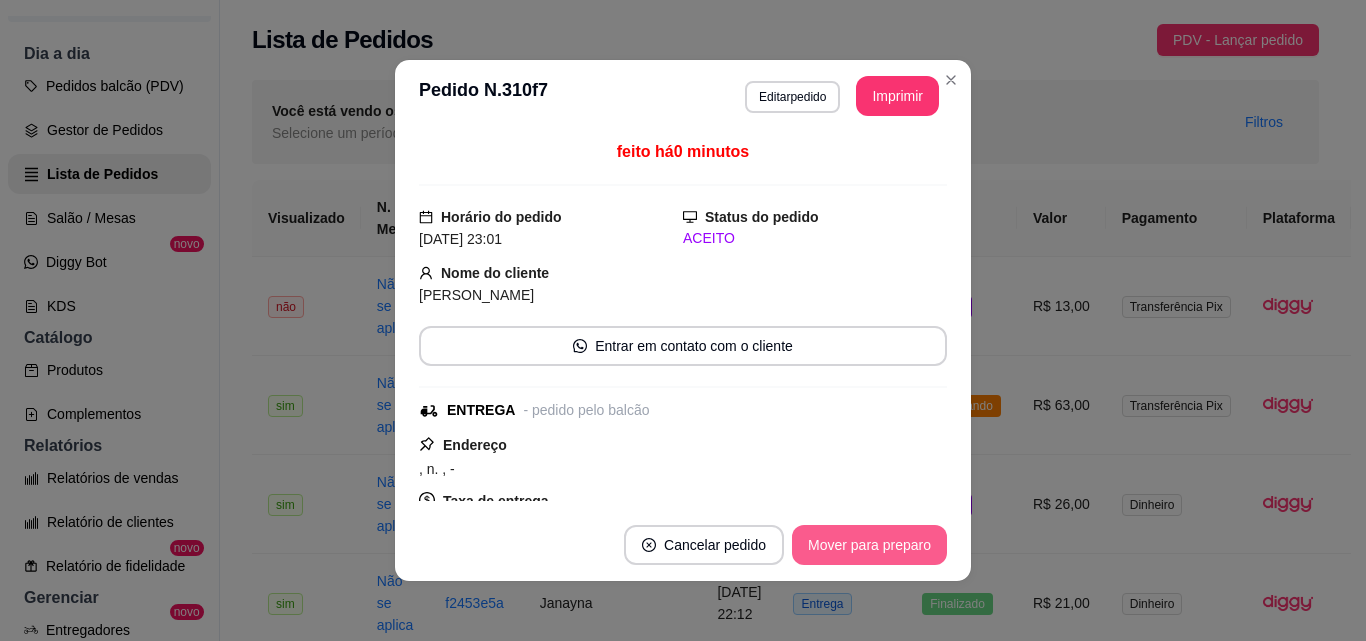 click on "Mover para preparo" at bounding box center (869, 545) 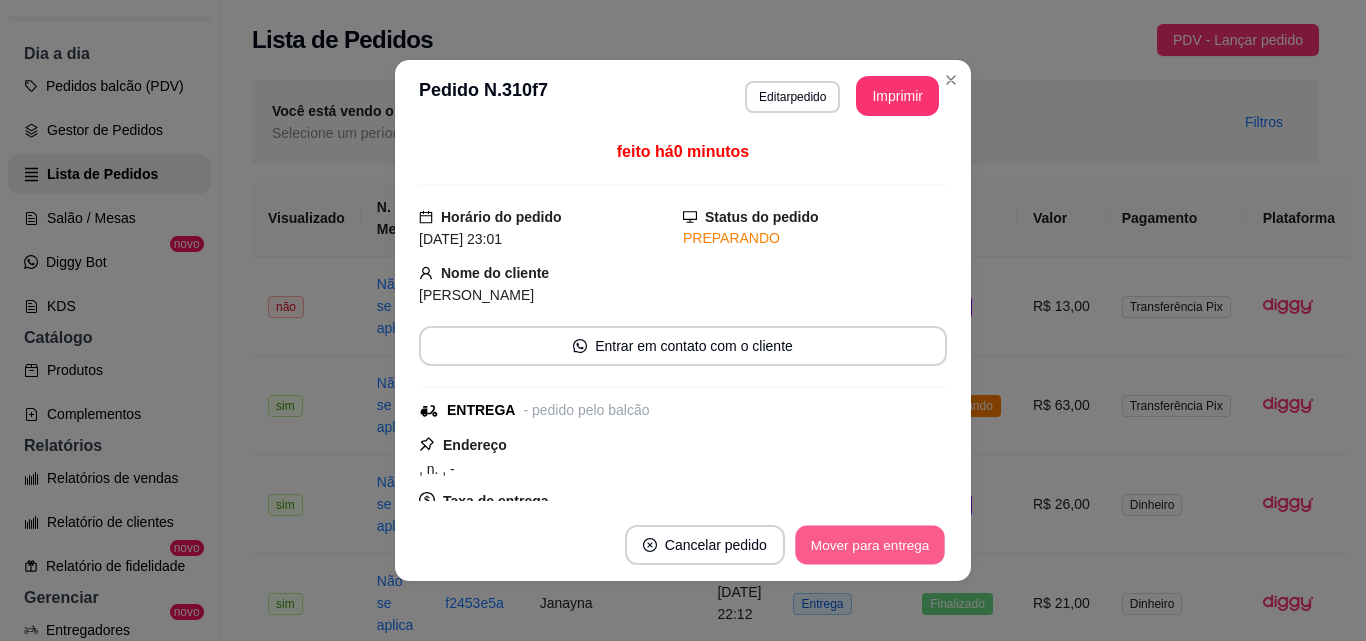 click on "Mover para entrega" at bounding box center [870, 545] 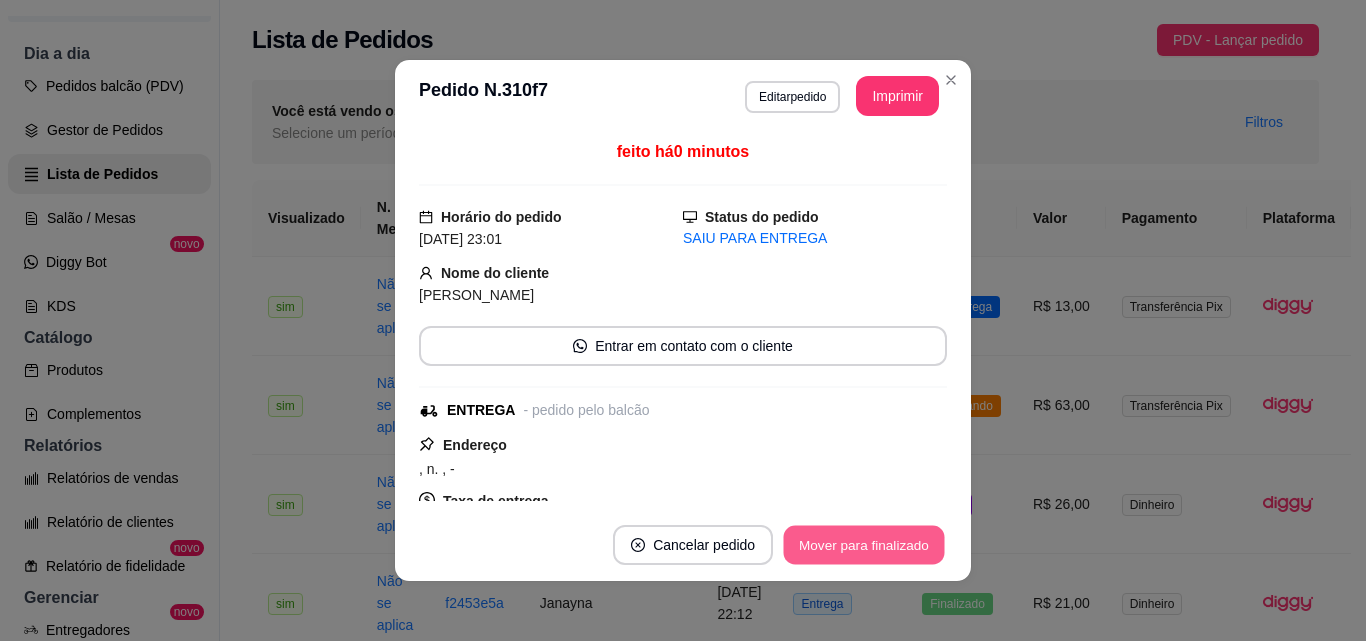 click on "Mover para finalizado" at bounding box center [864, 545] 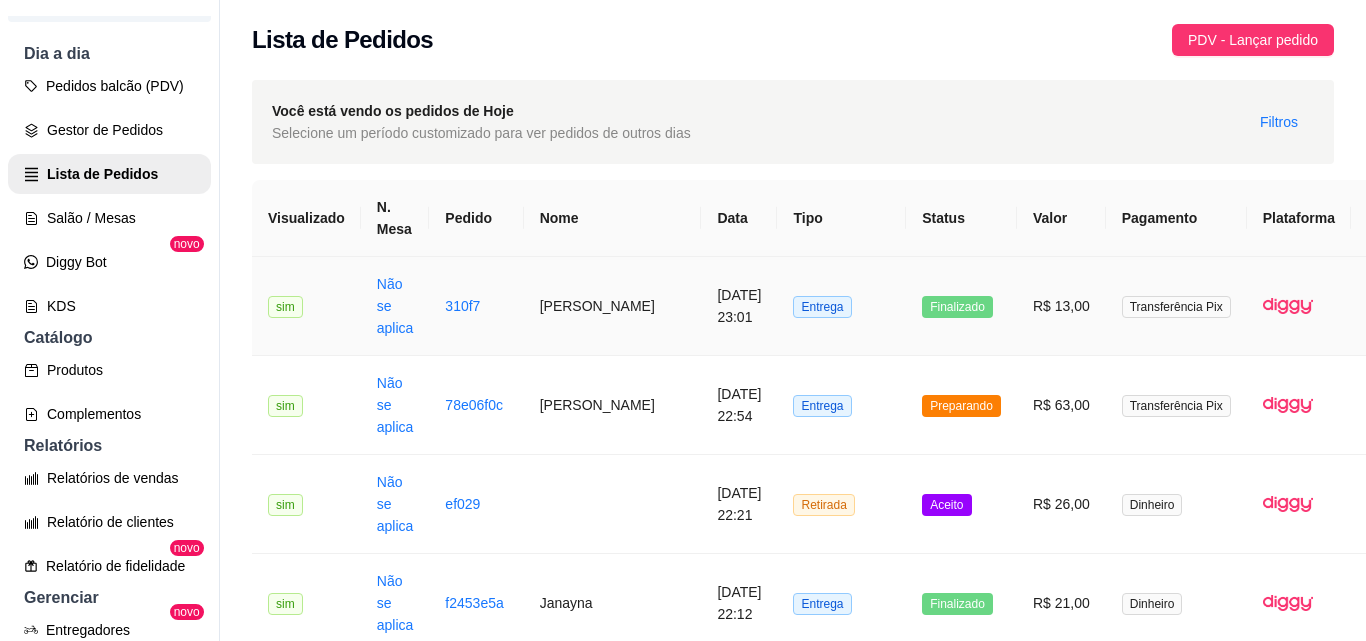 click on "Entrega" at bounding box center (841, 306) 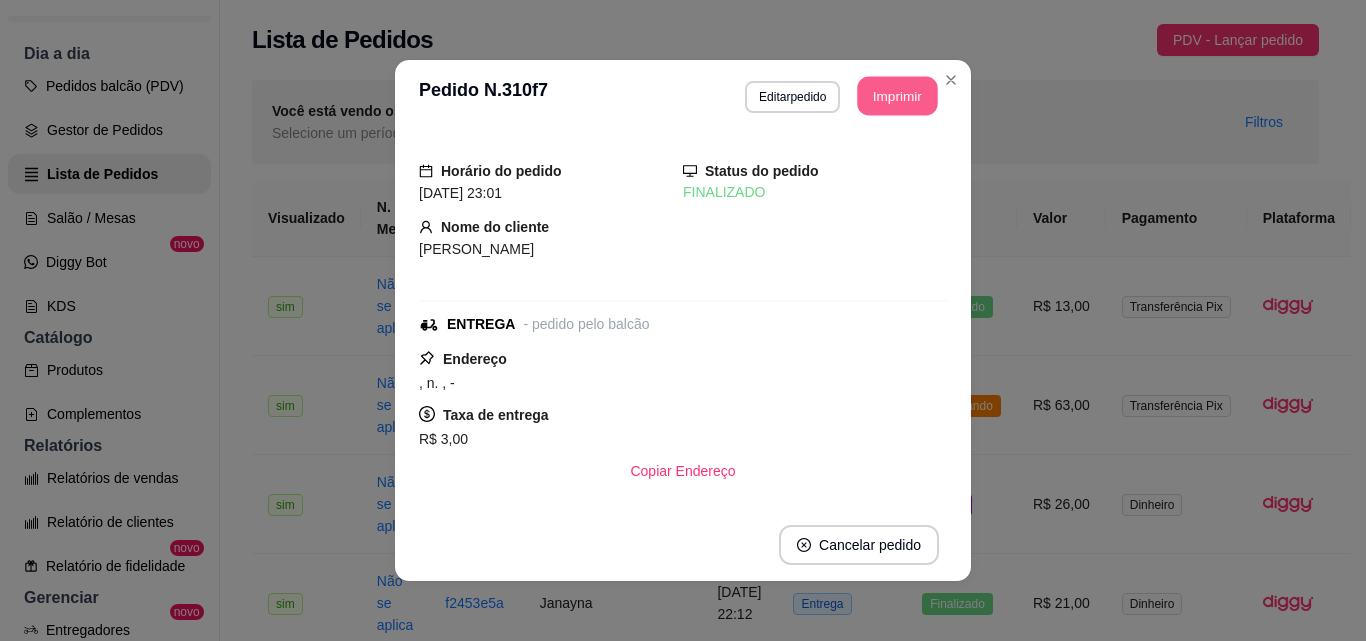 click on "Imprimir" at bounding box center [898, 96] 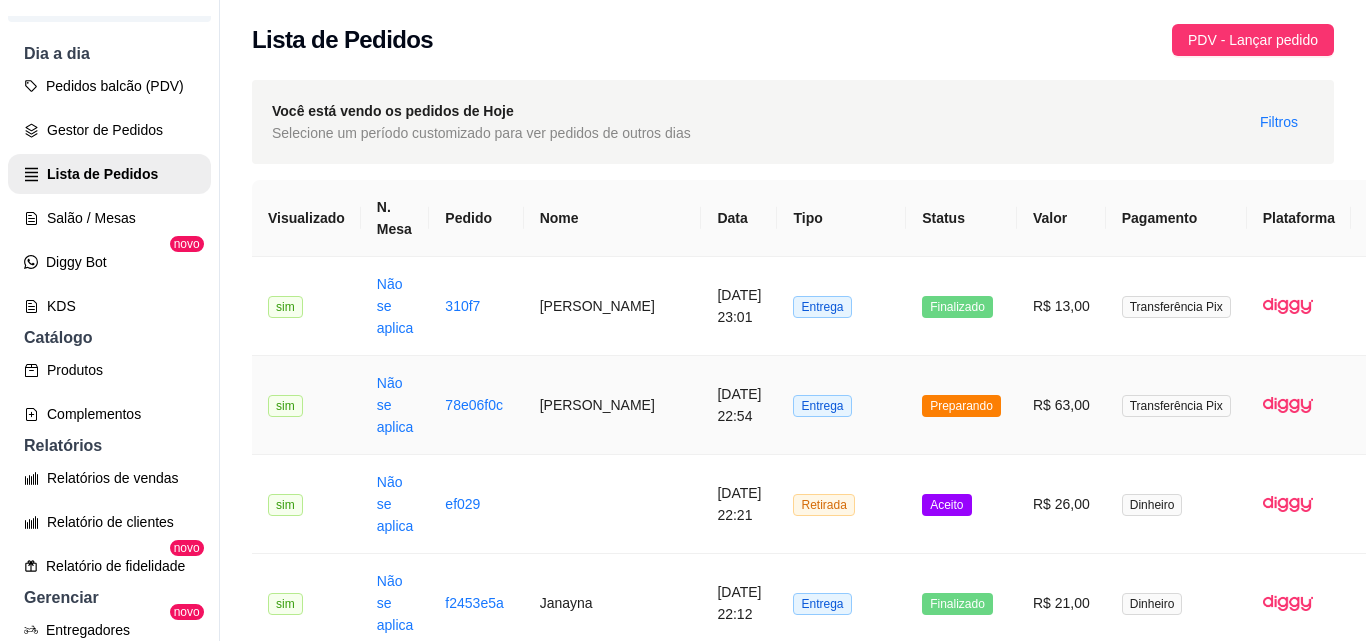 click on "Preparando" at bounding box center (961, 405) 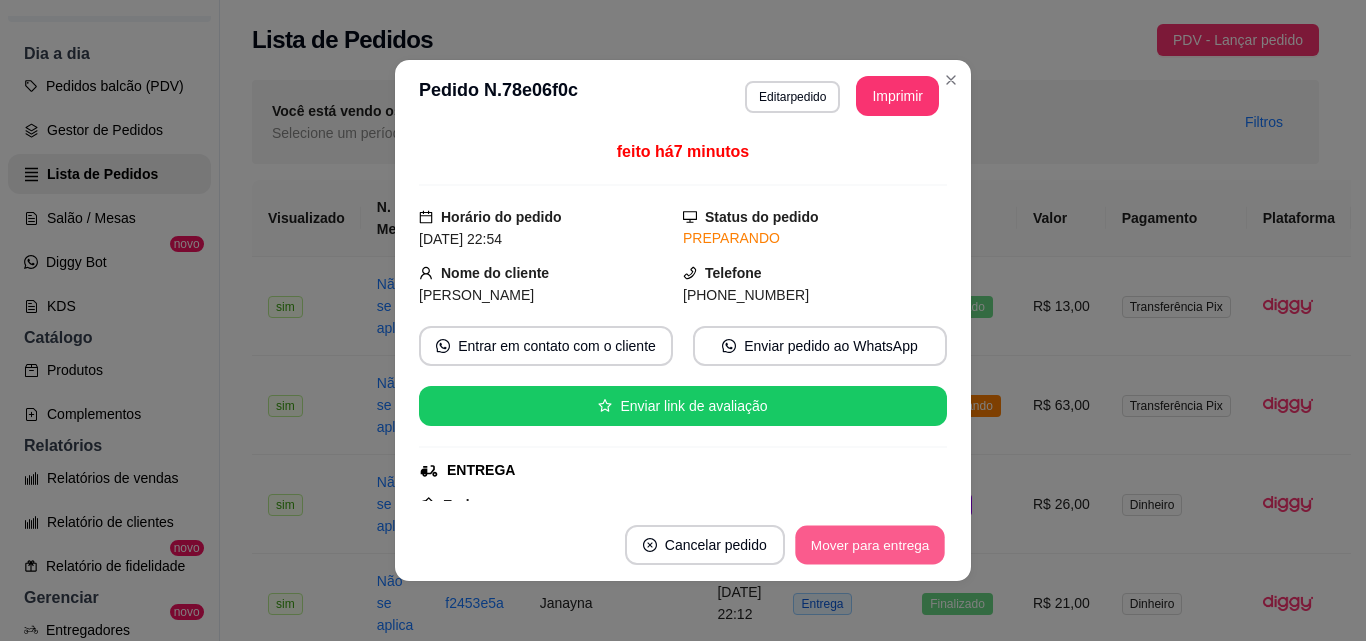 click on "Mover para entrega" at bounding box center [870, 545] 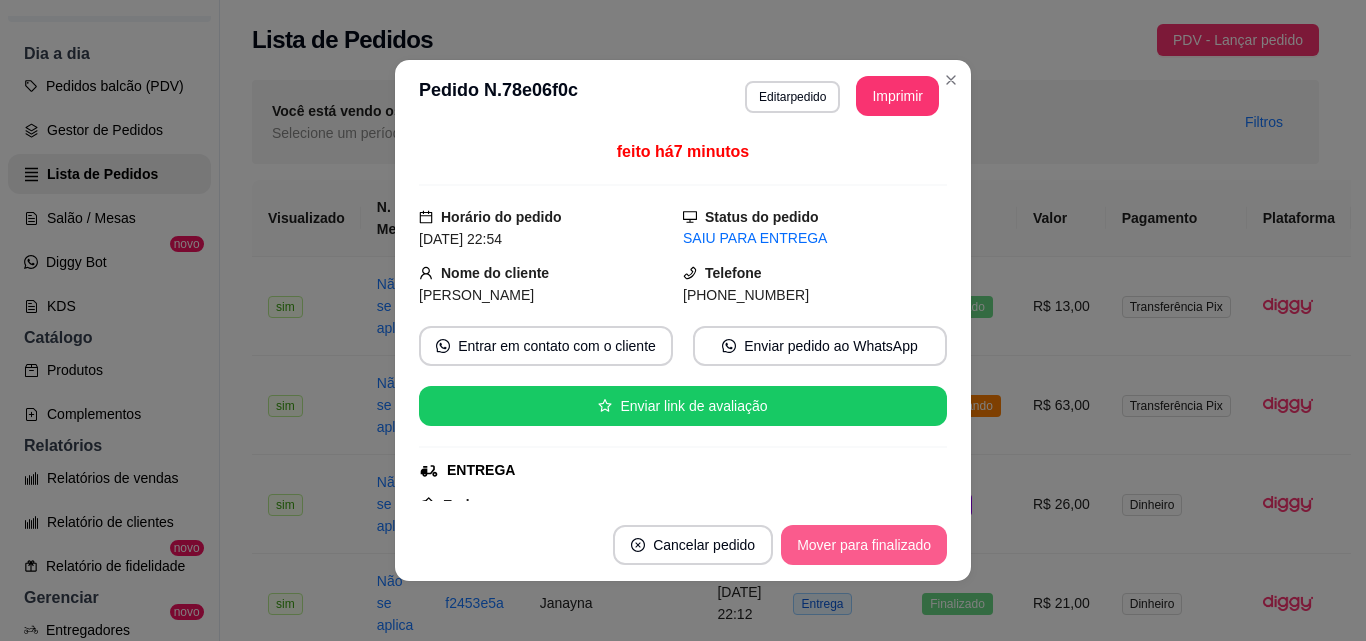 click on "Mover para finalizado" at bounding box center (864, 545) 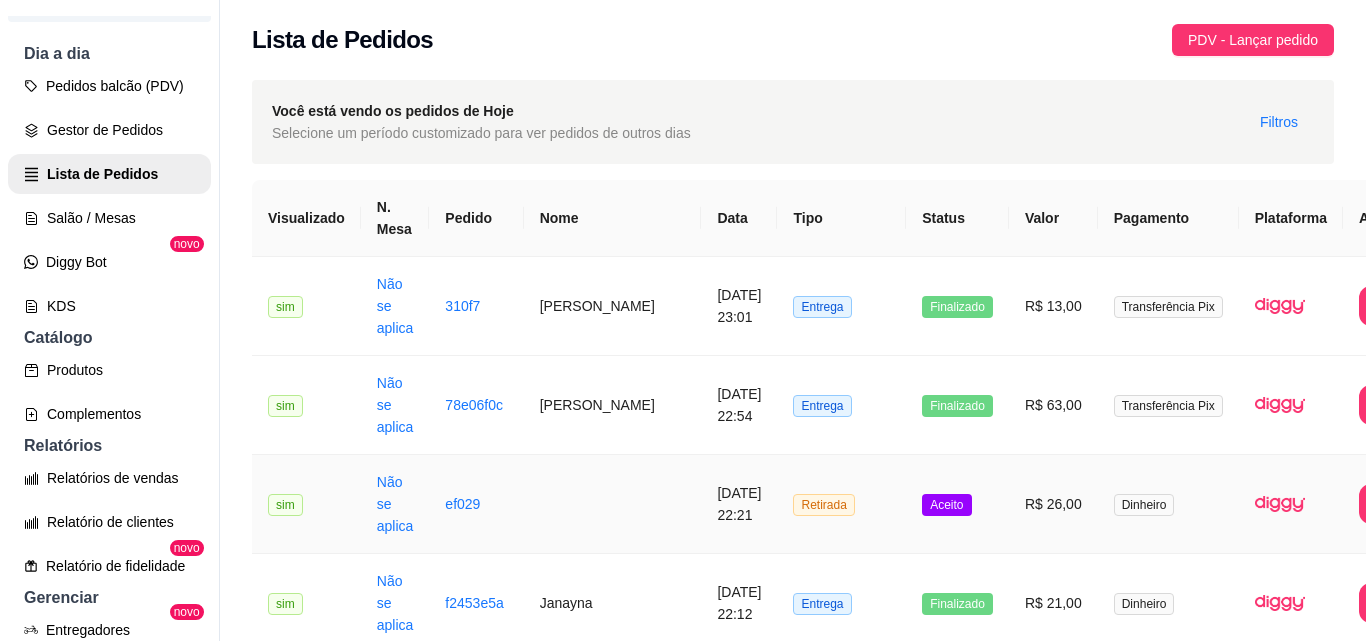 click on "Retirada" at bounding box center [841, 504] 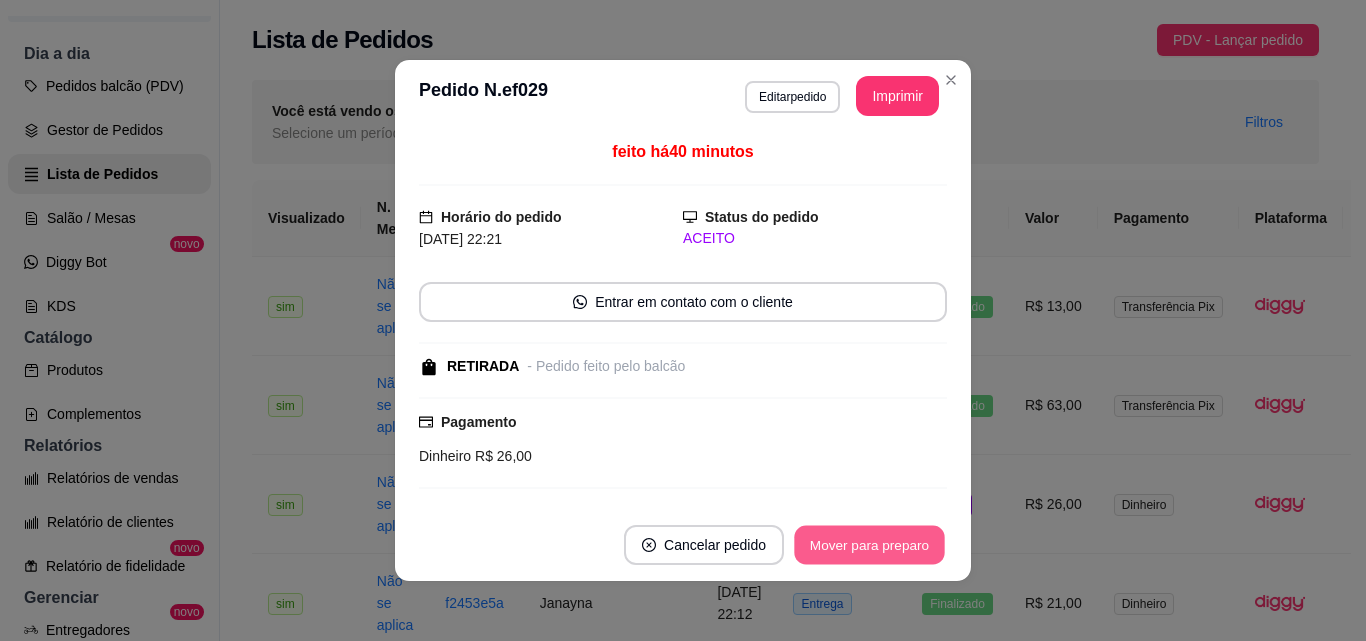 click on "Mover para preparo" at bounding box center [869, 545] 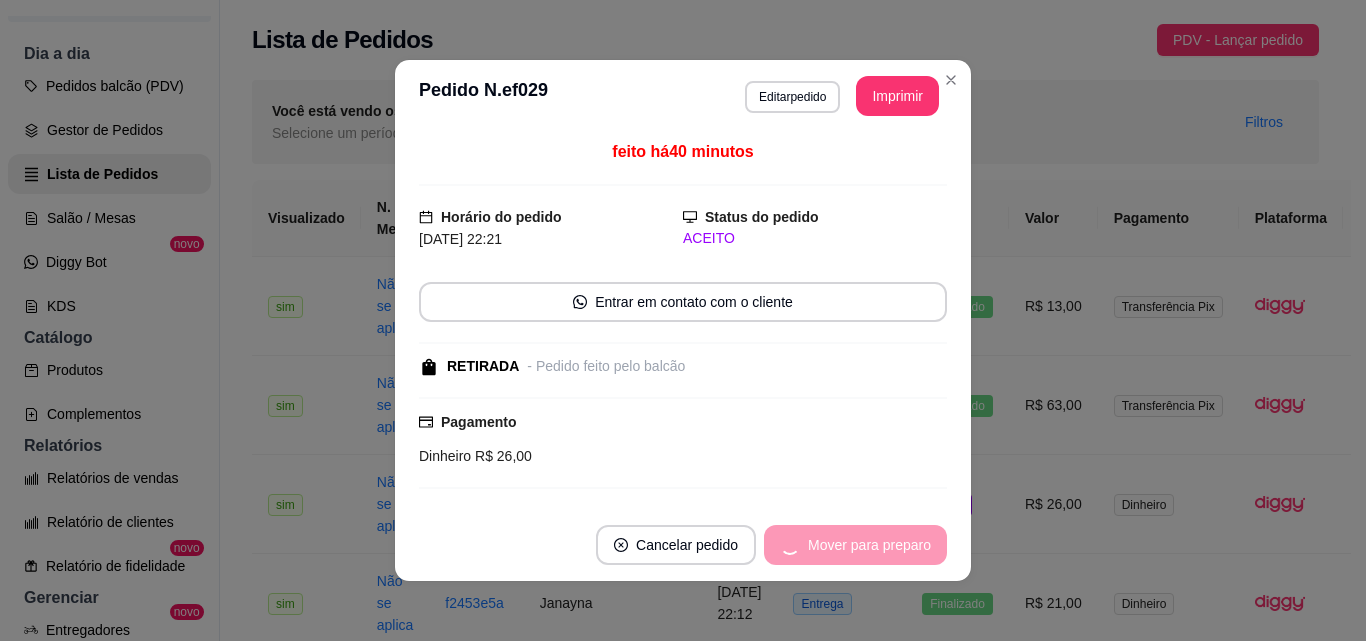 click on "Mover para preparo" at bounding box center [855, 545] 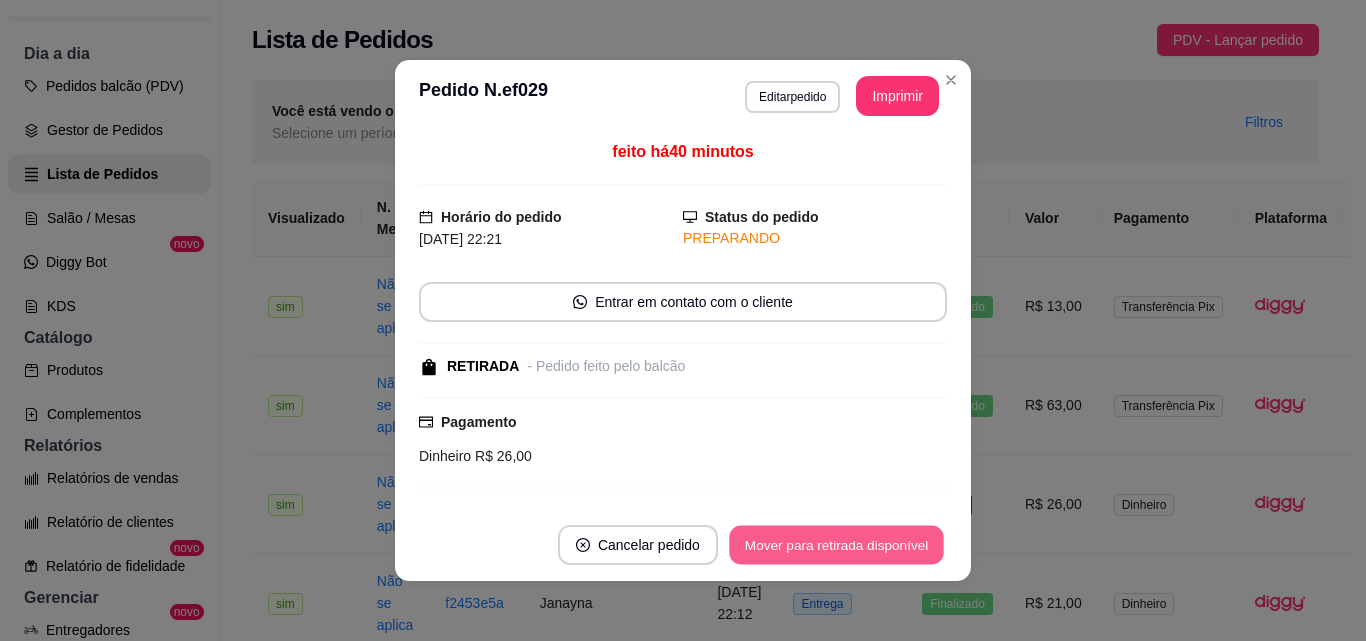 click on "Mover para retirada disponível" at bounding box center (836, 545) 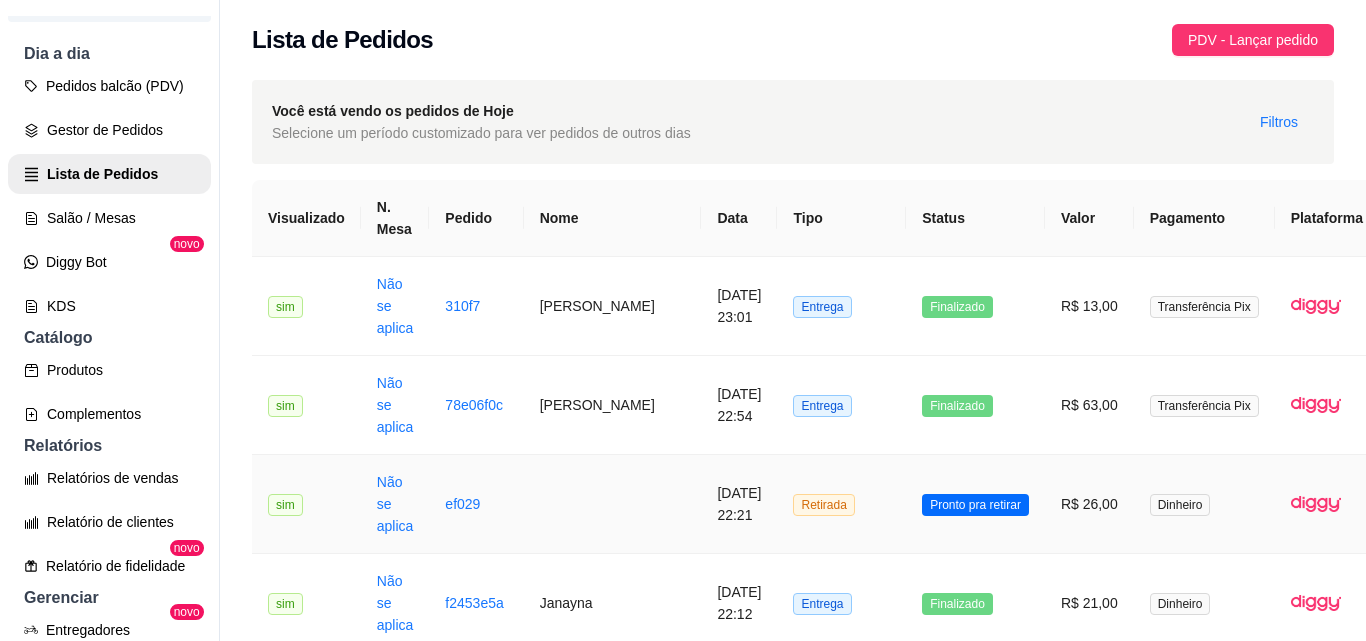 click on "Retirada" at bounding box center [841, 504] 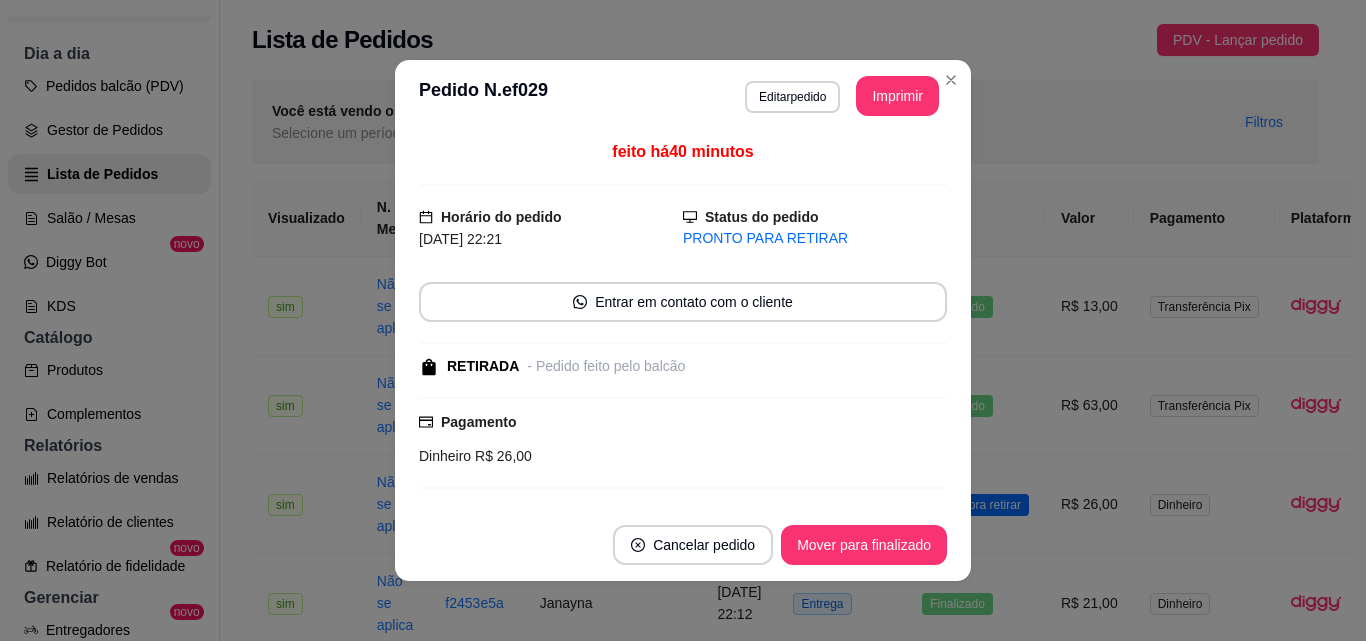 click on "Cancelar pedido Mover para finalizado" at bounding box center [683, 545] 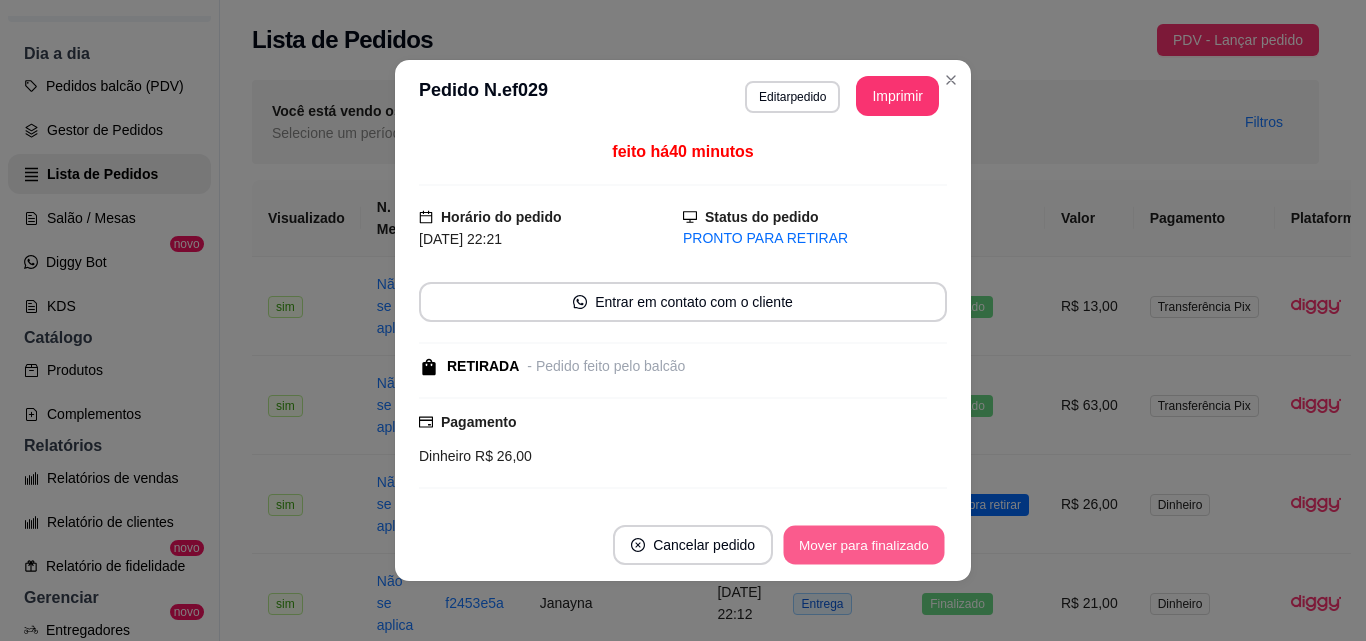 click on "Mover para finalizado" at bounding box center (864, 545) 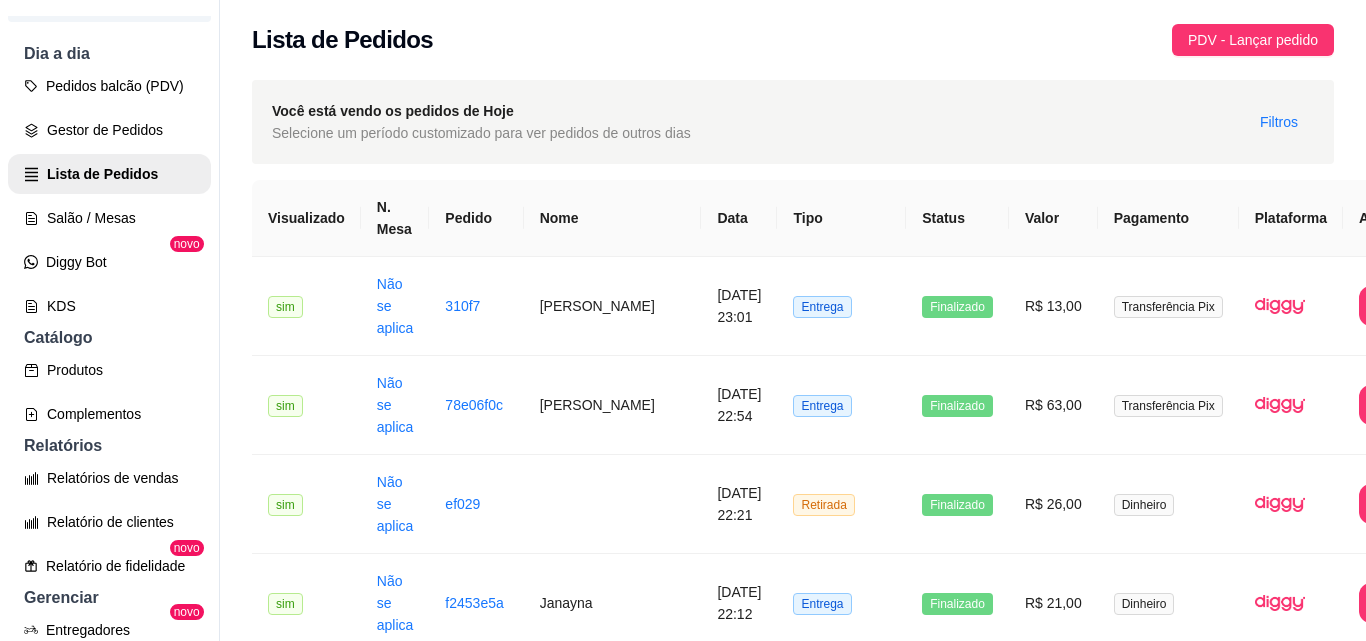 click on "2" at bounding box center (1278, 3259) 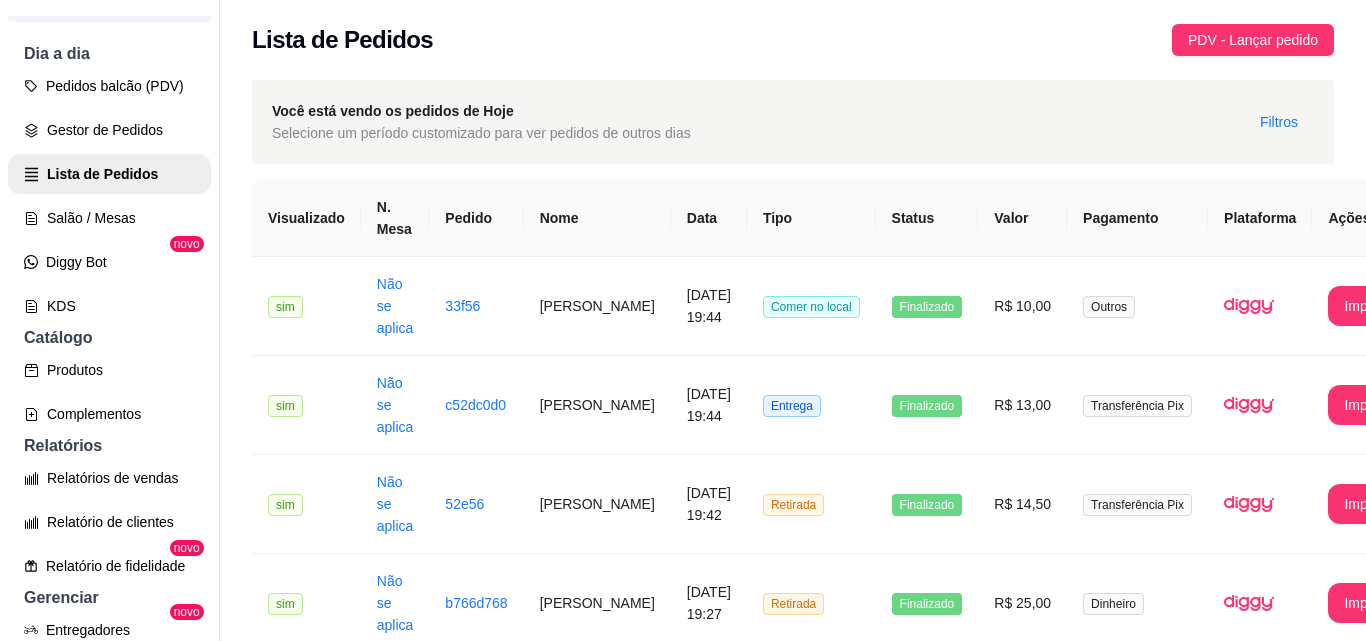 click on "1" at bounding box center (1238, 1081) 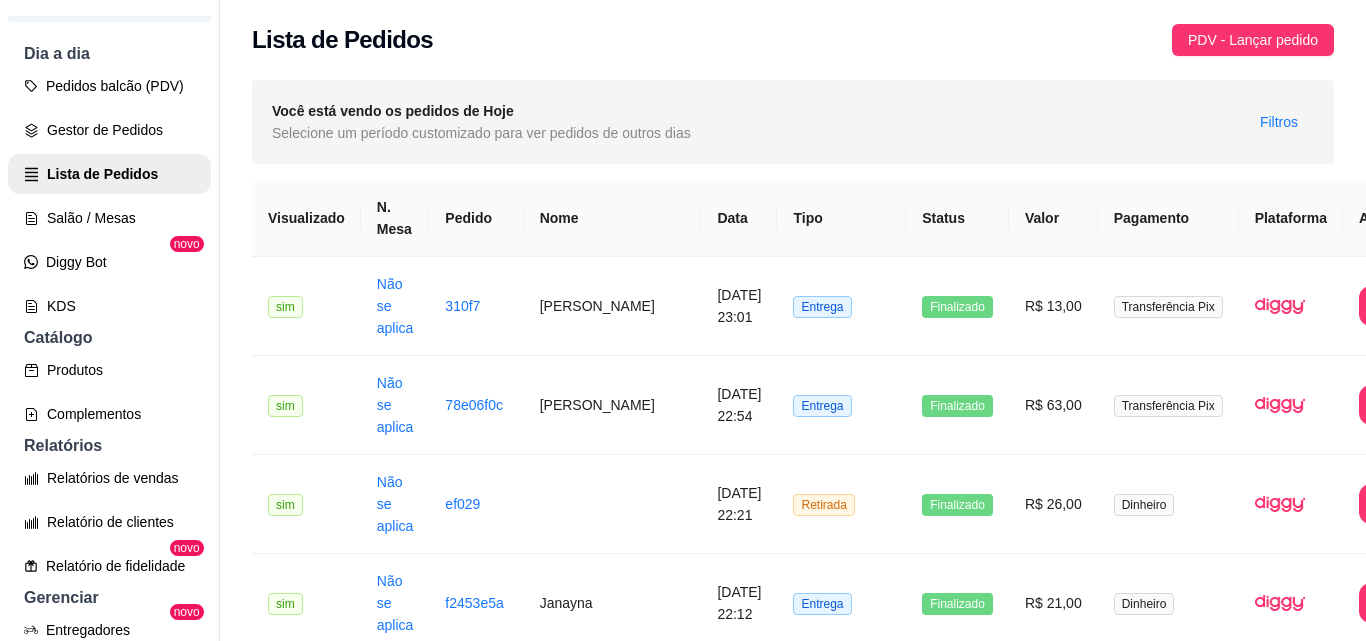 click on "Controle de caixa" at bounding box center (109, 718) 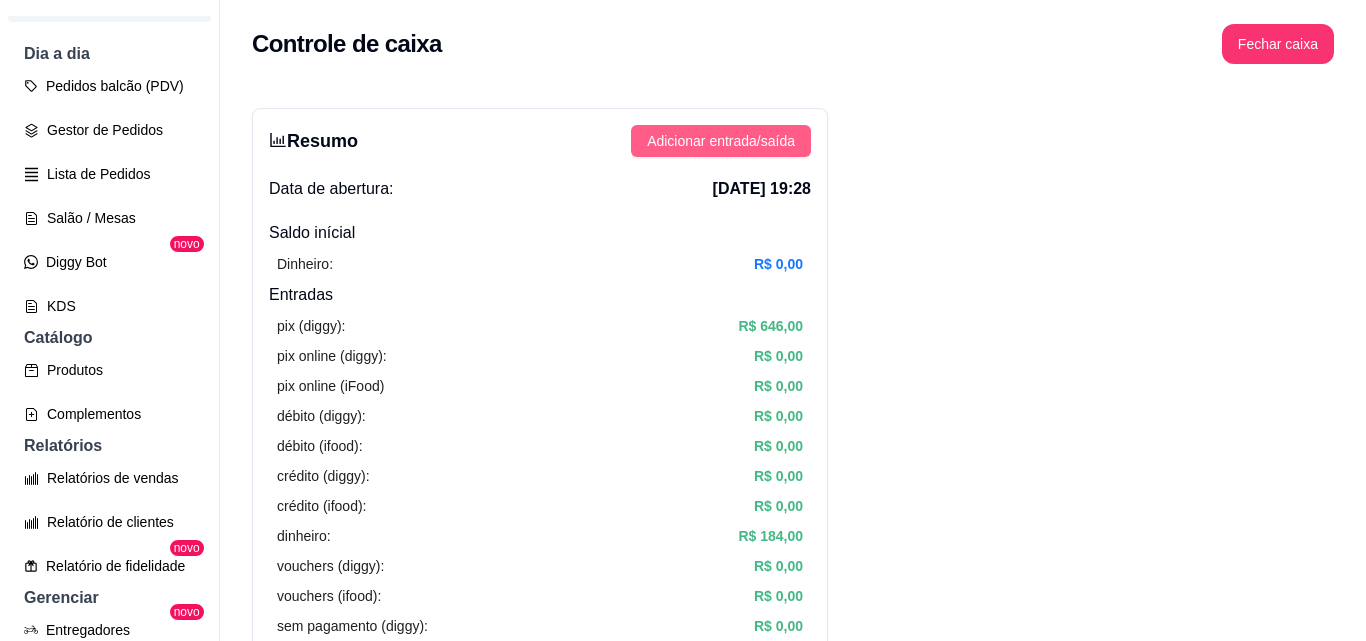 click on "Adicionar entrada/saída" at bounding box center (721, 141) 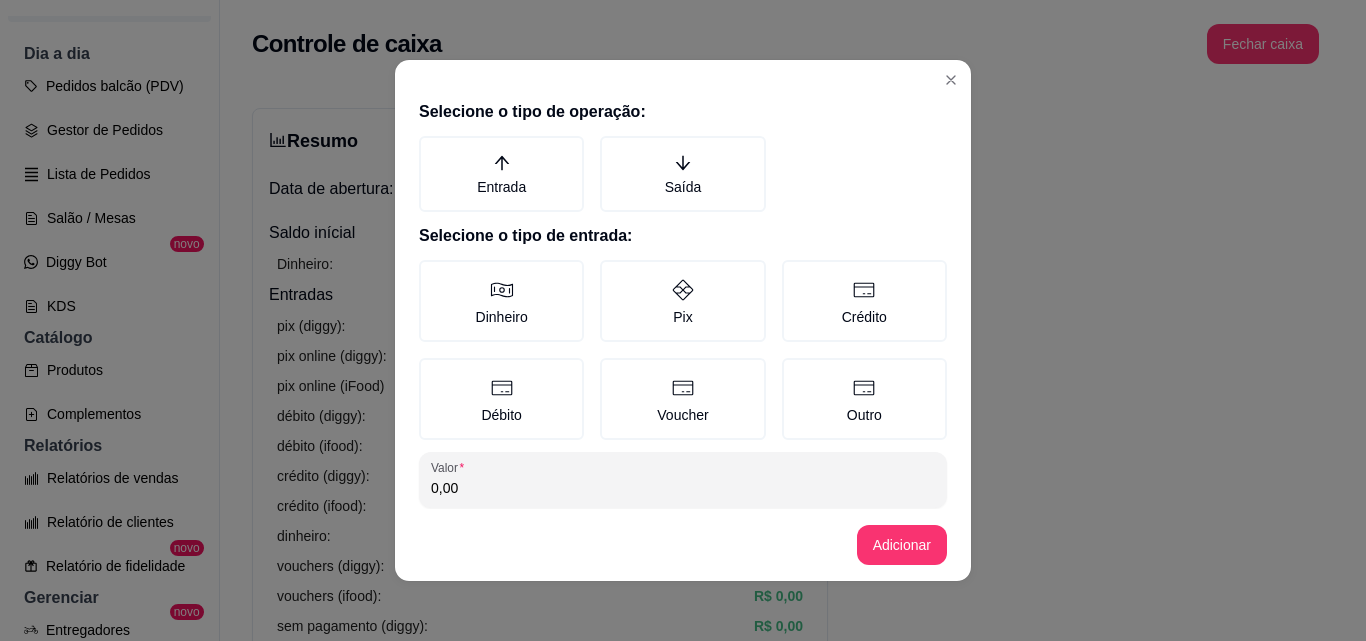 click on "0,00" at bounding box center (683, 488) 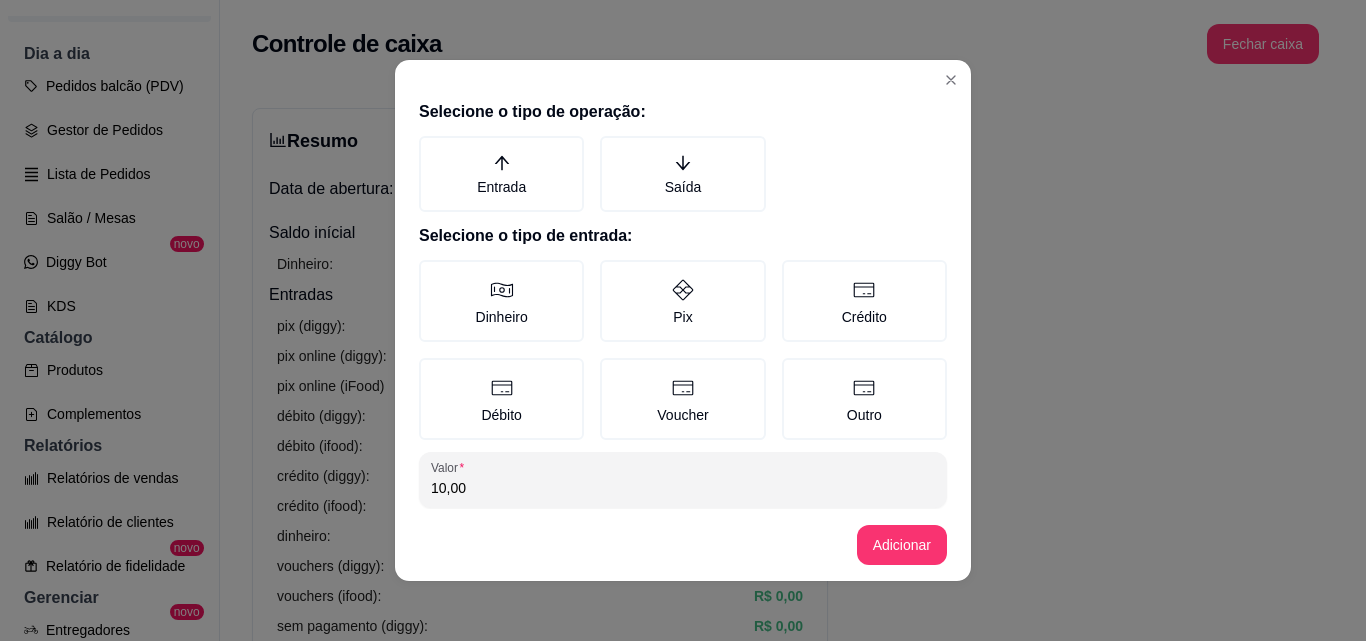 type on "10,00" 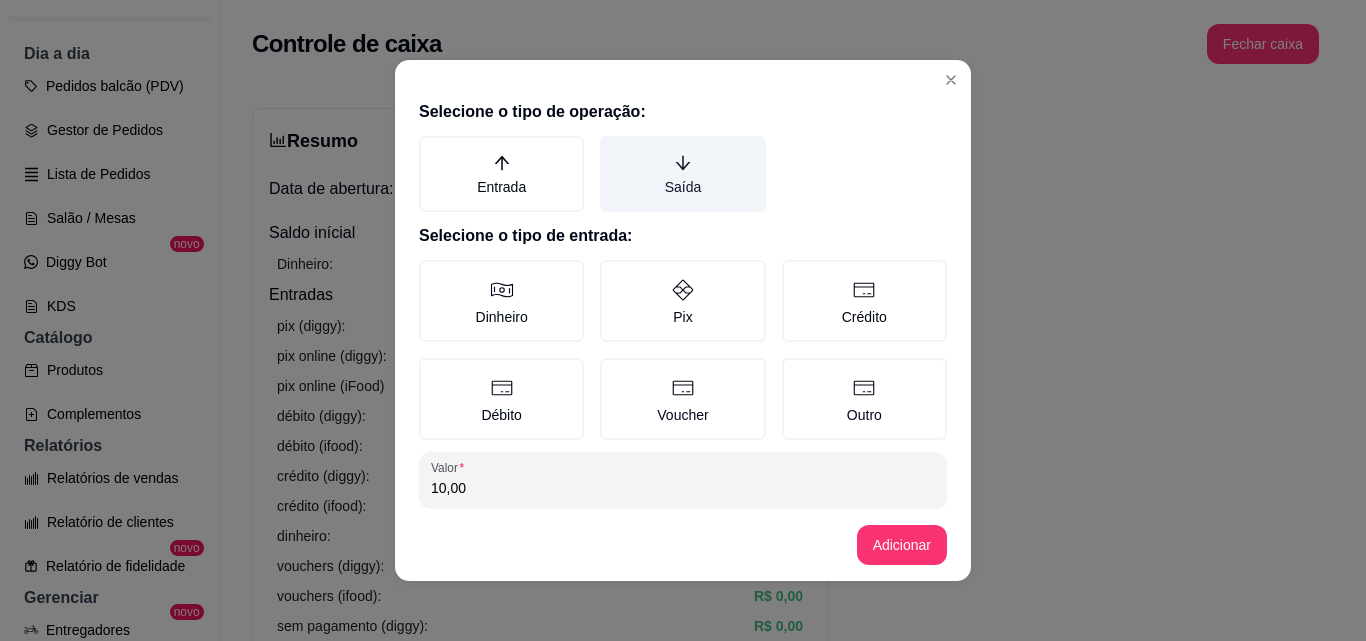 drag, startPoint x: 460, startPoint y: 175, endPoint x: 612, endPoint y: 183, distance: 152.21039 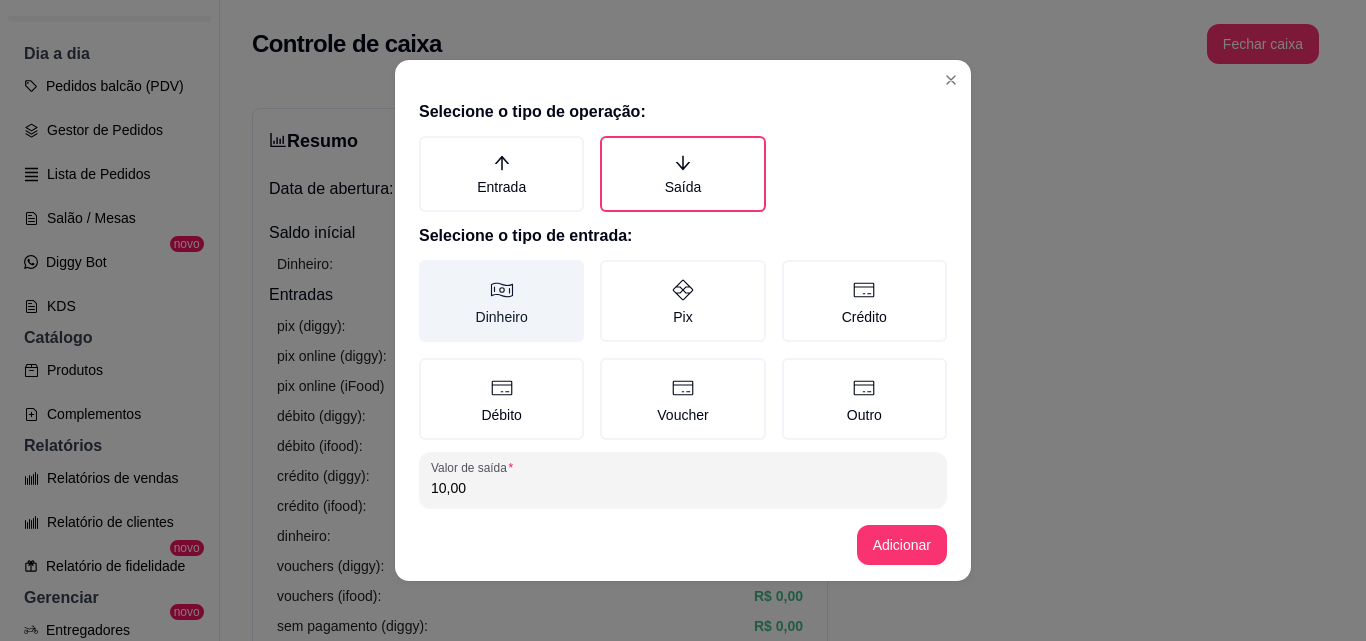 click 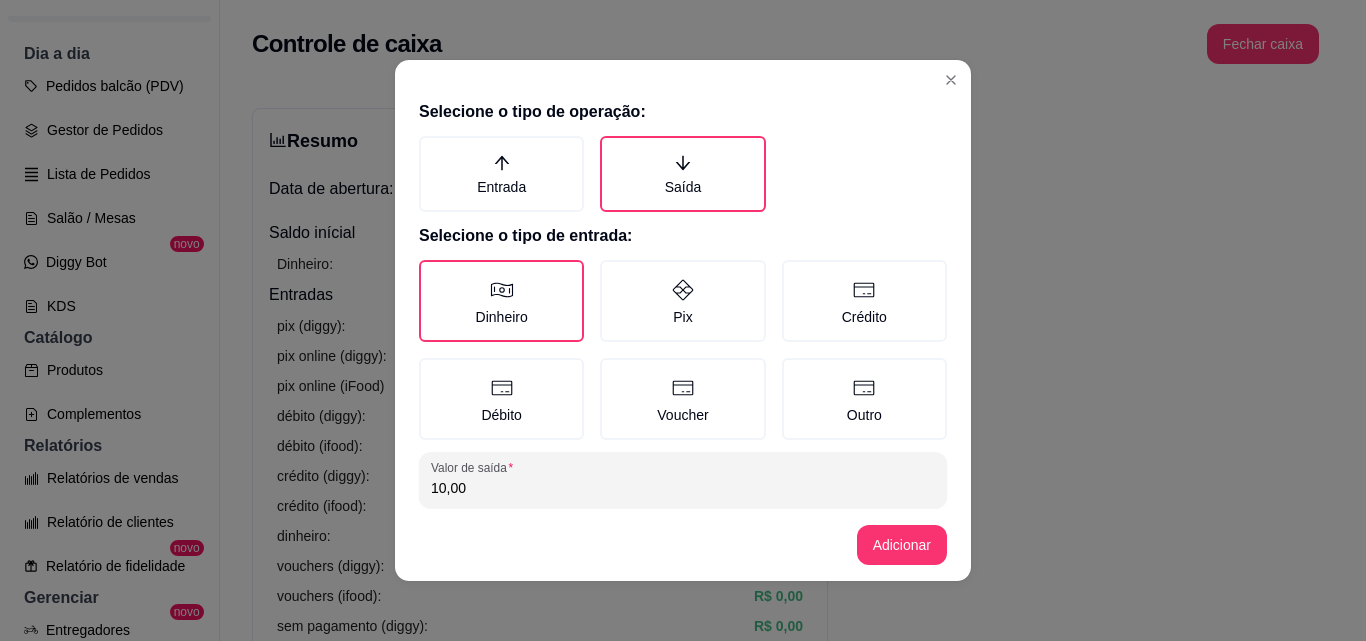 click on "Observação" at bounding box center [683, 564] 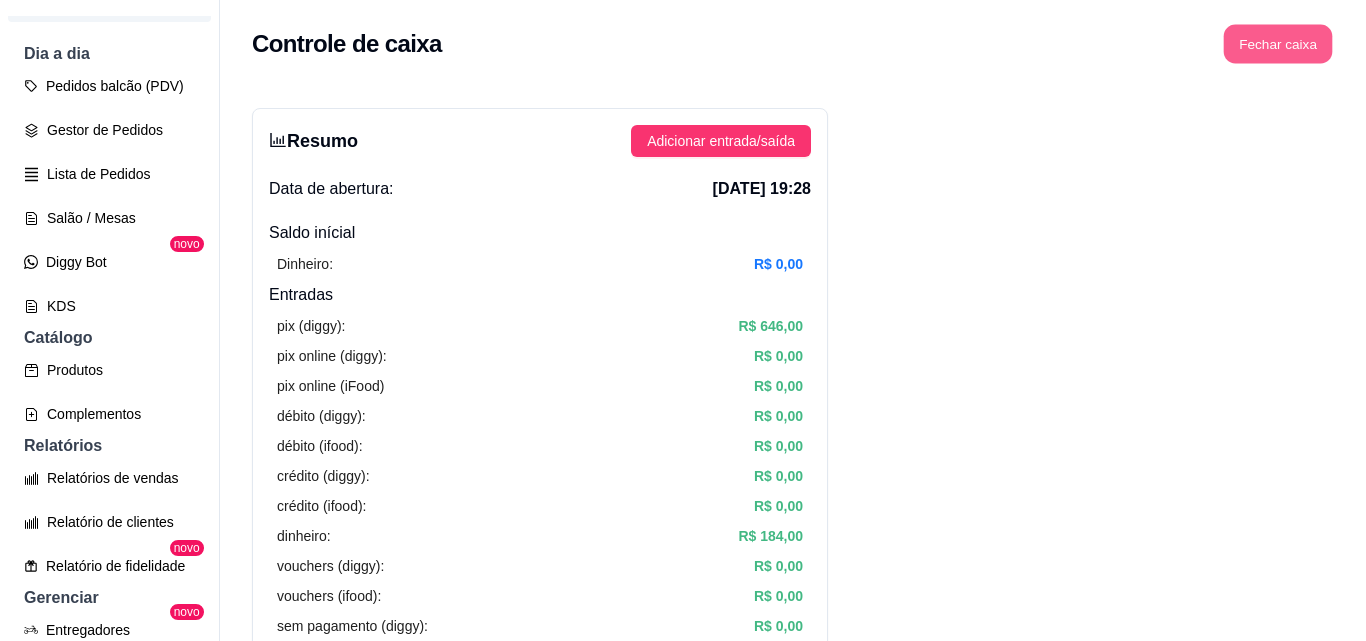 click on "Fechar caixa" at bounding box center [1278, 44] 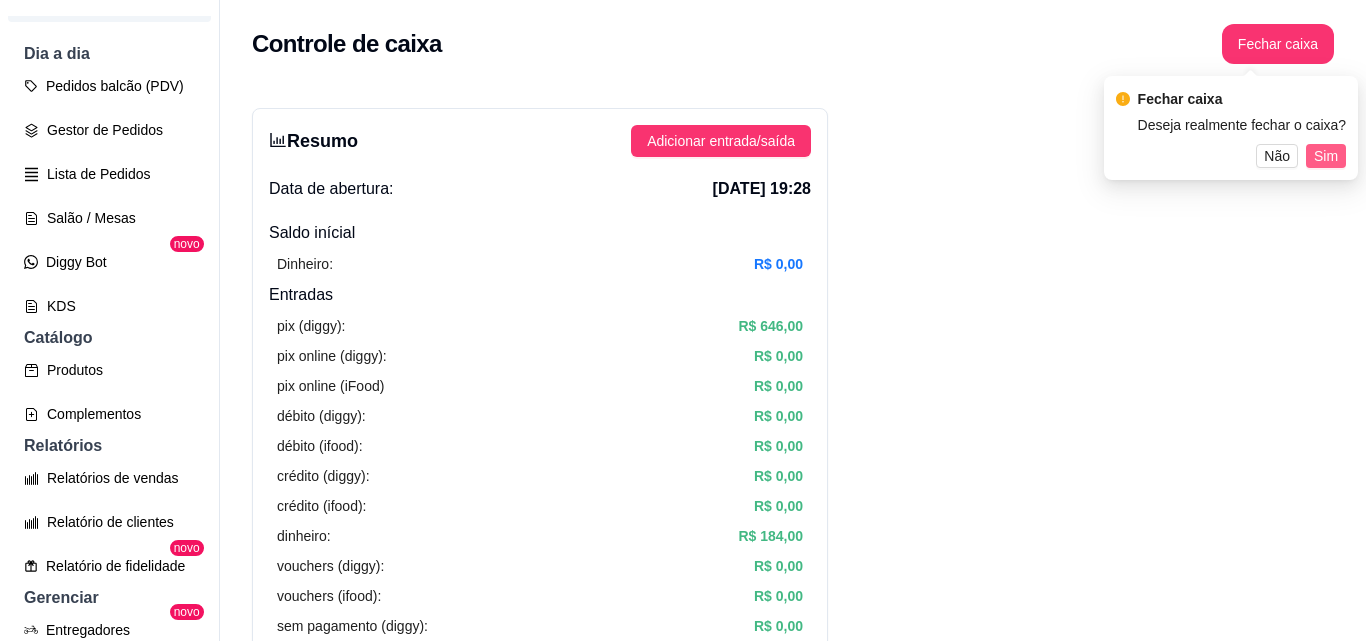 click on "Sim" at bounding box center [1326, 156] 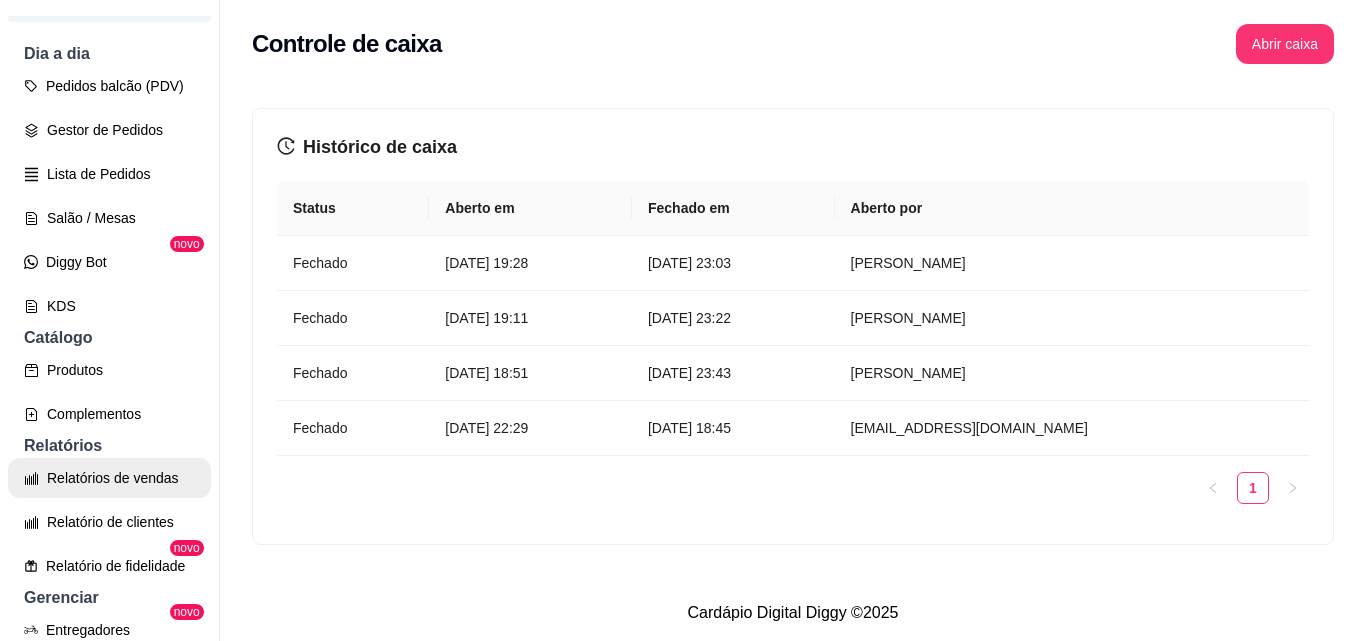 click on "Relatórios de vendas" at bounding box center [109, 478] 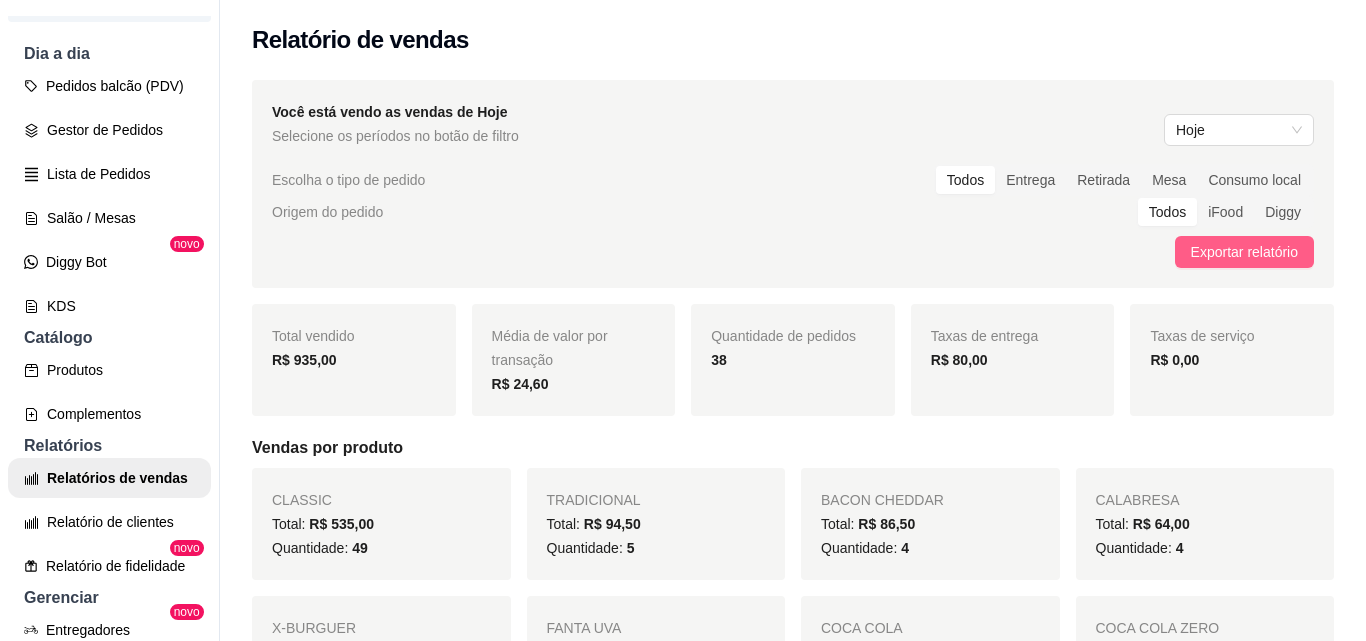 click on "Exportar relatório" at bounding box center (1244, 252) 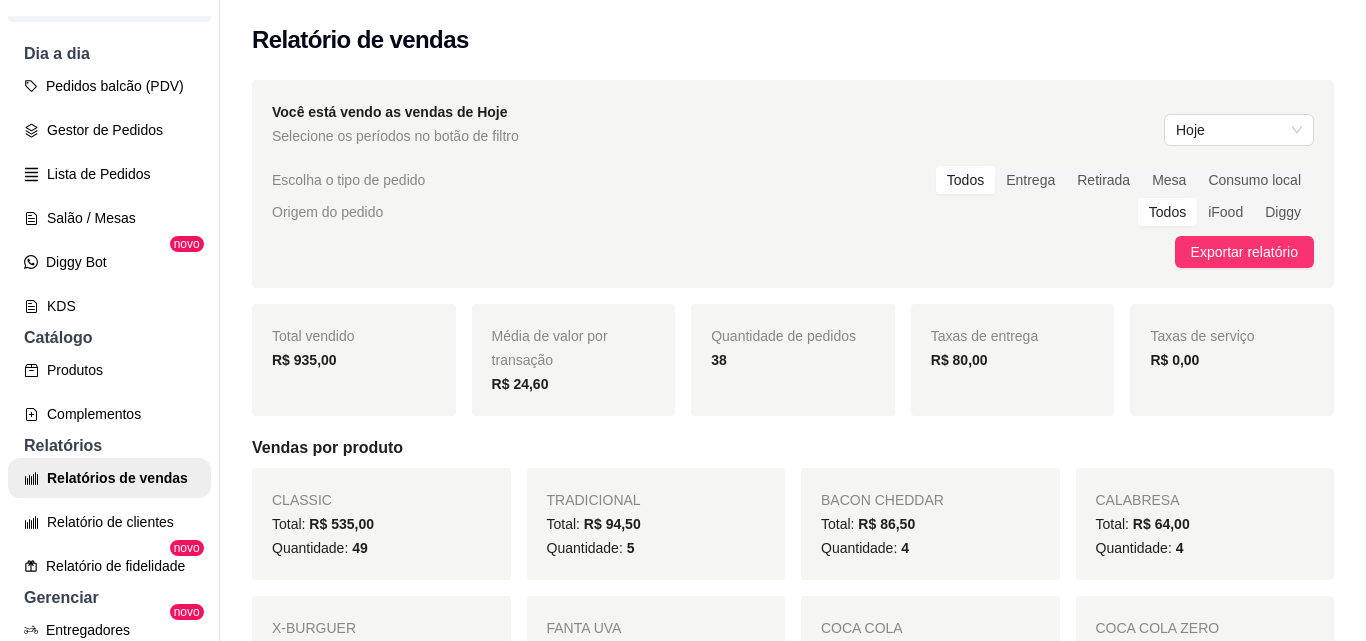type 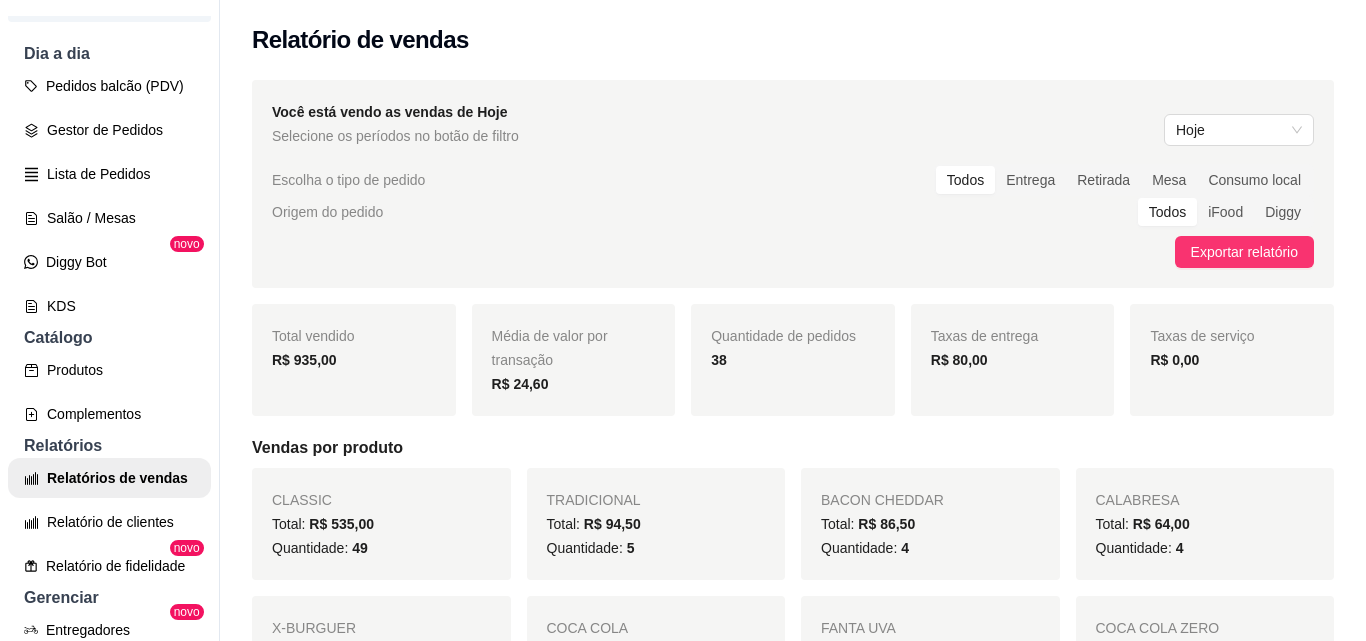 click on "Origem do pedido Todos iFood Diggy" at bounding box center [793, 212] 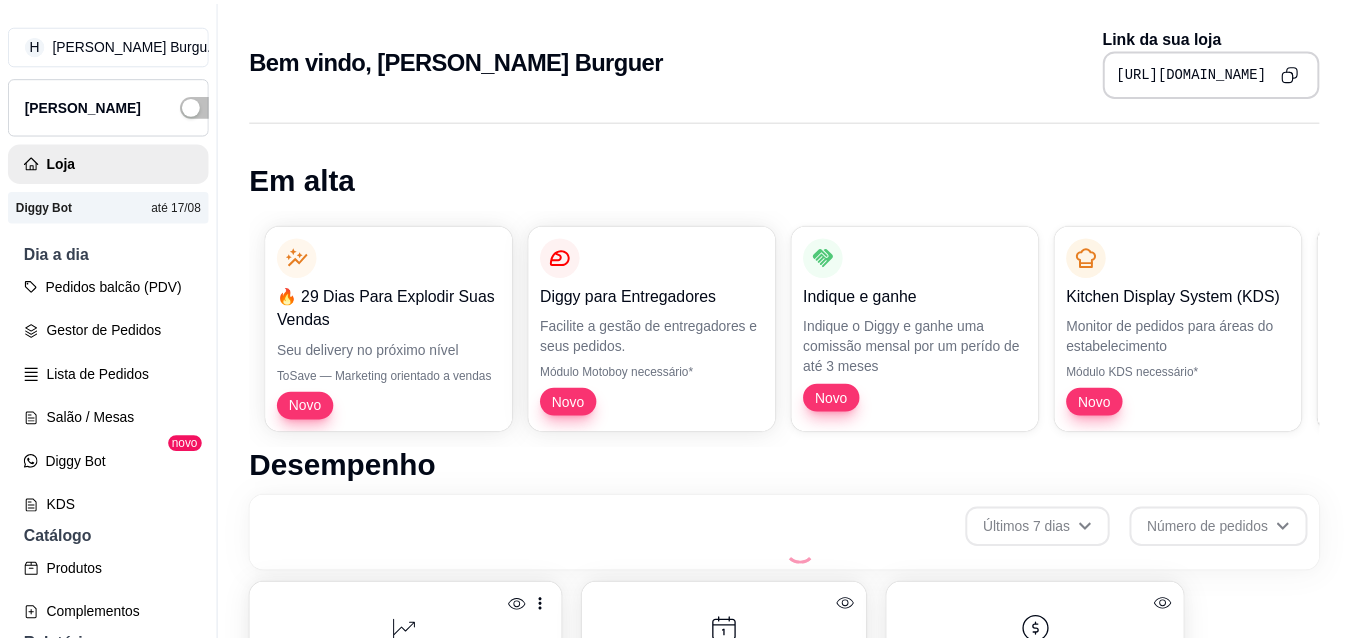 scroll, scrollTop: 0, scrollLeft: 0, axis: both 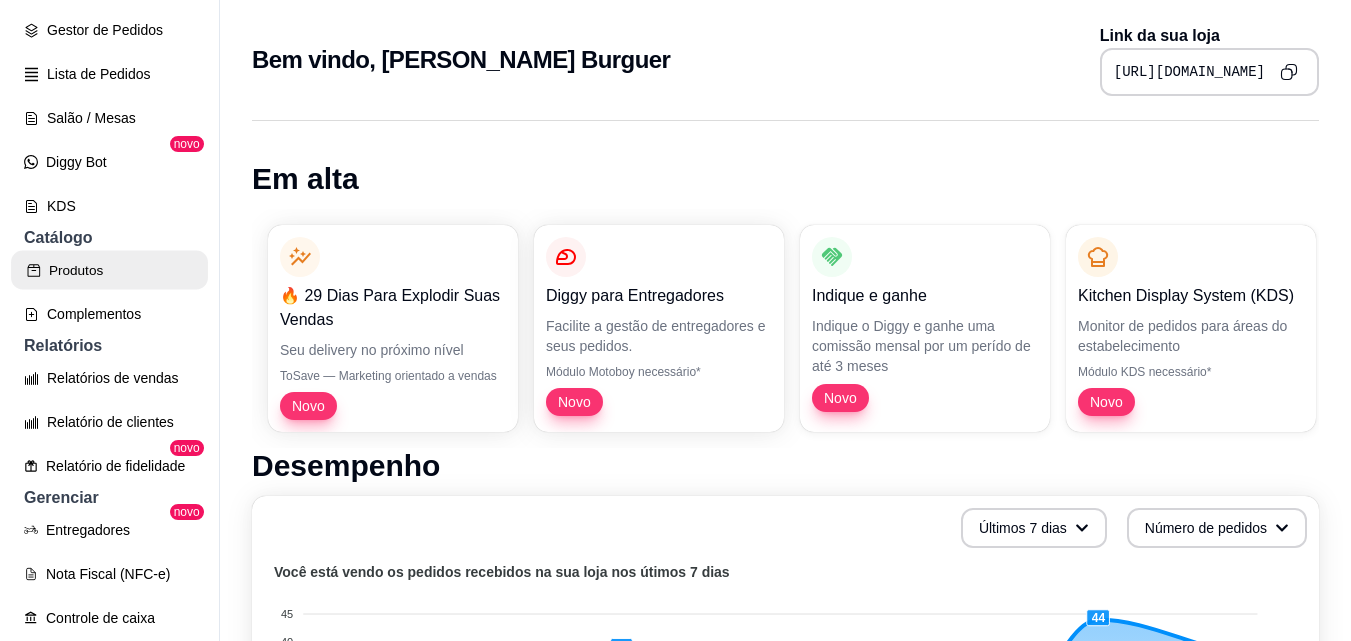 click on "Produtos" at bounding box center [109, 270] 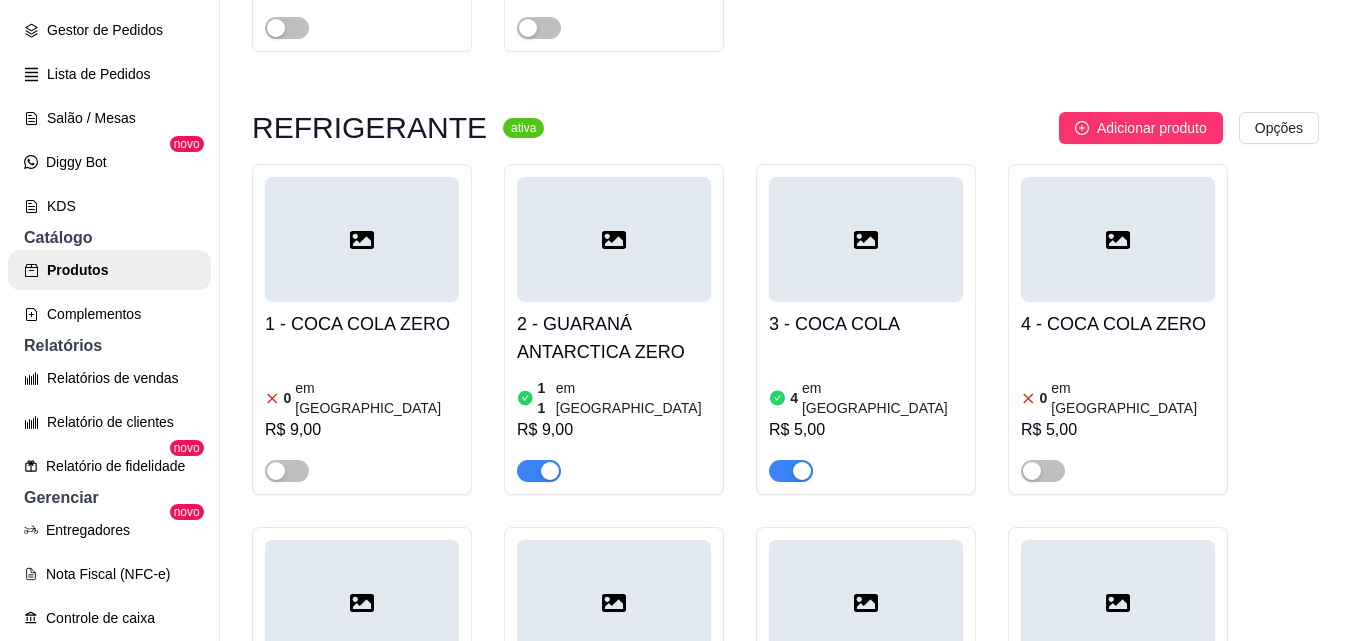 scroll, scrollTop: 2200, scrollLeft: 0, axis: vertical 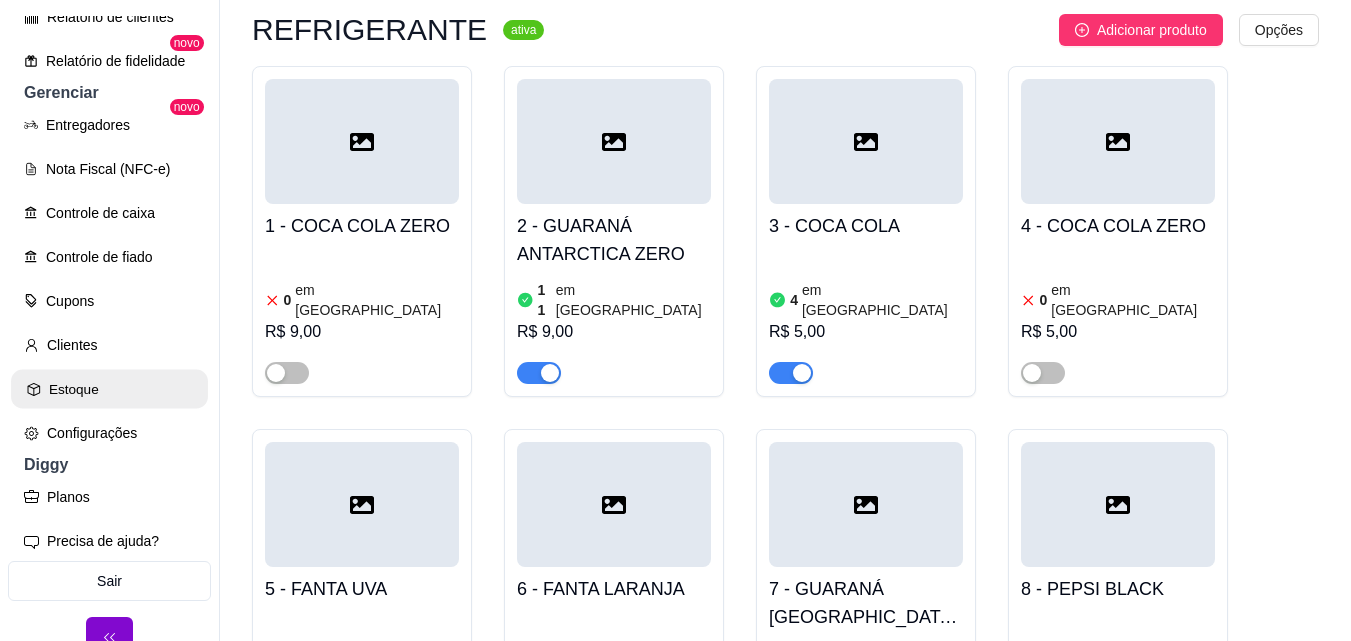 click on "Estoque" at bounding box center (109, 389) 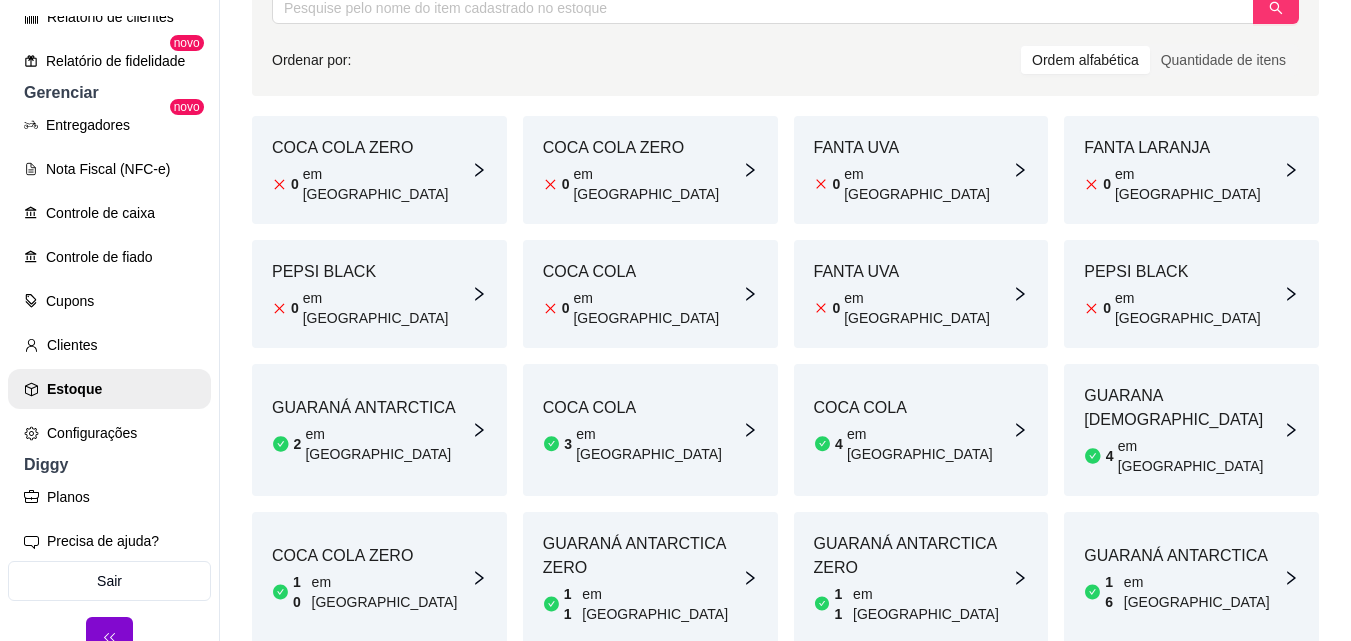 scroll, scrollTop: 300, scrollLeft: 0, axis: vertical 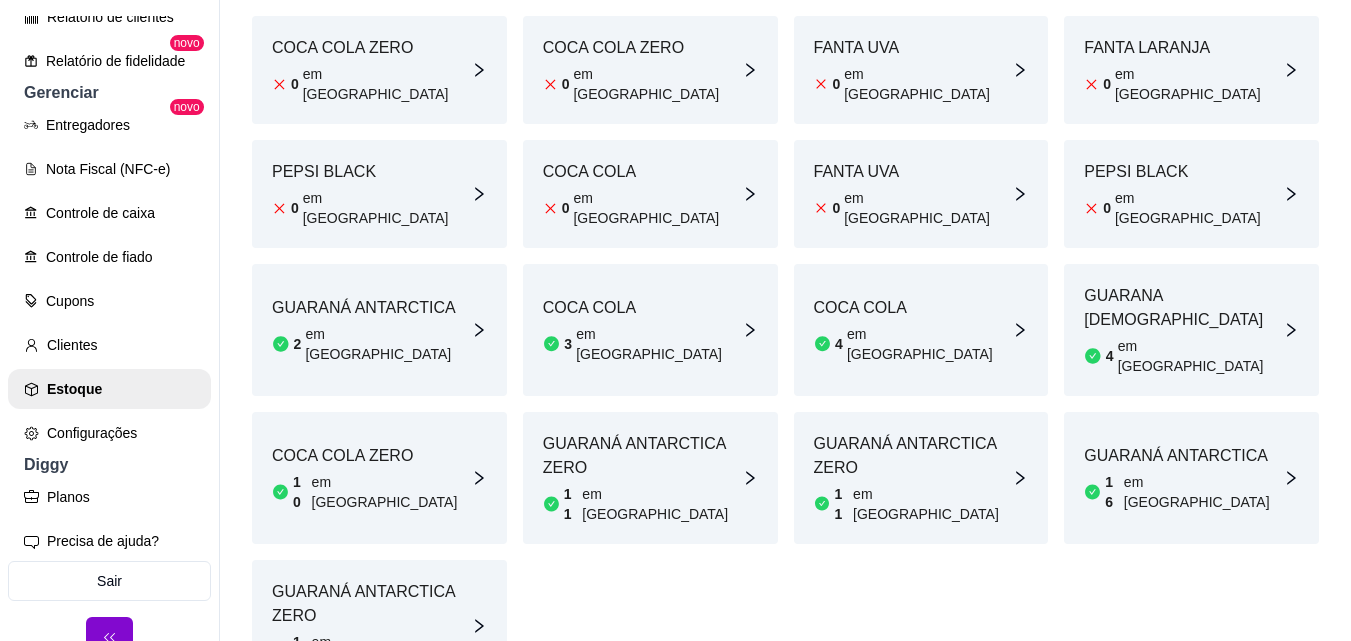 click on "COCA COLA ZERO" at bounding box center [371, 456] 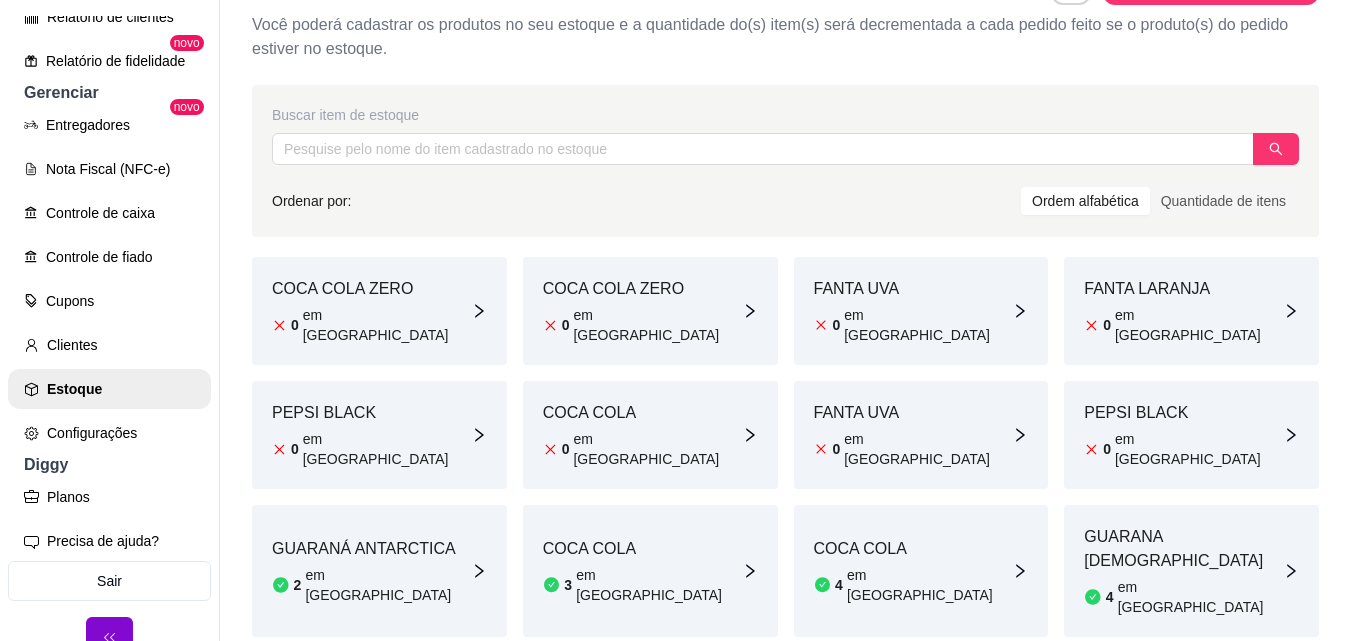 scroll, scrollTop: 0, scrollLeft: 0, axis: both 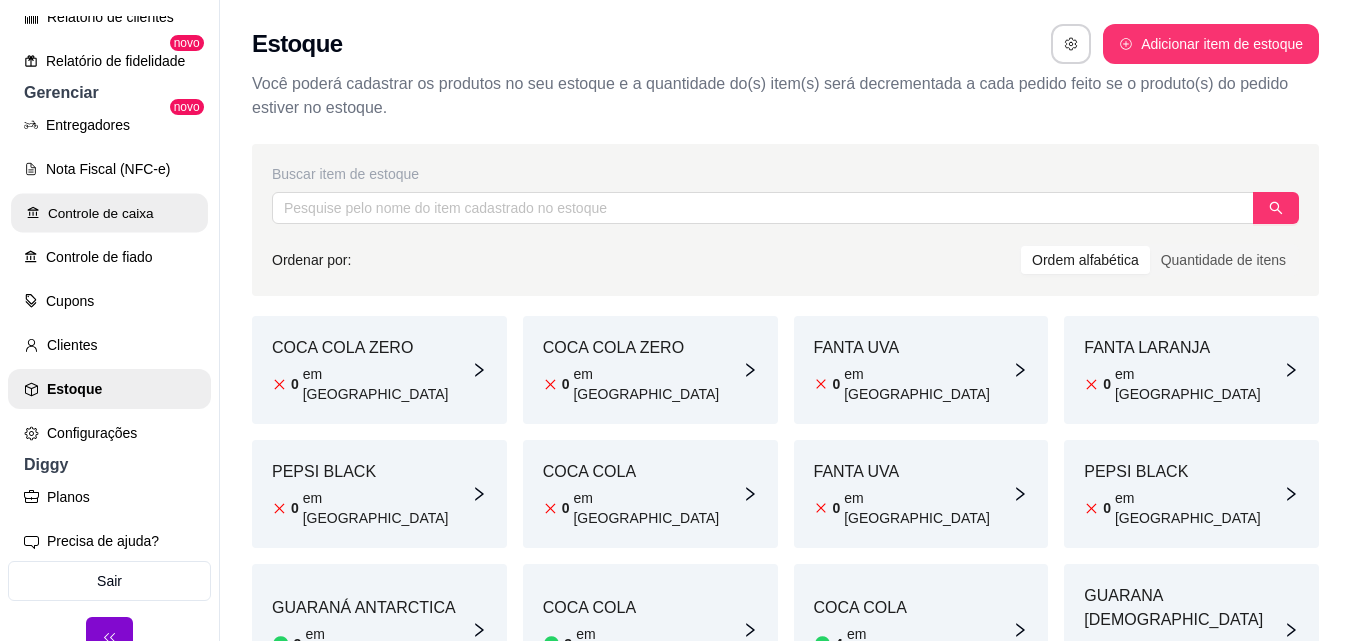 click on "Controle de caixa" at bounding box center [109, 213] 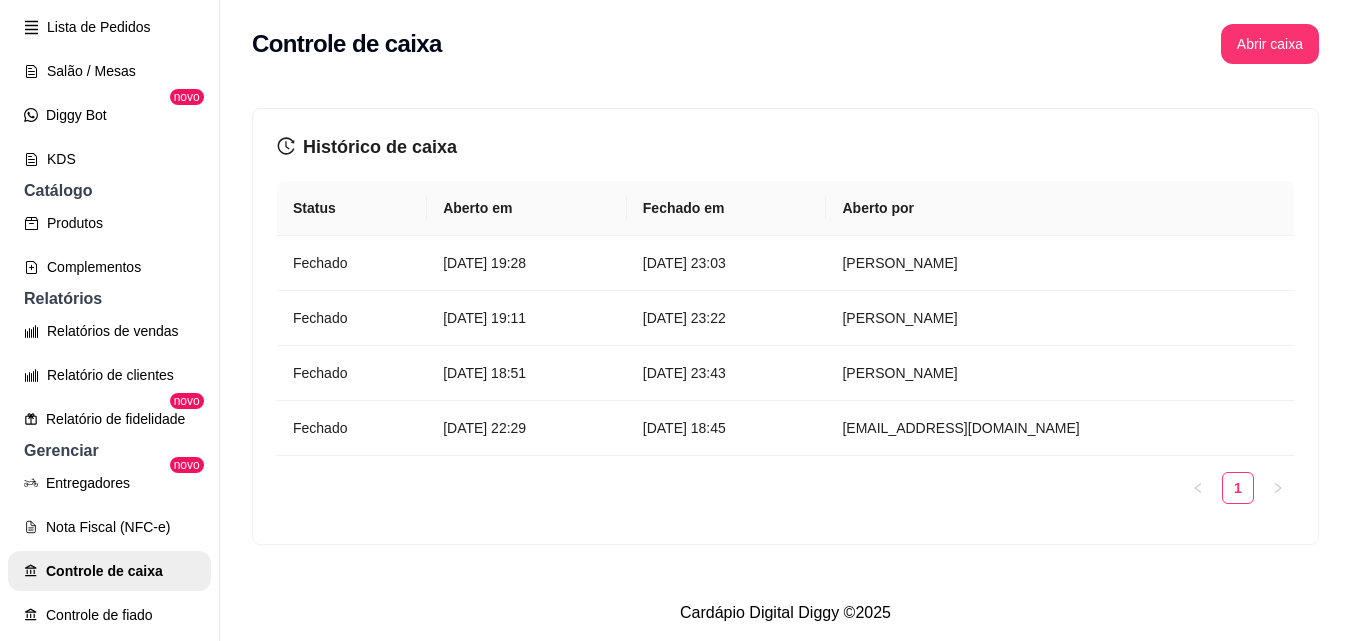 scroll, scrollTop: 429, scrollLeft: 0, axis: vertical 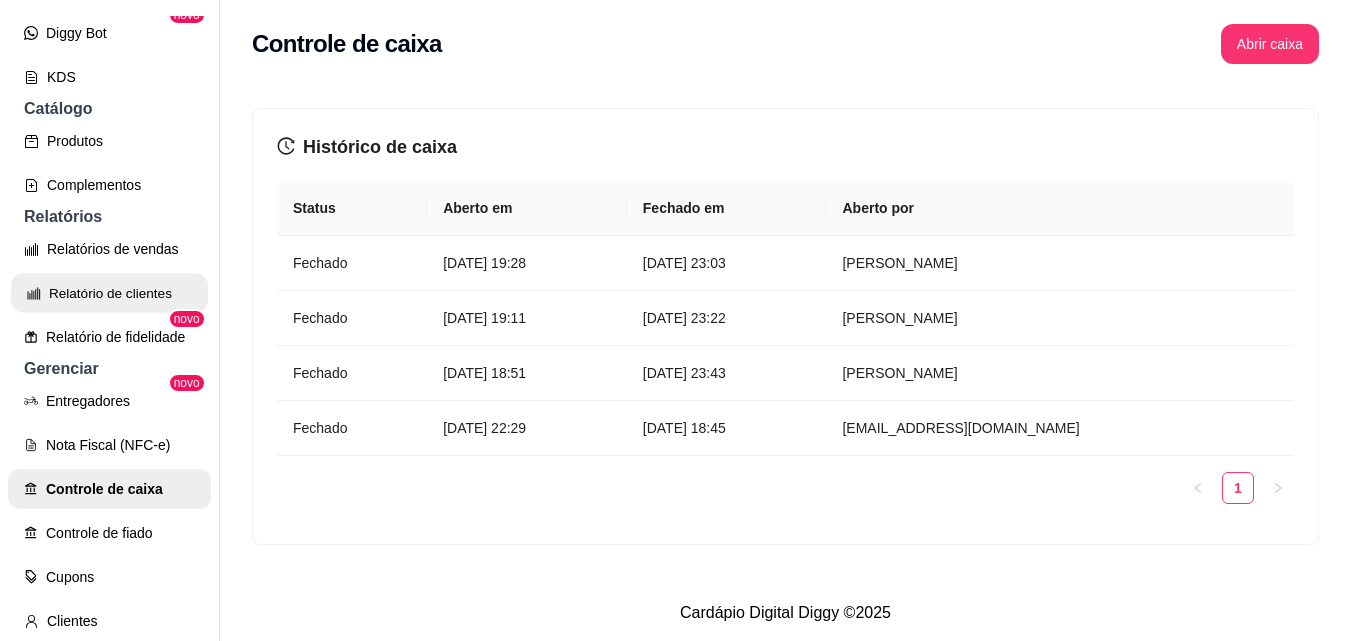 click on "Relatório de clientes" at bounding box center (109, 293) 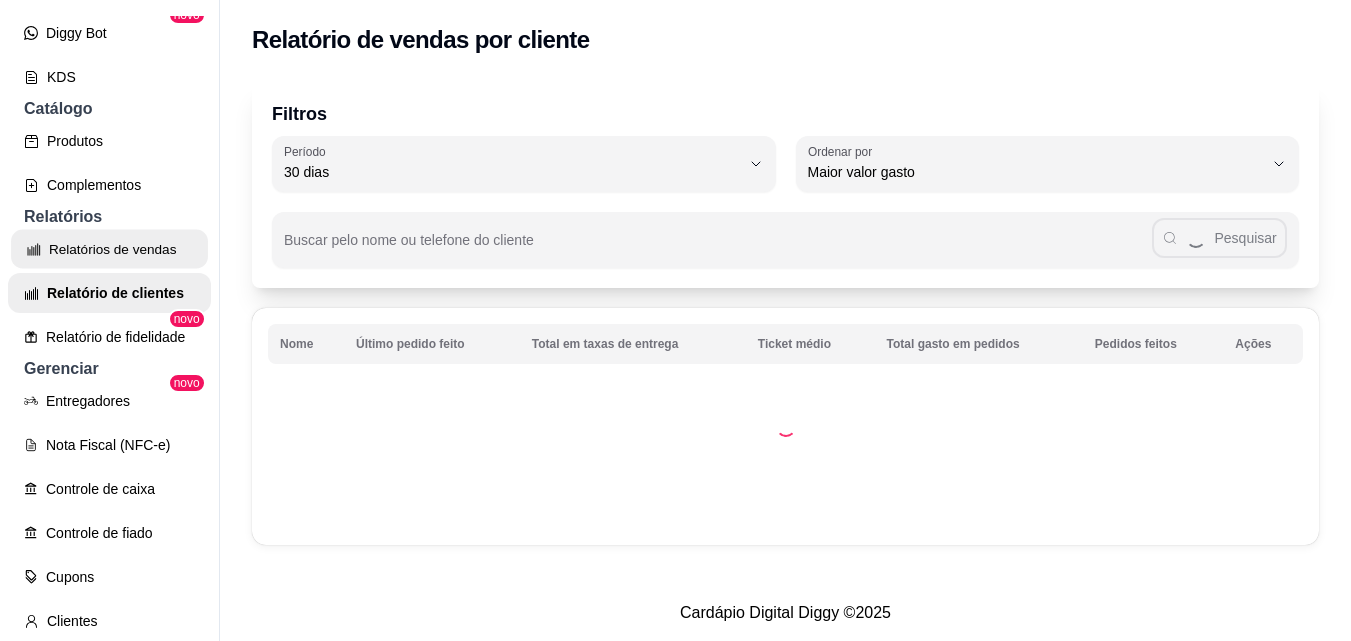 click on "Relatórios de vendas" at bounding box center [109, 249] 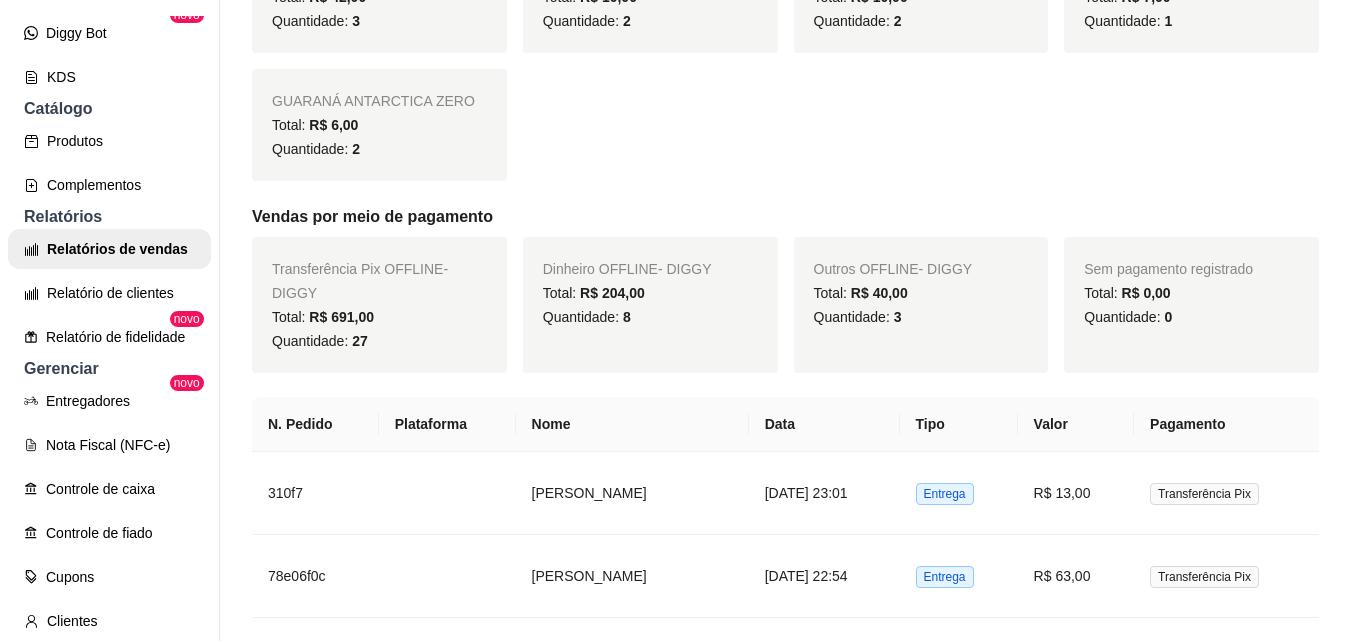 scroll, scrollTop: 700, scrollLeft: 0, axis: vertical 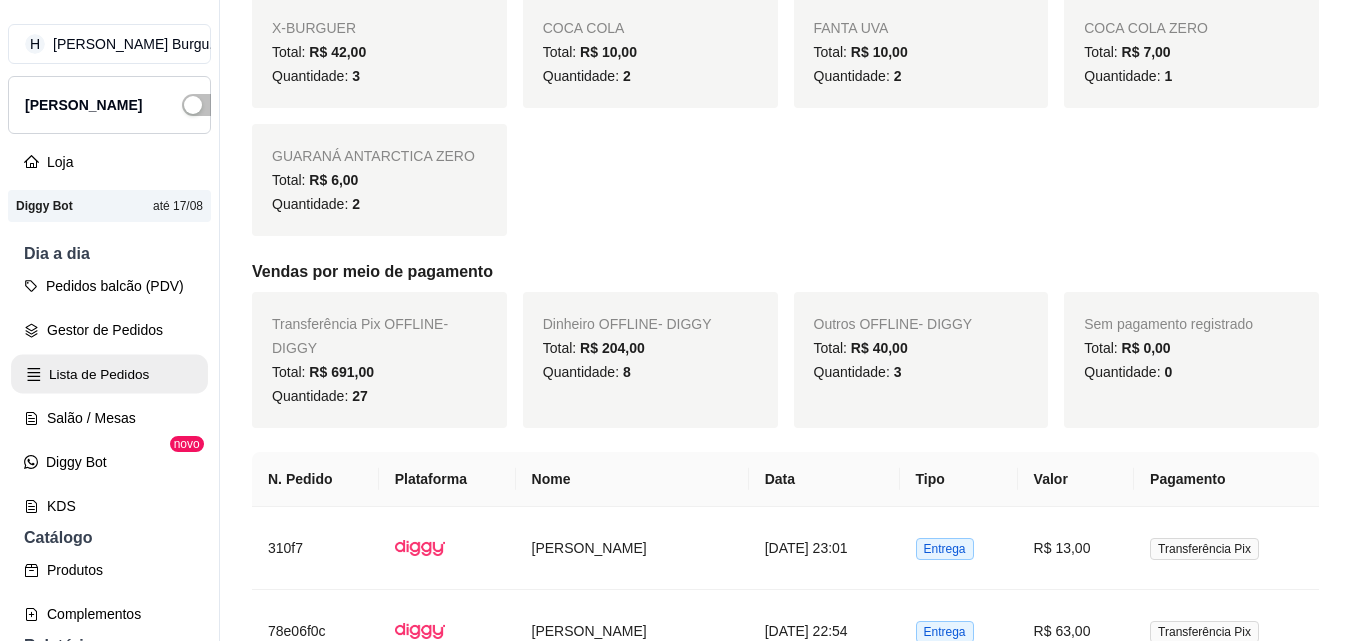 click on "Lista de Pedidos" at bounding box center [109, 374] 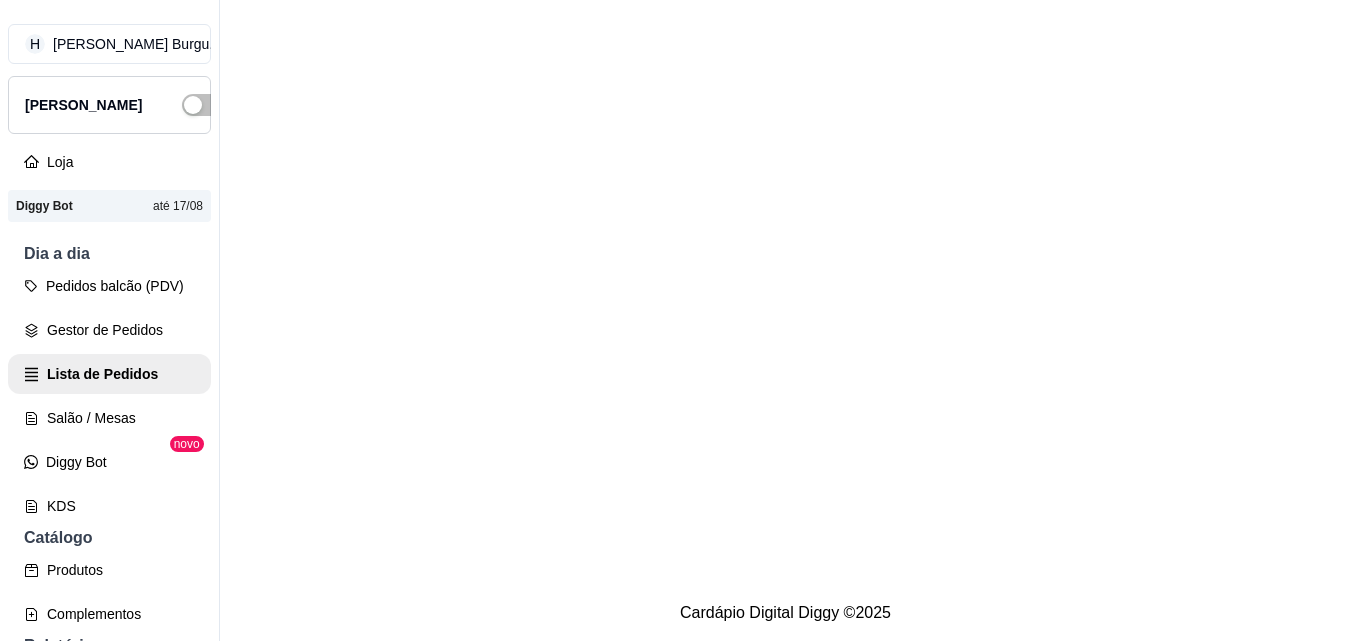 scroll, scrollTop: 0, scrollLeft: 0, axis: both 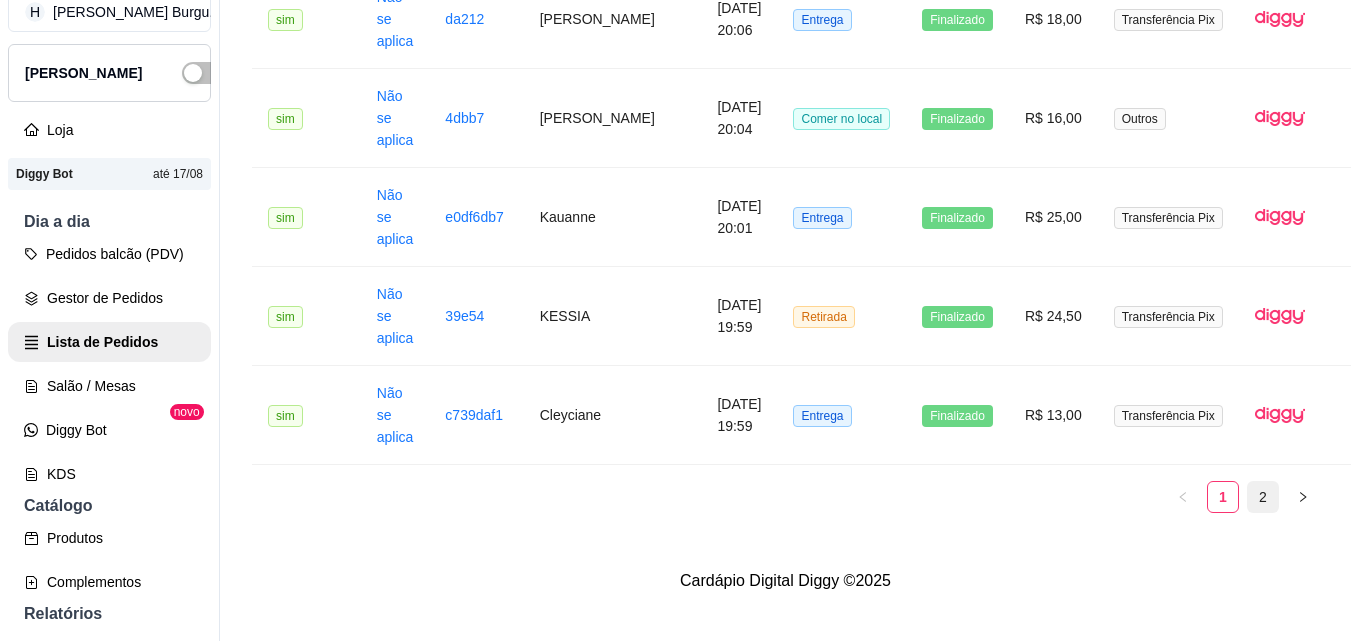 click on "2" at bounding box center (1263, 497) 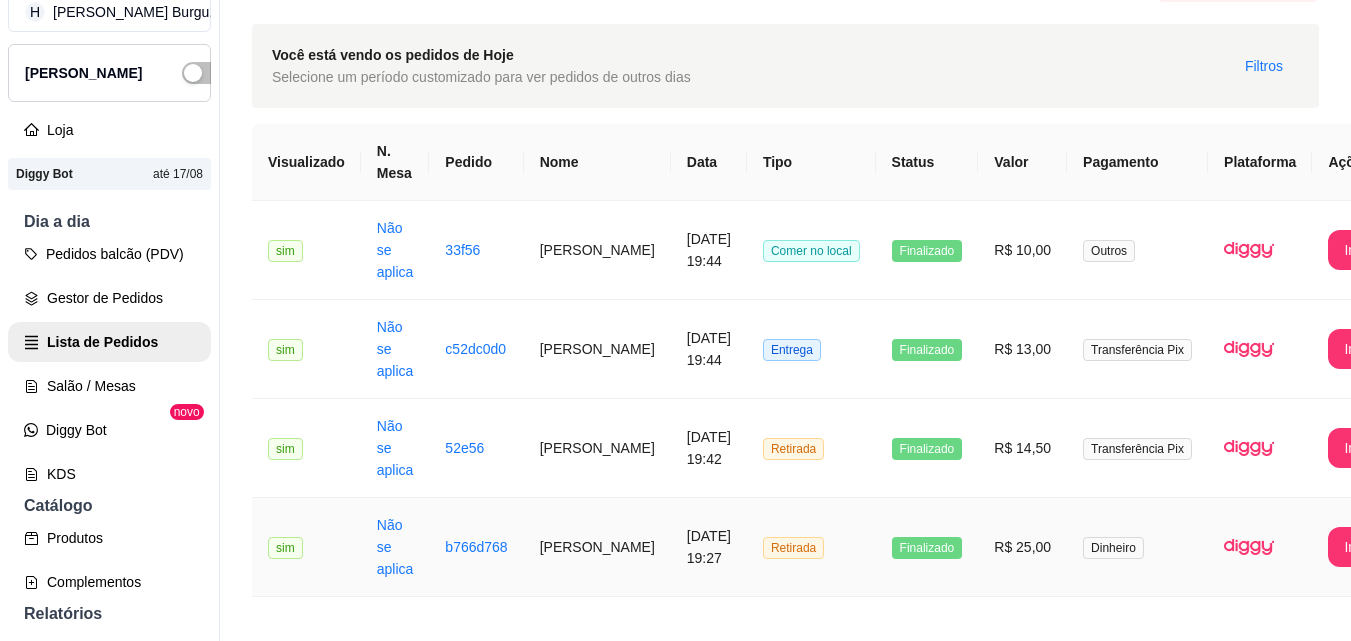 scroll, scrollTop: 0, scrollLeft: 0, axis: both 